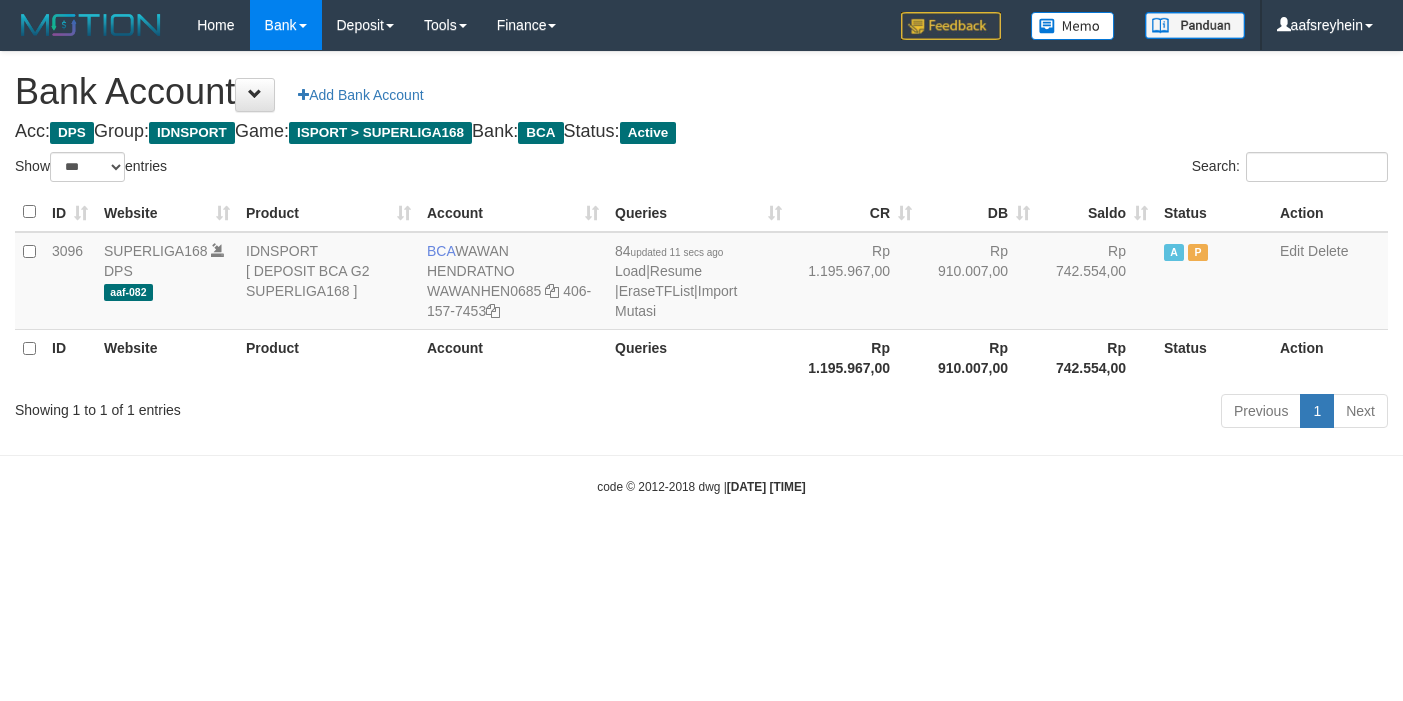 select on "***" 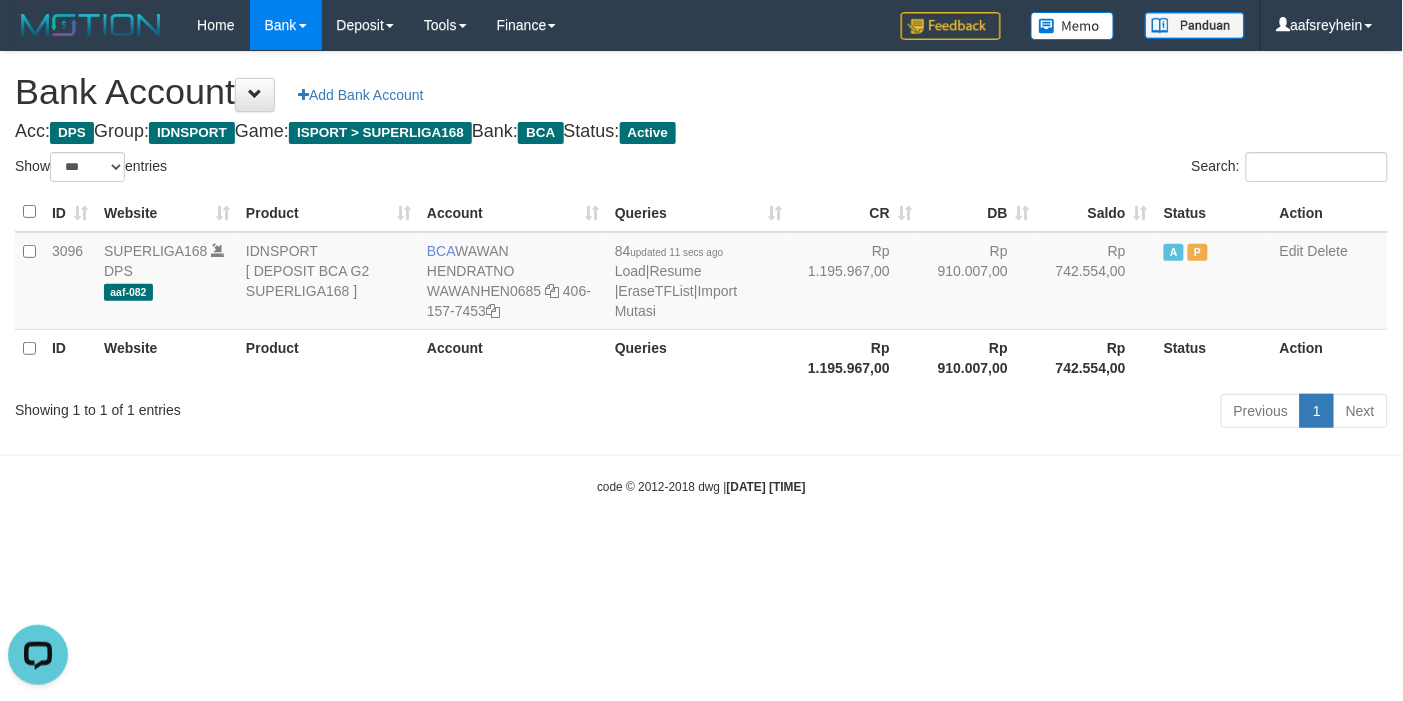 scroll, scrollTop: 0, scrollLeft: 0, axis: both 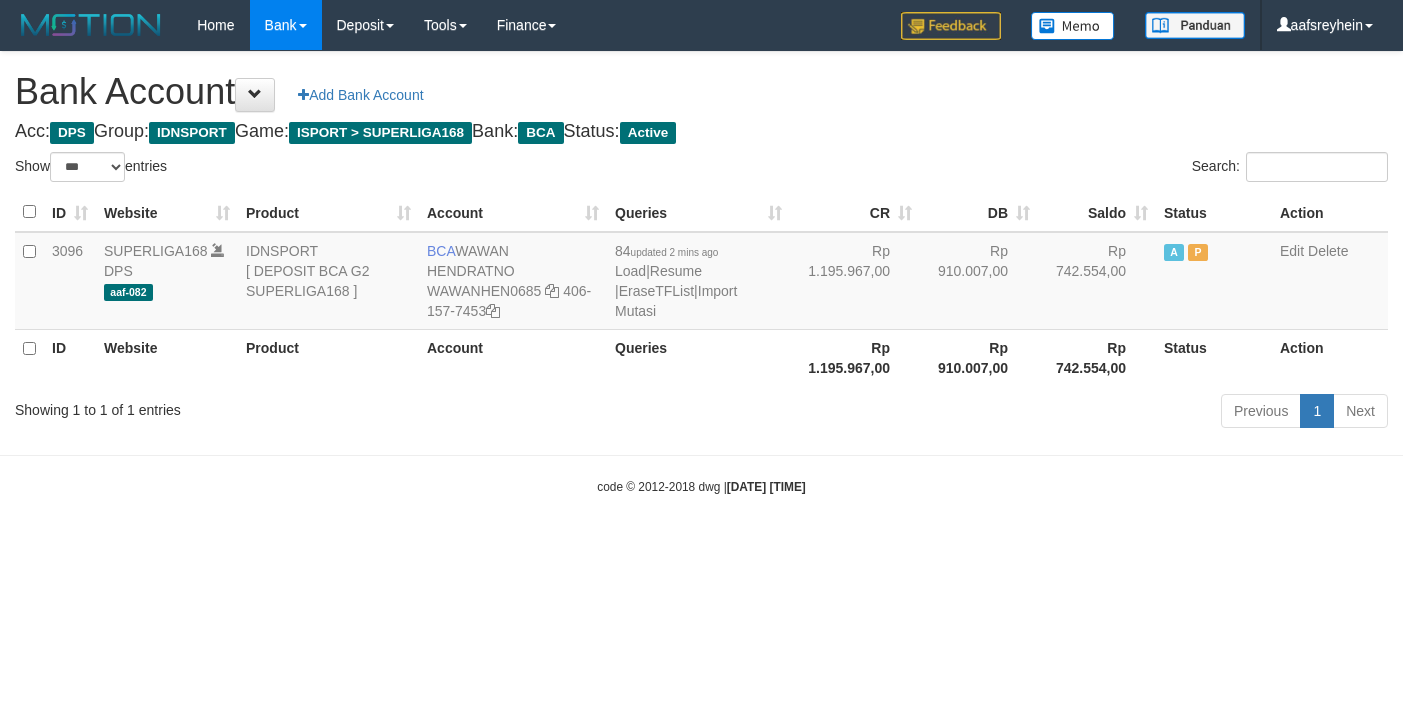 select on "***" 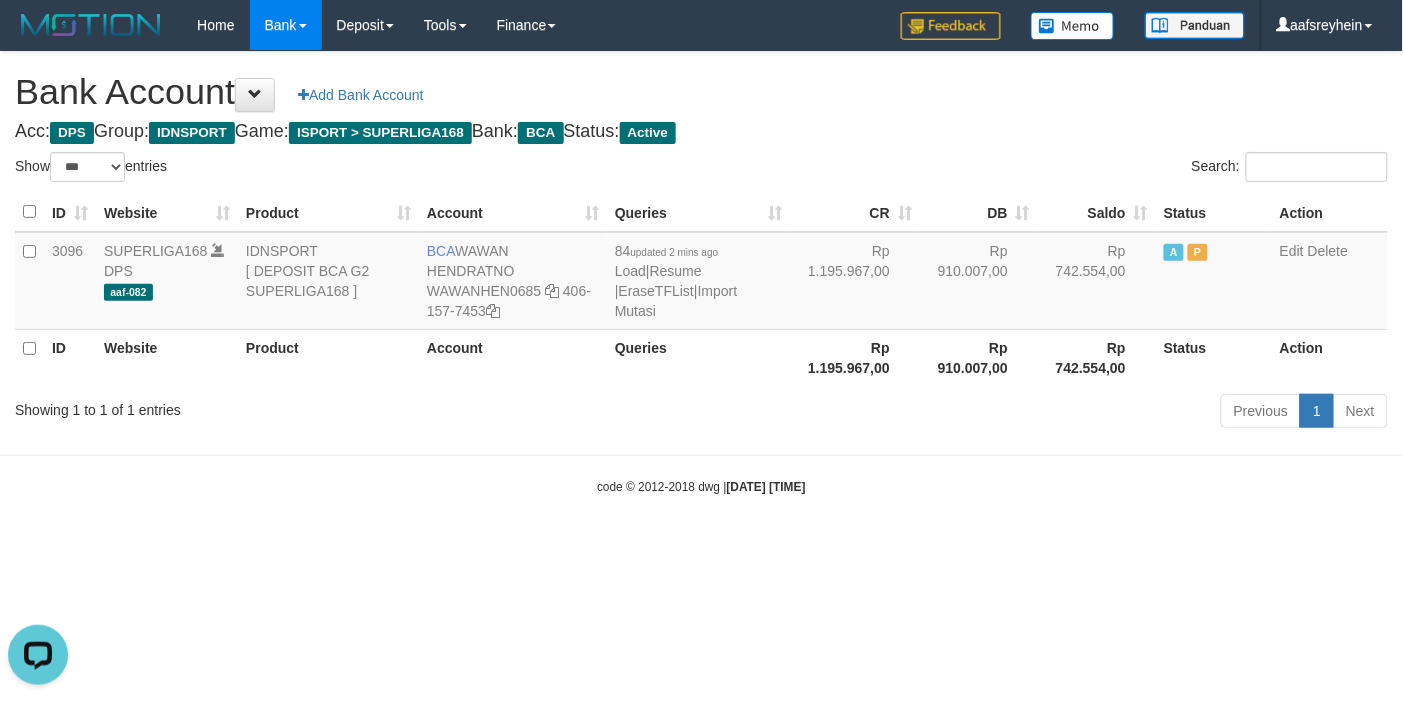 scroll, scrollTop: 0, scrollLeft: 0, axis: both 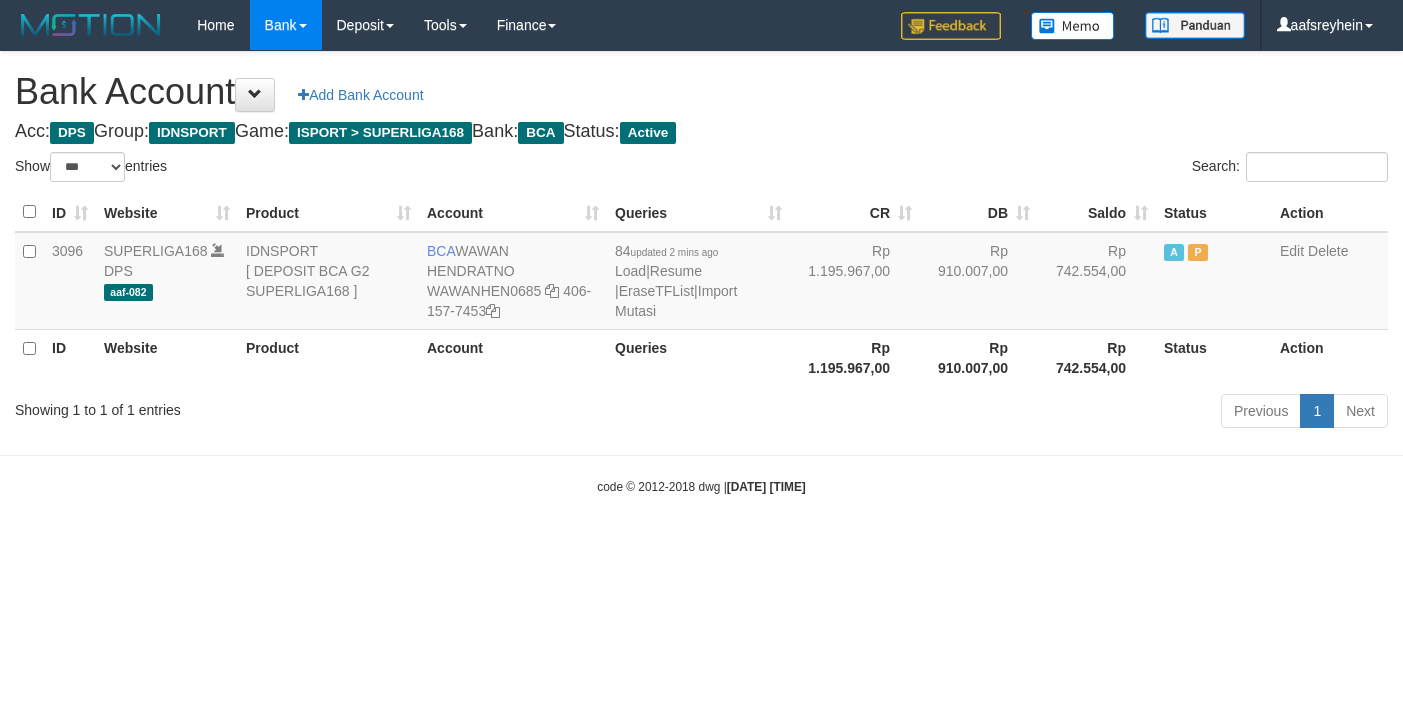 select on "***" 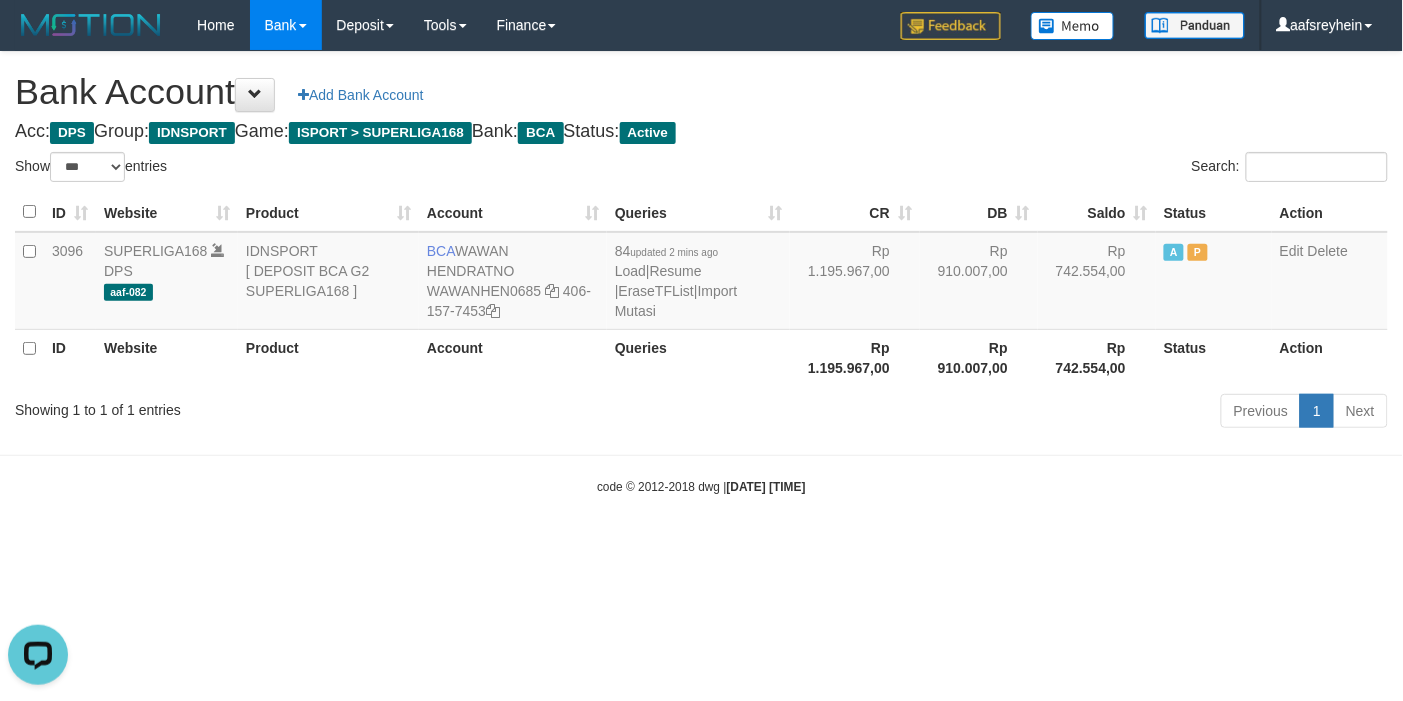 scroll, scrollTop: 0, scrollLeft: 0, axis: both 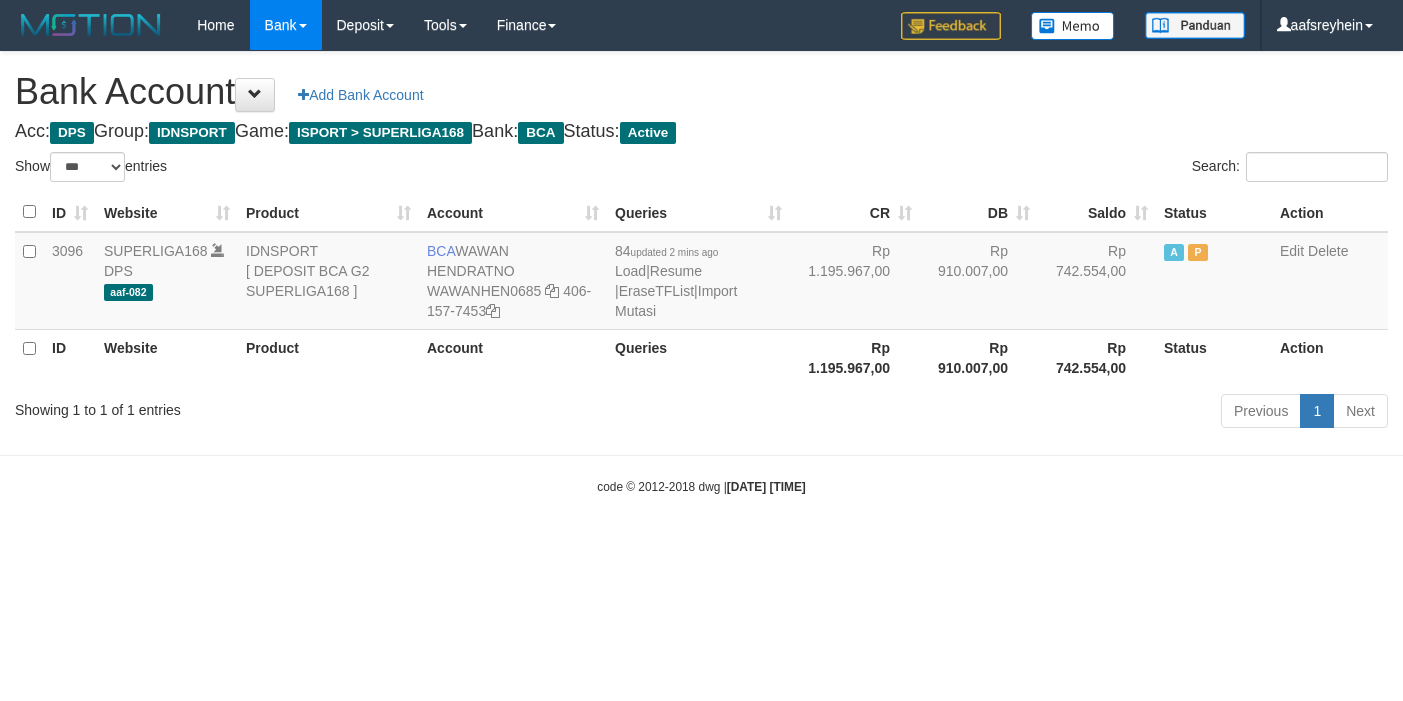 select on "***" 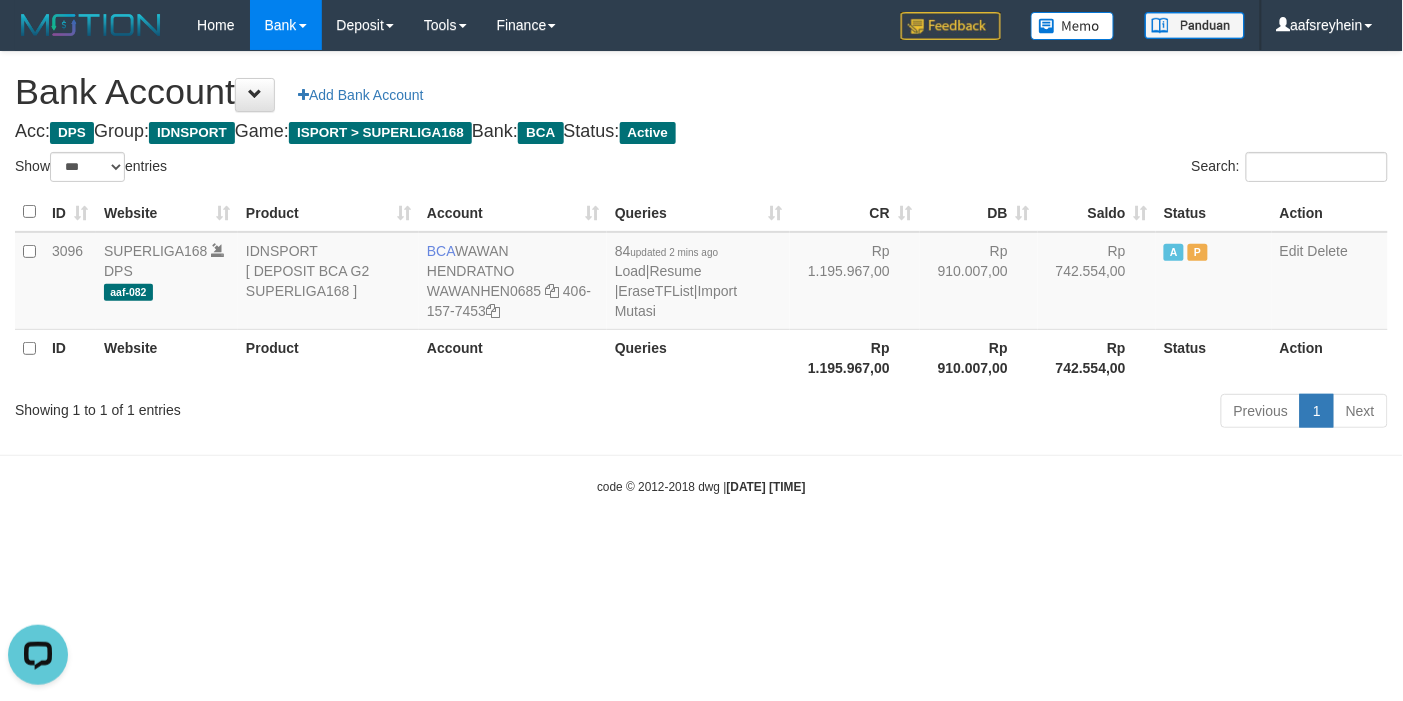 scroll, scrollTop: 0, scrollLeft: 0, axis: both 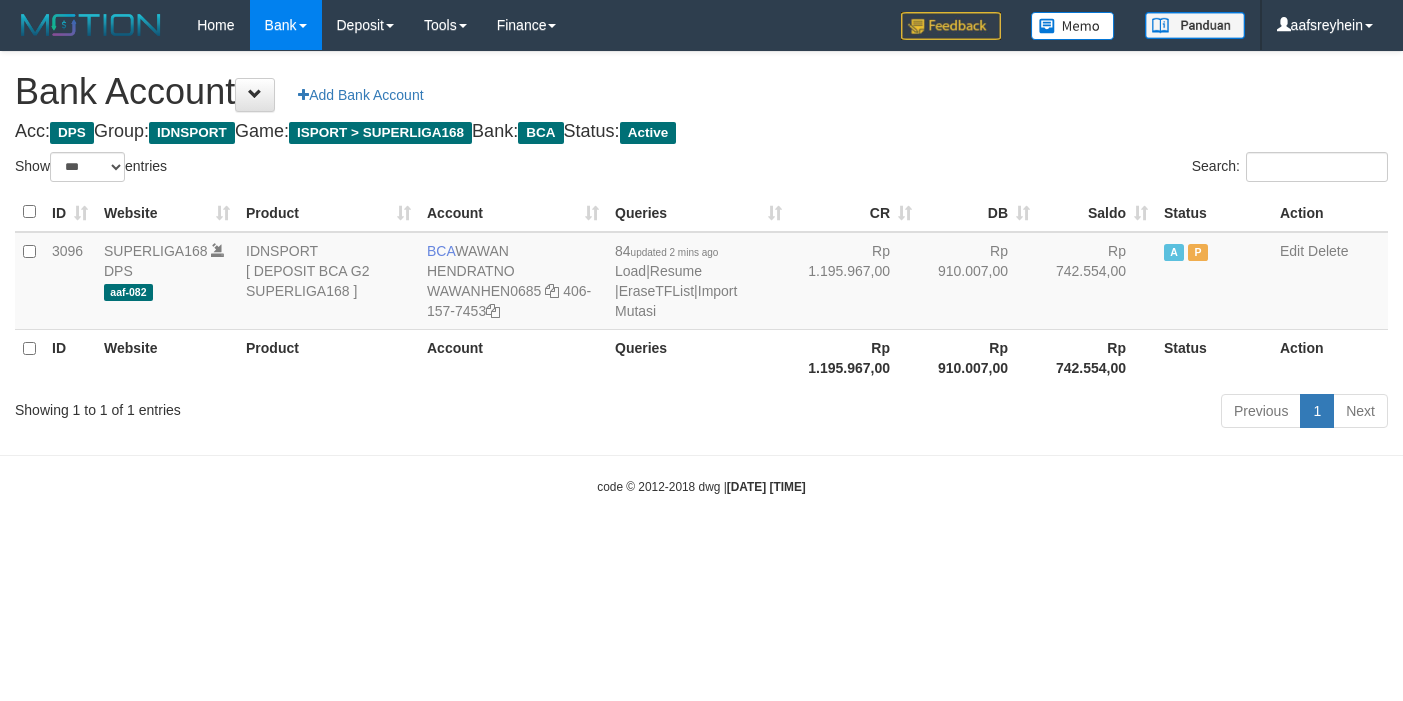 select on "***" 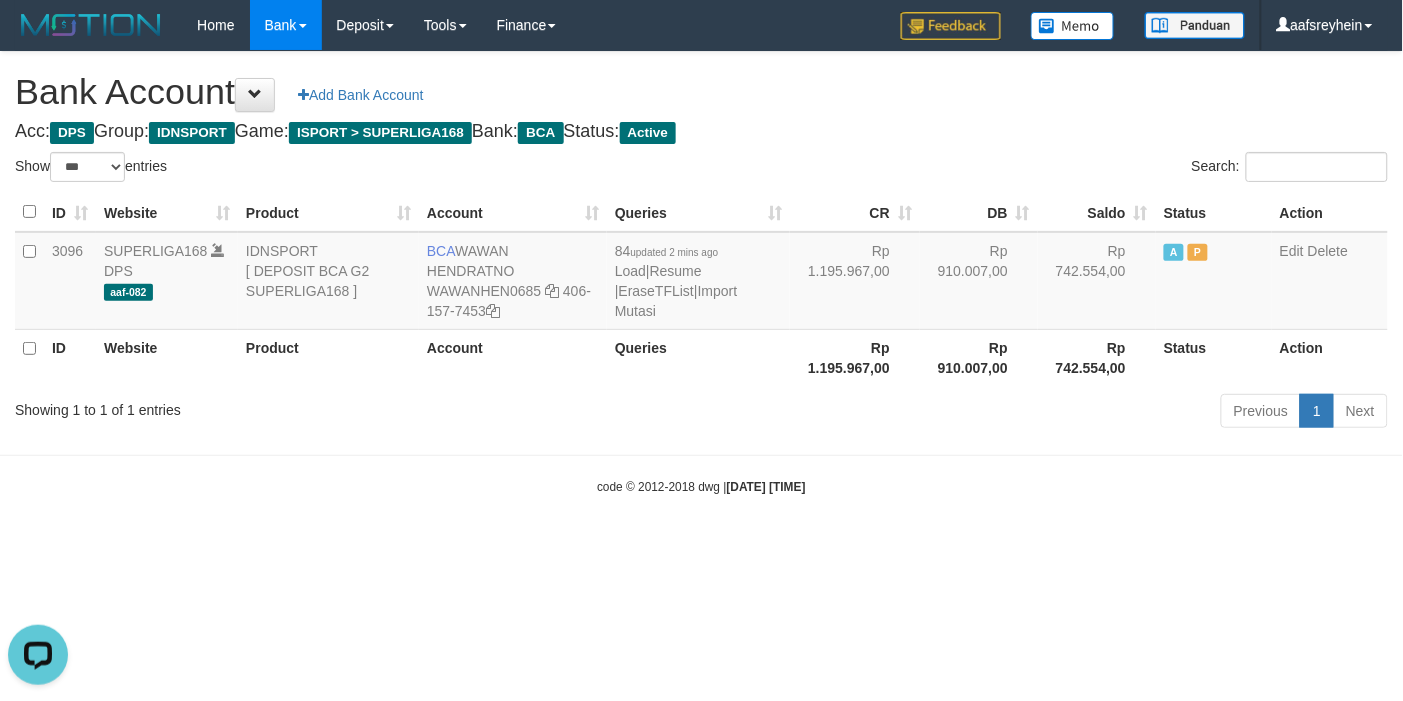 scroll, scrollTop: 0, scrollLeft: 0, axis: both 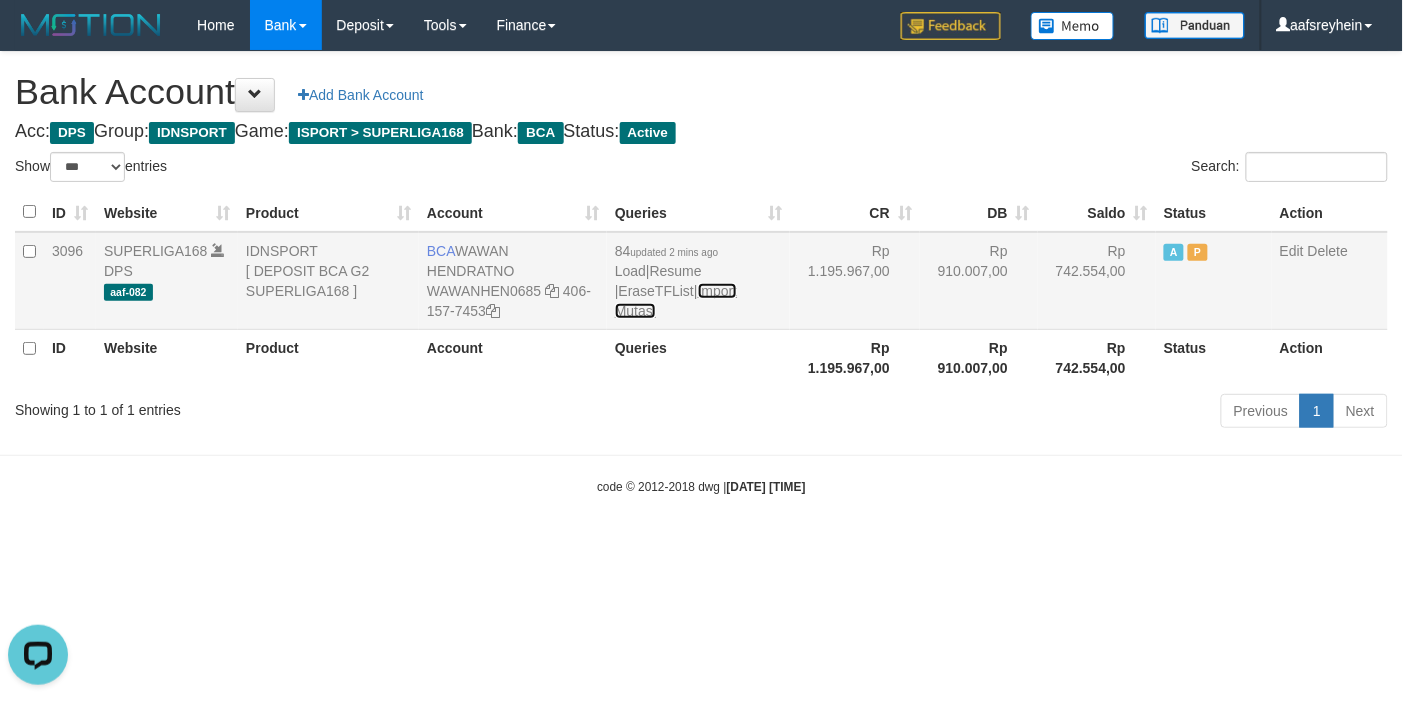 click on "Import Mutasi" at bounding box center (676, 301) 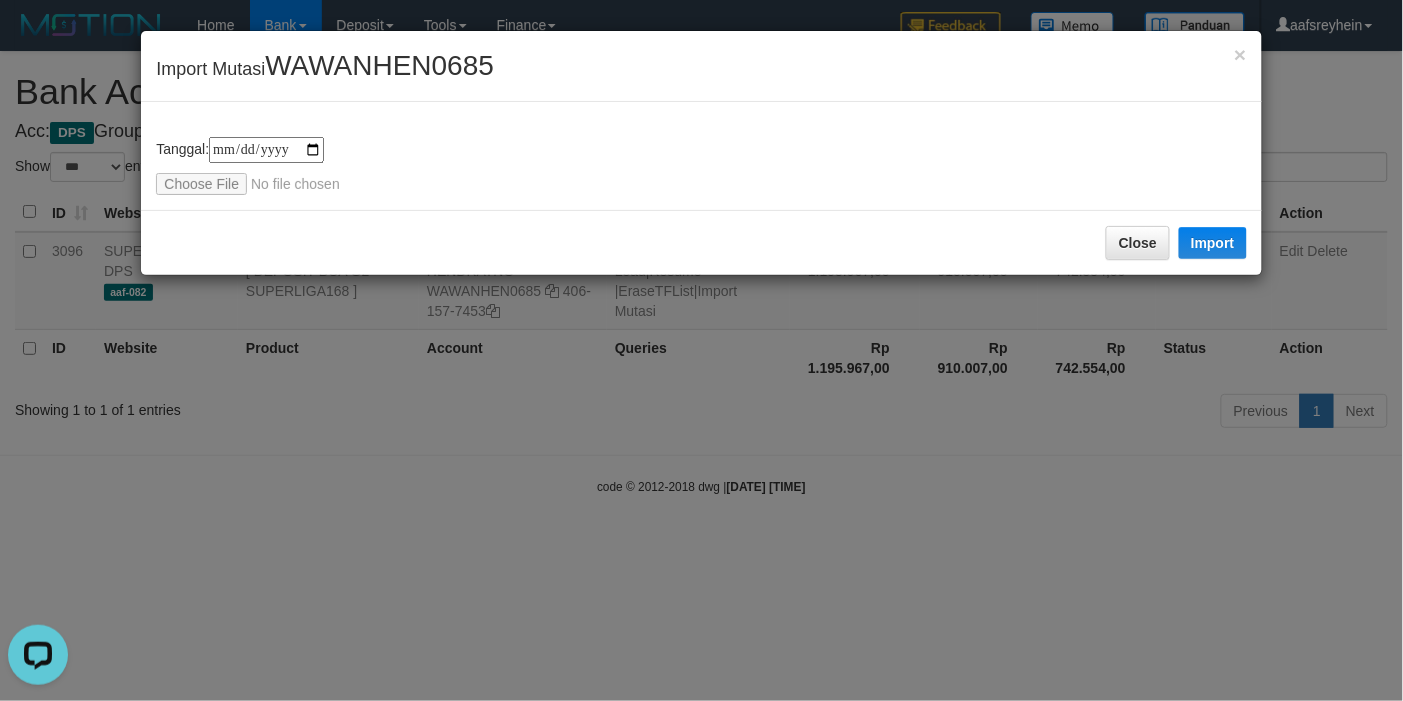 type on "**********" 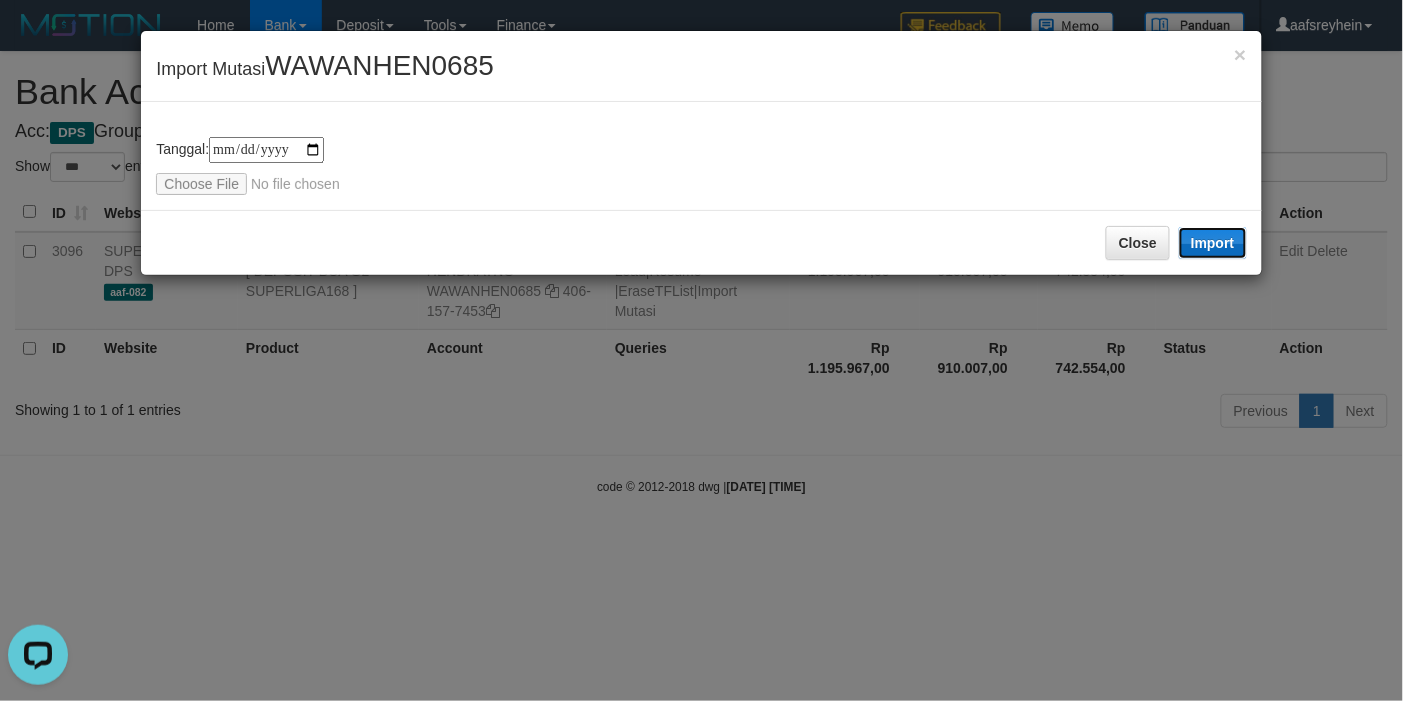 click on "Import" at bounding box center [1213, 243] 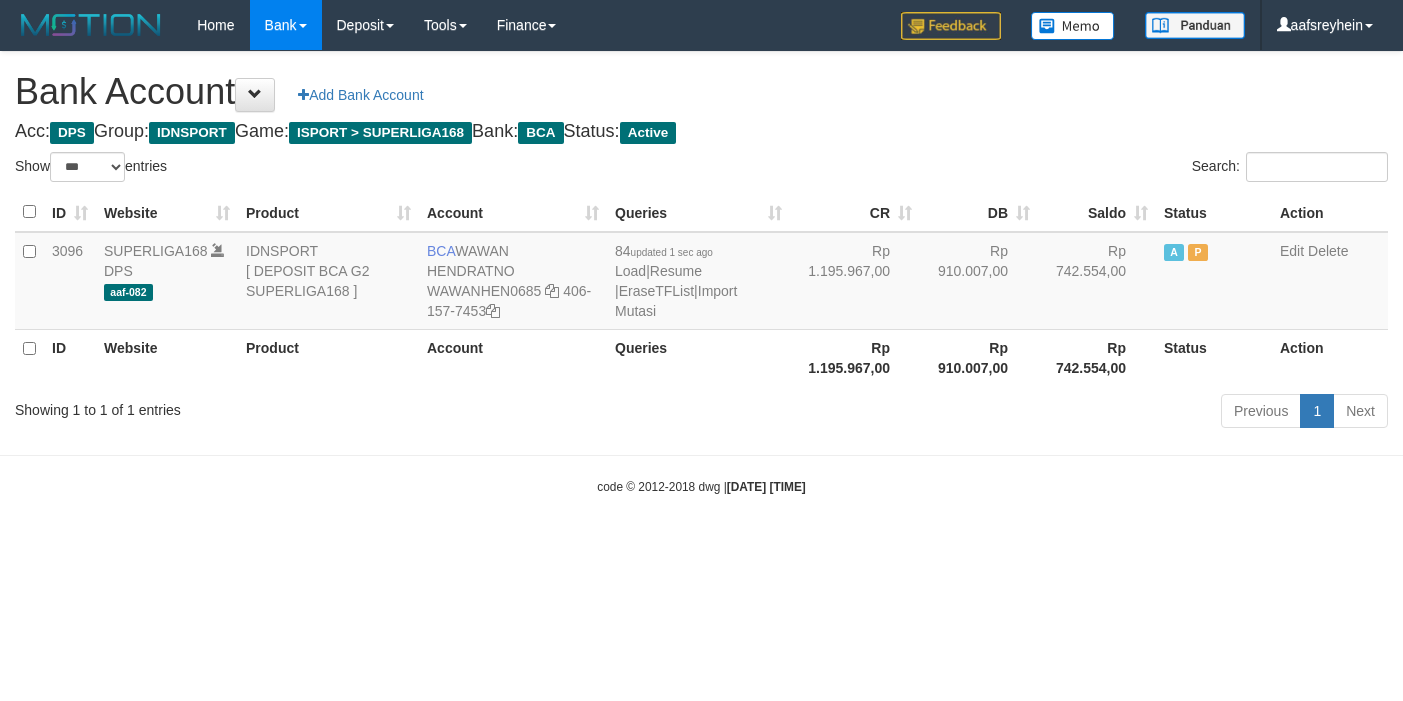 select on "***" 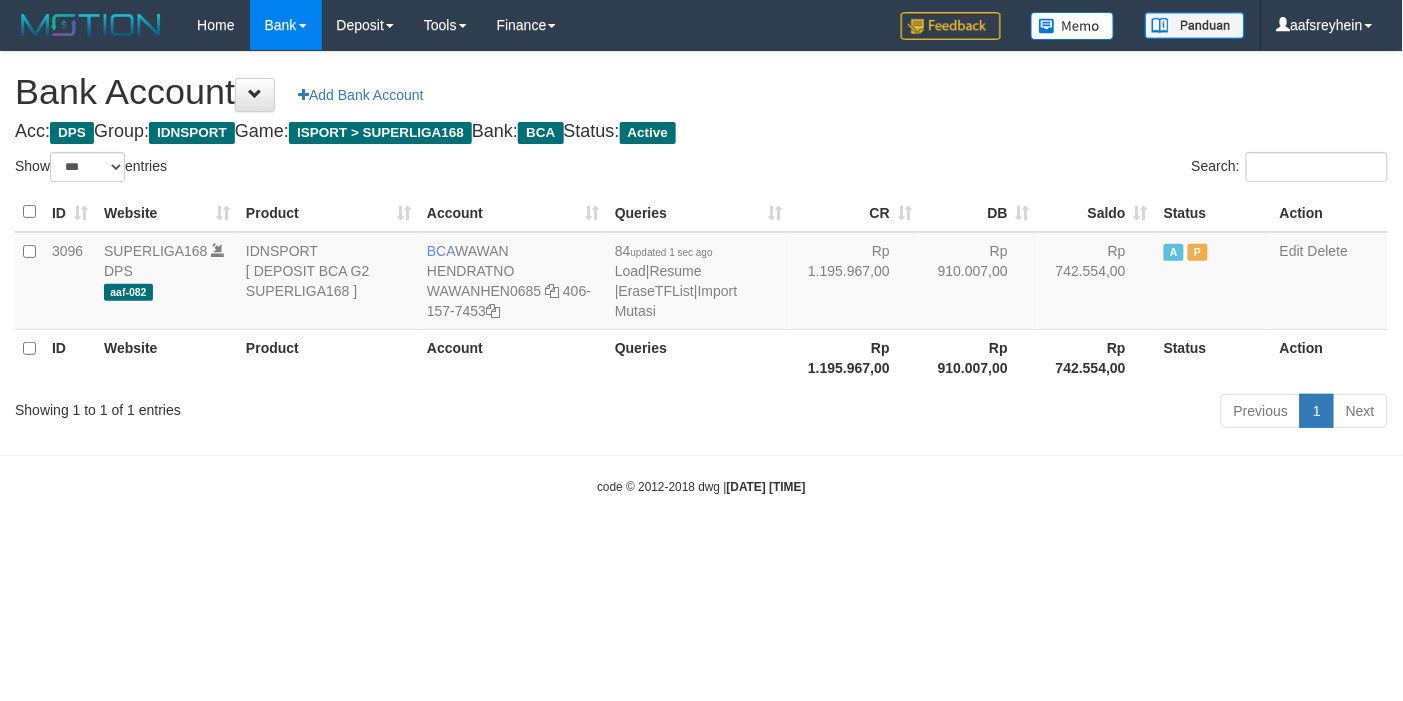 drag, startPoint x: 625, startPoint y: 411, endPoint x: 601, endPoint y: 390, distance: 31.890438 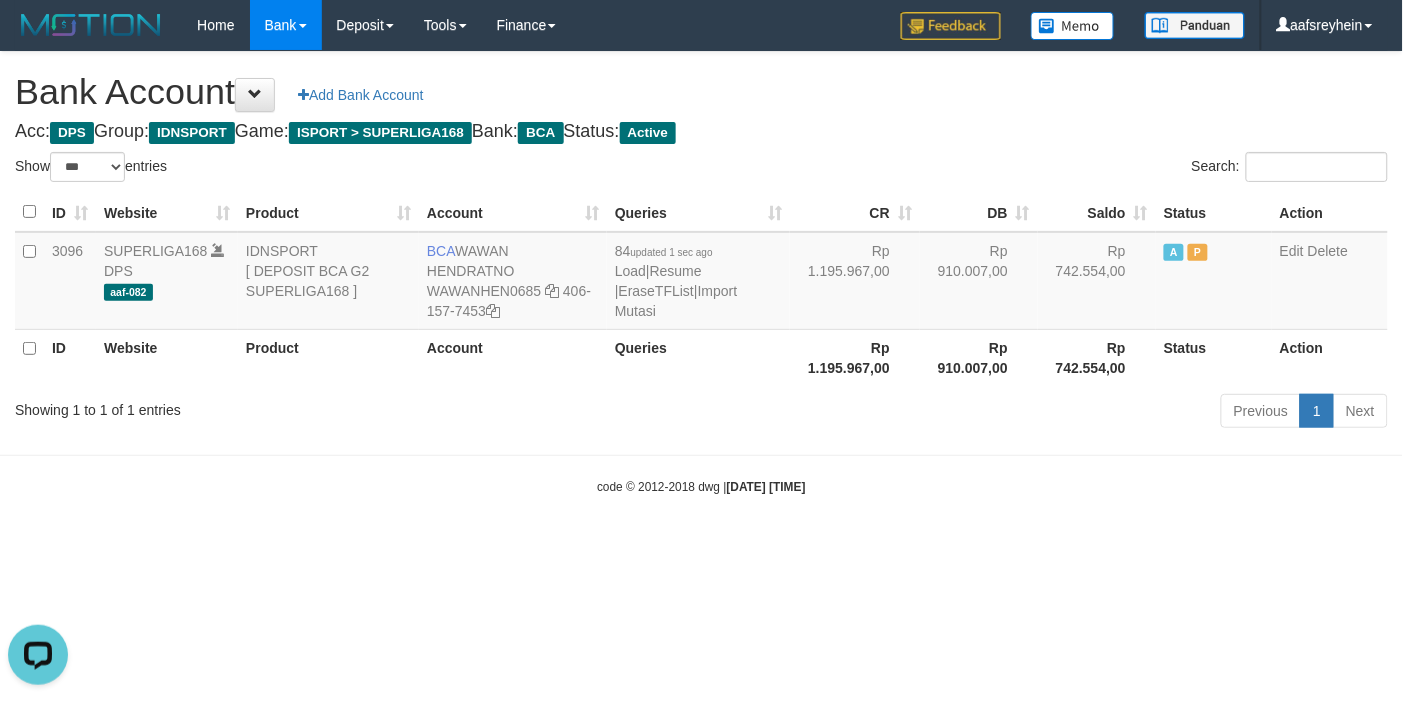 scroll, scrollTop: 0, scrollLeft: 0, axis: both 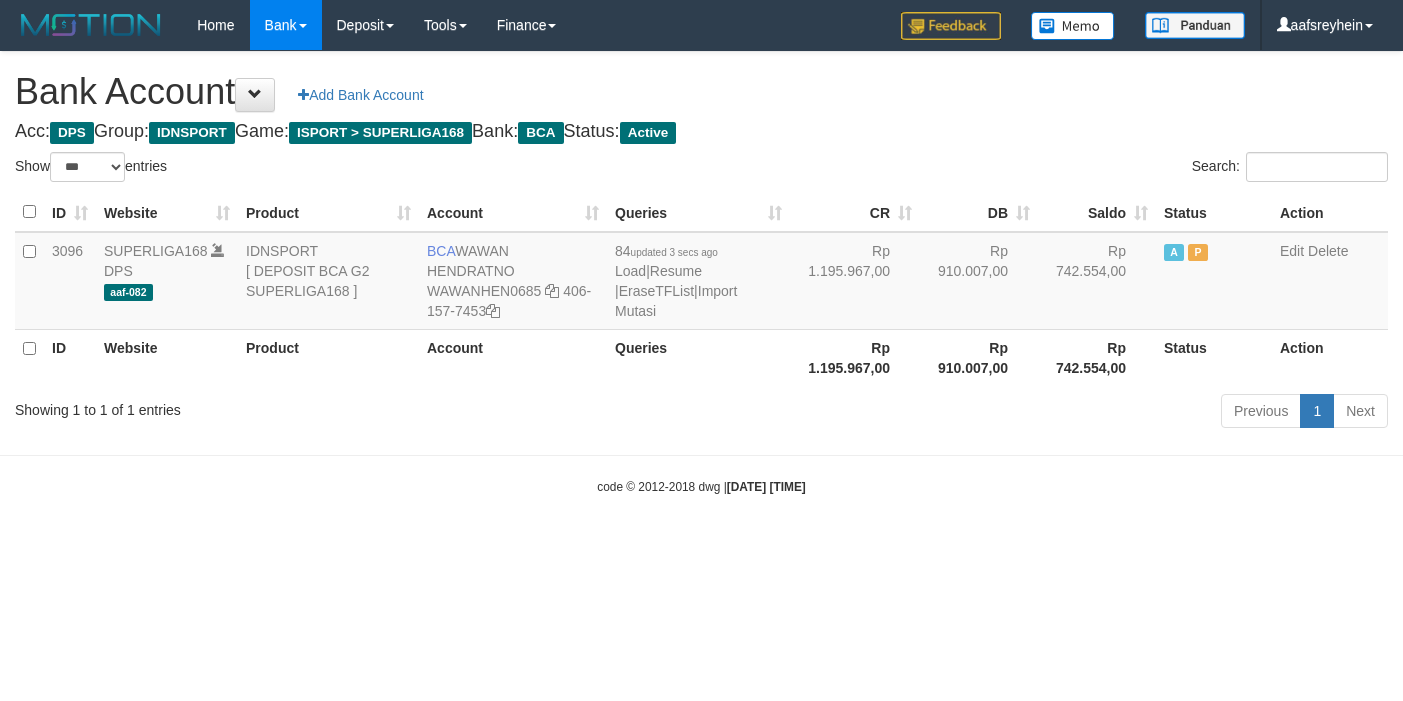 select on "***" 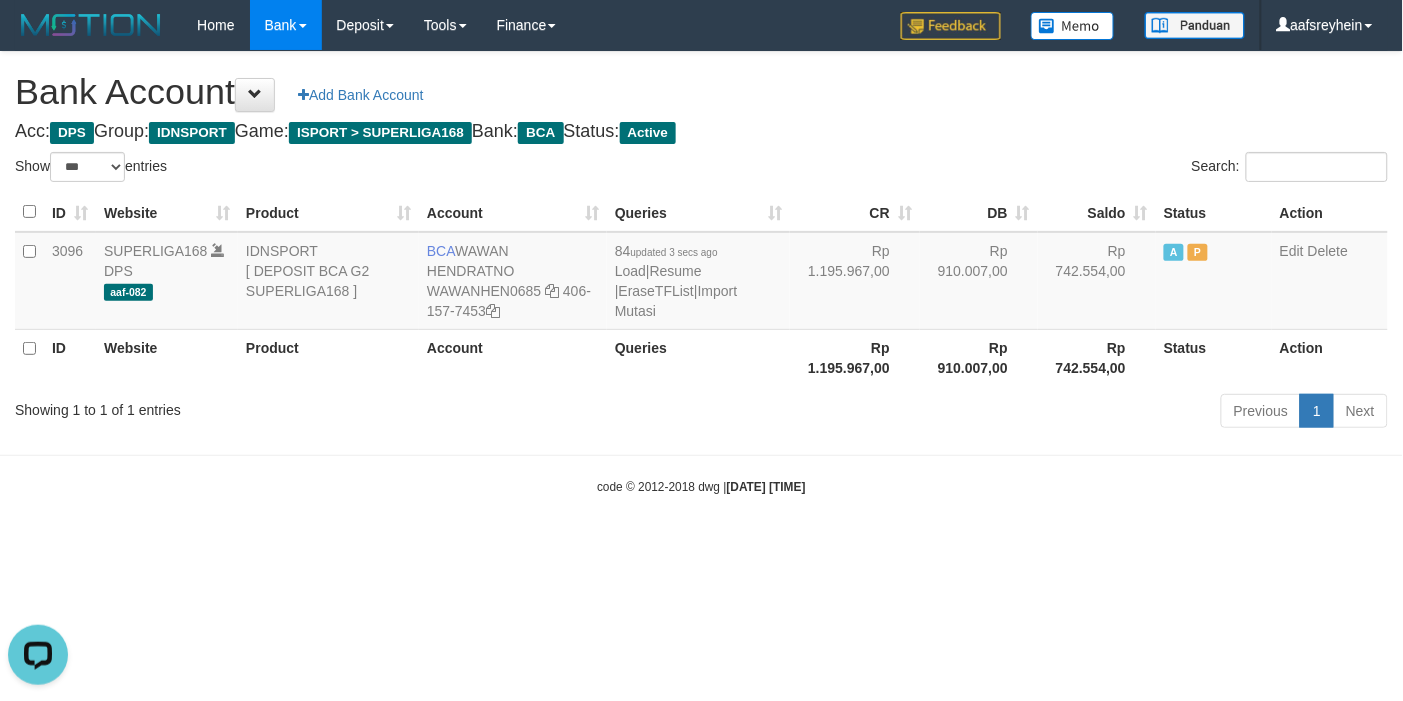 scroll, scrollTop: 0, scrollLeft: 0, axis: both 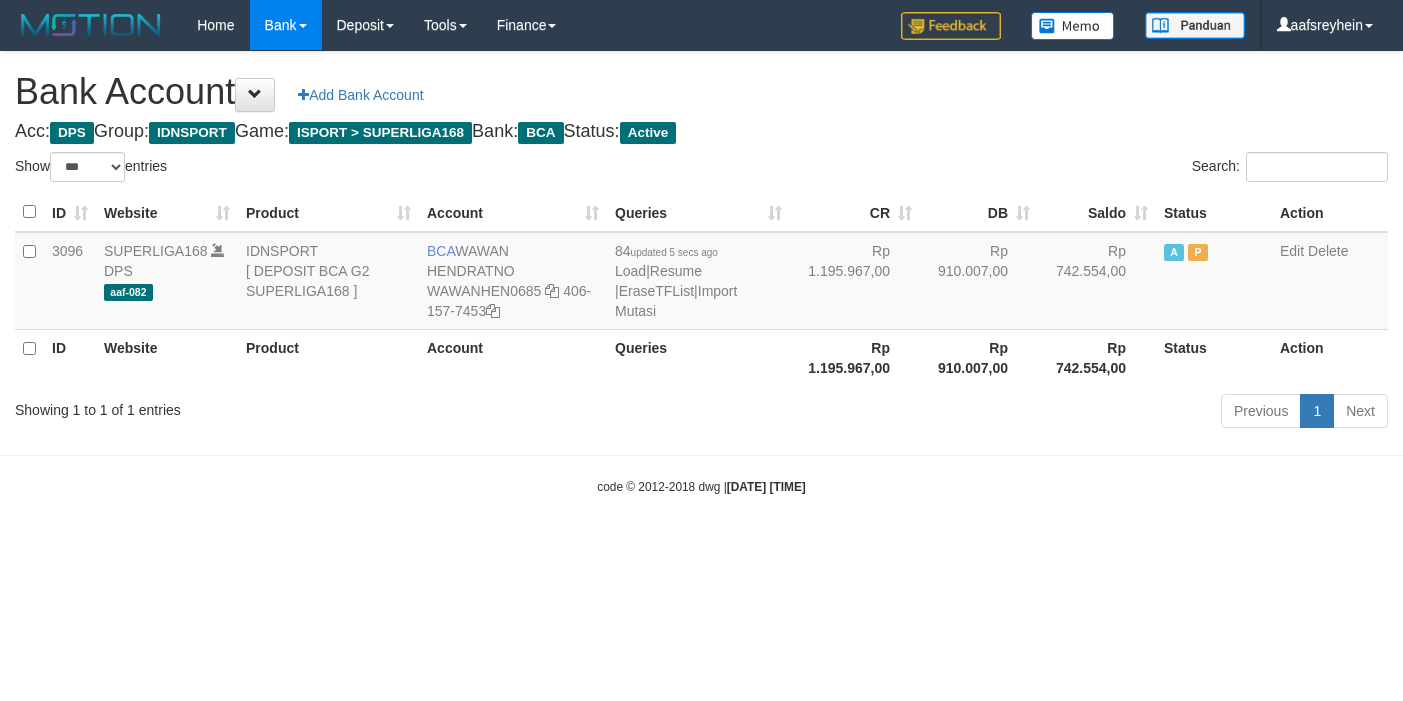 select on "***" 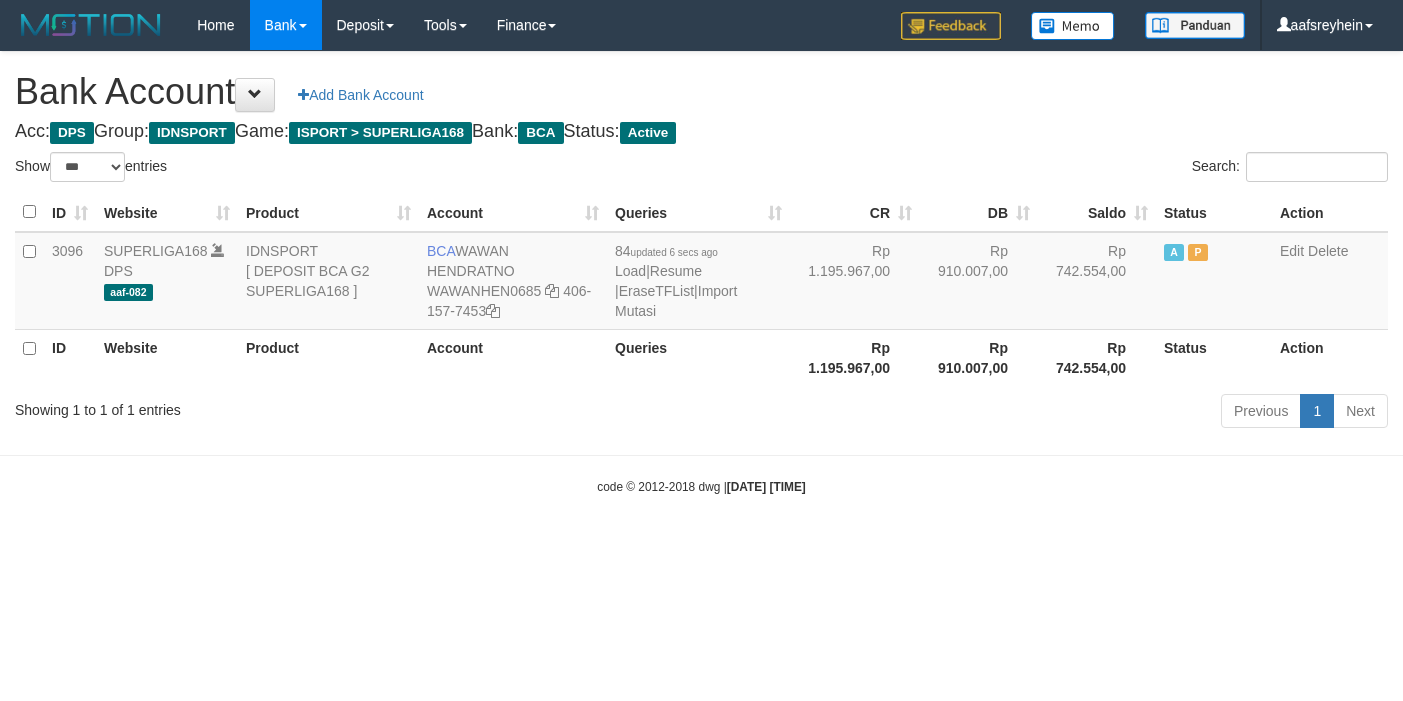 select on "***" 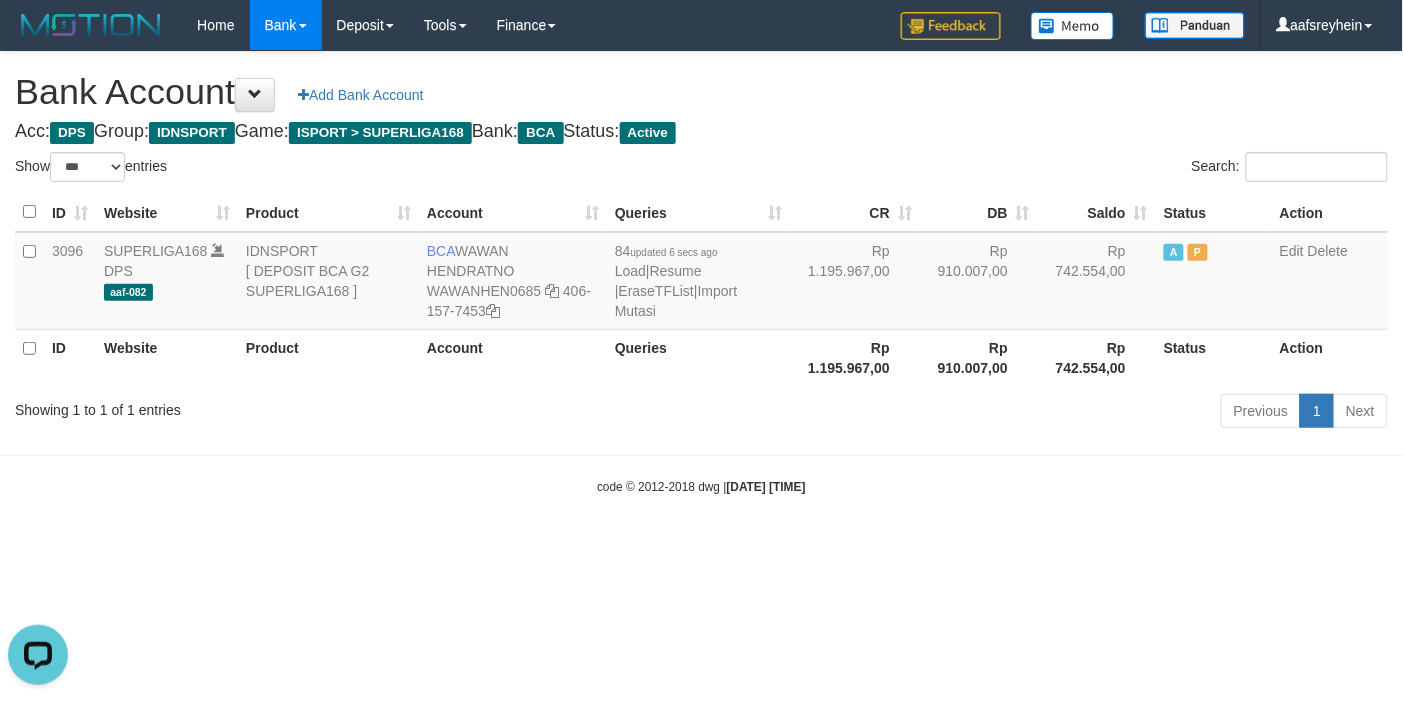 scroll, scrollTop: 0, scrollLeft: 0, axis: both 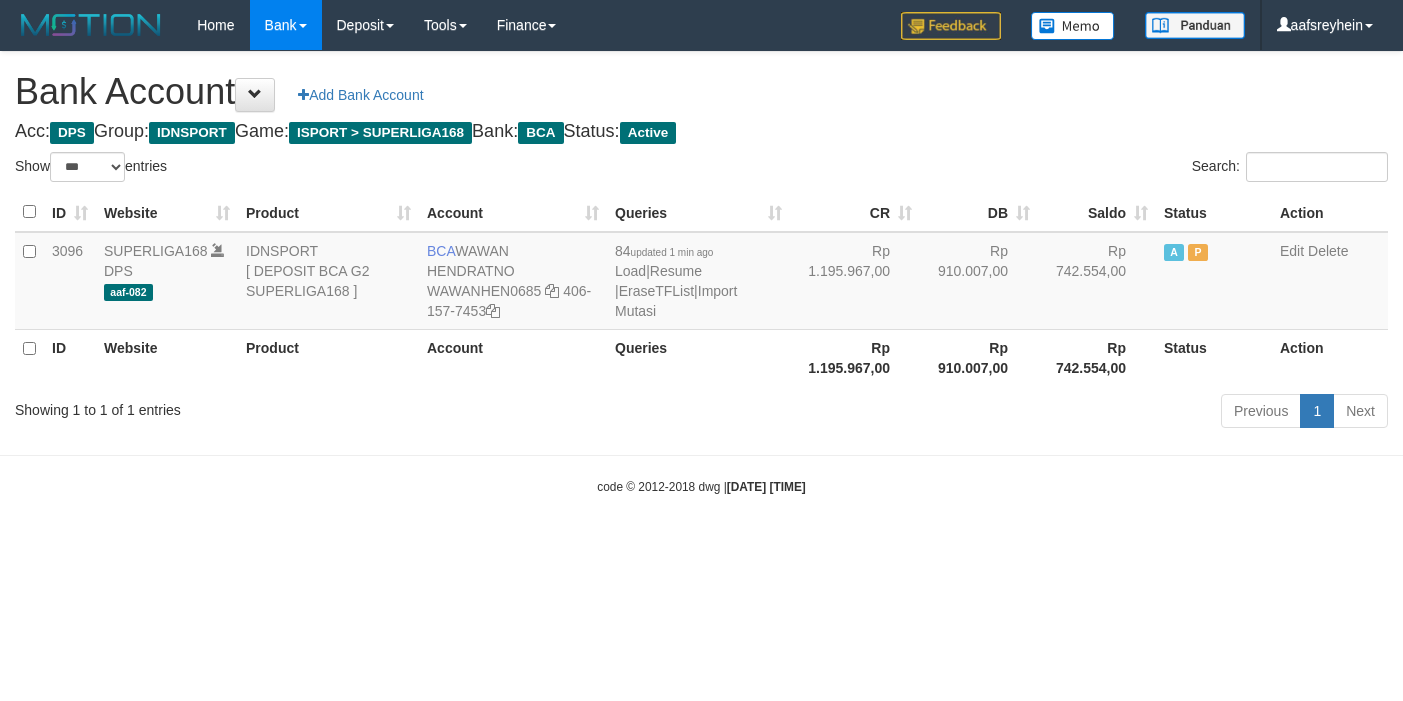 select on "***" 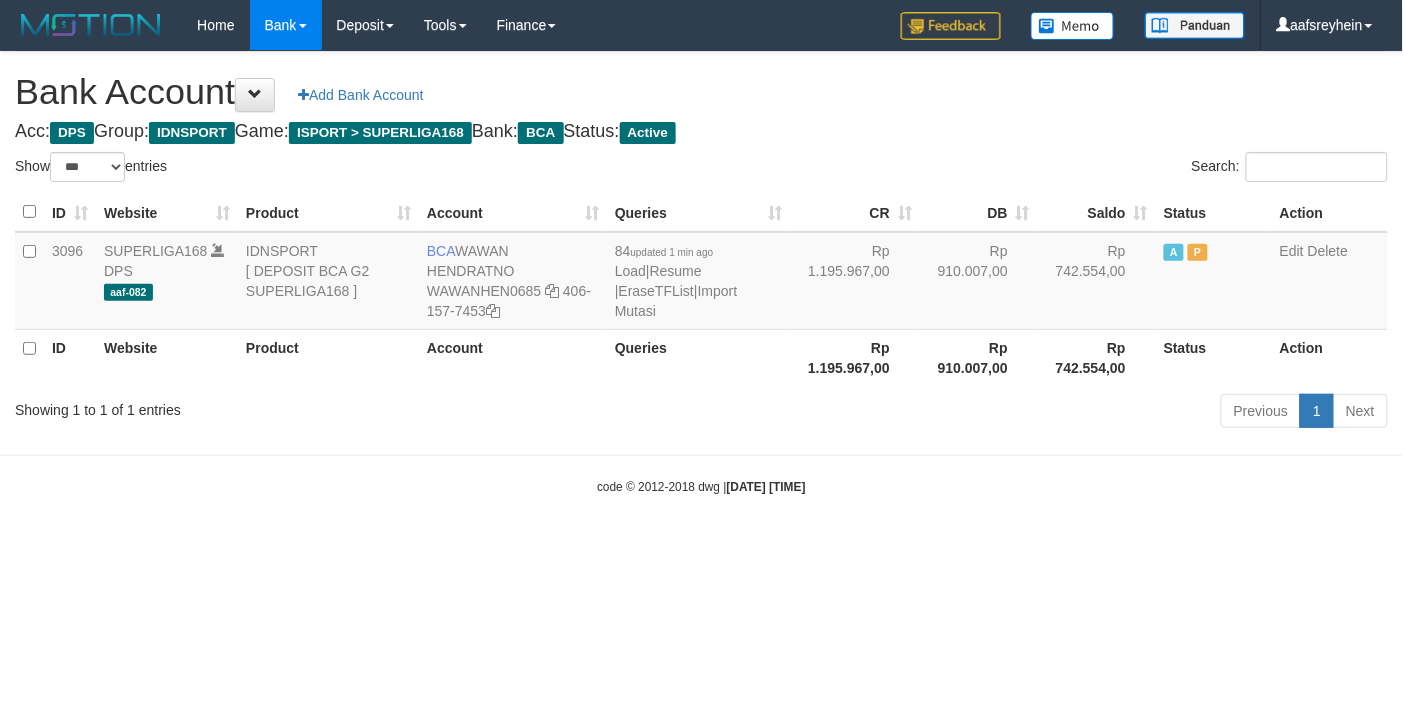 click on "Toggle navigation
Home
Bank
Account List
Load
By Website
Group
[ISPORT]													SUPERLIGA168
By Load Group (DPS)
-" at bounding box center (701, 273) 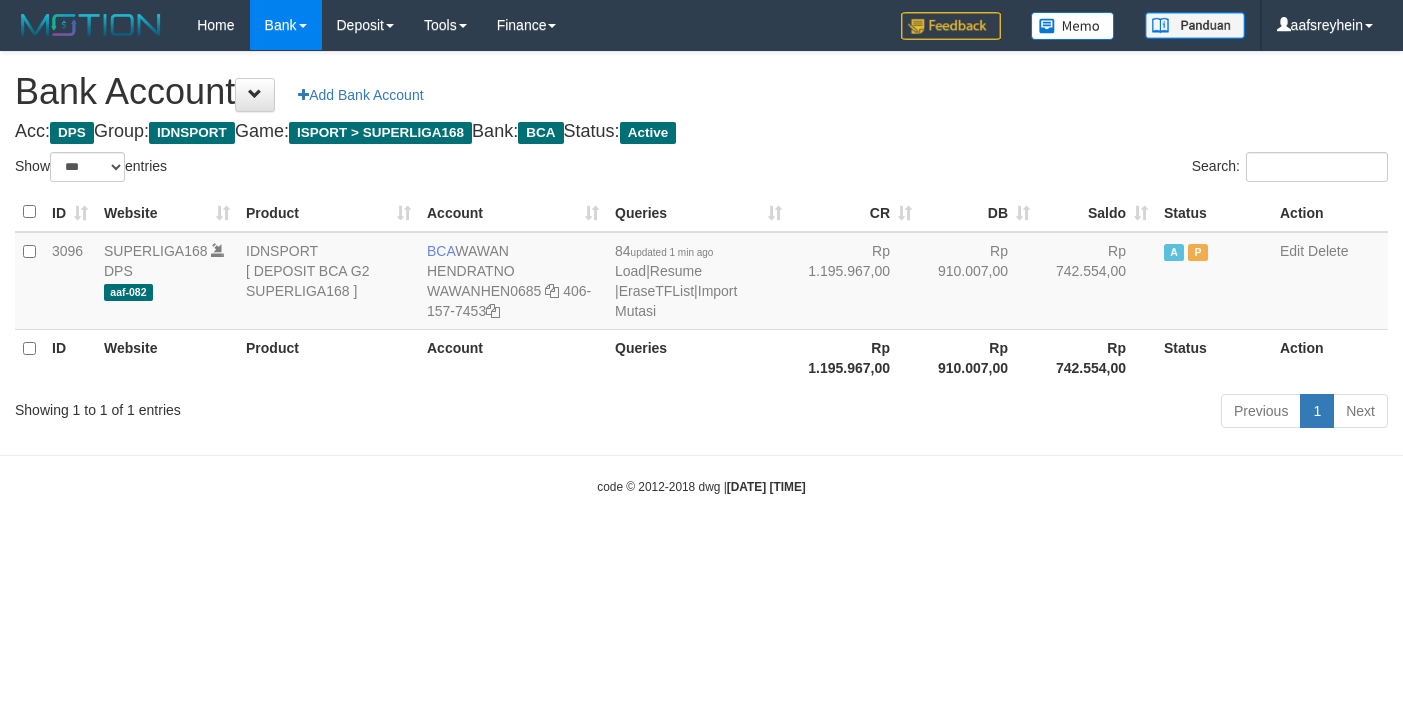 select on "***" 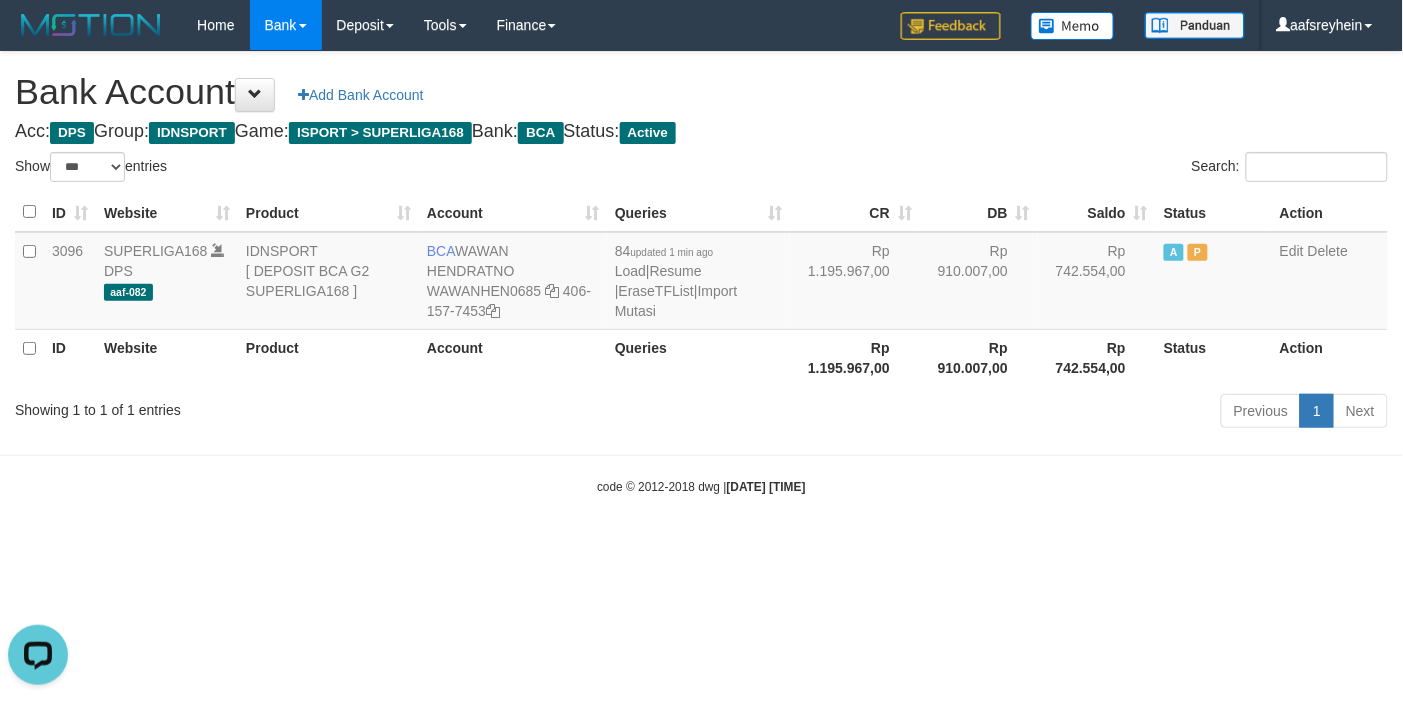 scroll, scrollTop: 0, scrollLeft: 0, axis: both 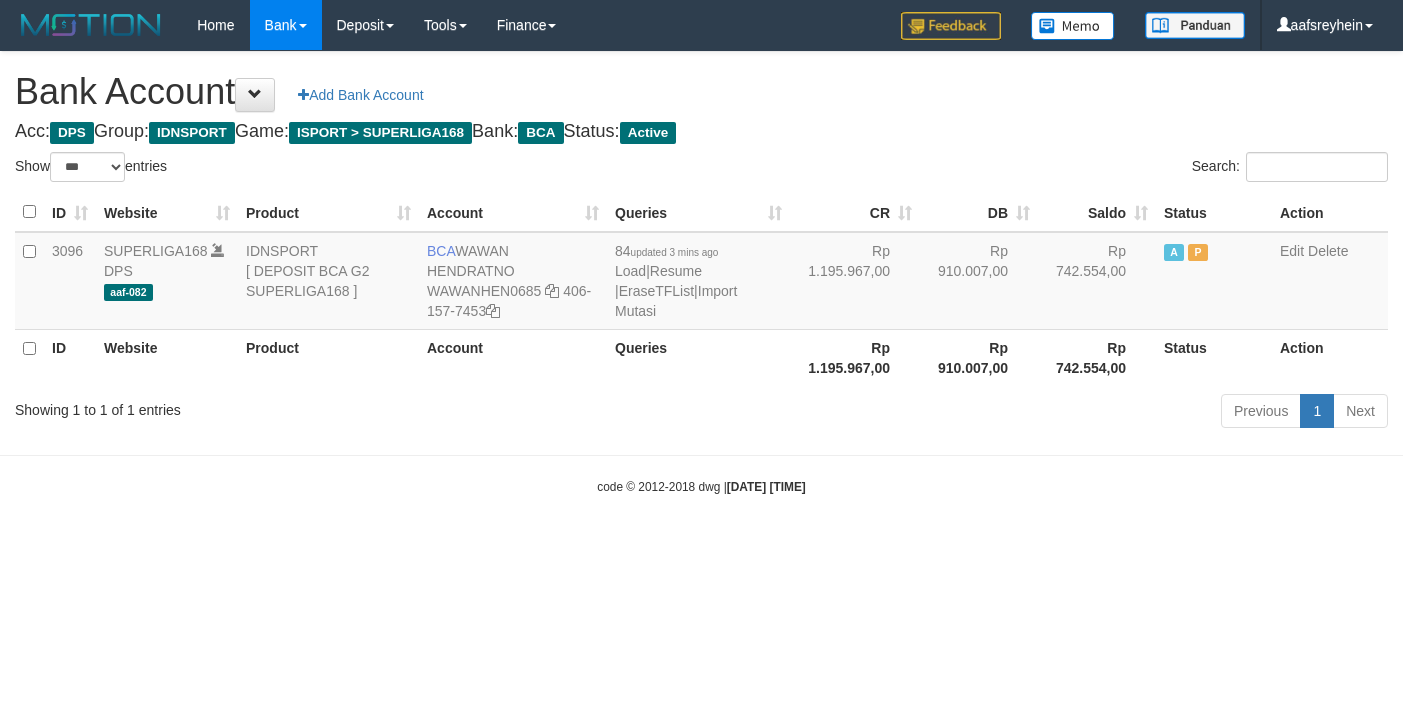 select on "***" 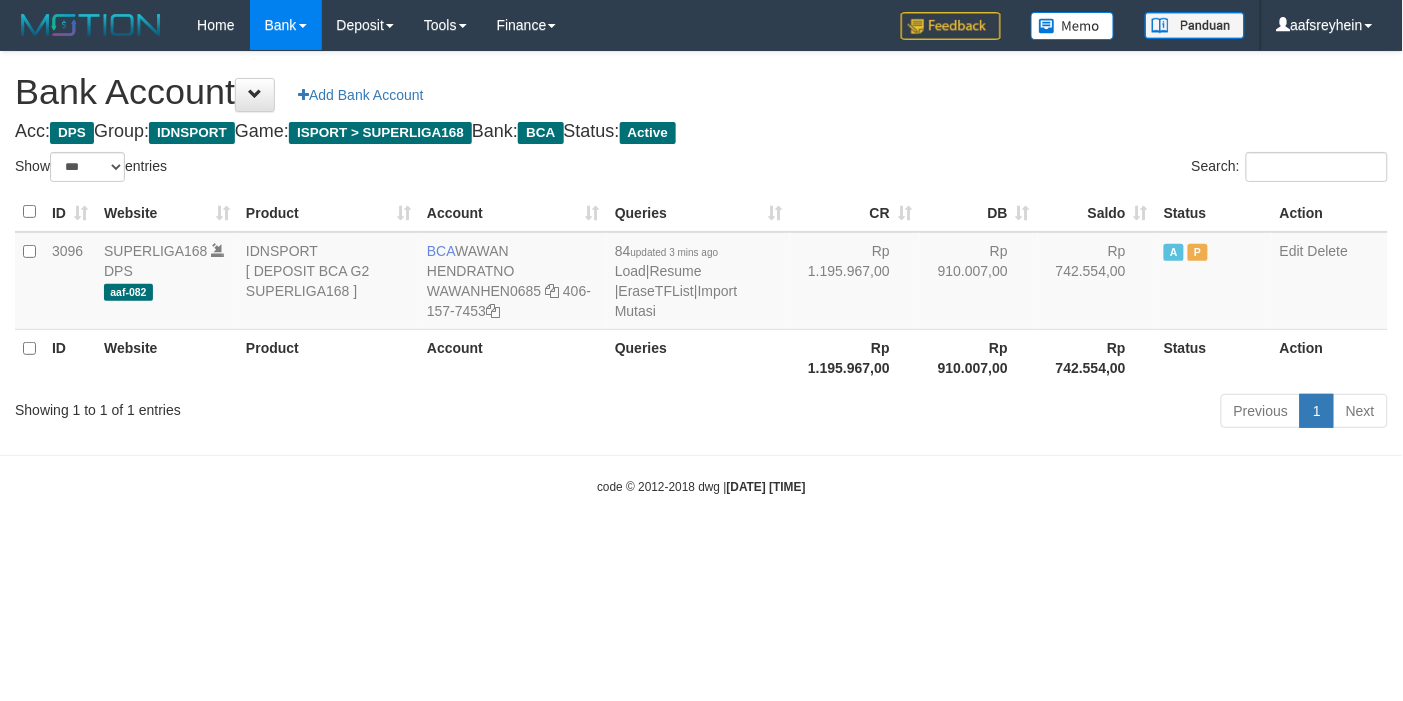 click on "Toggle navigation
Home
Bank
Account List
Load
By Website
Group
[ISPORT]													SUPERLIGA168
By Load Group (DPS)
-" at bounding box center [701, 273] 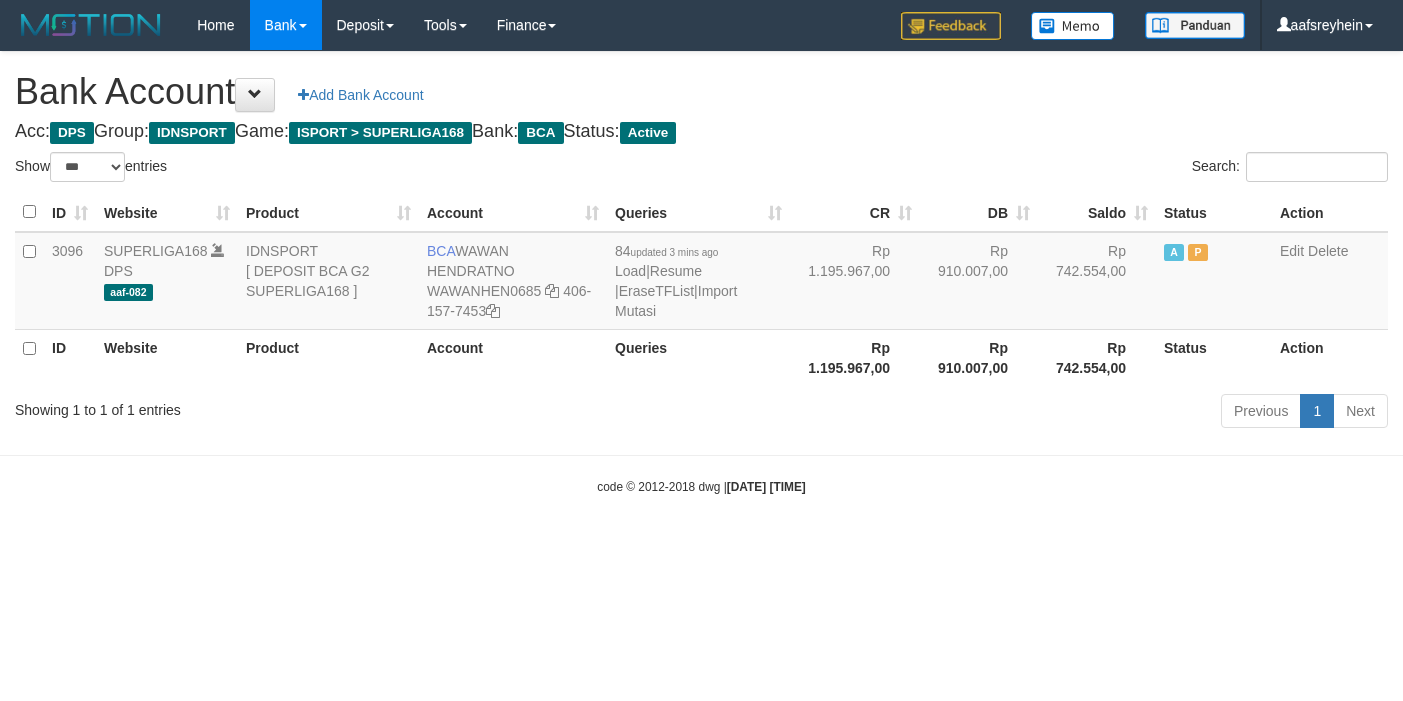 select on "***" 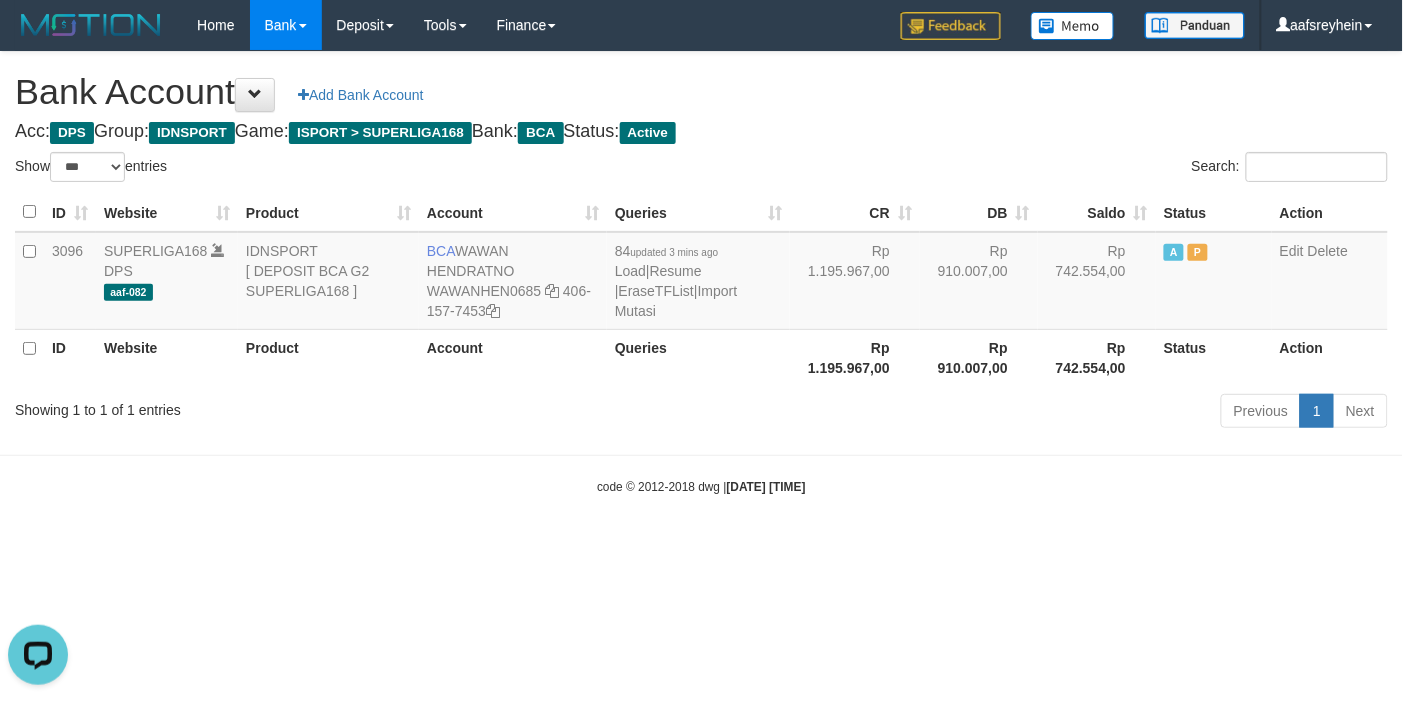 scroll, scrollTop: 0, scrollLeft: 0, axis: both 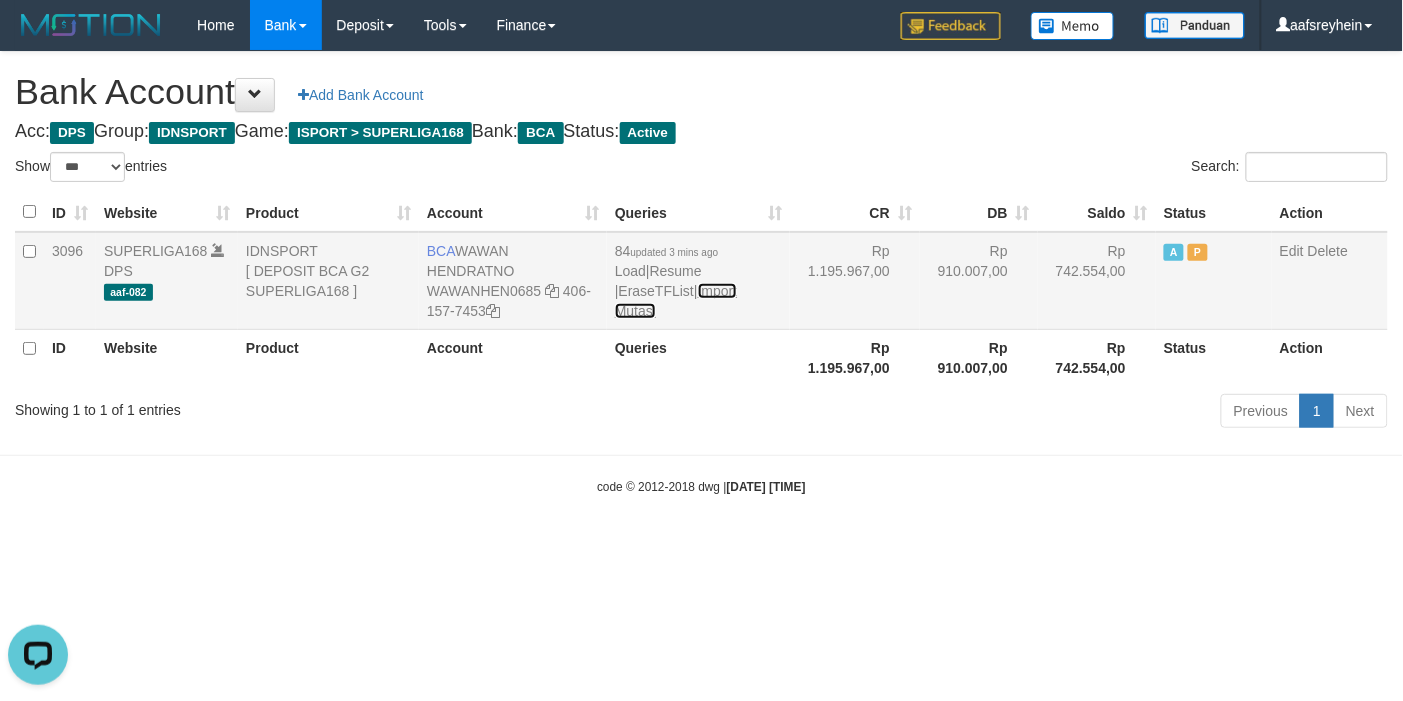 click on "Import Mutasi" at bounding box center [676, 301] 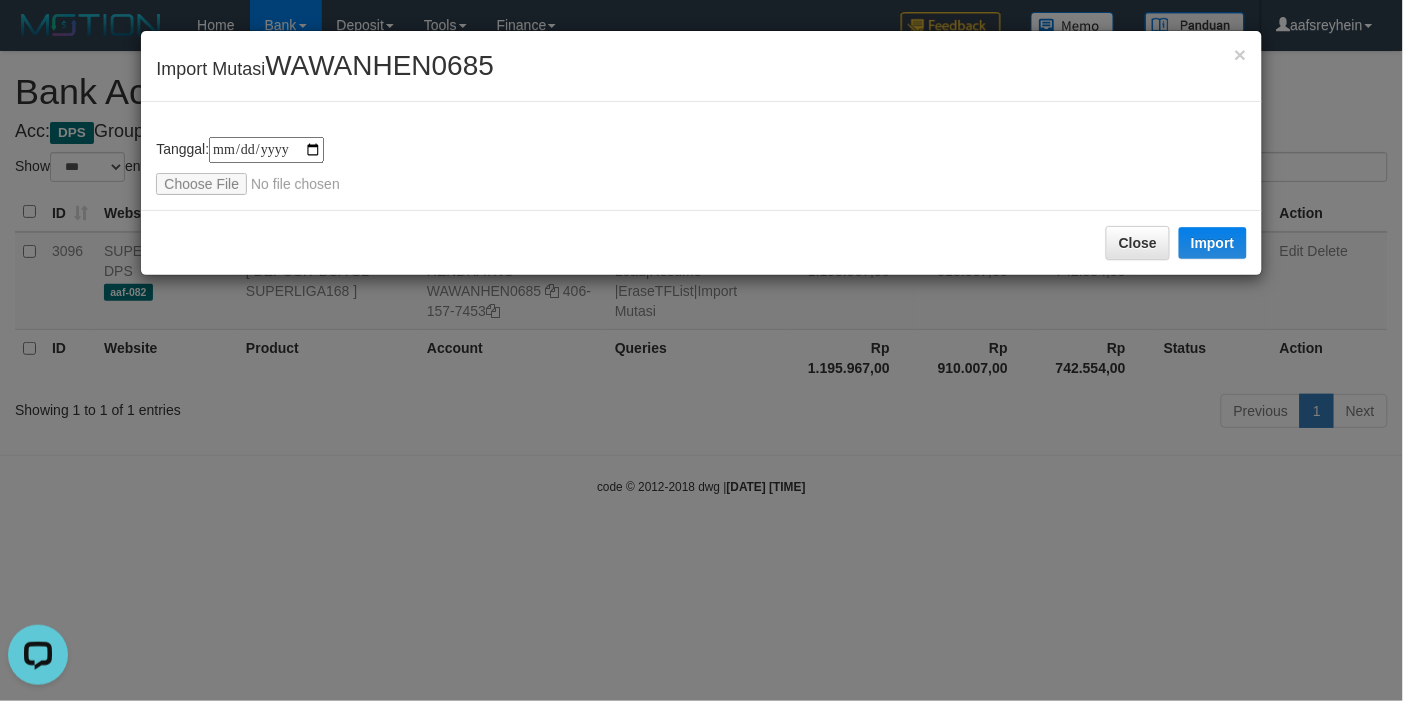 type on "**********" 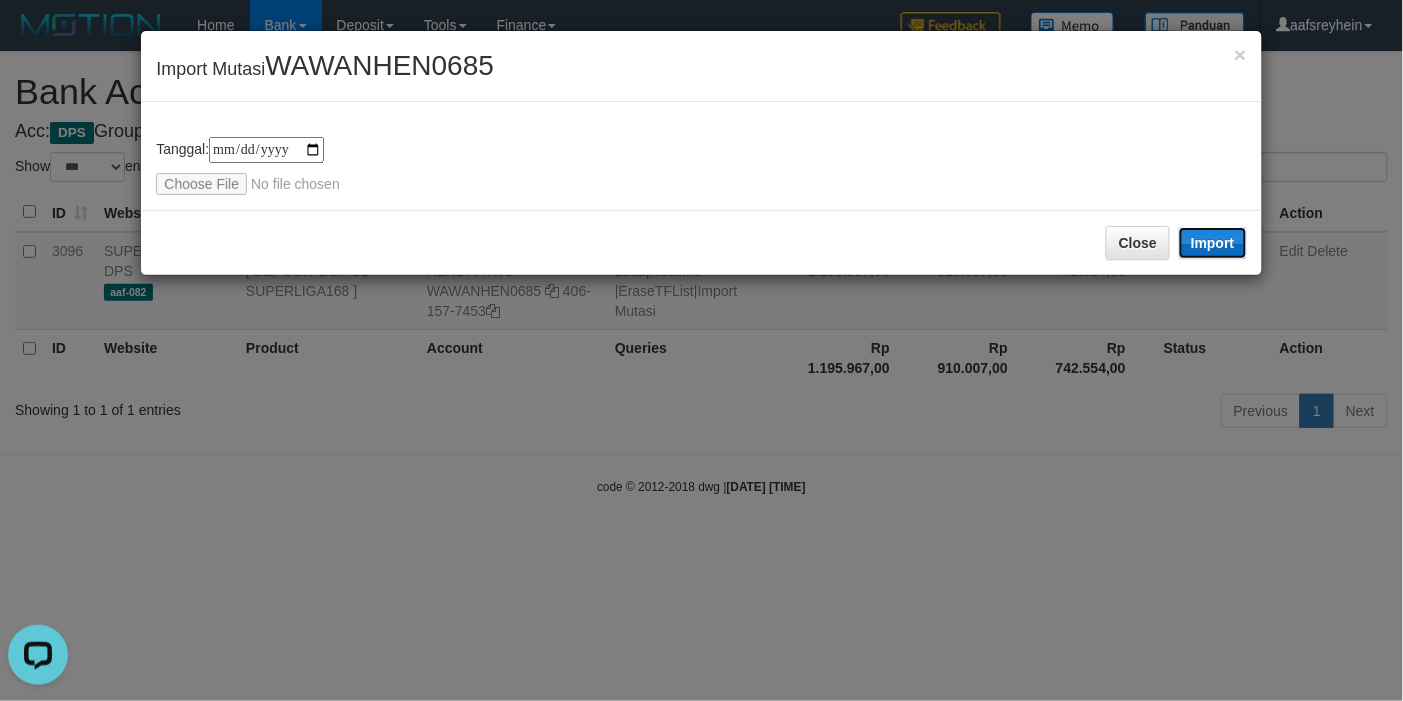 click on "Import" at bounding box center [1213, 243] 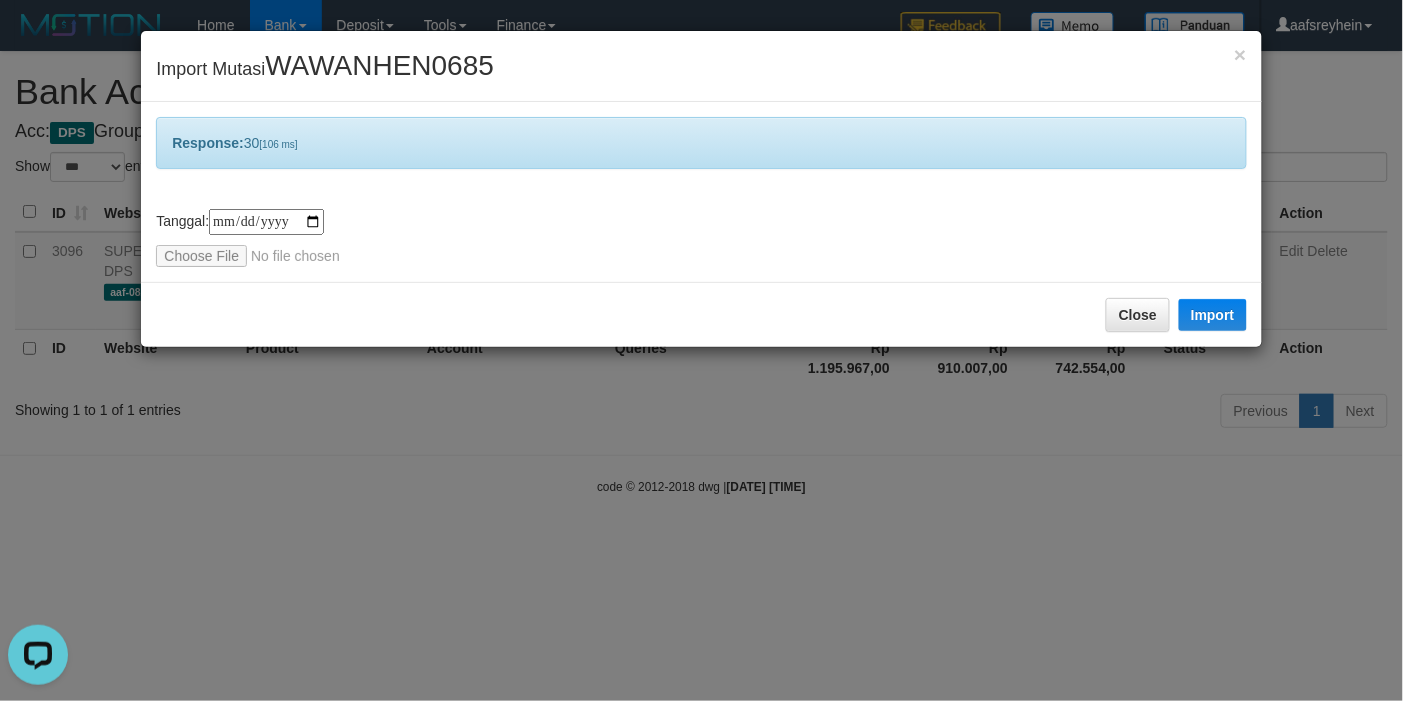 click on "**********" at bounding box center [701, 350] 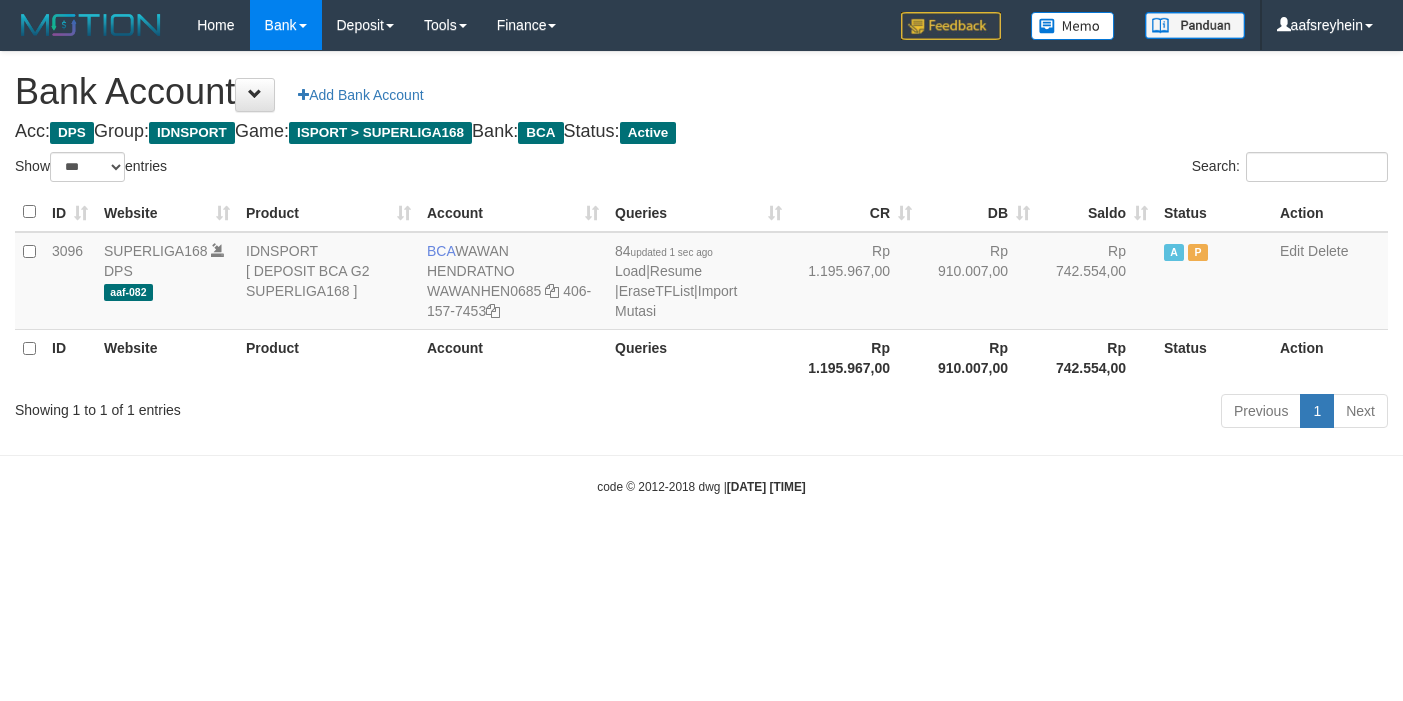 select on "***" 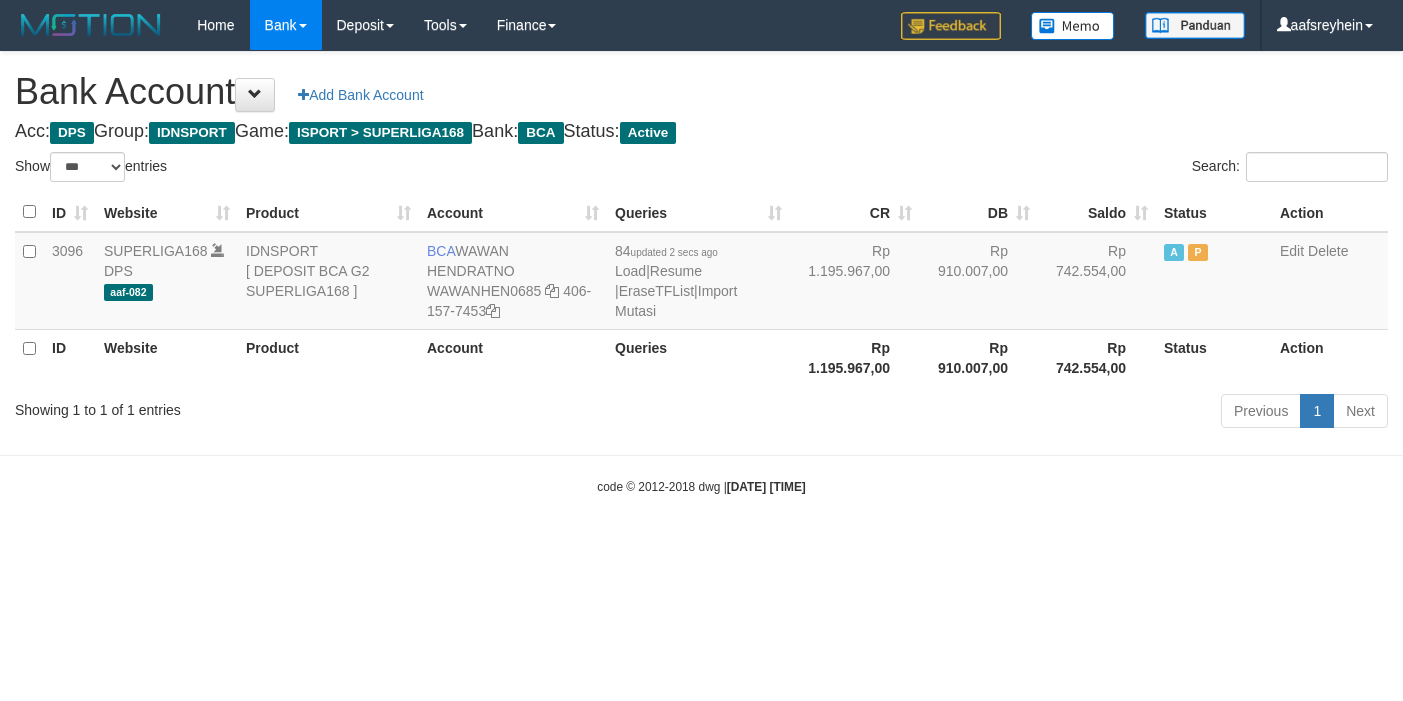 select on "***" 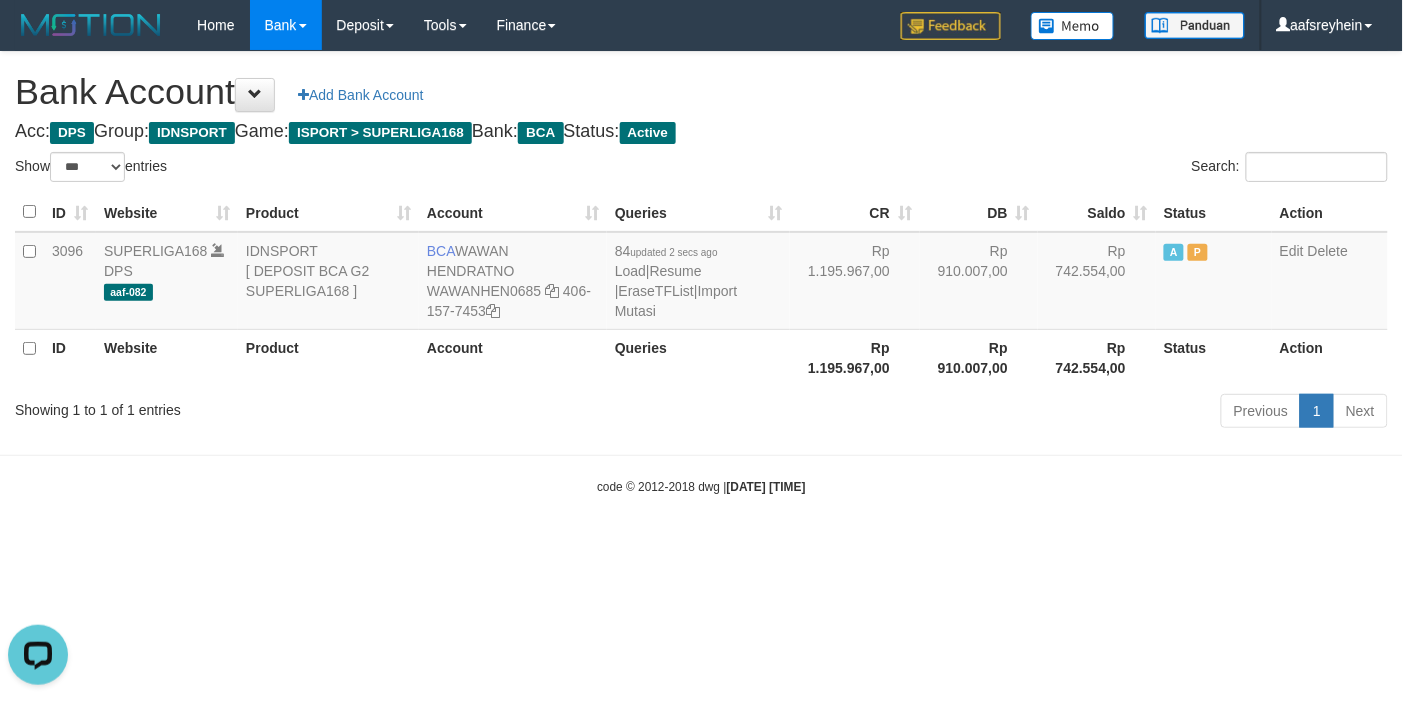 scroll, scrollTop: 0, scrollLeft: 0, axis: both 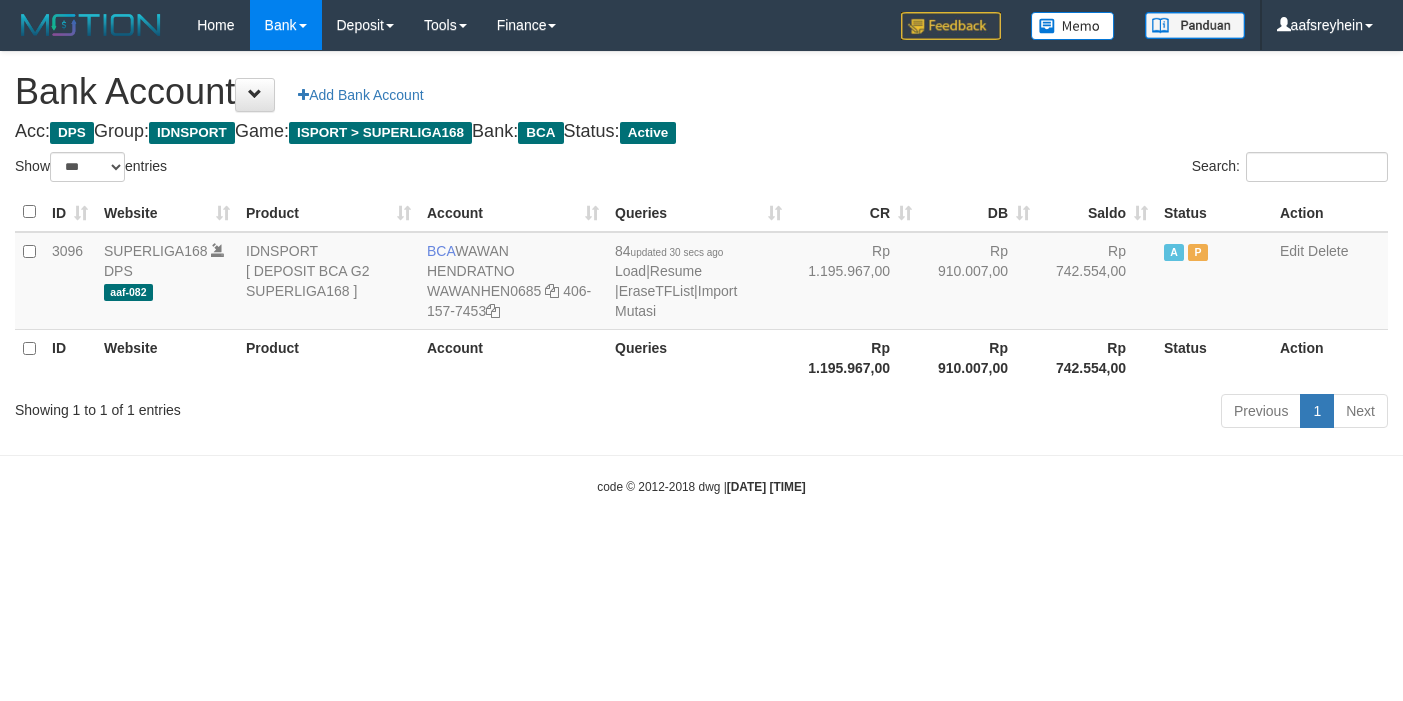 select on "***" 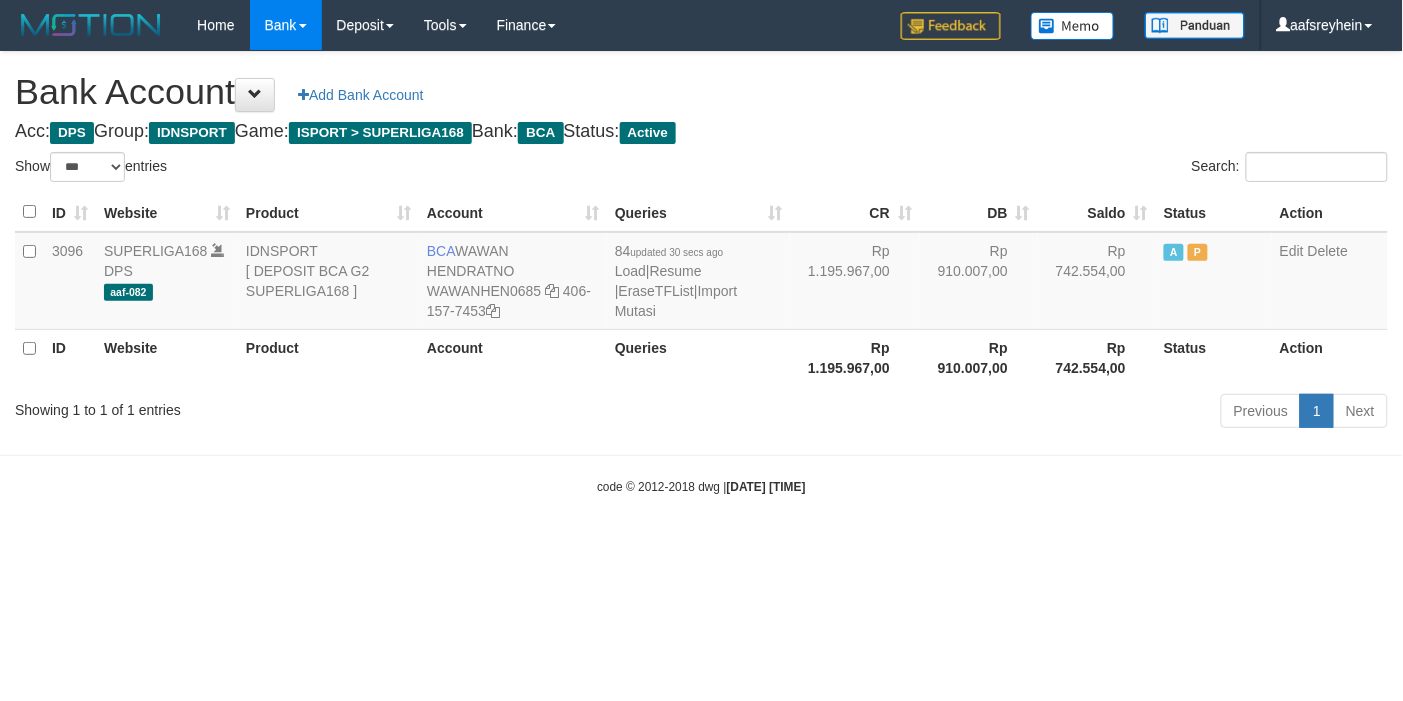 click on "Toggle navigation
Home
Bank
Account List
Load
By Website
Group
[ISPORT]													SUPERLIGA168
By Load Group (DPS)" at bounding box center [701, 273] 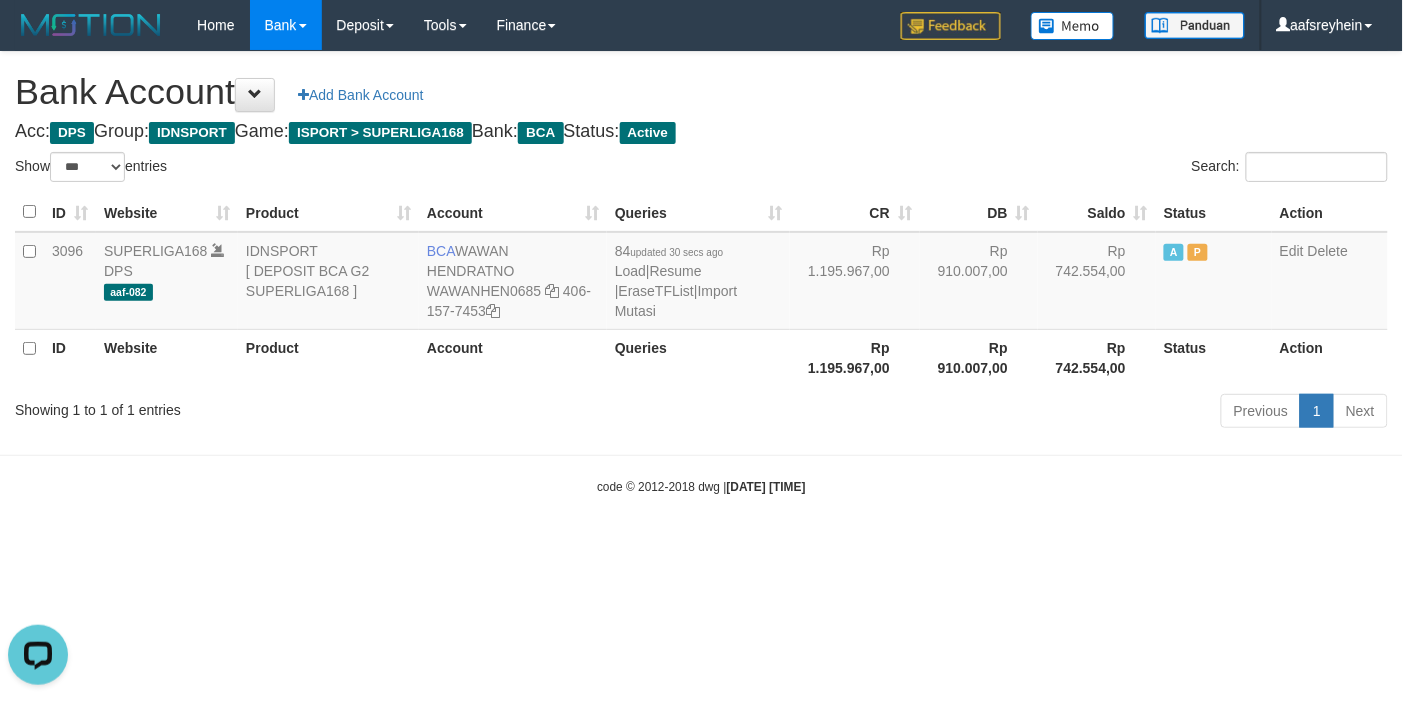 scroll, scrollTop: 0, scrollLeft: 0, axis: both 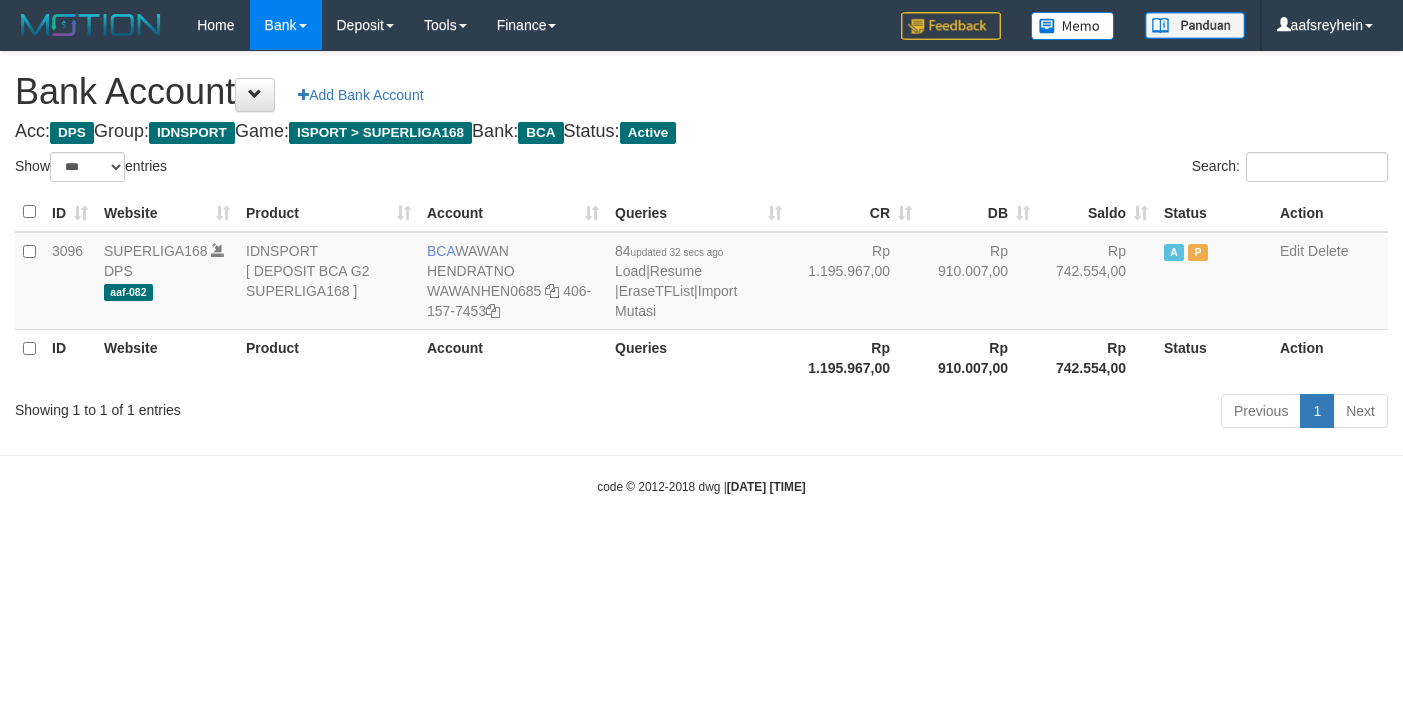 select on "***" 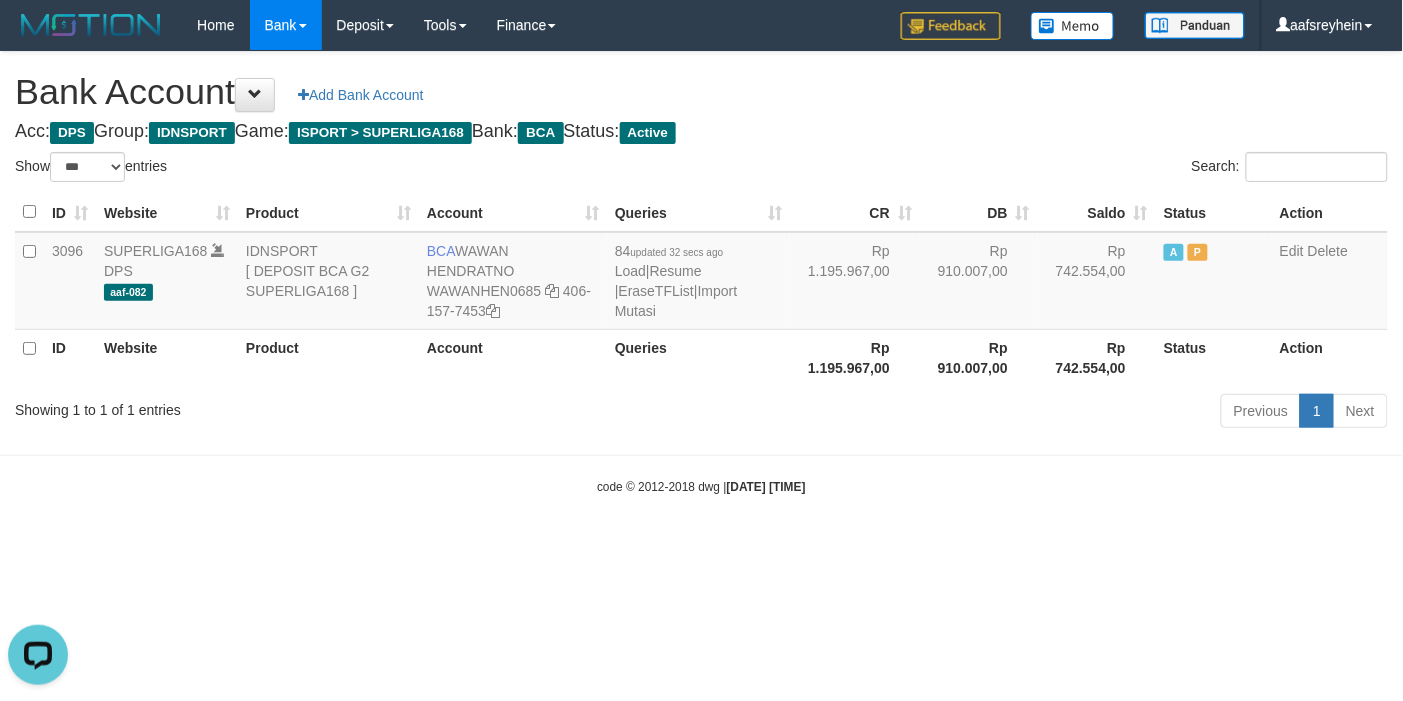 scroll, scrollTop: 0, scrollLeft: 0, axis: both 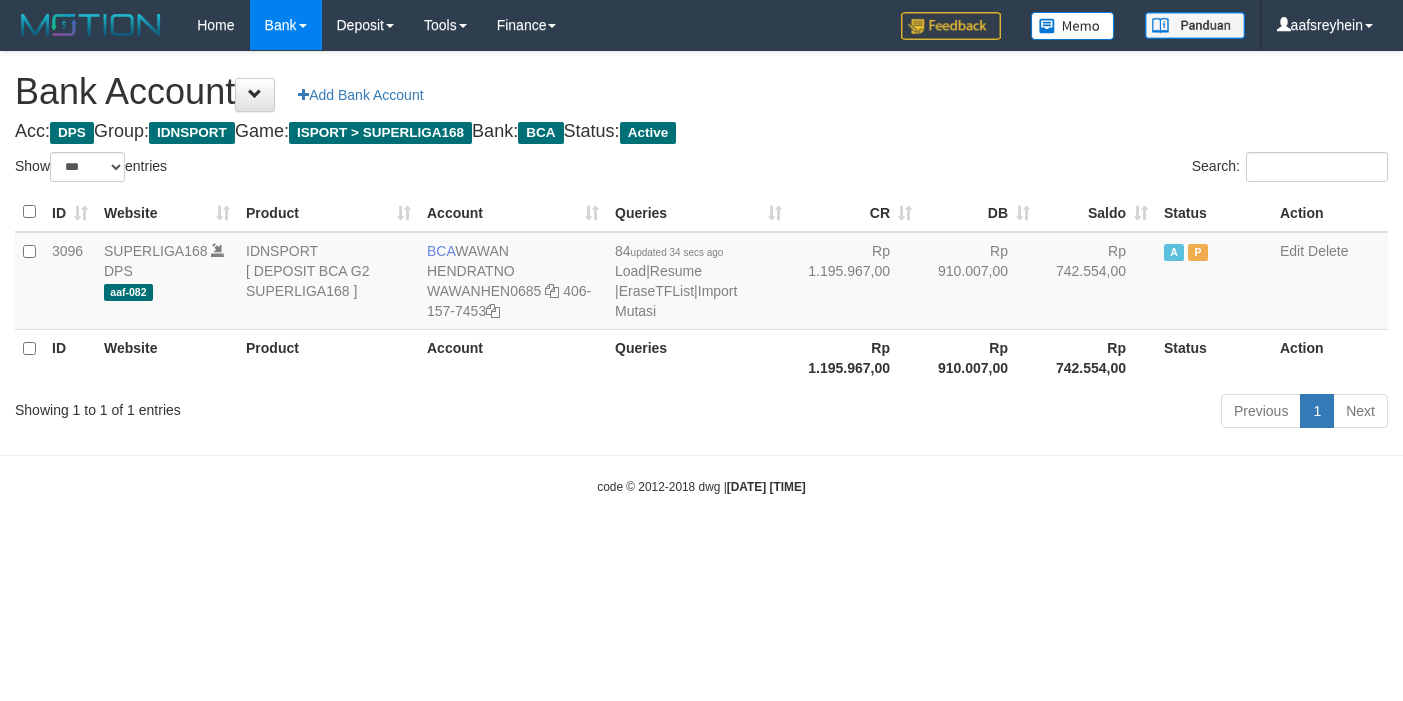 select on "***" 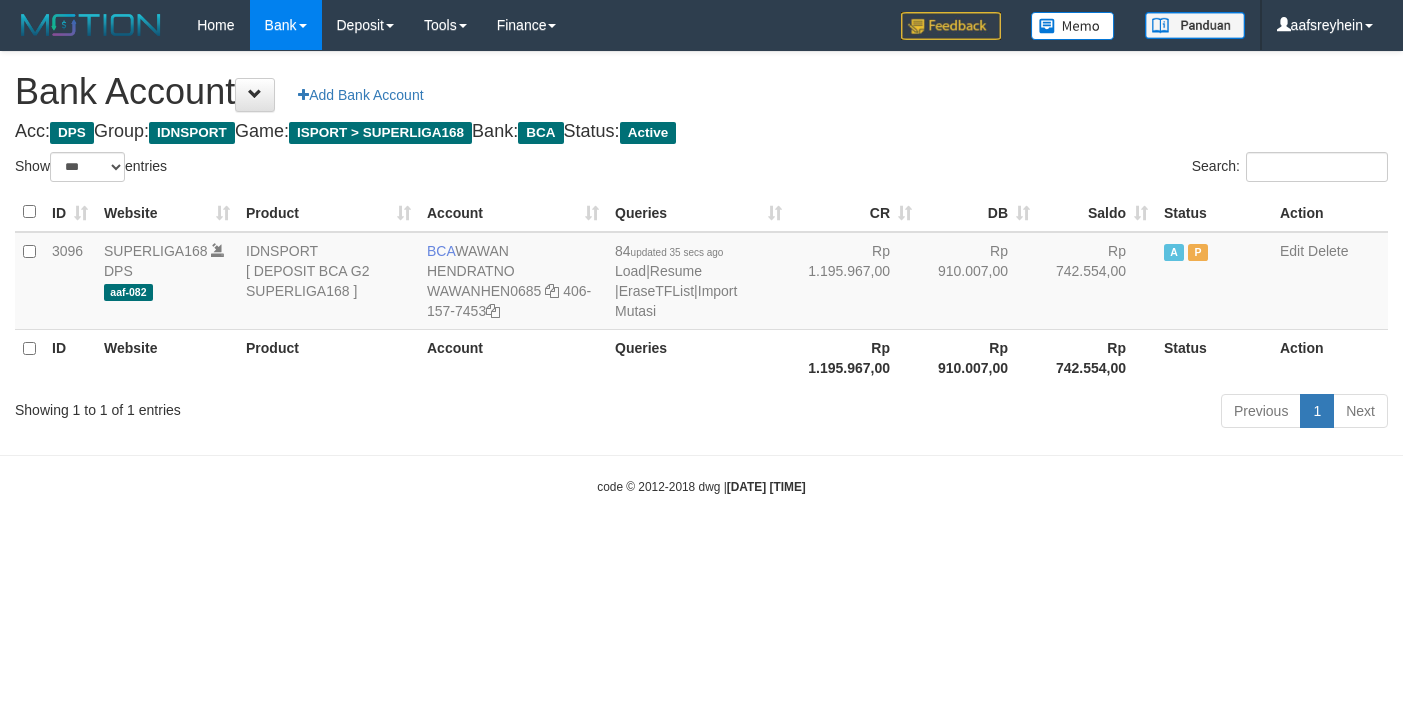 select on "***" 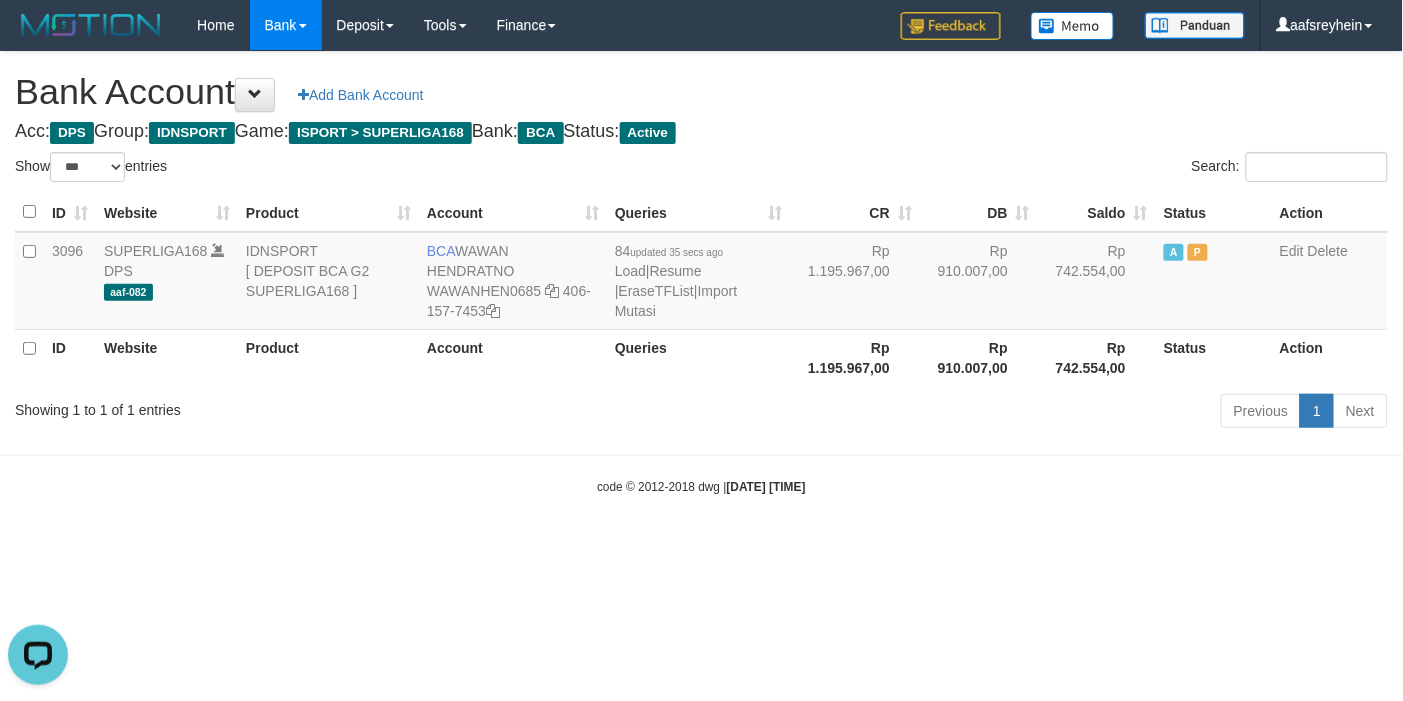 scroll, scrollTop: 0, scrollLeft: 0, axis: both 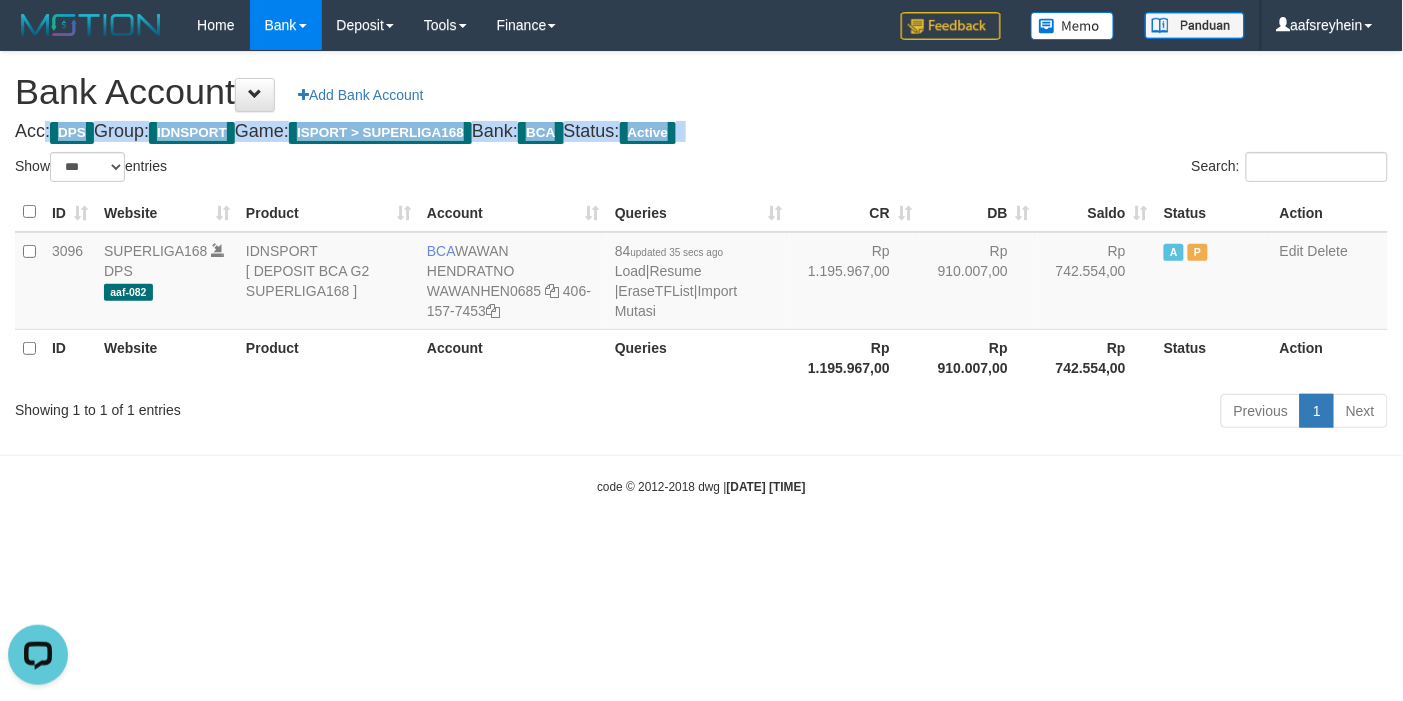 click on "Acc: 										 DPS
Group:   IDNSPORT    		Game:   ISPORT > SUPERLIGA168    		Bank:   BCA    		Status:  Active" at bounding box center [701, 132] 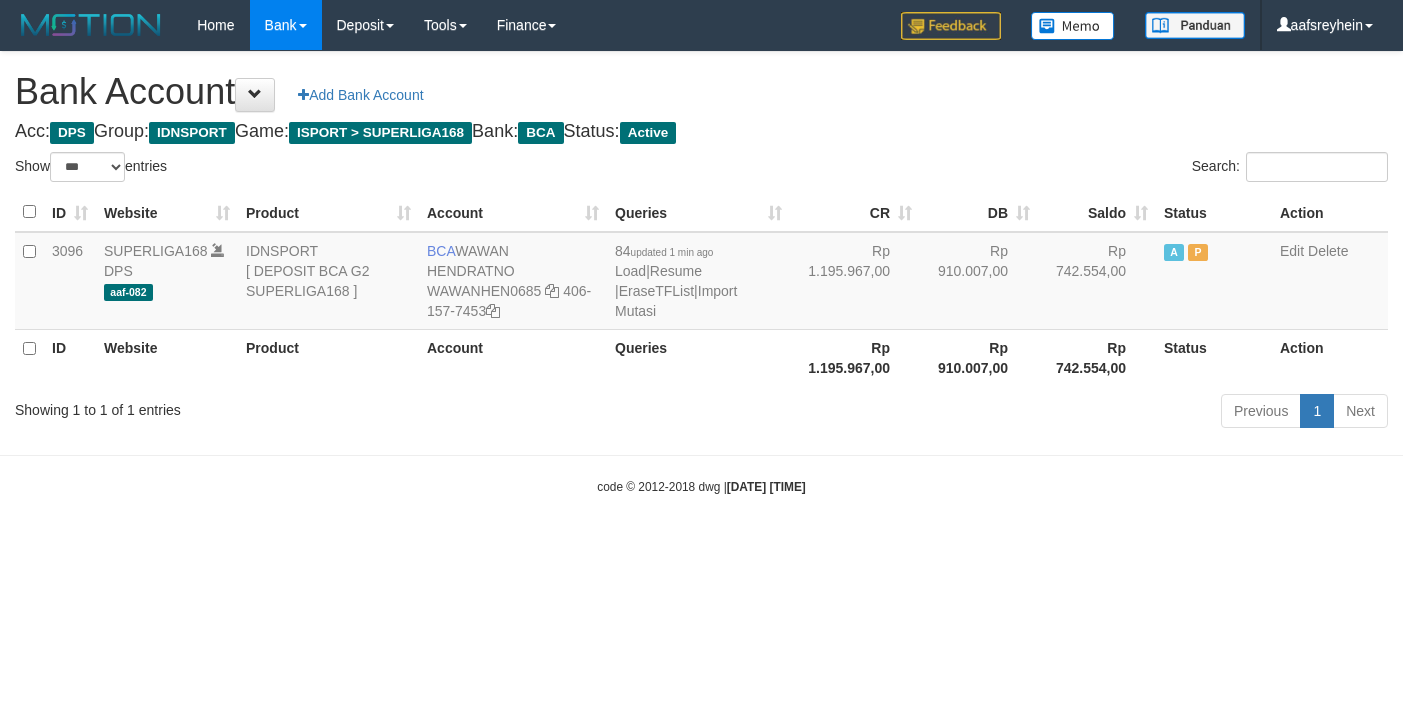 select on "***" 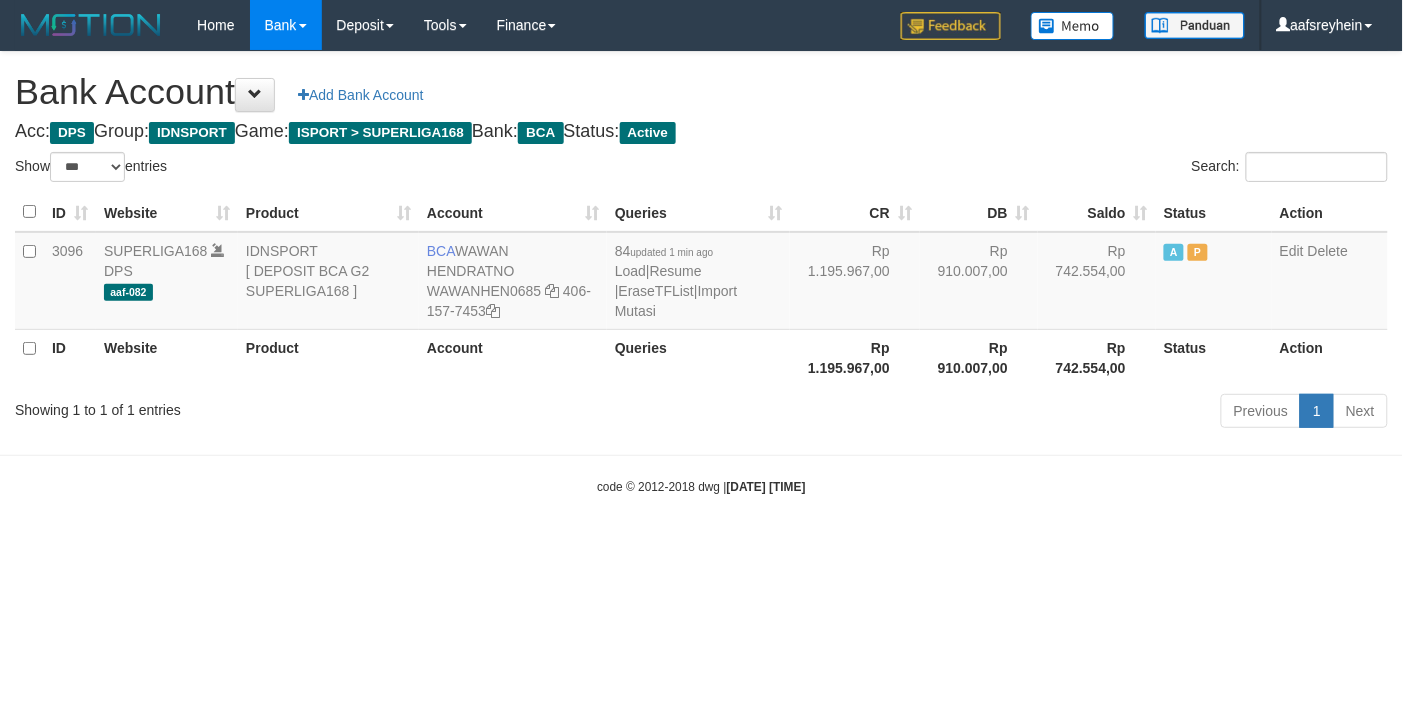 click on "Toggle navigation
Home
Bank
Account List
Load
By Website
Group
[ISPORT]													SUPERLIGA168
By Load Group (DPS)
-" at bounding box center (701, 273) 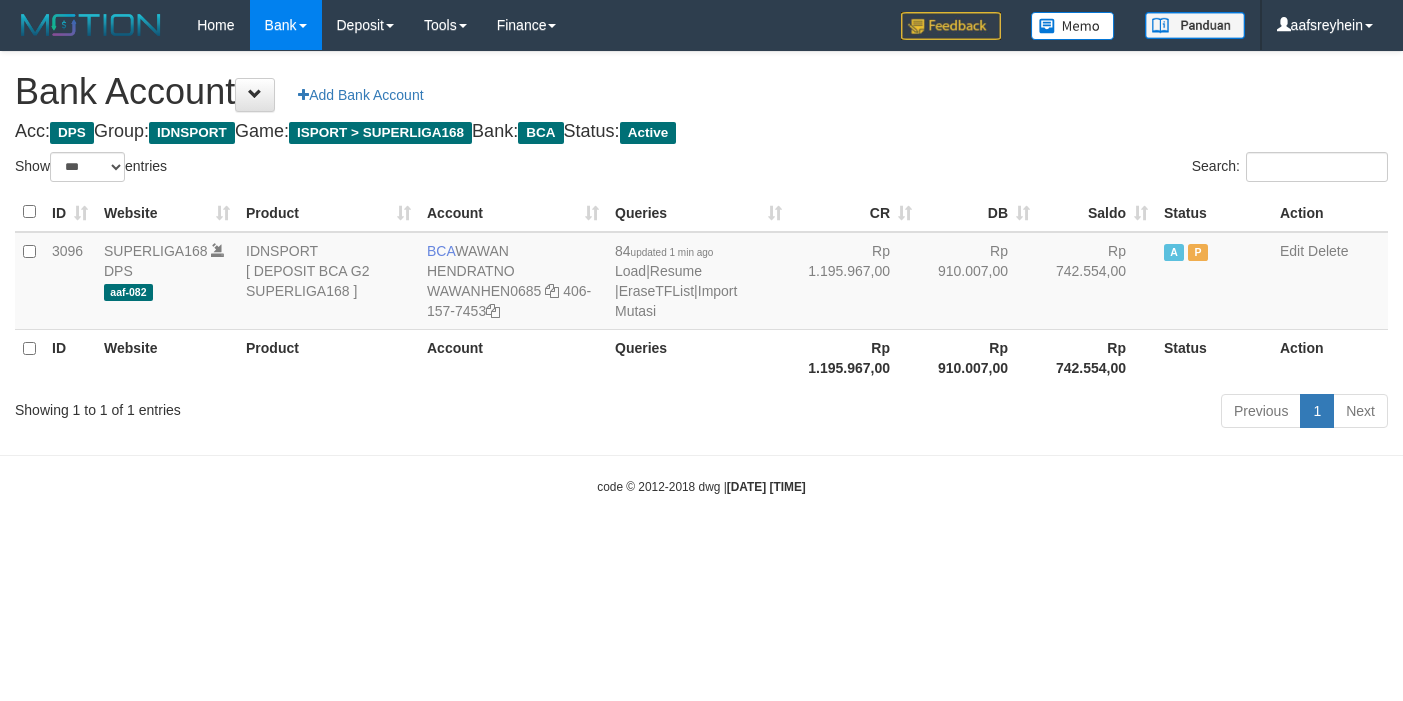 select on "***" 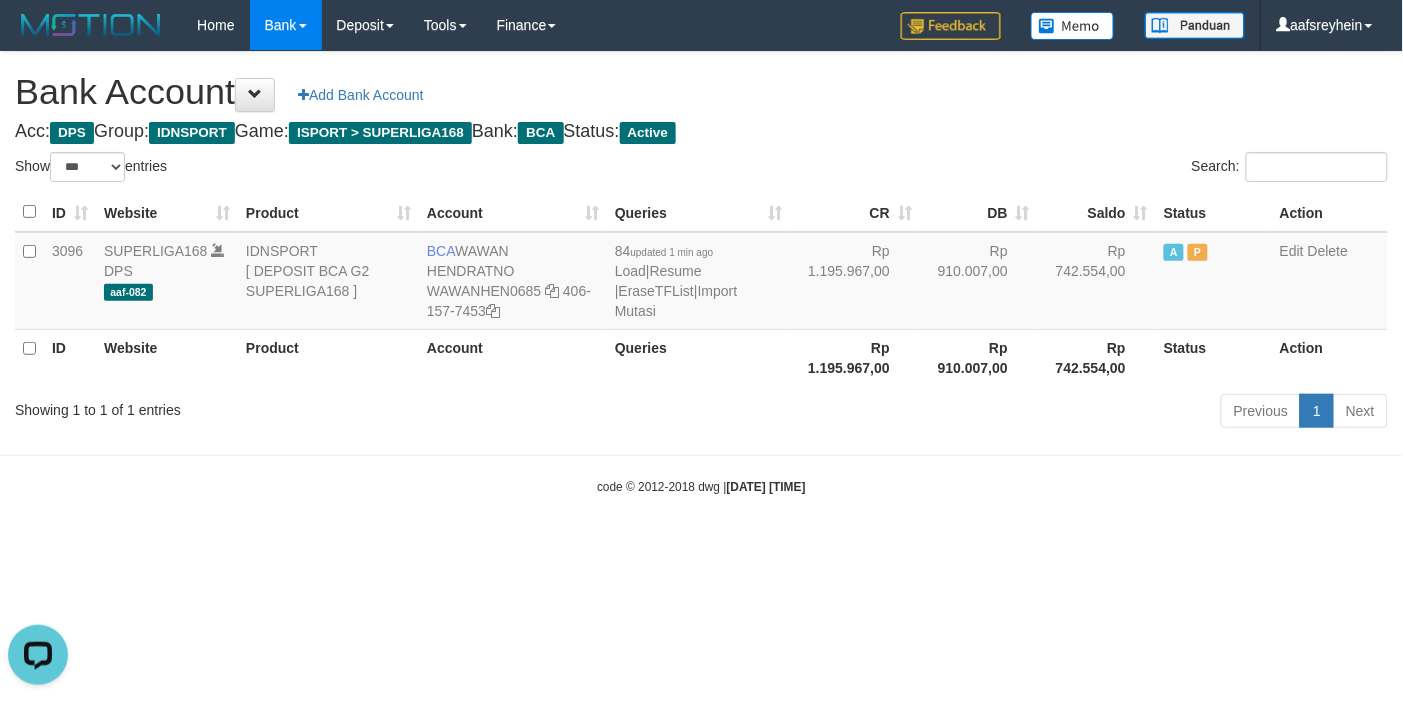 scroll, scrollTop: 0, scrollLeft: 0, axis: both 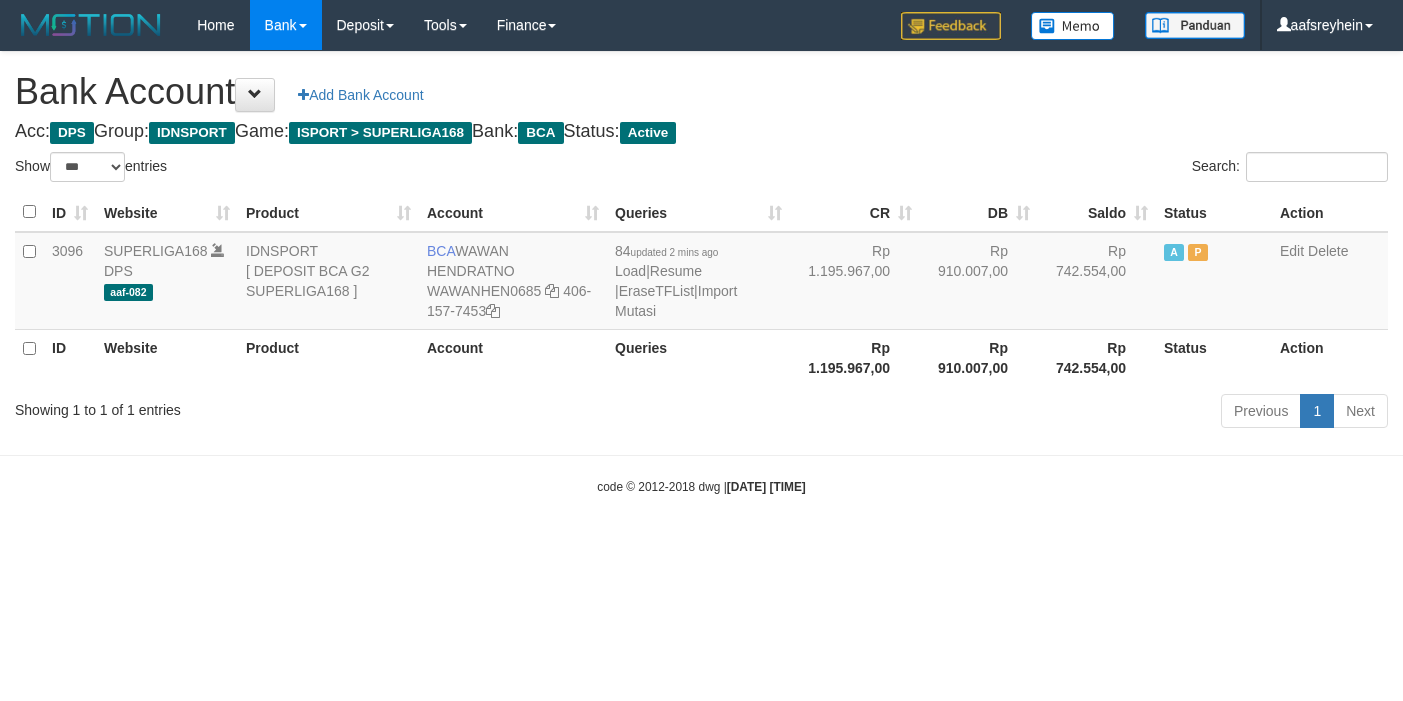 select on "***" 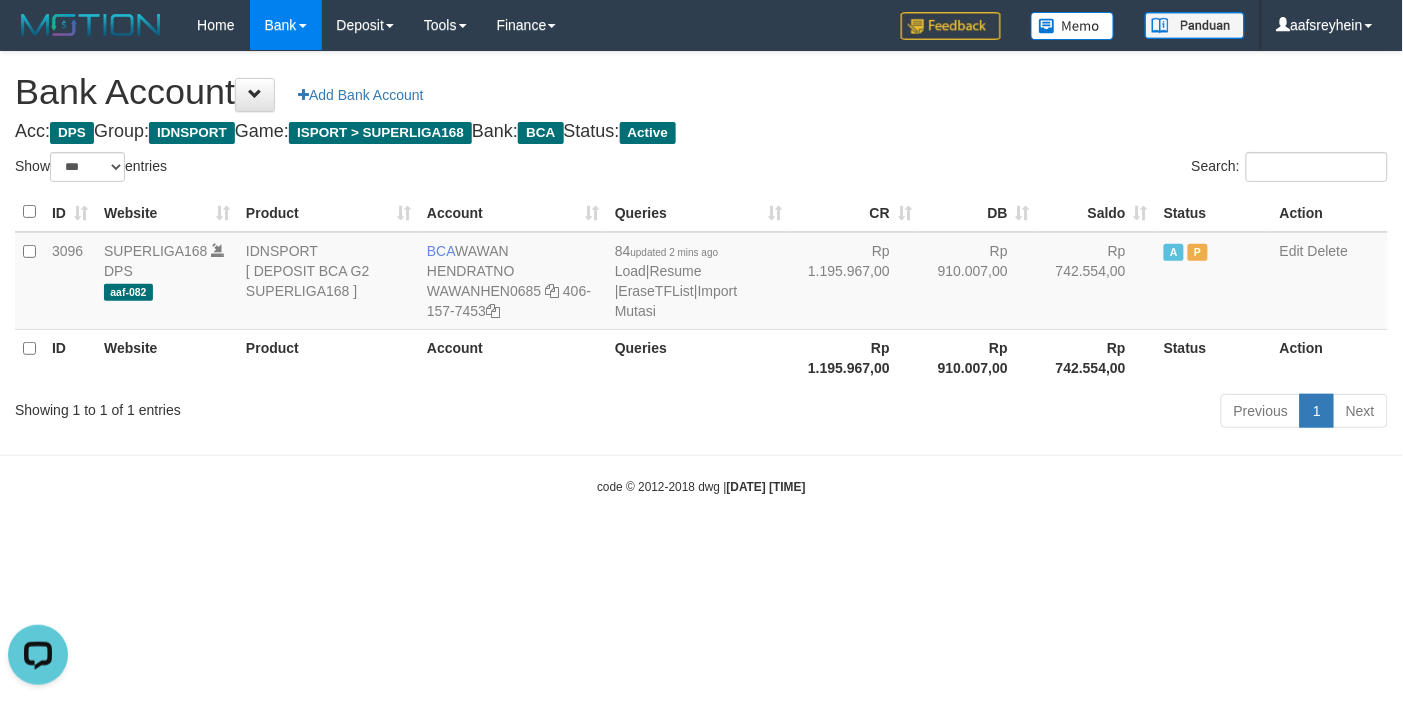scroll, scrollTop: 0, scrollLeft: 0, axis: both 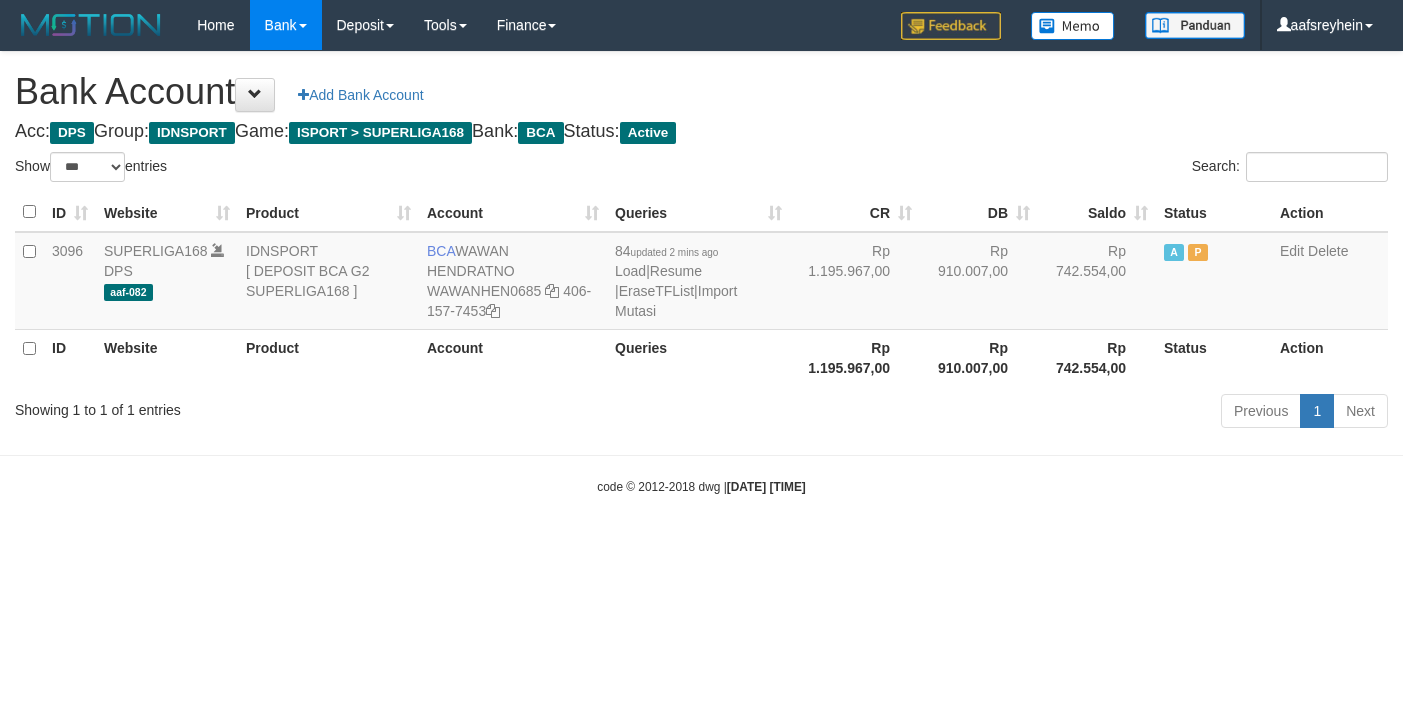 select on "***" 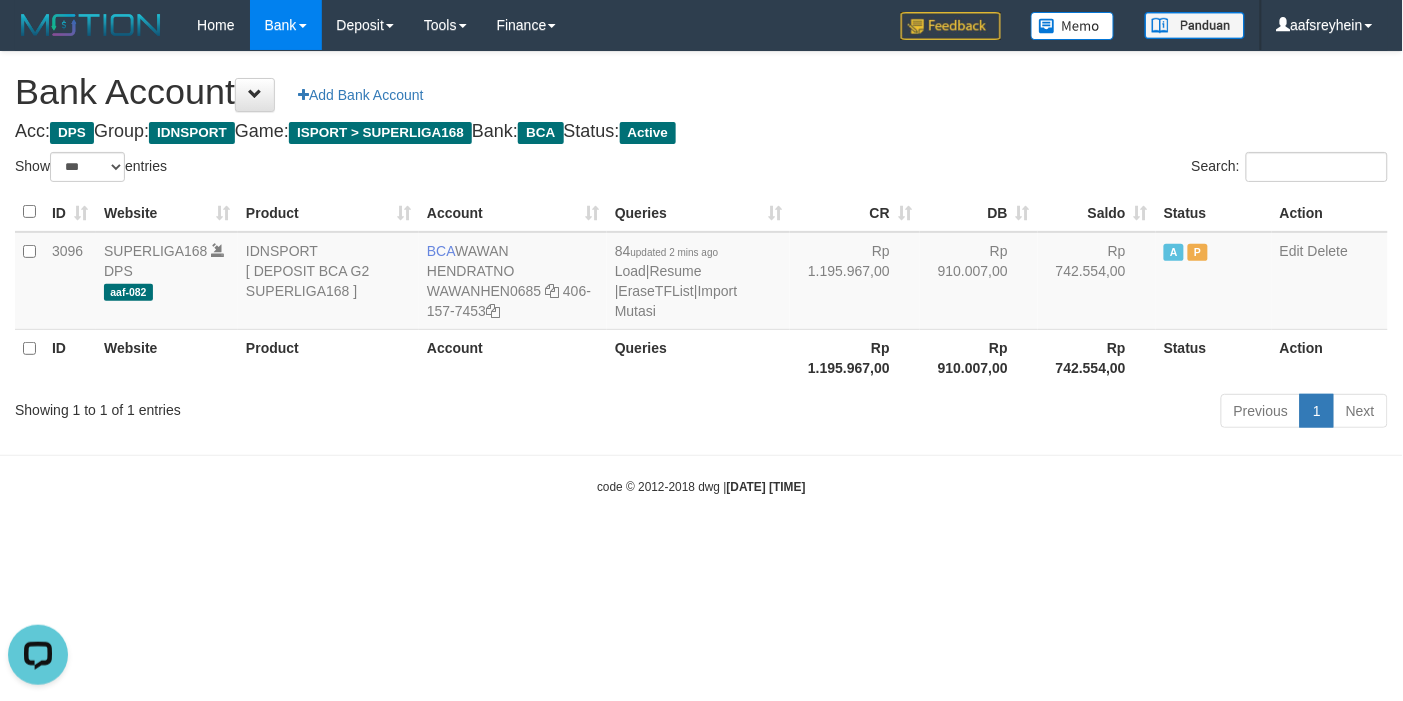 scroll, scrollTop: 0, scrollLeft: 0, axis: both 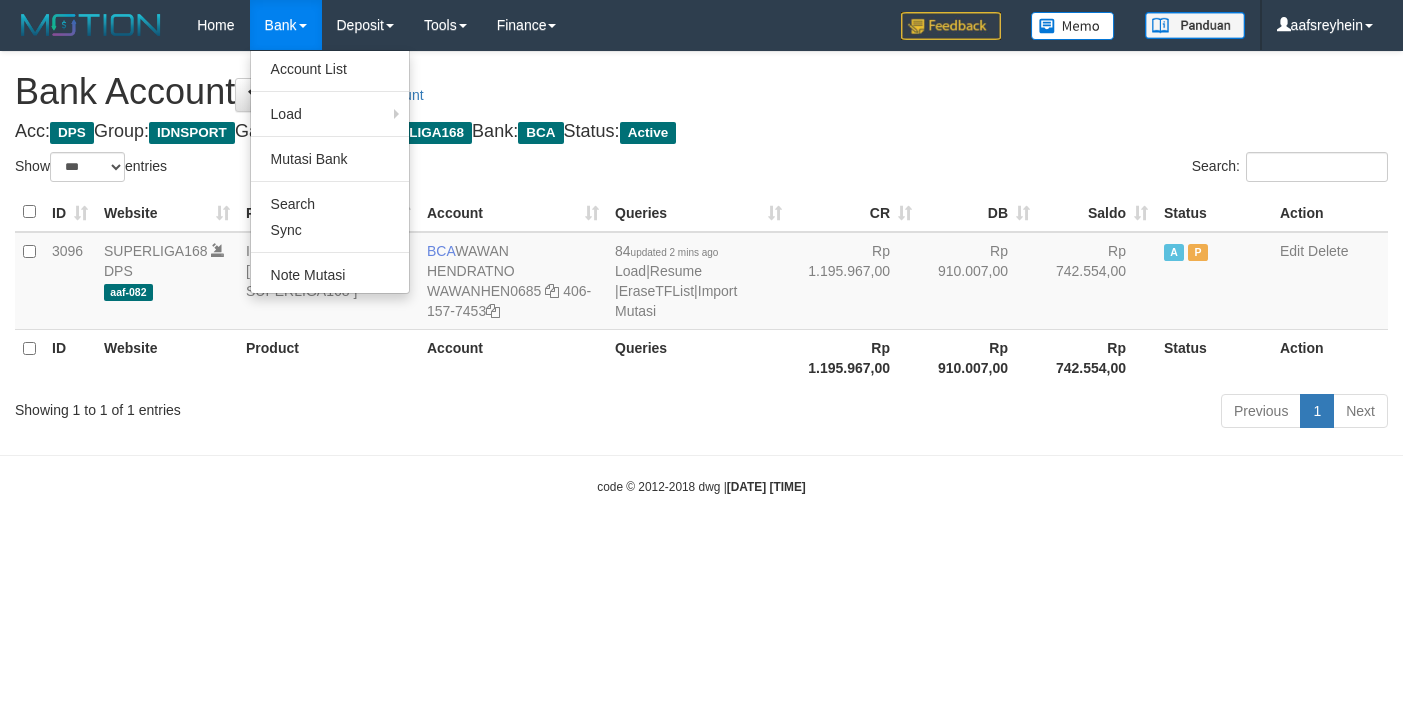 select on "***" 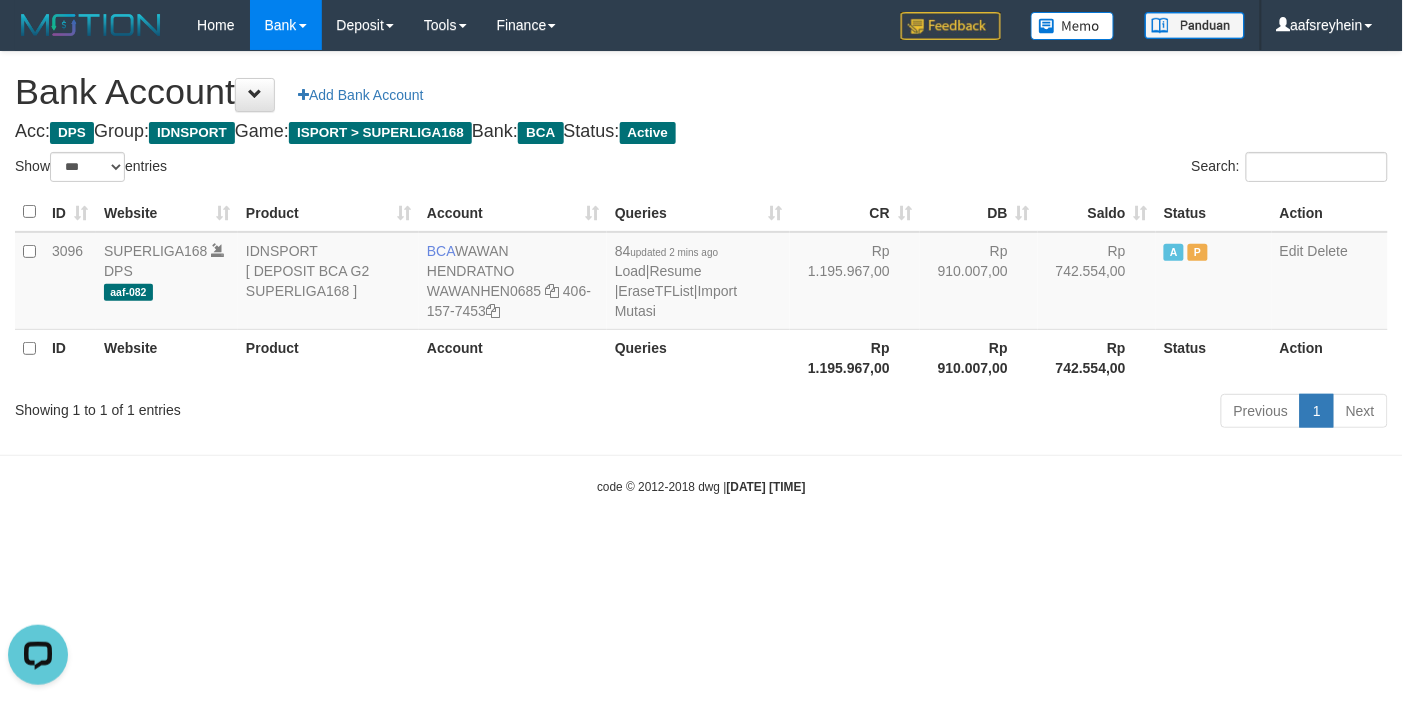 scroll, scrollTop: 0, scrollLeft: 0, axis: both 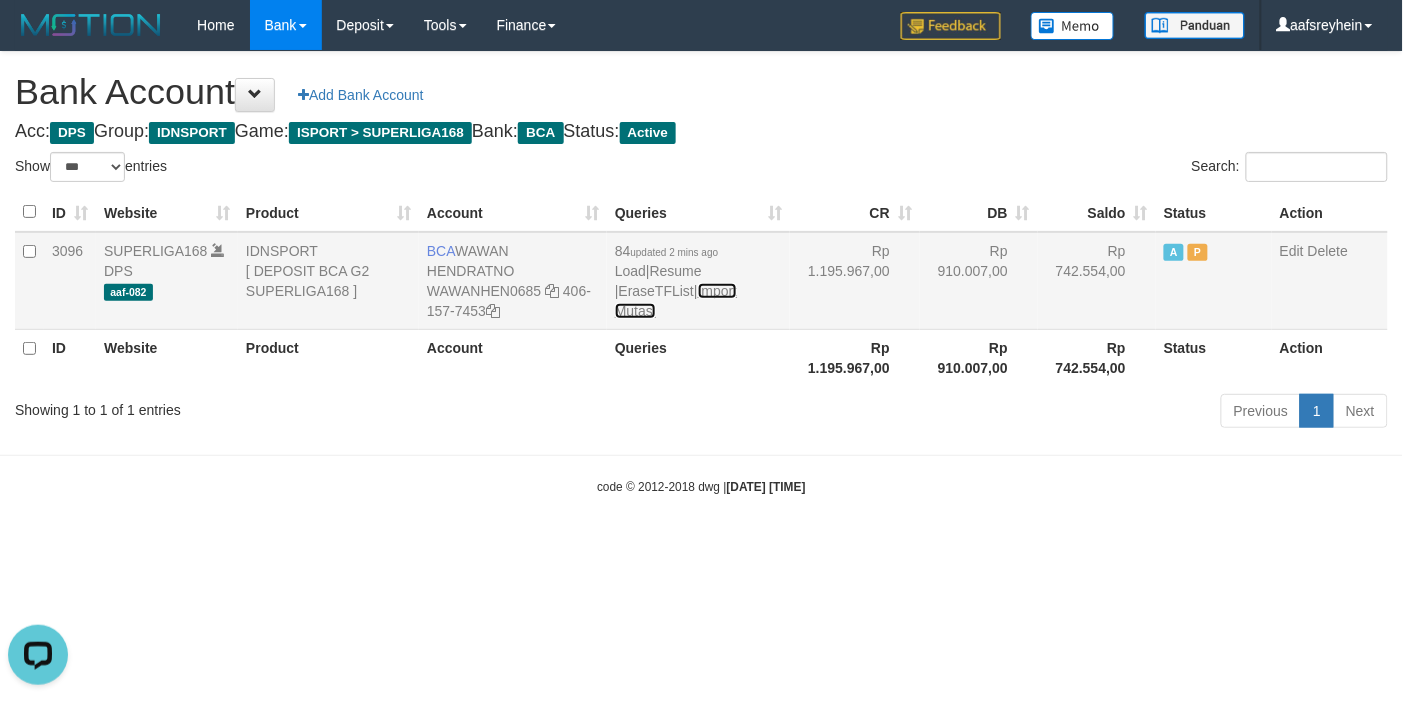 click on "Import Mutasi" at bounding box center [676, 301] 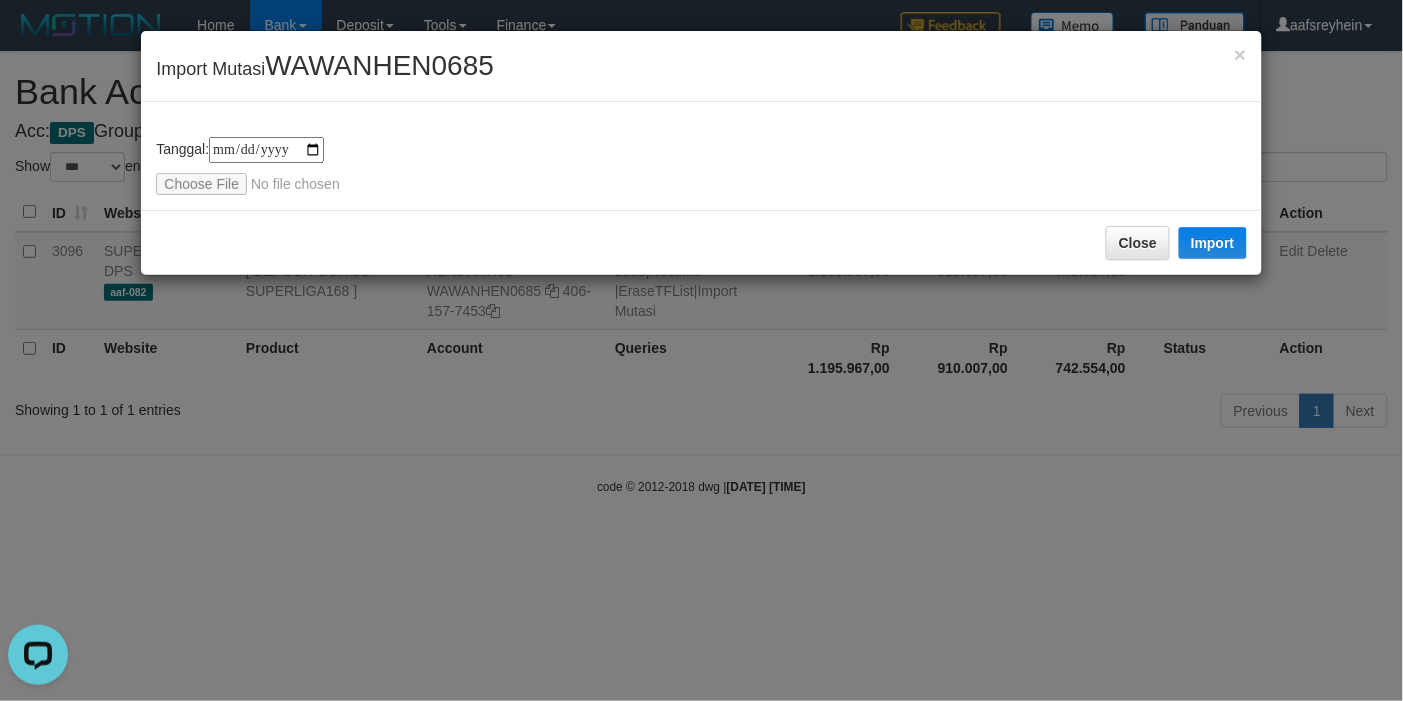 type on "**********" 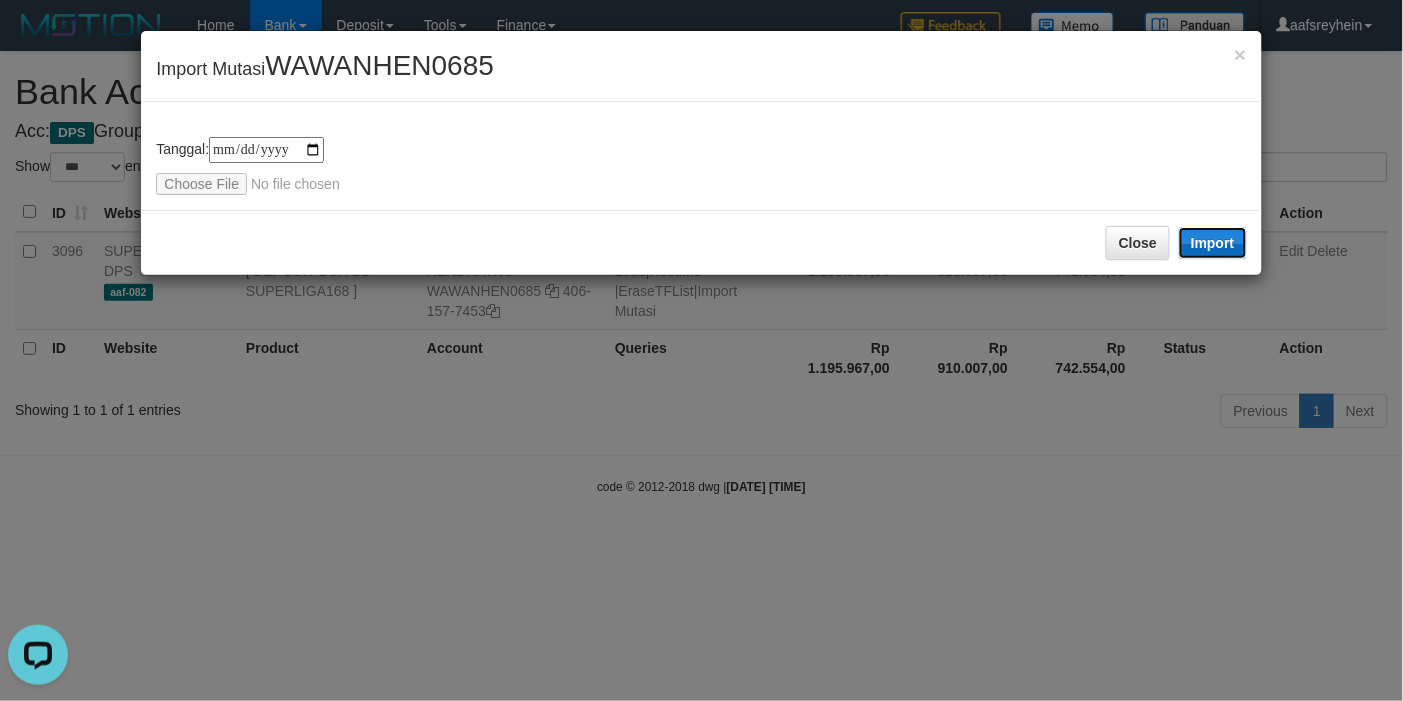 click on "Import" at bounding box center [1213, 243] 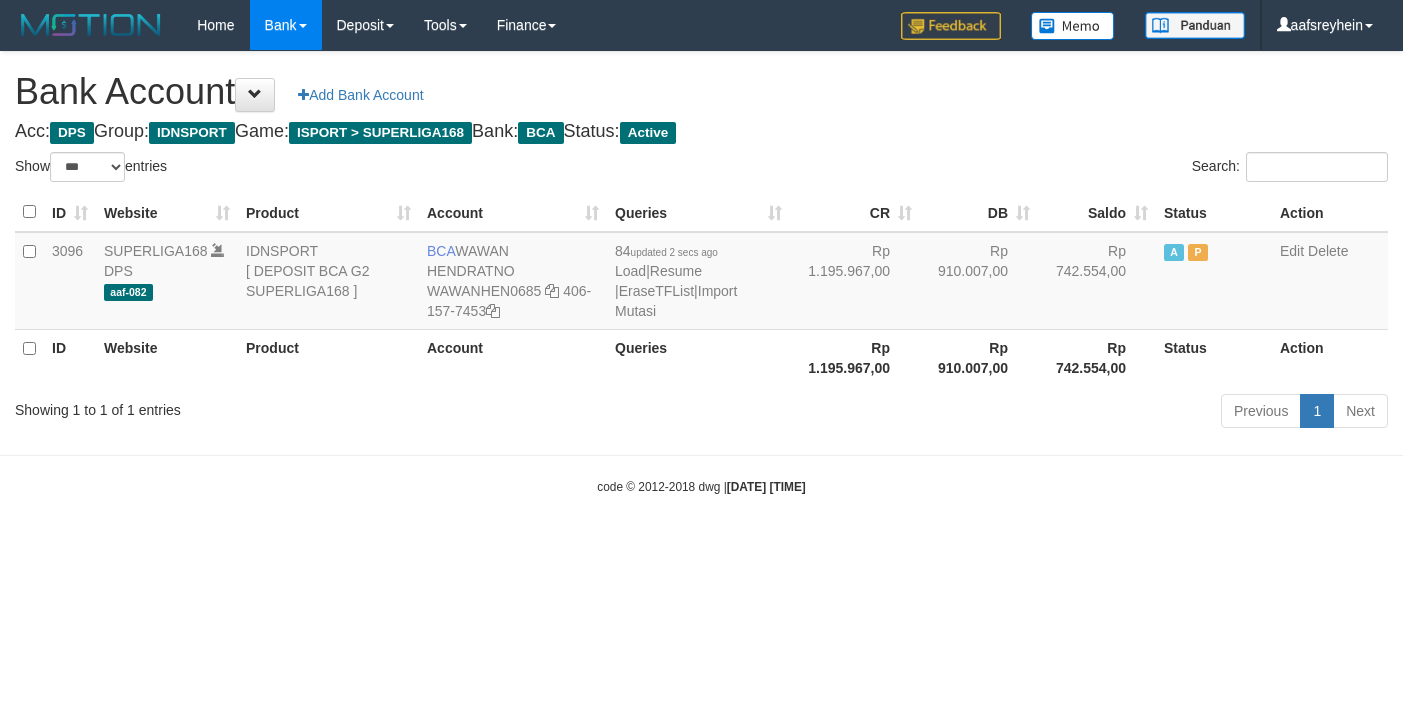select on "***" 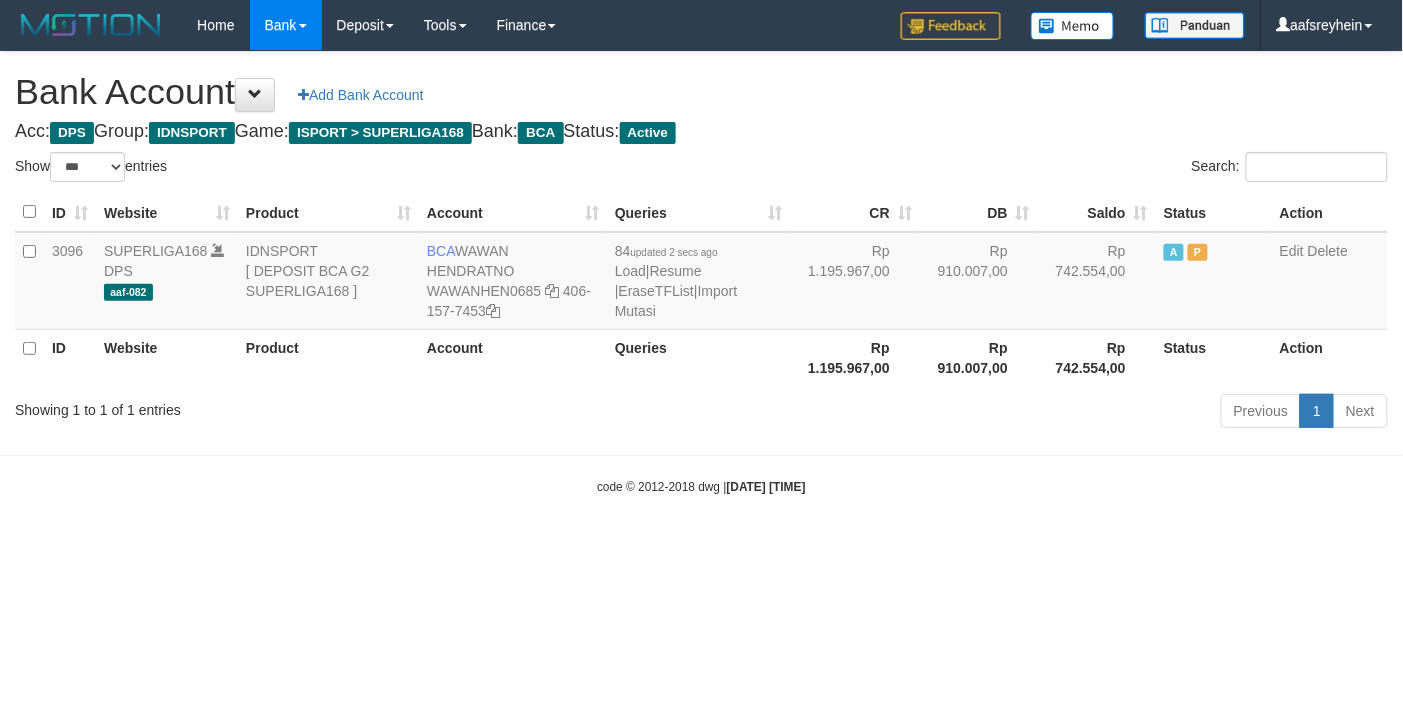 drag, startPoint x: 552, startPoint y: 386, endPoint x: 1081, endPoint y: 387, distance: 529.0009 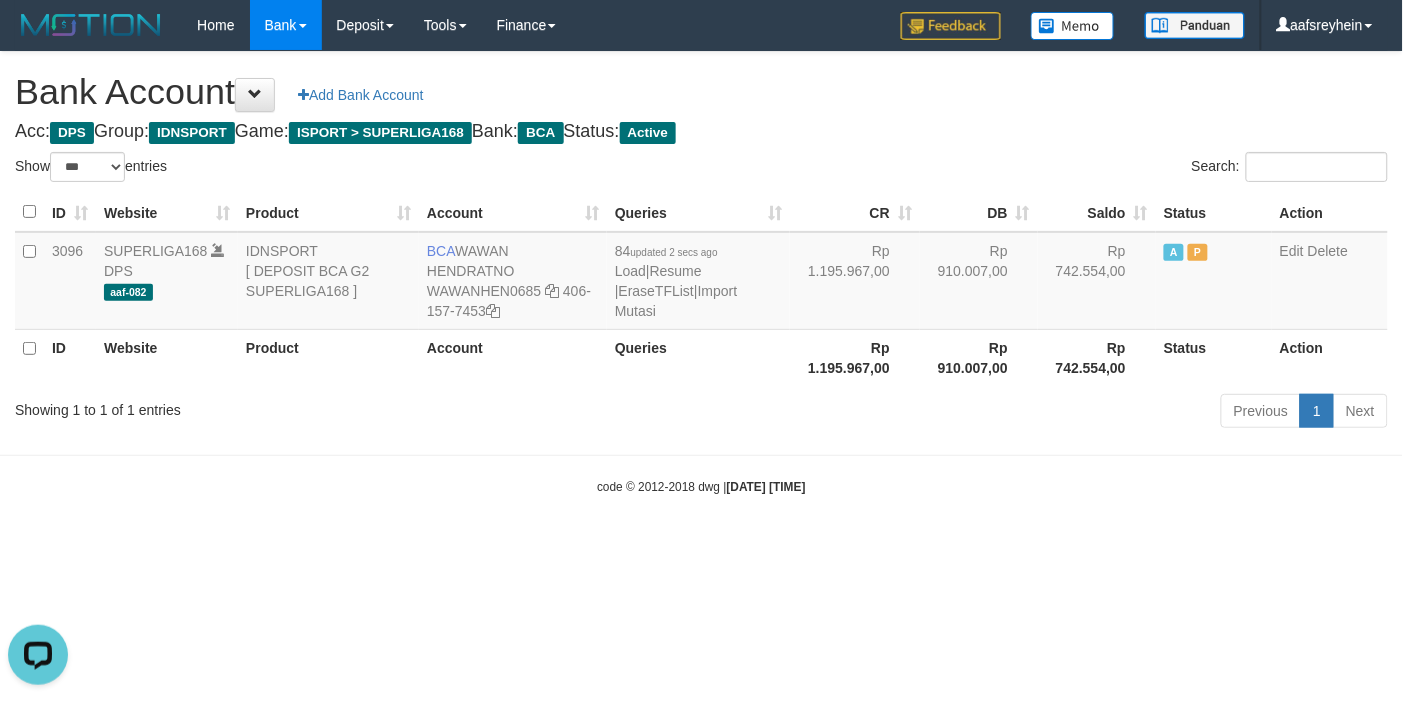 scroll, scrollTop: 0, scrollLeft: 0, axis: both 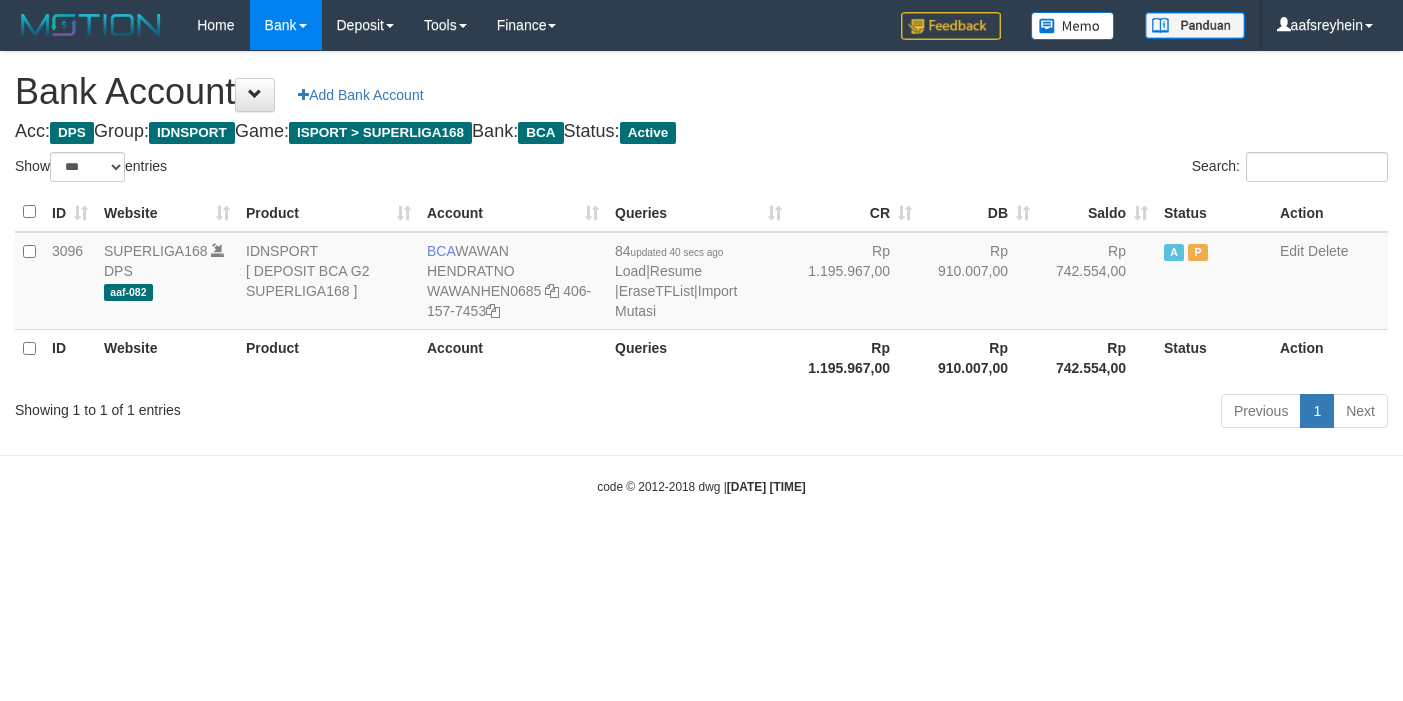 select on "***" 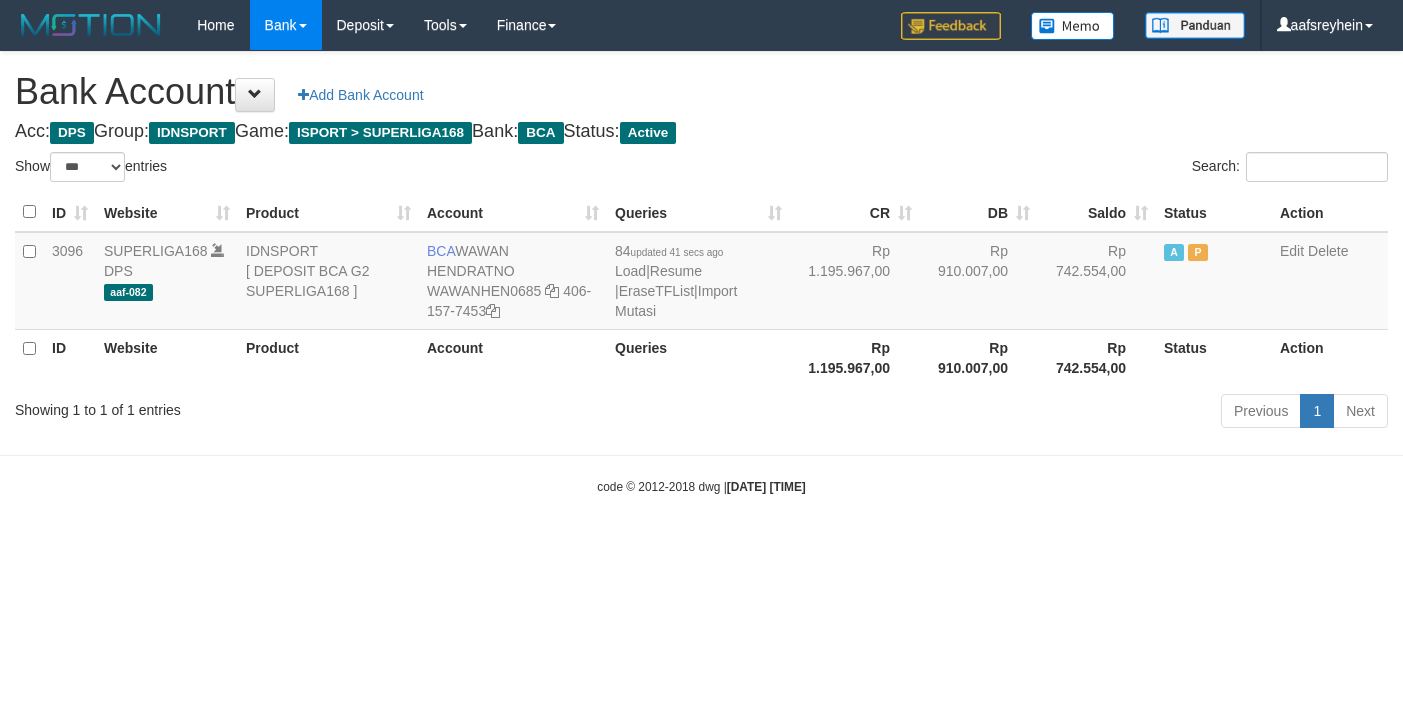 select on "***" 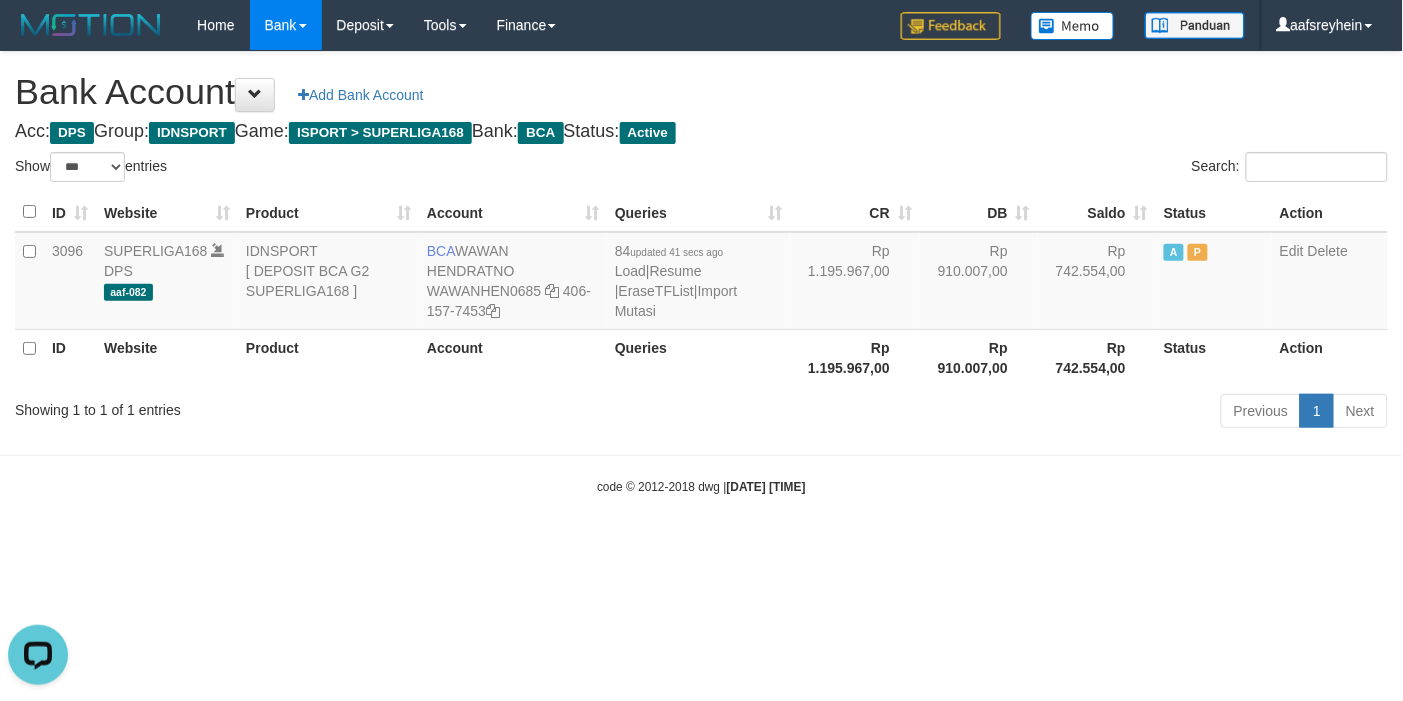 scroll, scrollTop: 0, scrollLeft: 0, axis: both 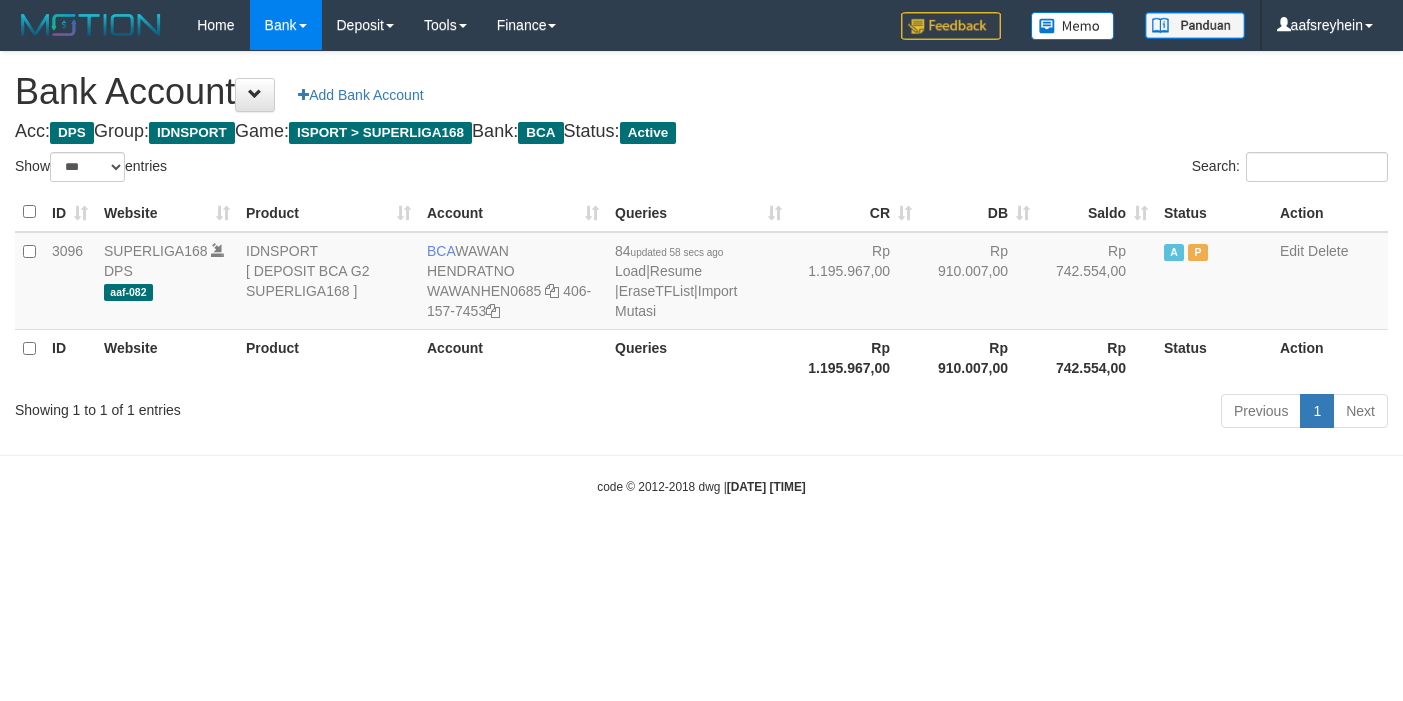 select on "***" 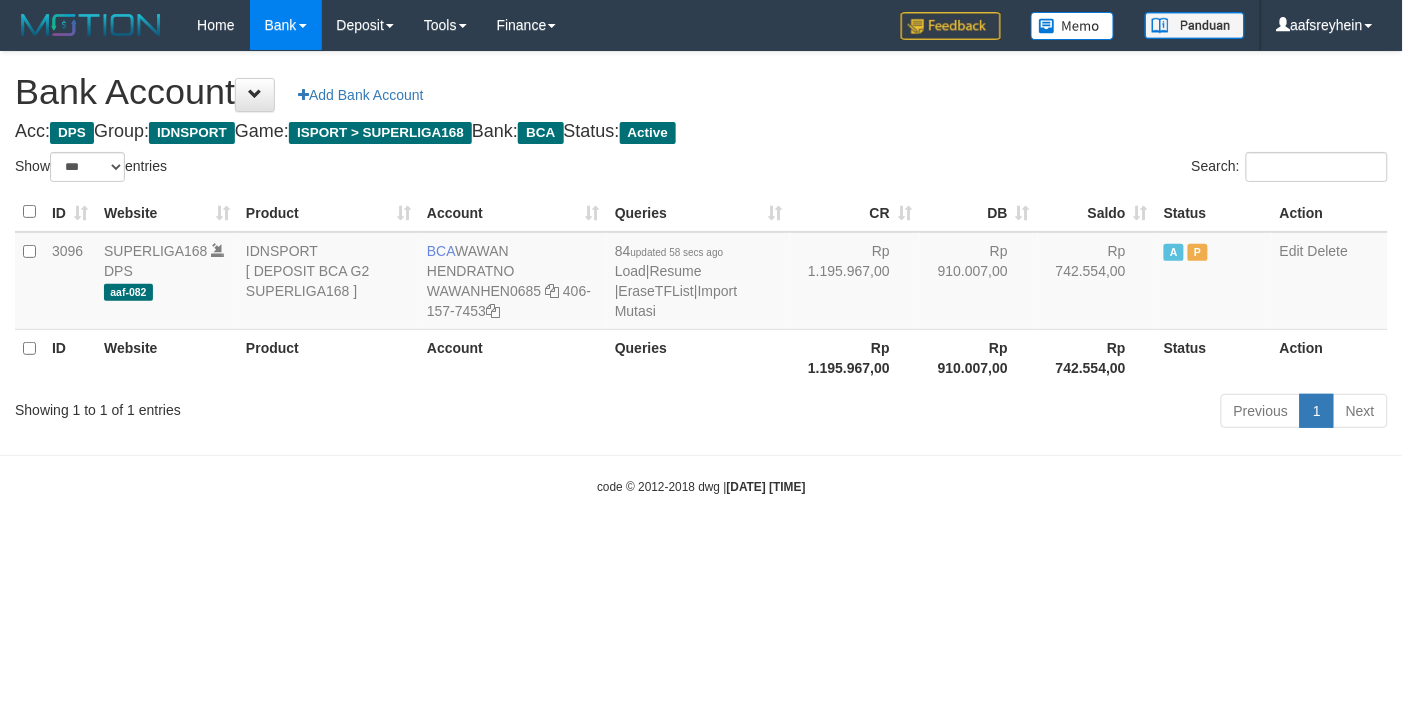 click on "Acc: 										 DPS
Group:   IDNSPORT    		Game:   ISPORT > SUPERLIGA168    		Bank:   BCA    		Status:  Active" at bounding box center (701, 132) 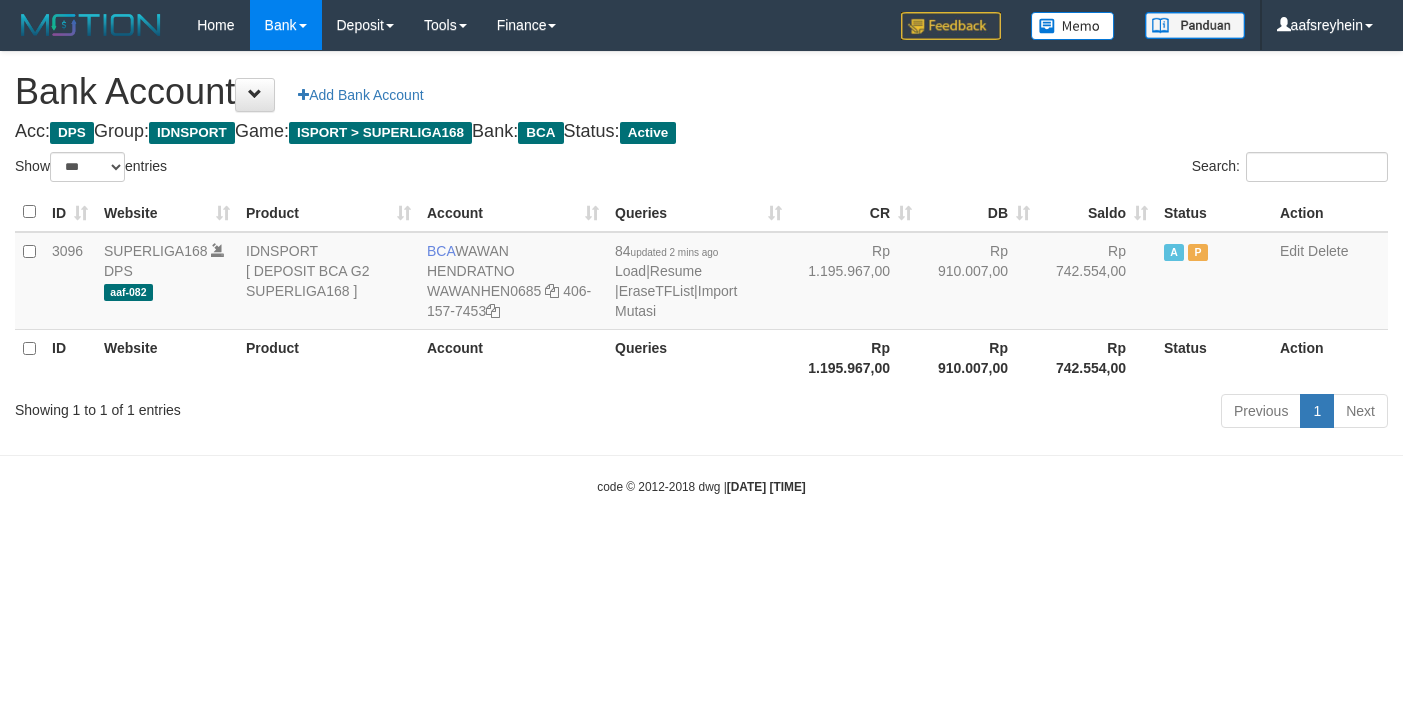 select on "***" 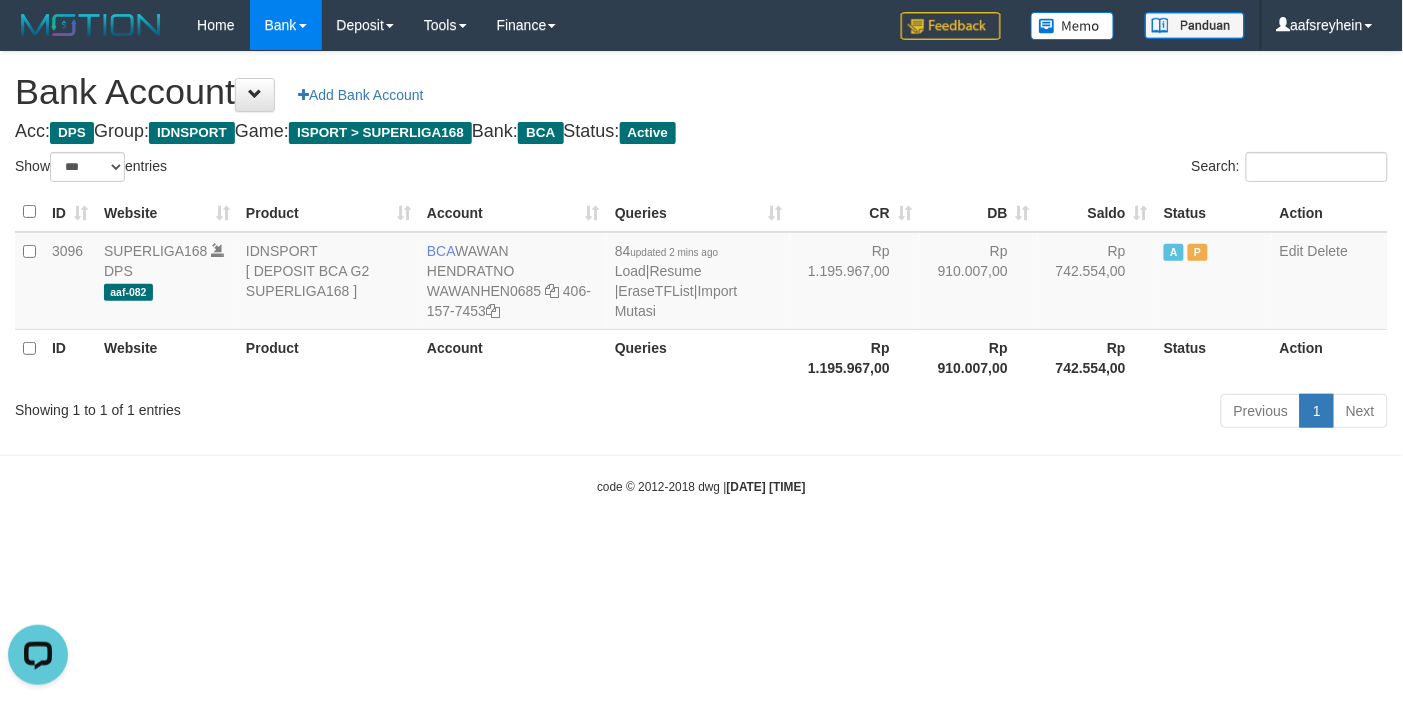 scroll, scrollTop: 0, scrollLeft: 0, axis: both 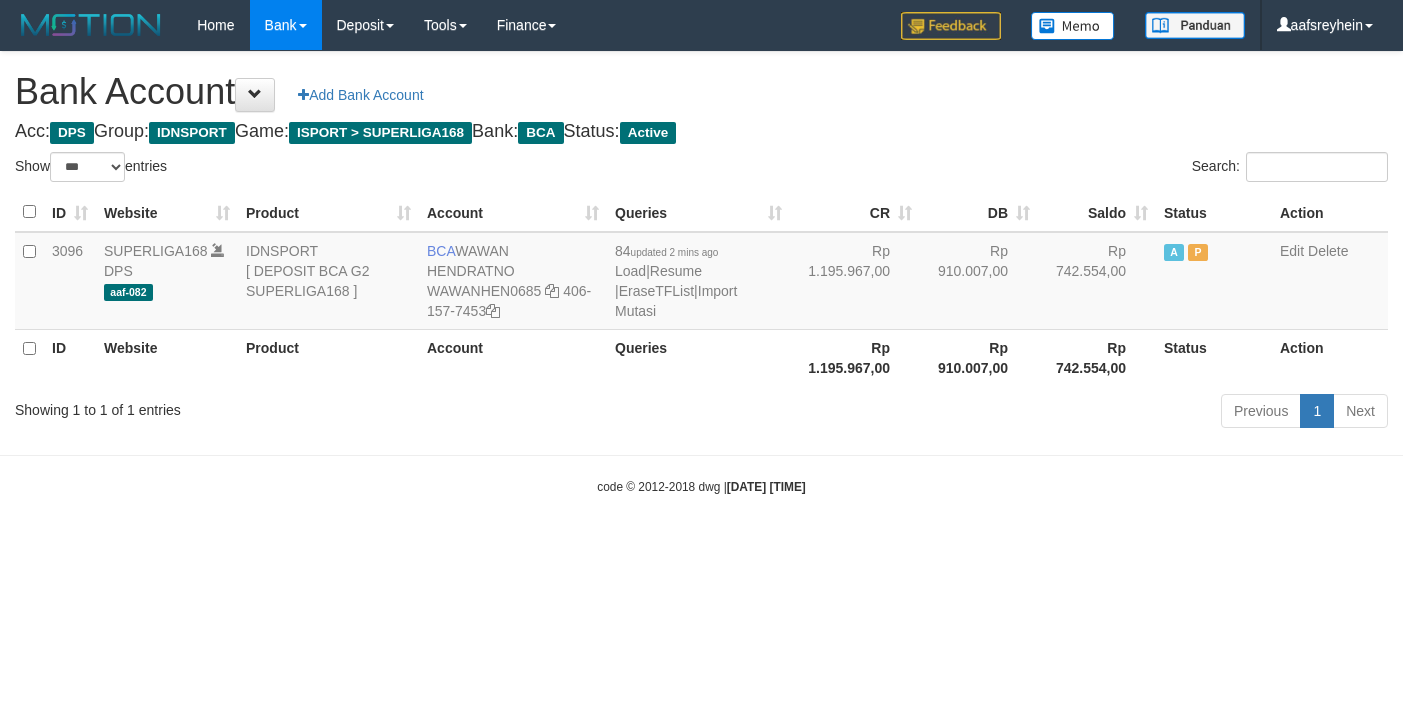 select on "***" 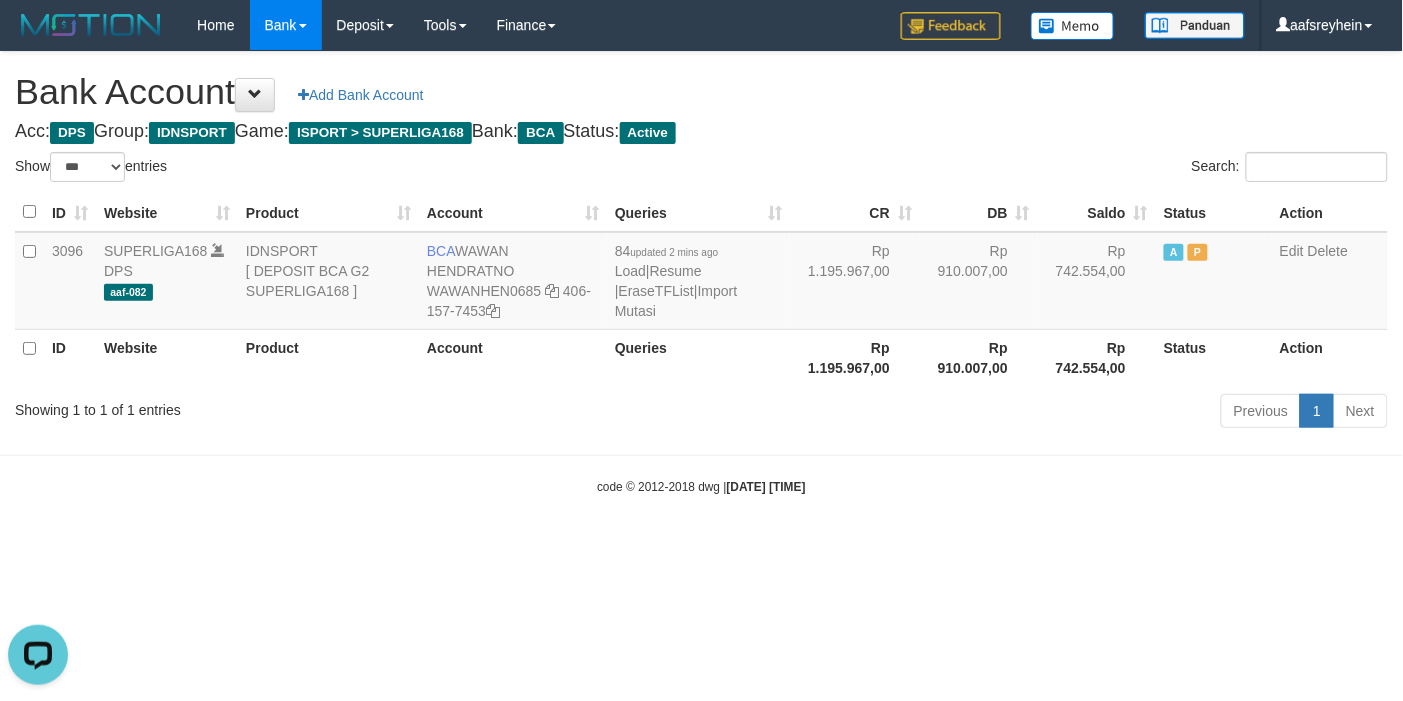 scroll, scrollTop: 0, scrollLeft: 0, axis: both 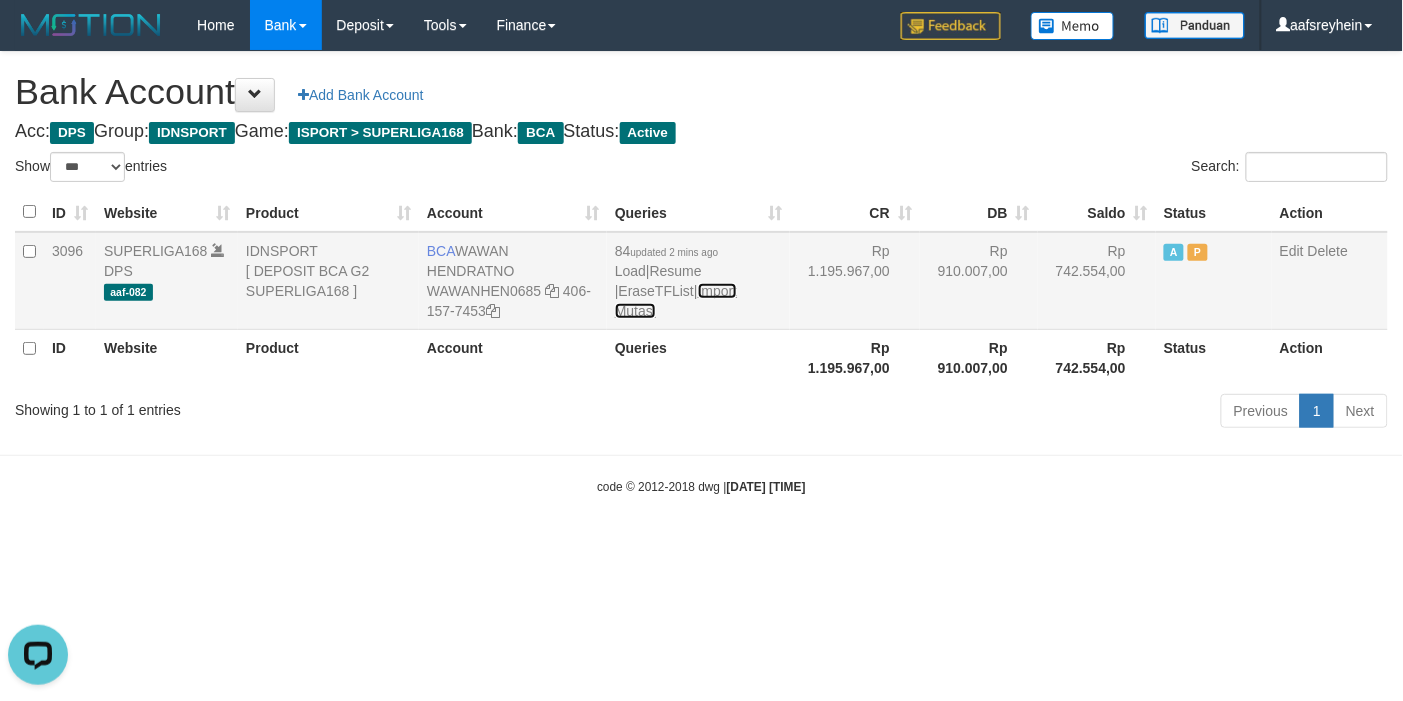 click on "Import Mutasi" at bounding box center (676, 301) 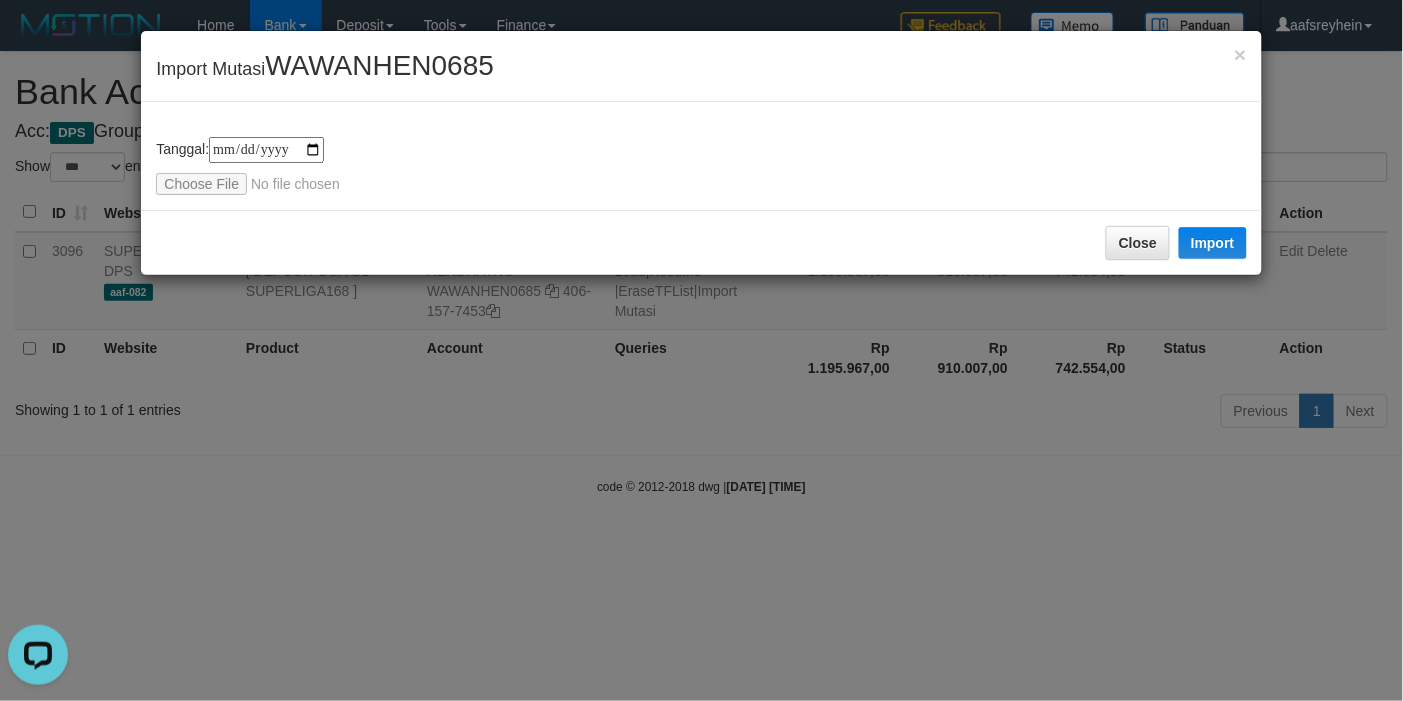 type on "**********" 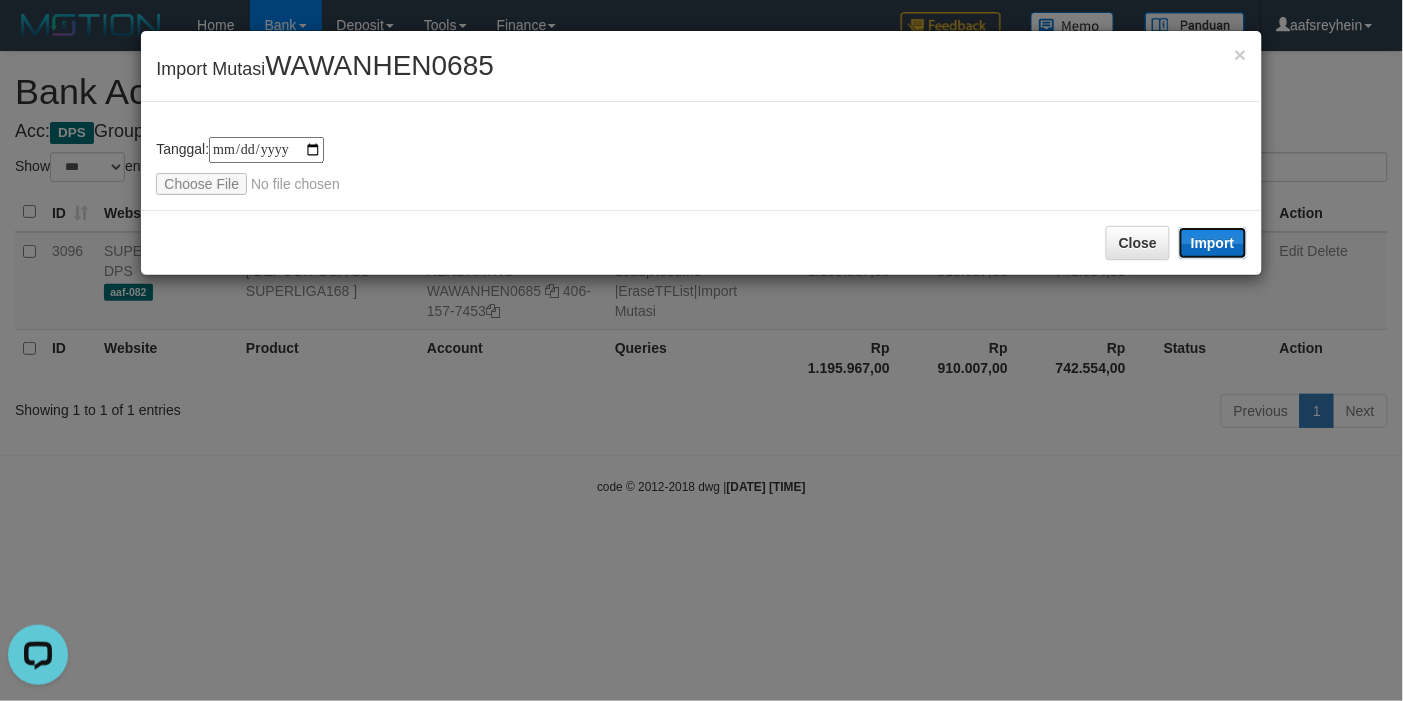 click on "Import" at bounding box center [1213, 243] 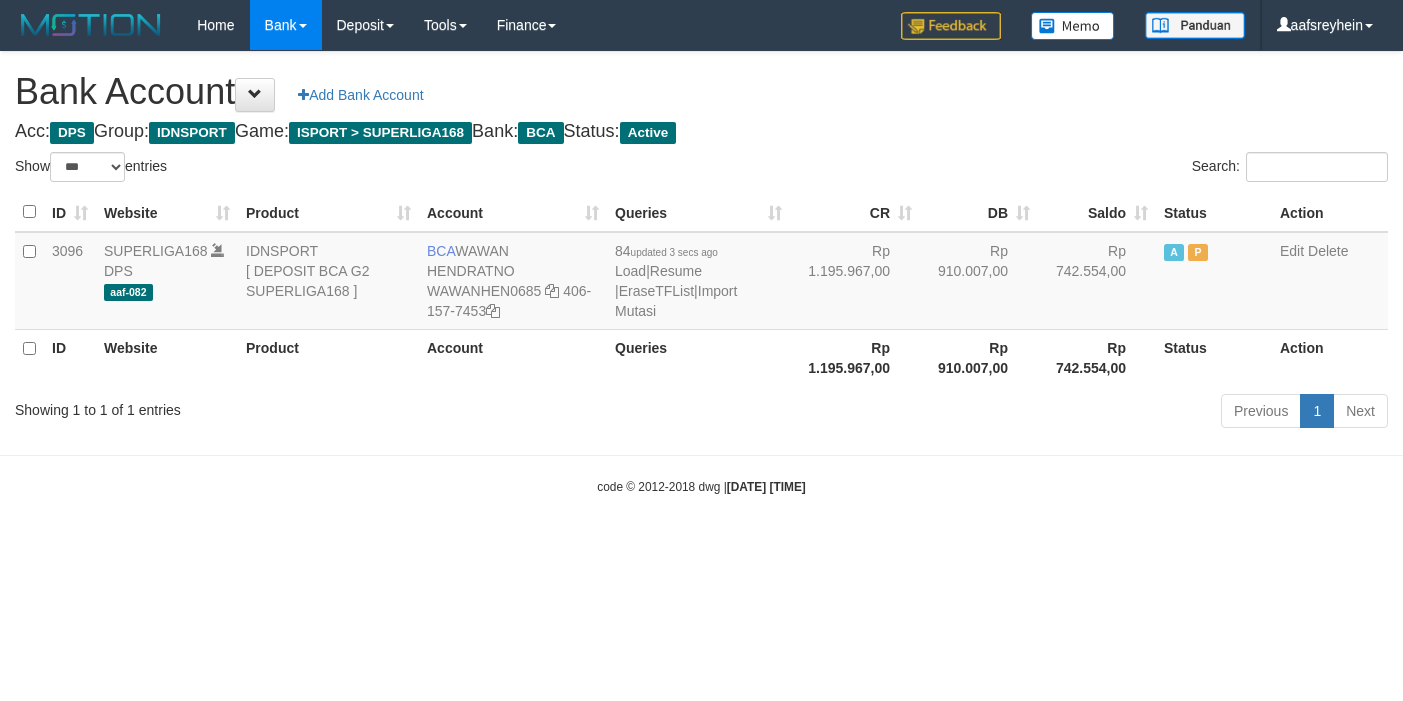 select on "***" 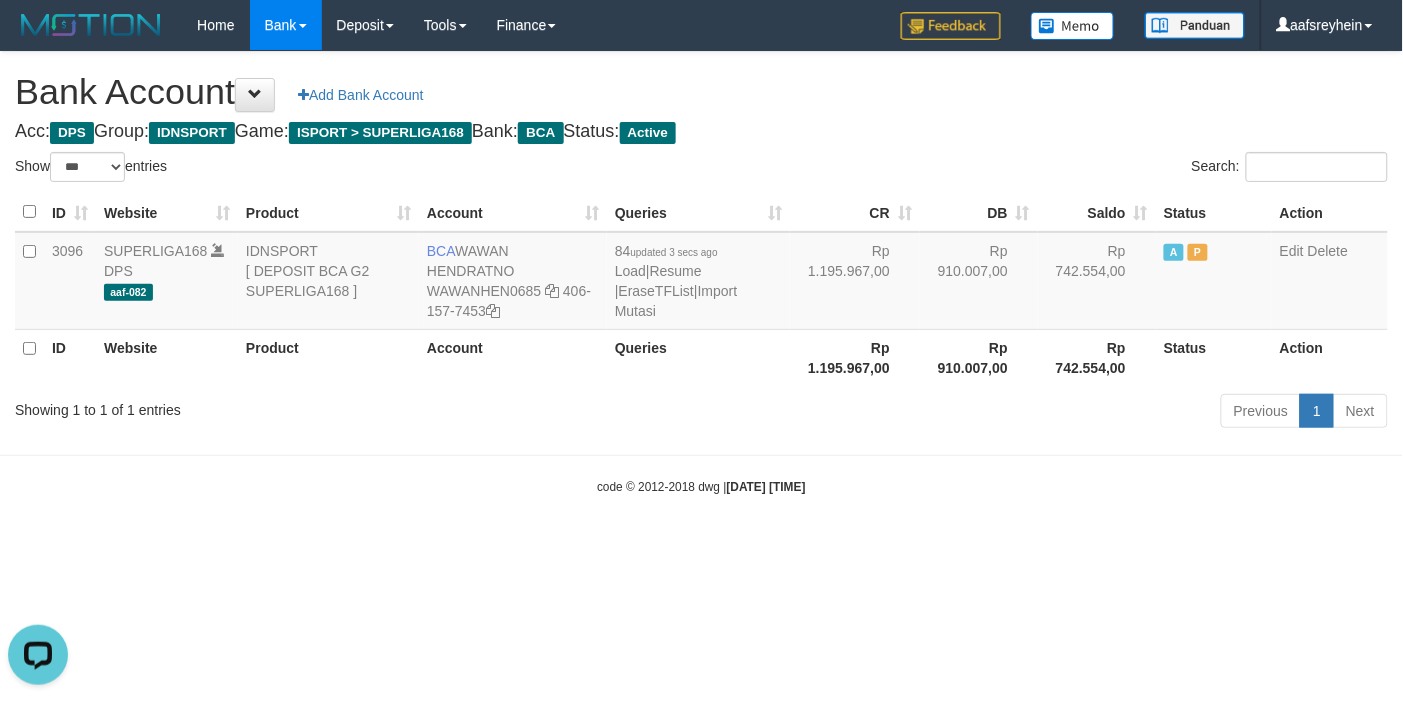 scroll, scrollTop: 0, scrollLeft: 0, axis: both 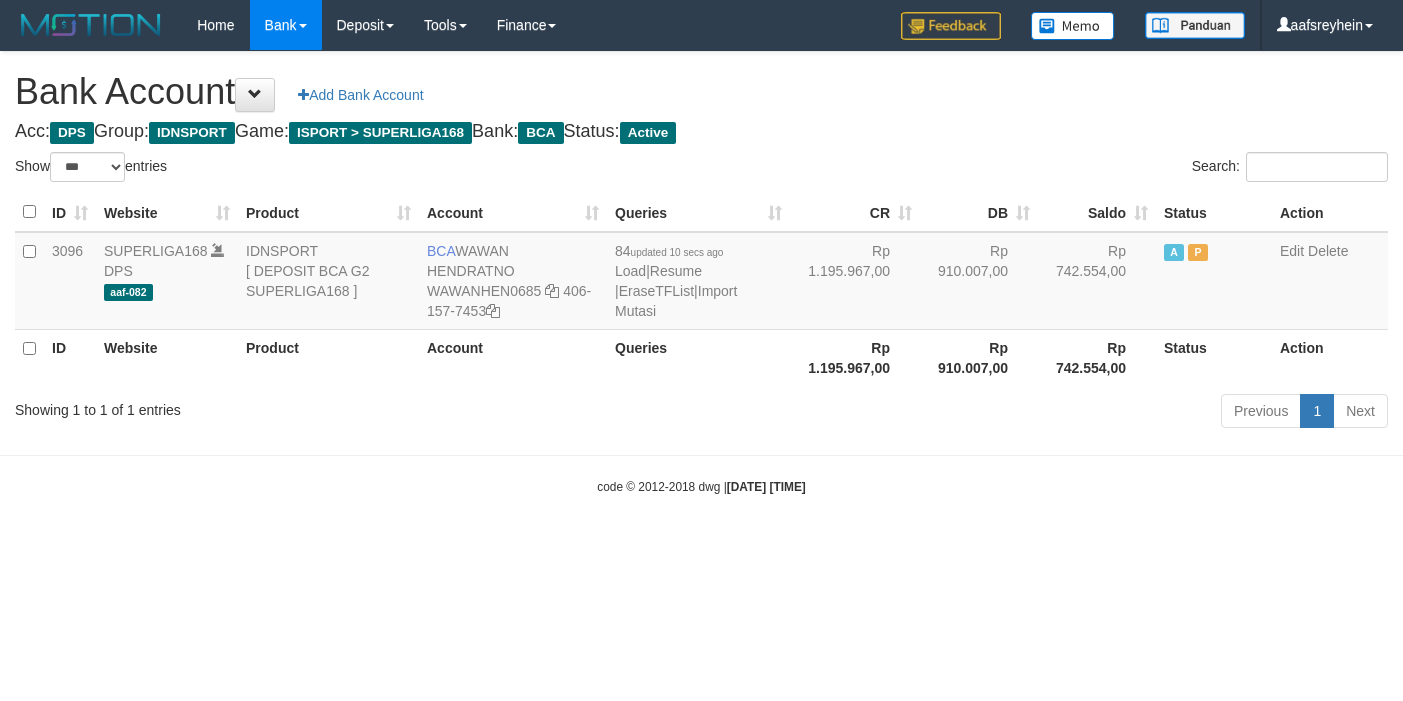 select on "***" 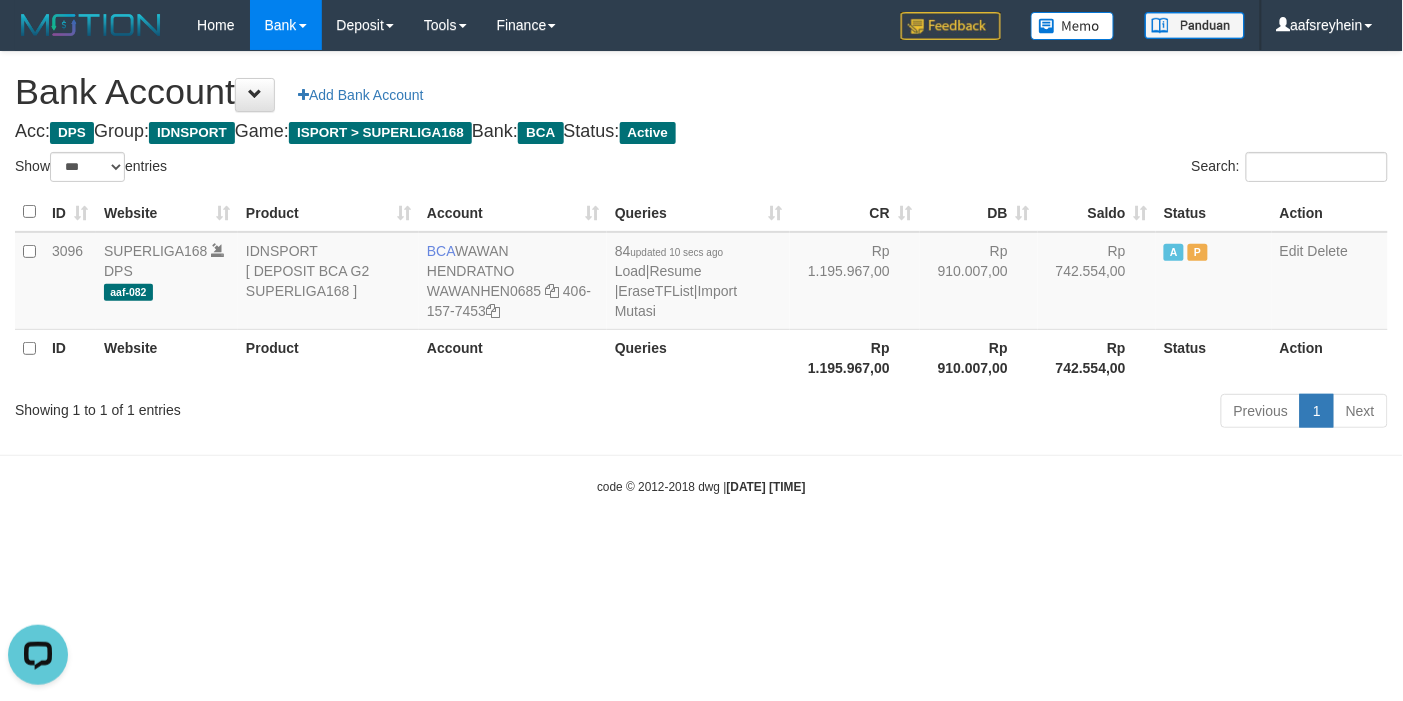 scroll, scrollTop: 0, scrollLeft: 0, axis: both 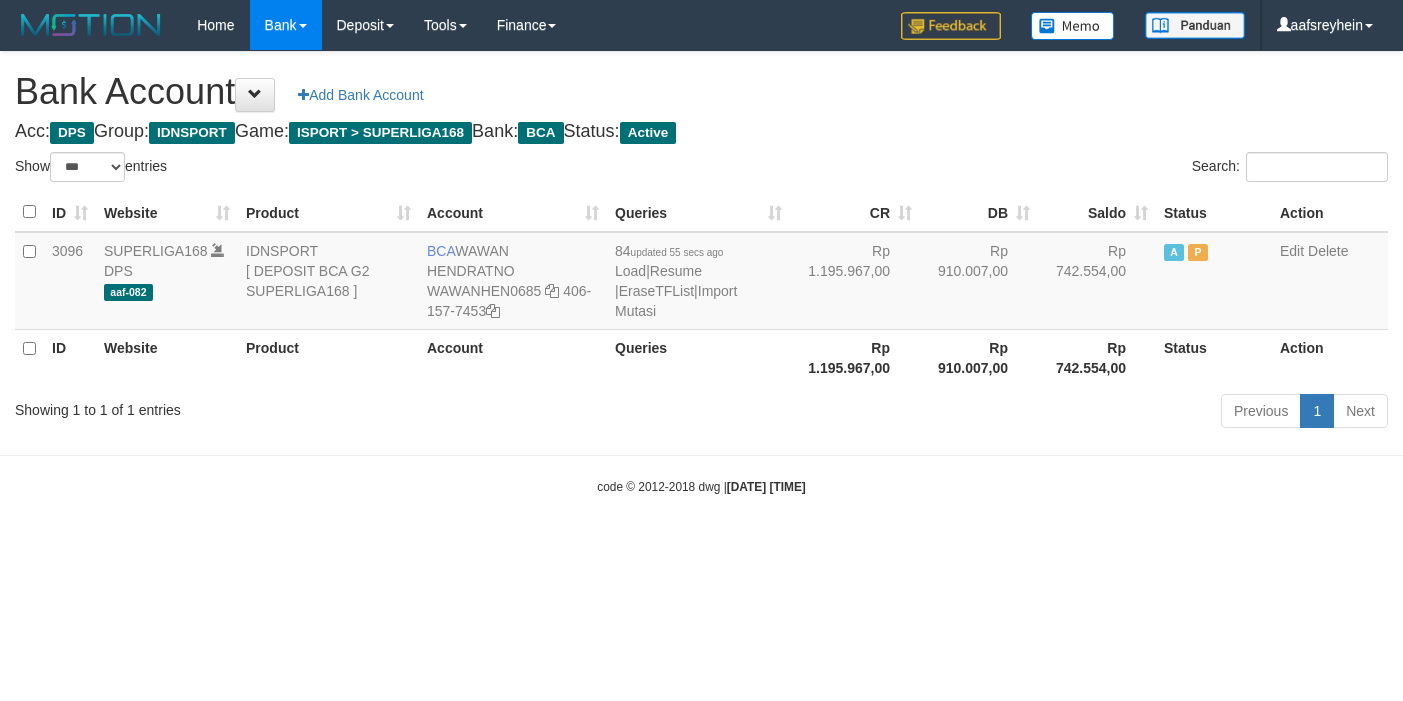 select on "***" 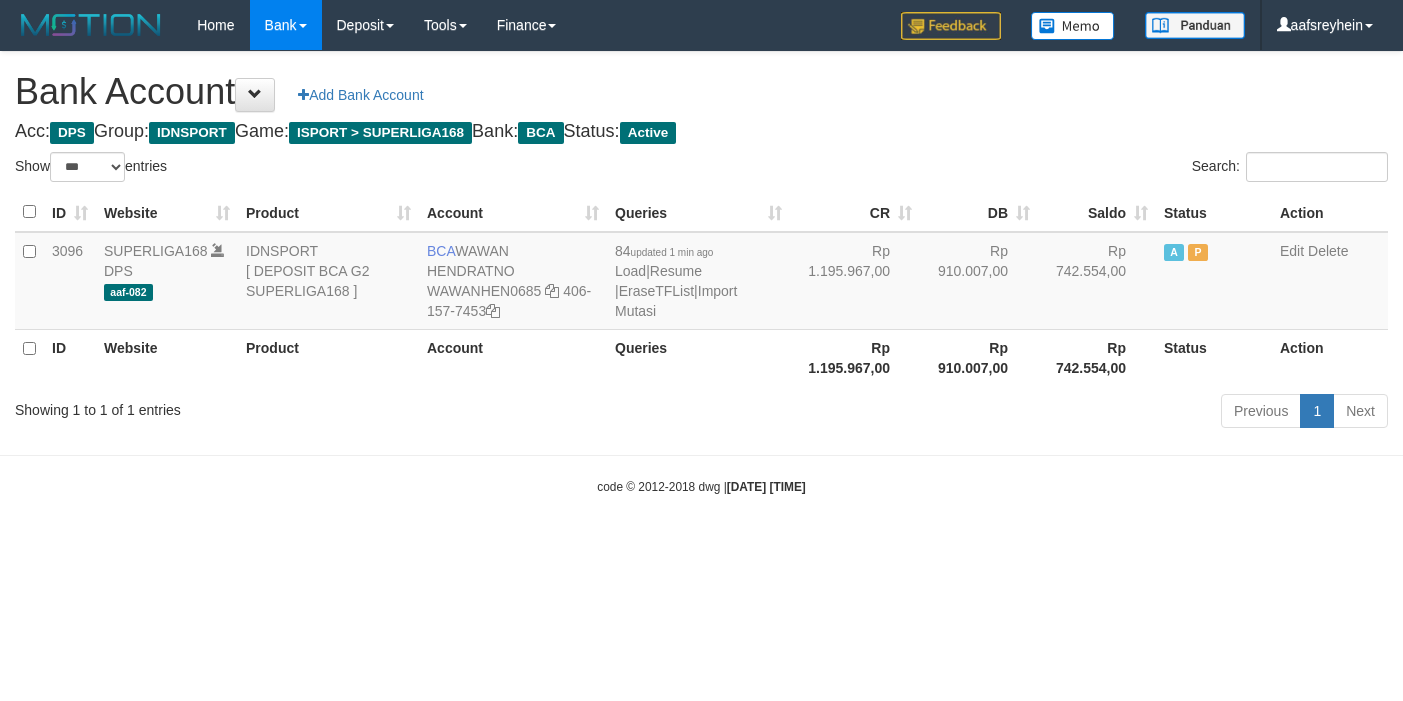 select on "***" 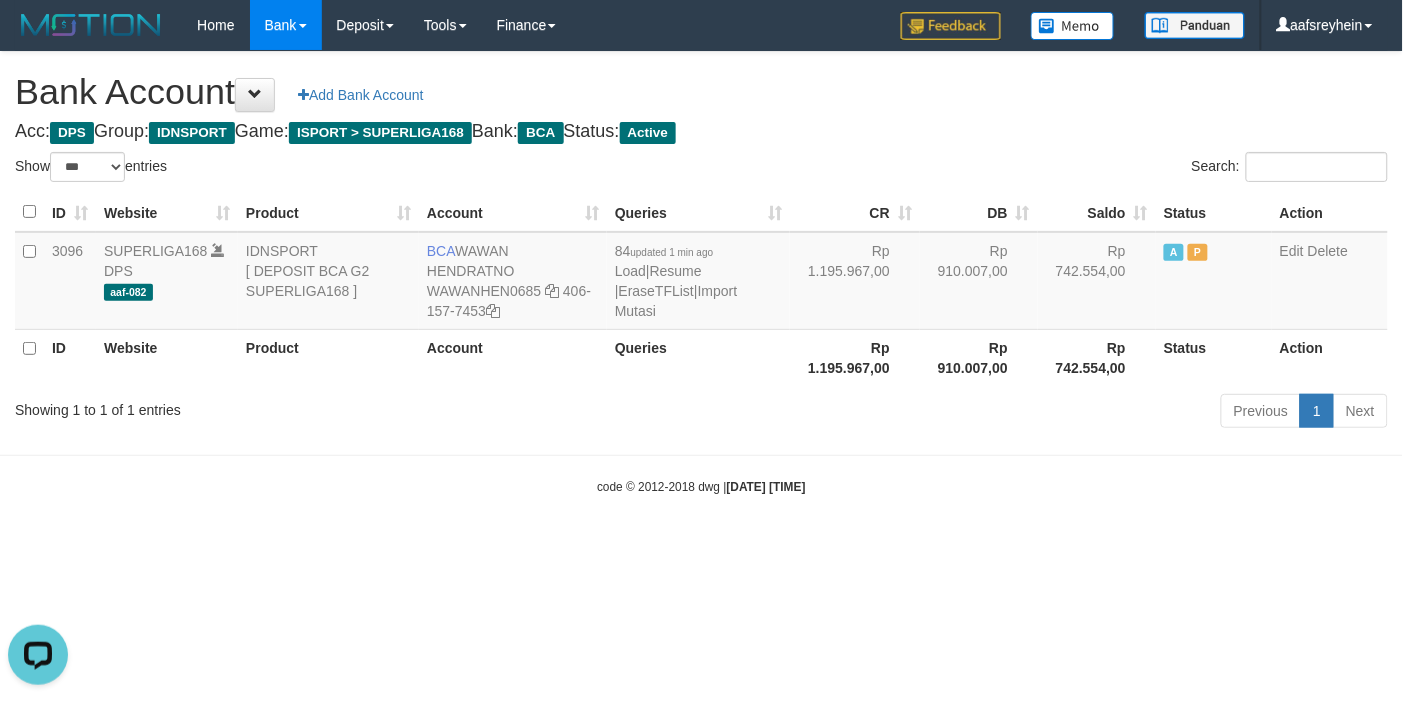 scroll, scrollTop: 0, scrollLeft: 0, axis: both 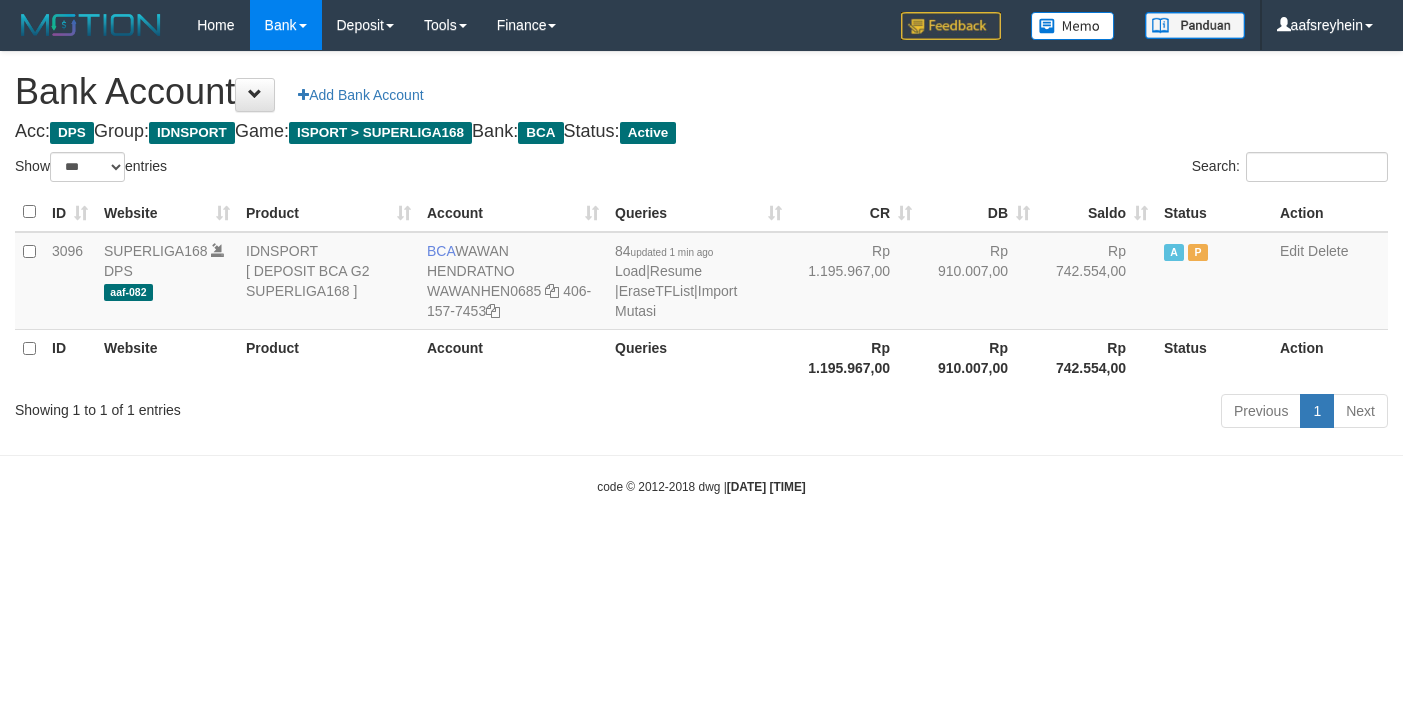 select on "***" 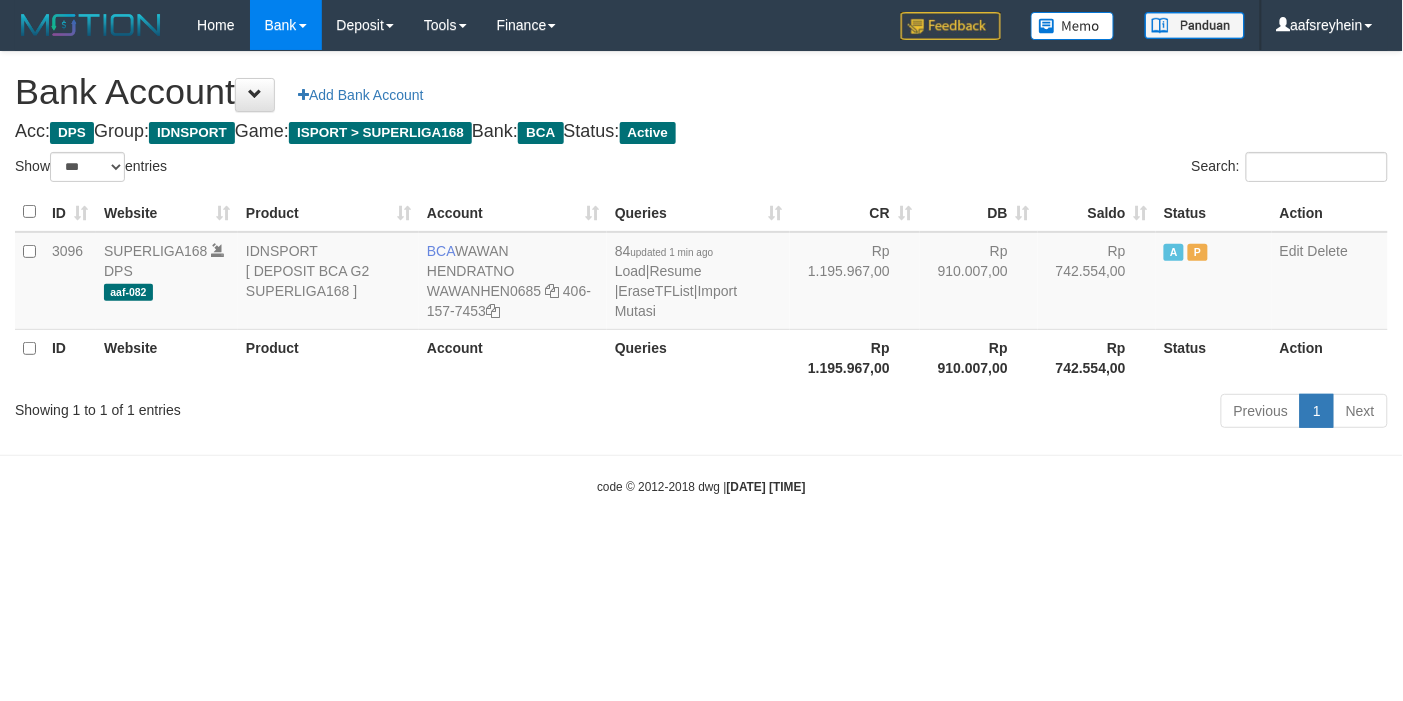 click on "Toggle navigation
Home
Bank
Account List
Load
By Website
Group
[ISPORT]													SUPERLIGA168
By Load Group (DPS)" at bounding box center (701, 273) 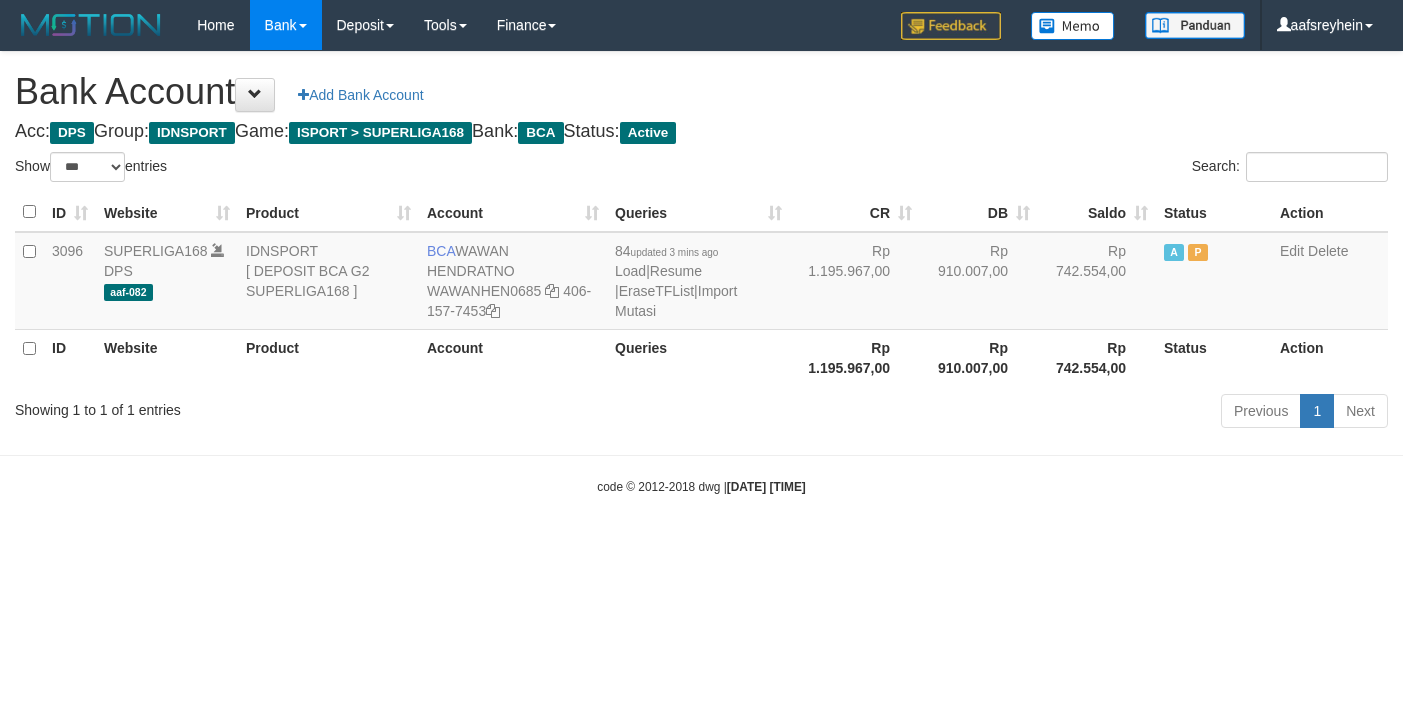 select on "***" 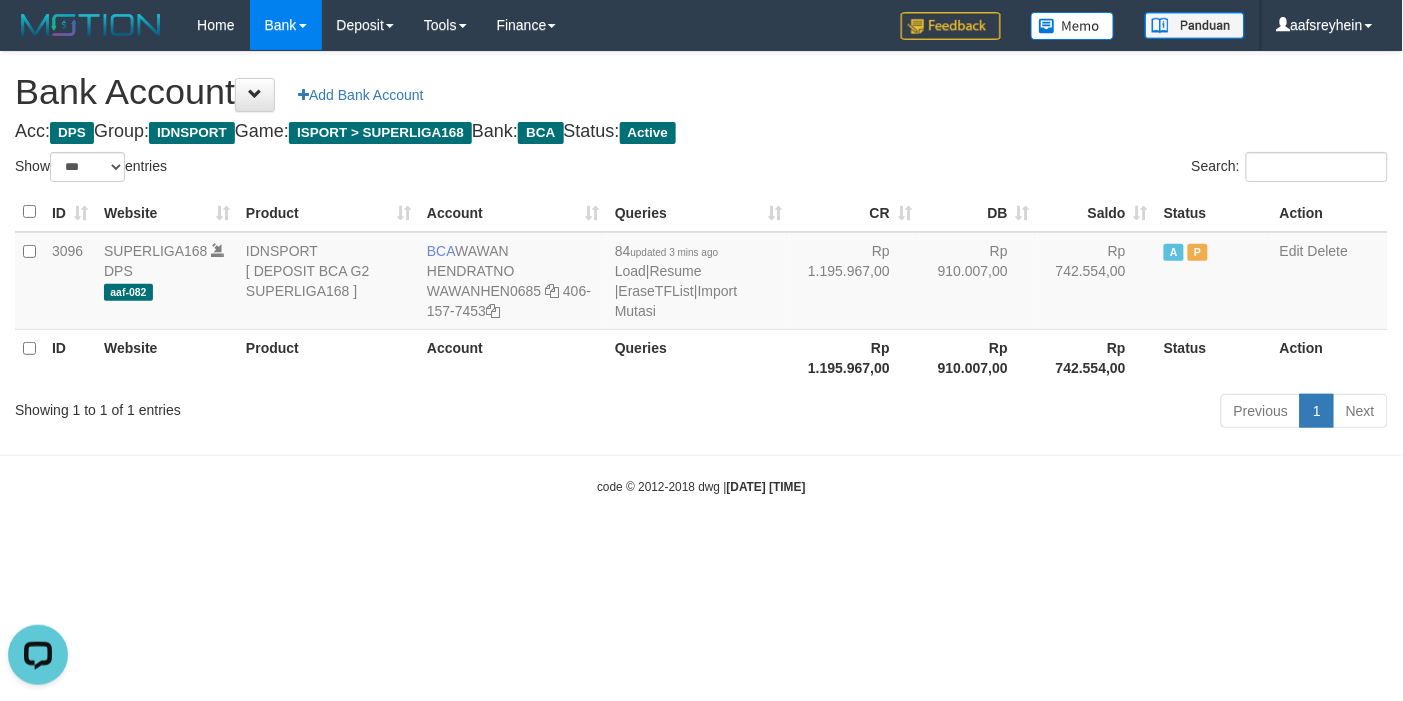 scroll, scrollTop: 0, scrollLeft: 0, axis: both 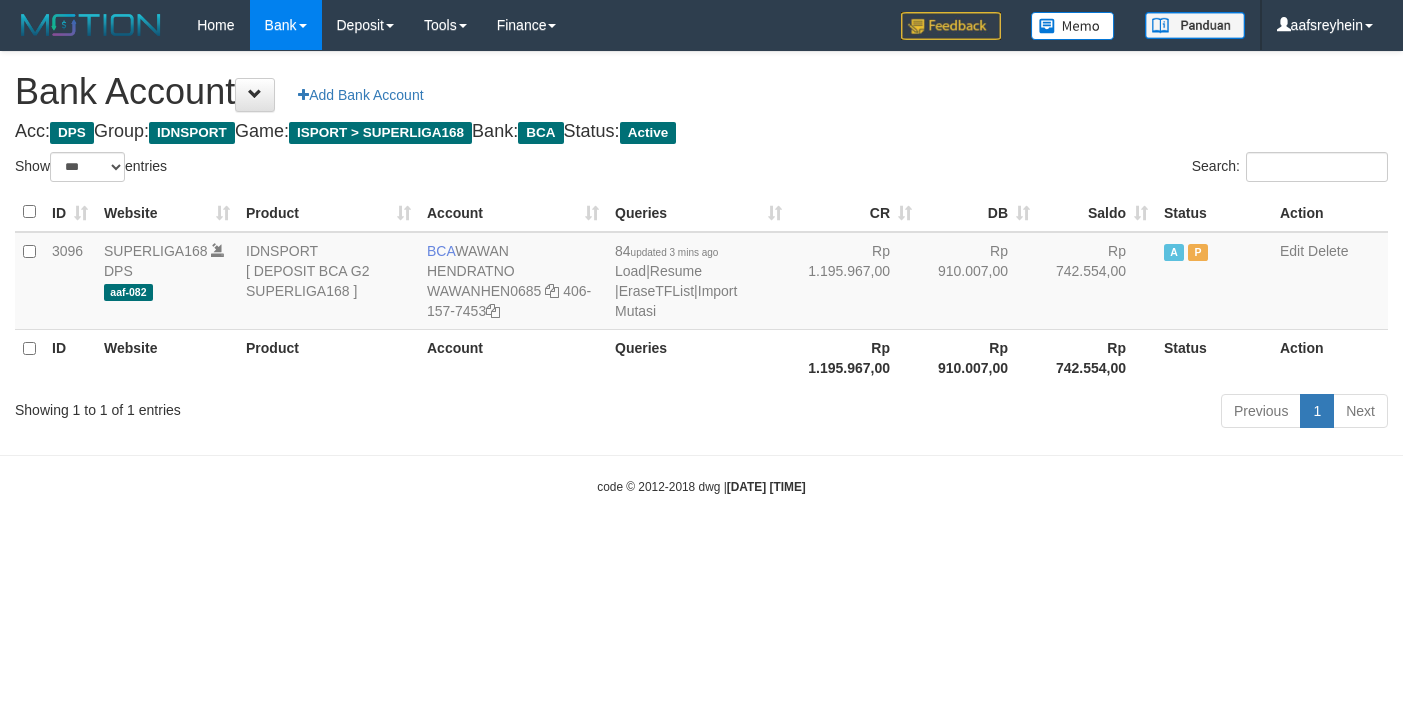 select on "***" 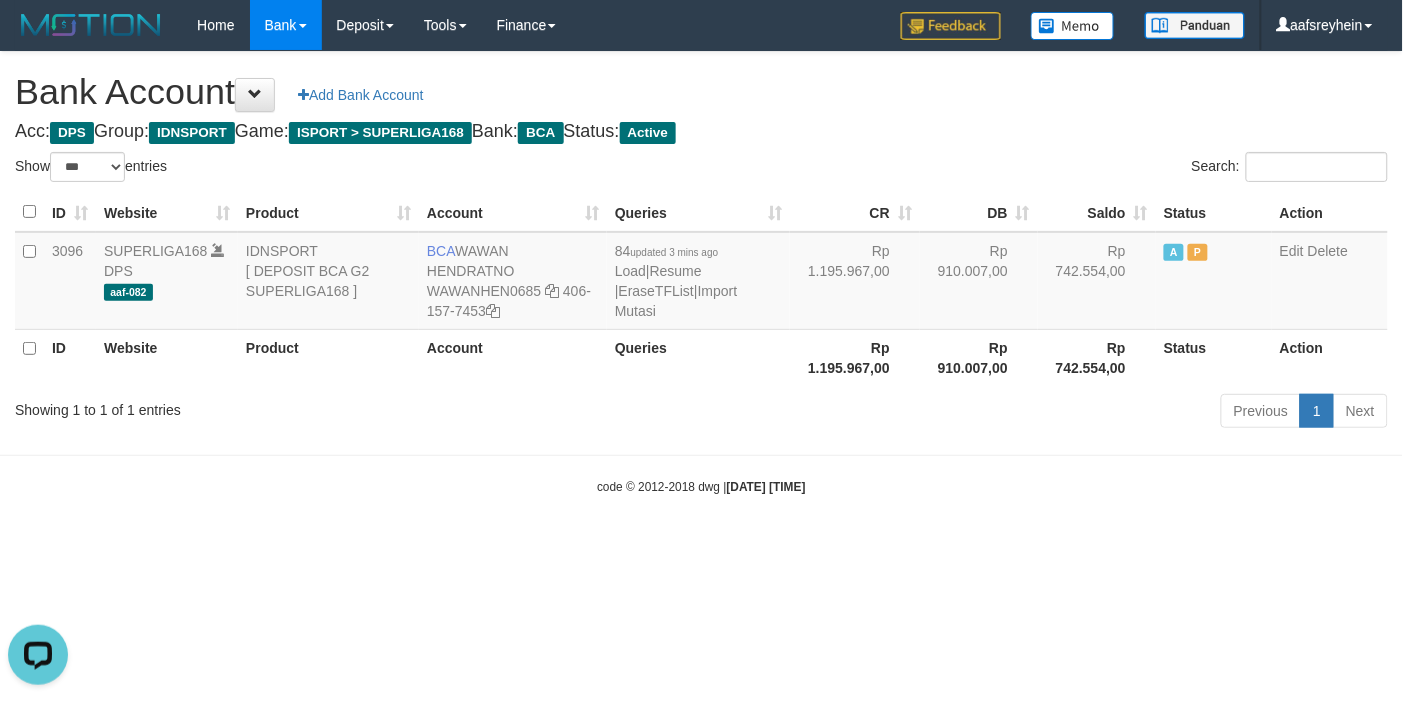 scroll, scrollTop: 0, scrollLeft: 0, axis: both 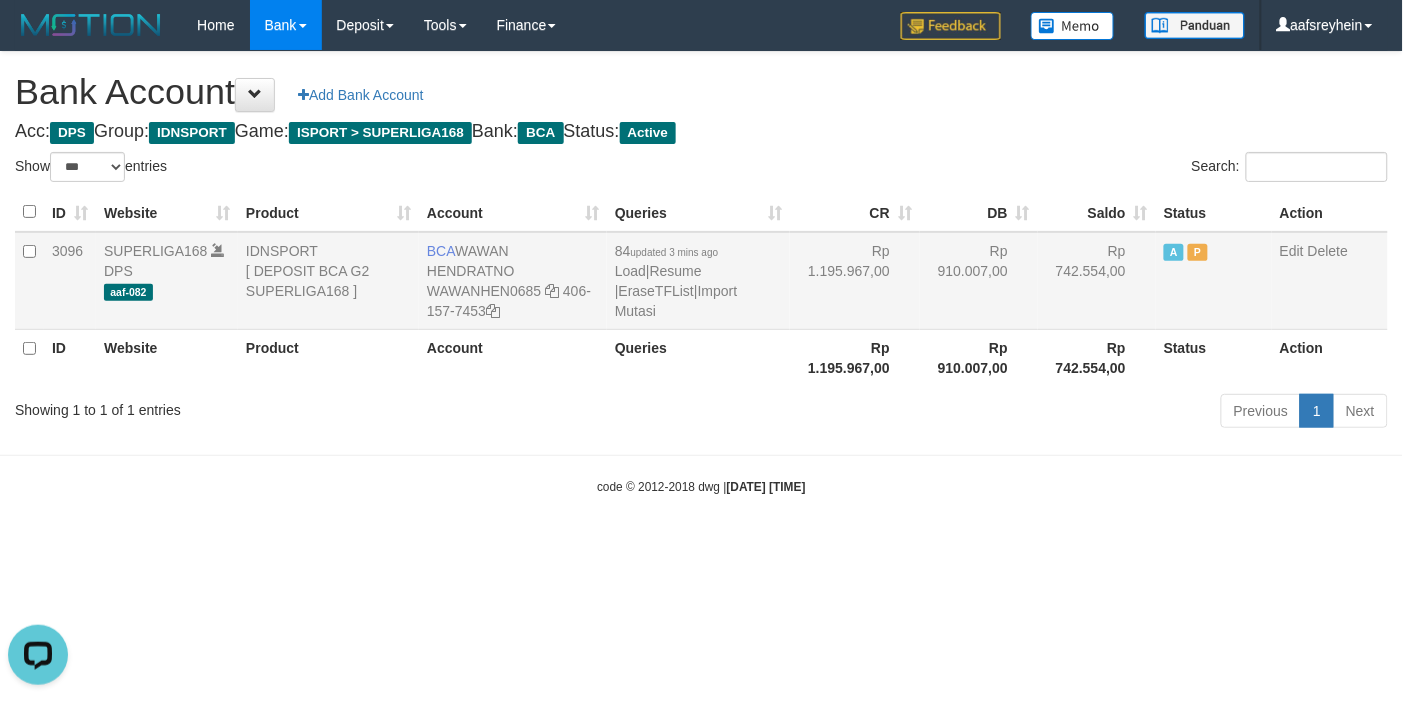 click on "84  updated 3 mins ago
Load
|
Resume
|
EraseTFList
|
Import Mutasi" at bounding box center (698, 281) 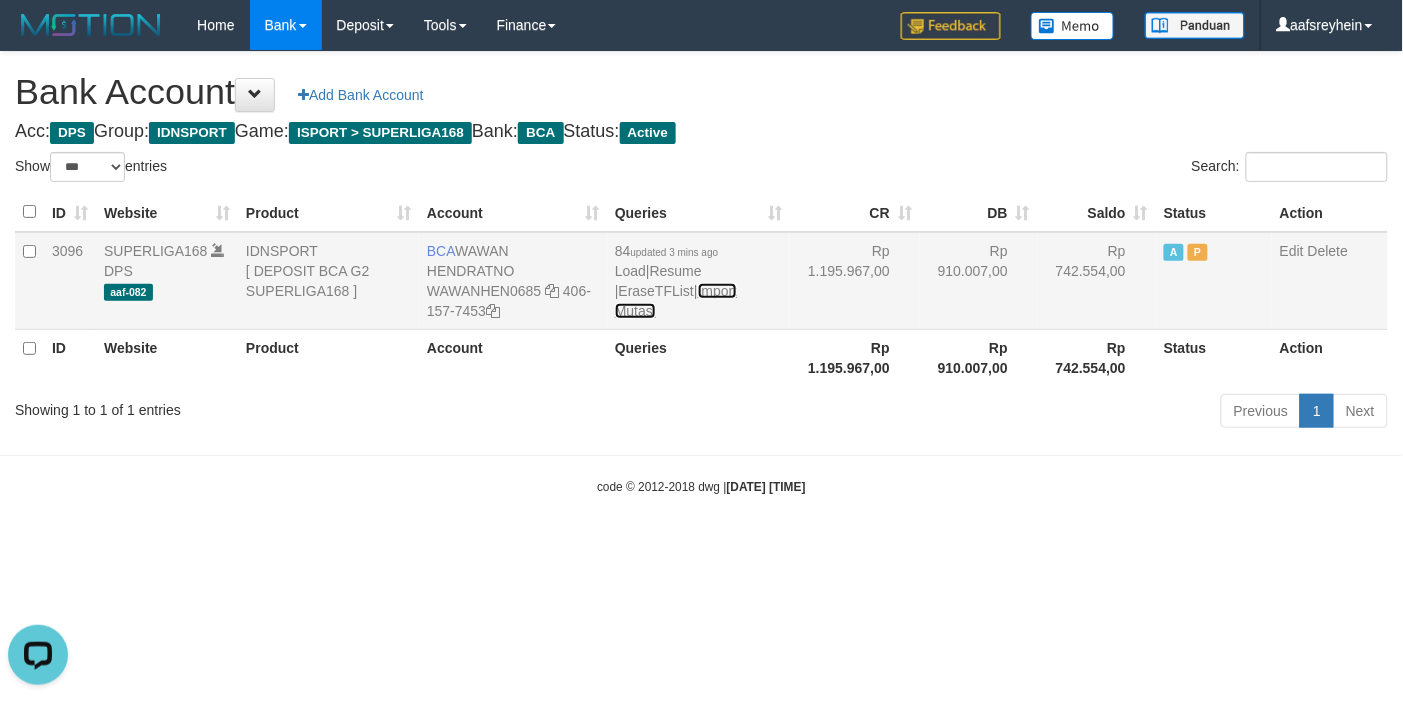 click on "Import Mutasi" at bounding box center [676, 301] 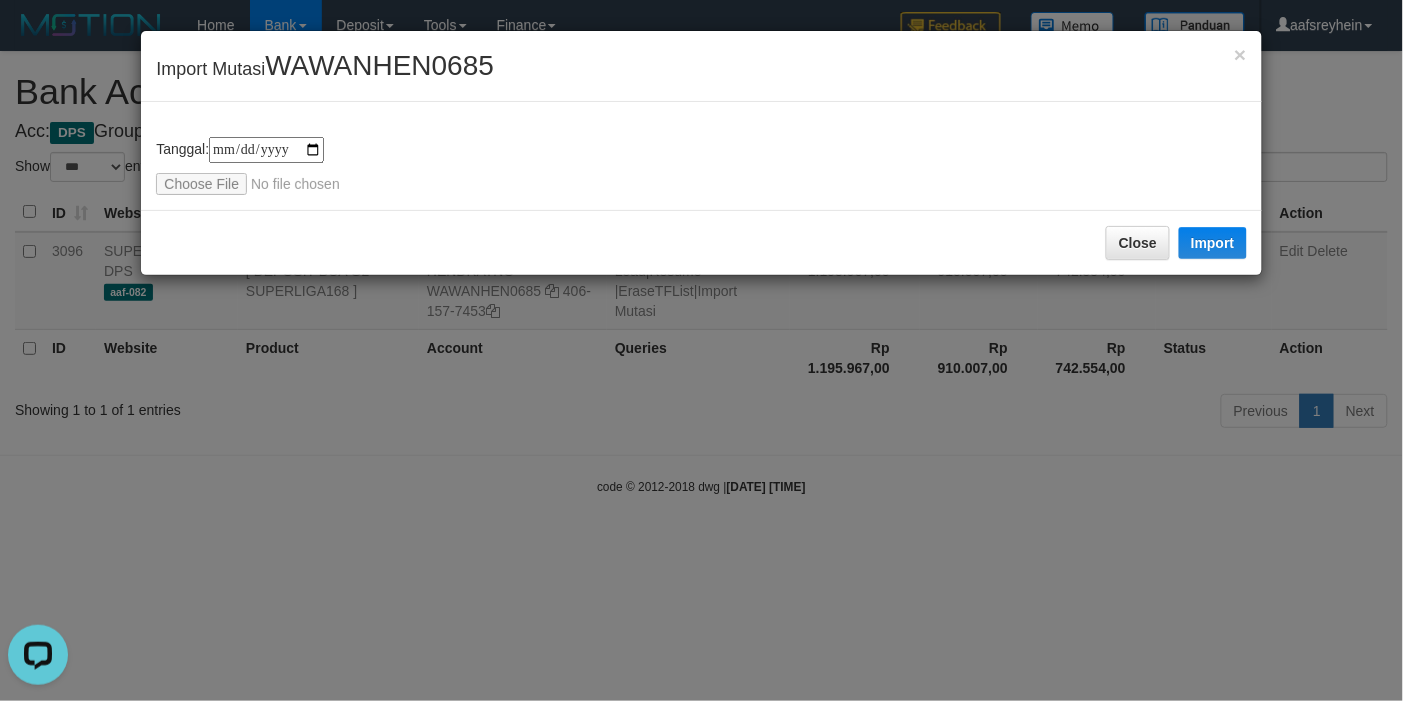 type on "**********" 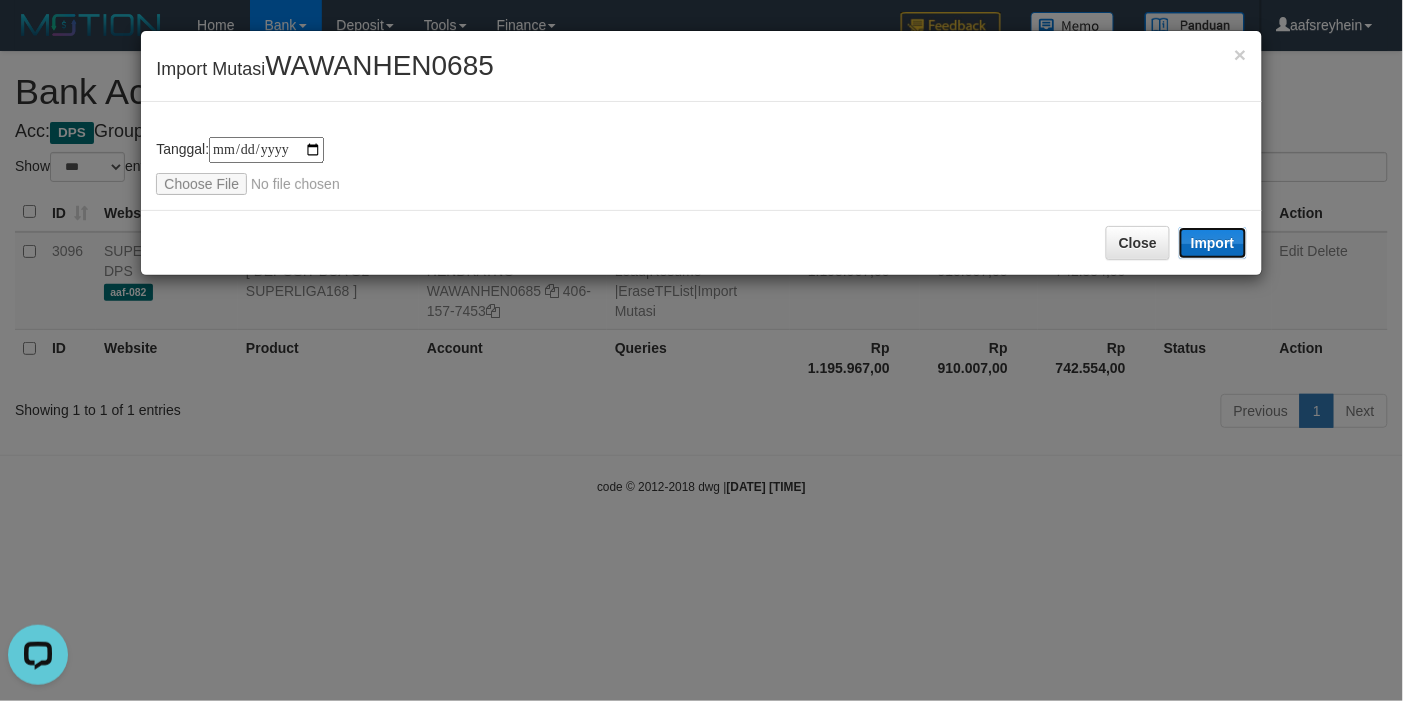 click on "Import" at bounding box center [1213, 243] 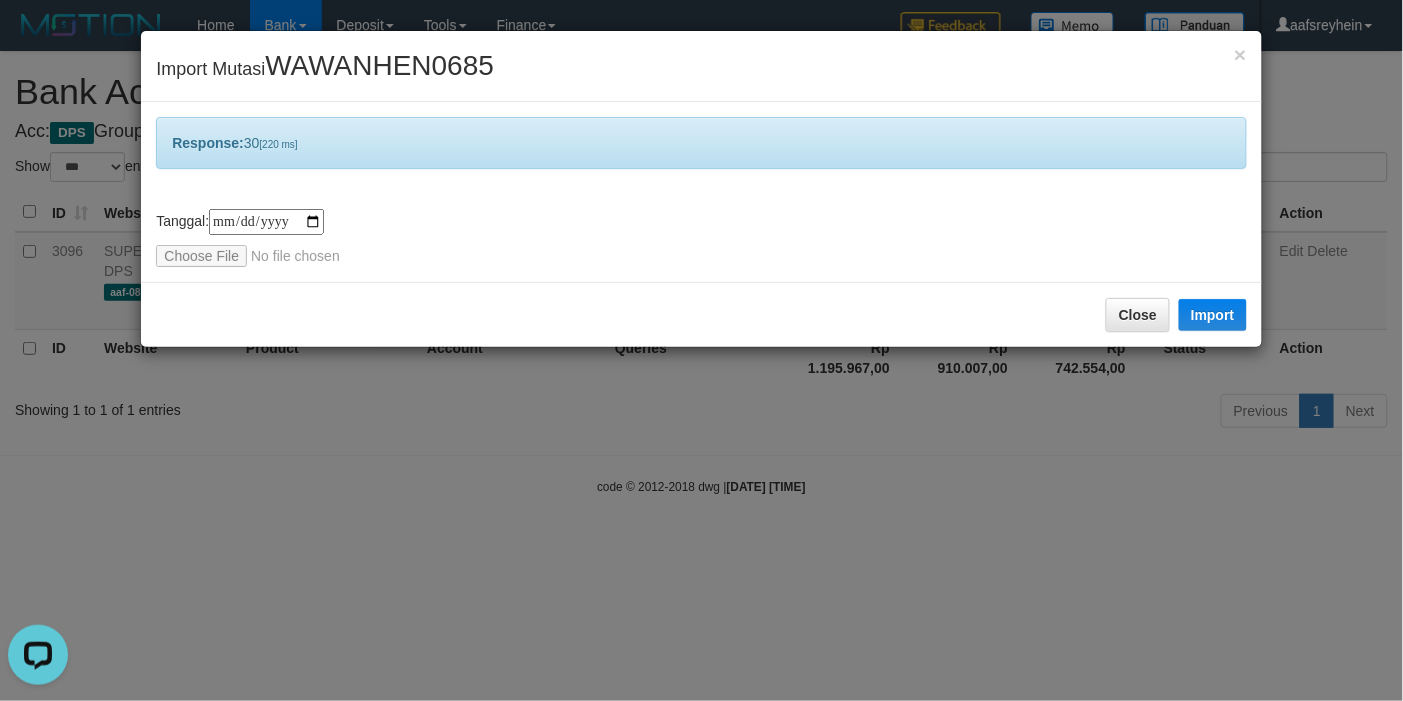 click on "**********" at bounding box center (701, 350) 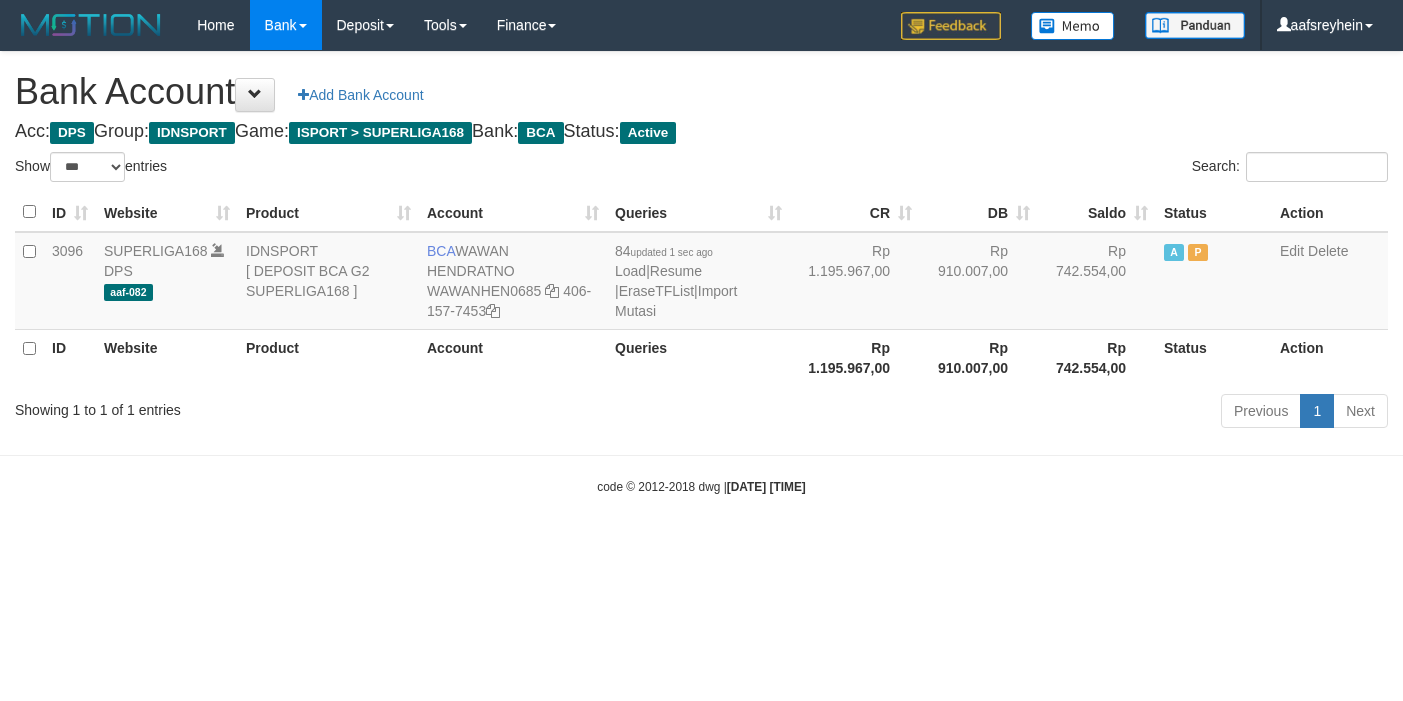 select on "***" 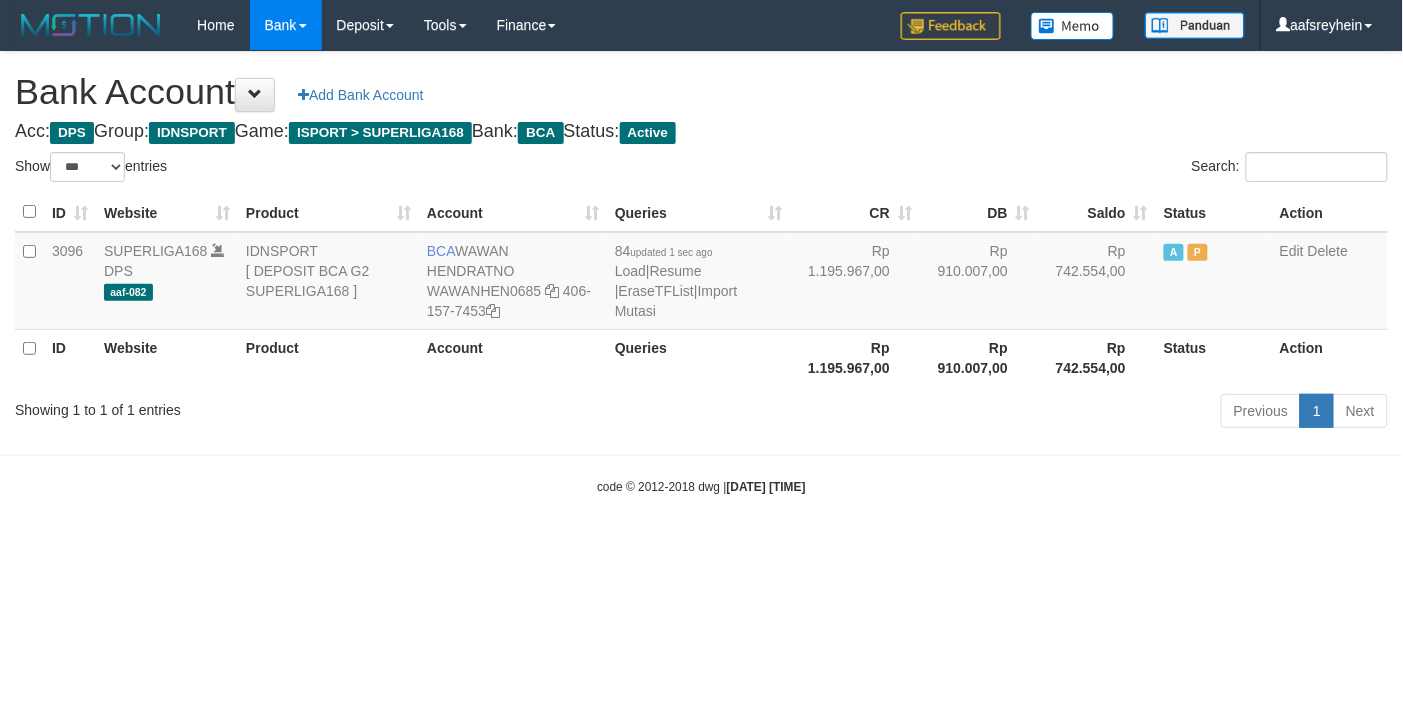 drag, startPoint x: 926, startPoint y: 423, endPoint x: 956, endPoint y: 423, distance: 30 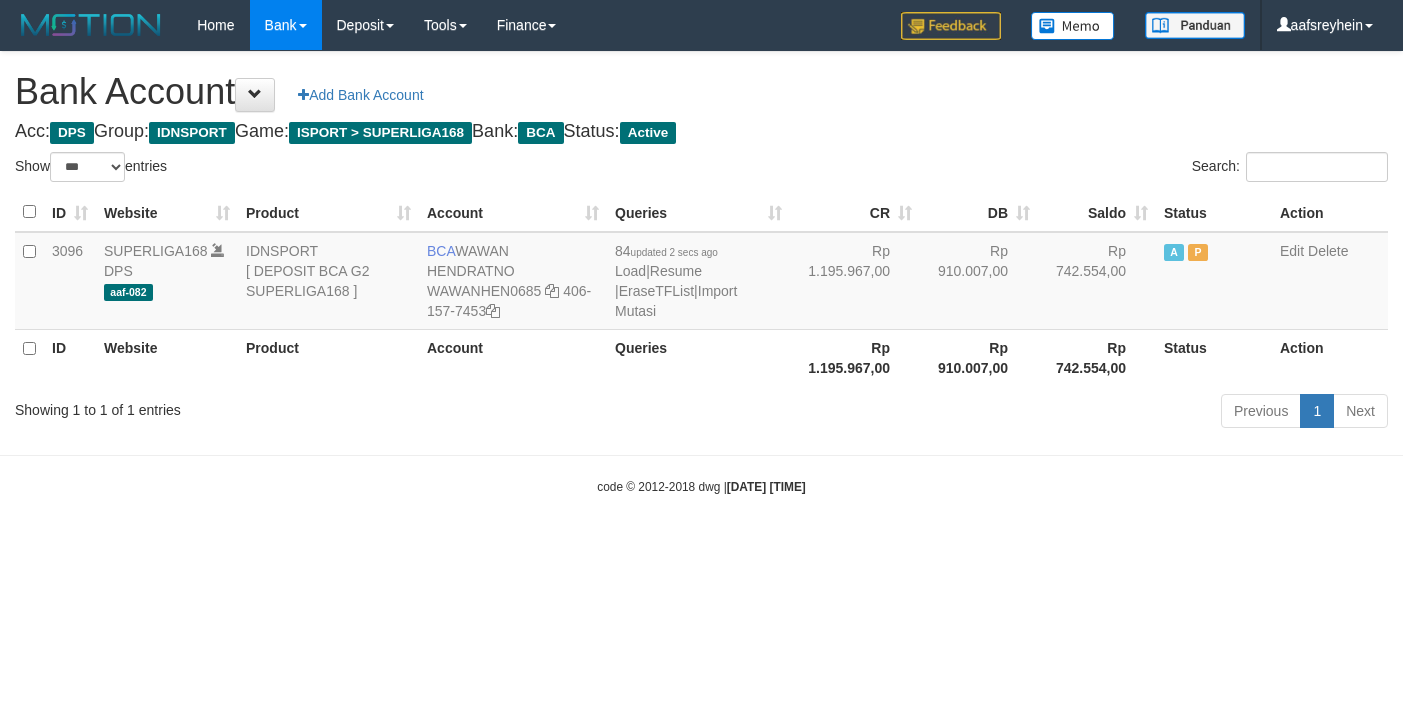 select on "***" 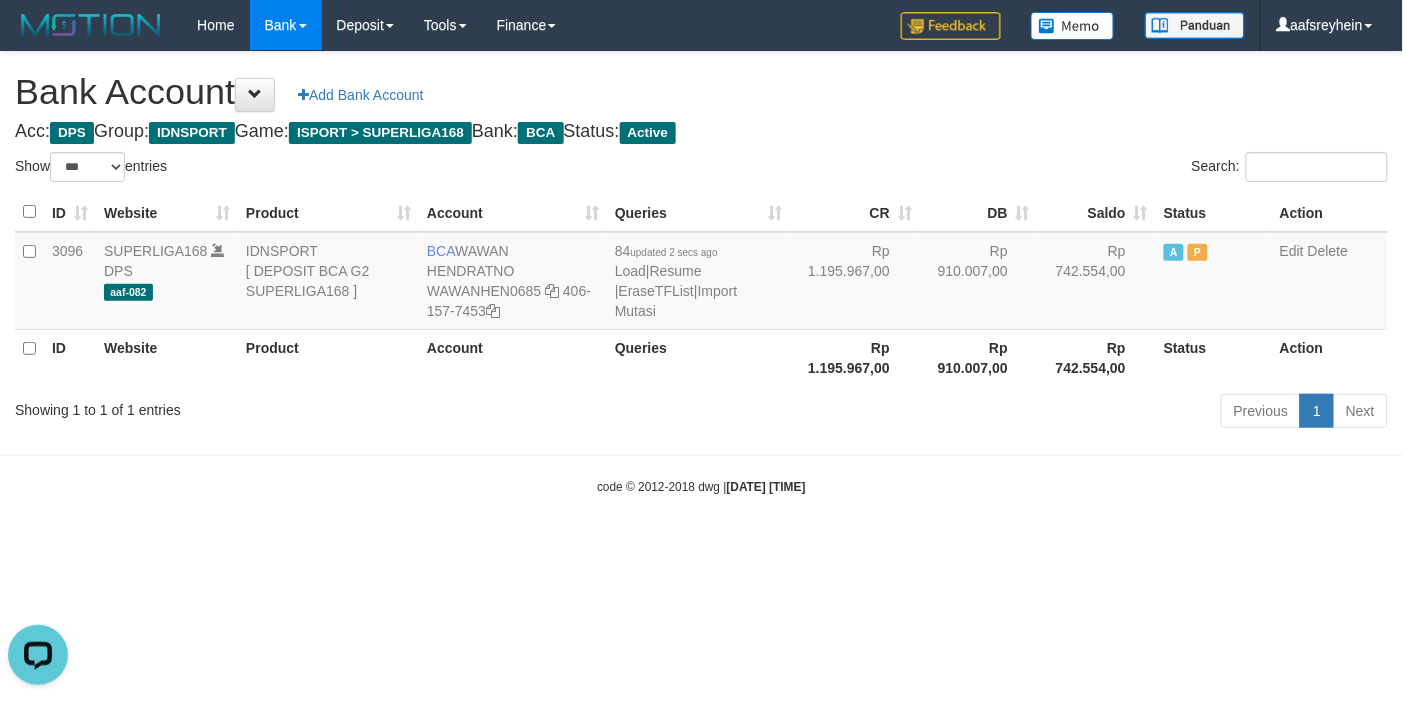 scroll, scrollTop: 0, scrollLeft: 0, axis: both 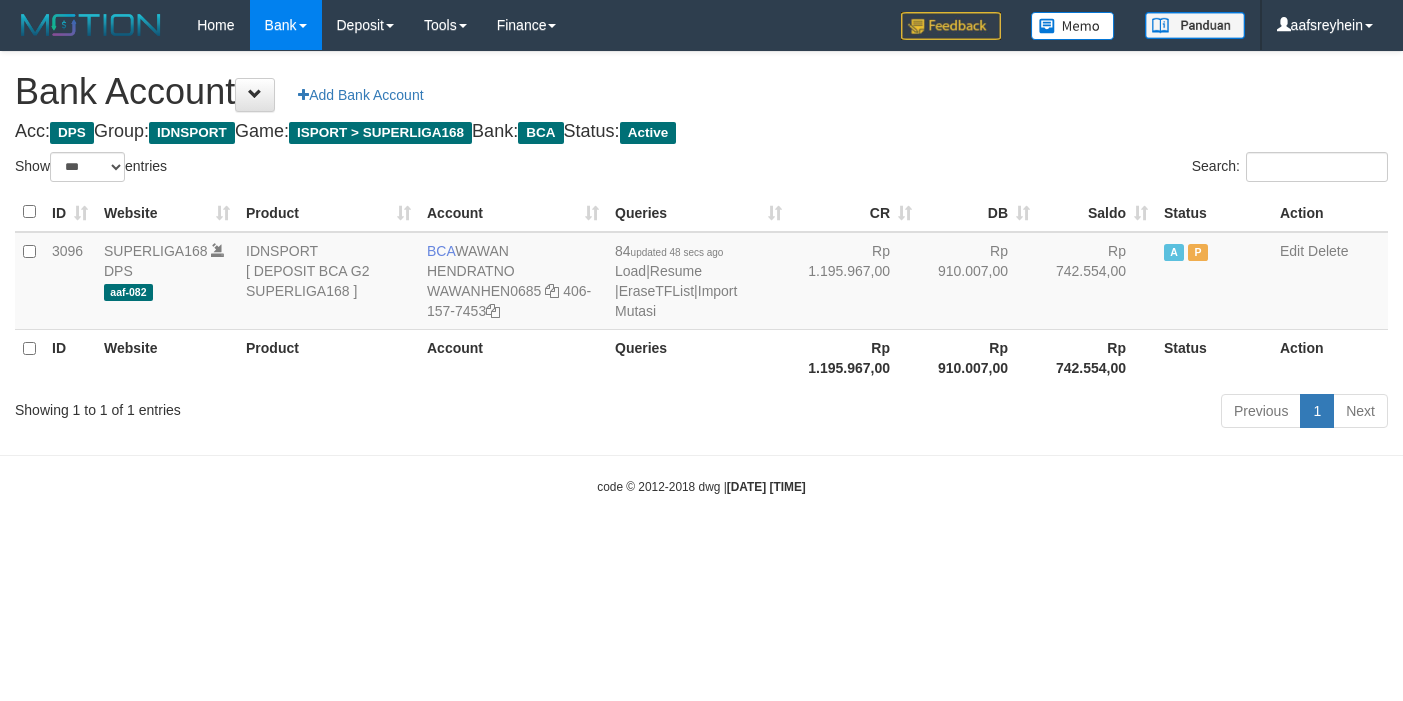 select on "***" 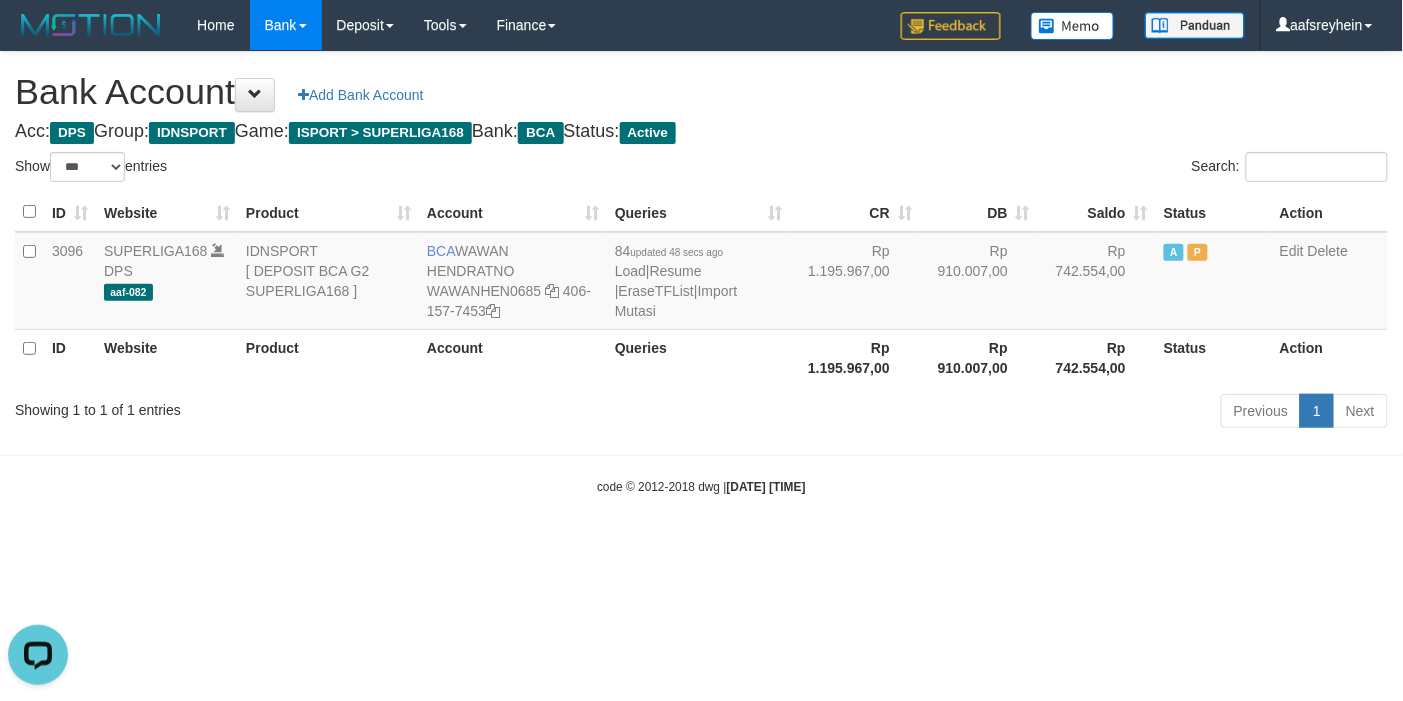 scroll, scrollTop: 0, scrollLeft: 0, axis: both 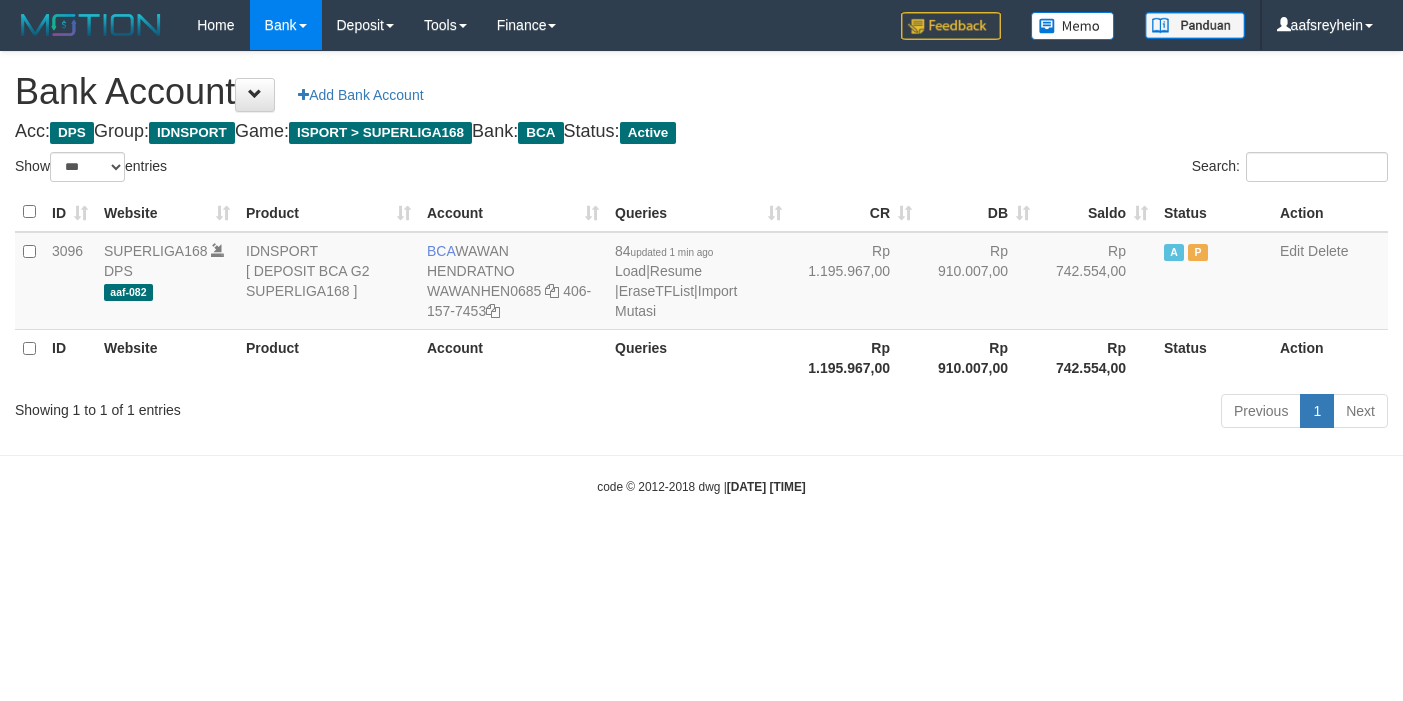 select on "***" 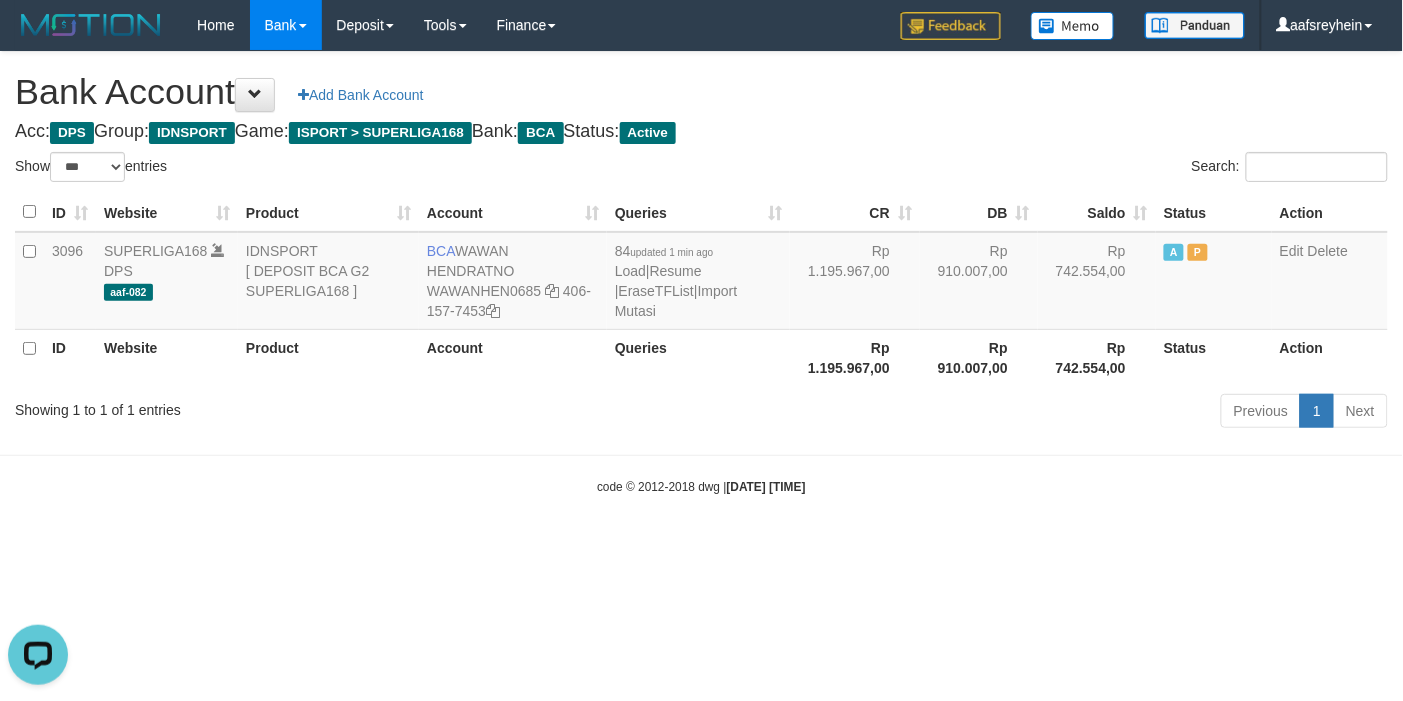 scroll, scrollTop: 0, scrollLeft: 0, axis: both 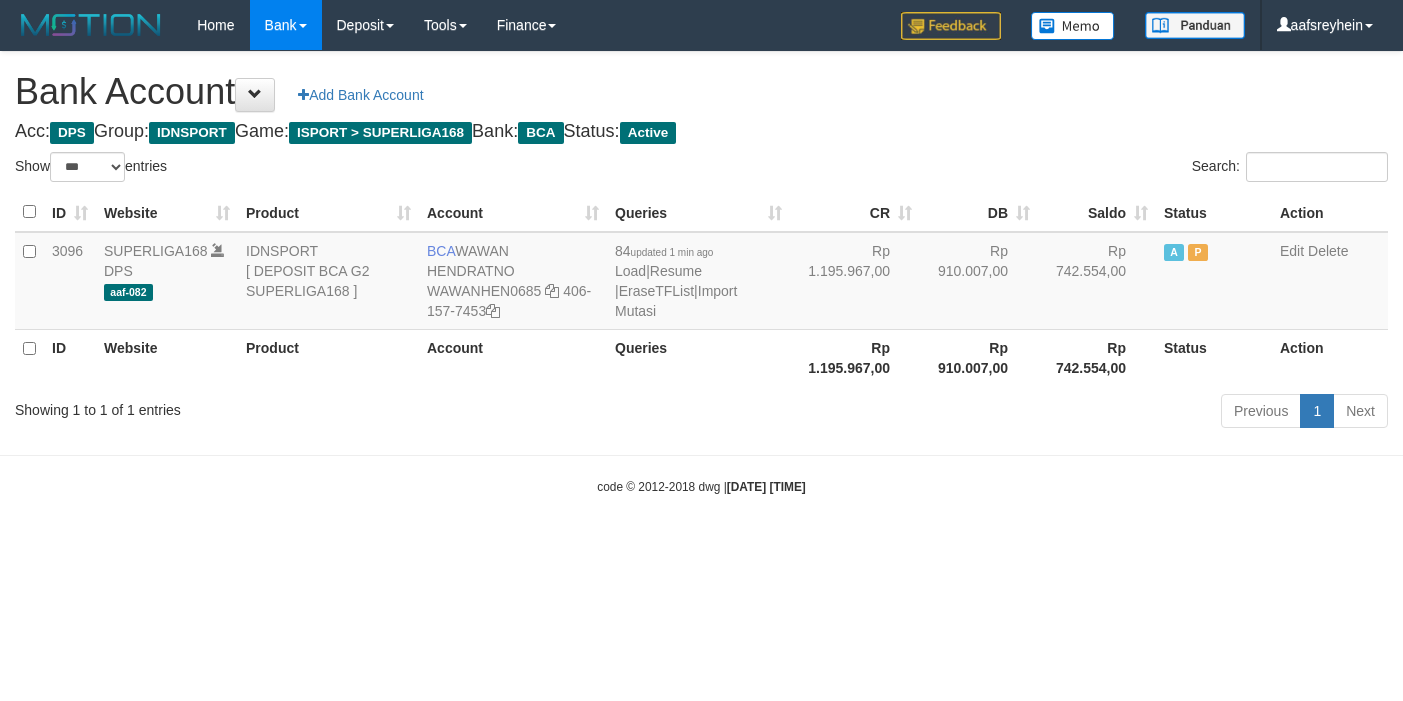 select on "***" 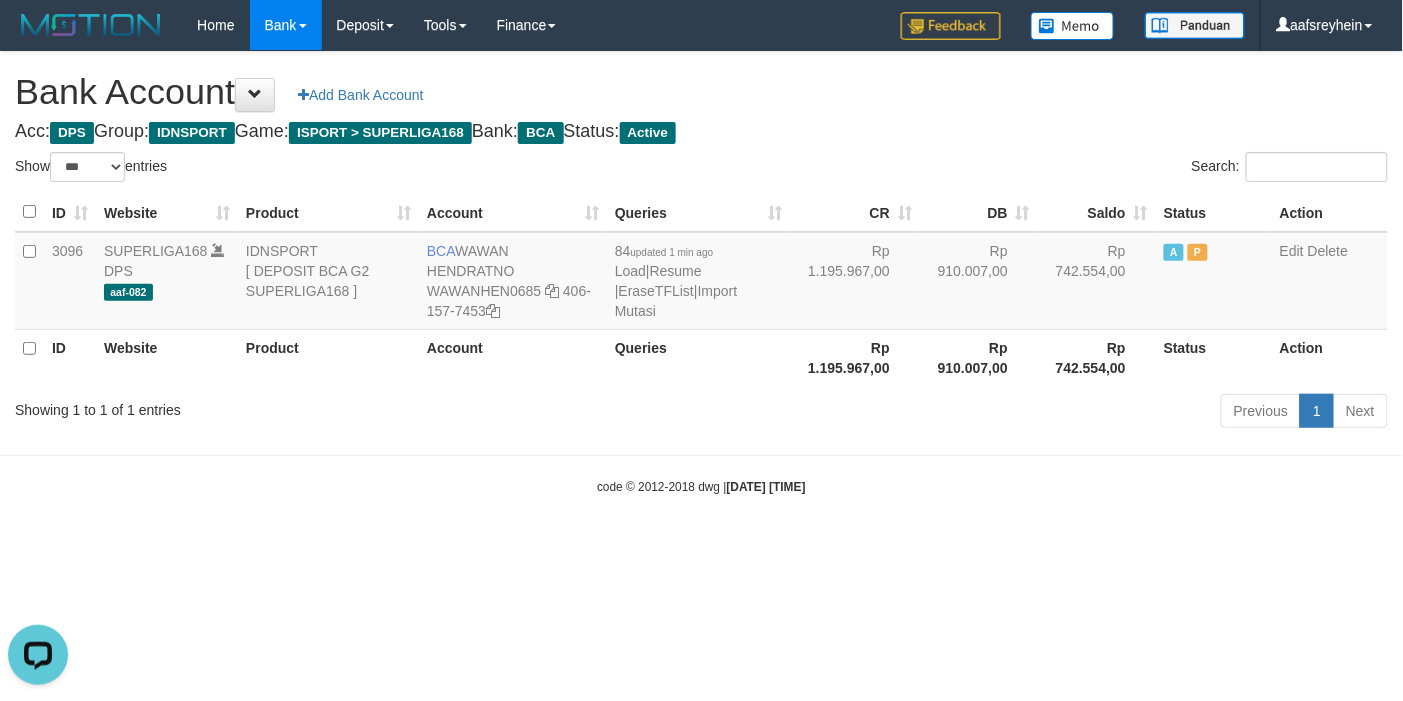 scroll, scrollTop: 0, scrollLeft: 0, axis: both 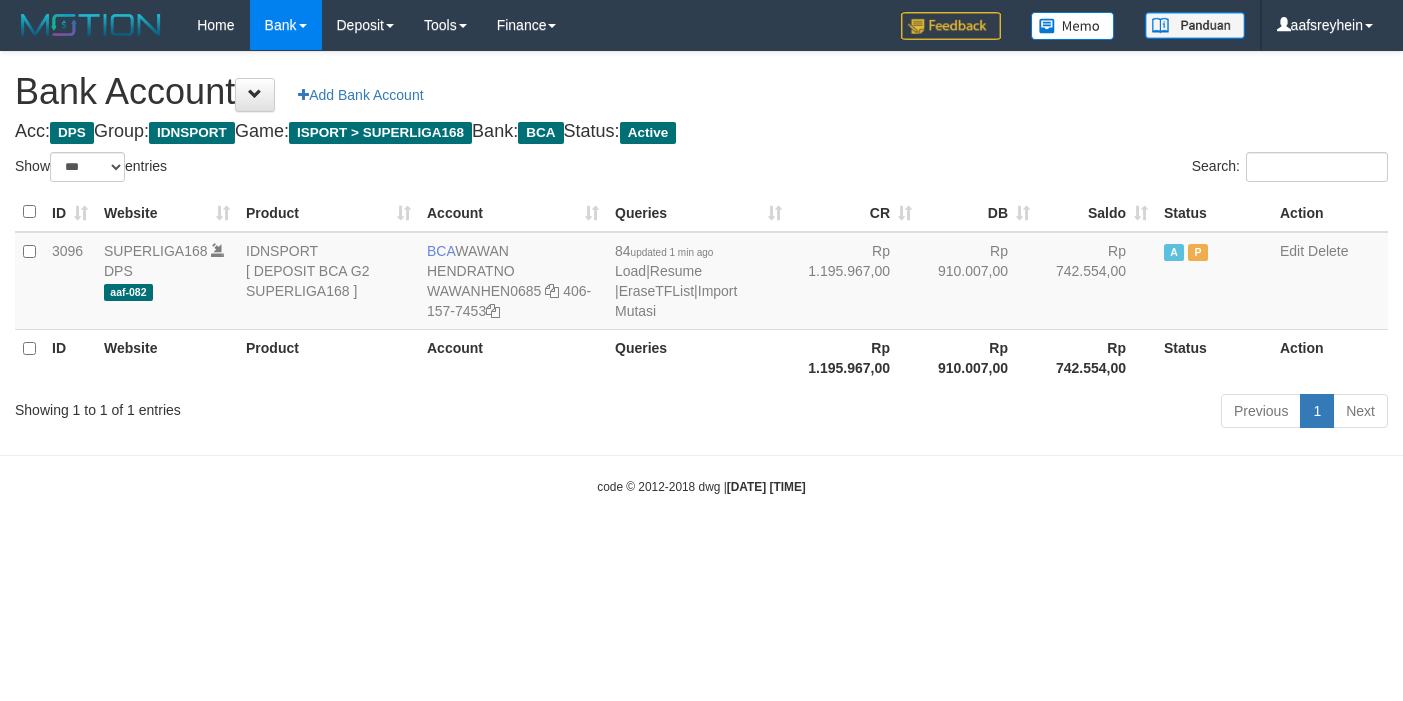 select on "***" 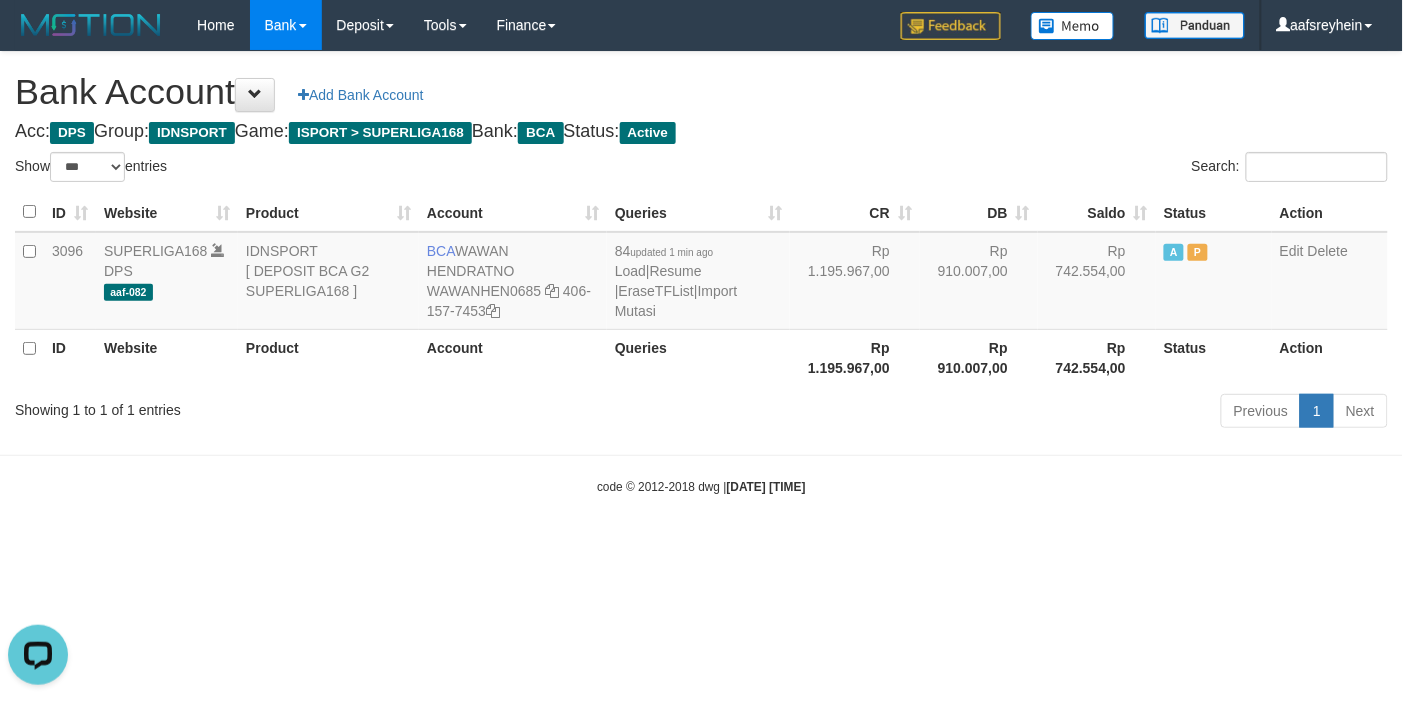 scroll, scrollTop: 0, scrollLeft: 0, axis: both 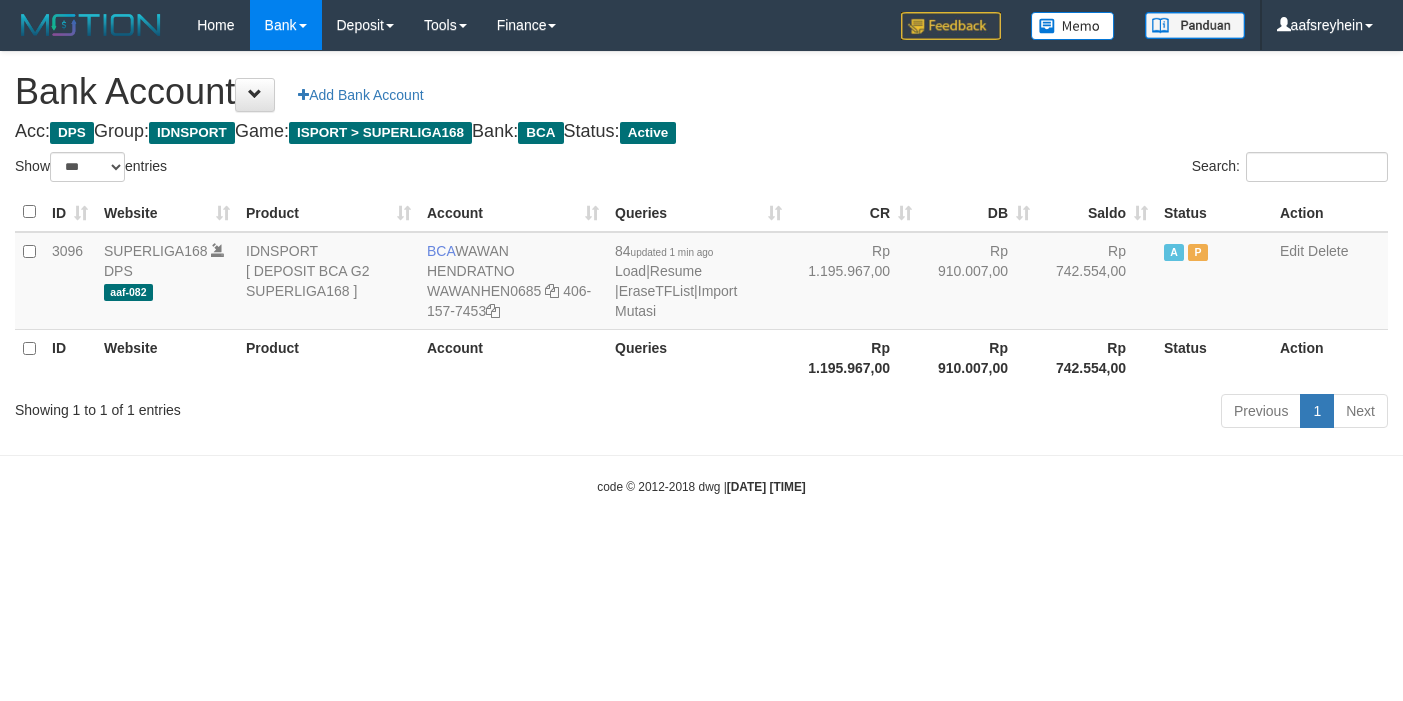 select on "***" 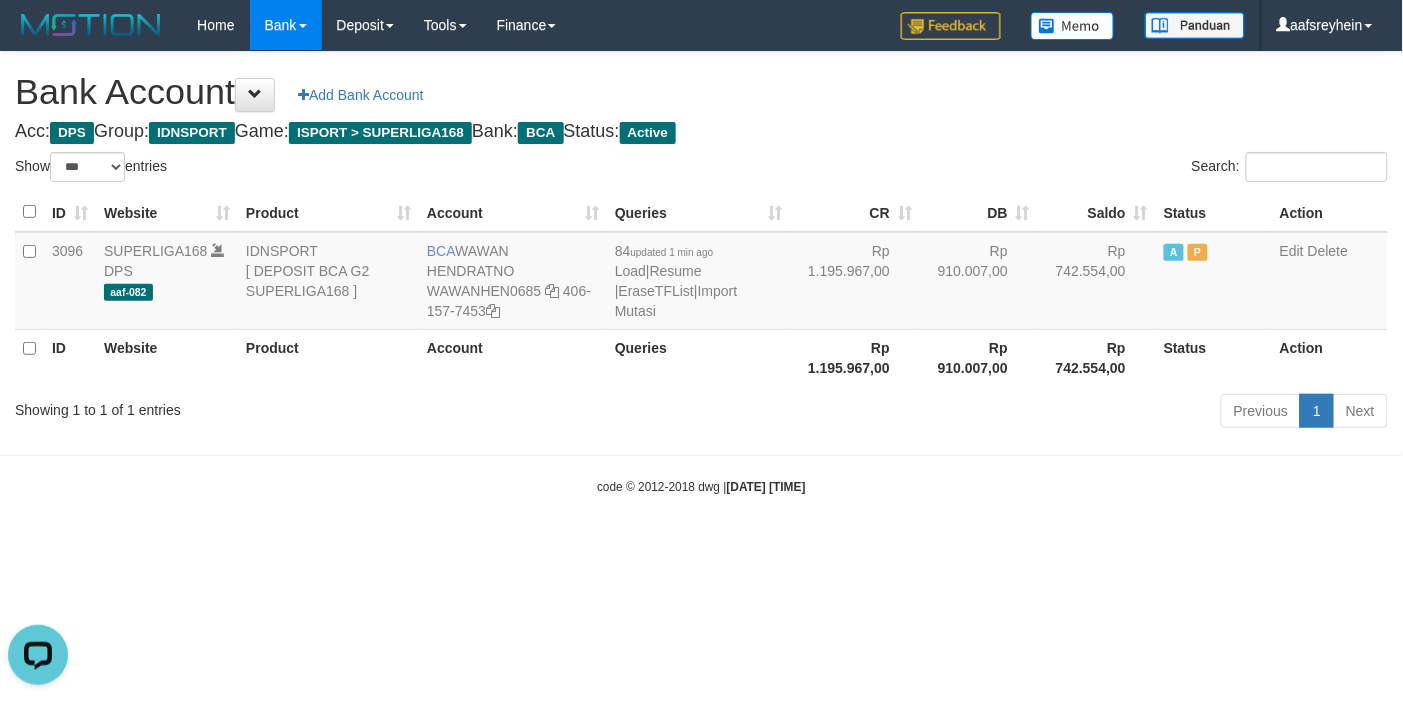 scroll, scrollTop: 0, scrollLeft: 0, axis: both 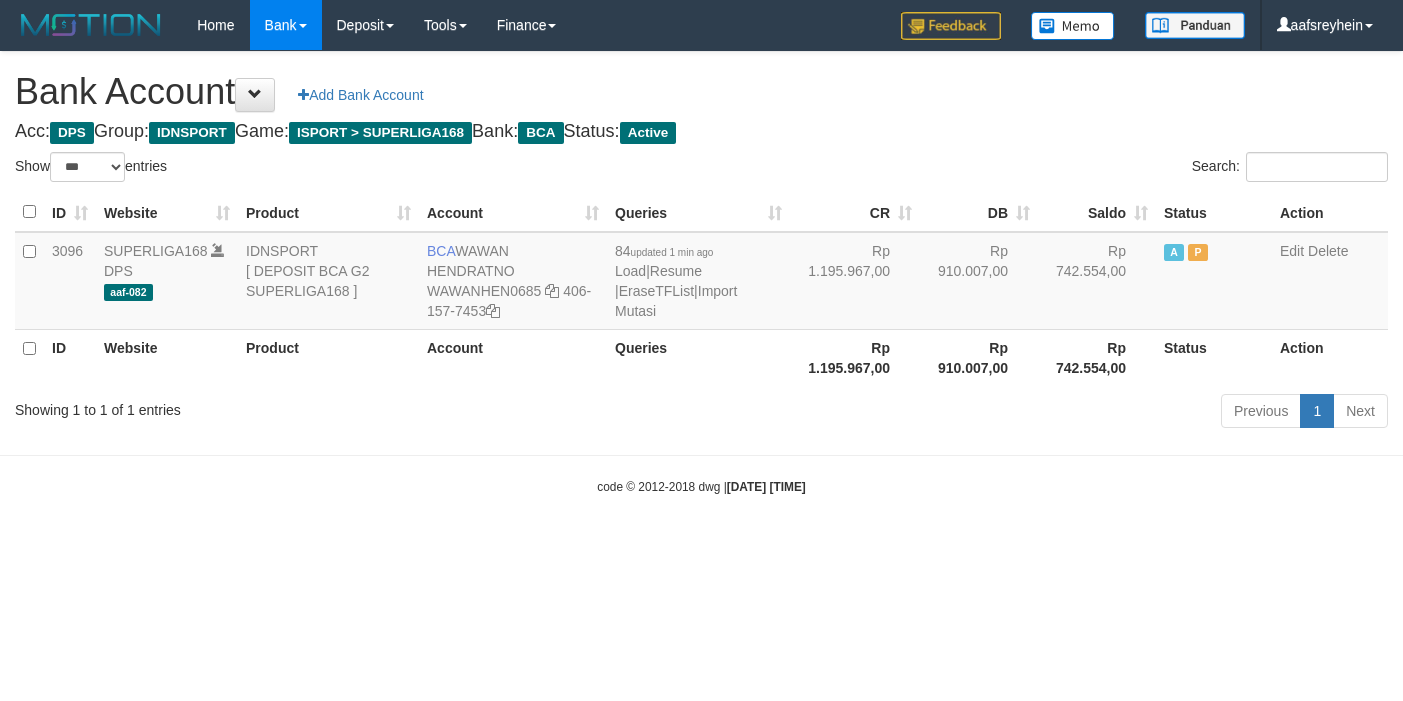 select on "***" 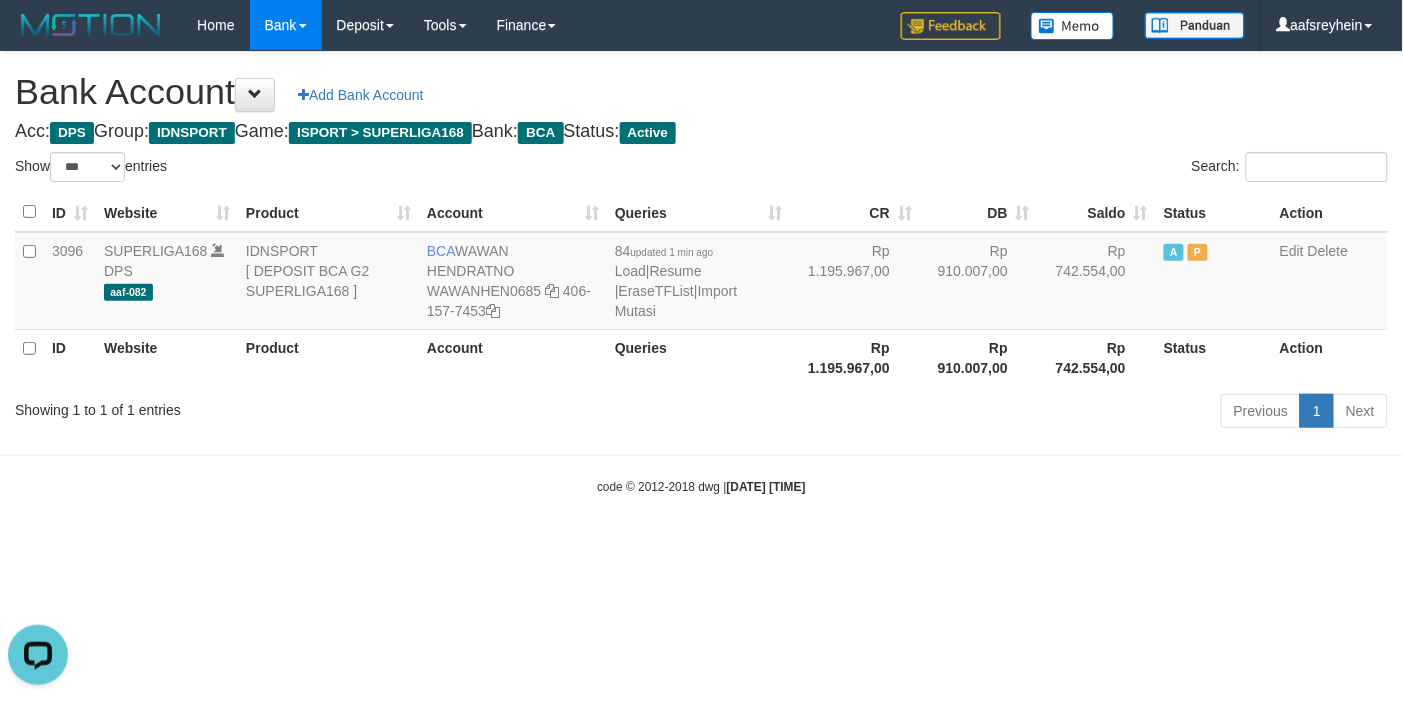 scroll, scrollTop: 0, scrollLeft: 0, axis: both 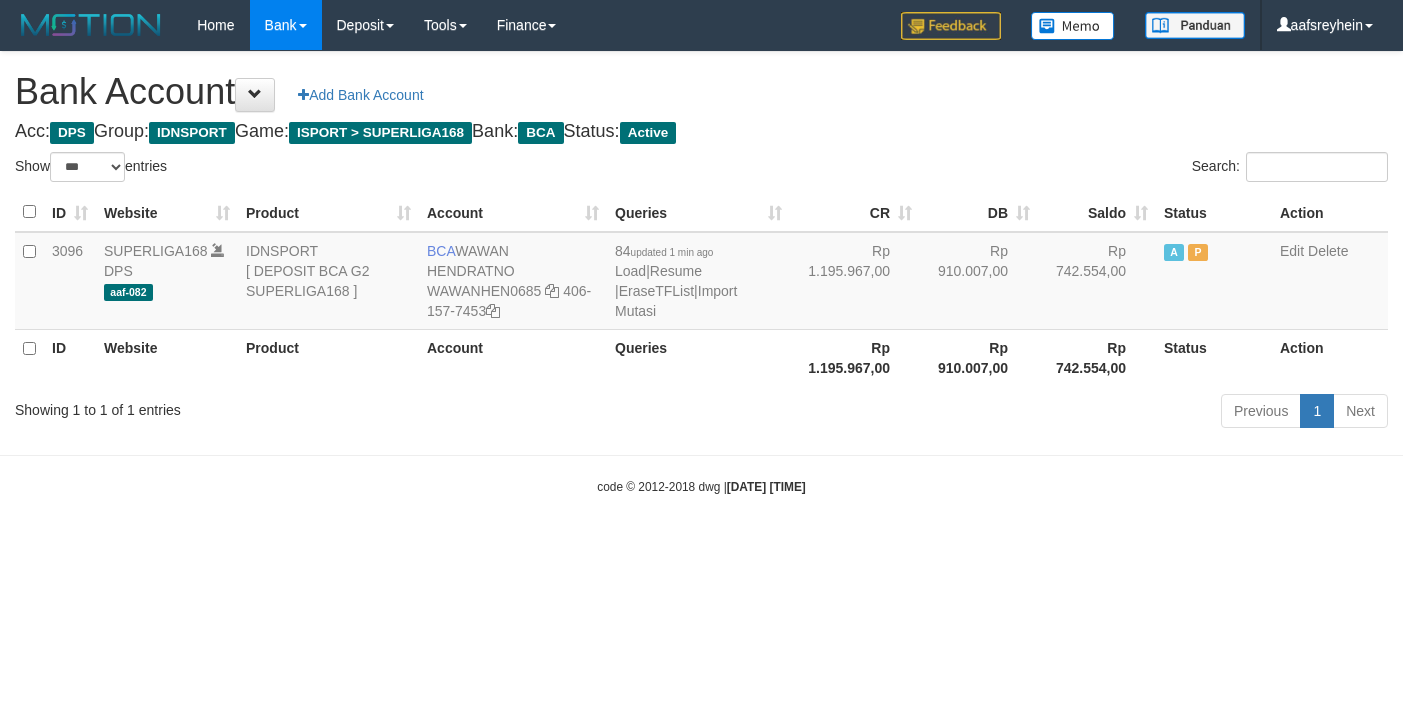 select on "***" 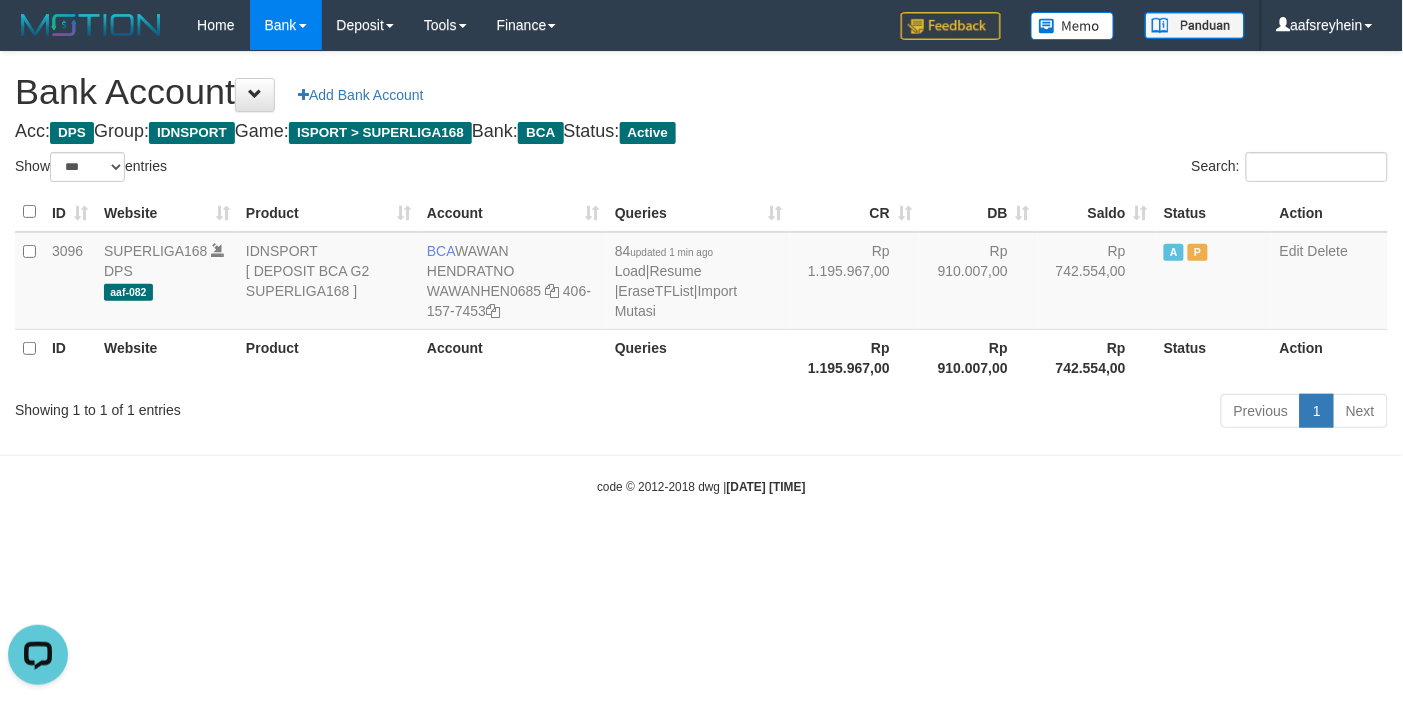 scroll, scrollTop: 0, scrollLeft: 0, axis: both 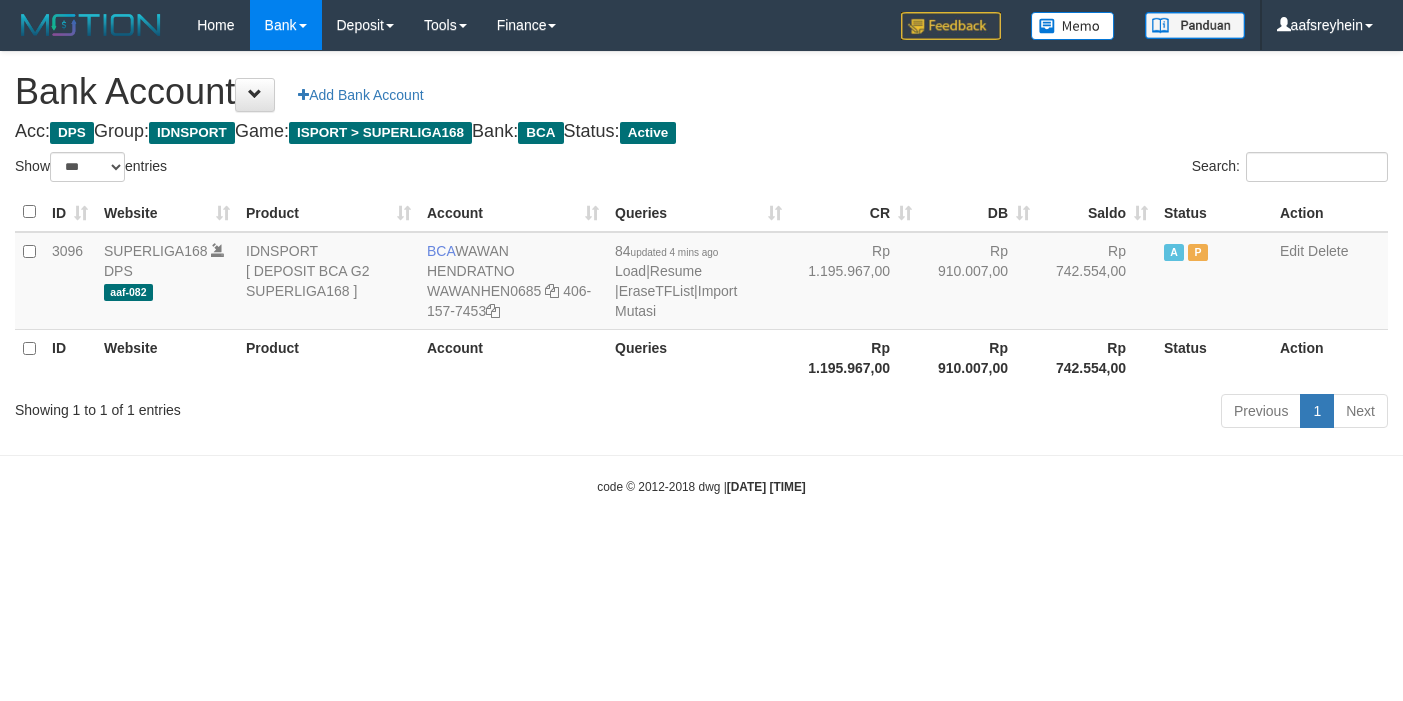select on "***" 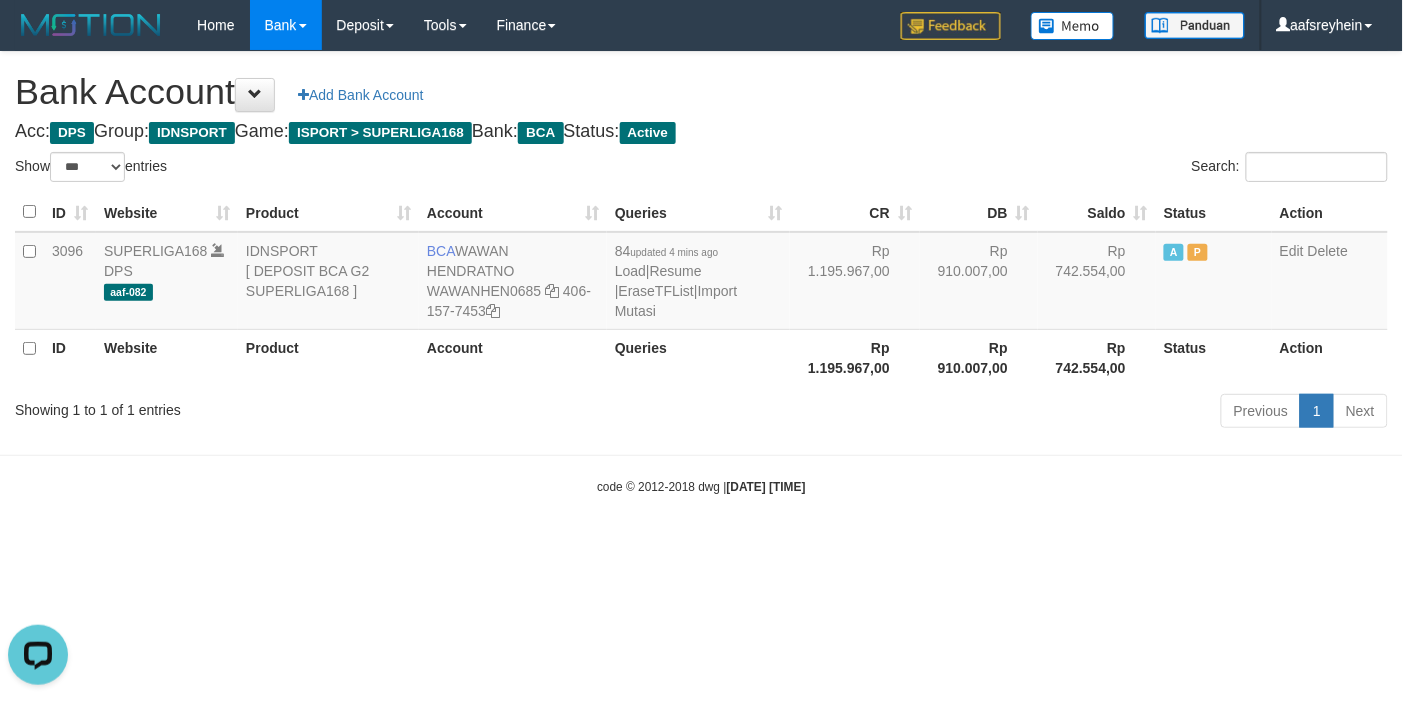 scroll, scrollTop: 0, scrollLeft: 0, axis: both 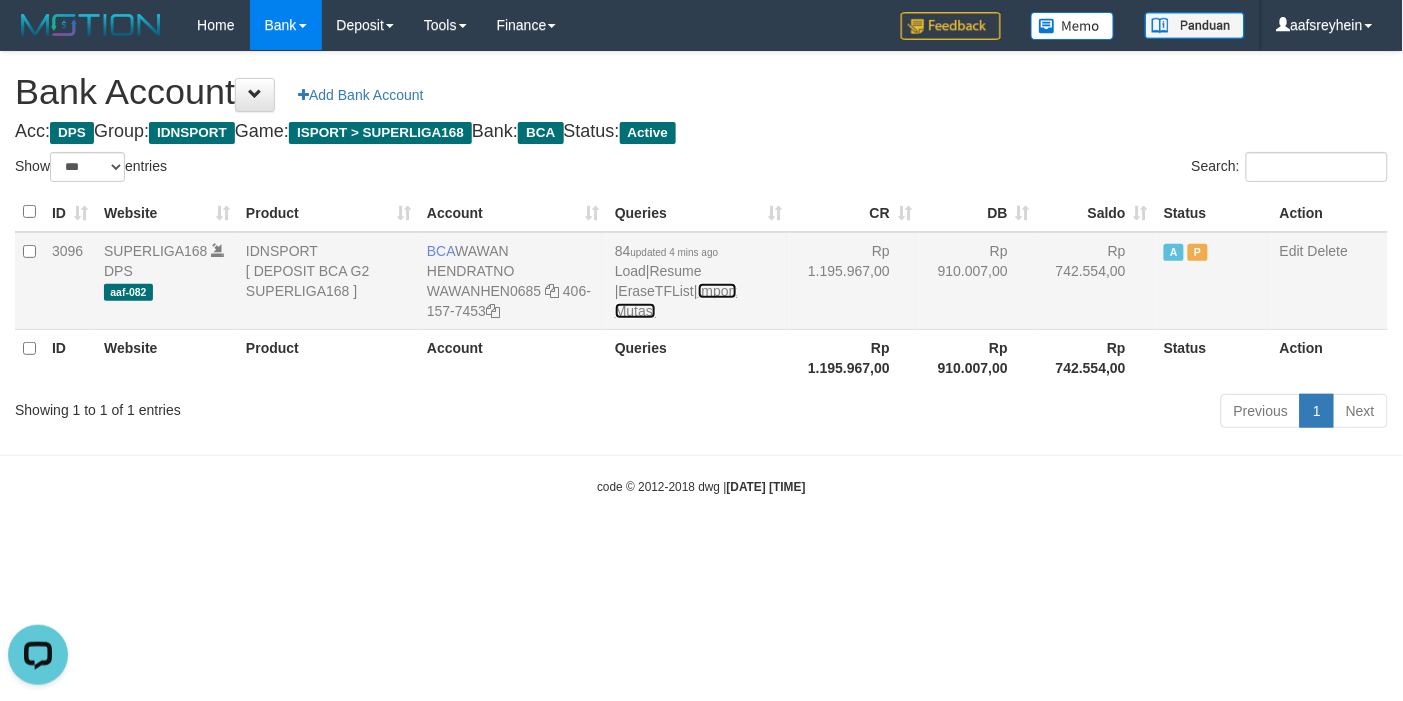 click on "Import Mutasi" at bounding box center [676, 301] 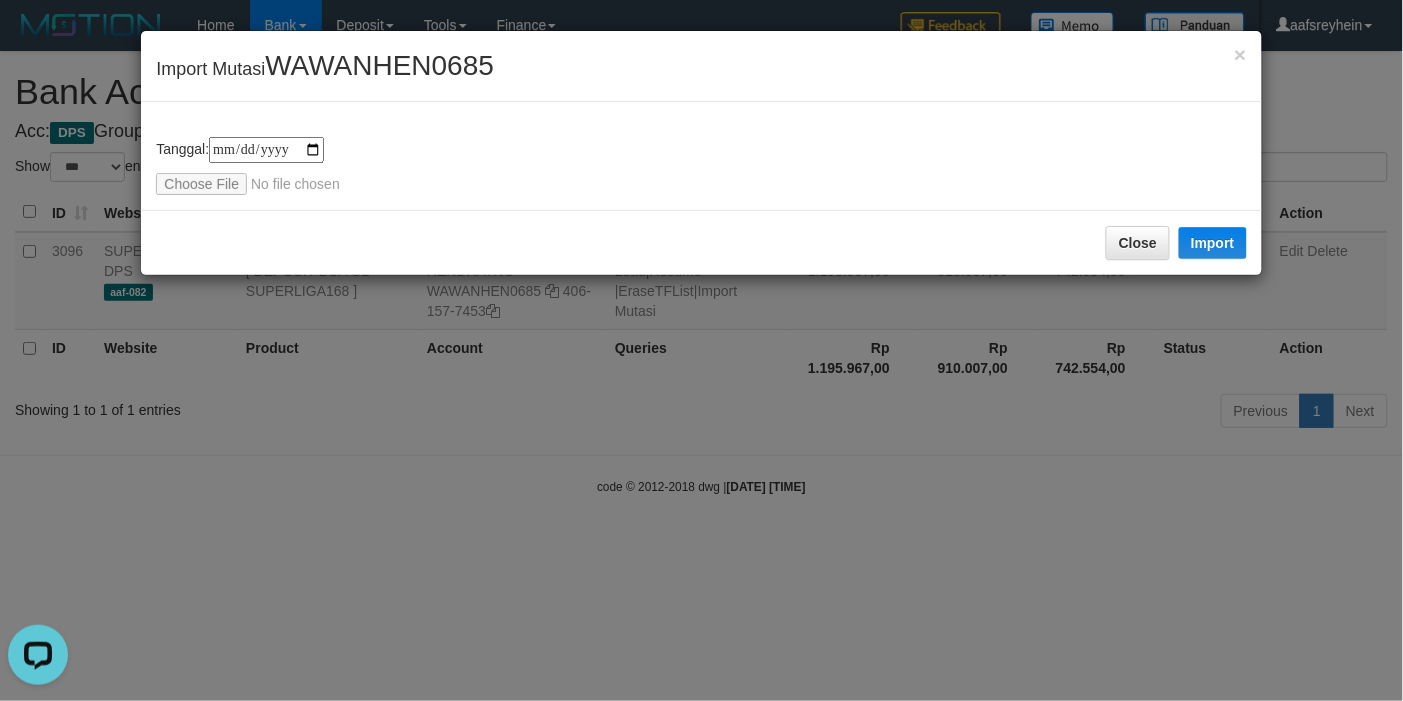 type on "**********" 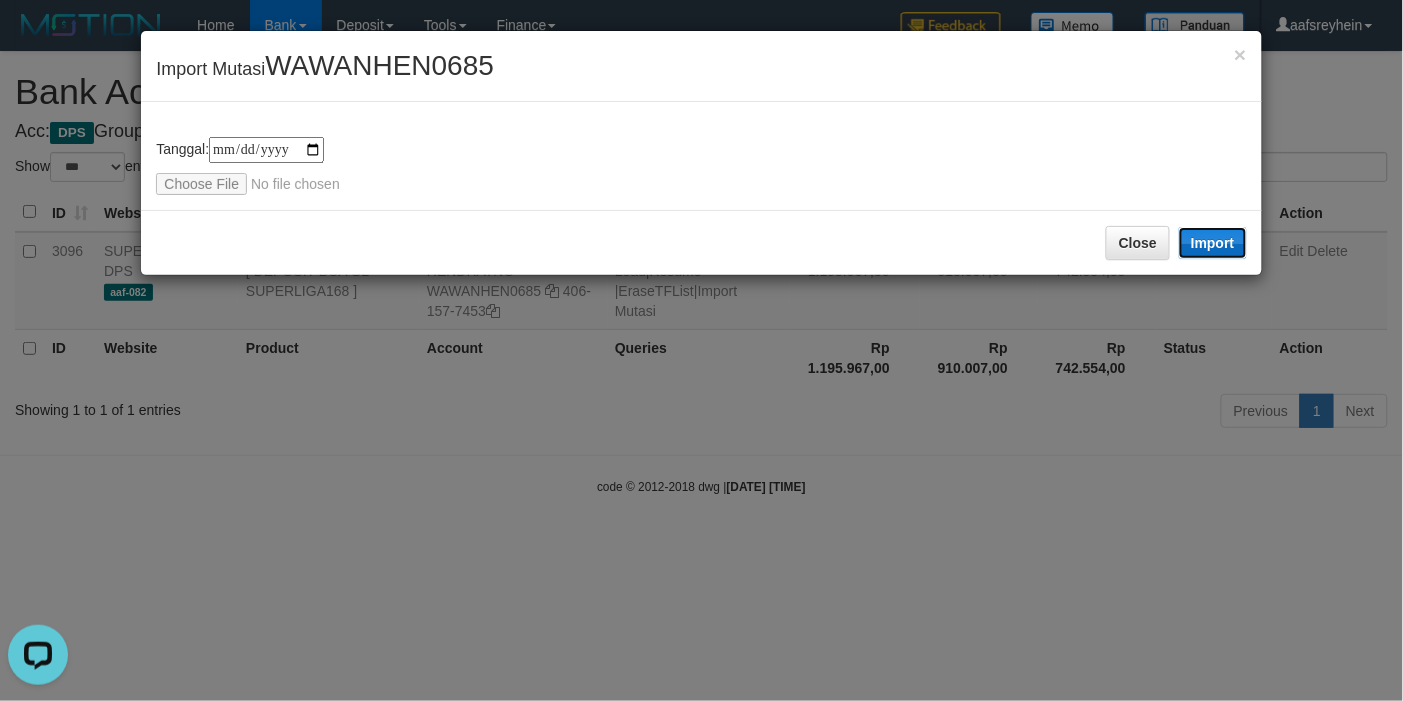 click on "Import" at bounding box center (1213, 243) 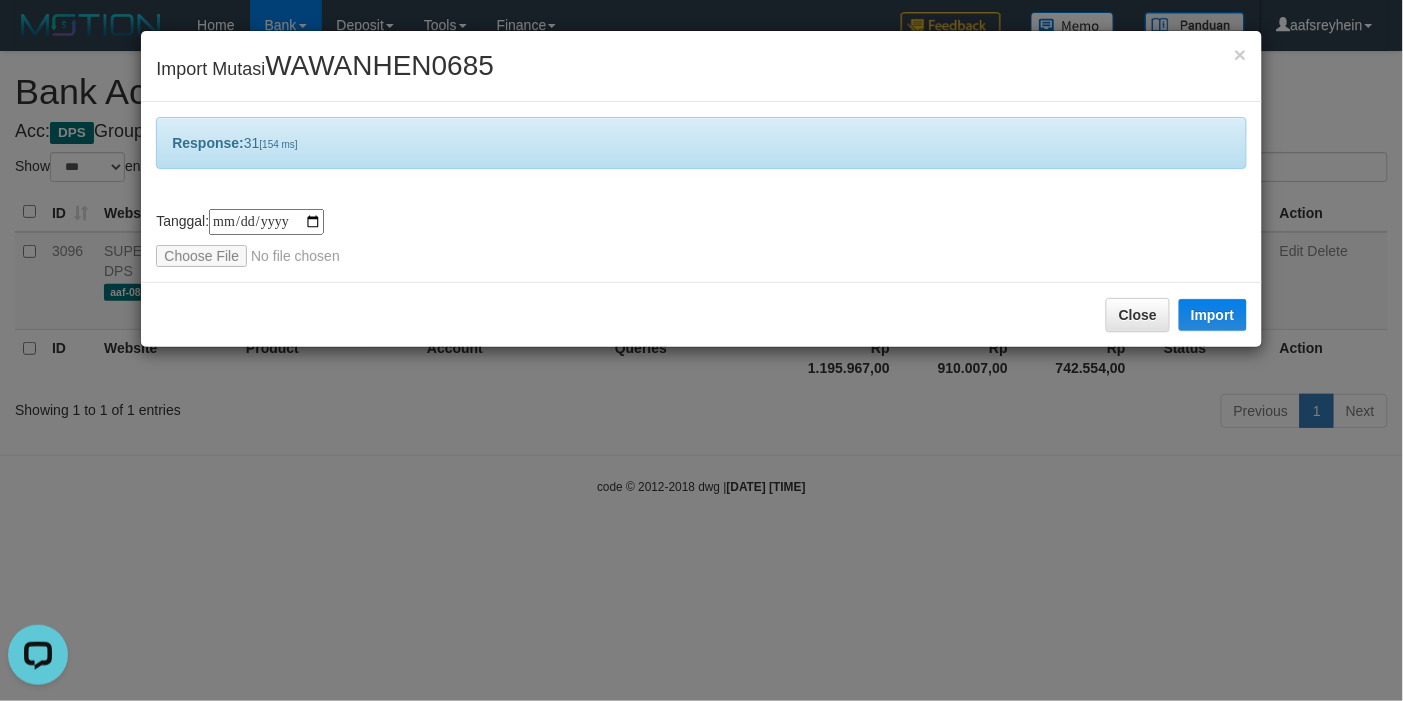click on "**********" at bounding box center (701, 350) 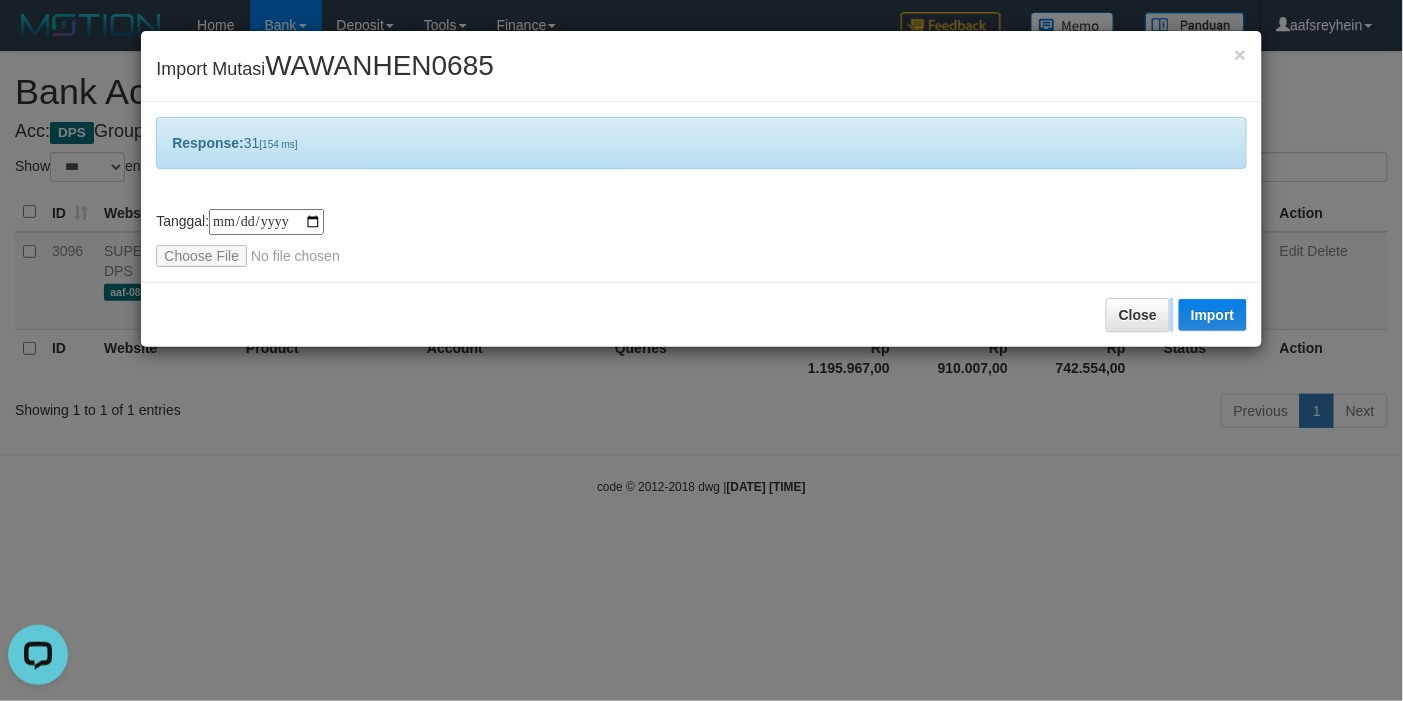 click on "**********" at bounding box center (701, 350) 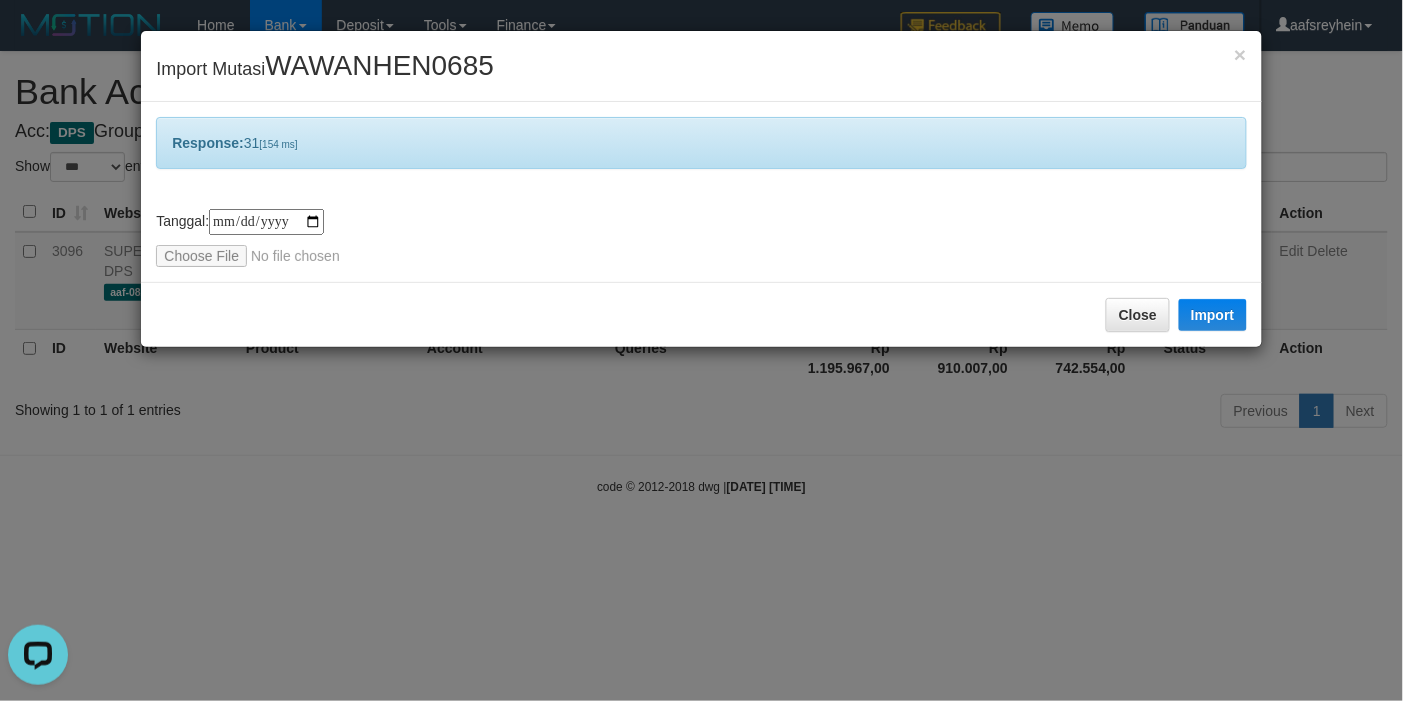 drag, startPoint x: 1012, startPoint y: 491, endPoint x: 1398, endPoint y: 528, distance: 387.76926 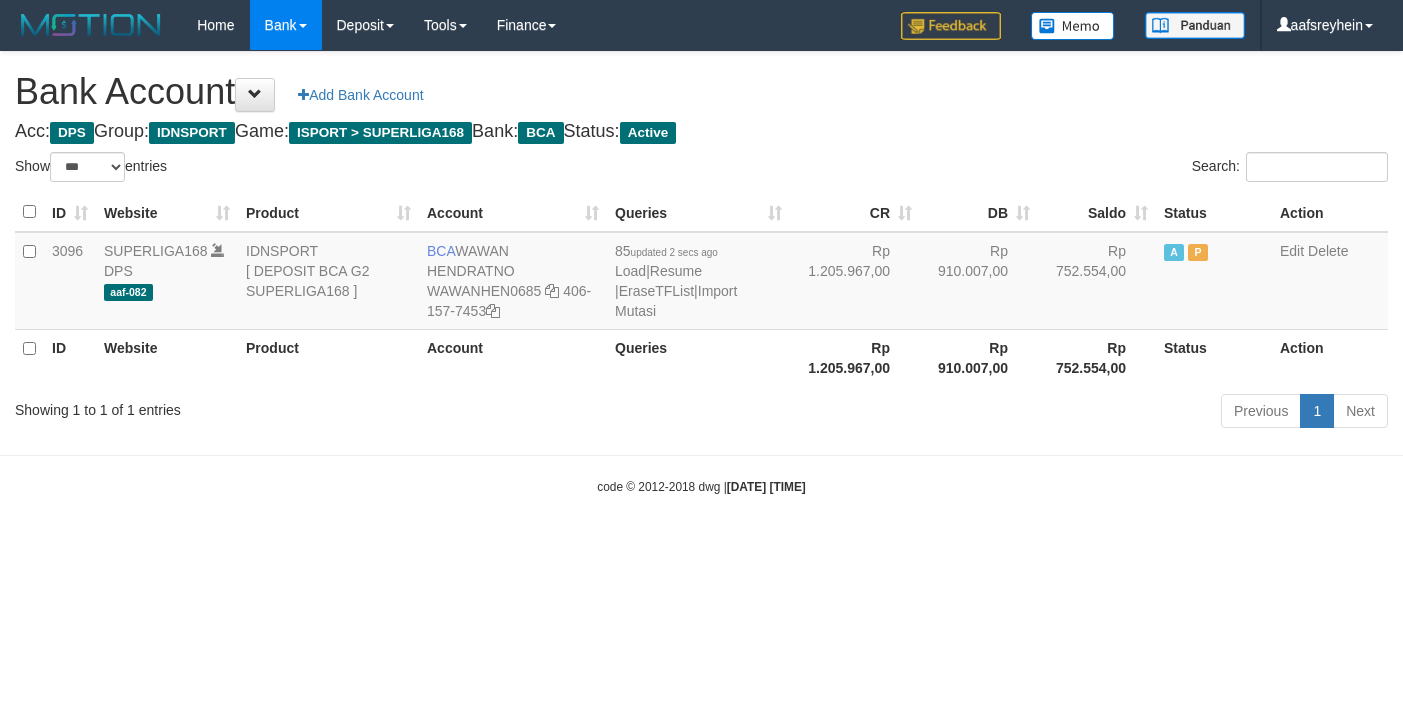 select on "***" 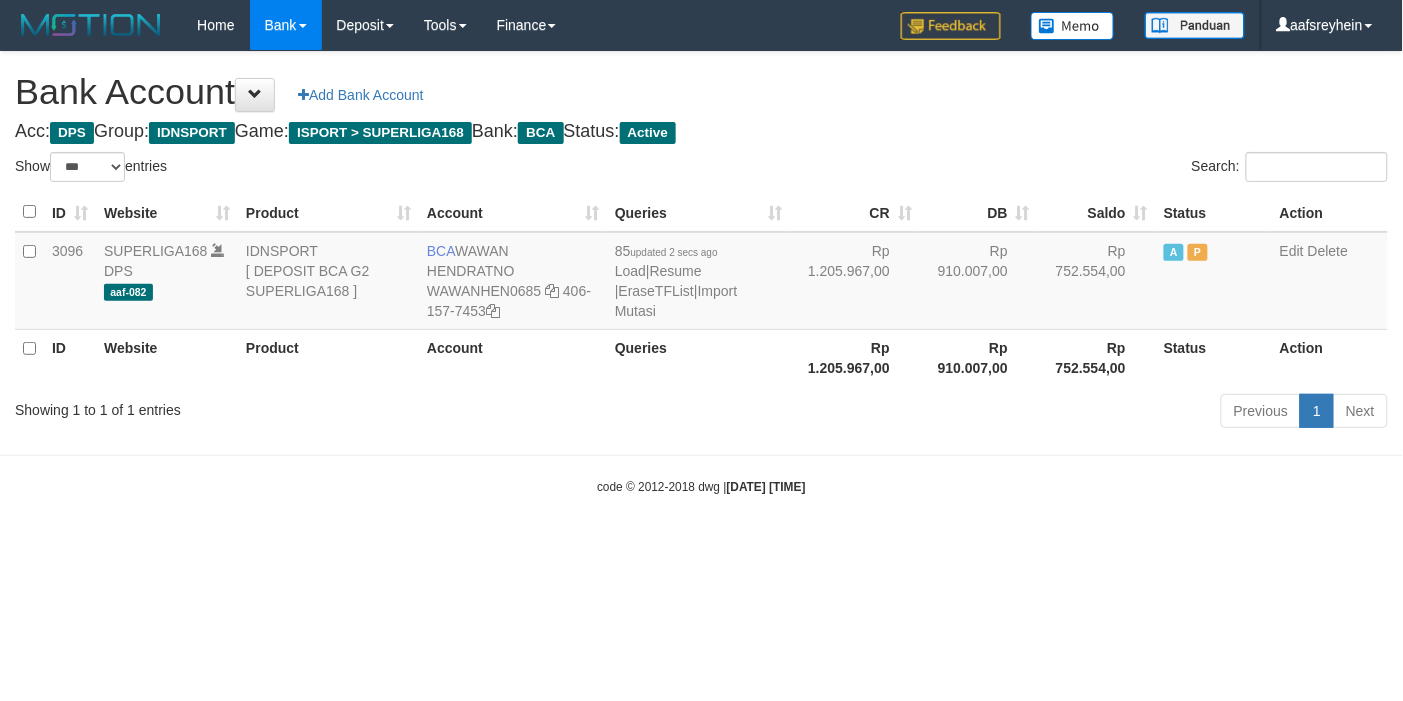drag, startPoint x: 863, startPoint y: 545, endPoint x: 795, endPoint y: 543, distance: 68.0294 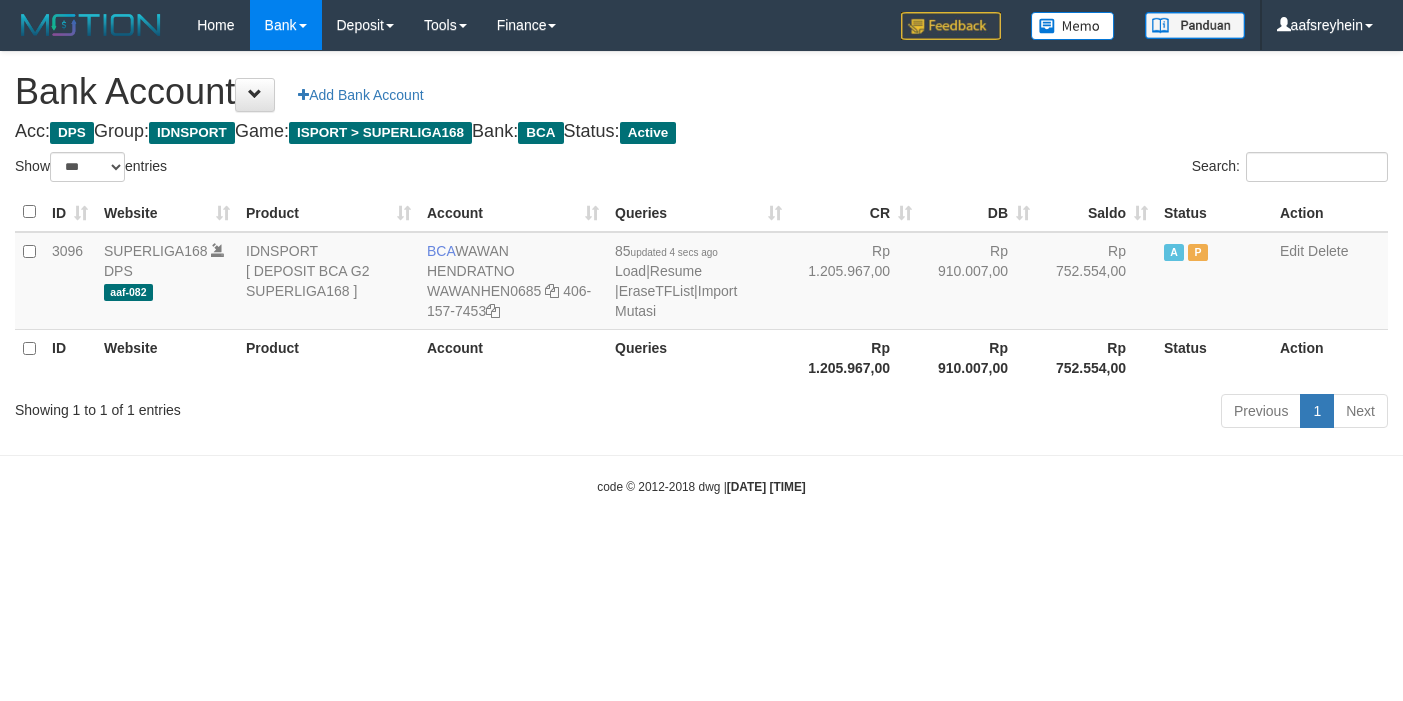 select on "***" 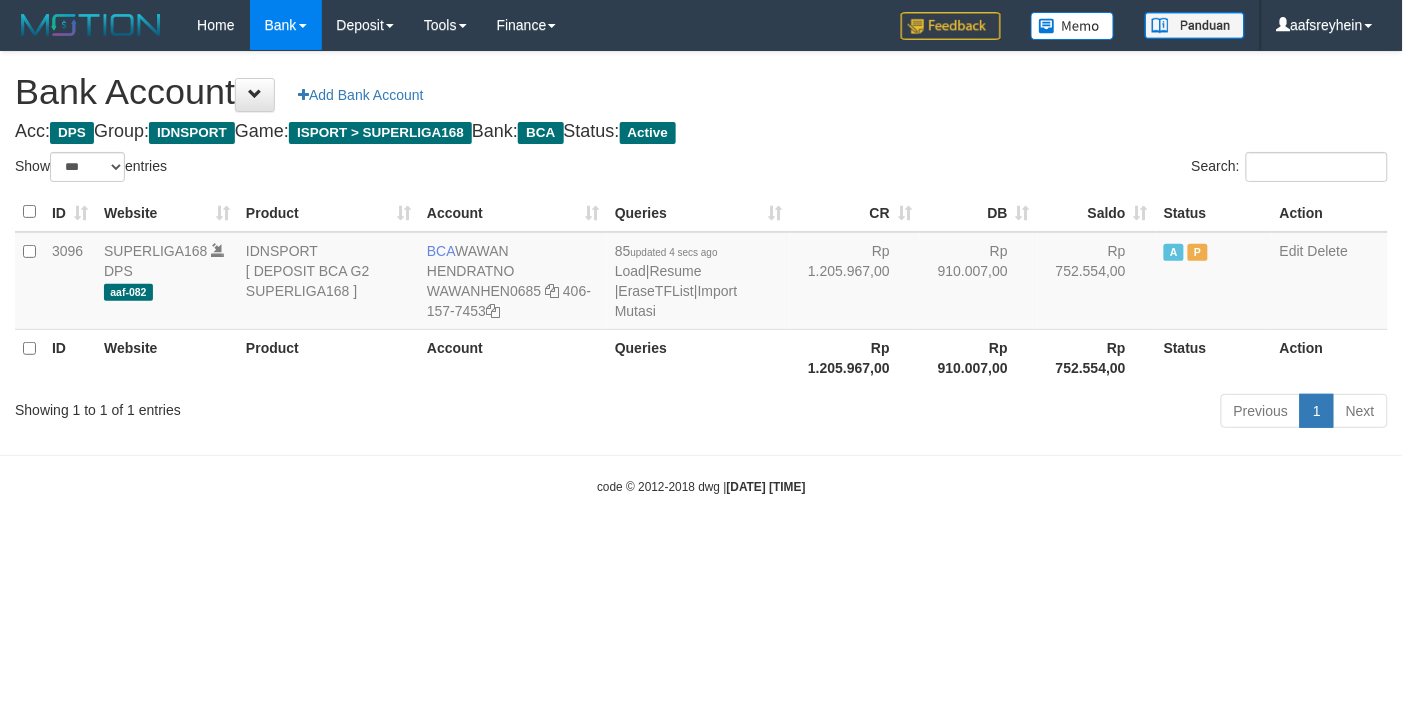 drag, startPoint x: 697, startPoint y: 593, endPoint x: 771, endPoint y: 612, distance: 76.40026 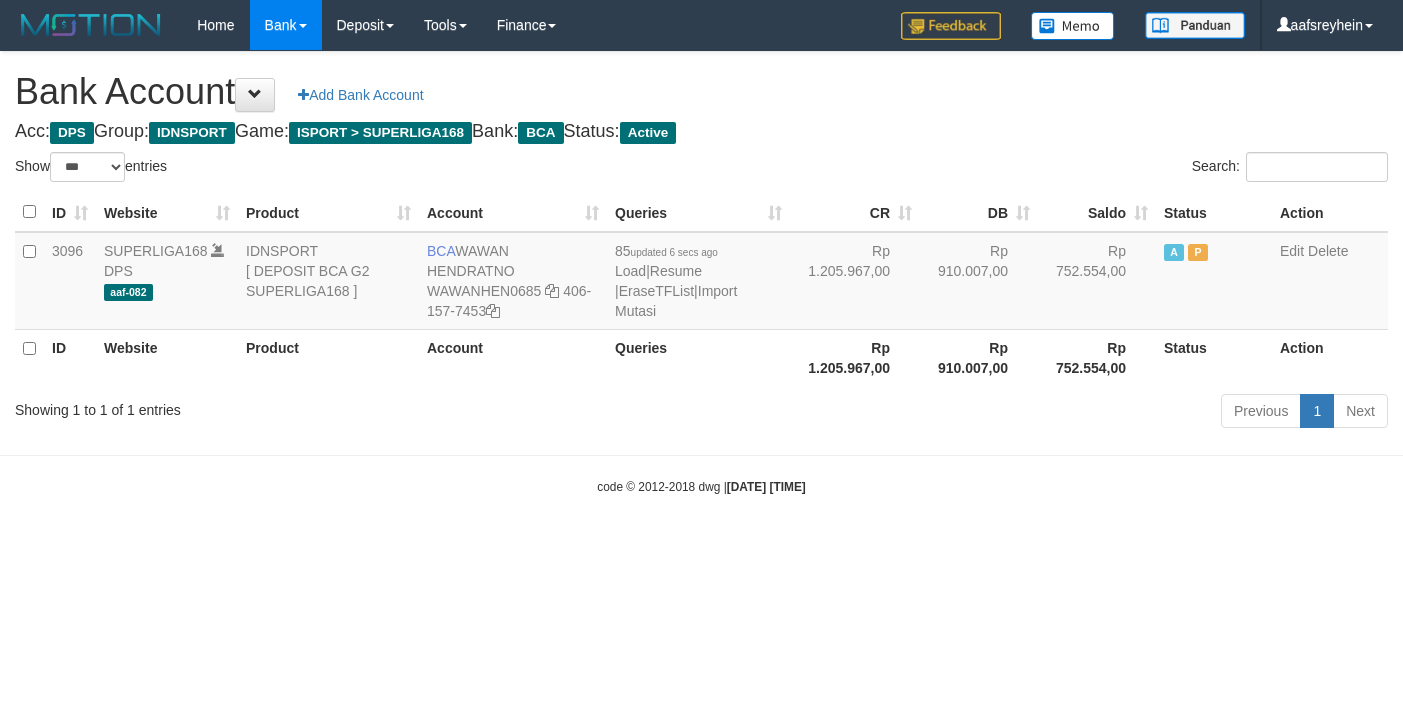 select on "***" 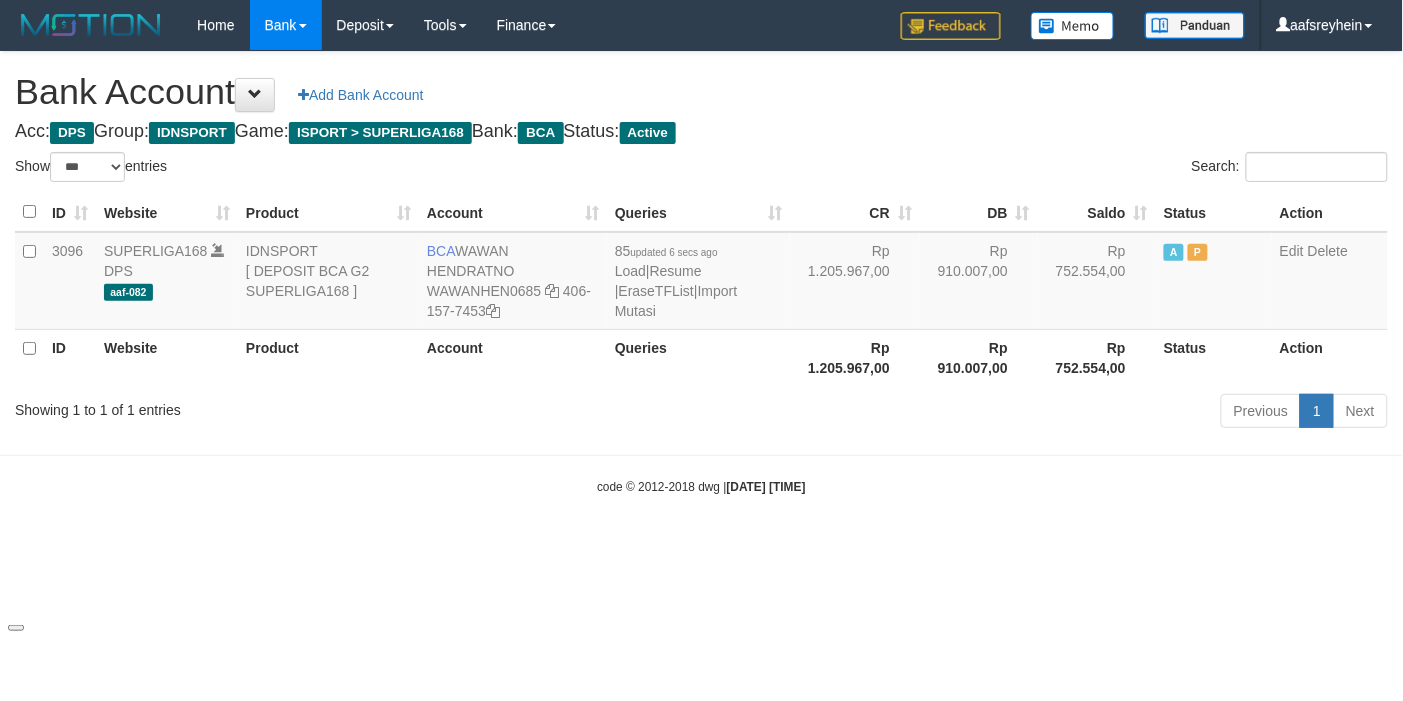 drag, startPoint x: 906, startPoint y: 652, endPoint x: 1397, endPoint y: 653, distance: 491.001 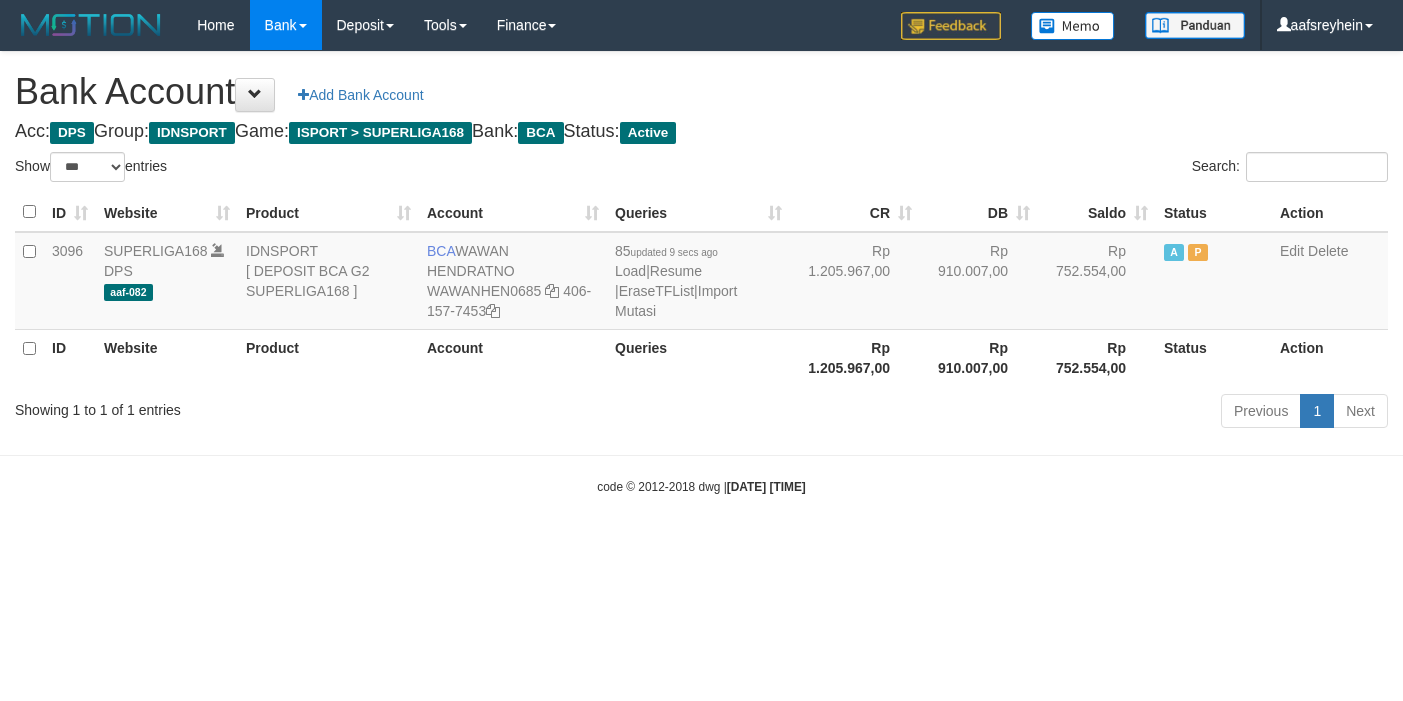 select on "***" 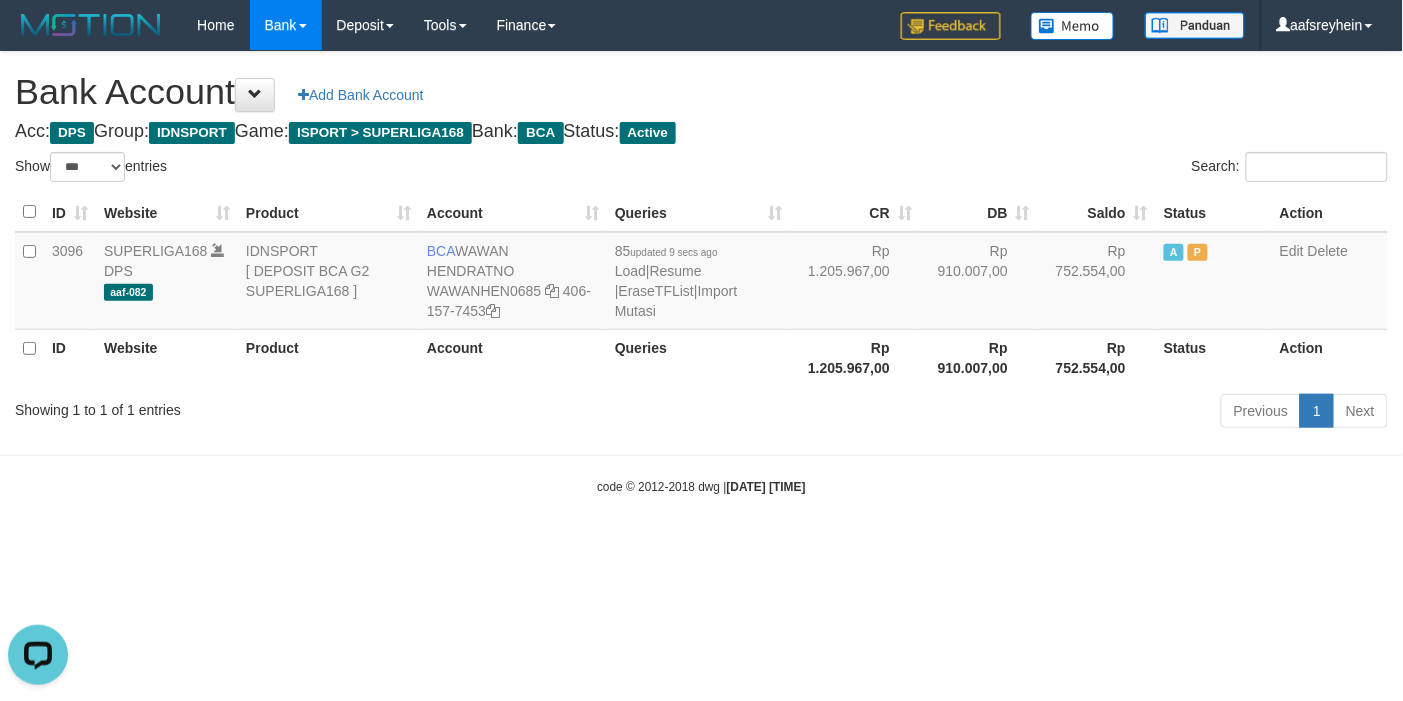 scroll, scrollTop: 0, scrollLeft: 0, axis: both 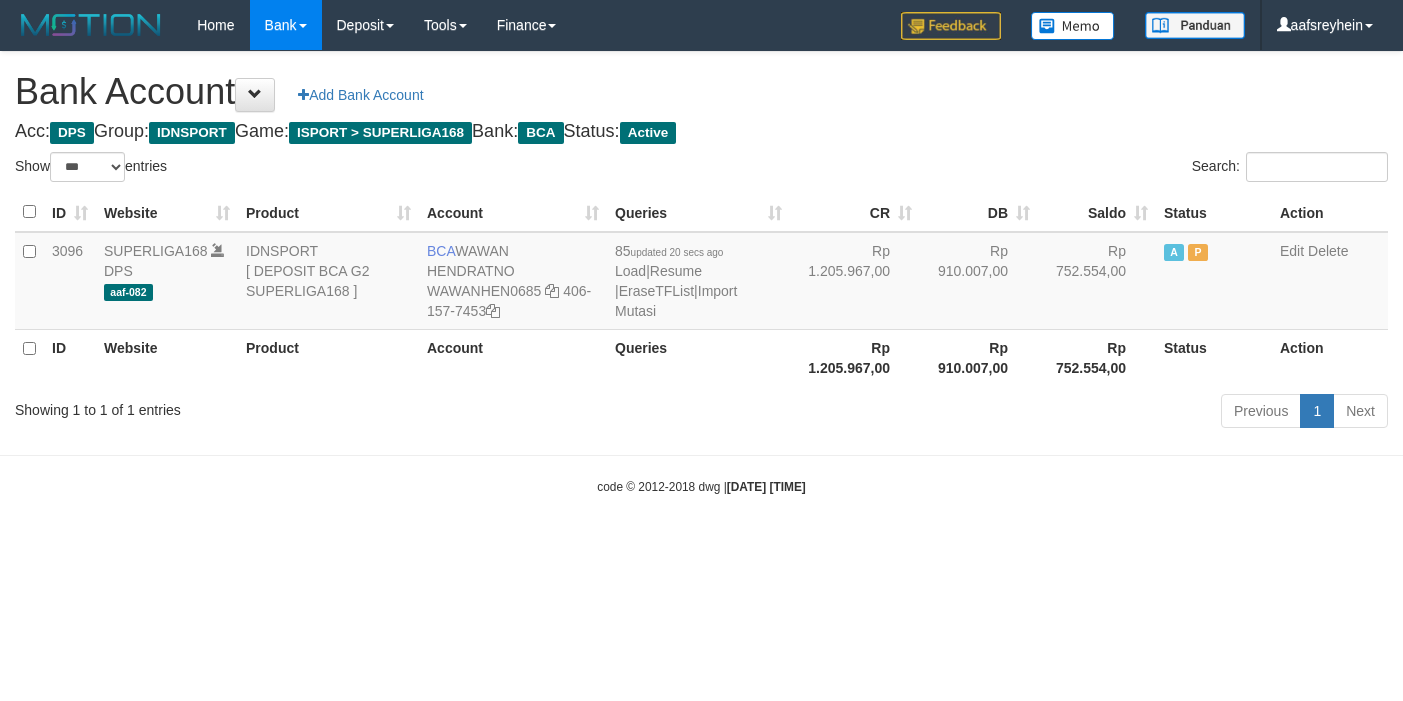 select on "***" 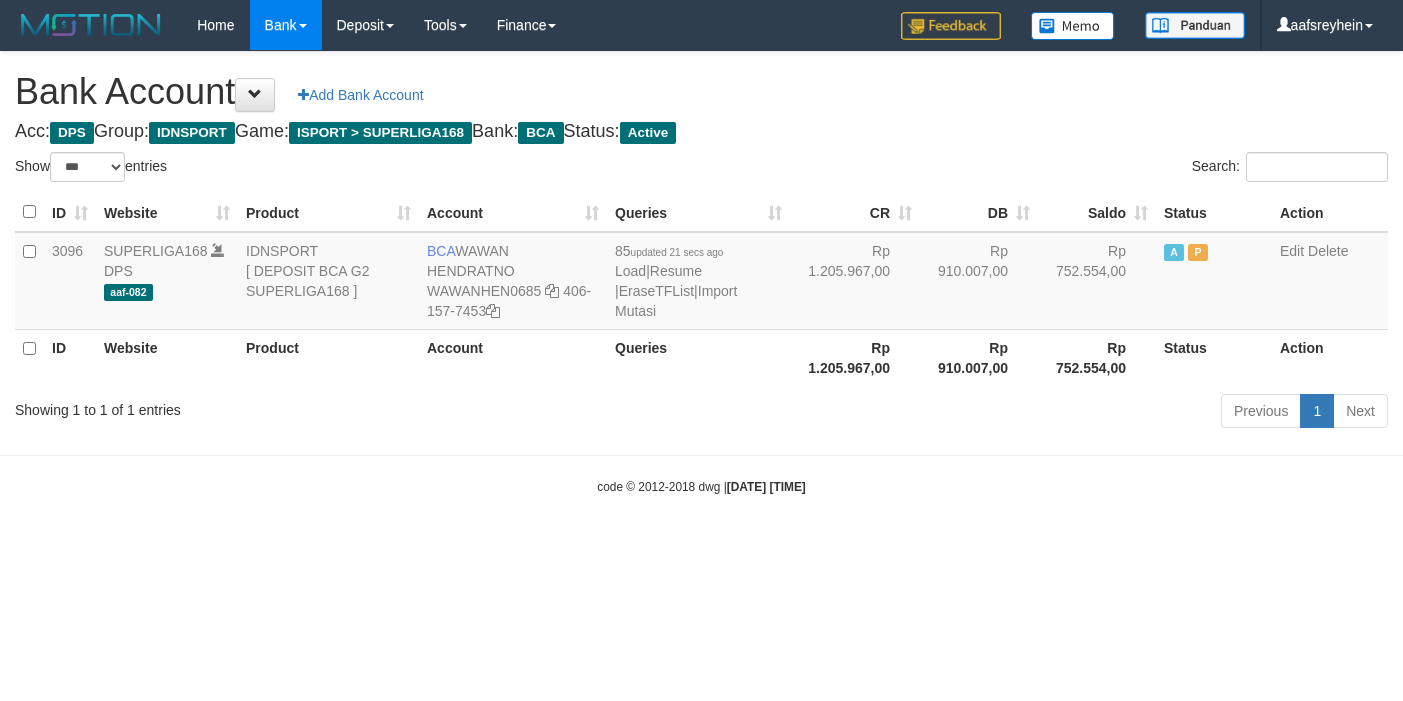 select on "***" 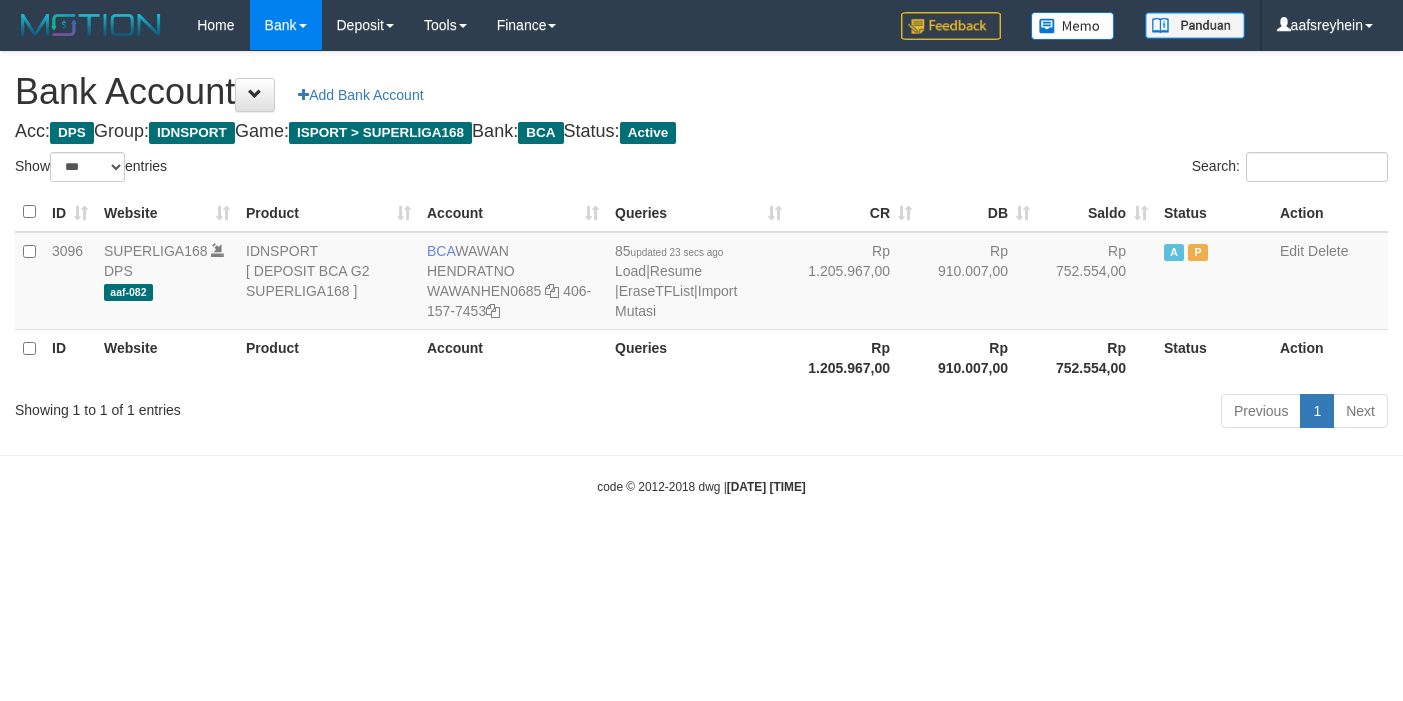 select on "***" 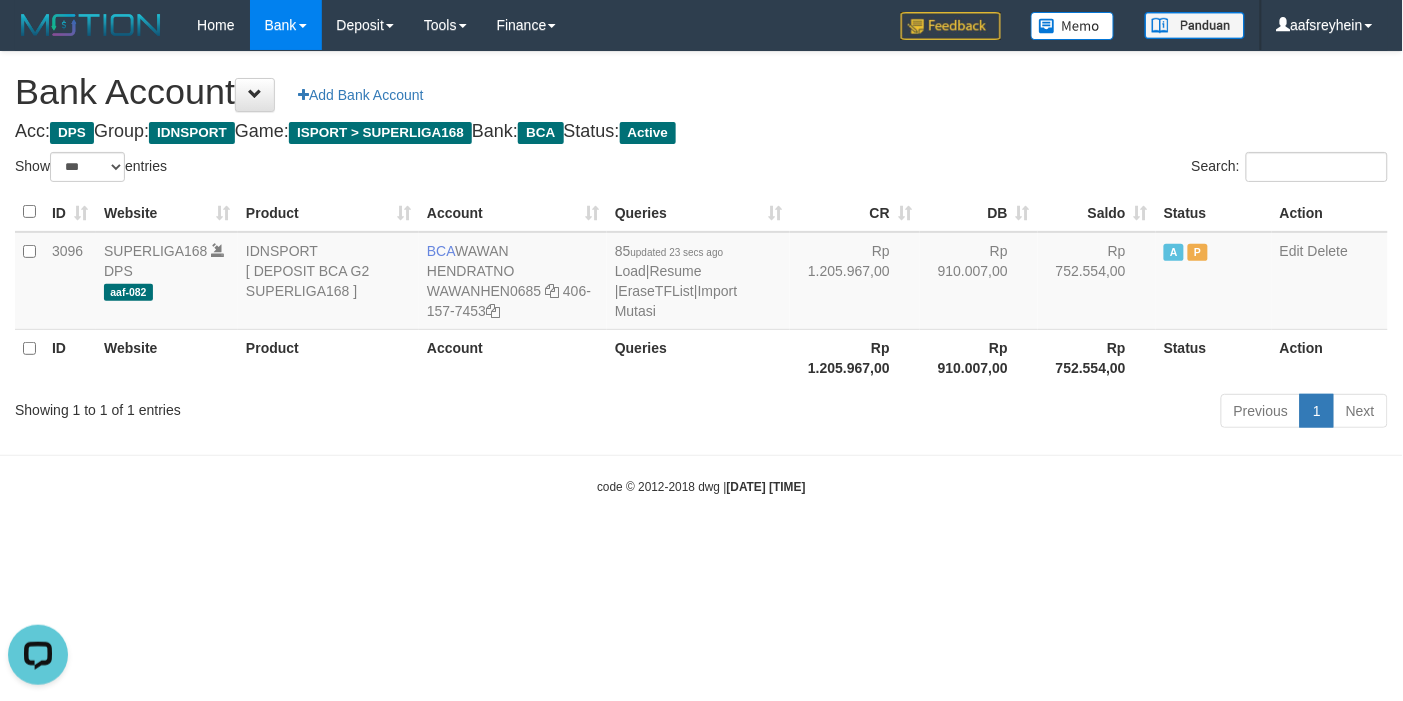scroll, scrollTop: 0, scrollLeft: 0, axis: both 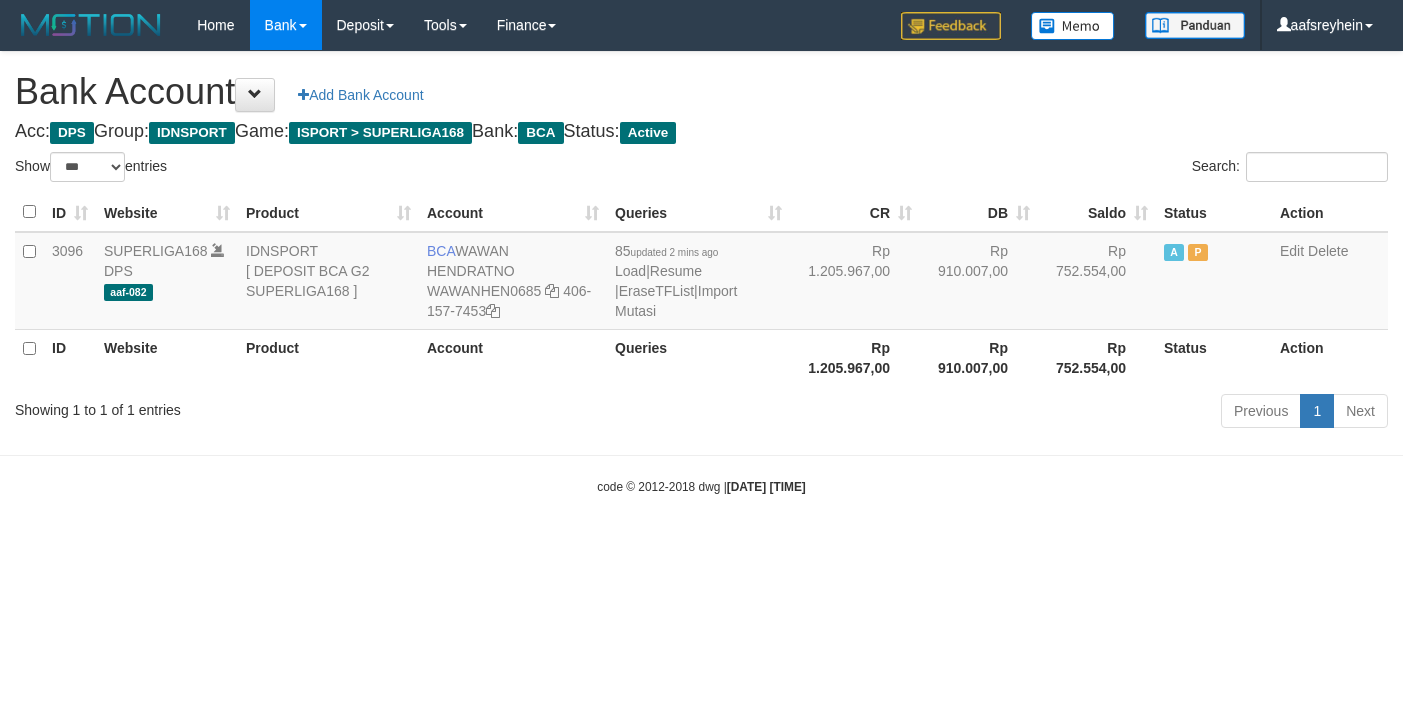 select on "***" 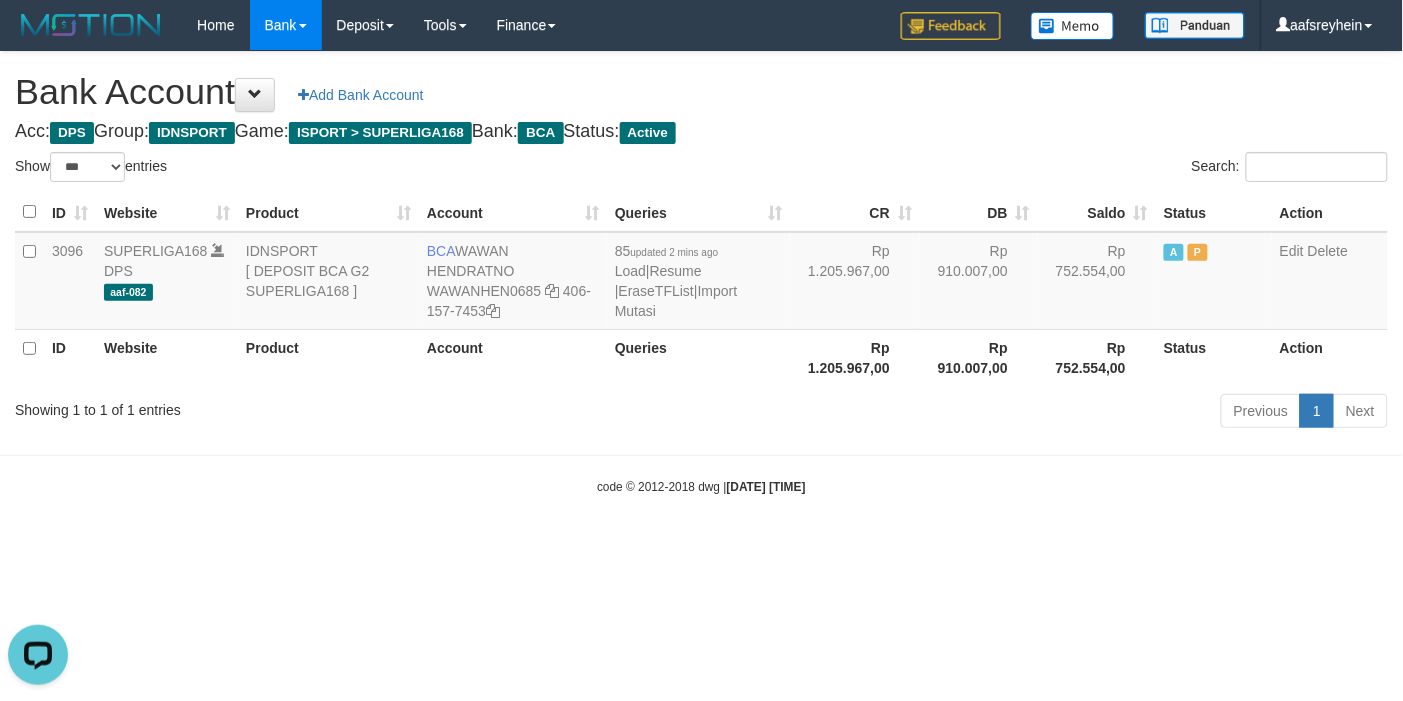 scroll, scrollTop: 0, scrollLeft: 0, axis: both 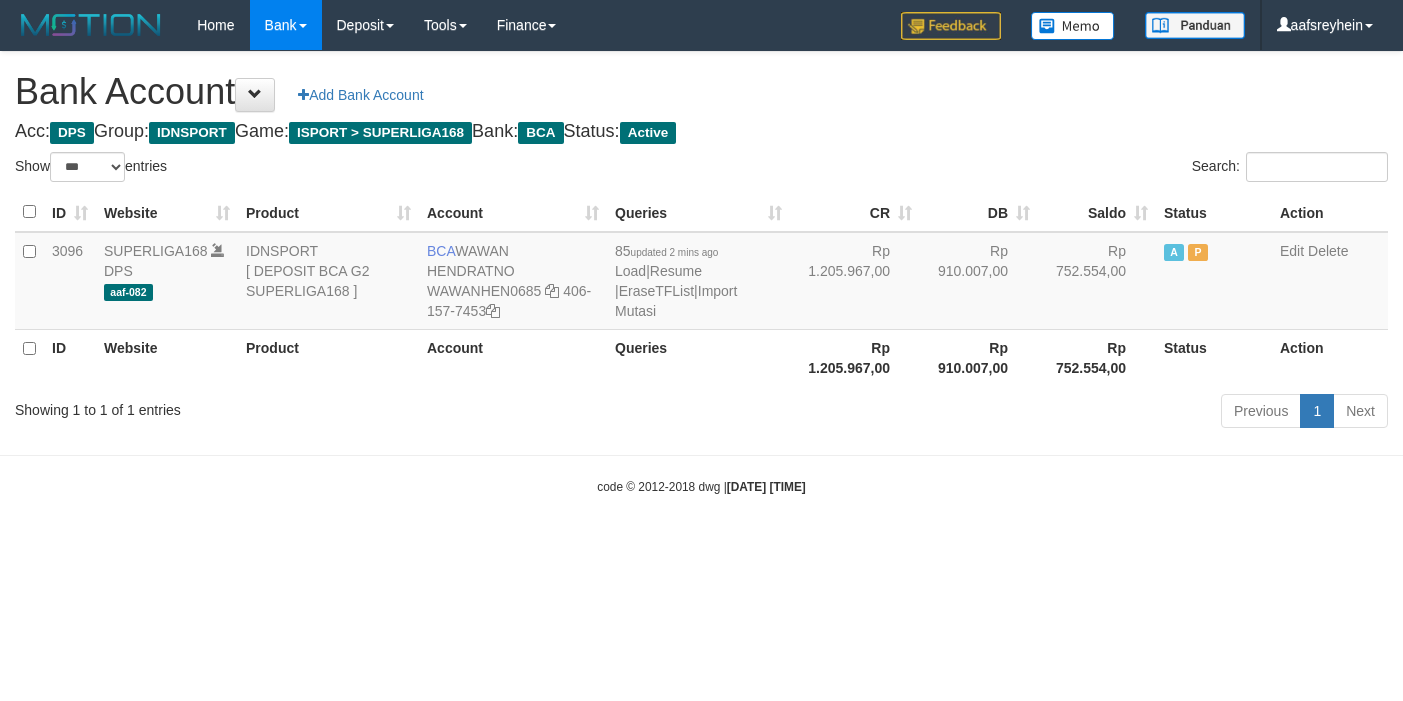 select on "***" 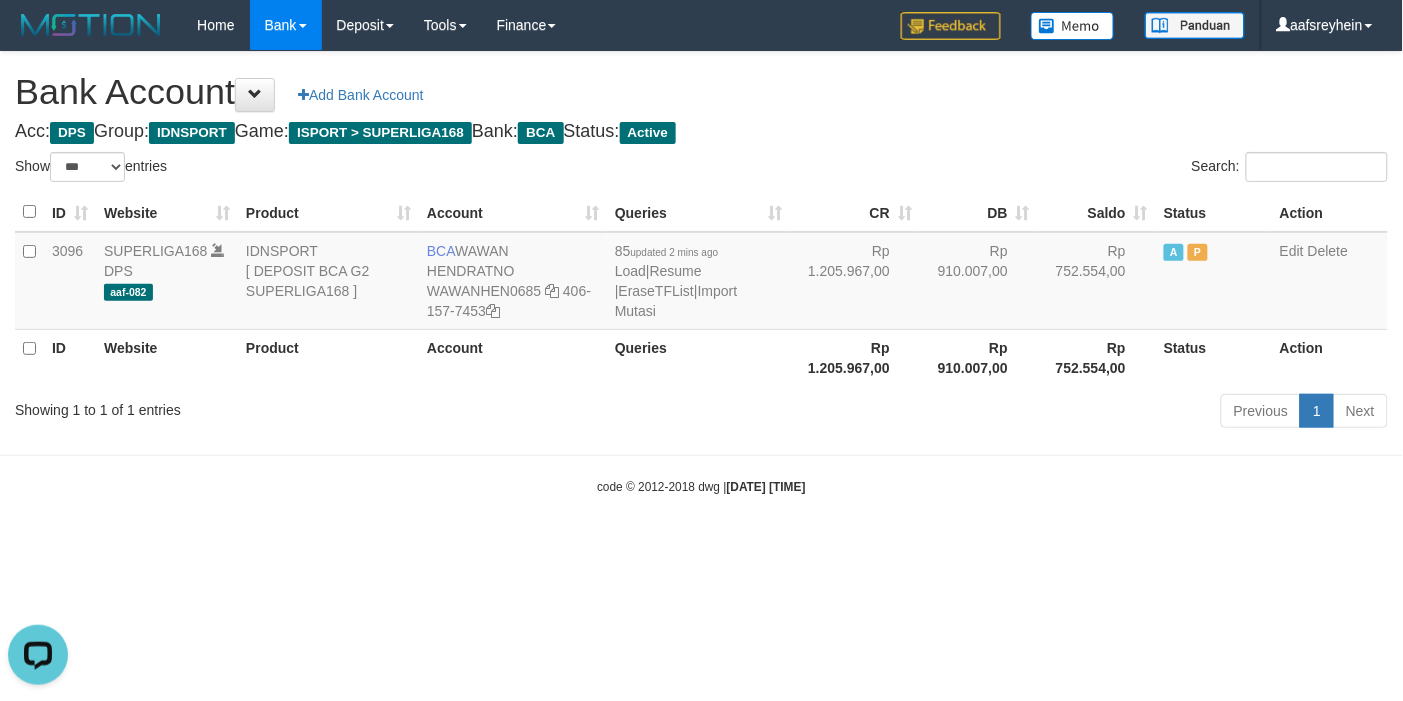 scroll, scrollTop: 0, scrollLeft: 0, axis: both 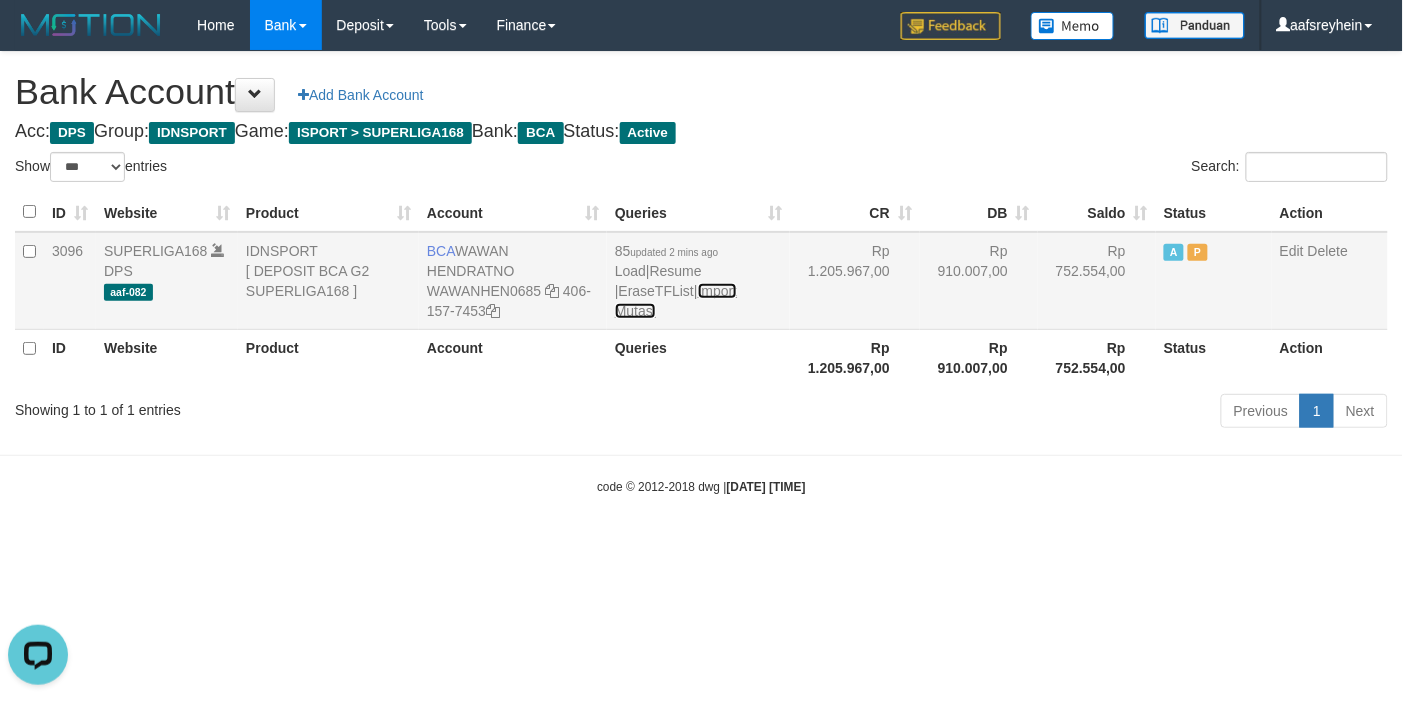 click on "Import Mutasi" at bounding box center (676, 301) 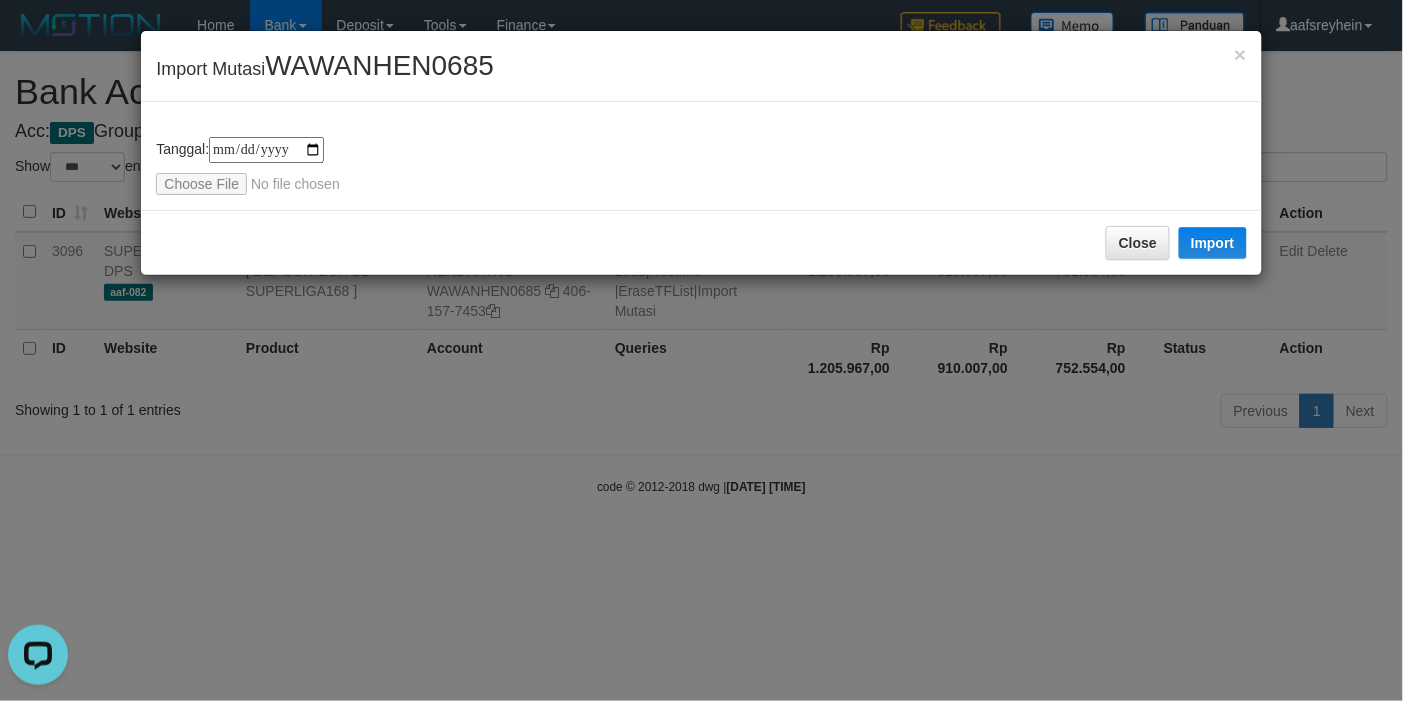 type on "**********" 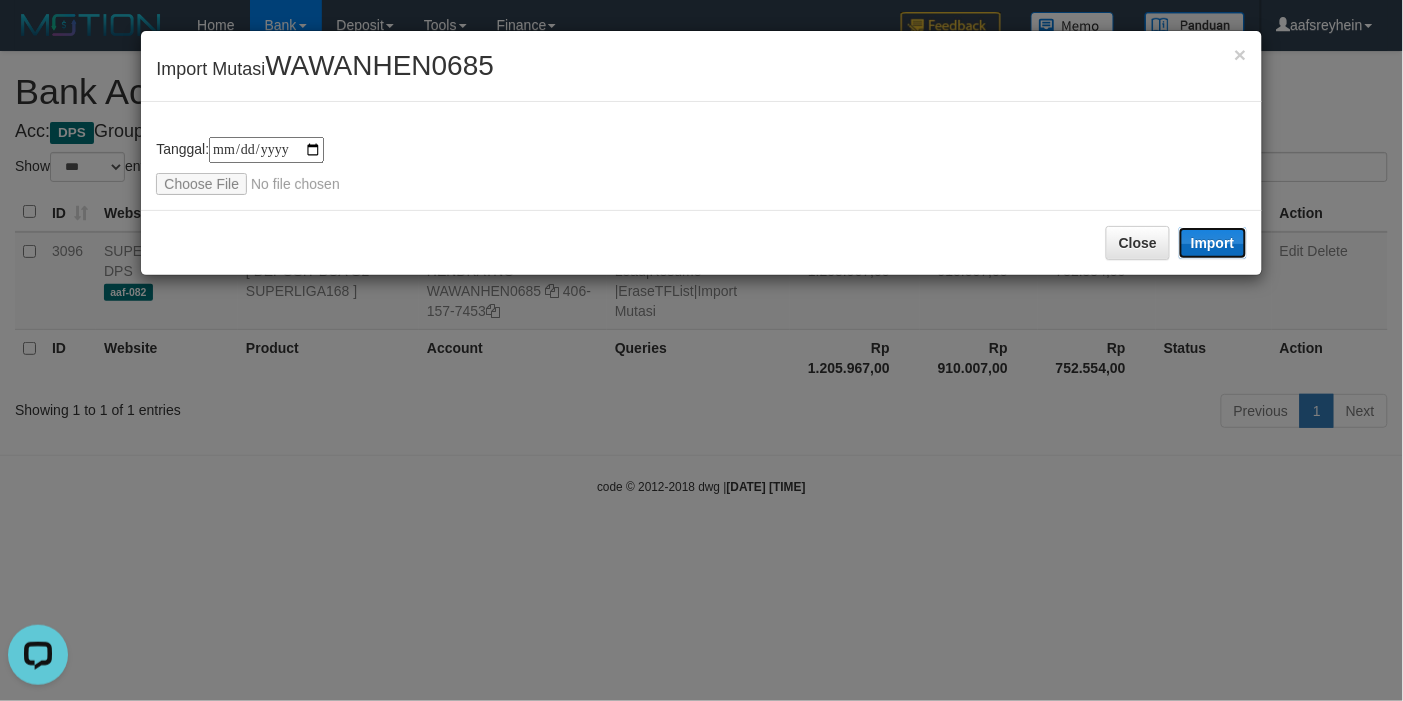 click on "Import" at bounding box center [1213, 243] 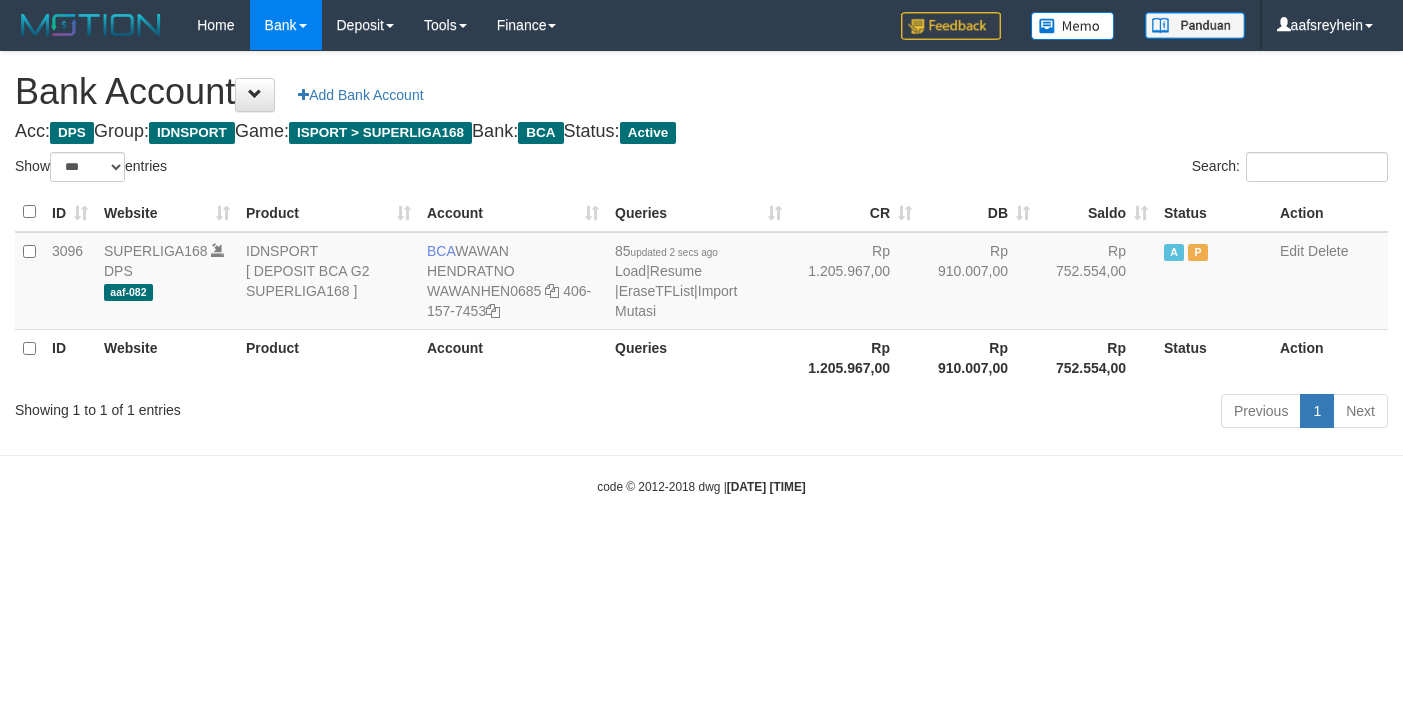 select on "***" 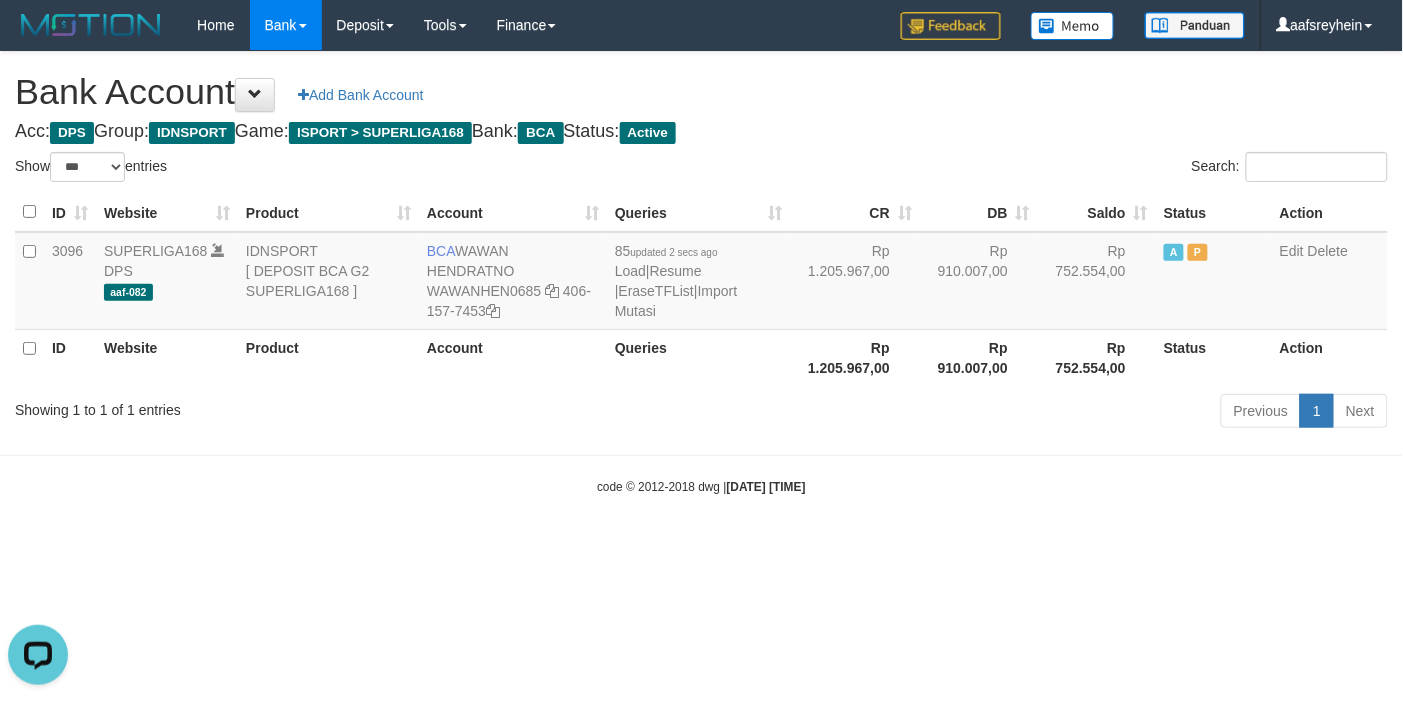 scroll, scrollTop: 0, scrollLeft: 0, axis: both 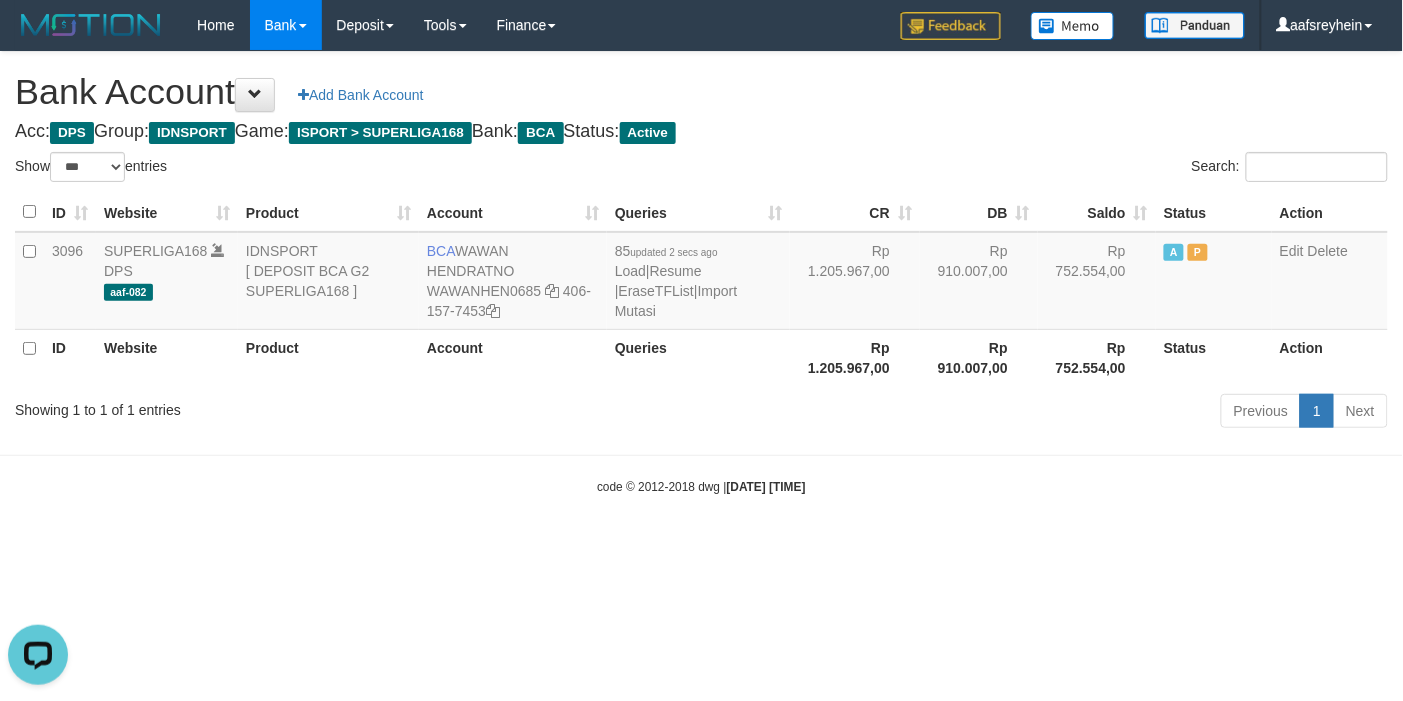 drag, startPoint x: 1023, startPoint y: 532, endPoint x: 1020, endPoint y: 507, distance: 25.179358 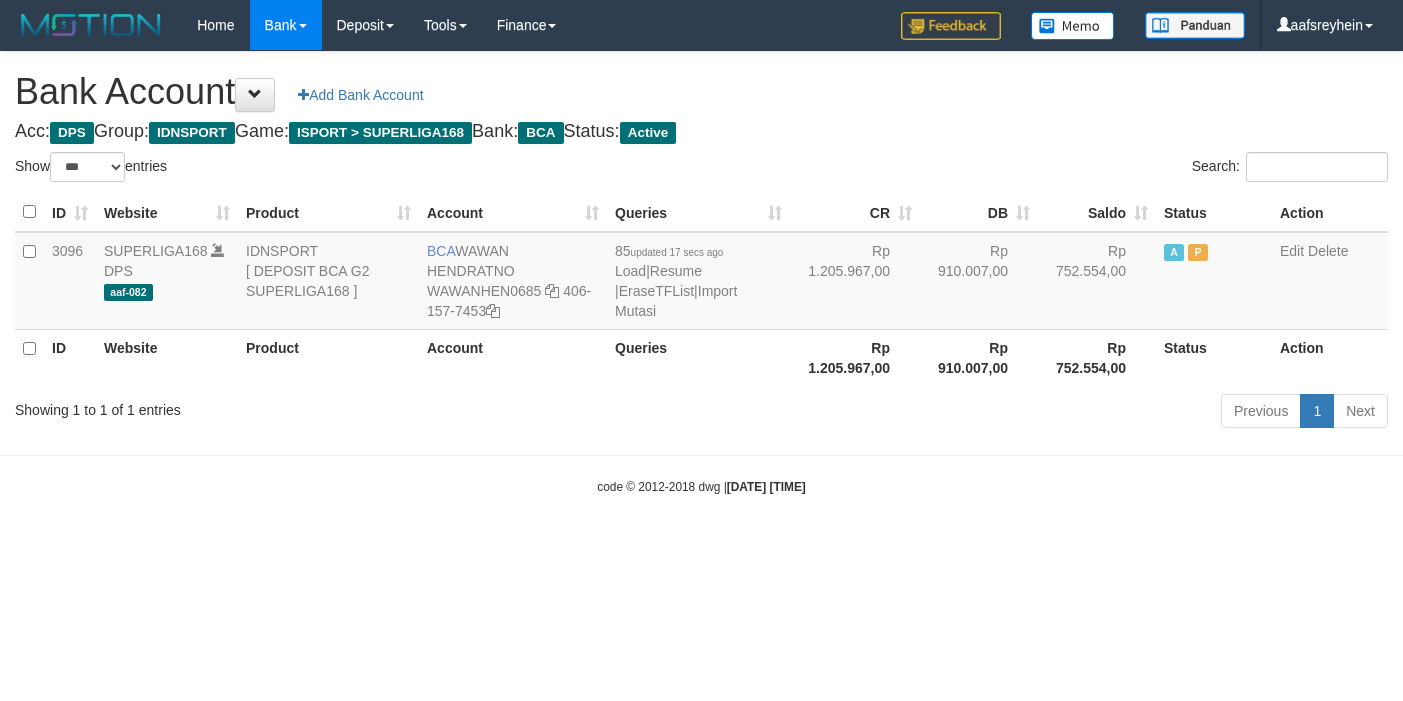 select on "***" 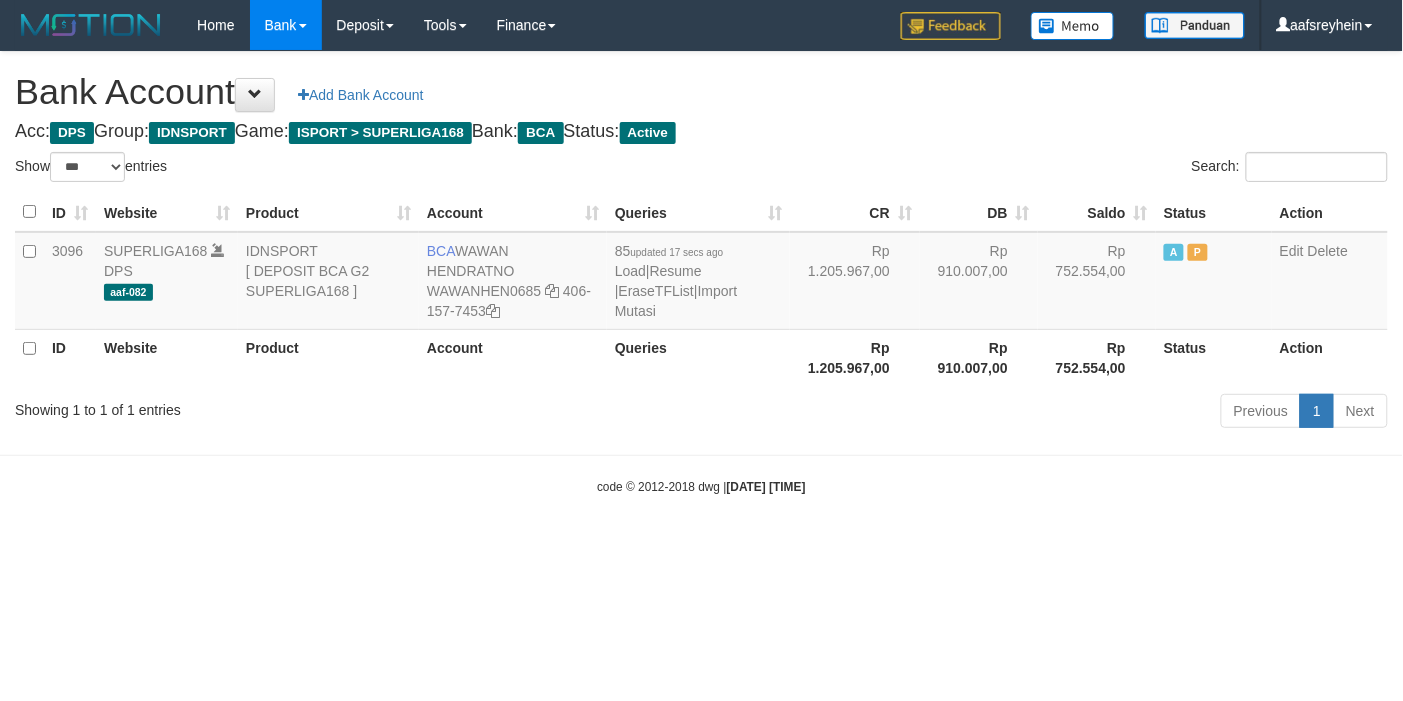 click on "code © 2012-2018 dwg |  2025/07/13 03:06:18" at bounding box center [701, 486] 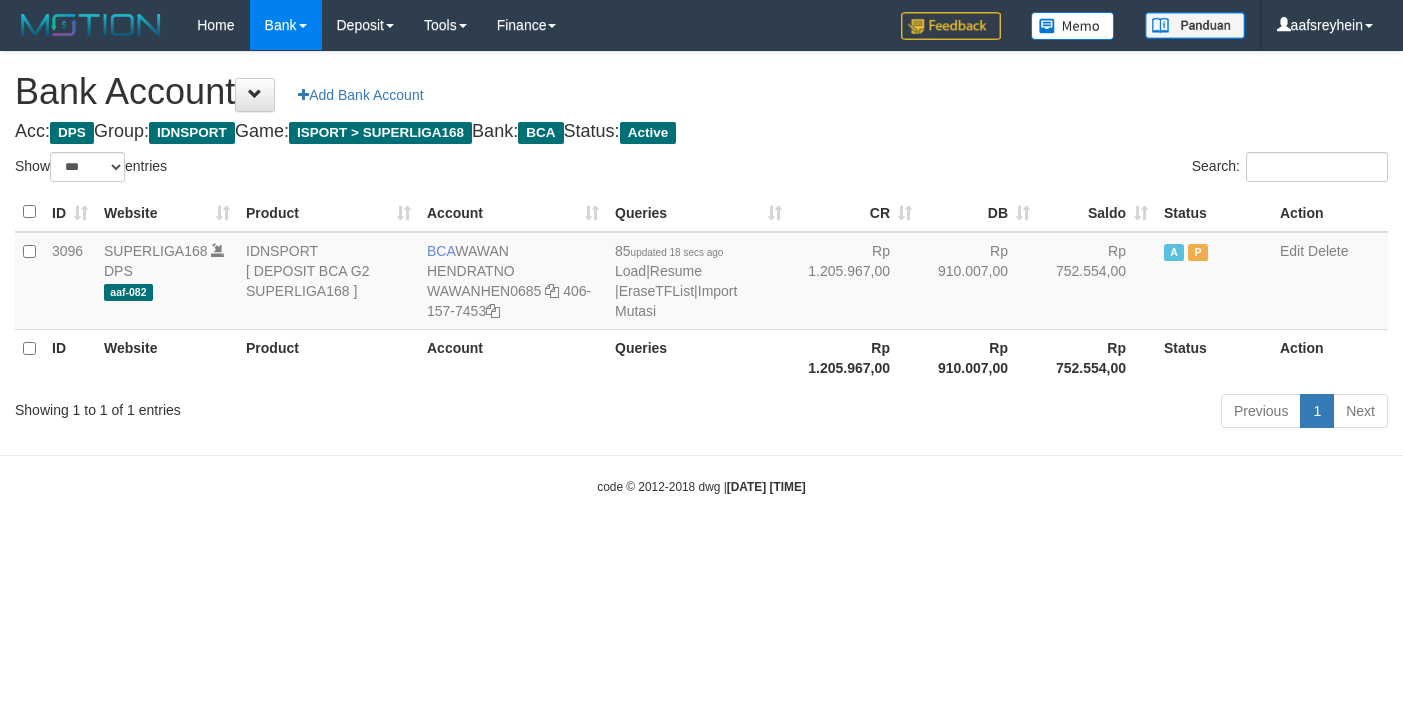 select on "***" 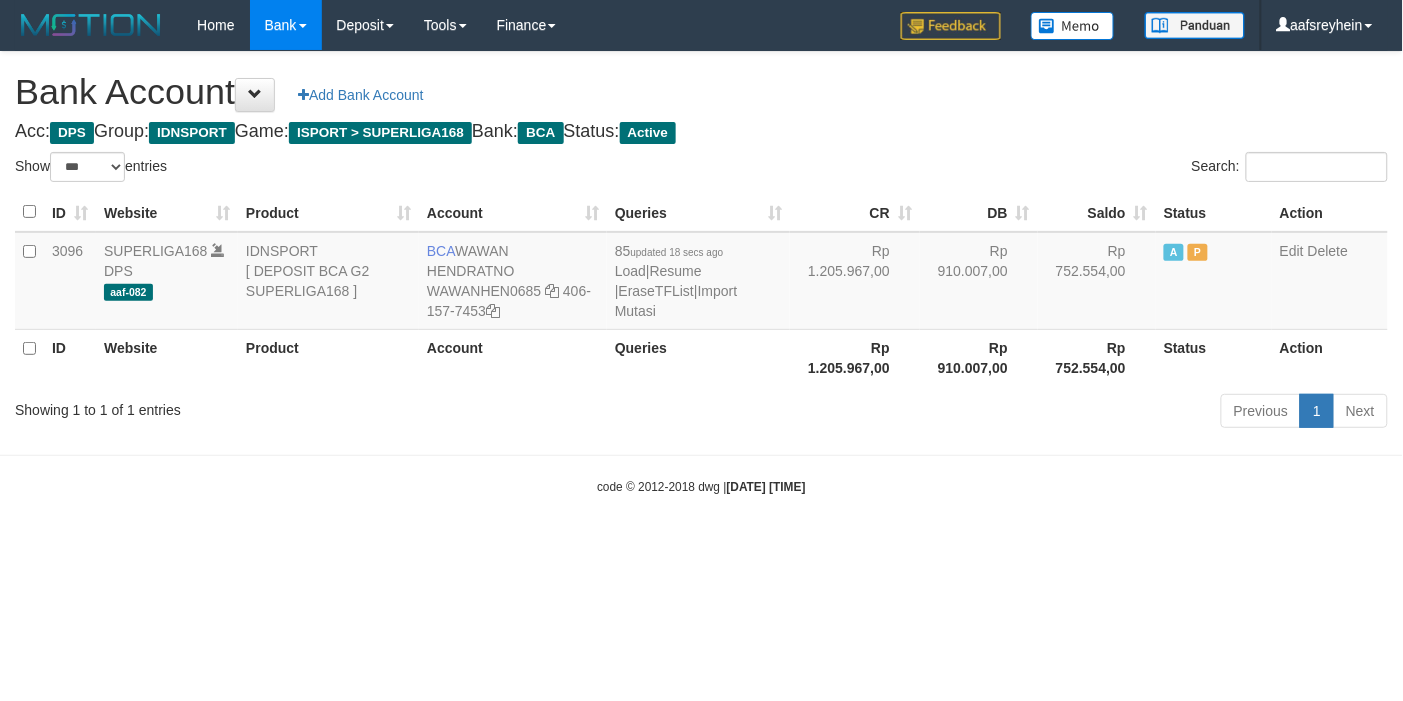 click on "Toggle navigation
Home
Bank
Account List
Load
By Website
Group
[ISPORT]													SUPERLIGA168
By Load Group (DPS)
-" at bounding box center (701, 273) 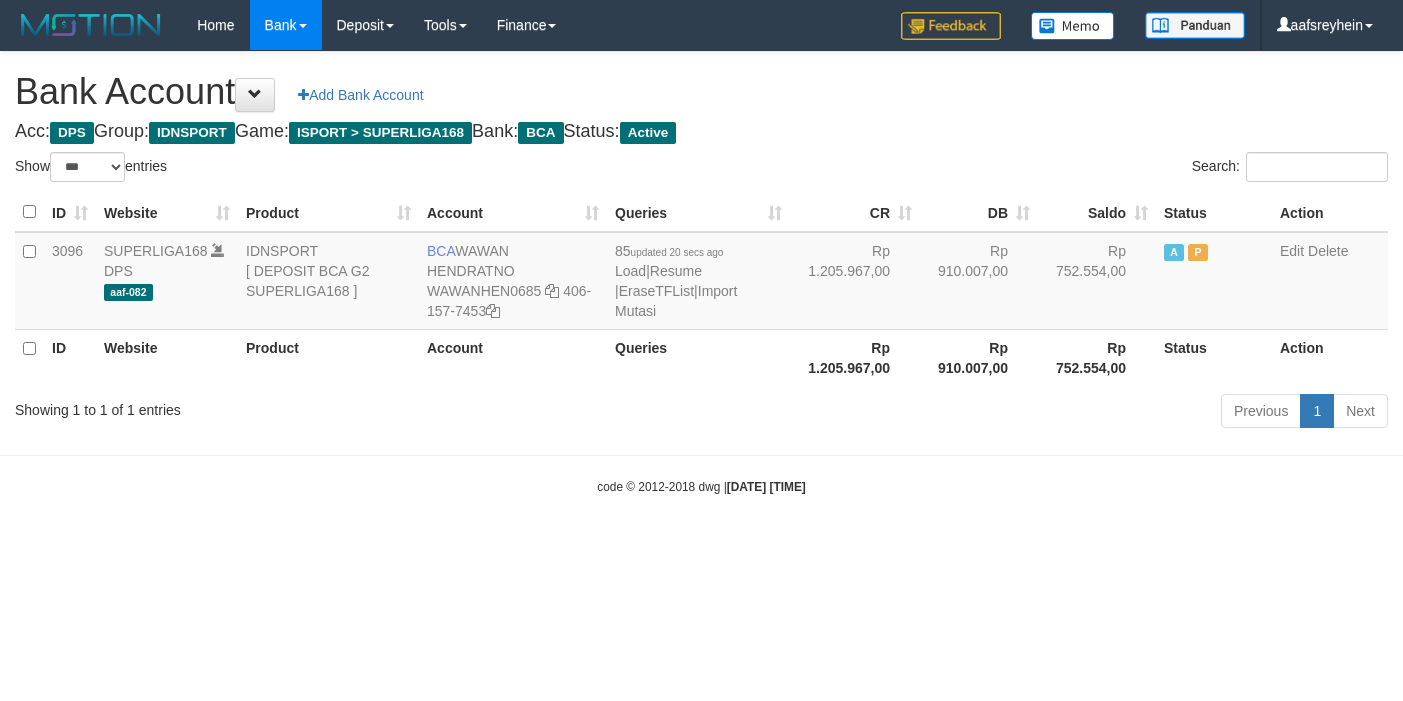 select on "***" 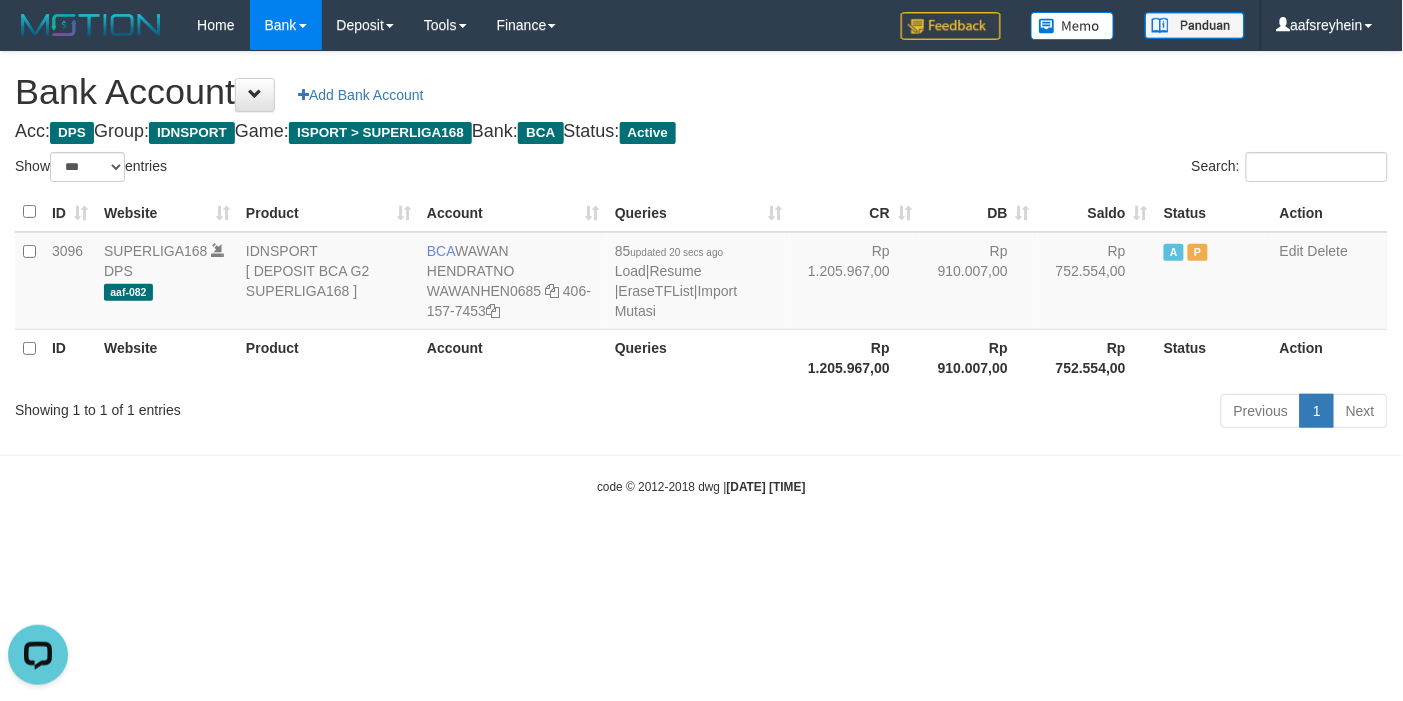 scroll, scrollTop: 0, scrollLeft: 0, axis: both 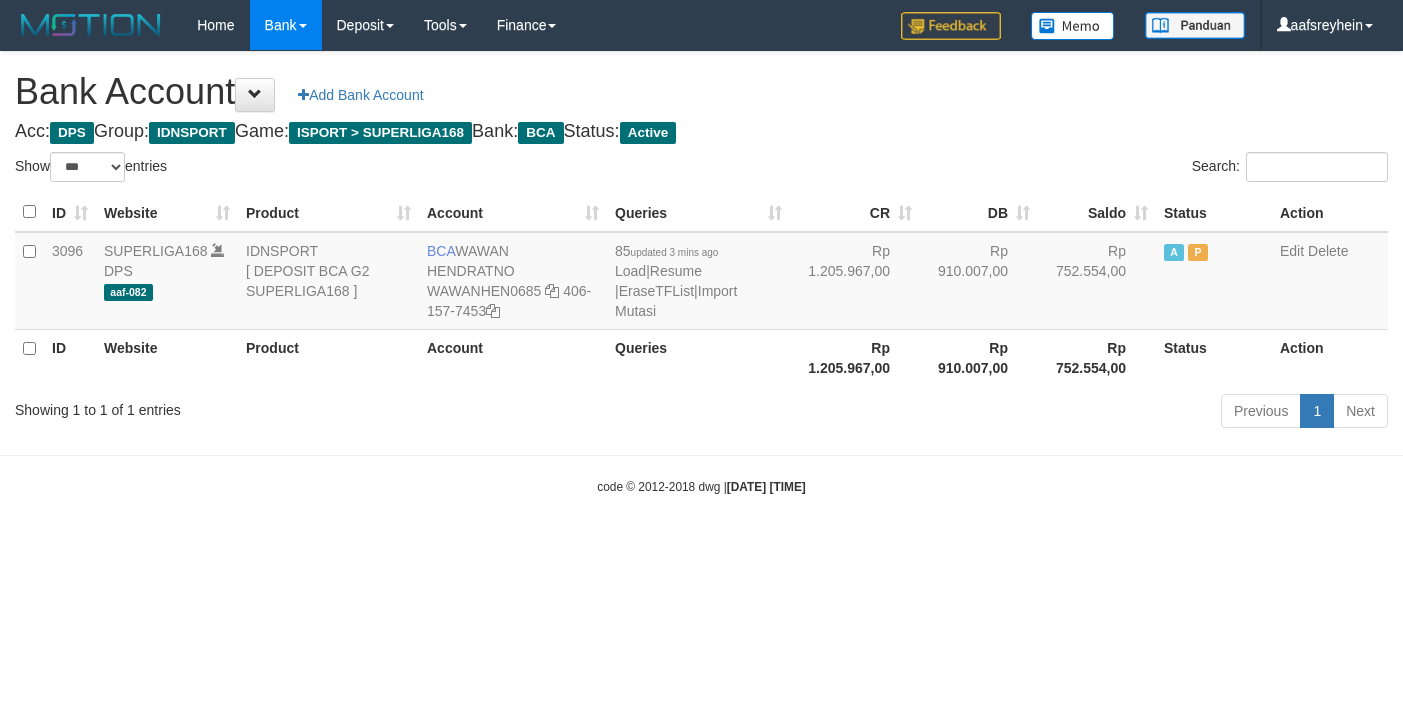 select on "***" 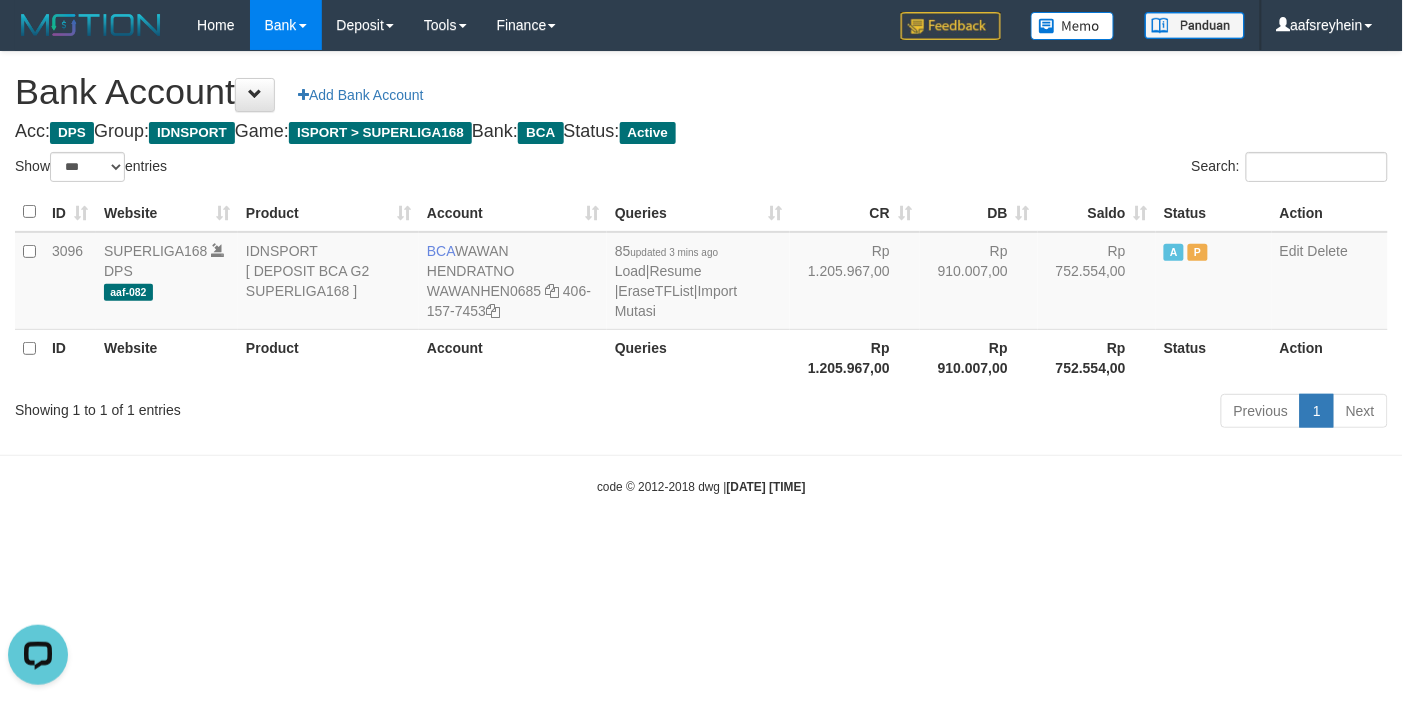 scroll, scrollTop: 0, scrollLeft: 0, axis: both 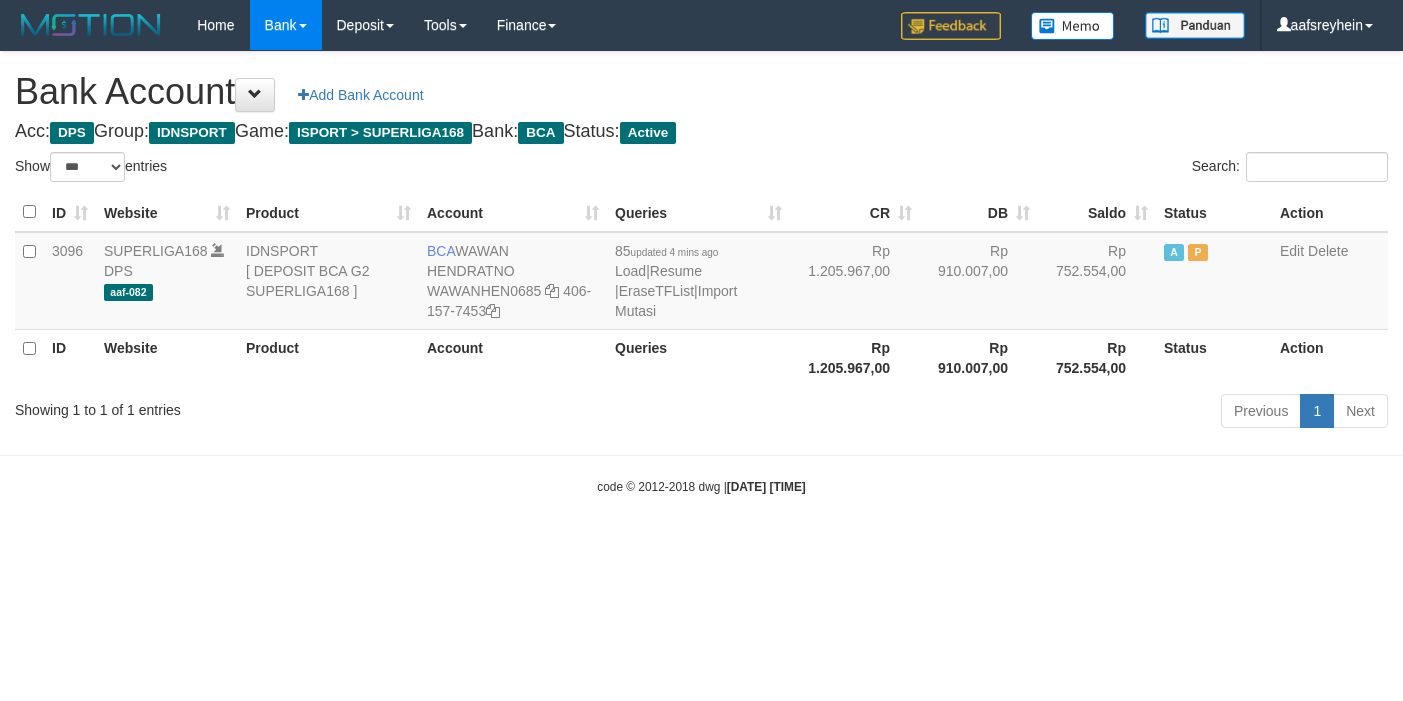 select on "***" 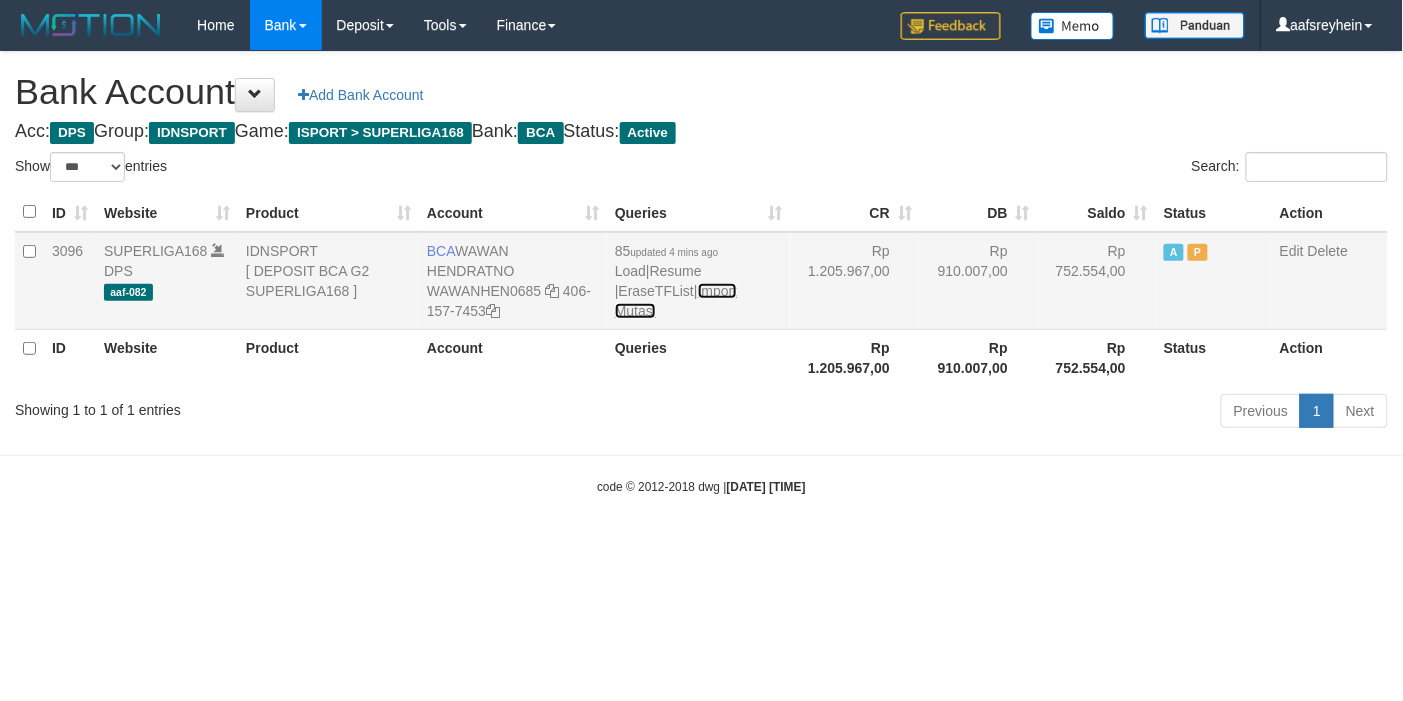 click on "Import Mutasi" at bounding box center (676, 301) 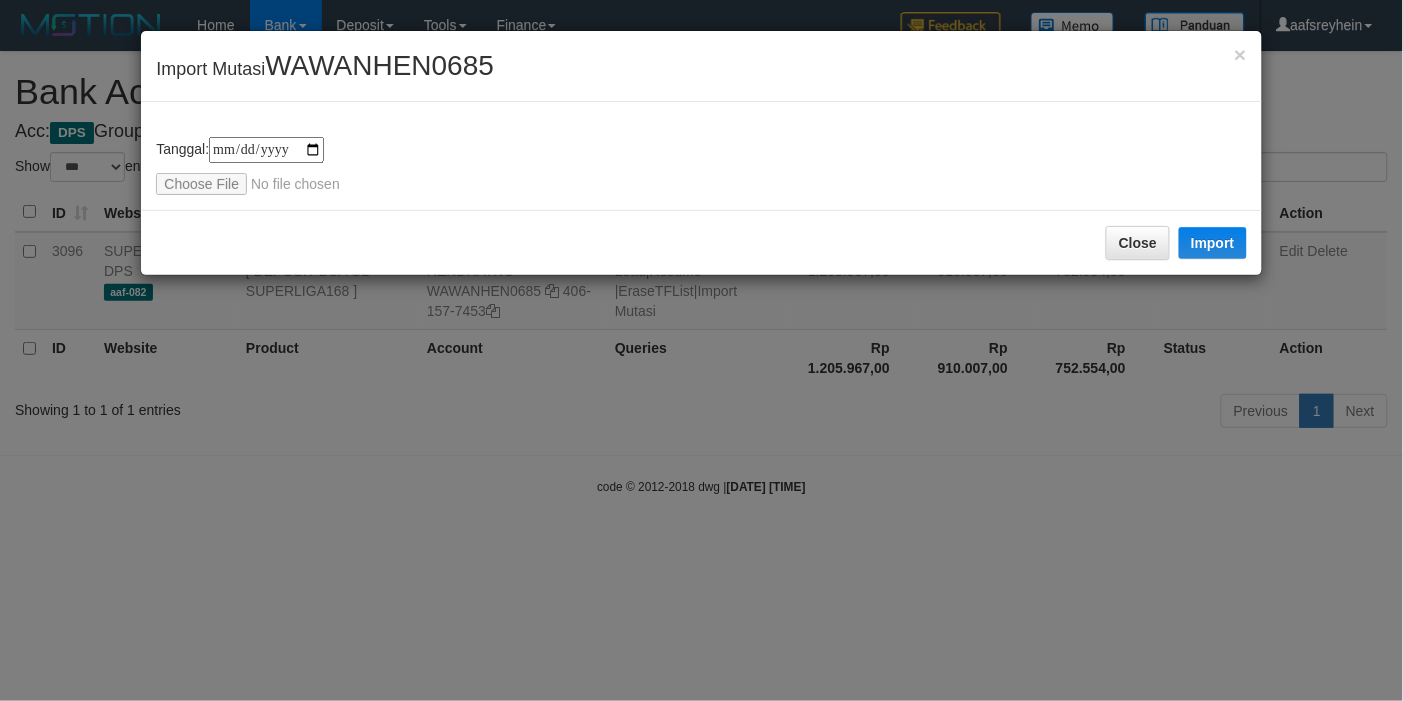 type on "**********" 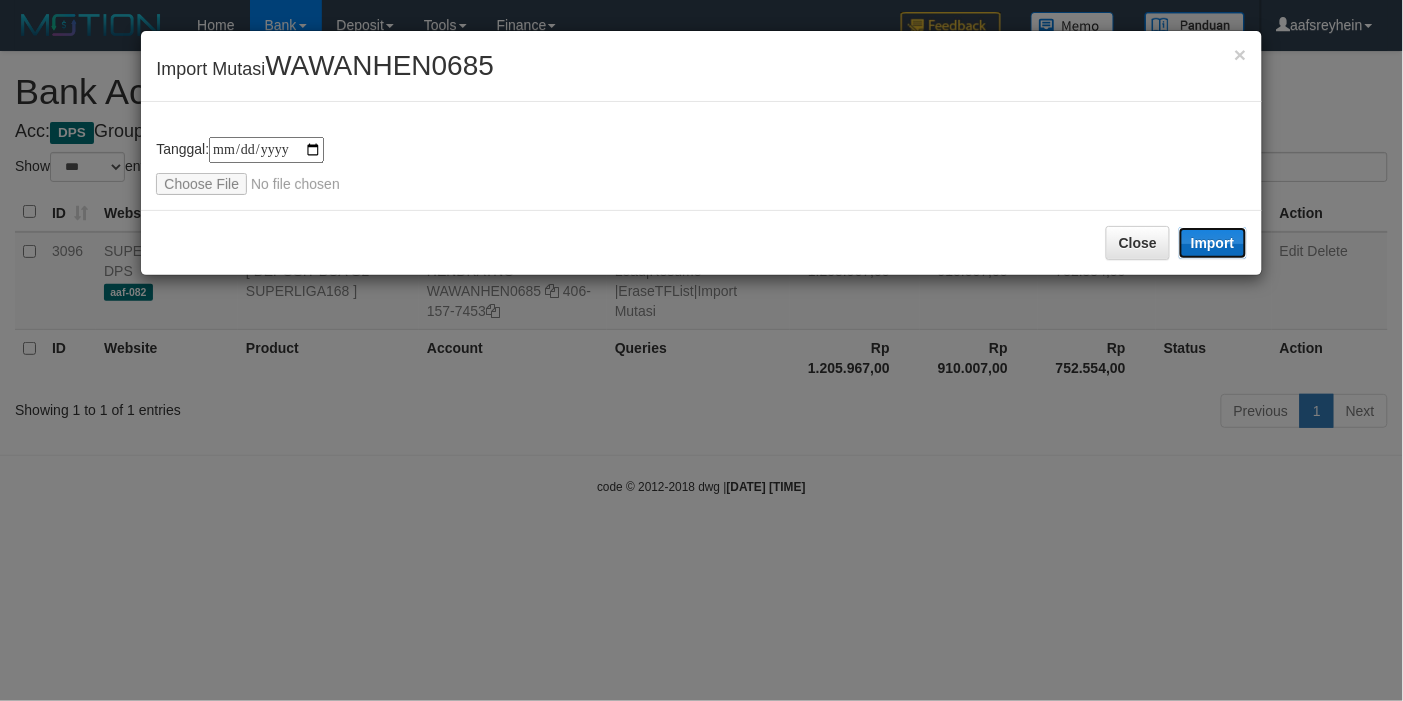 click on "Import" at bounding box center (1213, 243) 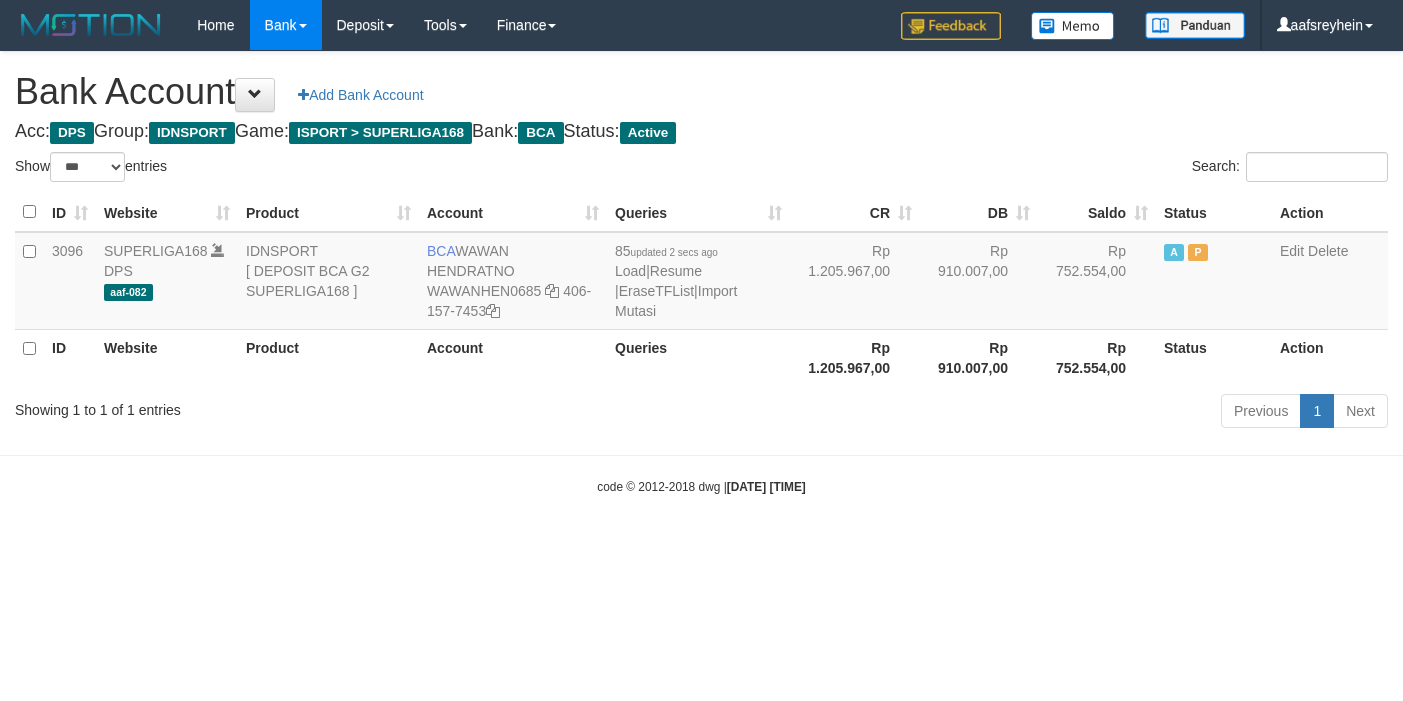 select on "***" 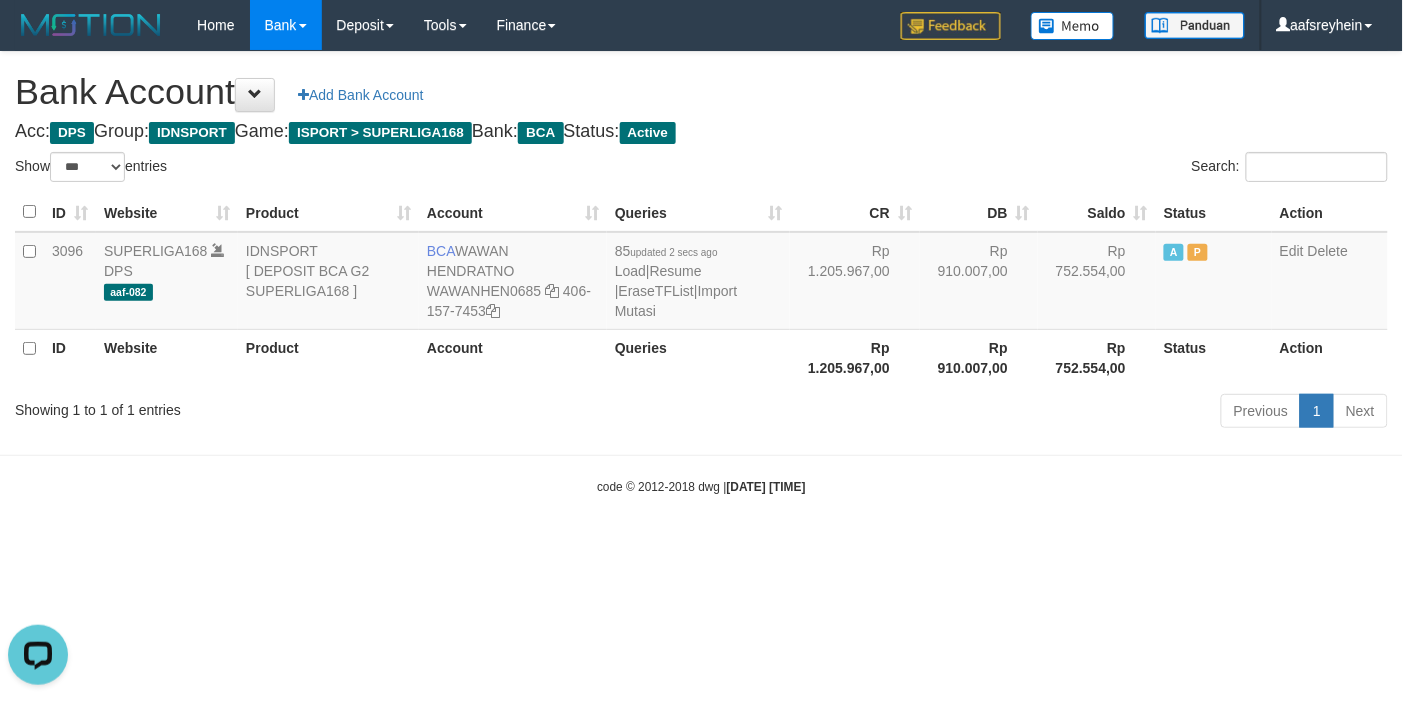 scroll, scrollTop: 0, scrollLeft: 0, axis: both 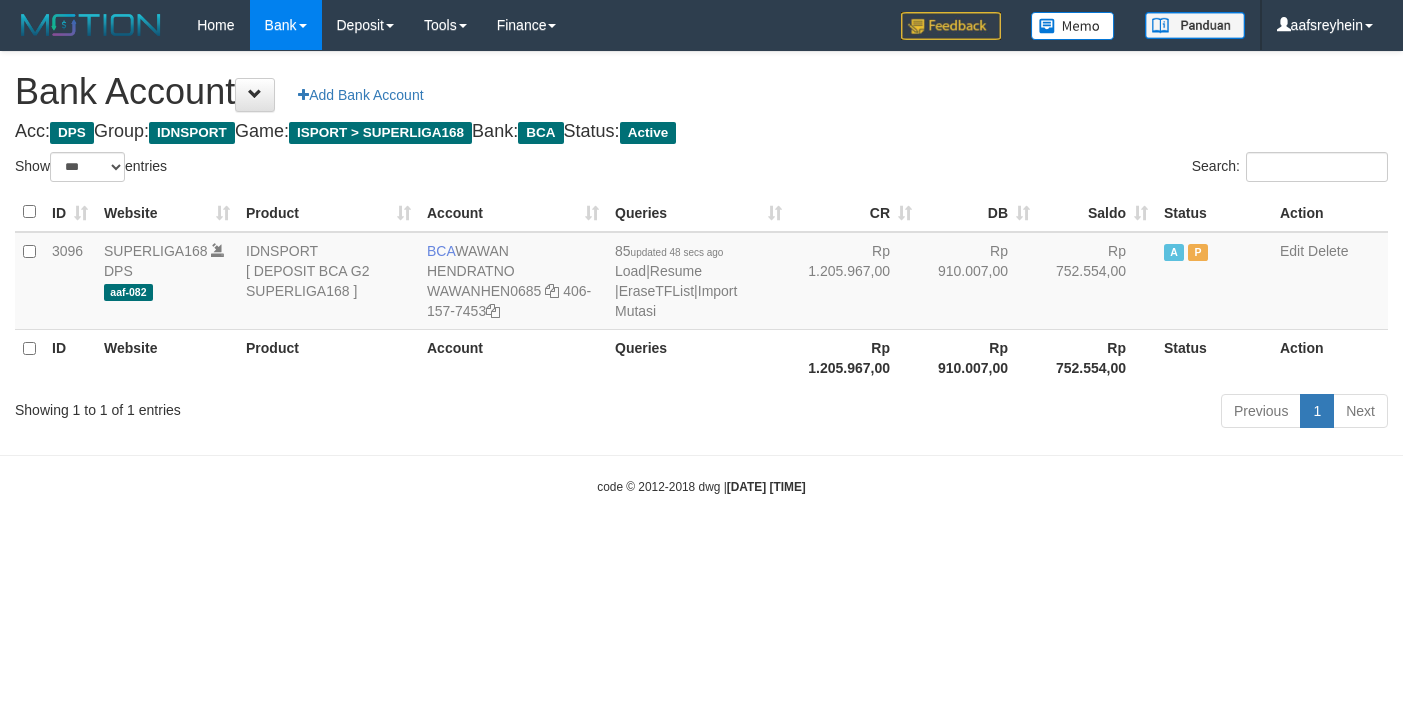 select on "***" 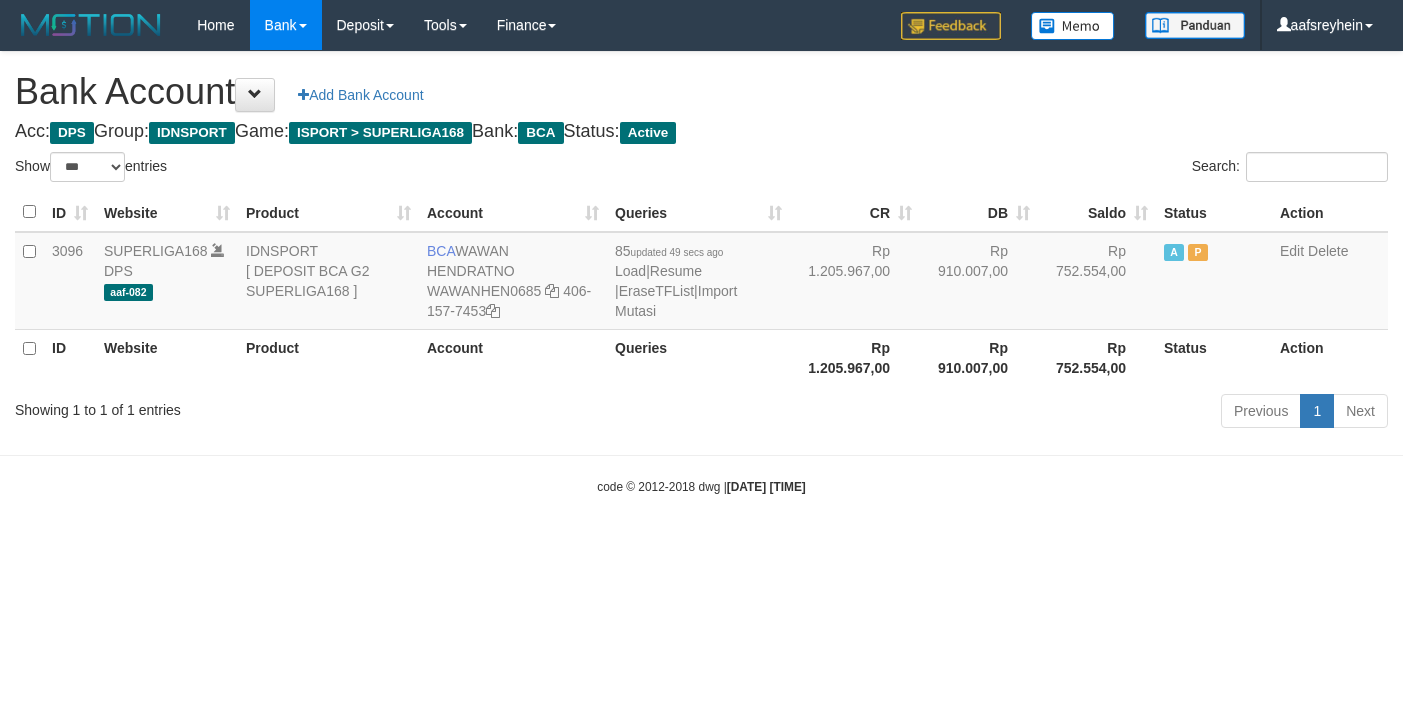 select on "***" 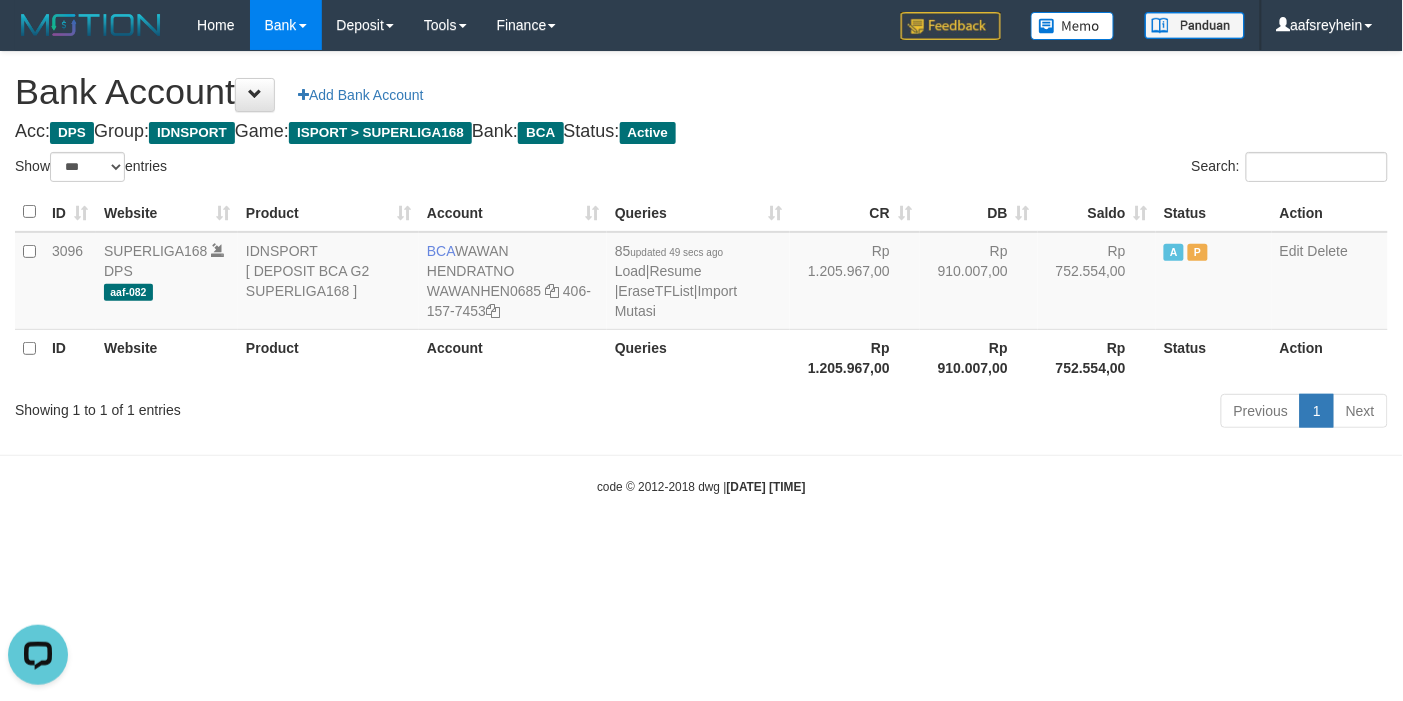 scroll, scrollTop: 0, scrollLeft: 0, axis: both 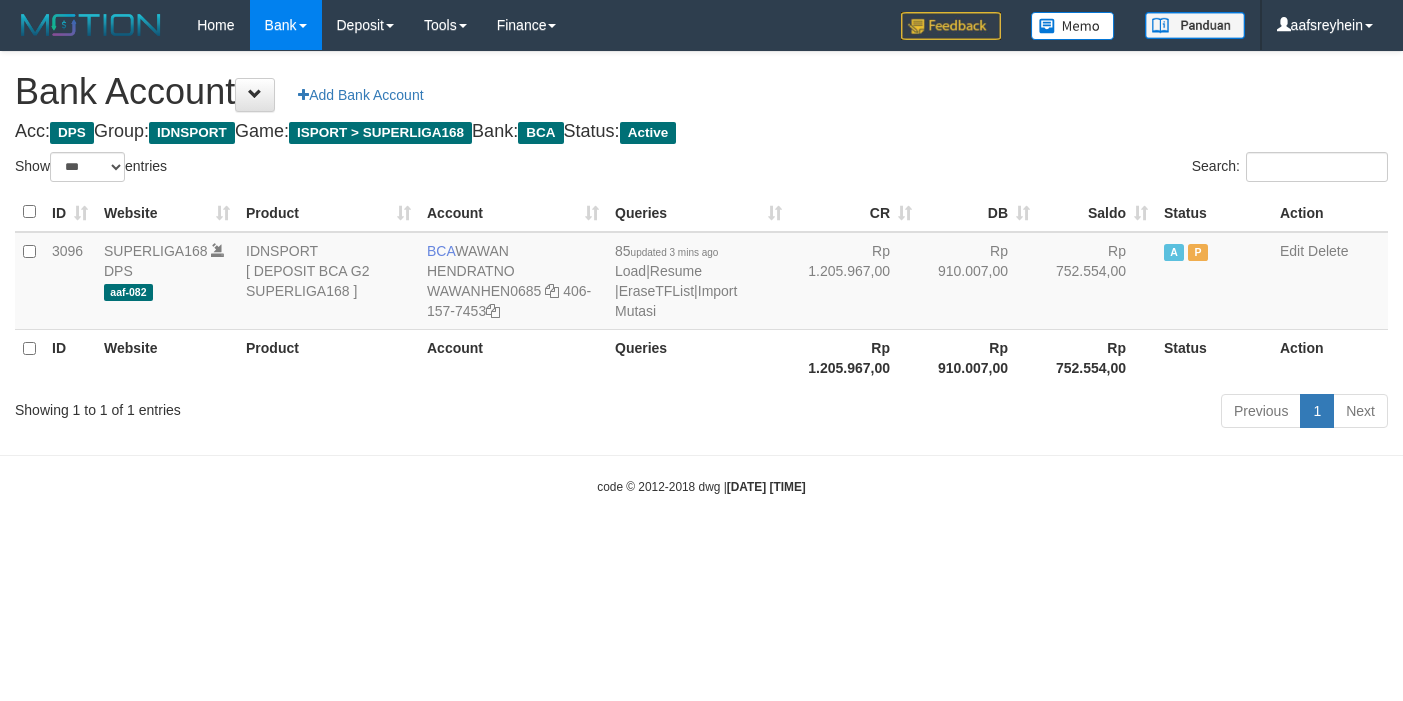 select on "***" 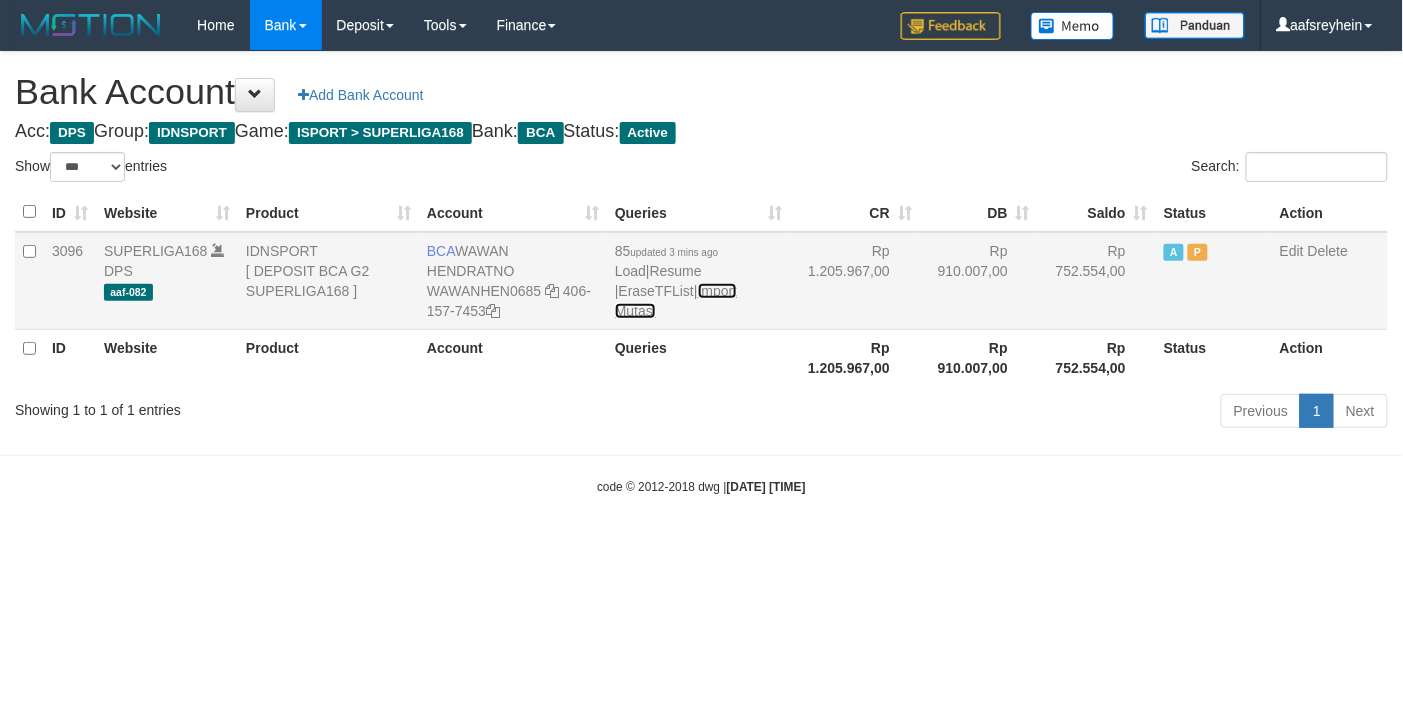 click on "Import Mutasi" at bounding box center (676, 301) 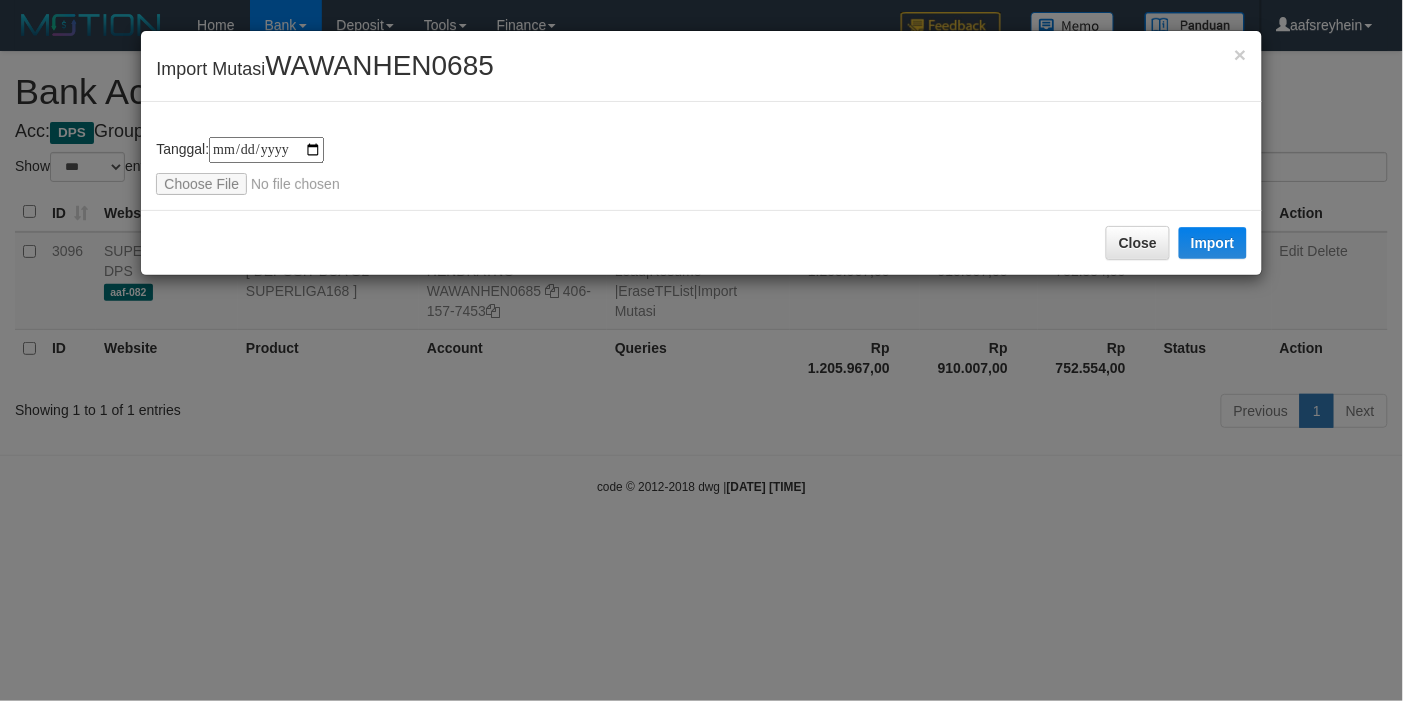type on "**********" 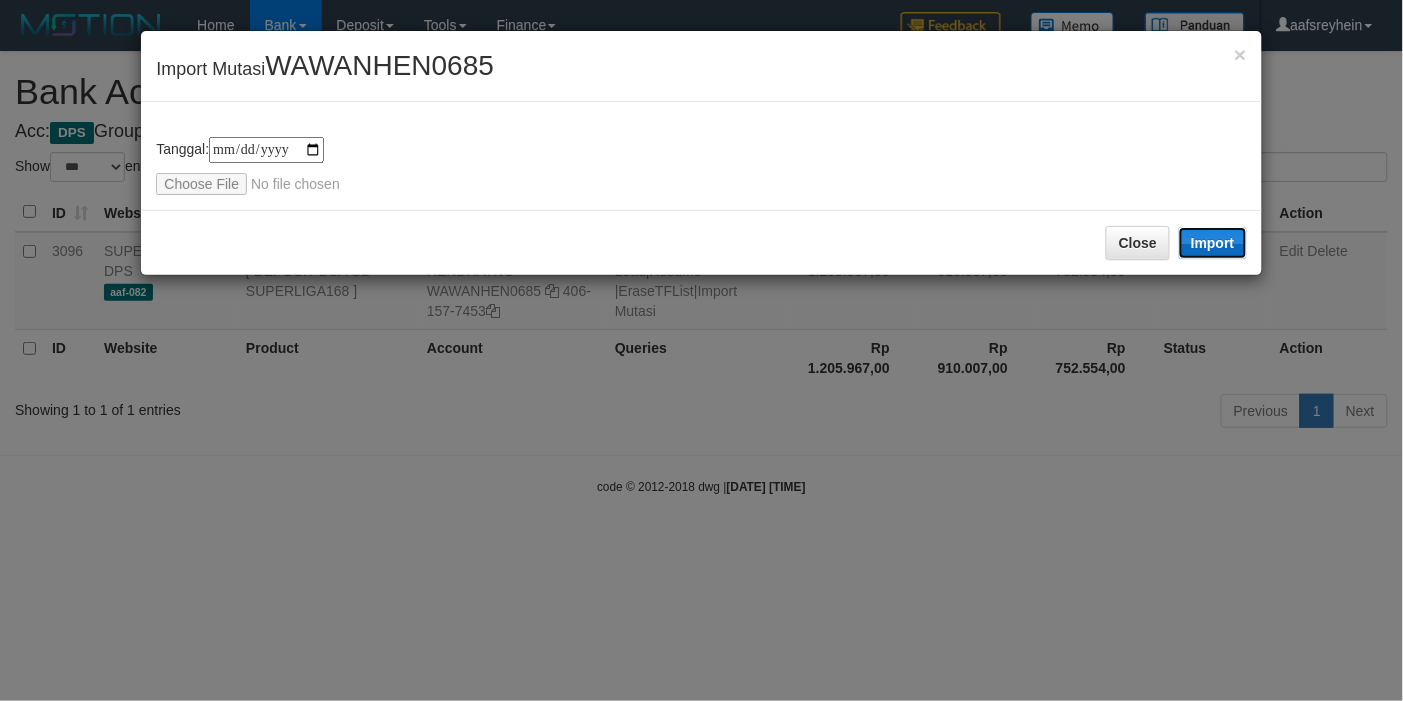 click on "Import" at bounding box center (1213, 243) 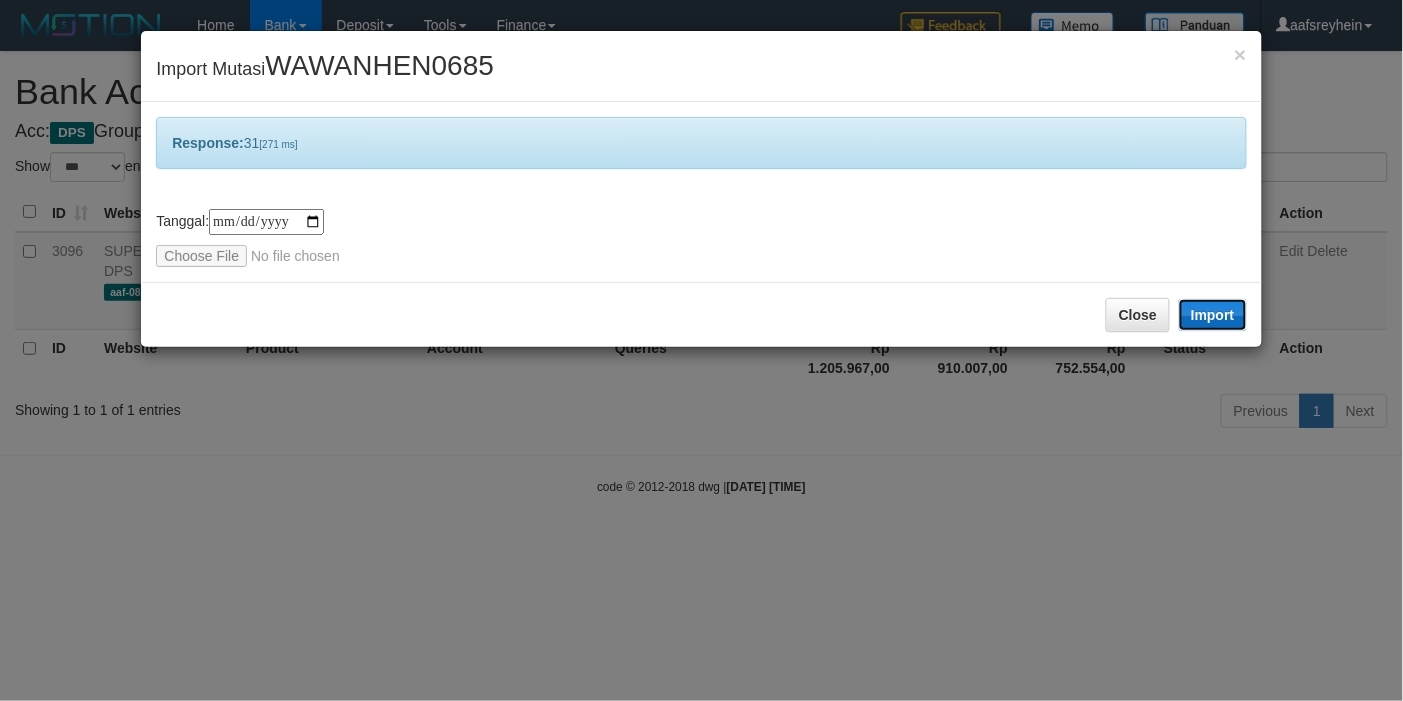 click on "Import" at bounding box center (1213, 315) 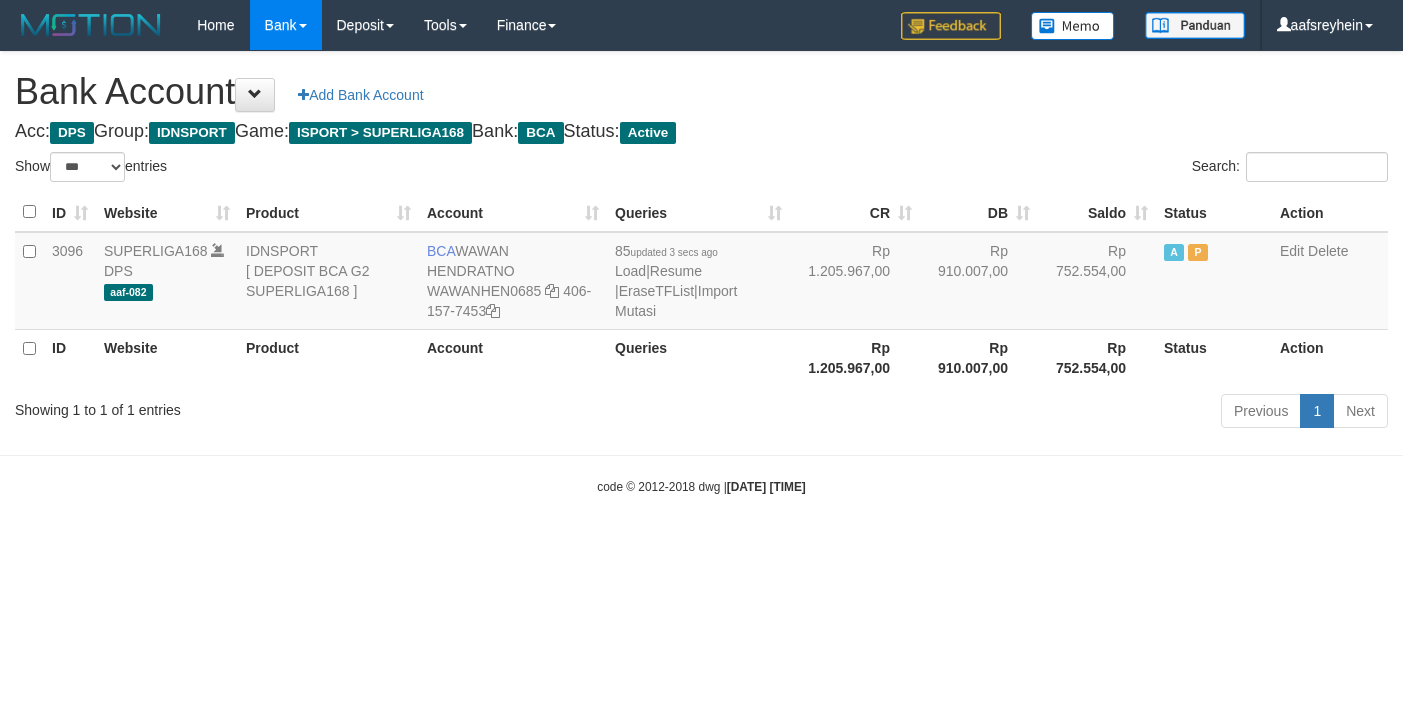 select on "***" 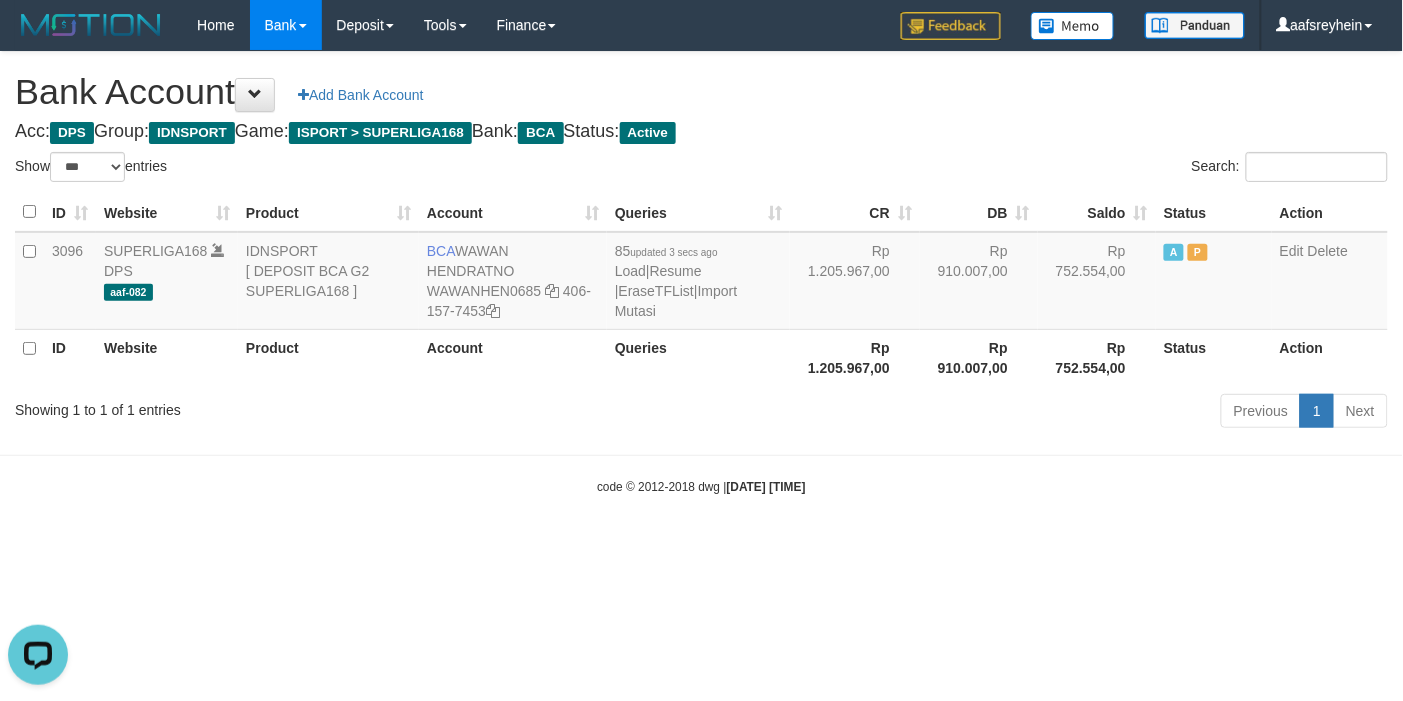 scroll, scrollTop: 0, scrollLeft: 0, axis: both 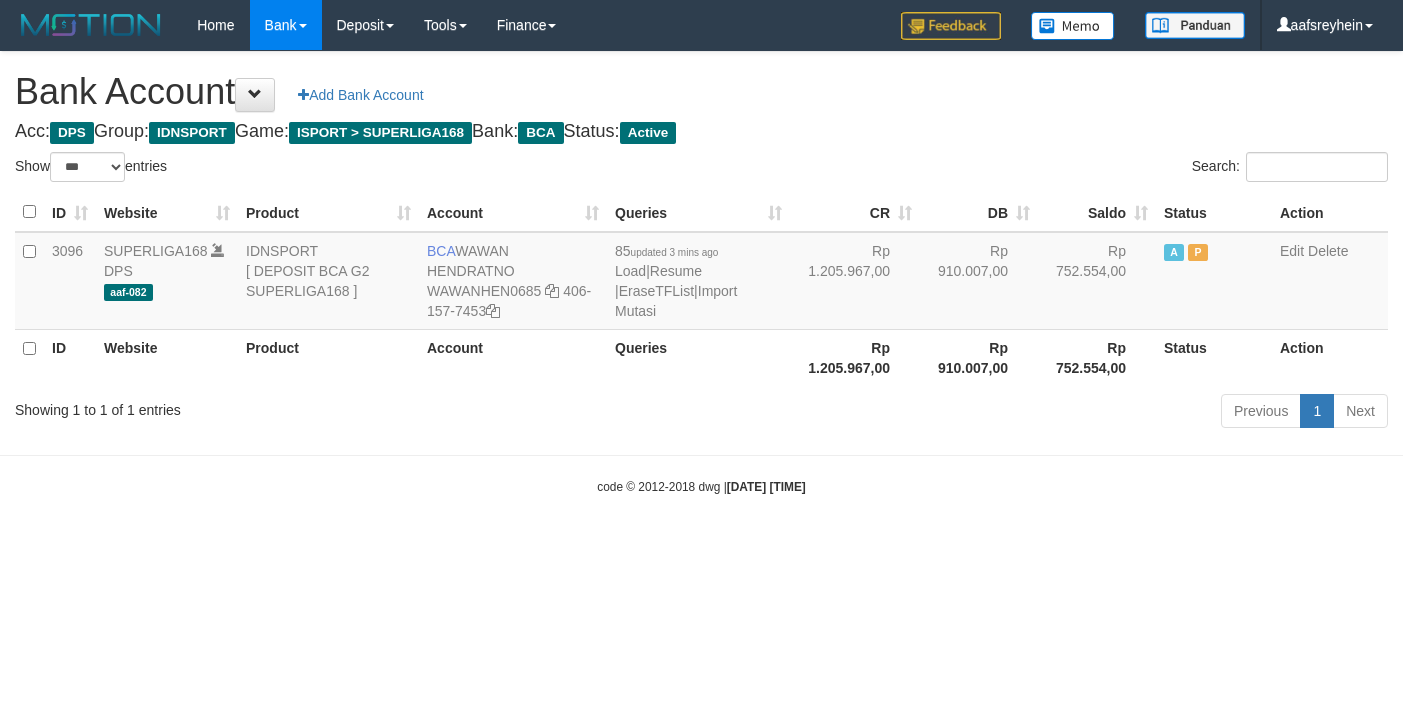 select on "***" 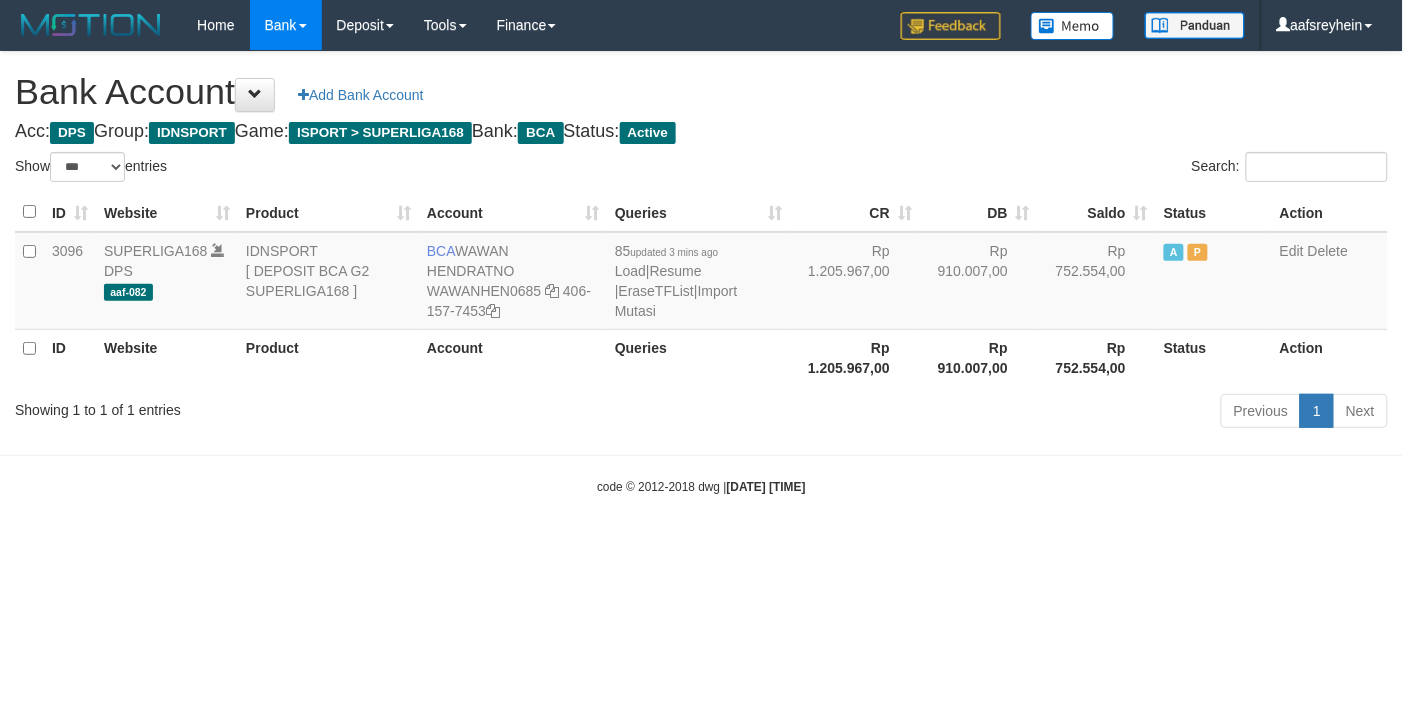click on "Toggle navigation
Home
Bank
Account List
Load
By Website
Group
[ISPORT]													SUPERLIGA168
By Load Group (DPS)
-" at bounding box center [701, 273] 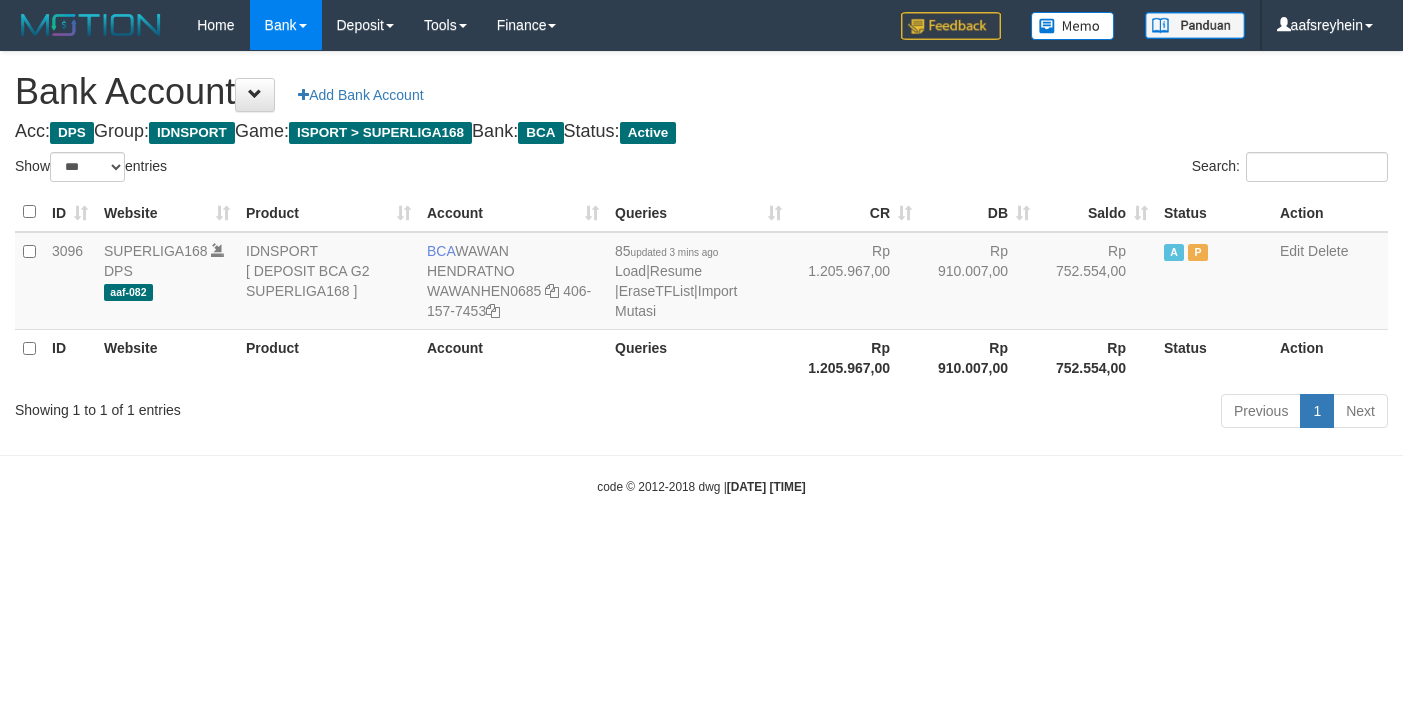 select on "***" 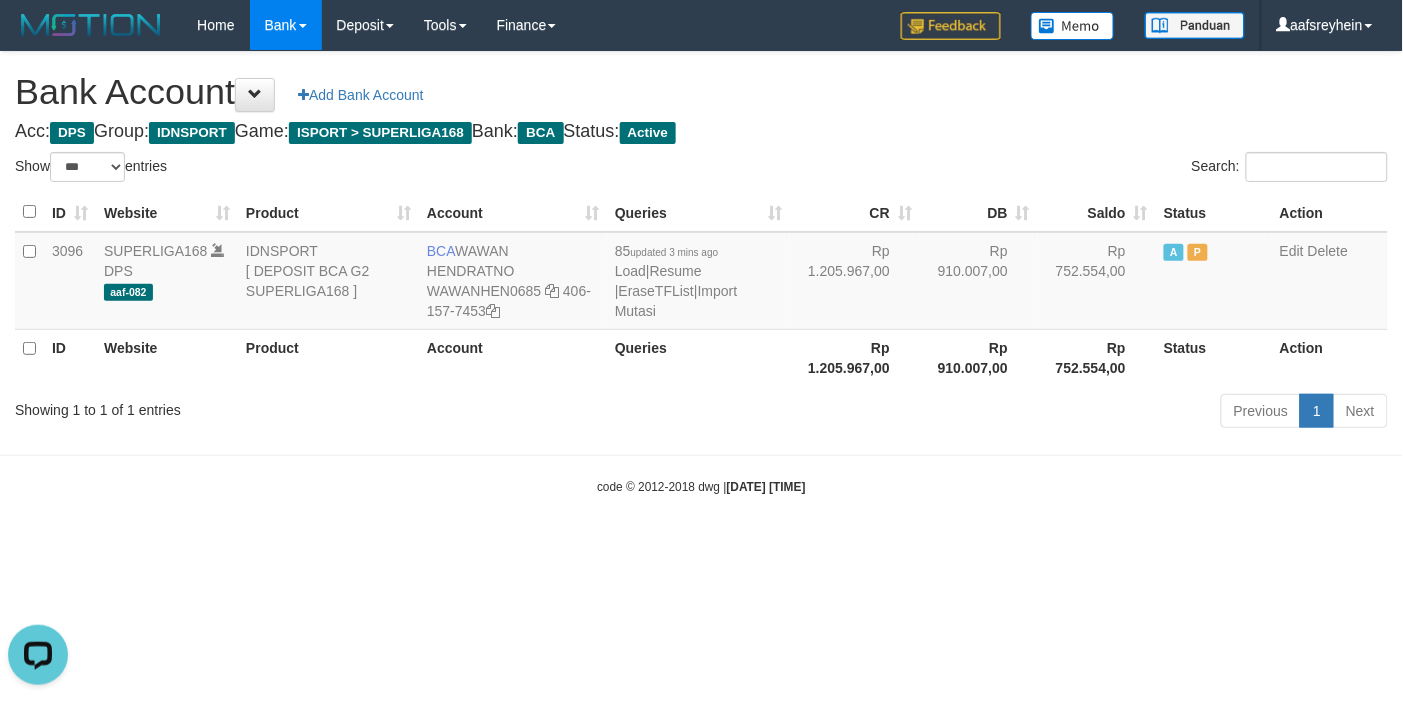scroll, scrollTop: 0, scrollLeft: 0, axis: both 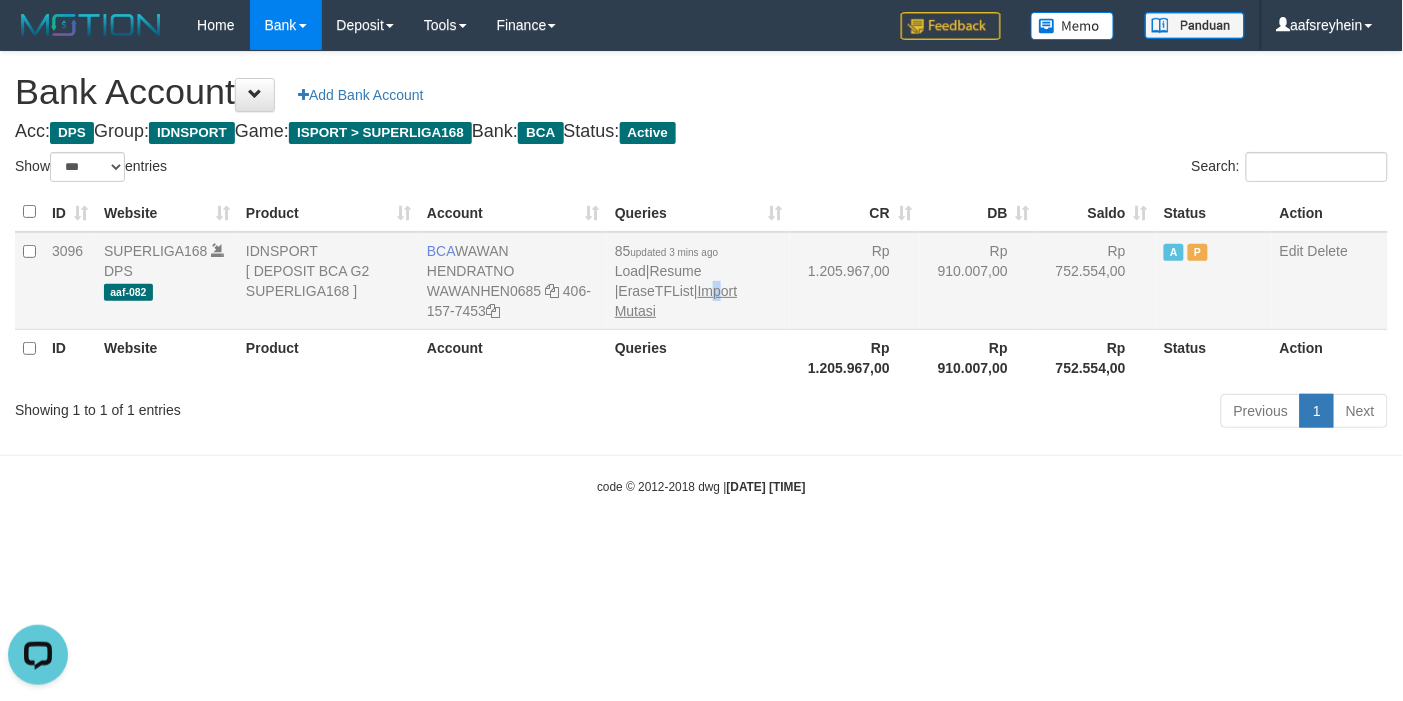 drag, startPoint x: 713, startPoint y: 281, endPoint x: 730, endPoint y: 283, distance: 17.117243 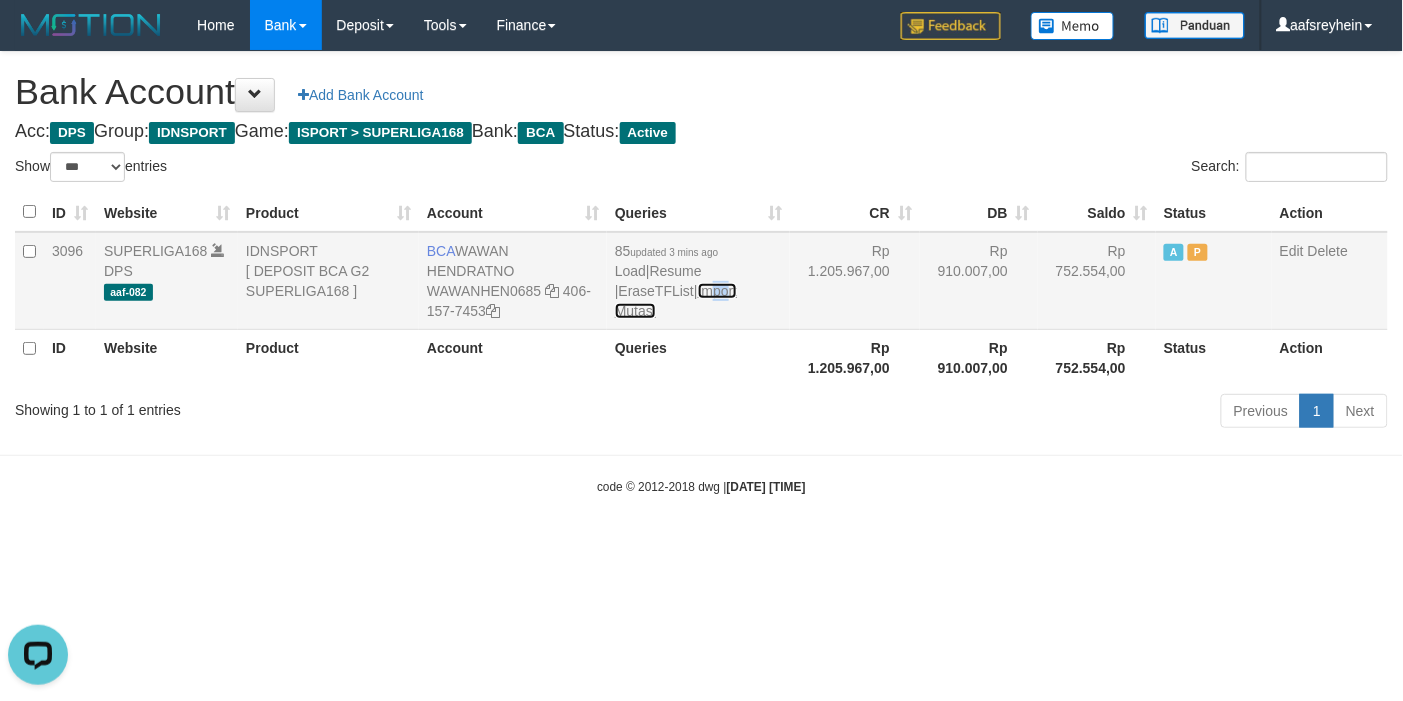 click on "Import Mutasi" at bounding box center (676, 301) 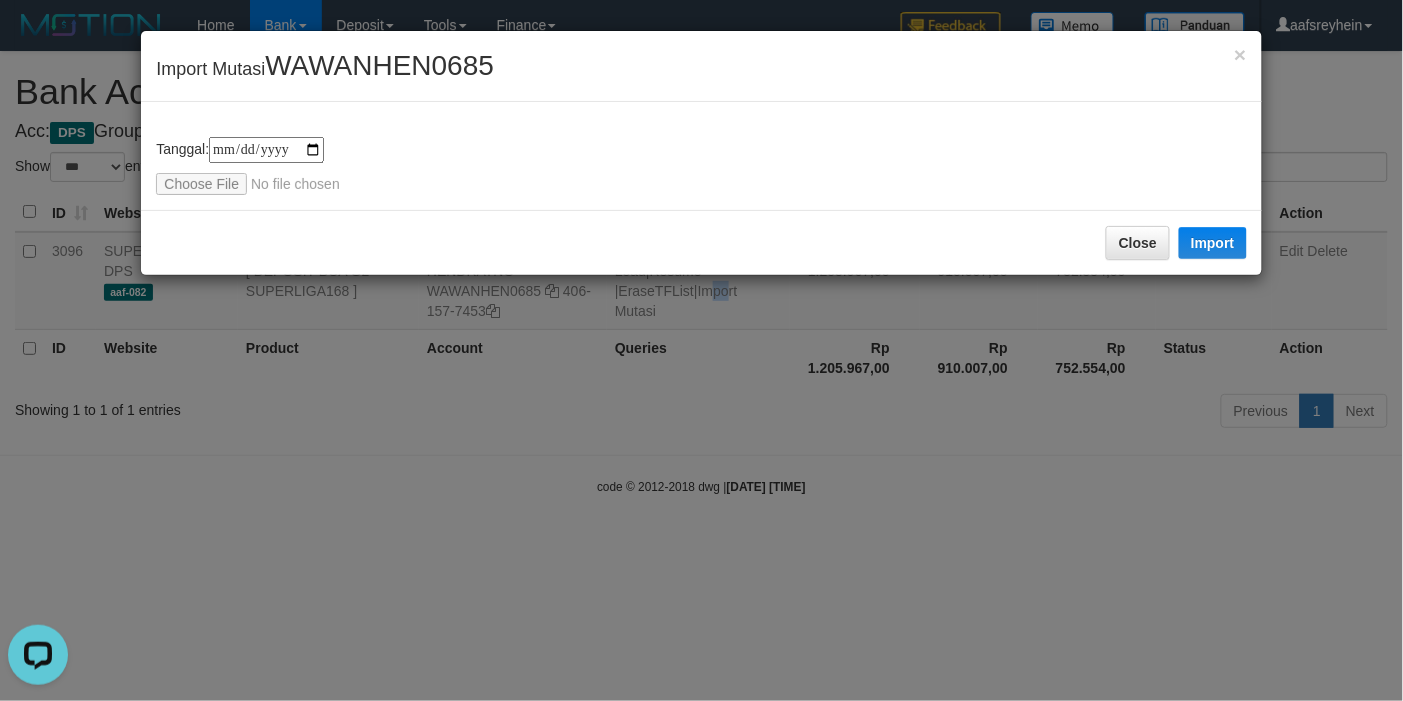 type on "**********" 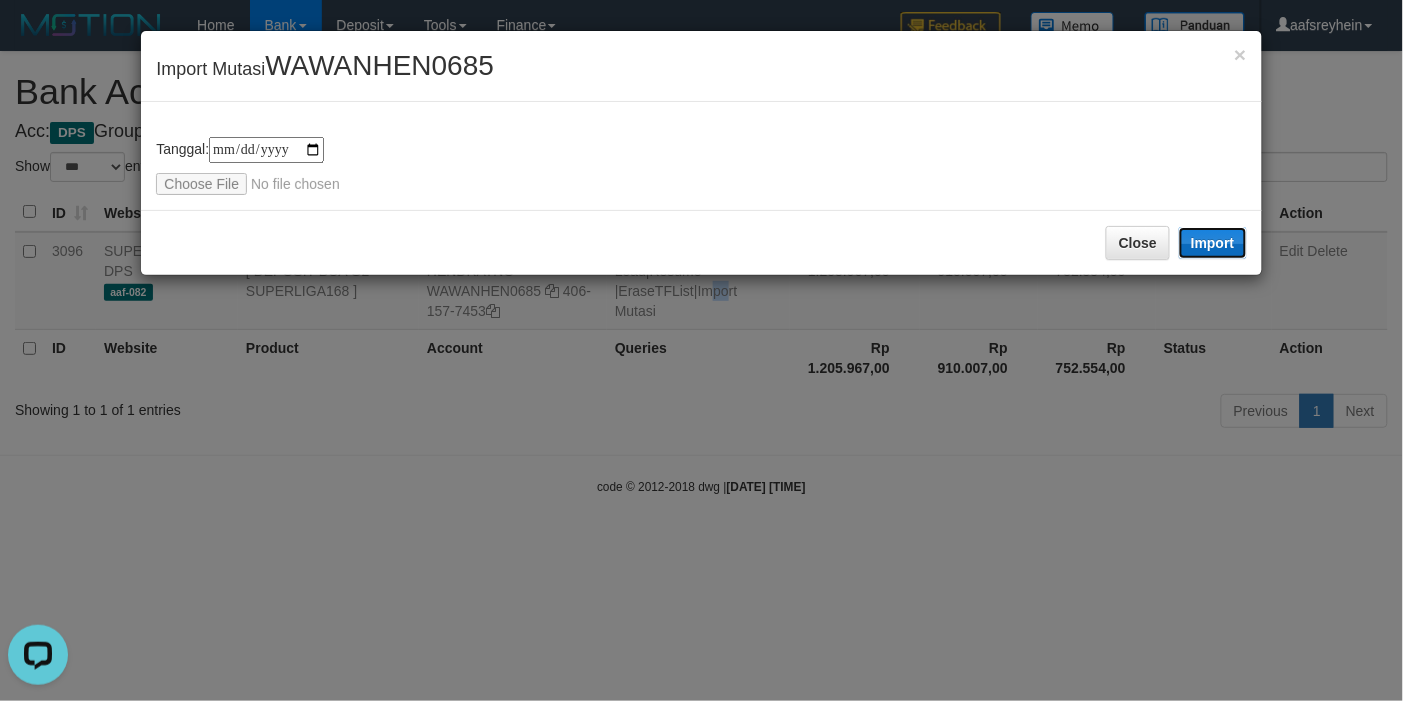 click on "Import" at bounding box center (1213, 243) 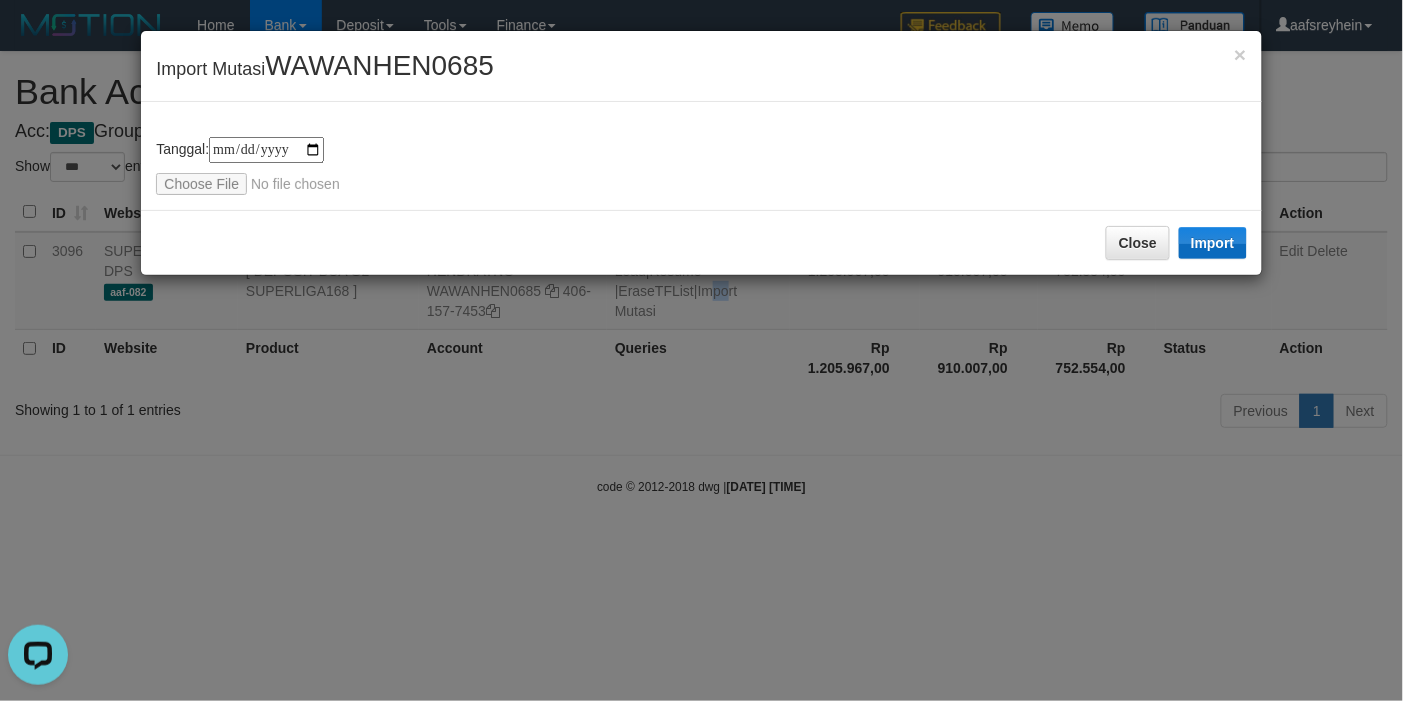 click on "**********" at bounding box center (701, 350) 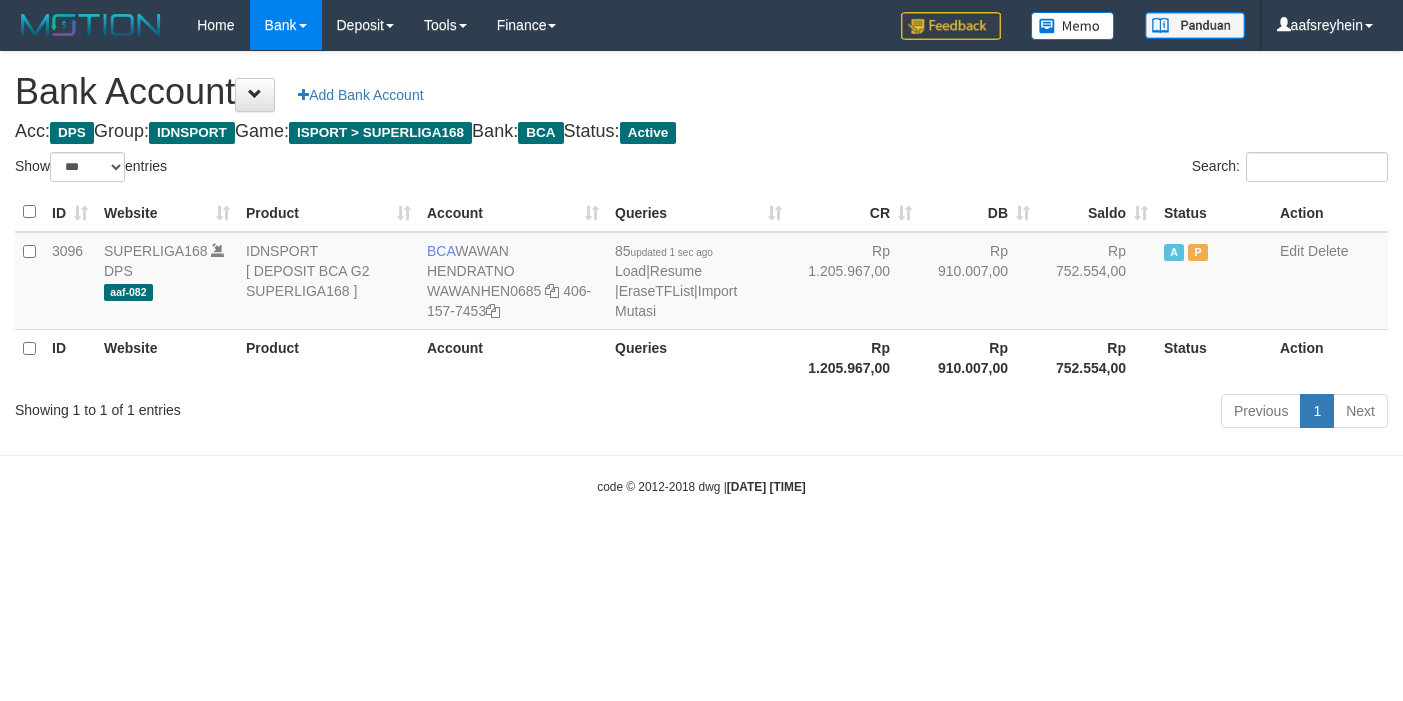 select on "***" 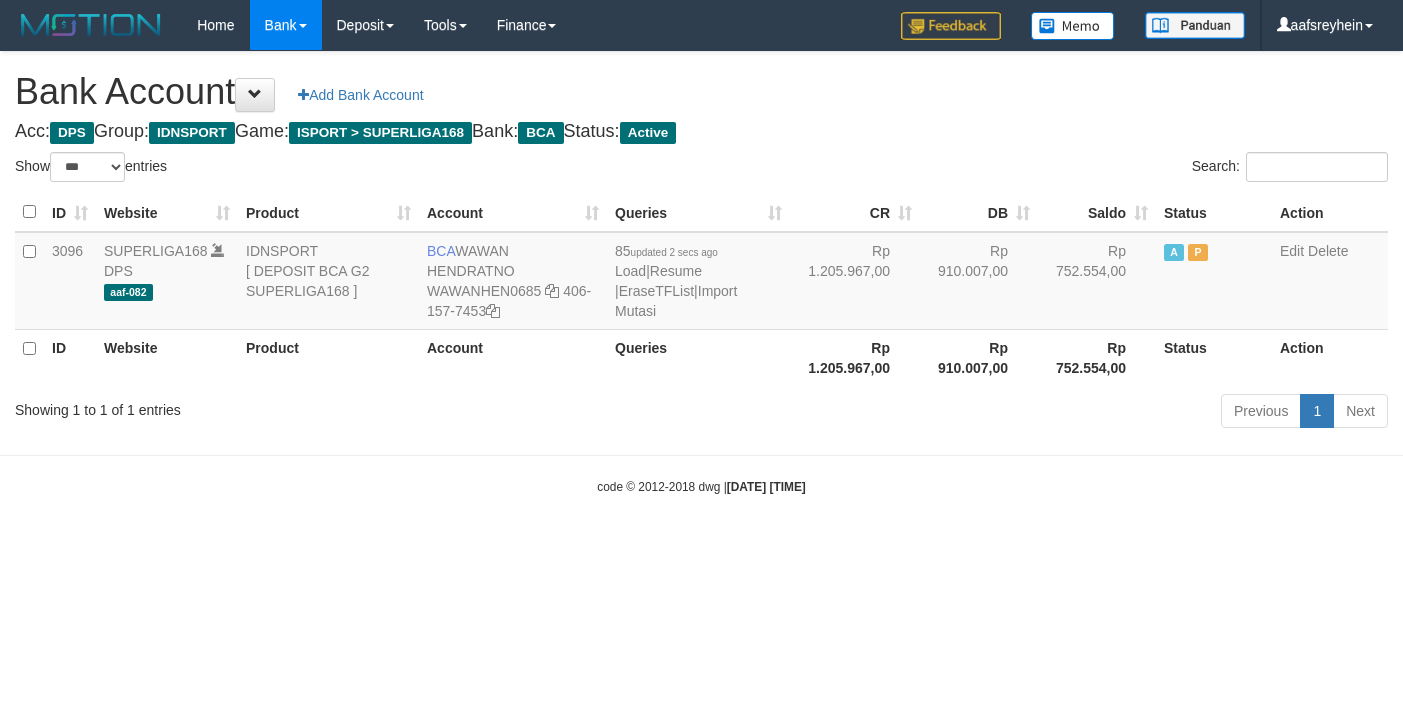 select on "***" 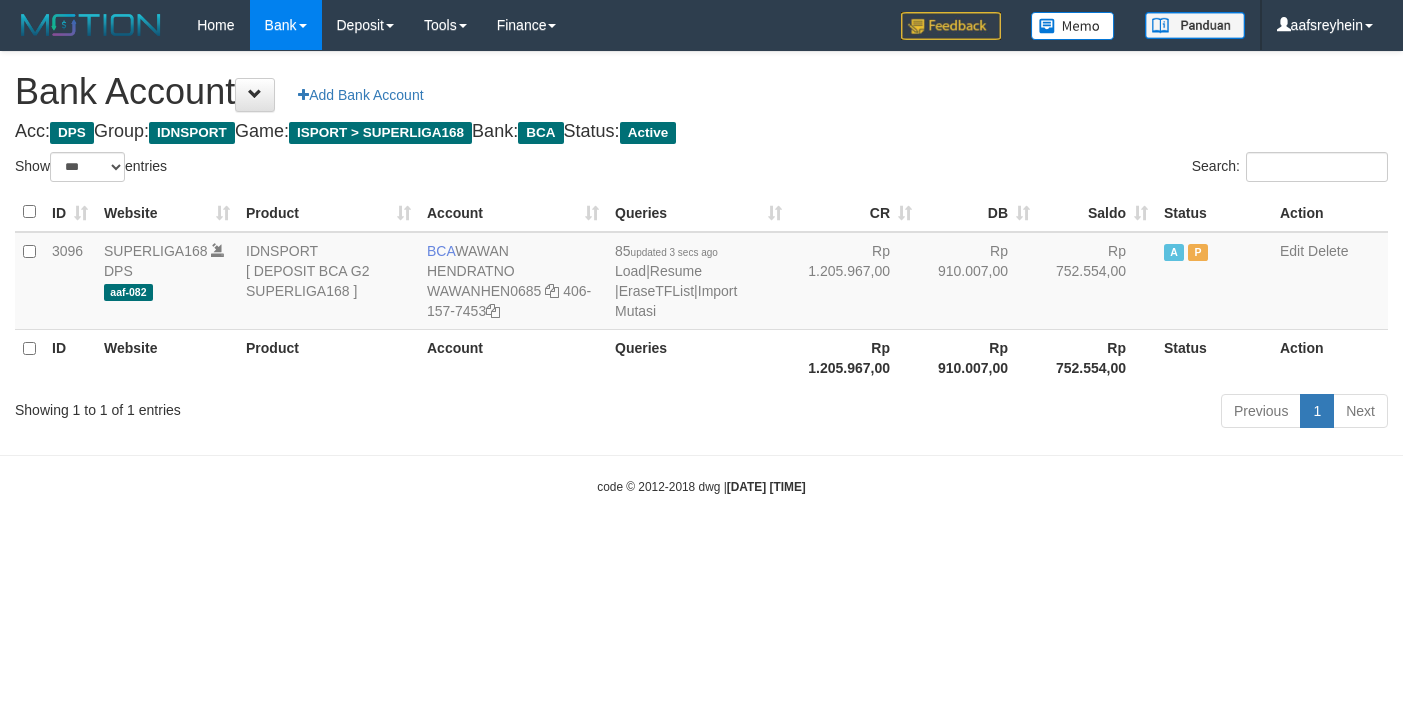 select on "***" 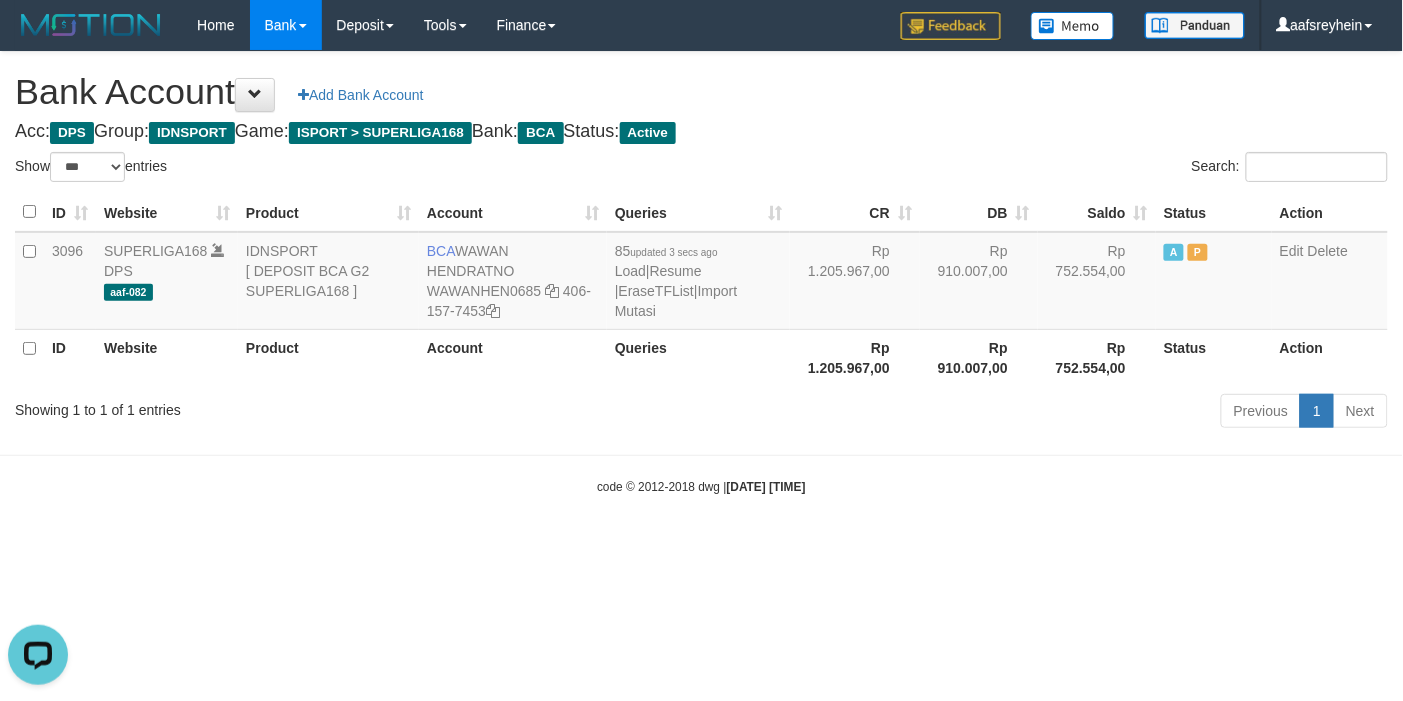scroll, scrollTop: 0, scrollLeft: 0, axis: both 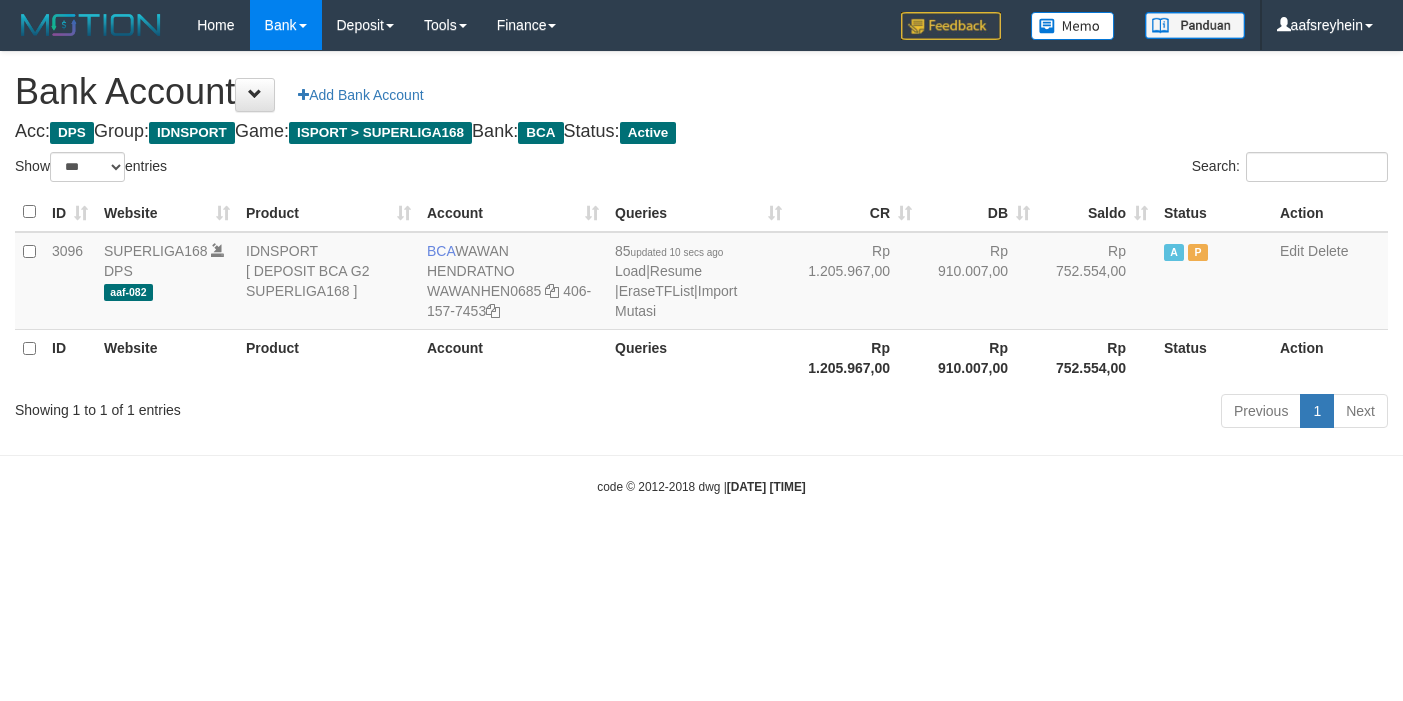 select on "***" 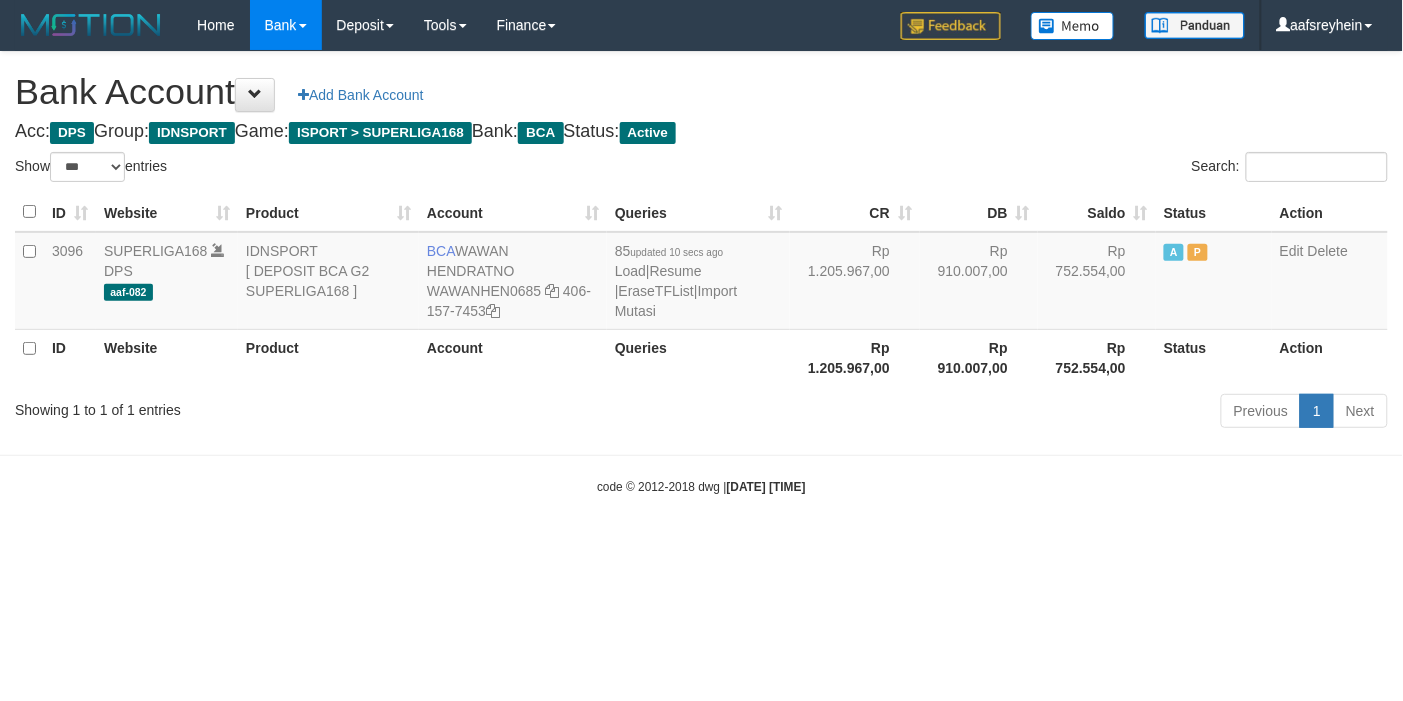 click on "Toggle navigation
Home
Bank
Account List
Load
By Website
Group
[ISPORT]													SUPERLIGA168
By Load Group (DPS)" at bounding box center (701, 273) 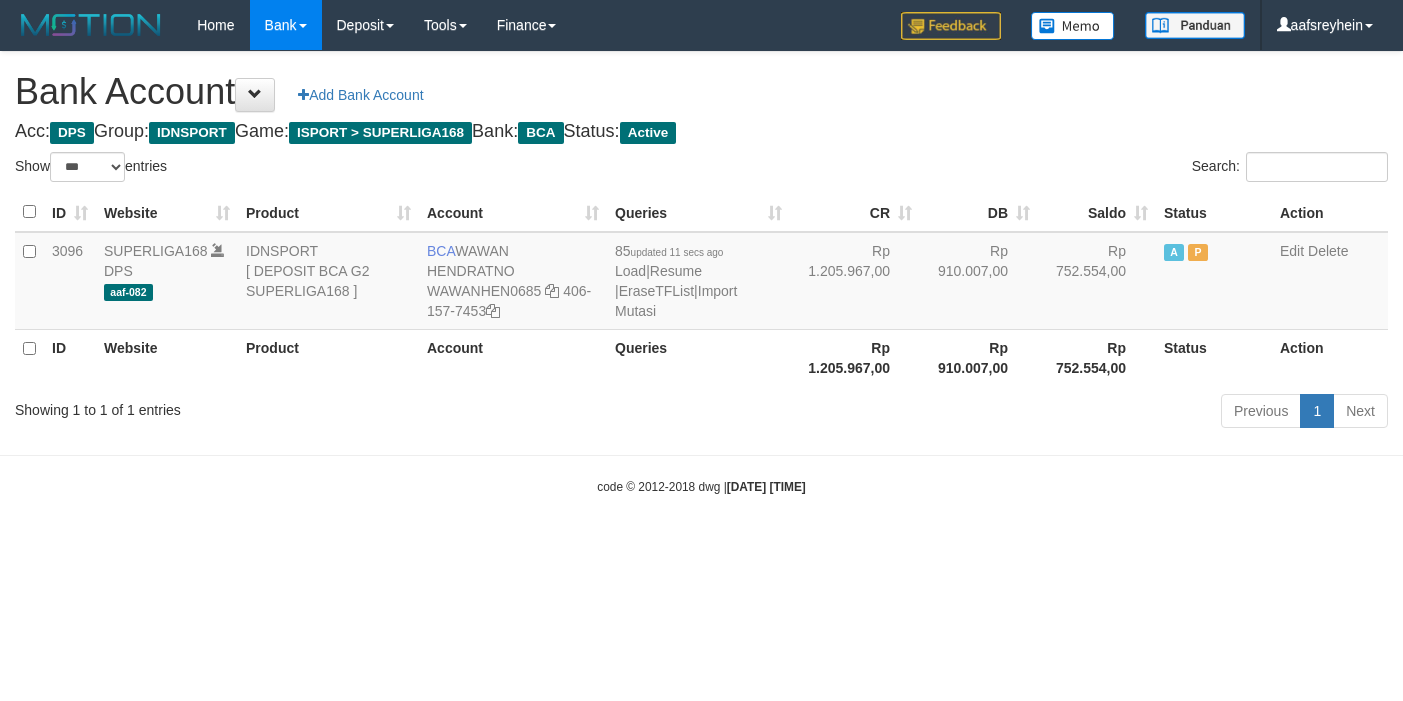 select on "***" 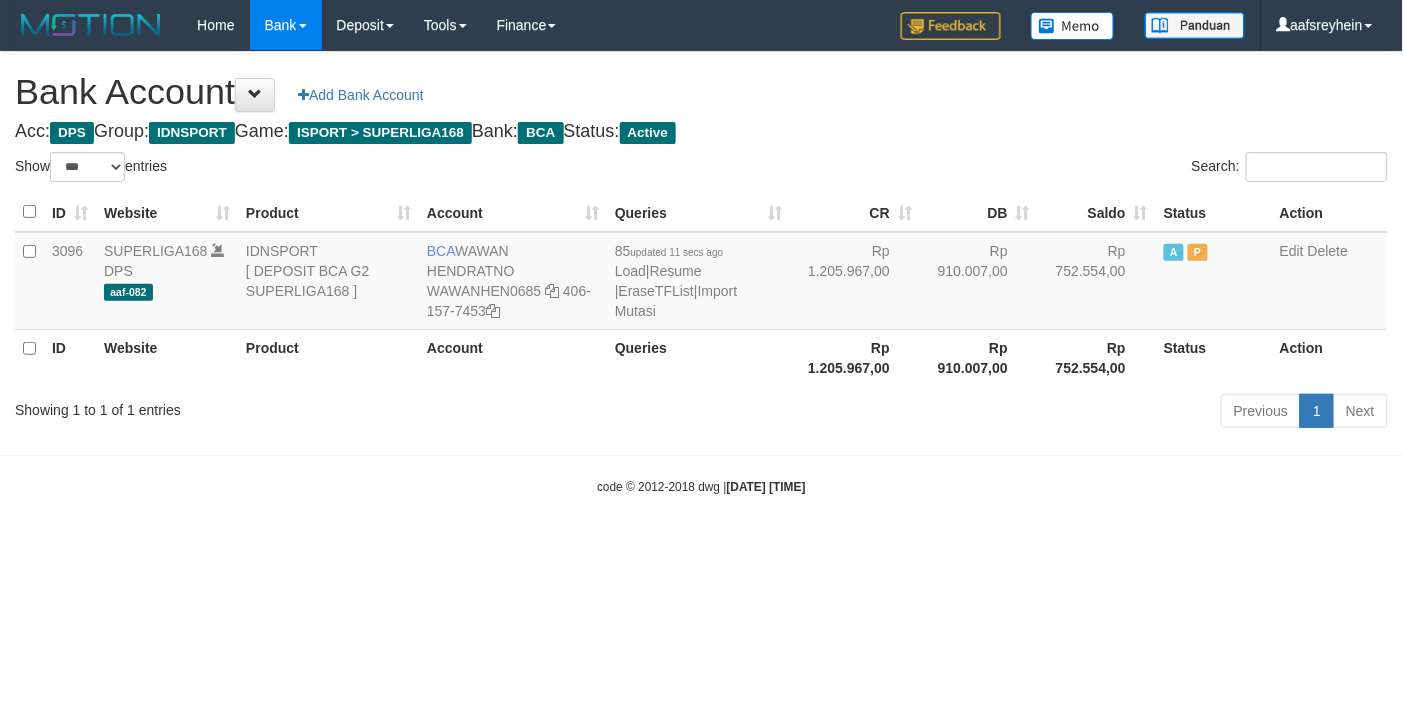drag, startPoint x: 0, startPoint y: 0, endPoint x: 1082, endPoint y: 570, distance: 1222.957 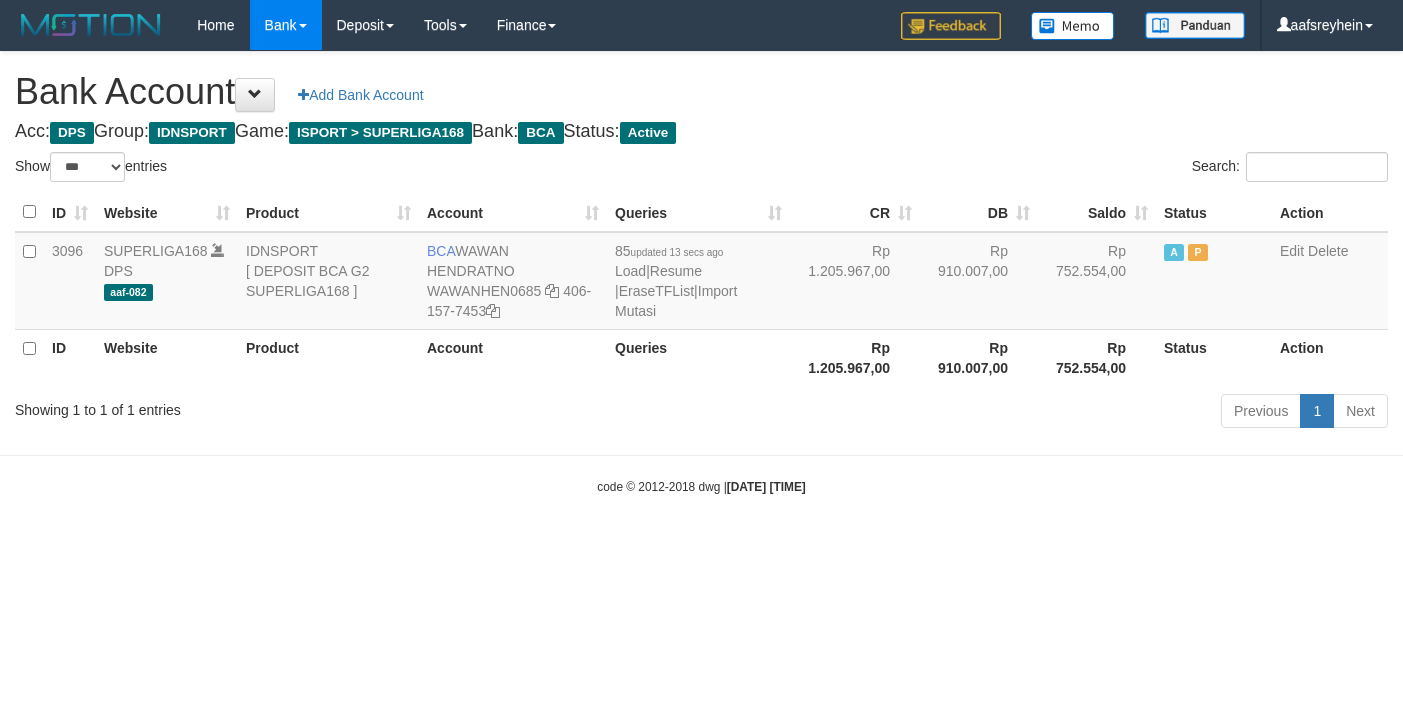 select on "***" 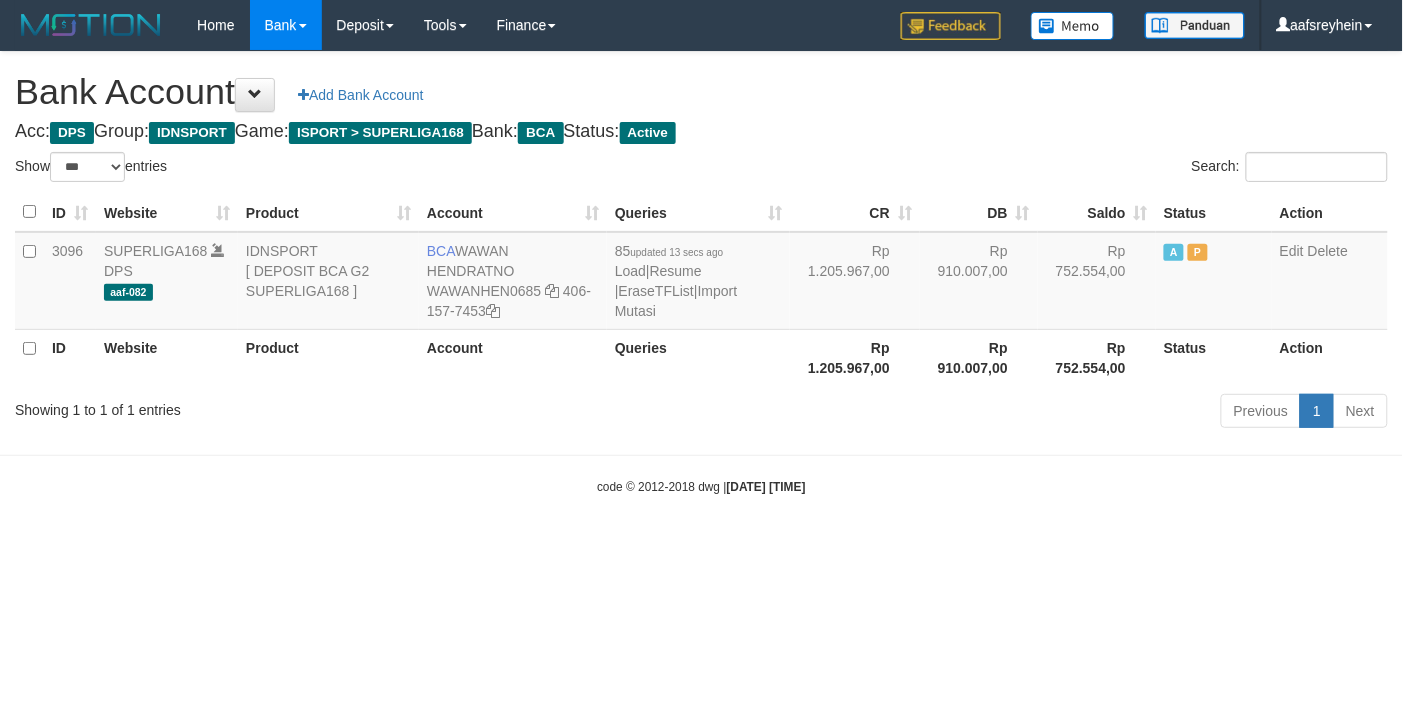 click on "Toggle navigation
Home
Bank
Account List
Load
By Website
Group
[ISPORT]													SUPERLIGA168
By Load Group (DPS)
-" at bounding box center (701, 273) 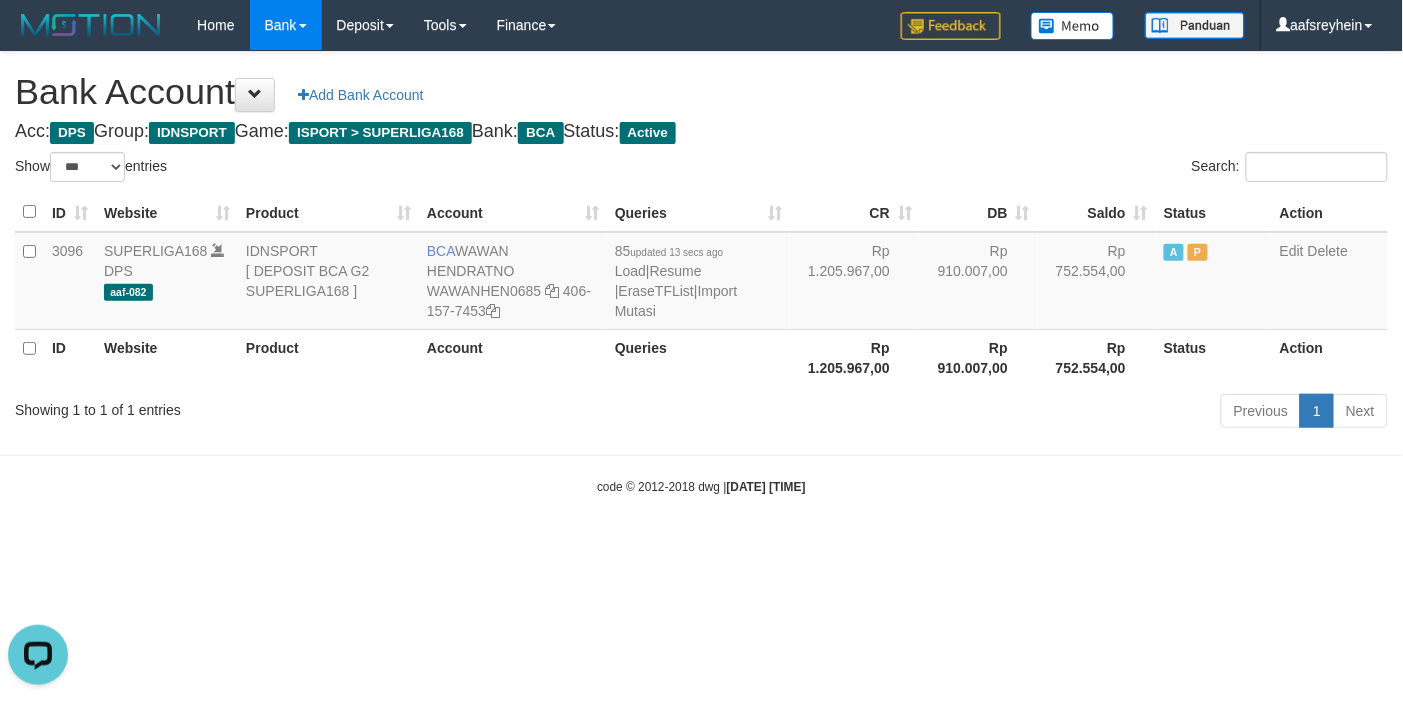 scroll, scrollTop: 0, scrollLeft: 0, axis: both 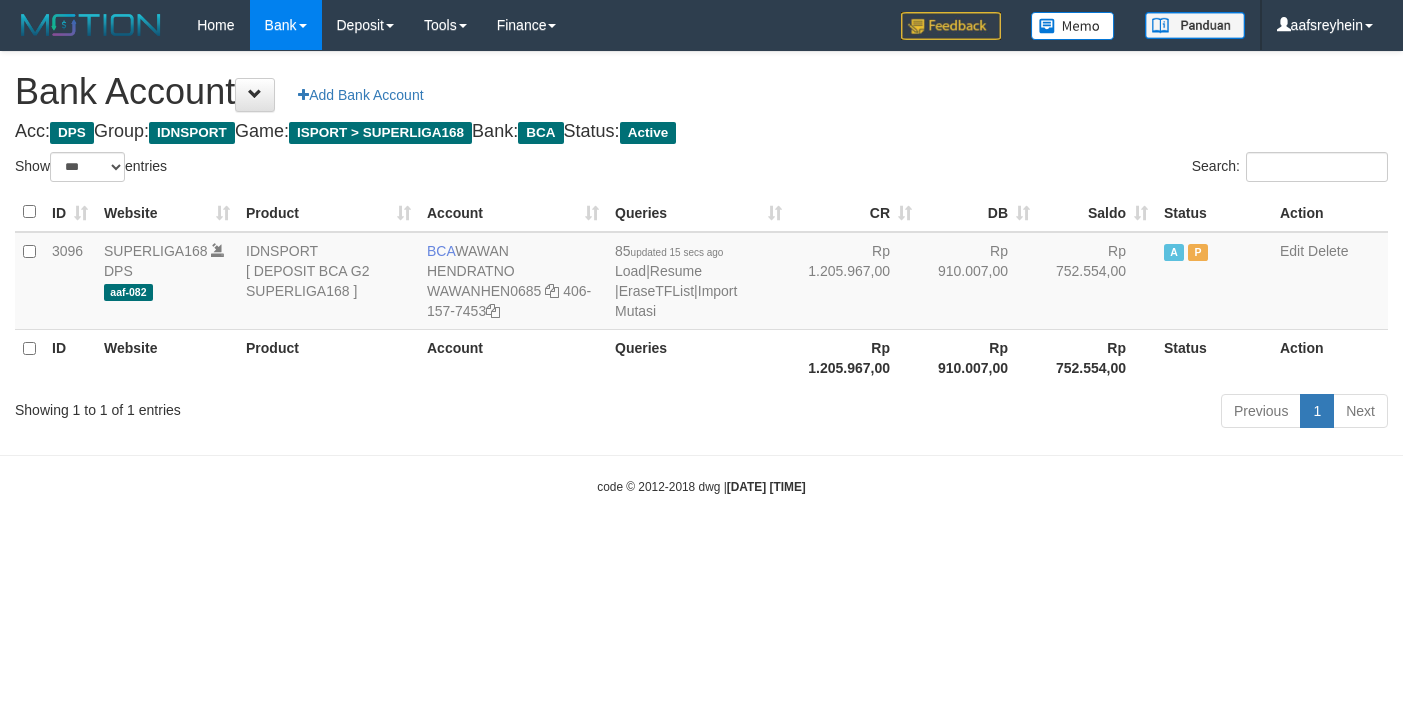 select on "***" 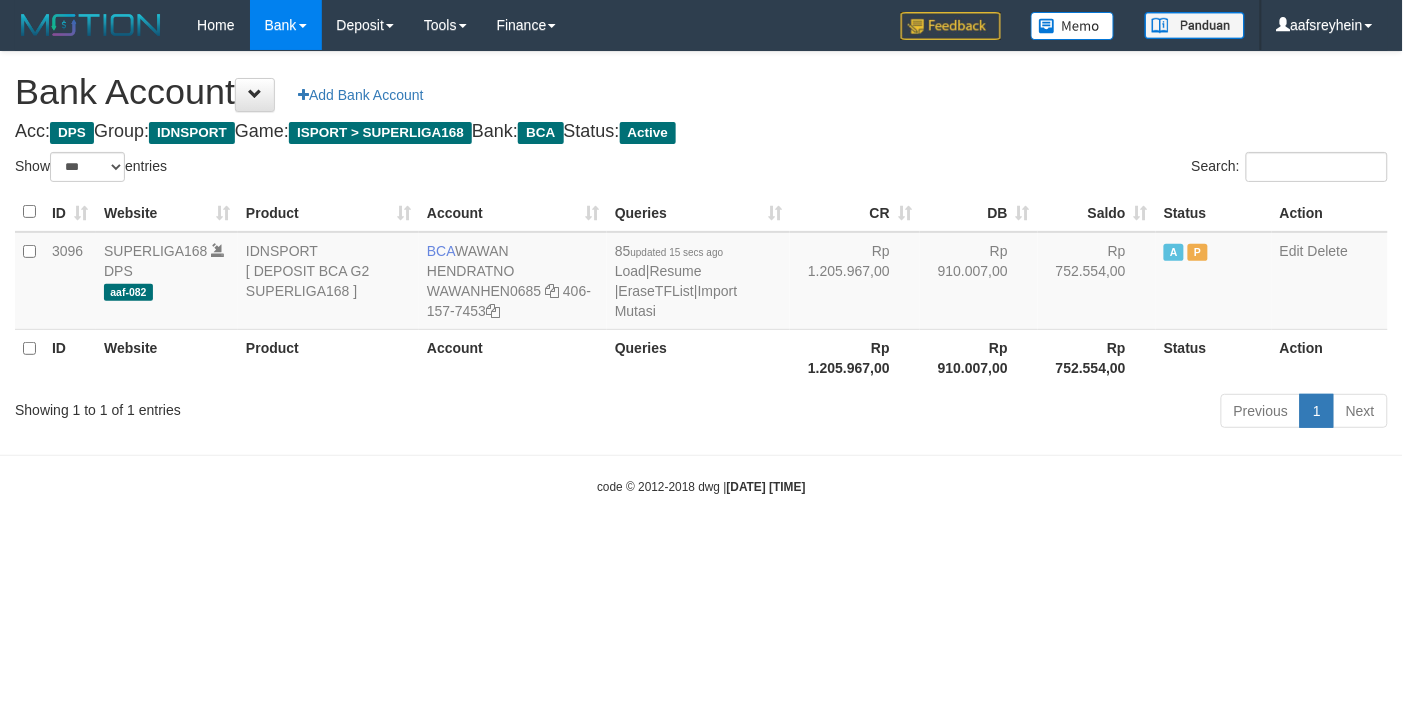 drag, startPoint x: 857, startPoint y: 575, endPoint x: 842, endPoint y: 580, distance: 15.811388 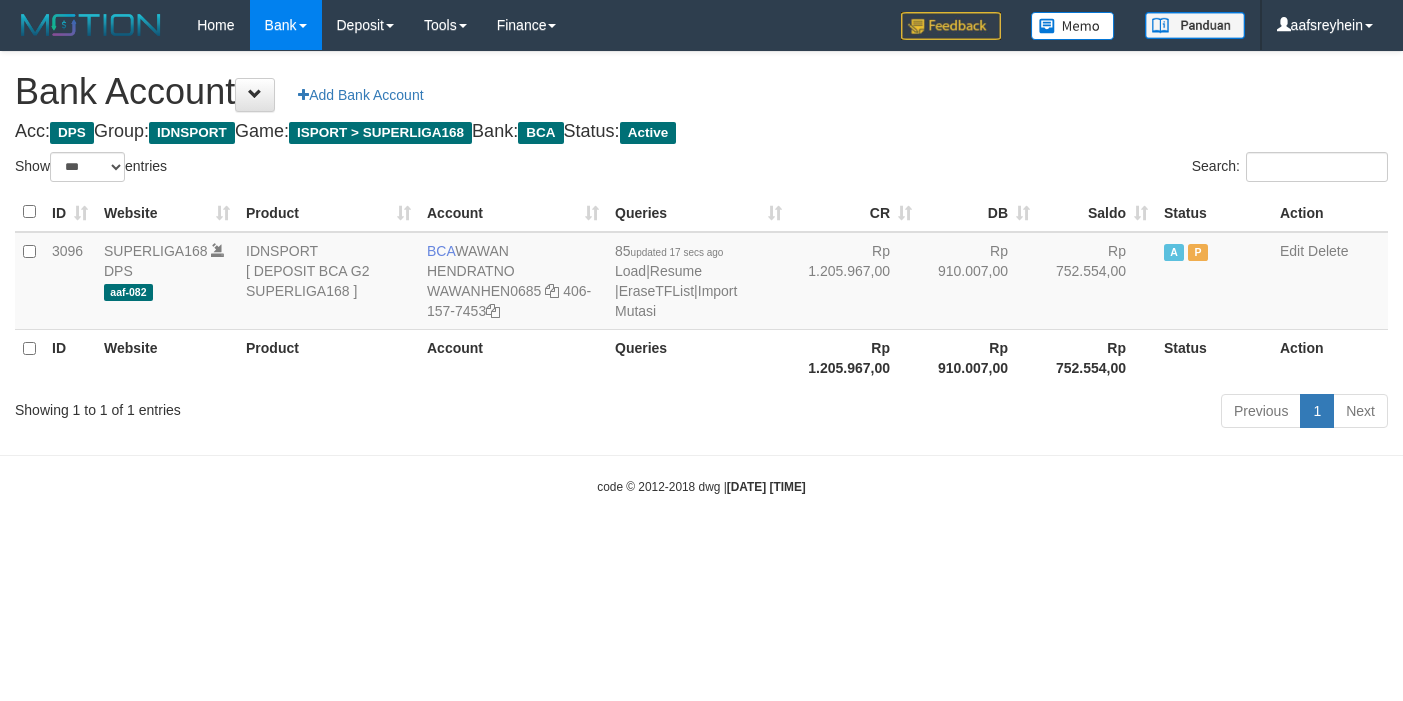 select on "***" 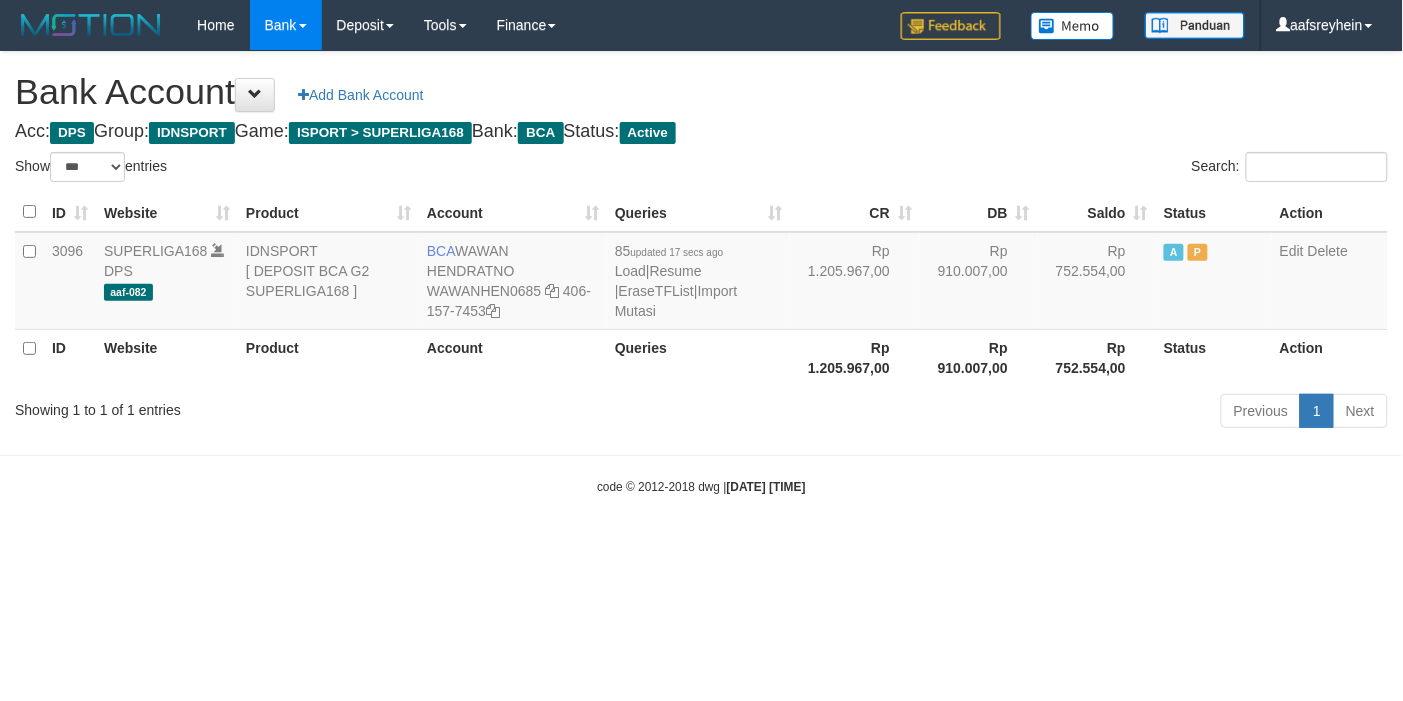 click on "Toggle navigation
Home
Bank
Account List
Load
By Website
Group
[ISPORT]													SUPERLIGA168
By Load Group (DPS)" at bounding box center [701, 273] 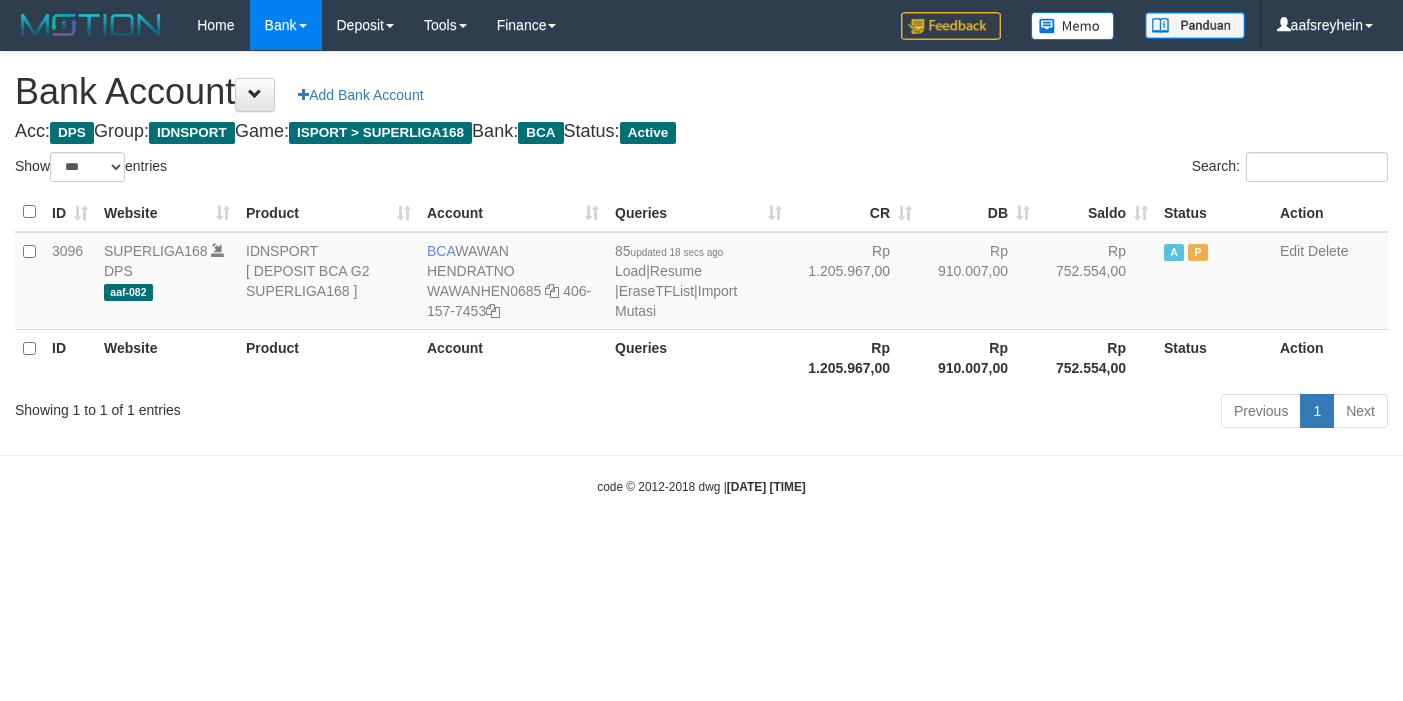 select on "***" 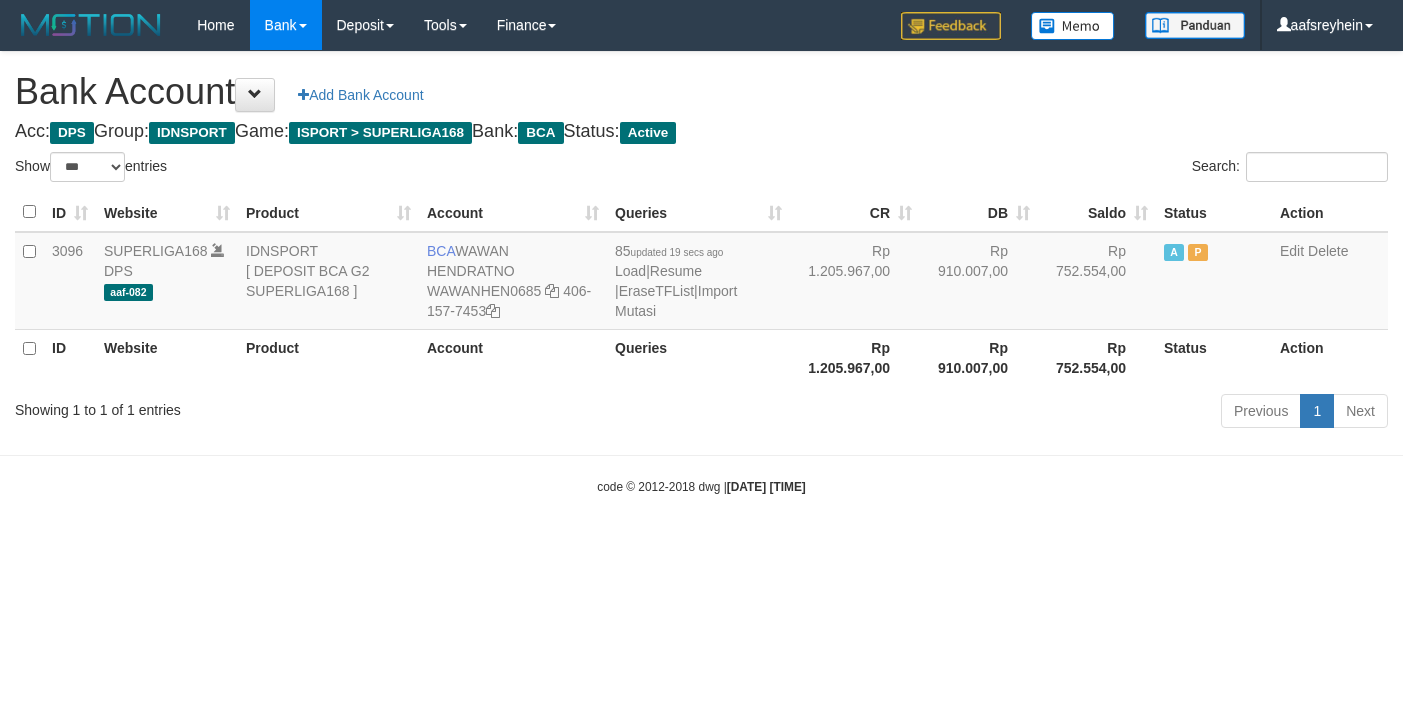 select on "***" 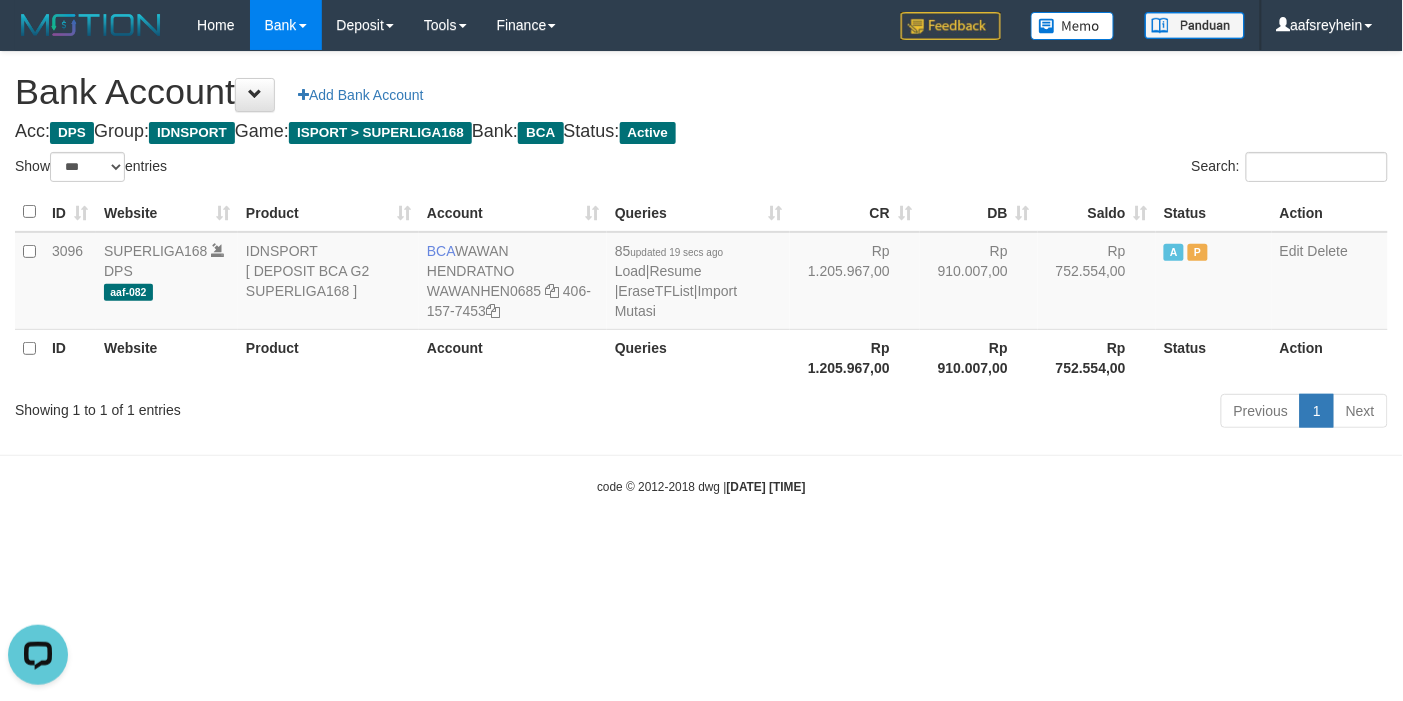 scroll, scrollTop: 0, scrollLeft: 0, axis: both 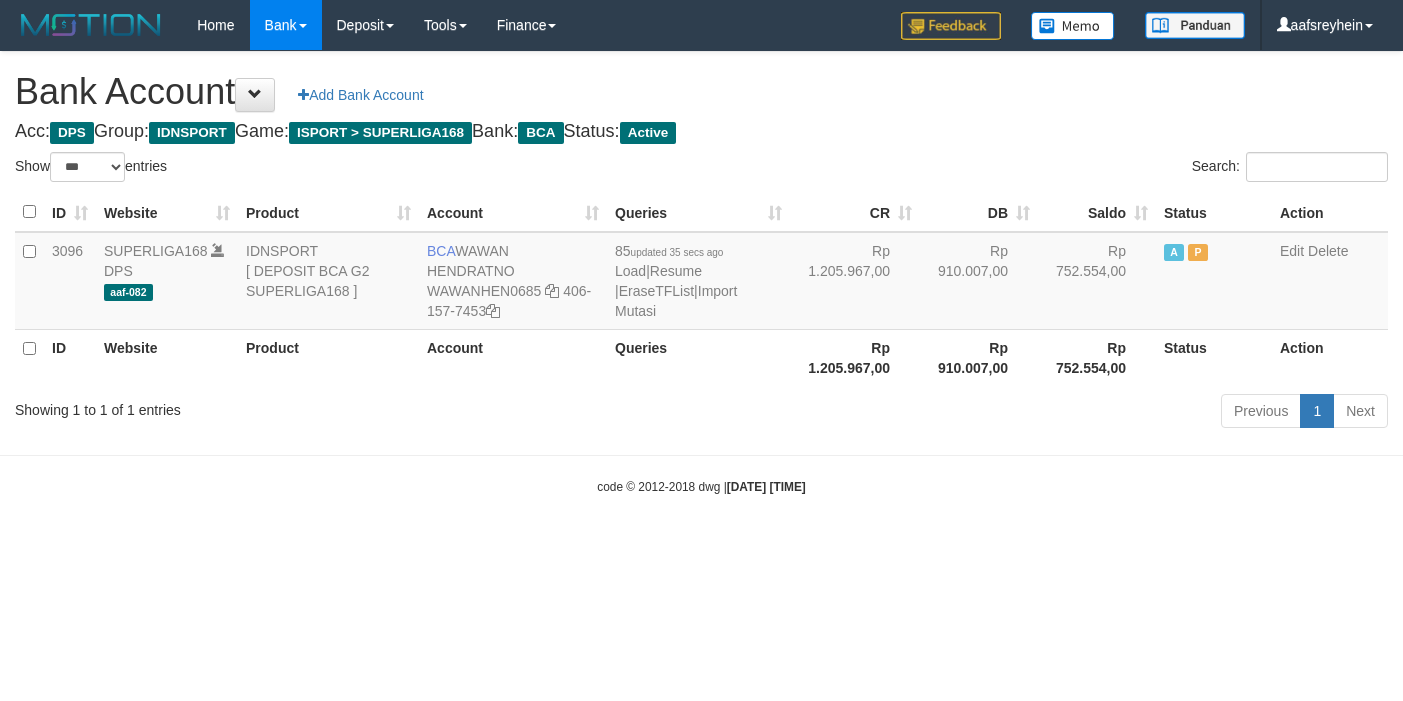 select on "***" 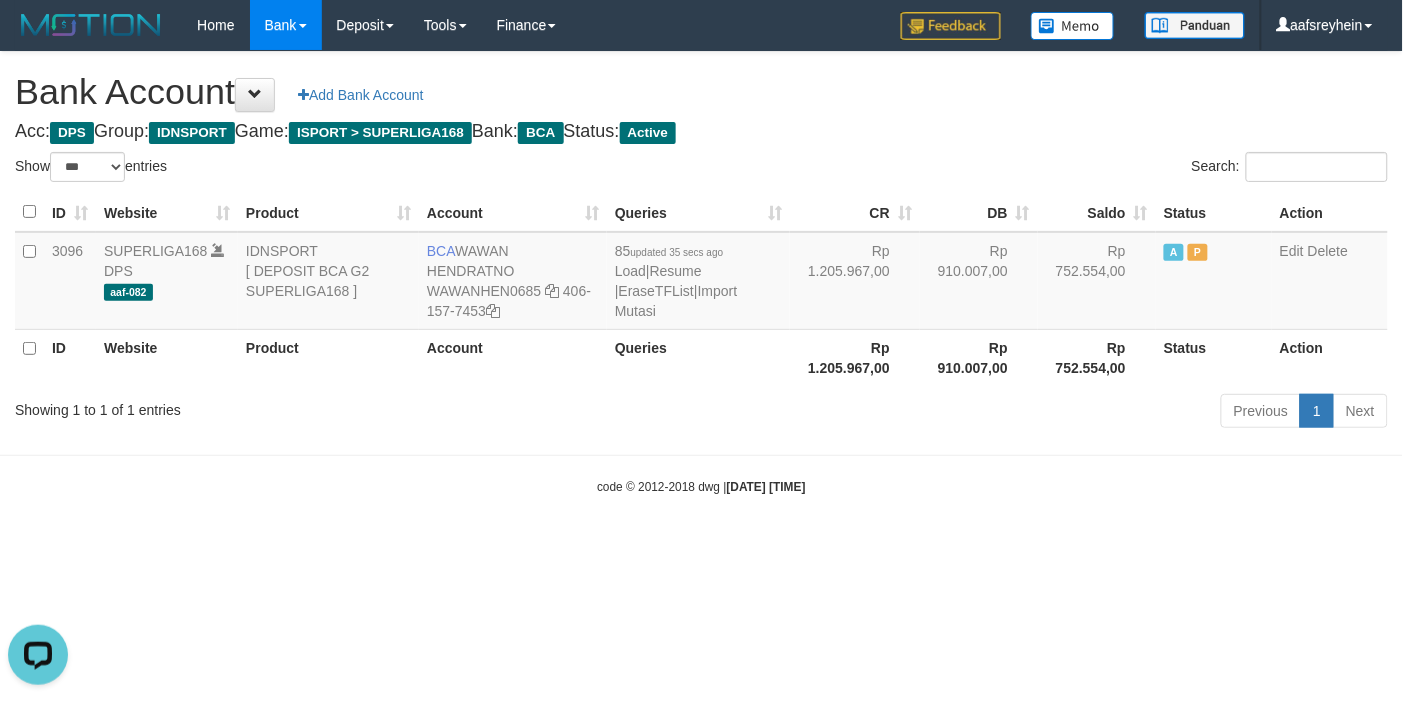 scroll, scrollTop: 0, scrollLeft: 0, axis: both 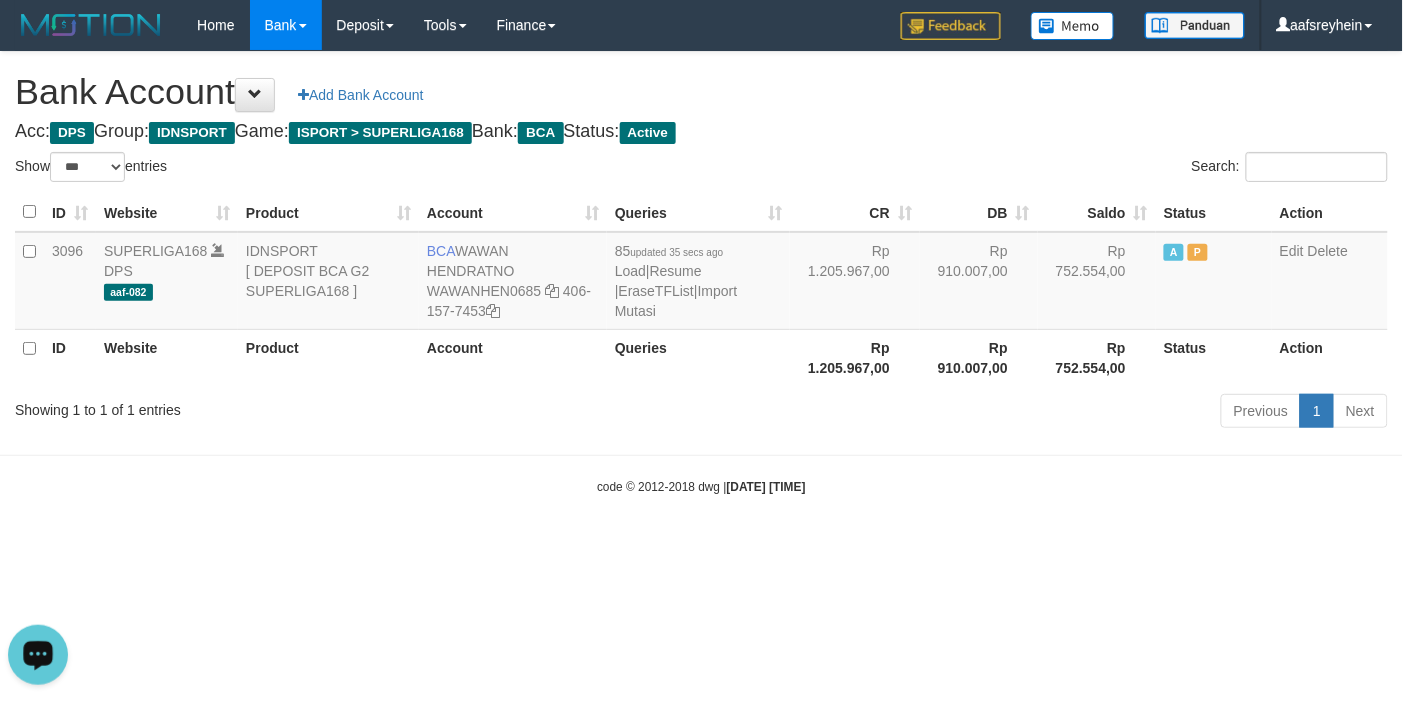 click on "Toggle navigation
Home
Bank
Account List
Load
By Website
Group
[ISPORT]													SUPERLIGA168
By Load Group (DPS)
-" at bounding box center [701, 273] 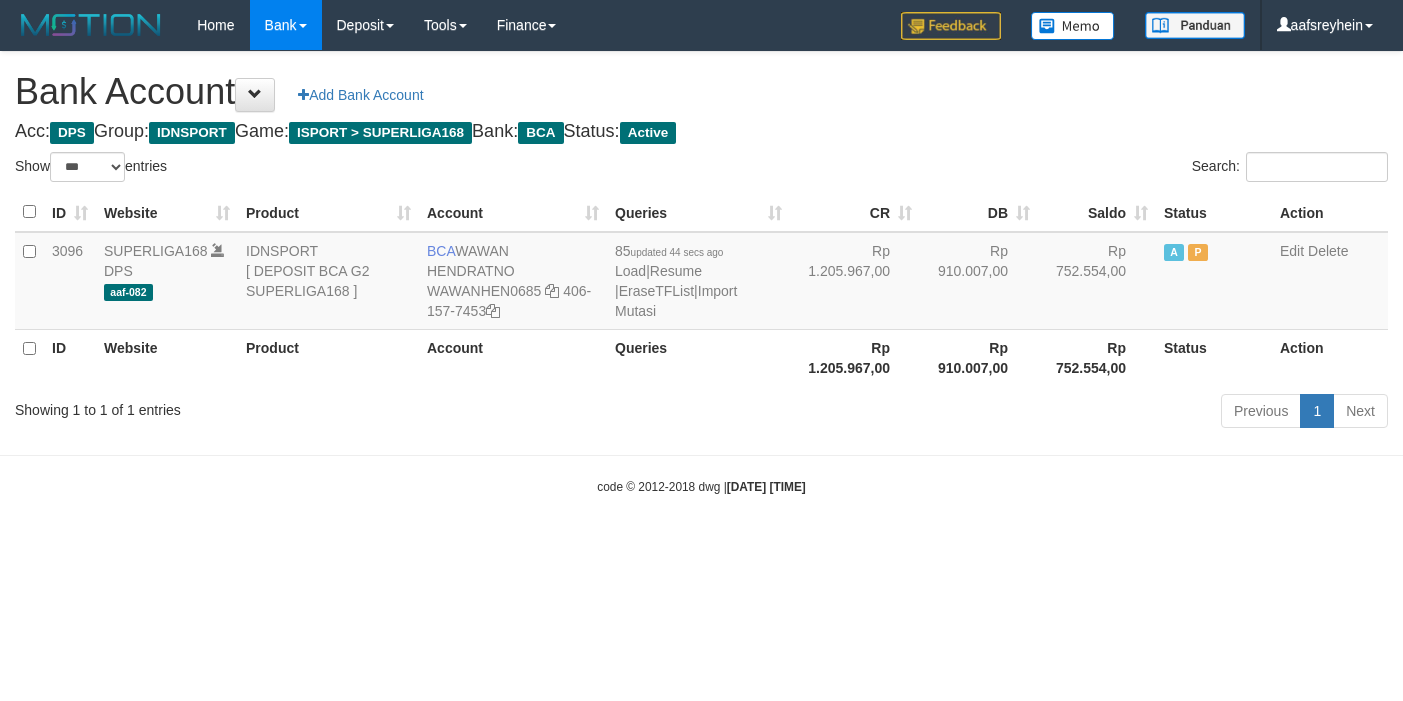 select on "***" 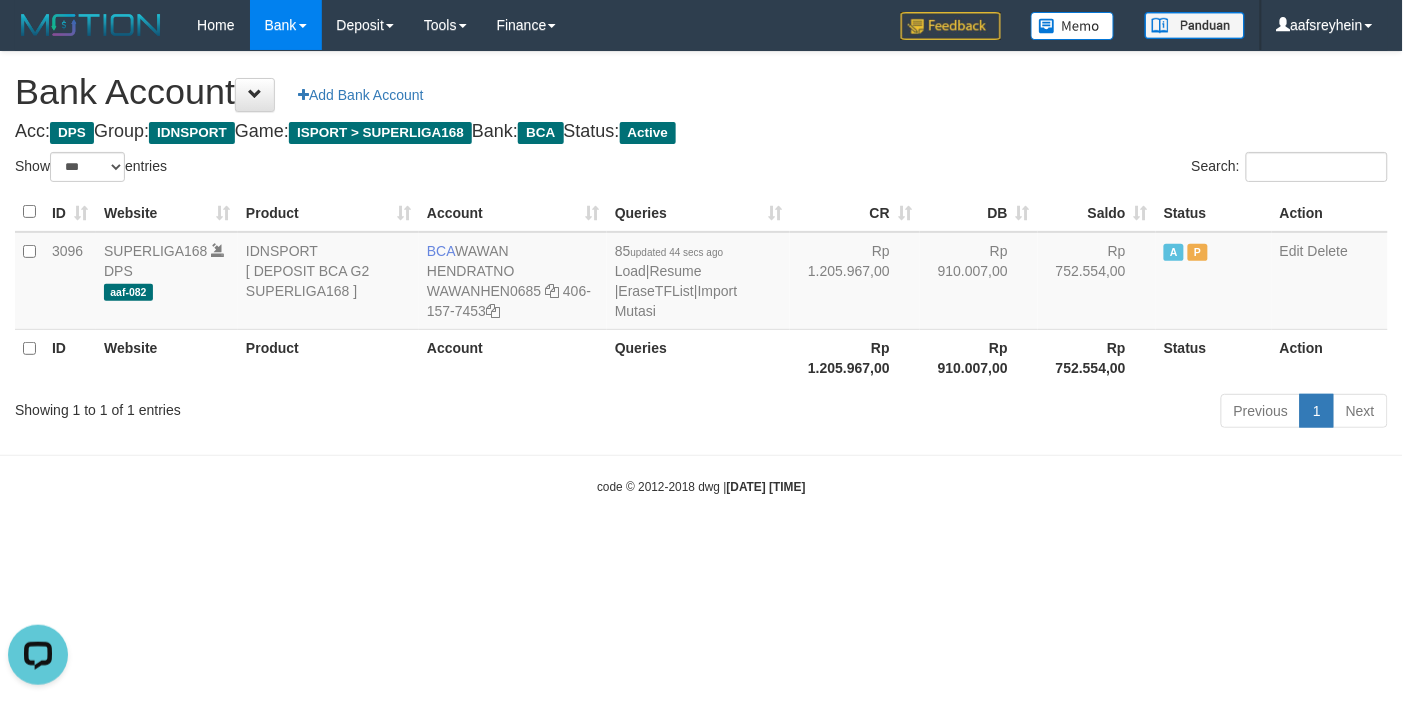scroll, scrollTop: 0, scrollLeft: 0, axis: both 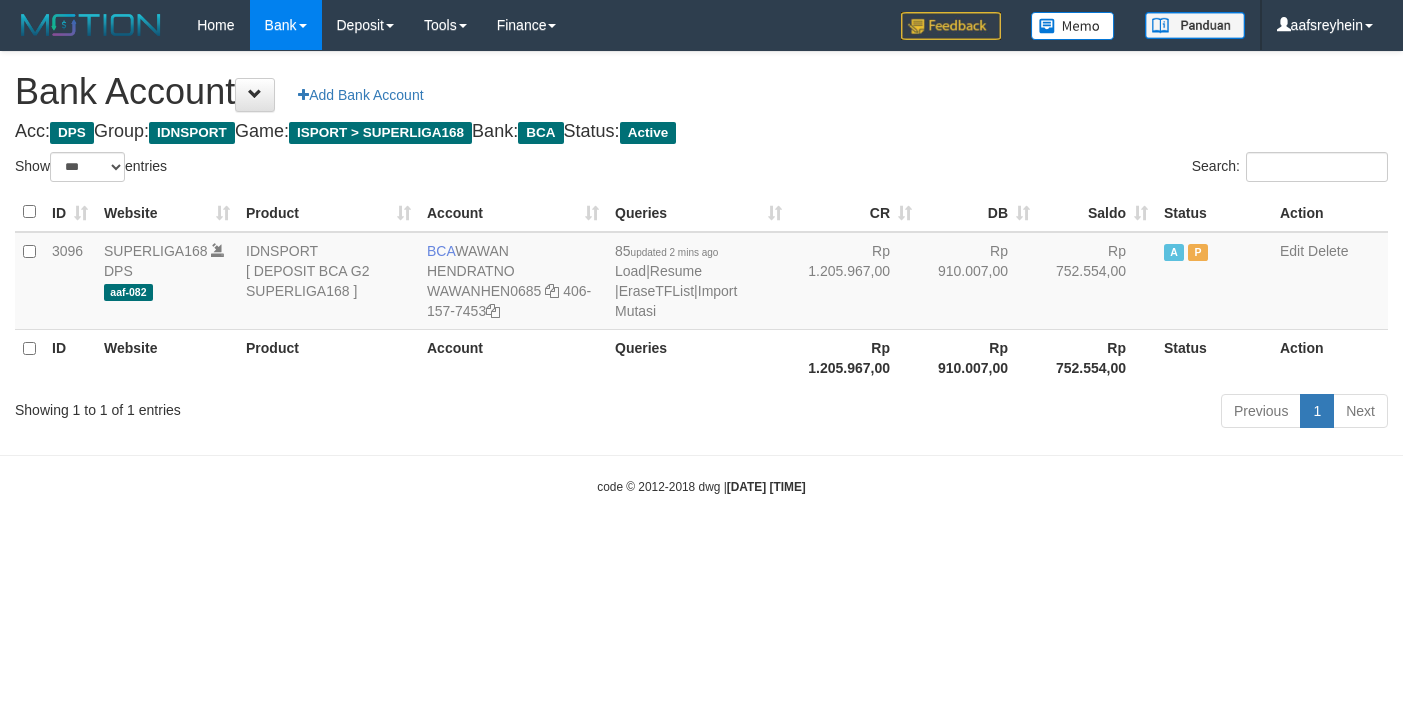 select on "***" 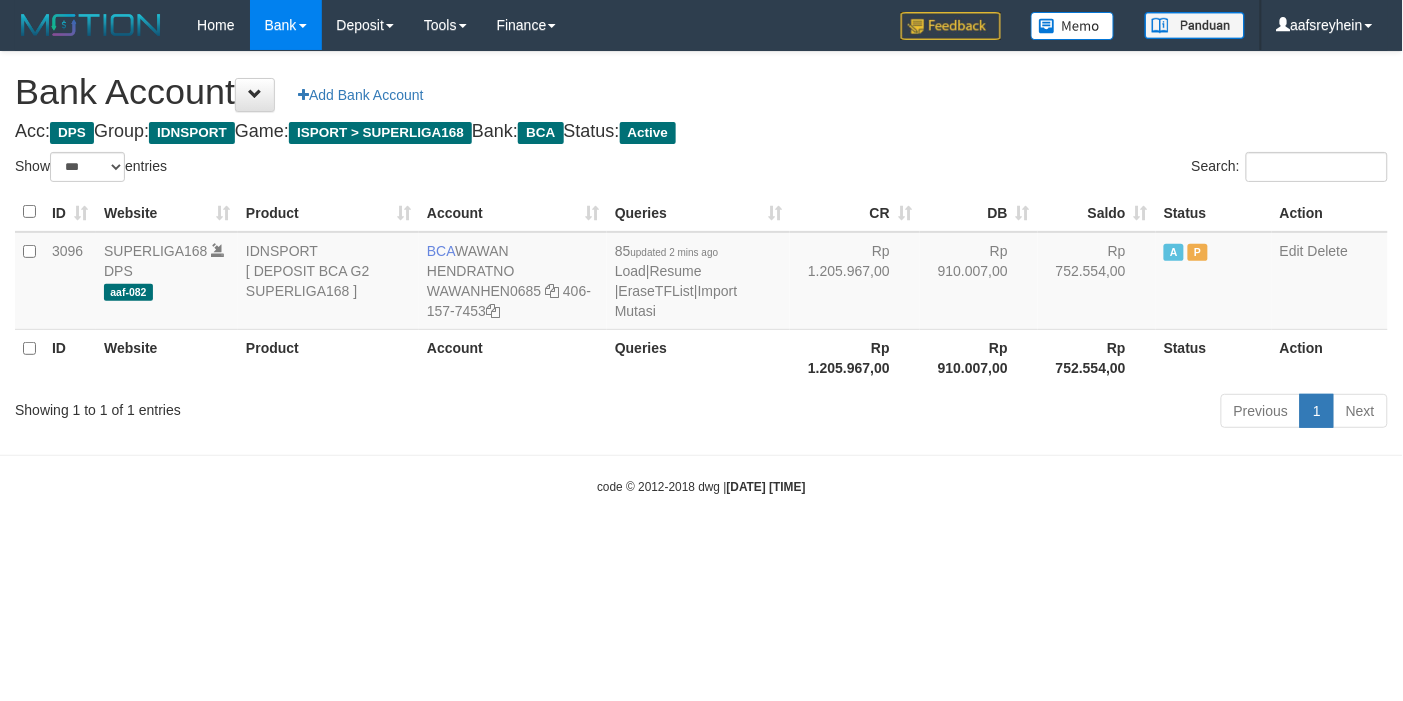 click on "Toggle navigation
Home
Bank
Account List
Load
By Website
Group
[ISPORT]													SUPERLIGA168
By Load Group (DPS)" at bounding box center [701, 273] 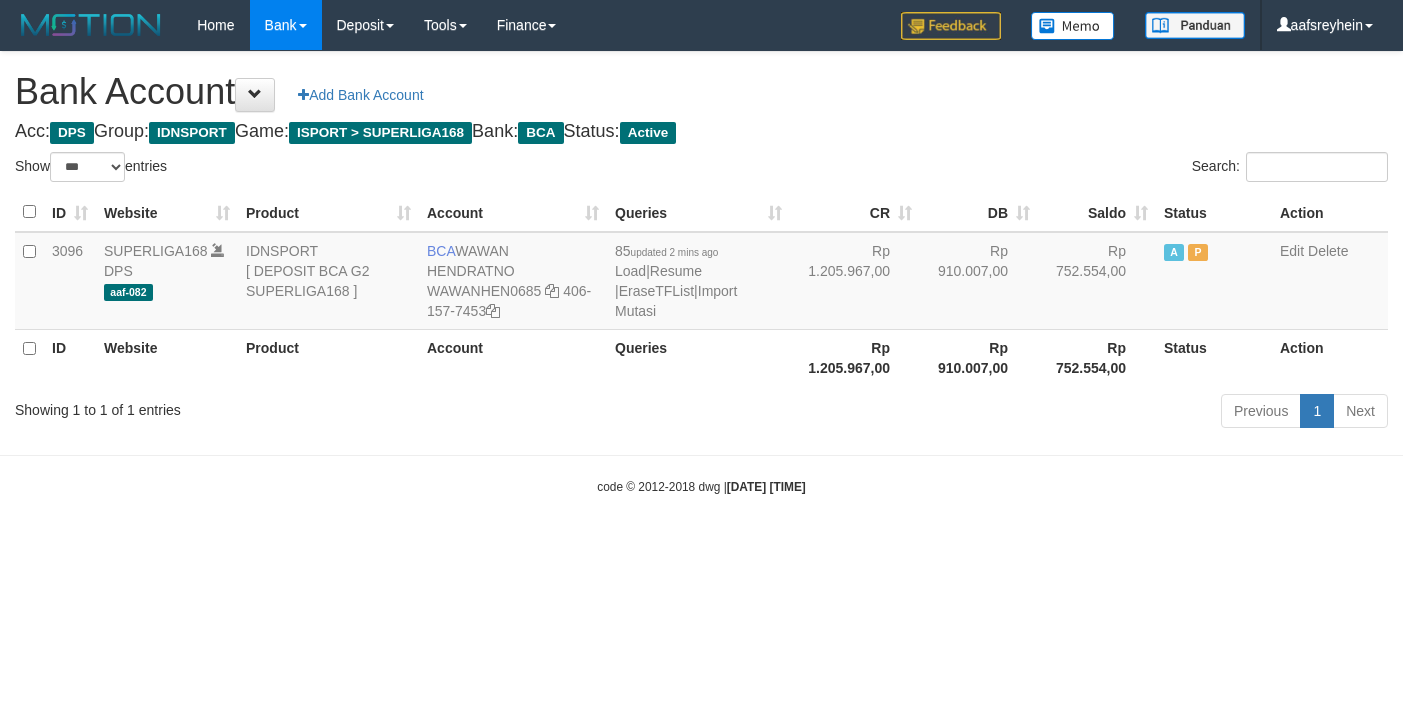 select on "***" 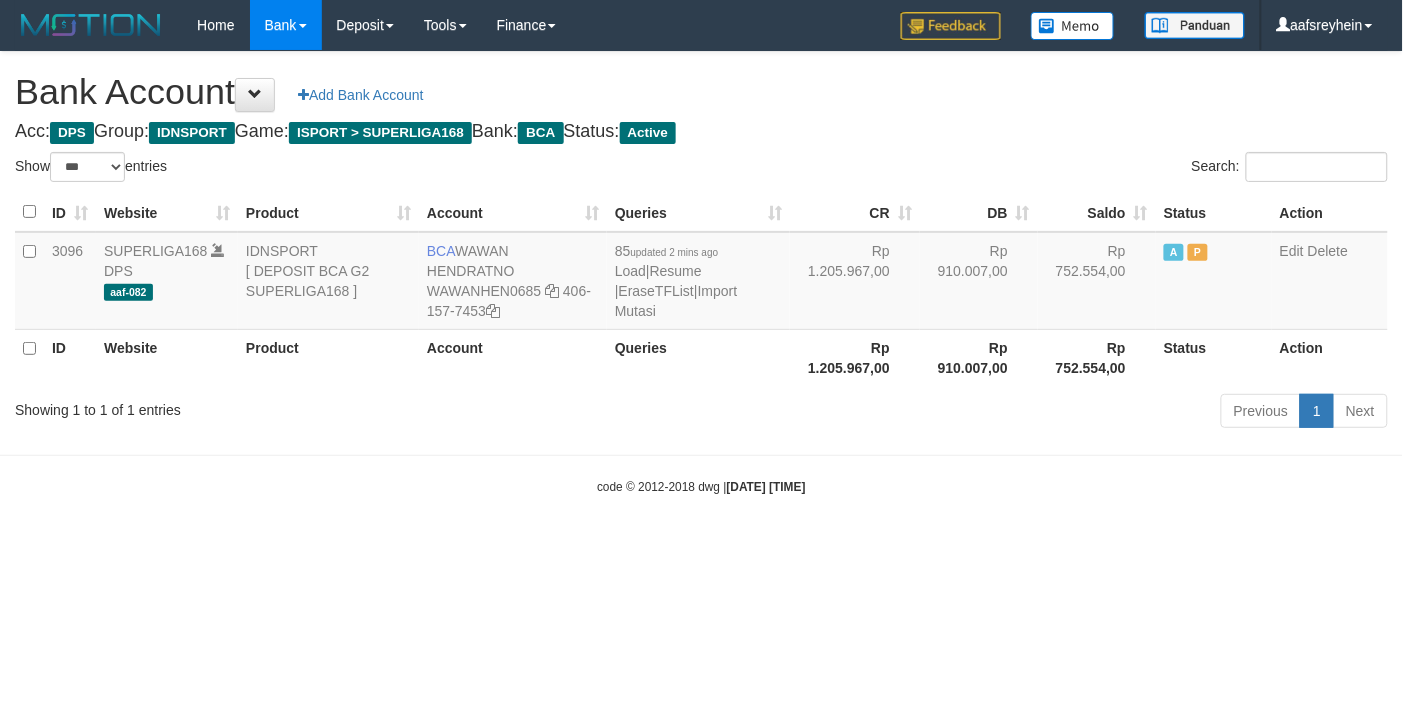 click on "Toggle navigation
Home
Bank
Account List
Load
By Website
Group
[ISPORT]													SUPERLIGA168
By Load Group (DPS)
-" at bounding box center [701, 273] 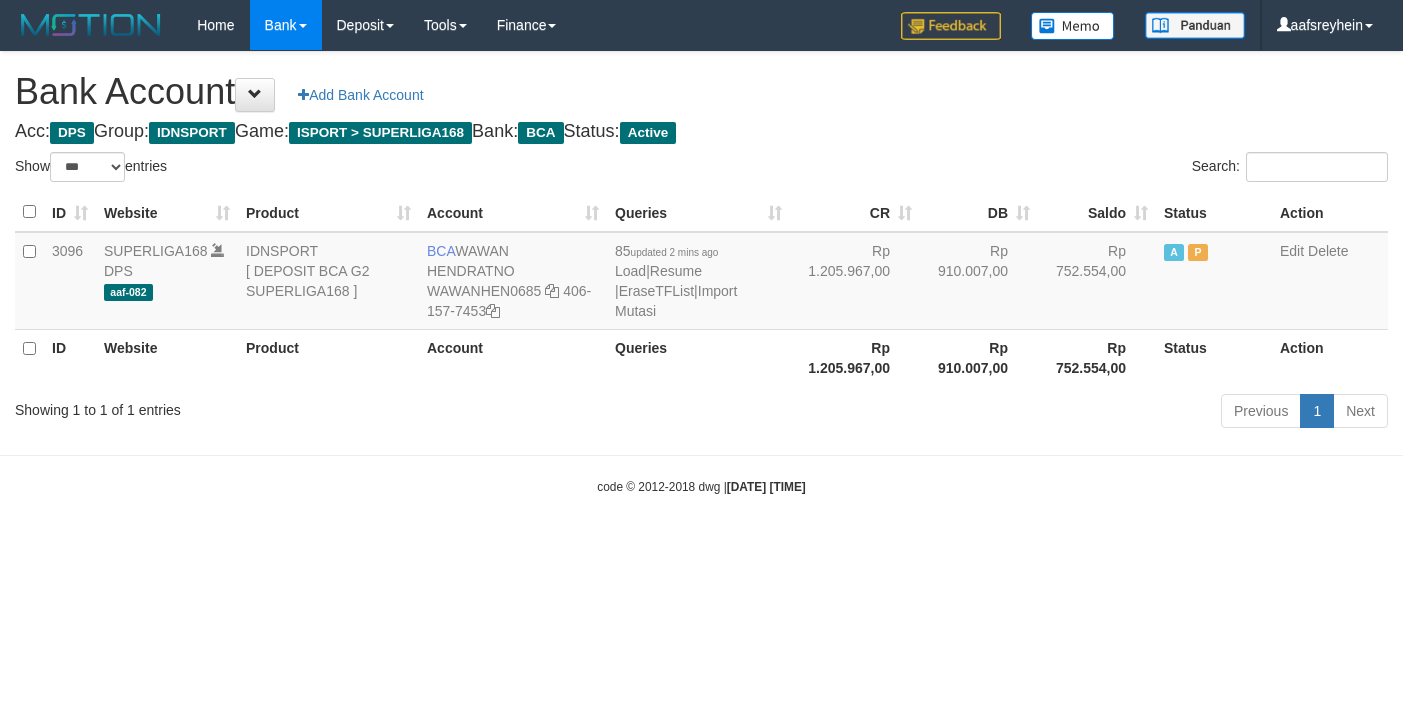 select on "***" 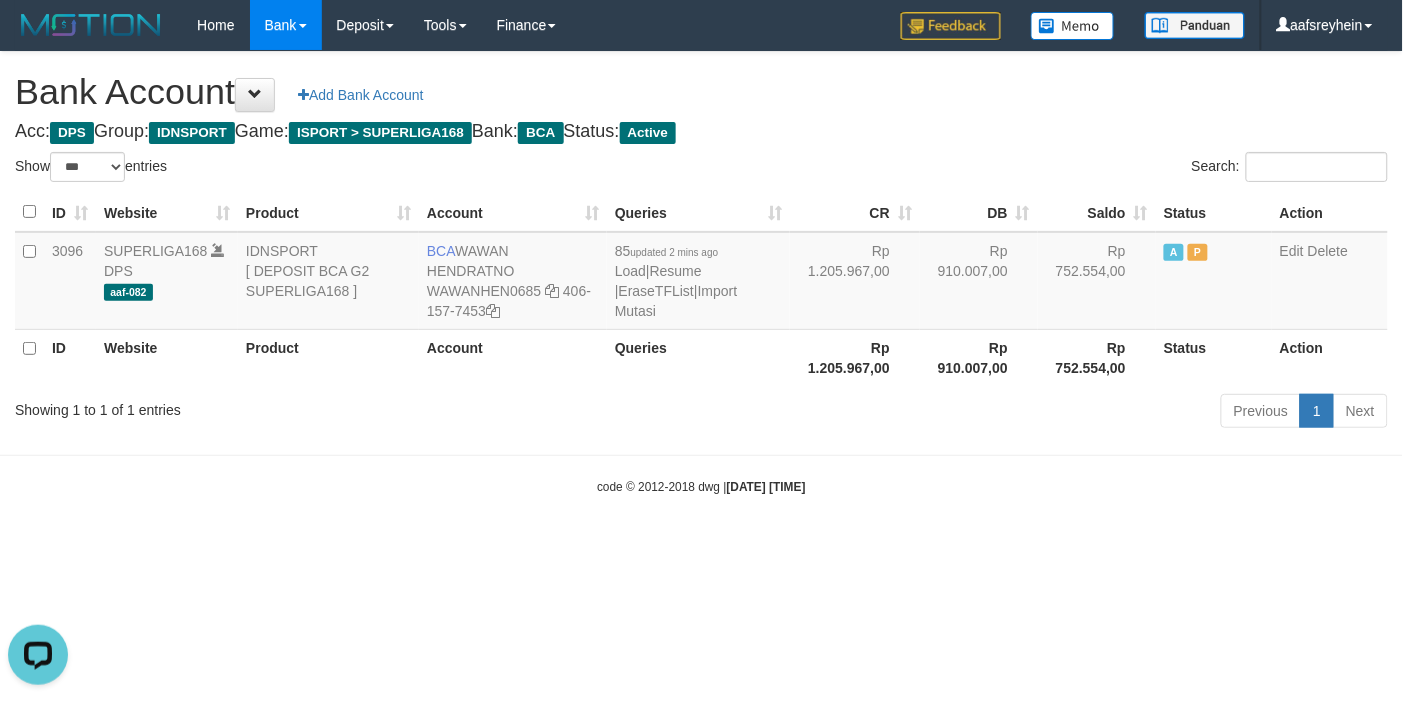 scroll, scrollTop: 0, scrollLeft: 0, axis: both 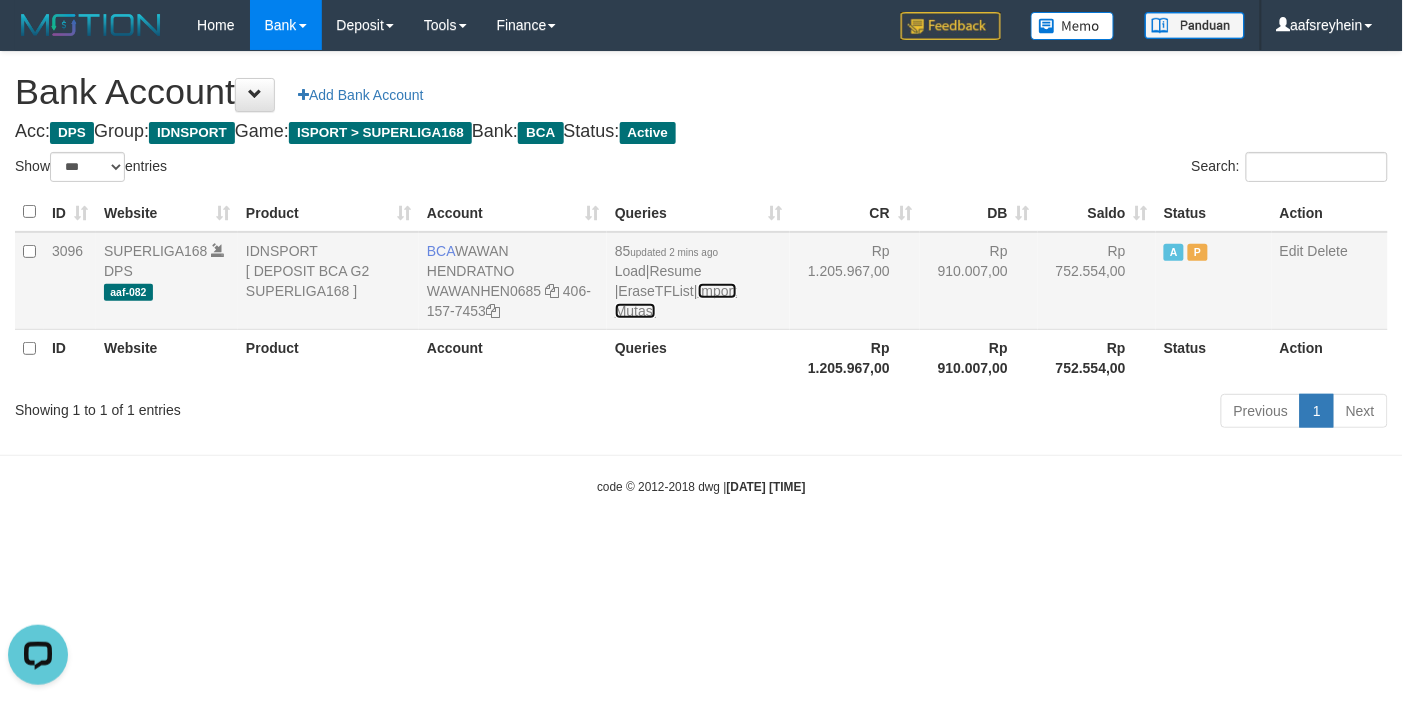 click on "Import Mutasi" at bounding box center [676, 301] 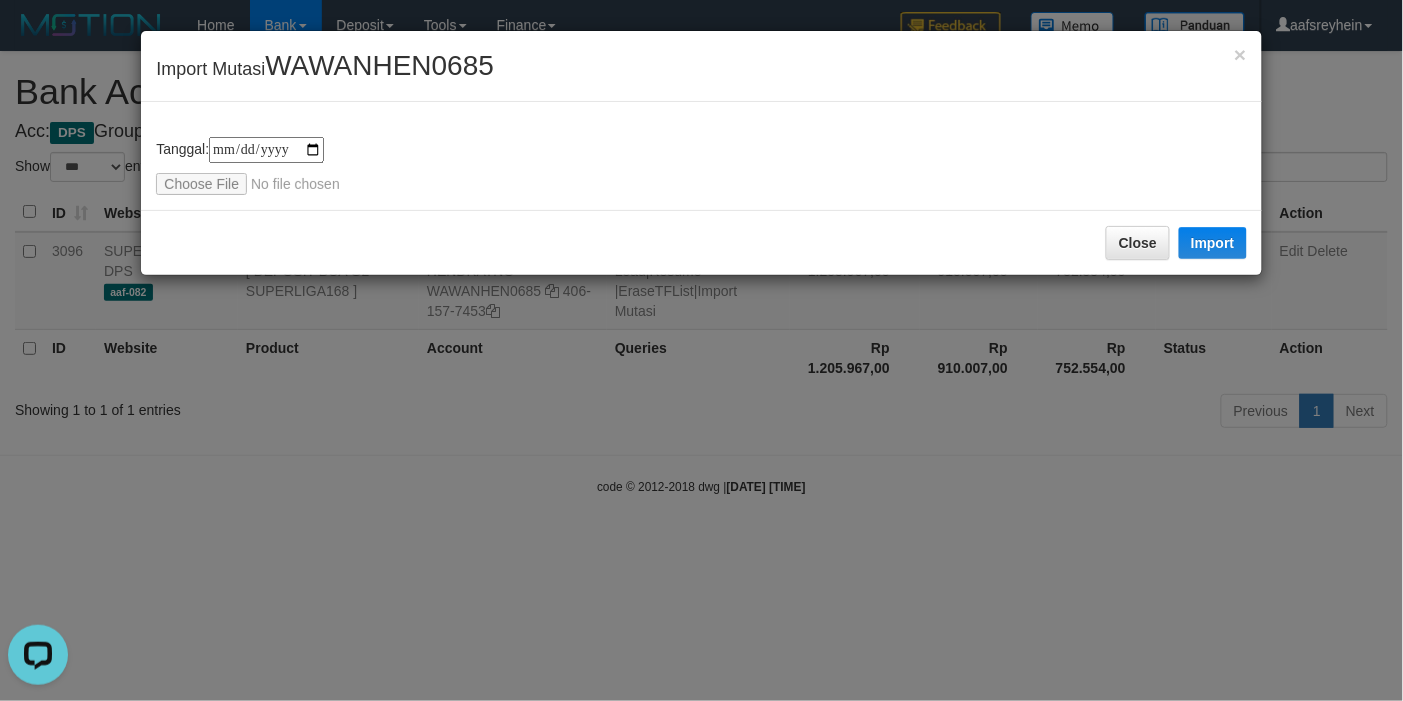 type on "**********" 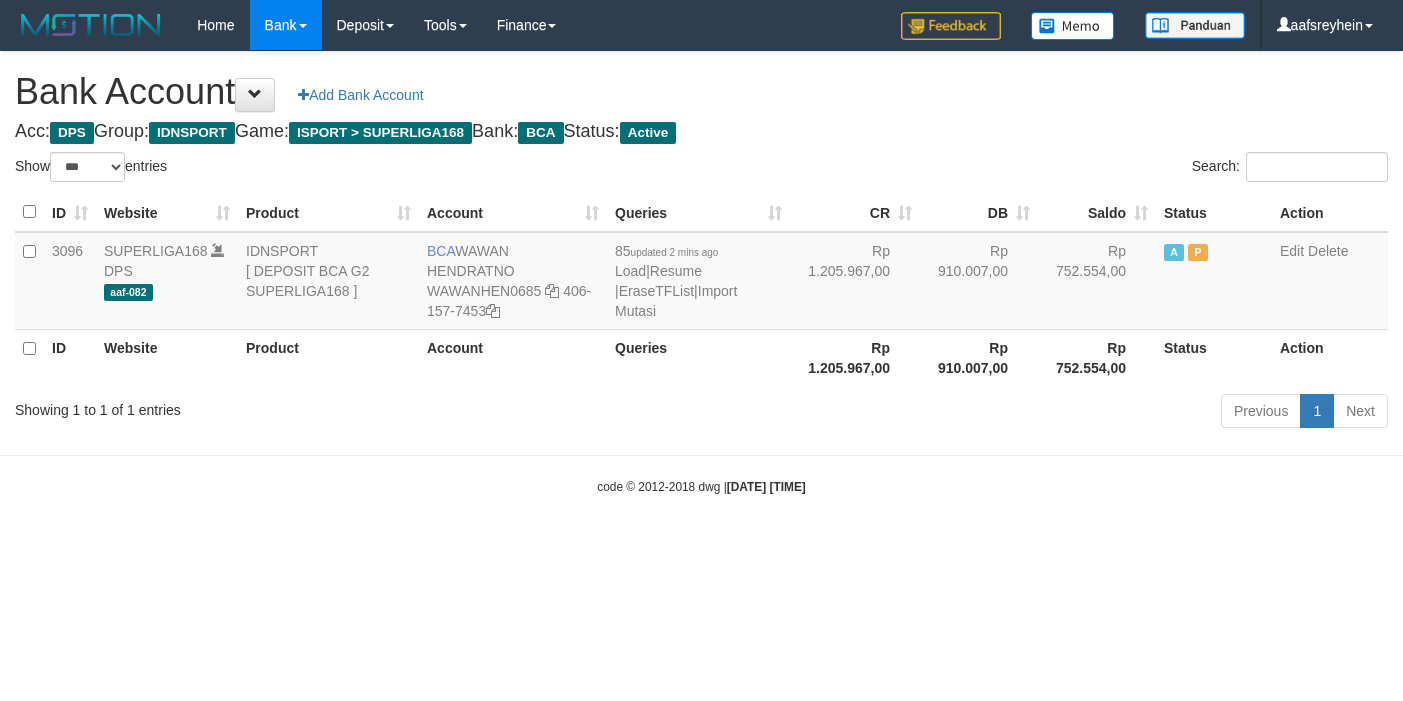 select on "***" 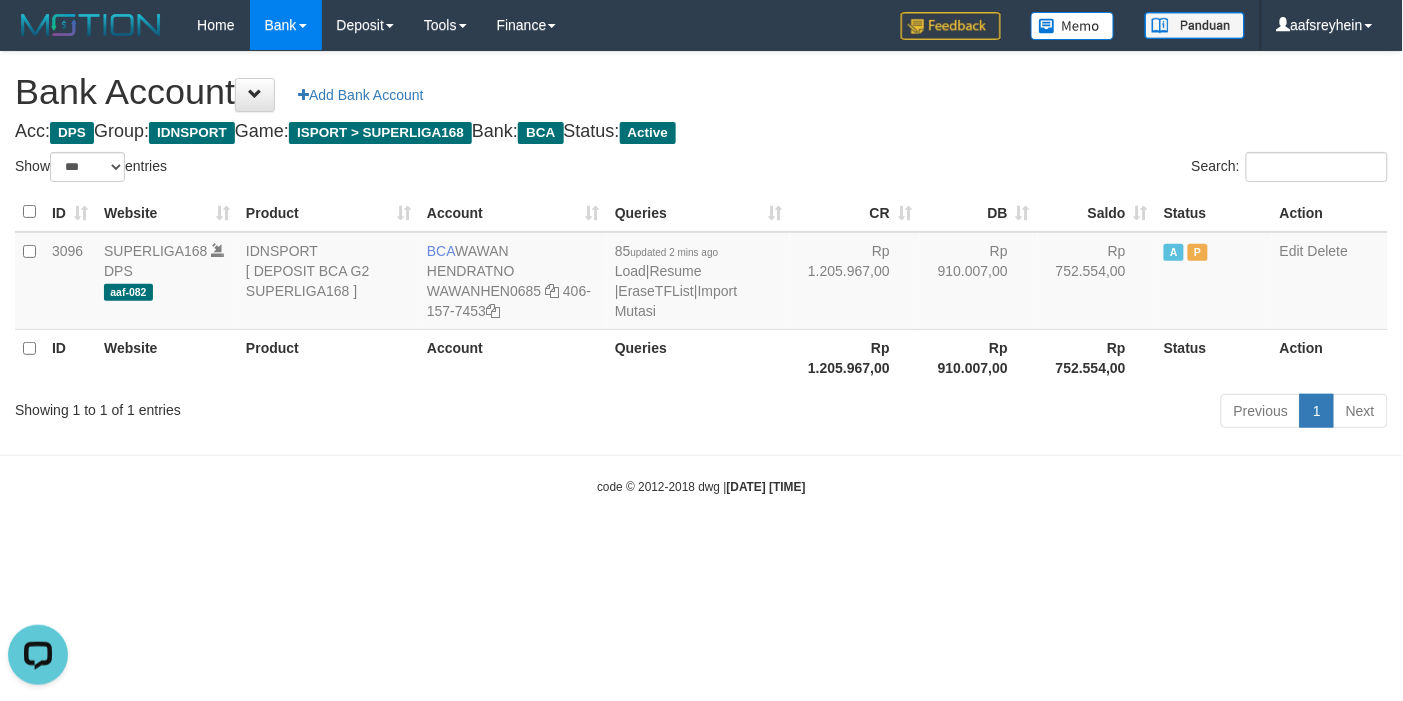 scroll, scrollTop: 0, scrollLeft: 0, axis: both 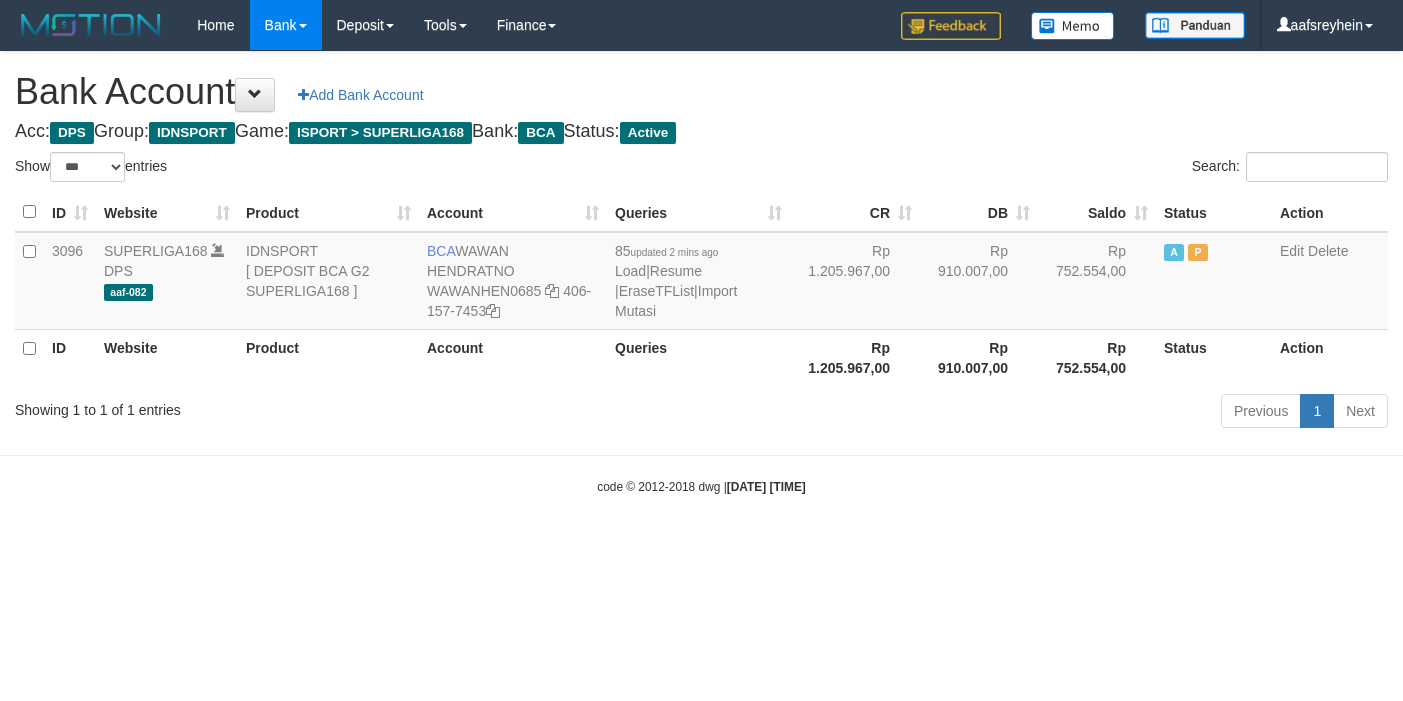 select on "***" 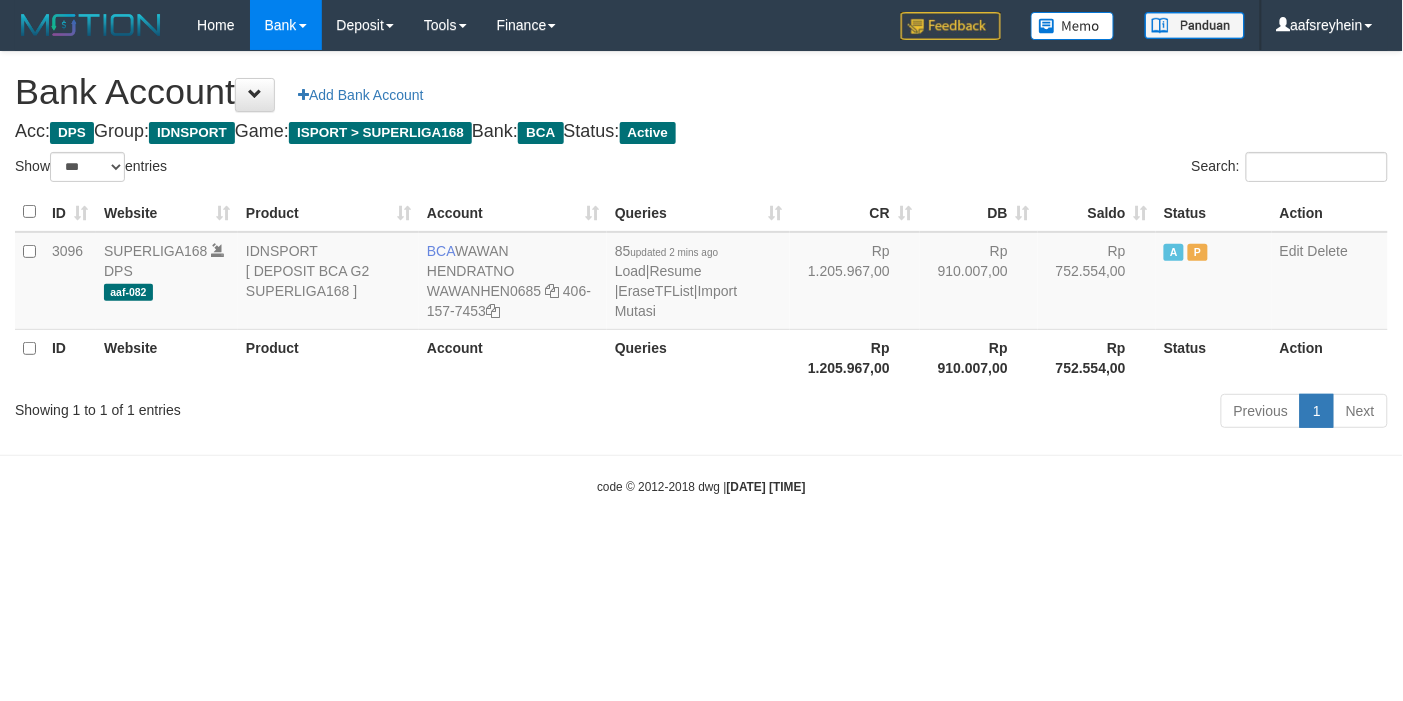 click on "Toggle navigation
Home
Bank
Account List
Load
By Website
Group
[ISPORT]													SUPERLIGA168
By Load Group (DPS)
-" at bounding box center [701, 273] 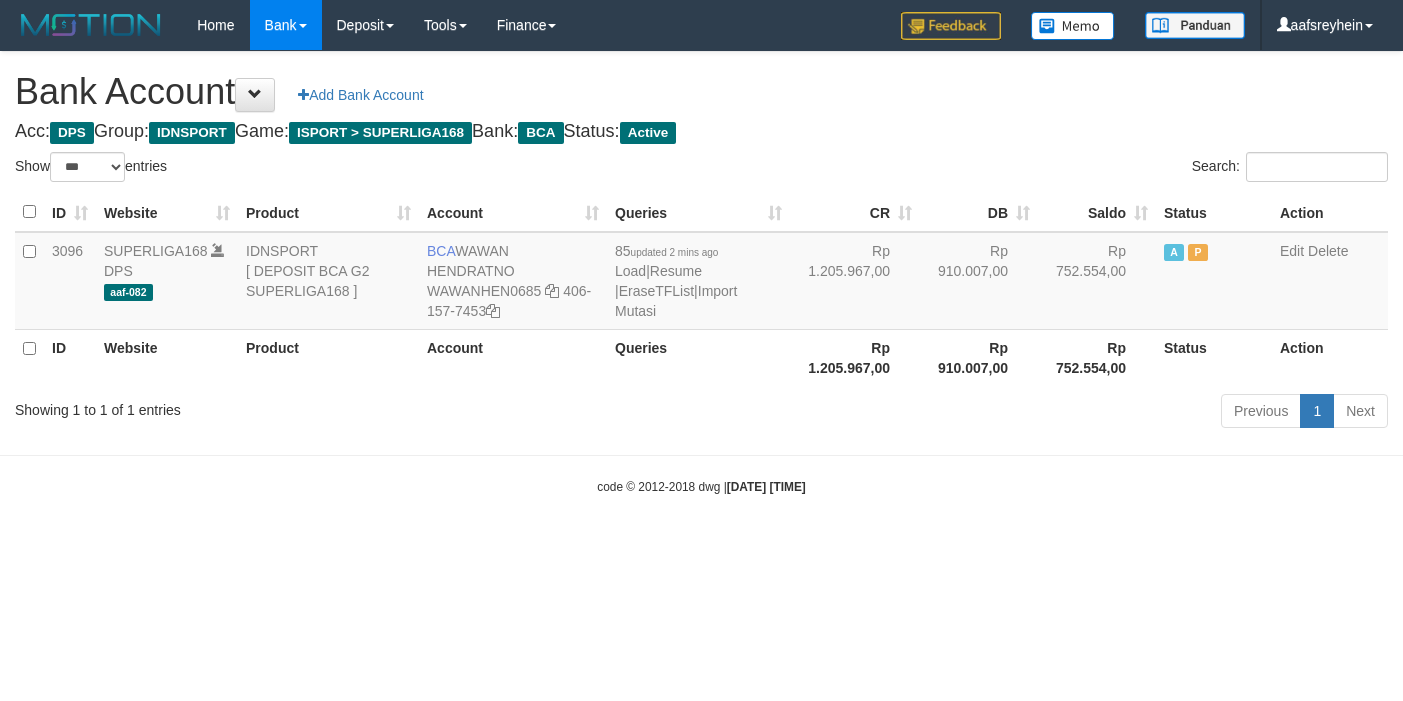 select on "***" 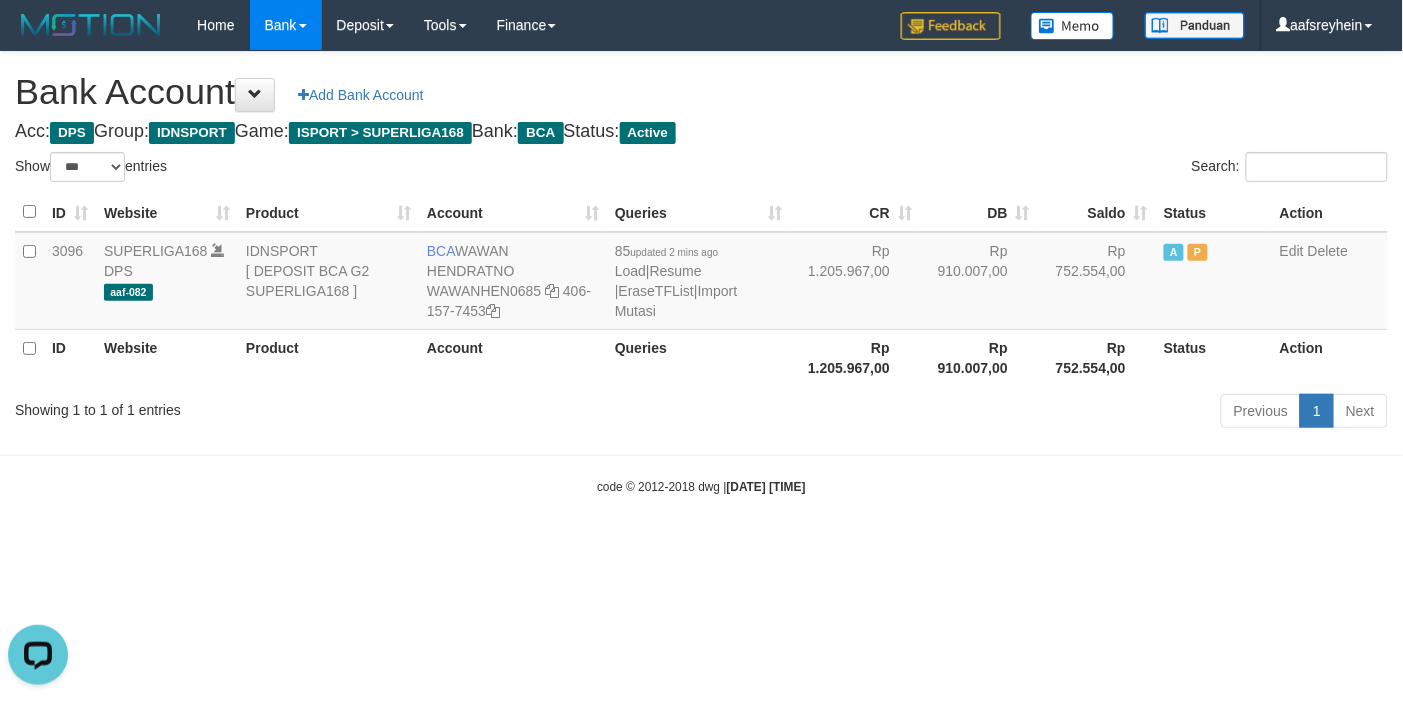 scroll, scrollTop: 0, scrollLeft: 0, axis: both 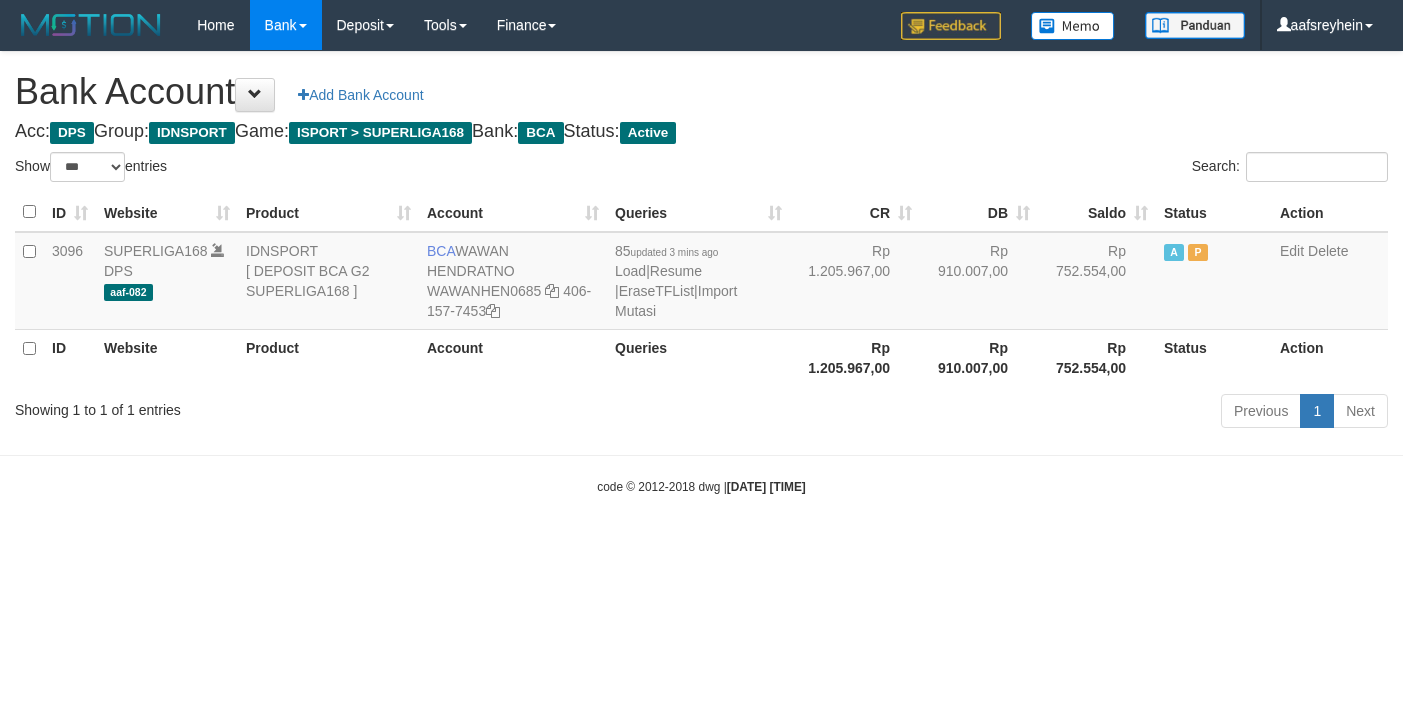 select on "***" 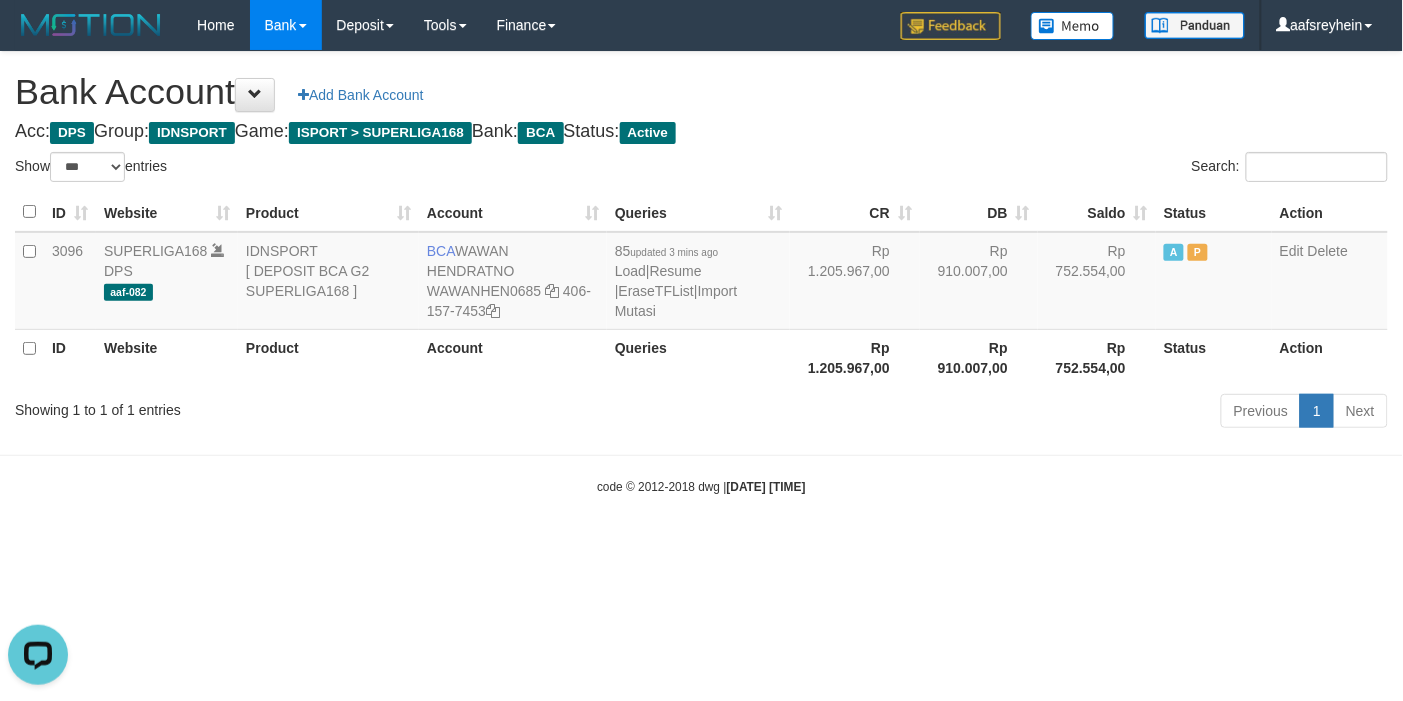 scroll, scrollTop: 0, scrollLeft: 0, axis: both 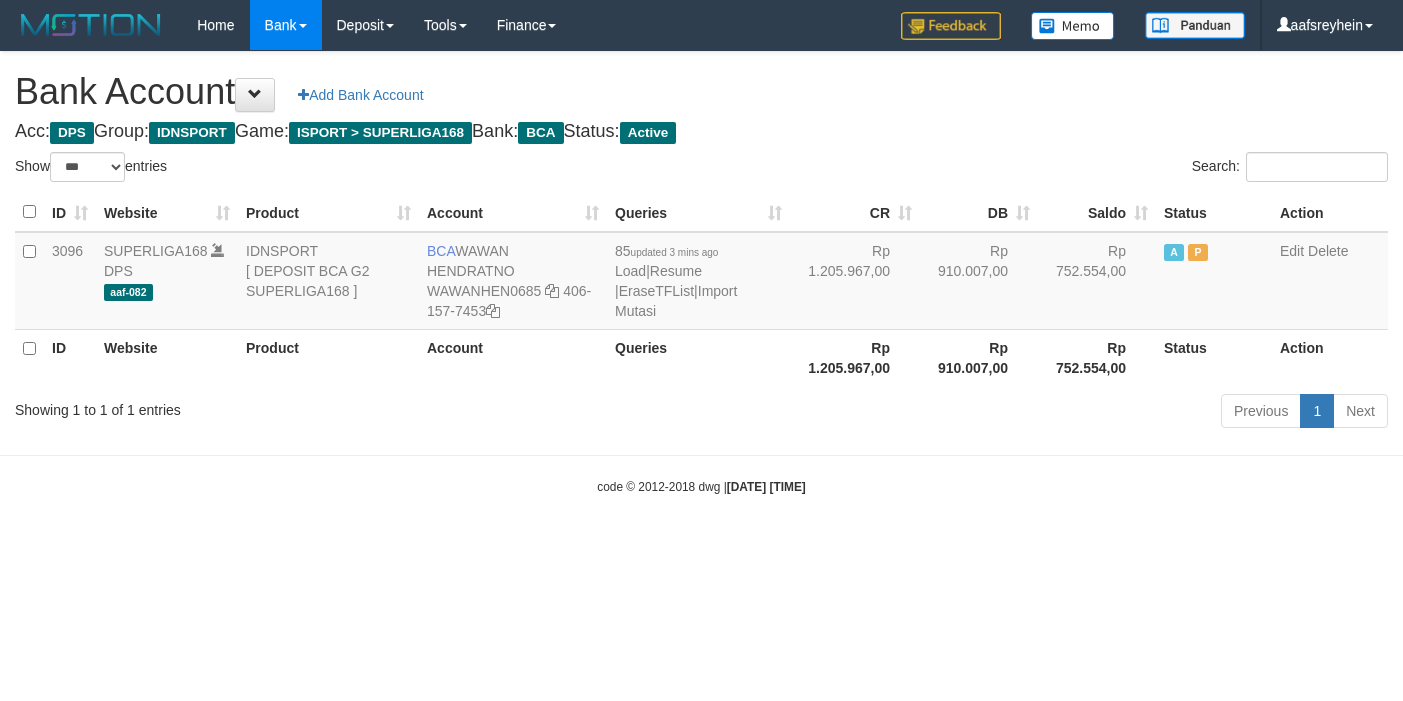 select on "***" 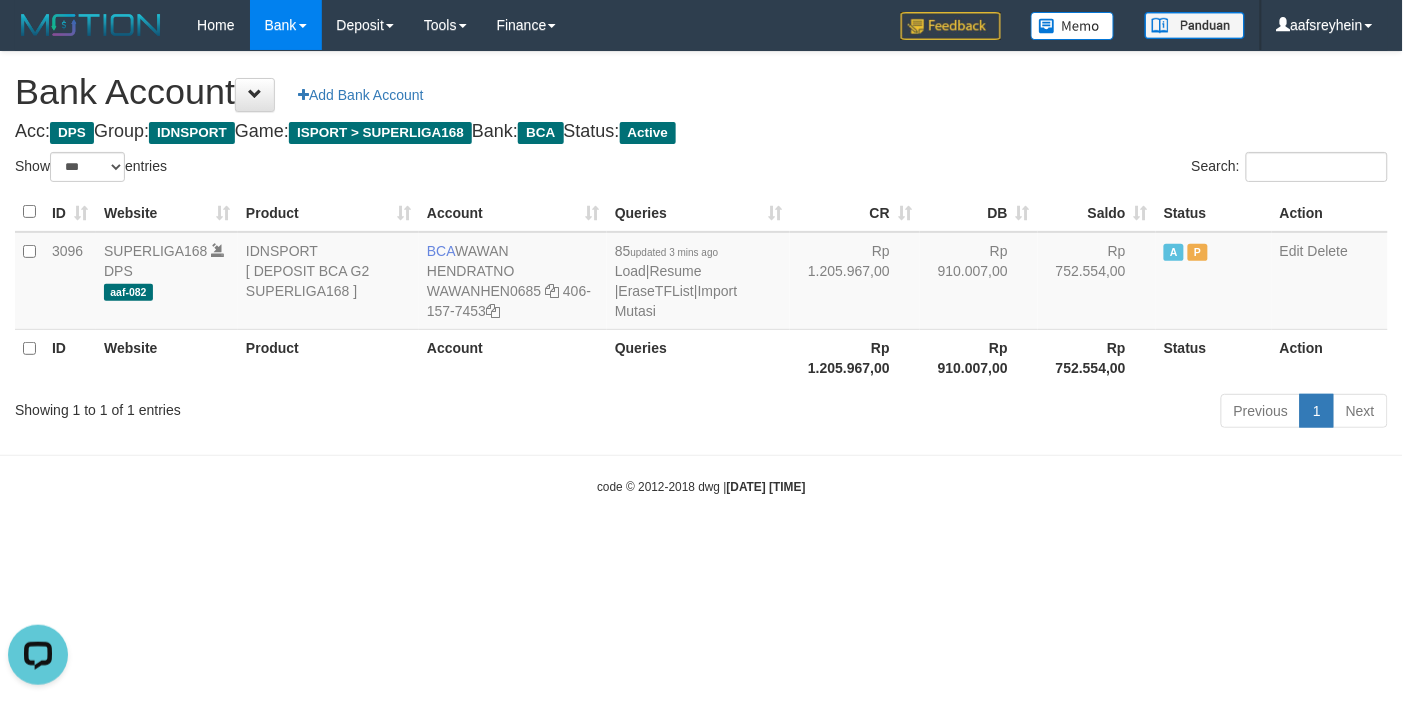 scroll, scrollTop: 0, scrollLeft: 0, axis: both 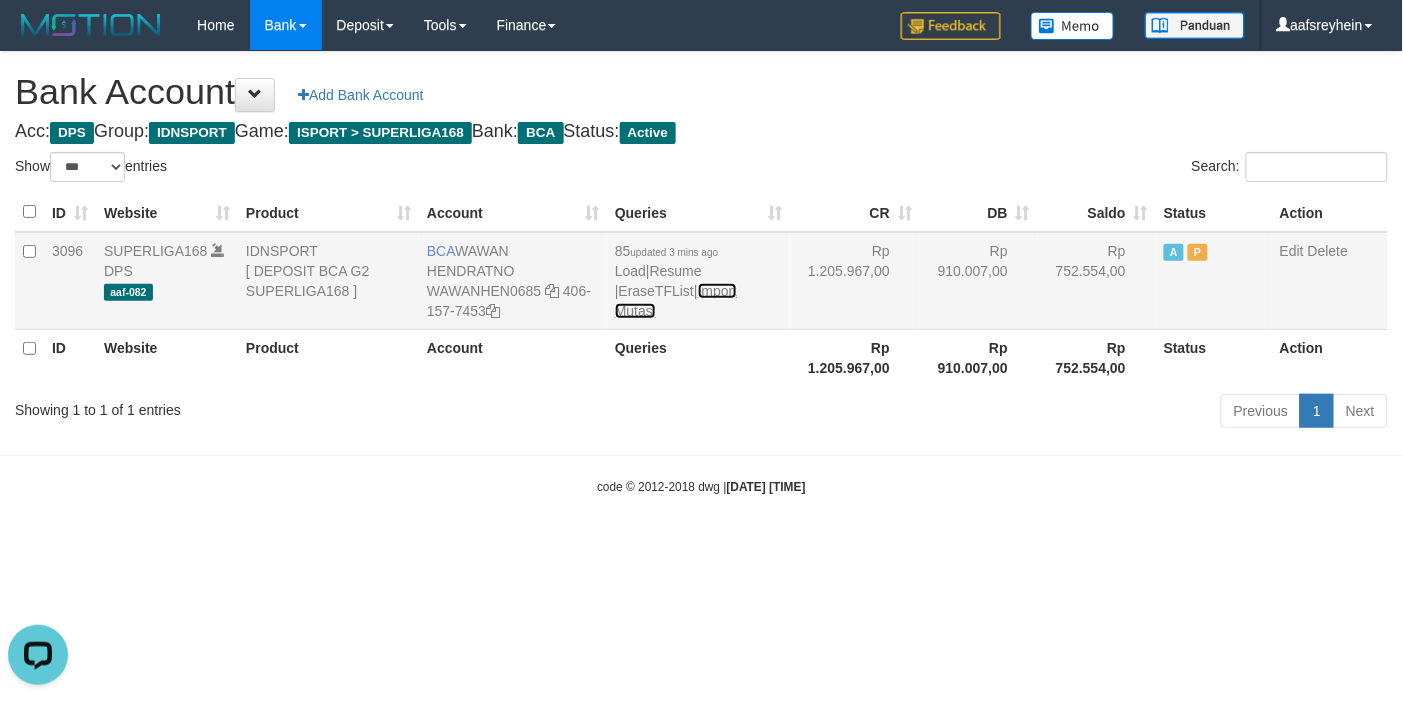 click on "Import Mutasi" at bounding box center [676, 301] 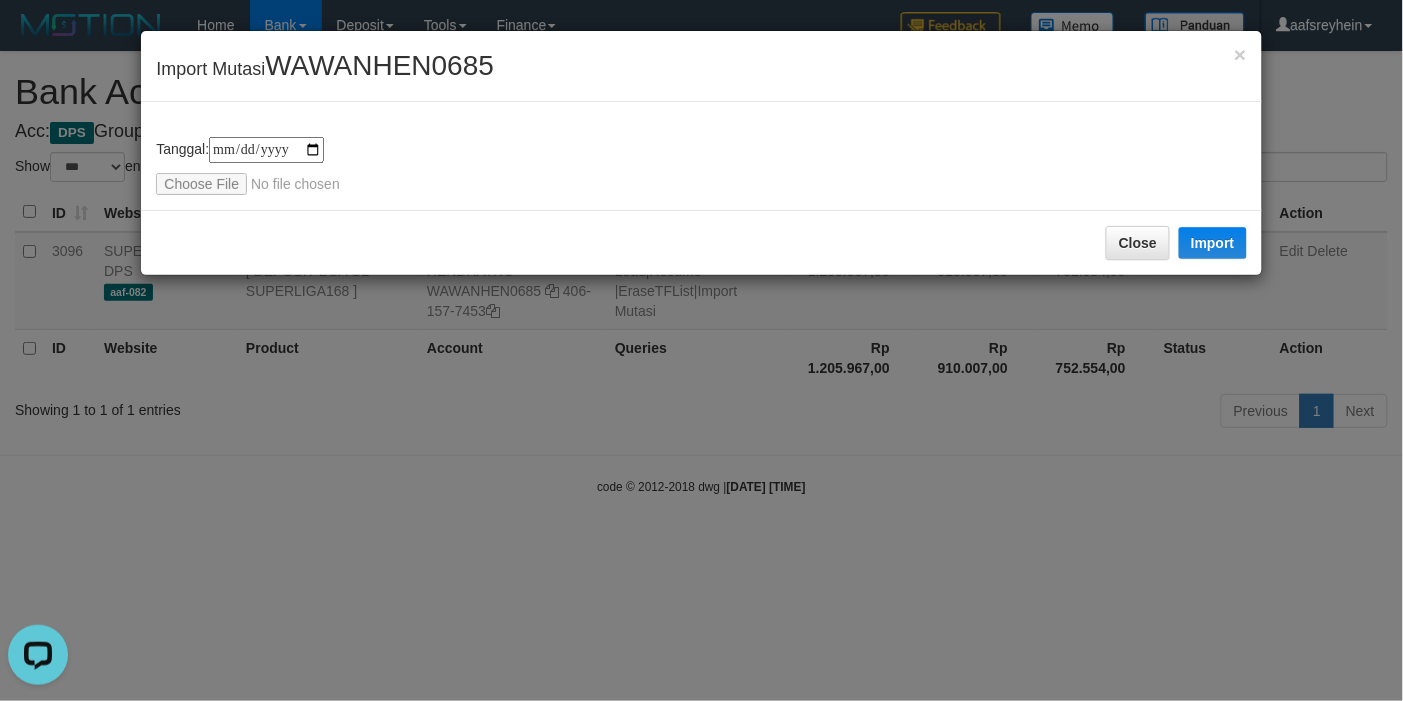 type on "**********" 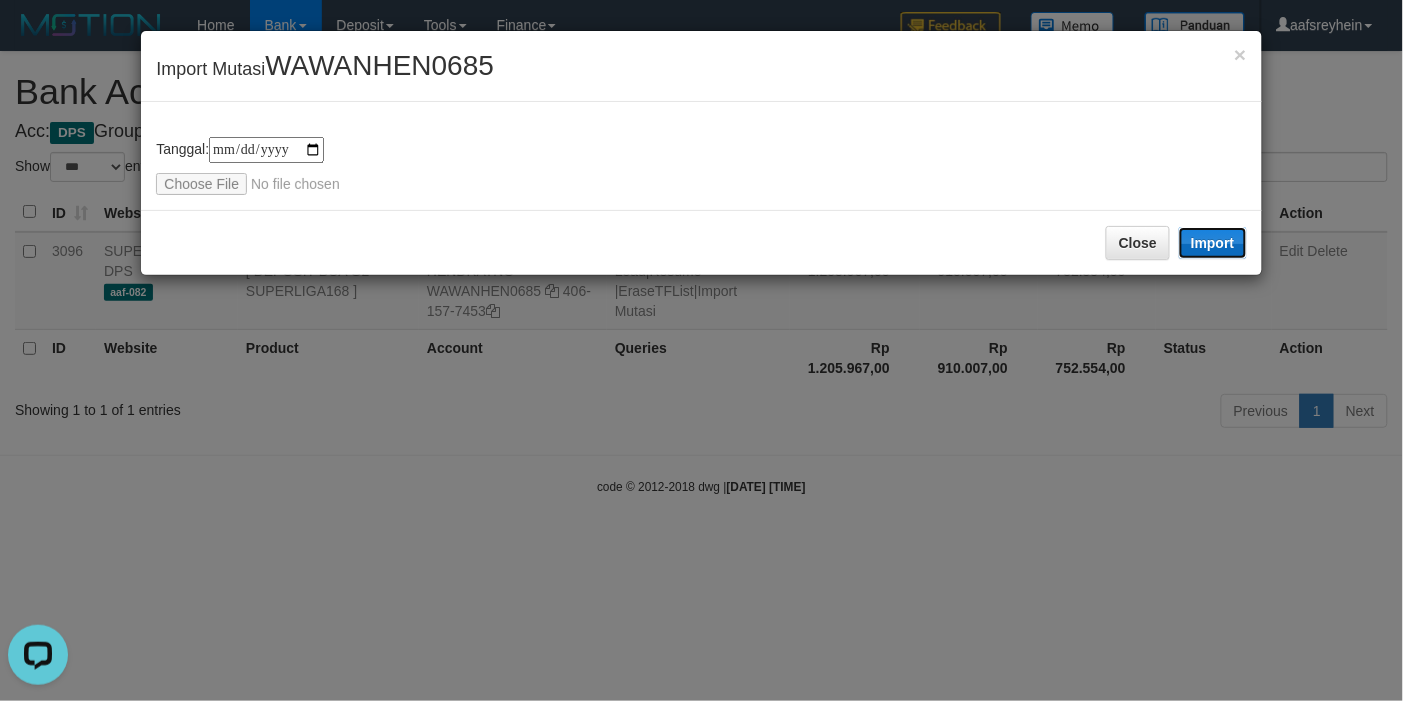 click on "Import" at bounding box center [1213, 243] 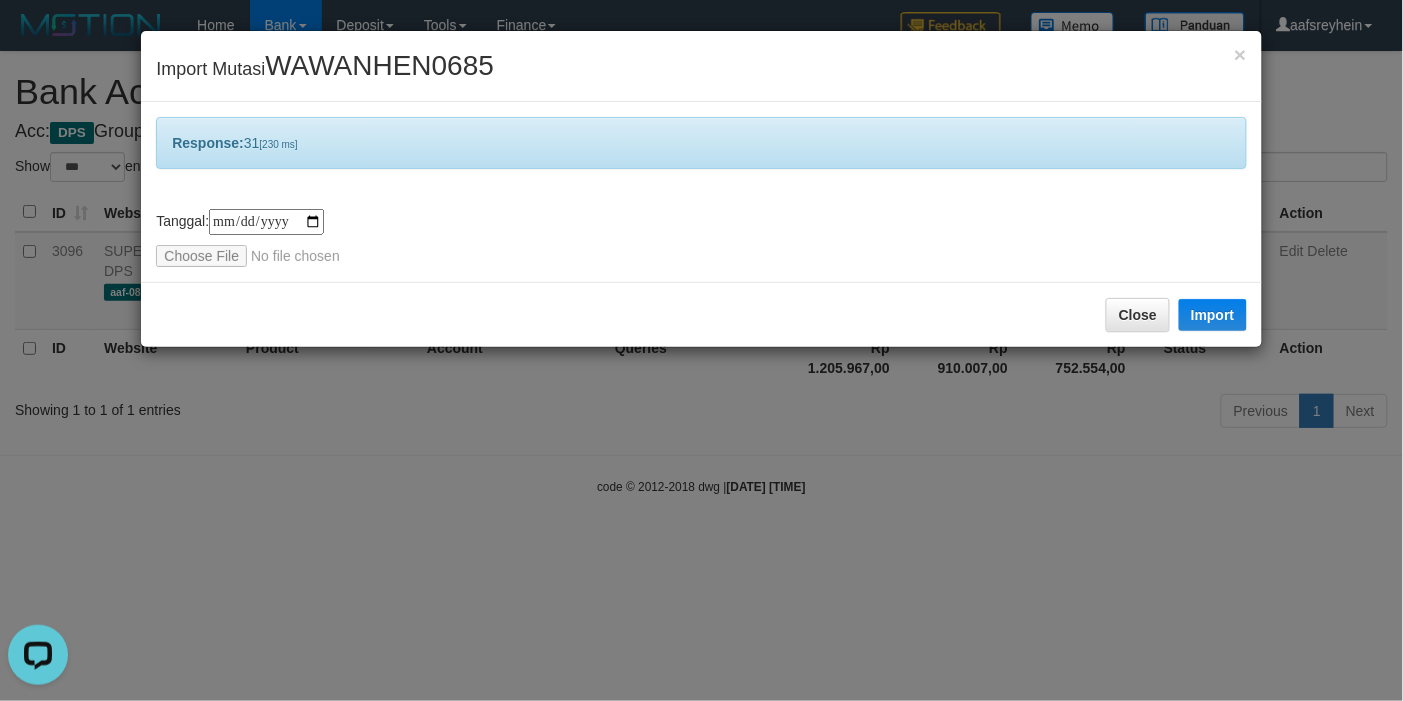 click on "**********" at bounding box center [701, 350] 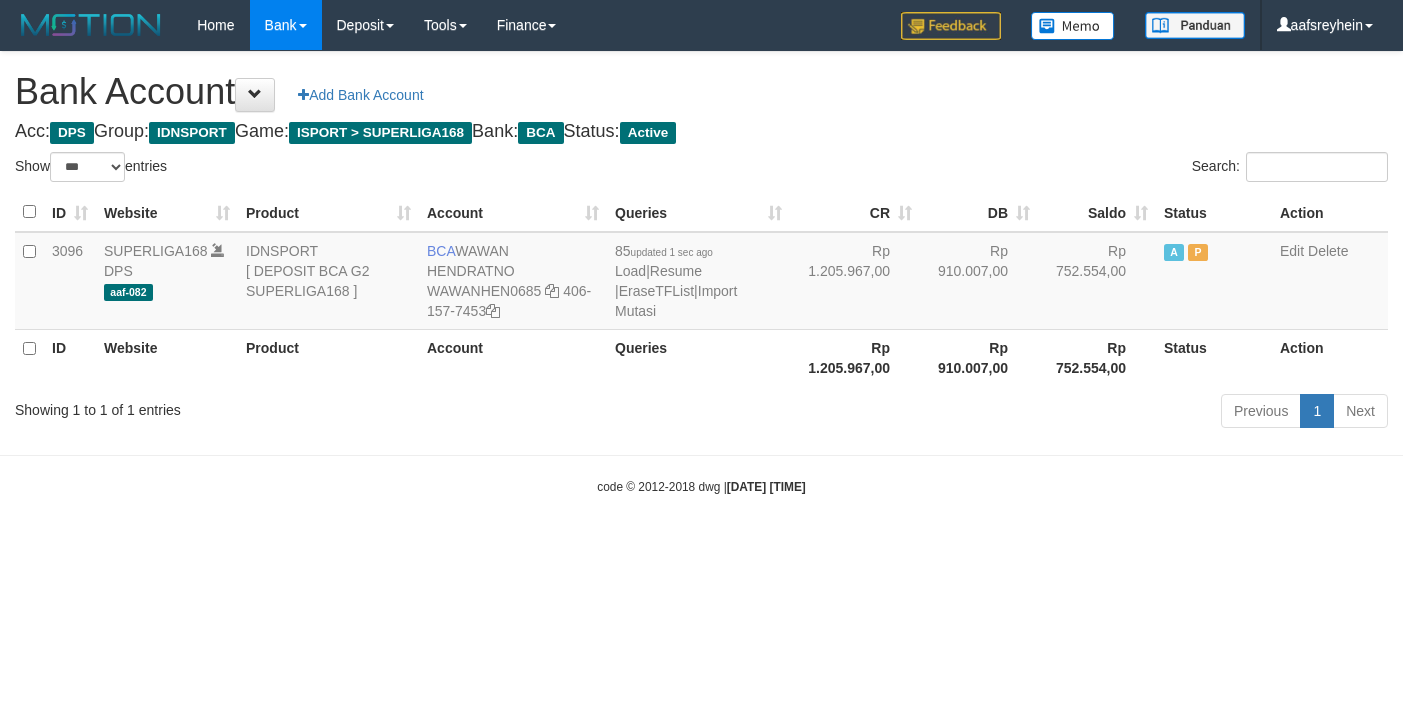 select on "***" 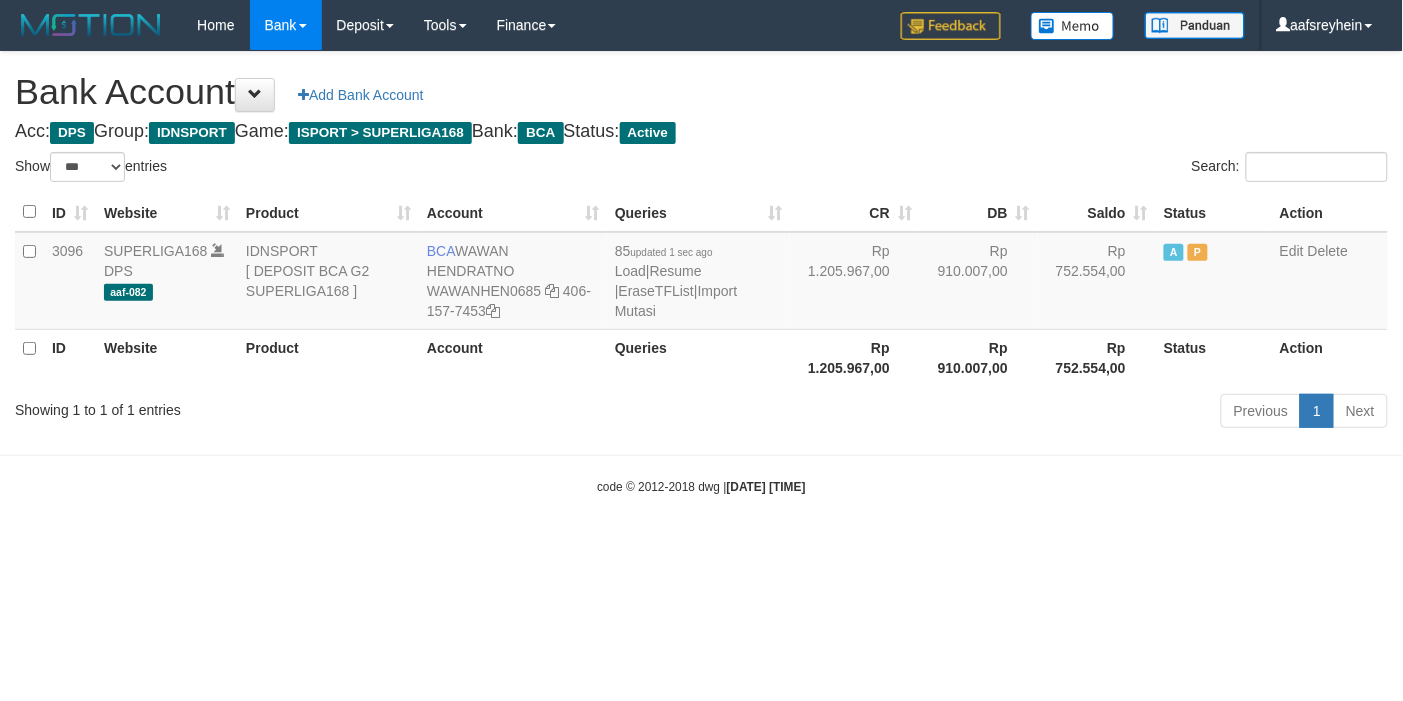 drag, startPoint x: 0, startPoint y: 0, endPoint x: 1077, endPoint y: 493, distance: 1184.4738 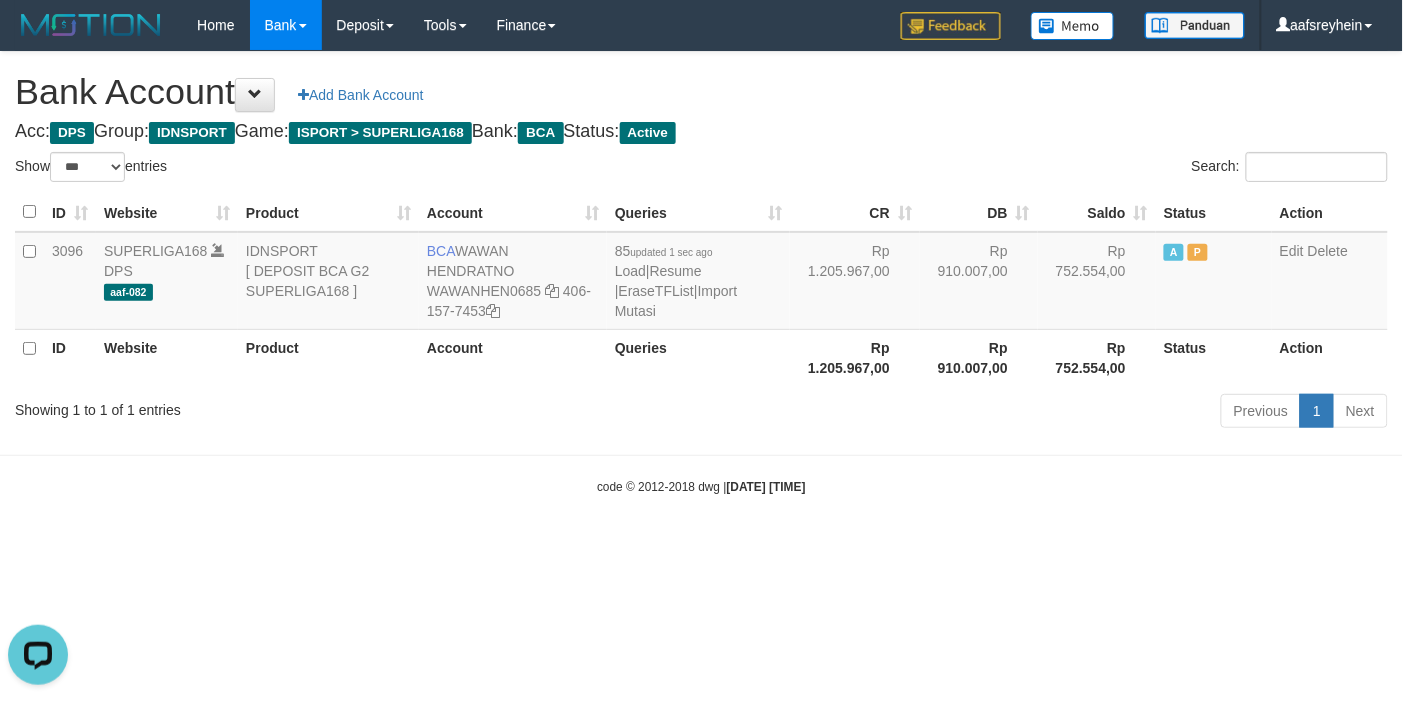 scroll, scrollTop: 0, scrollLeft: 0, axis: both 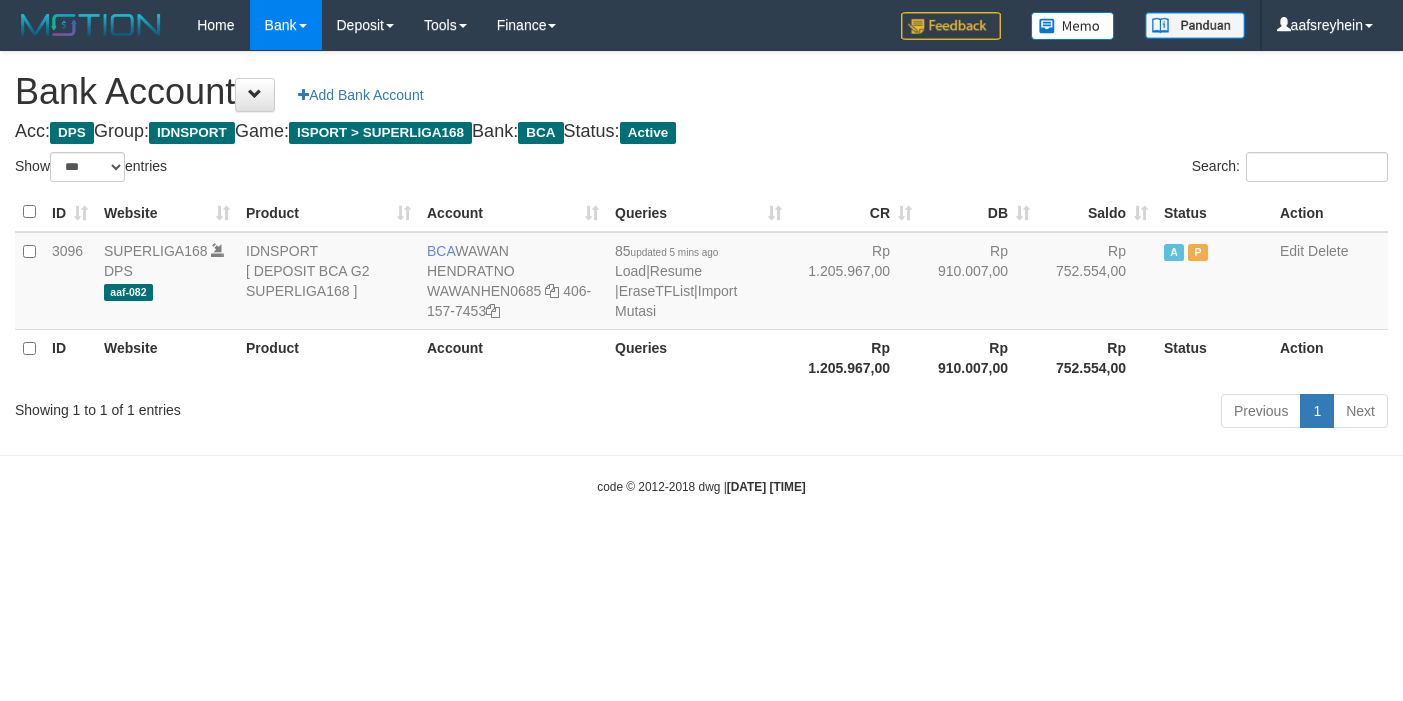 select on "***" 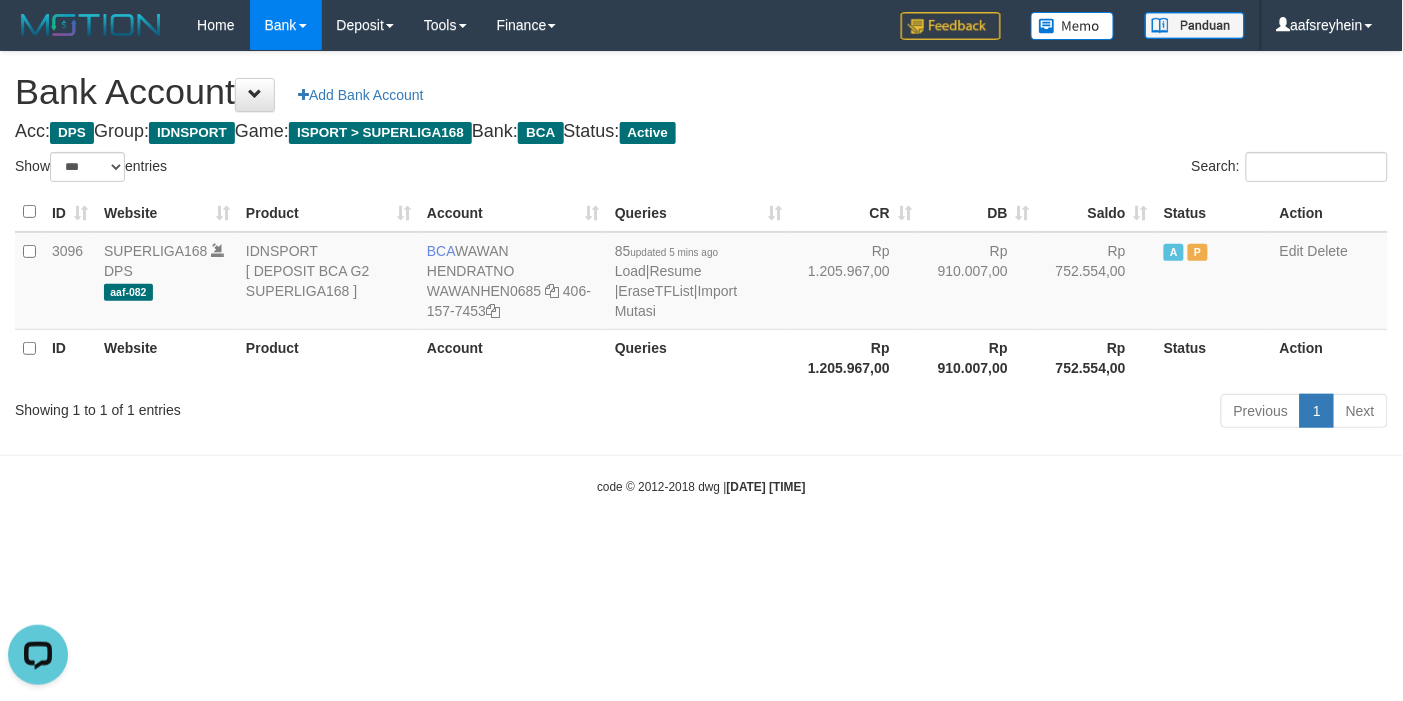scroll, scrollTop: 0, scrollLeft: 0, axis: both 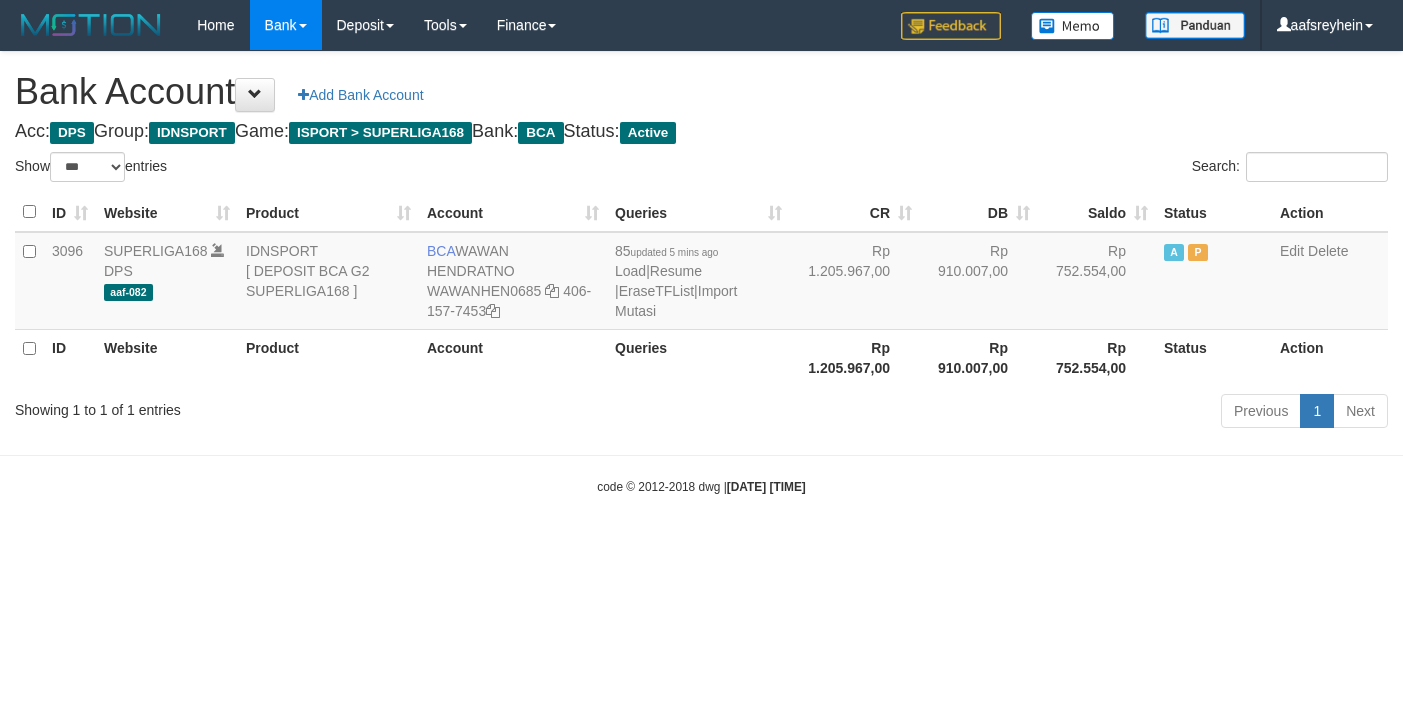 select on "***" 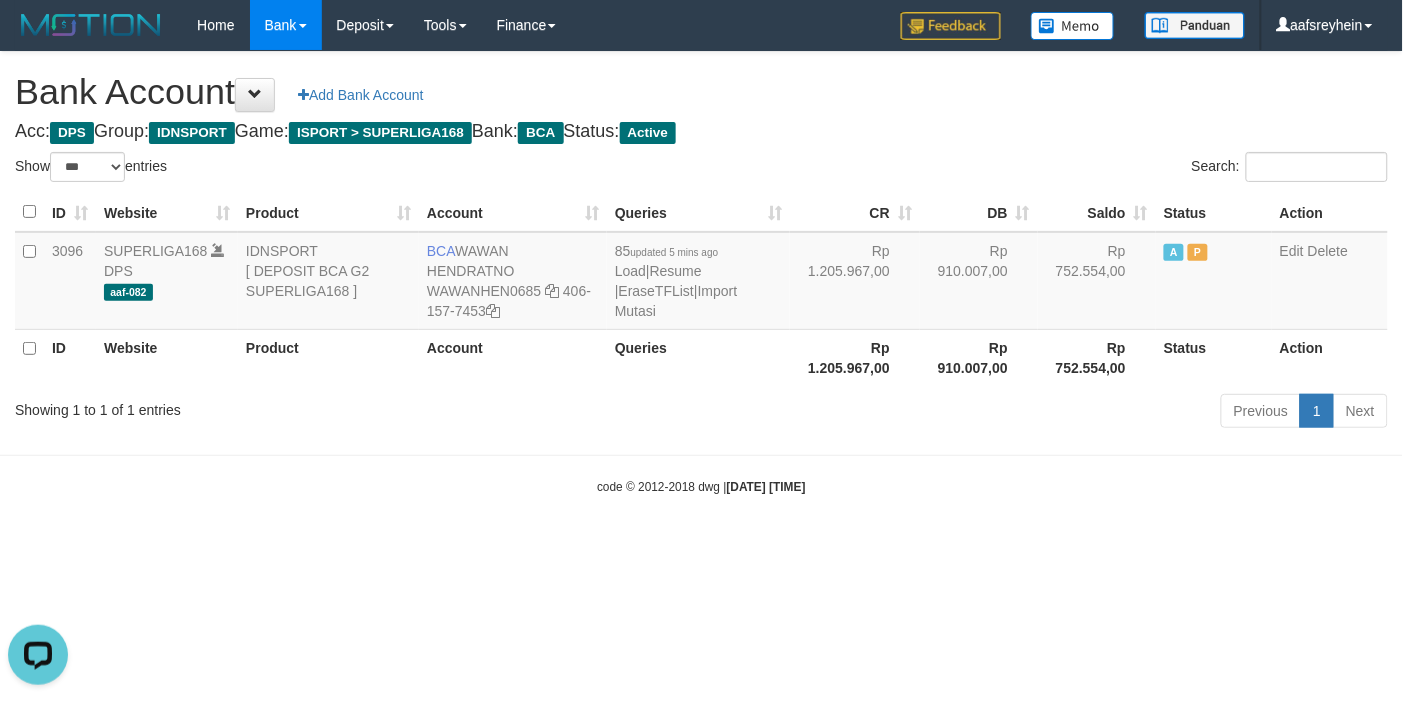 scroll, scrollTop: 0, scrollLeft: 0, axis: both 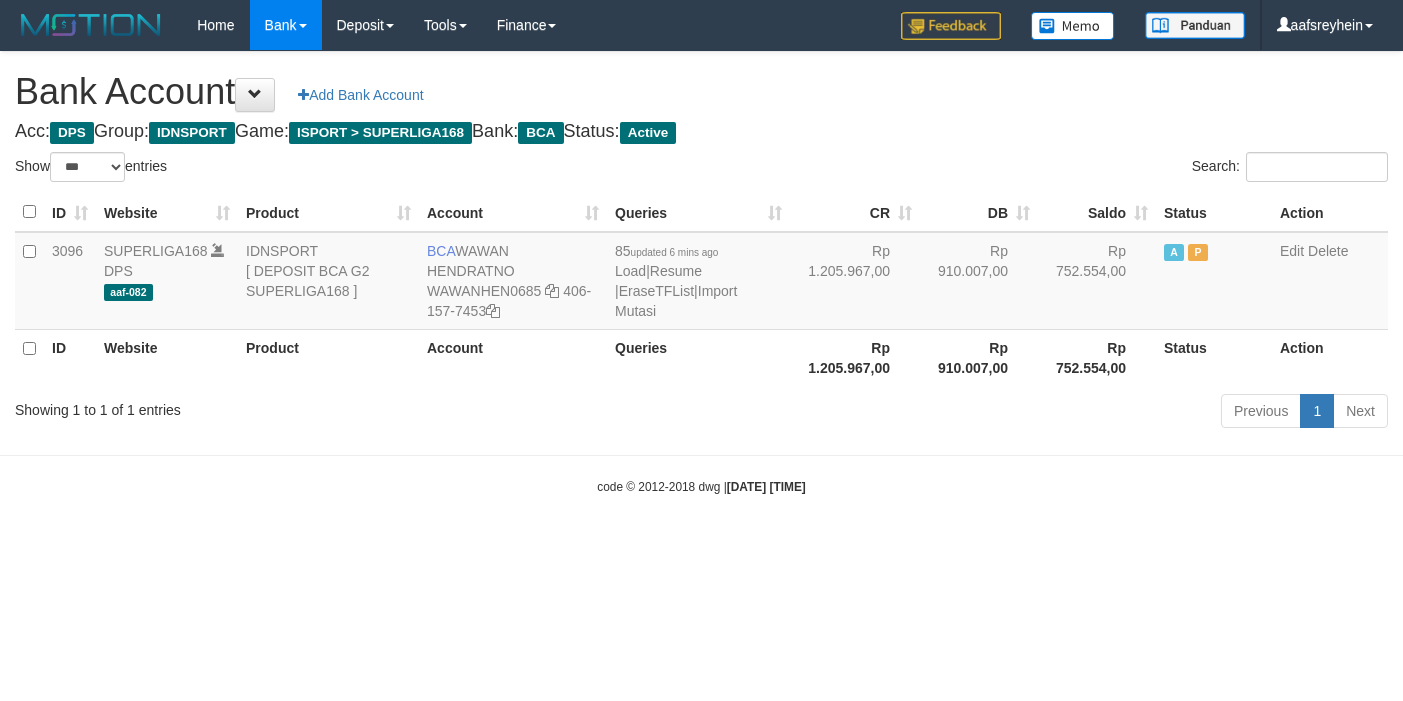select on "***" 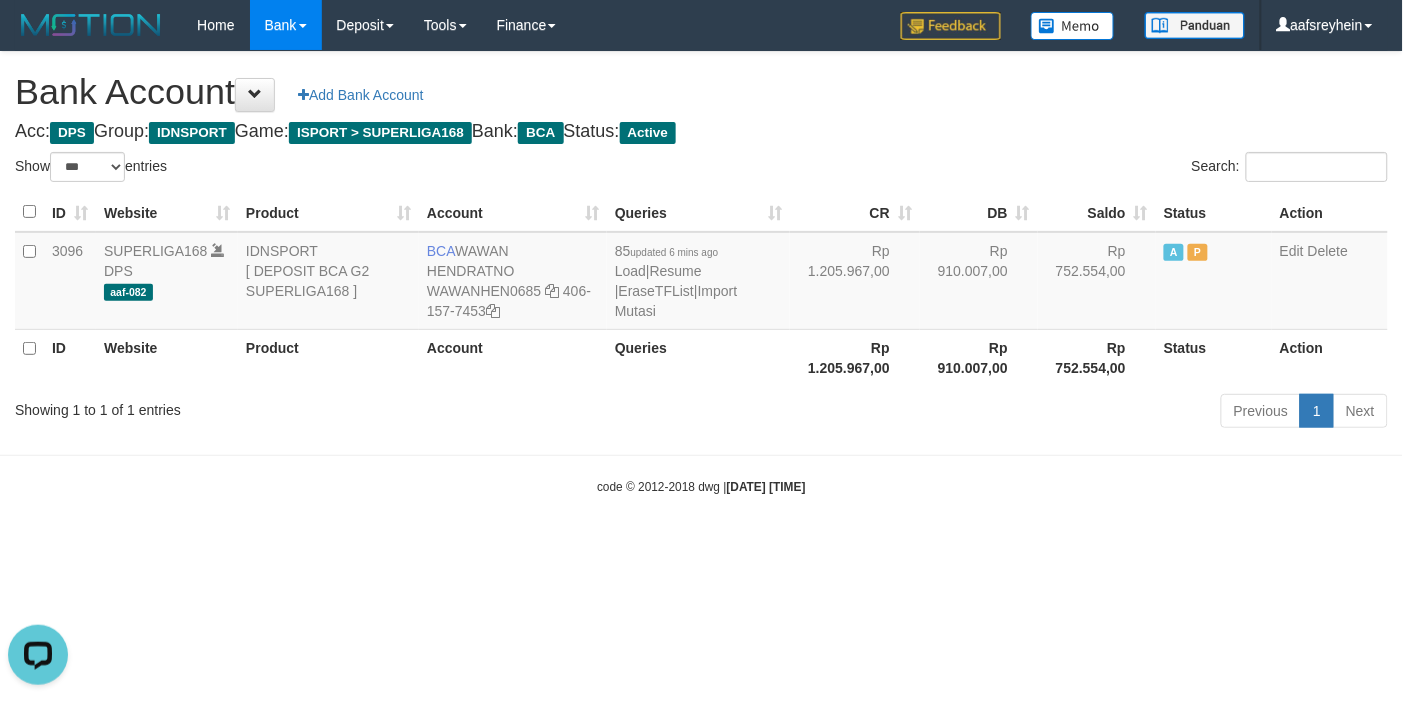 scroll, scrollTop: 0, scrollLeft: 0, axis: both 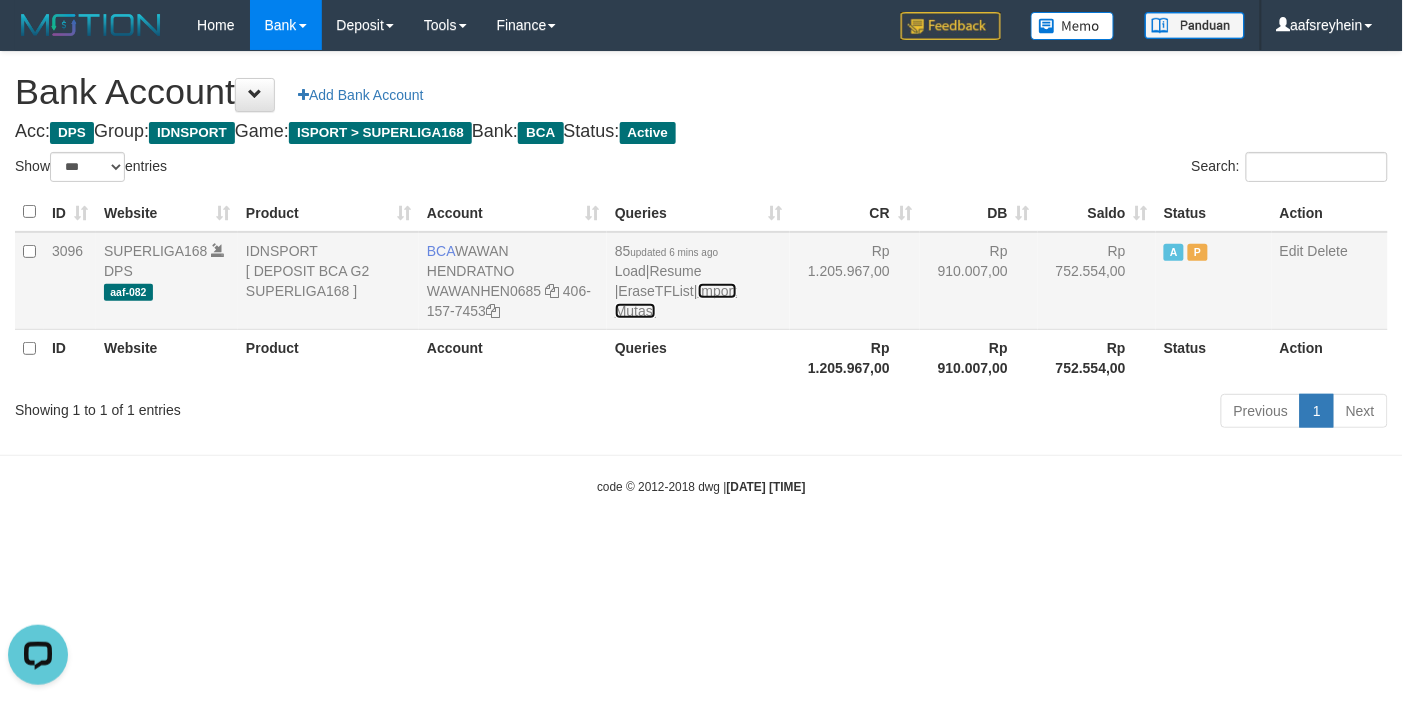 click on "Import Mutasi" at bounding box center [676, 301] 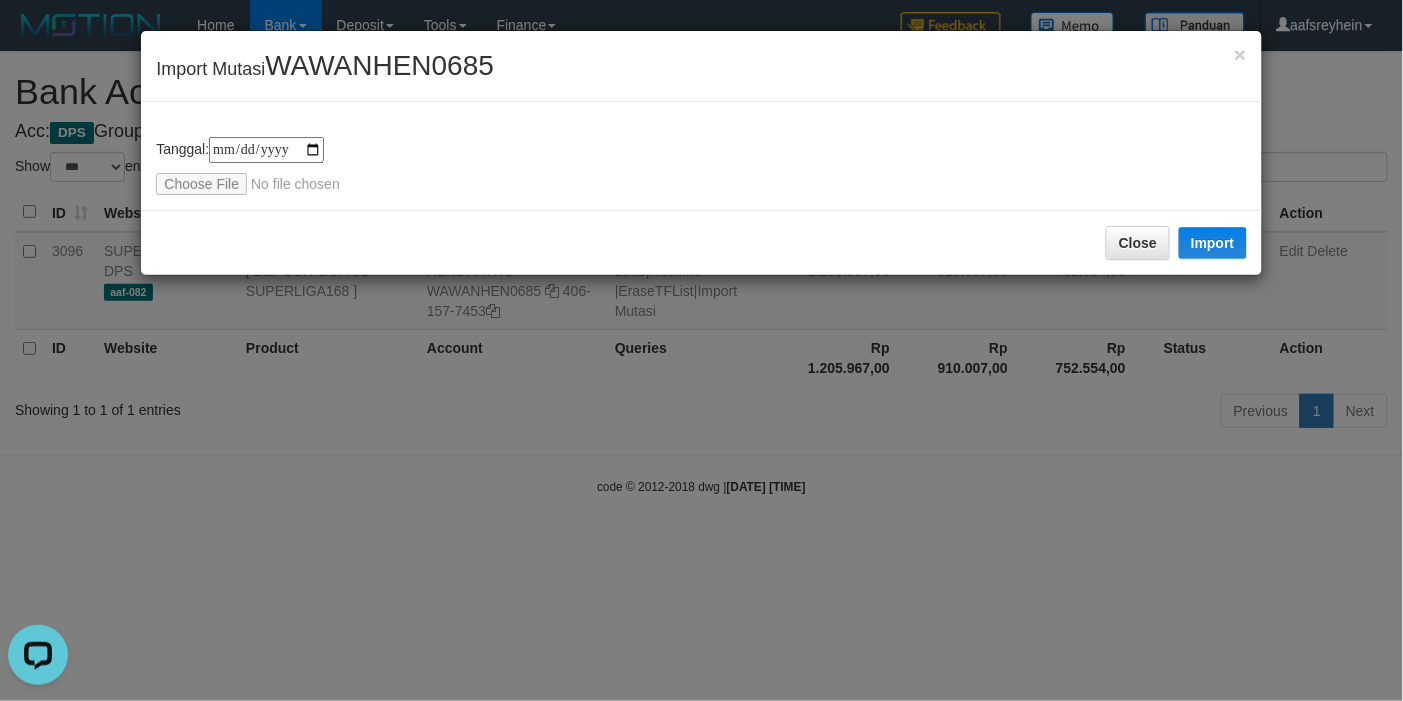 type on "**********" 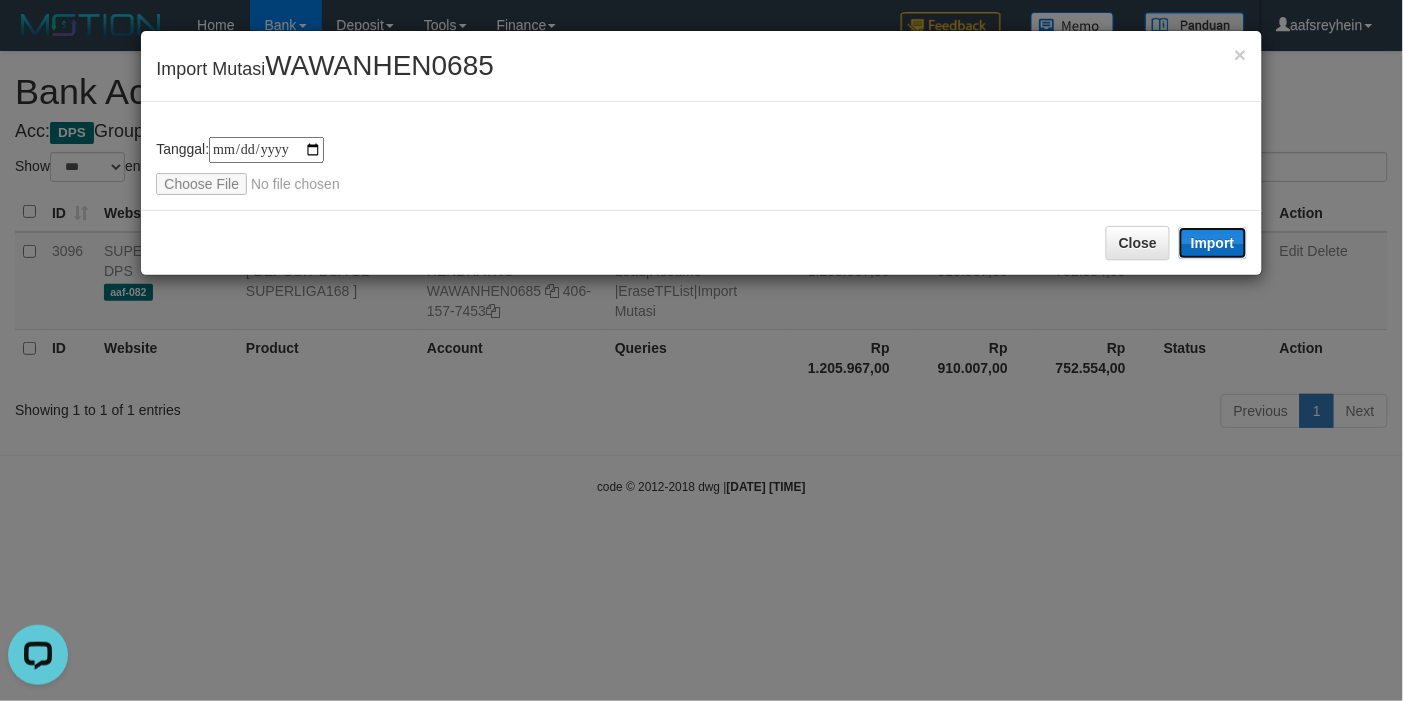 click on "Import" at bounding box center (1213, 243) 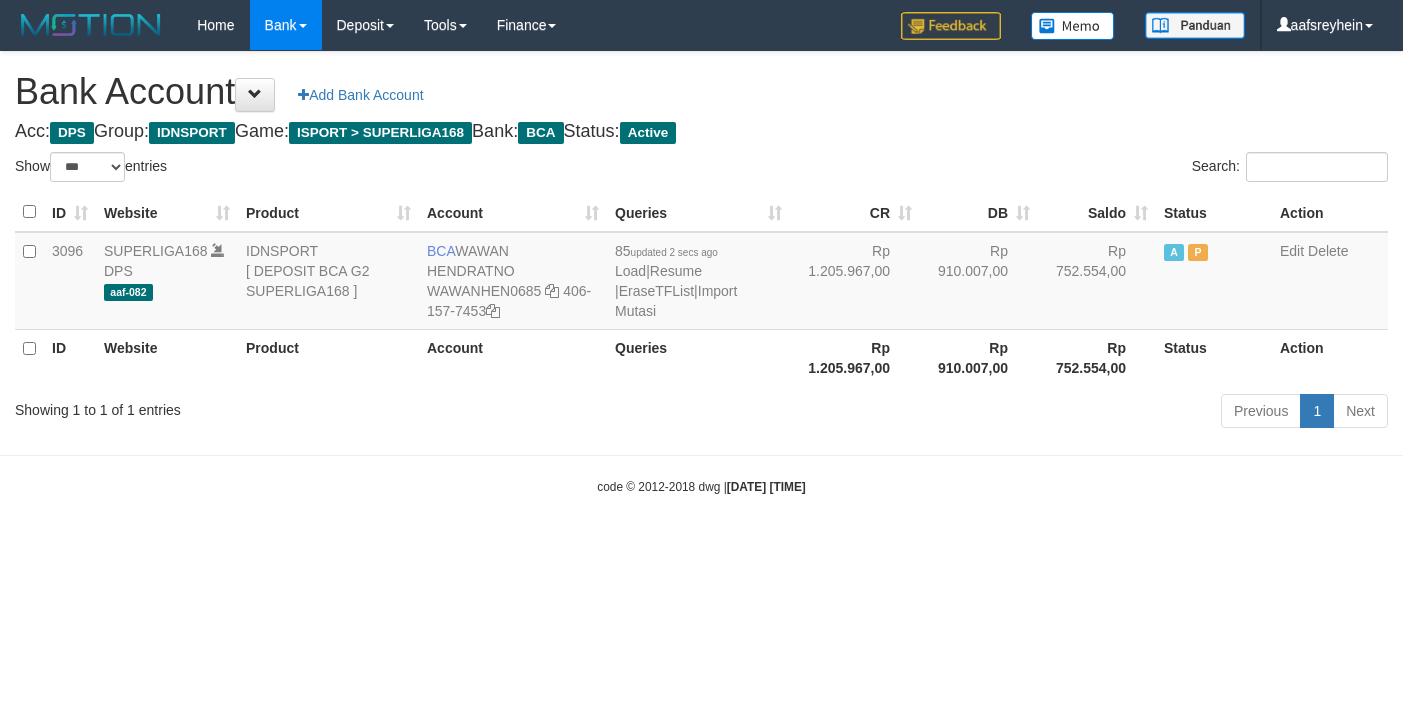 select on "***" 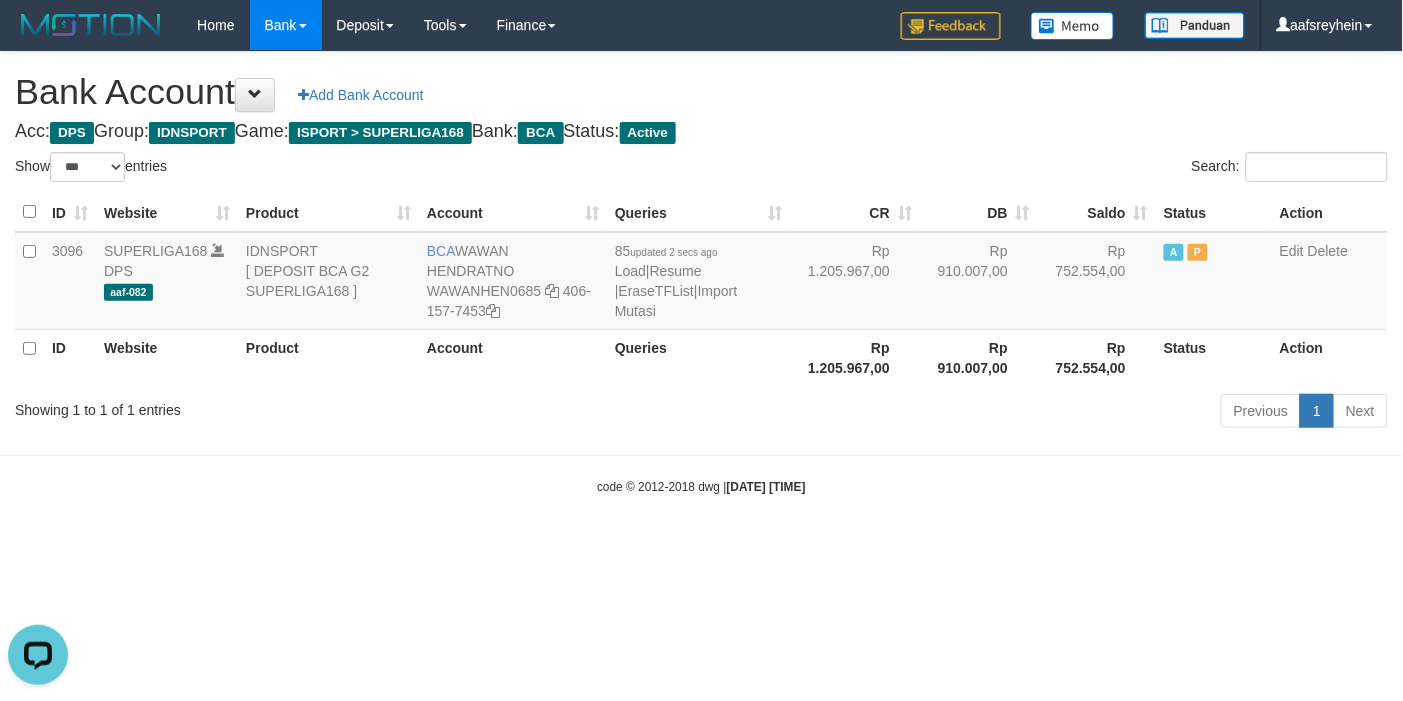 scroll, scrollTop: 0, scrollLeft: 0, axis: both 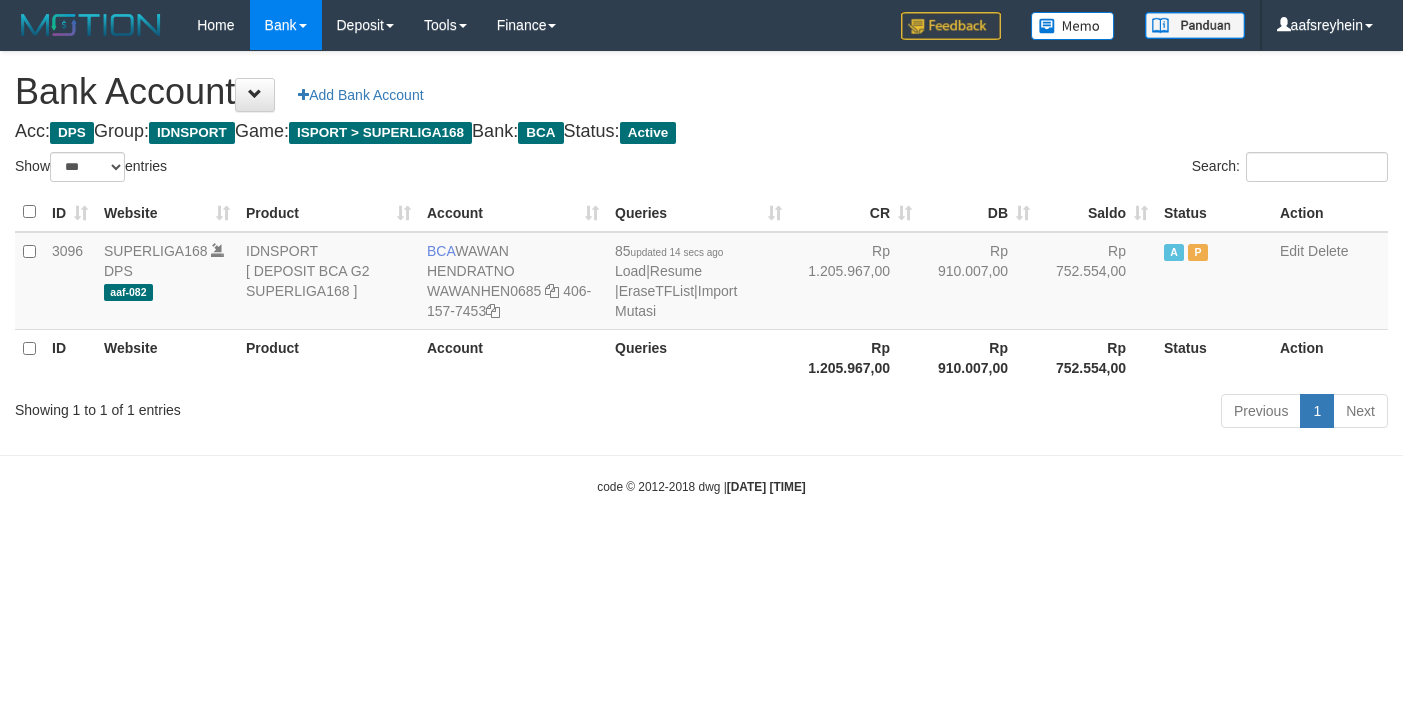 select on "***" 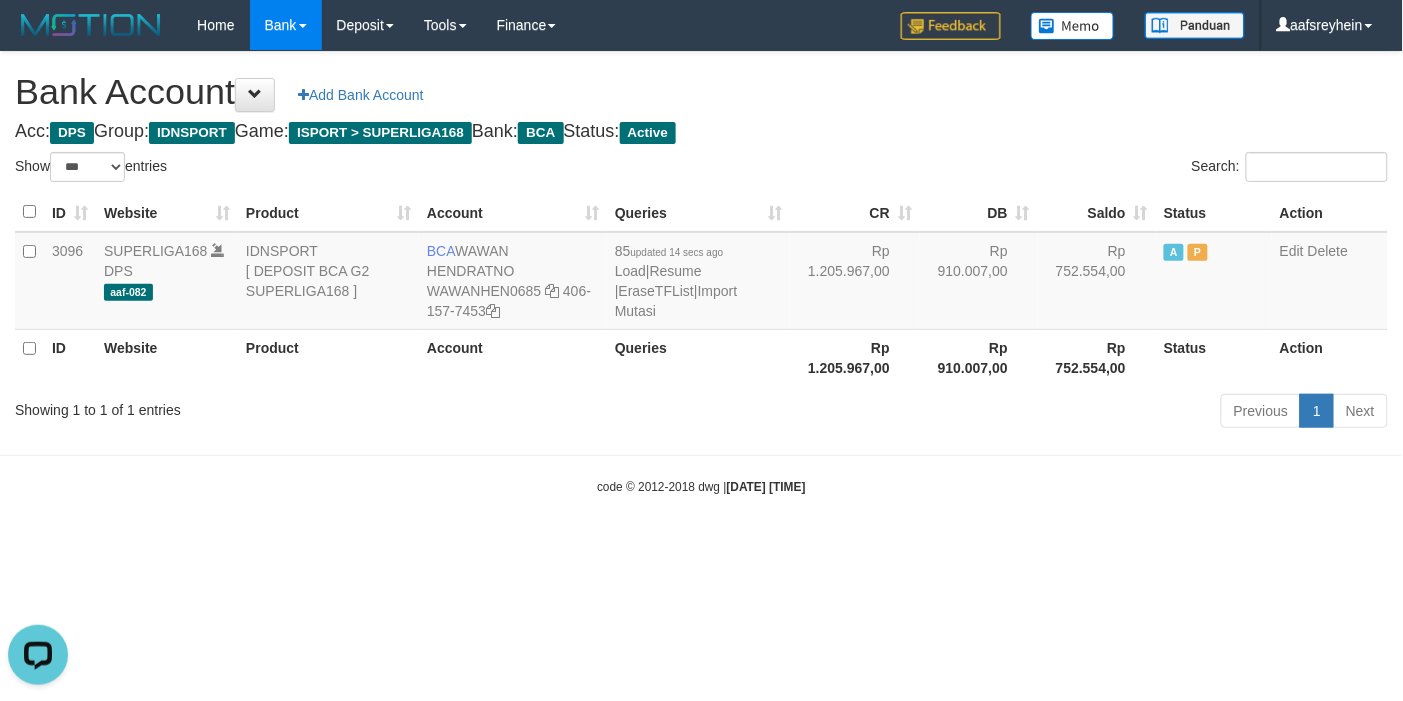 scroll, scrollTop: 0, scrollLeft: 0, axis: both 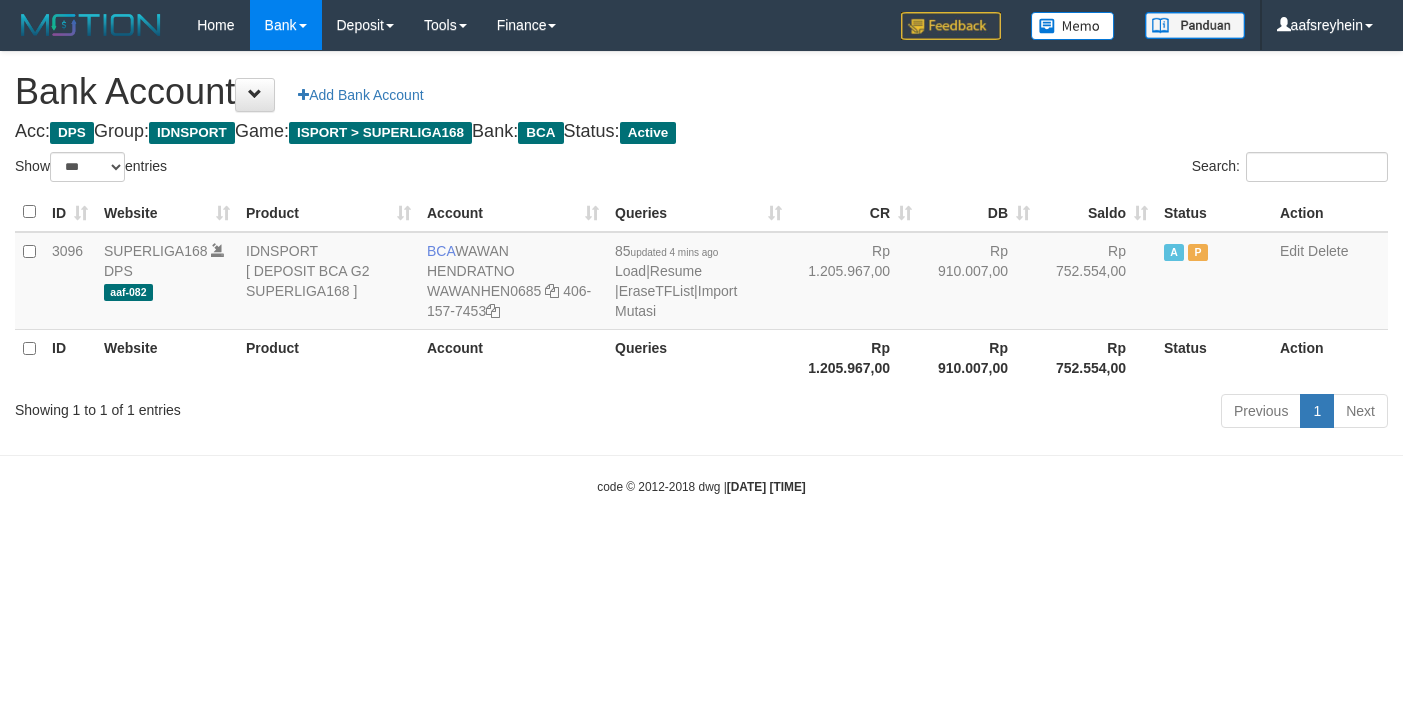 select on "***" 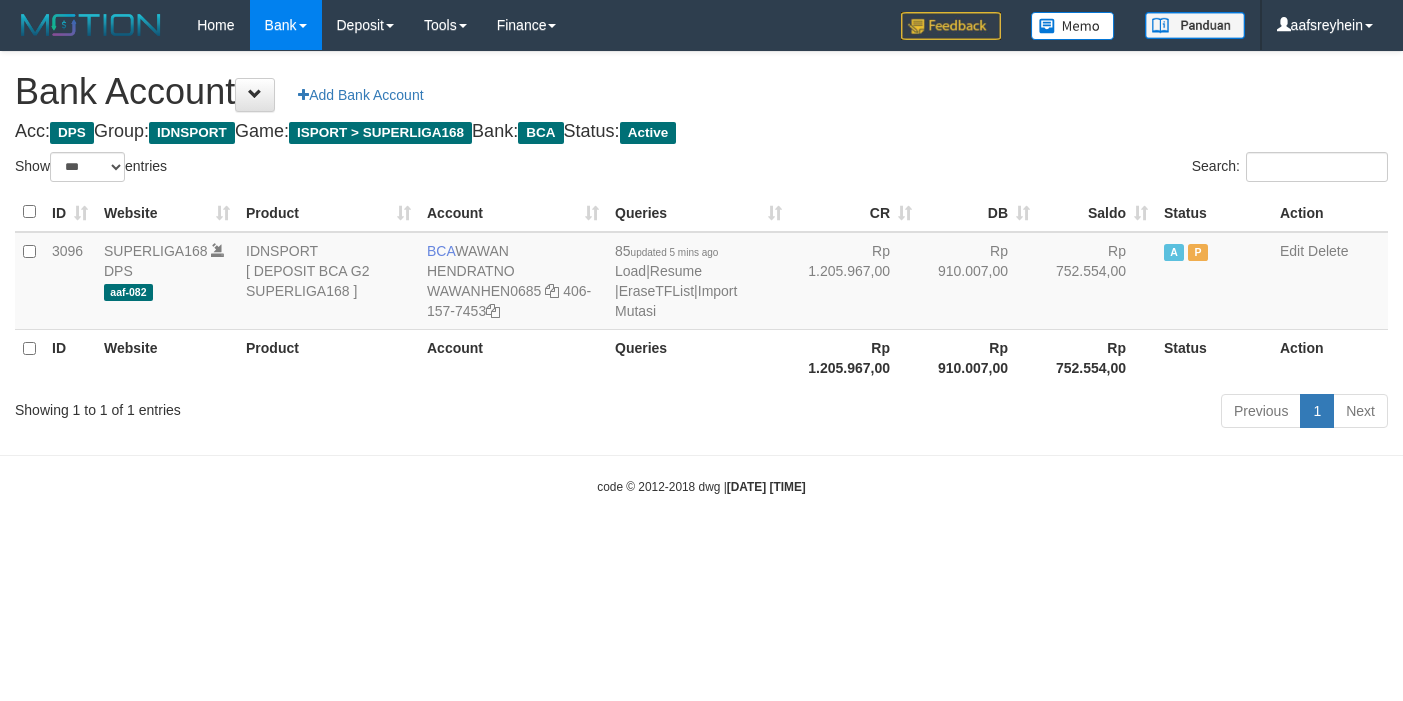 select on "***" 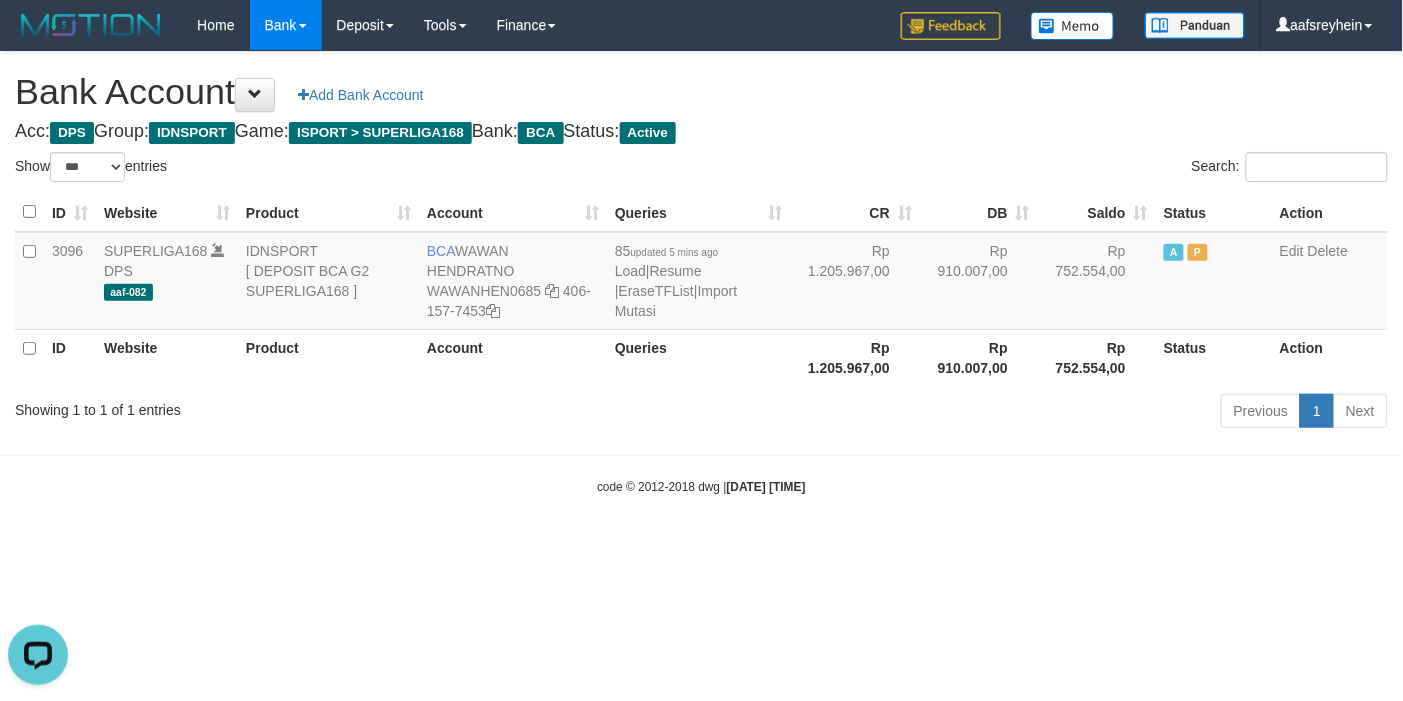 scroll, scrollTop: 0, scrollLeft: 0, axis: both 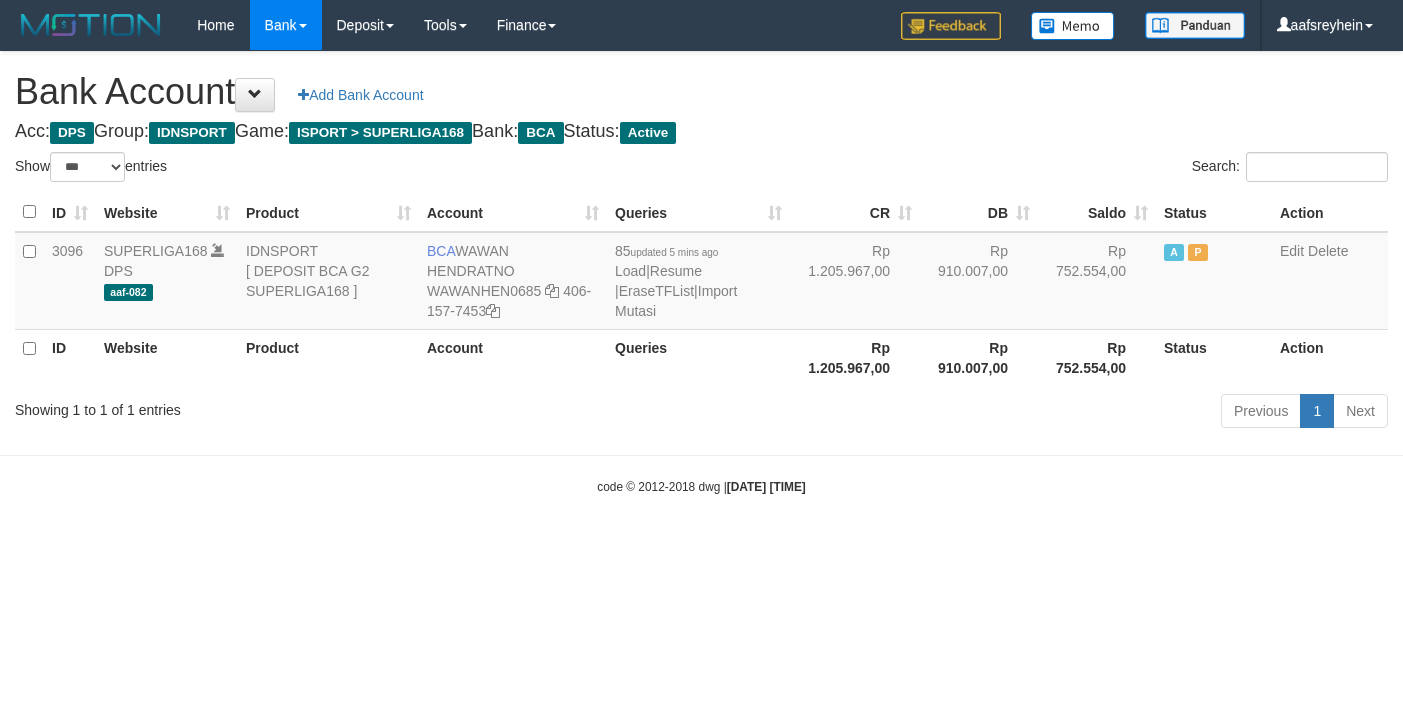 select on "***" 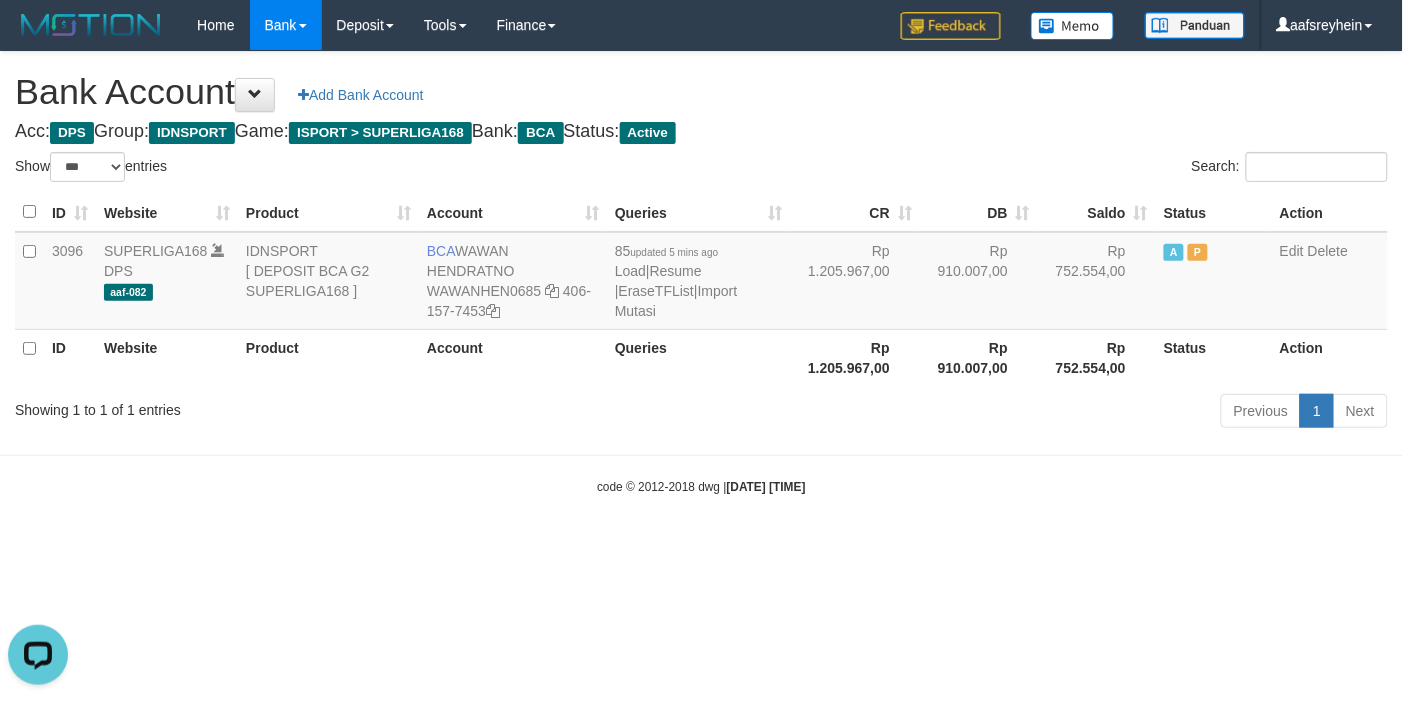 scroll, scrollTop: 0, scrollLeft: 0, axis: both 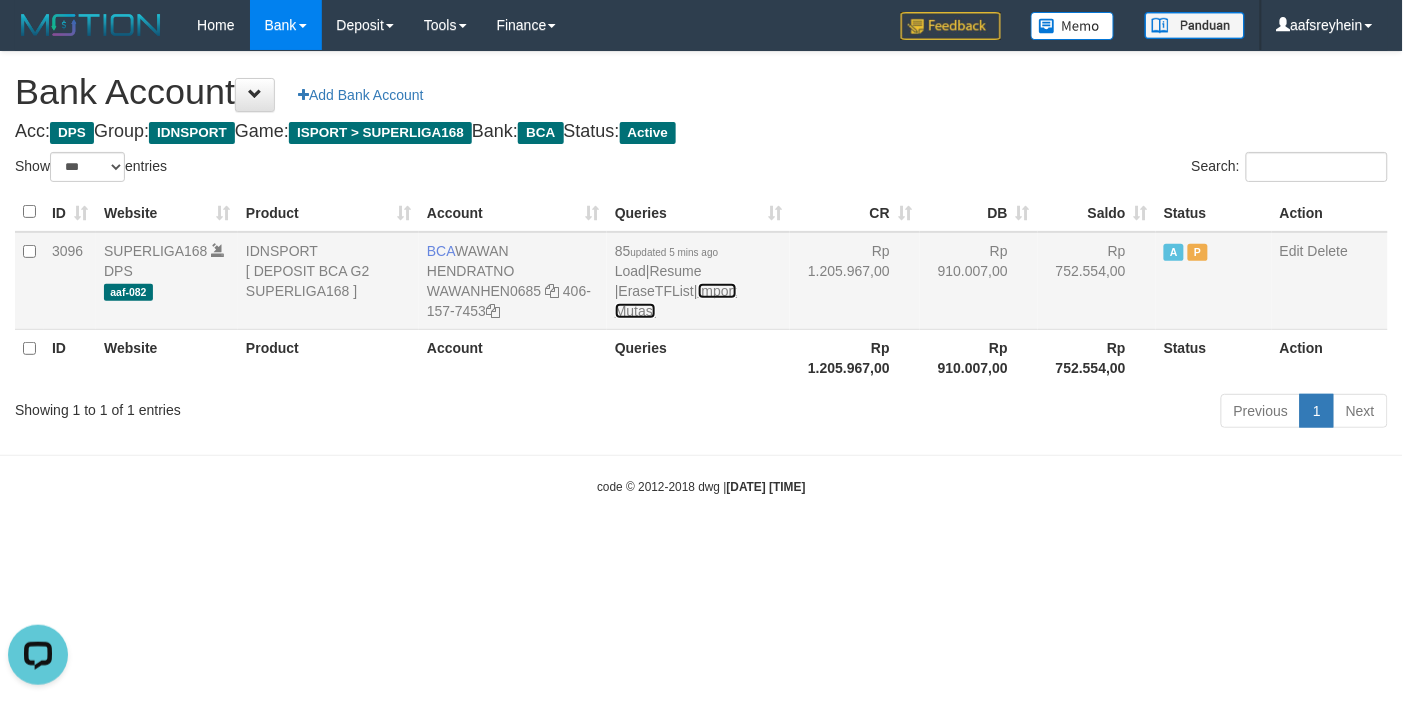 click on "Import Mutasi" at bounding box center (676, 301) 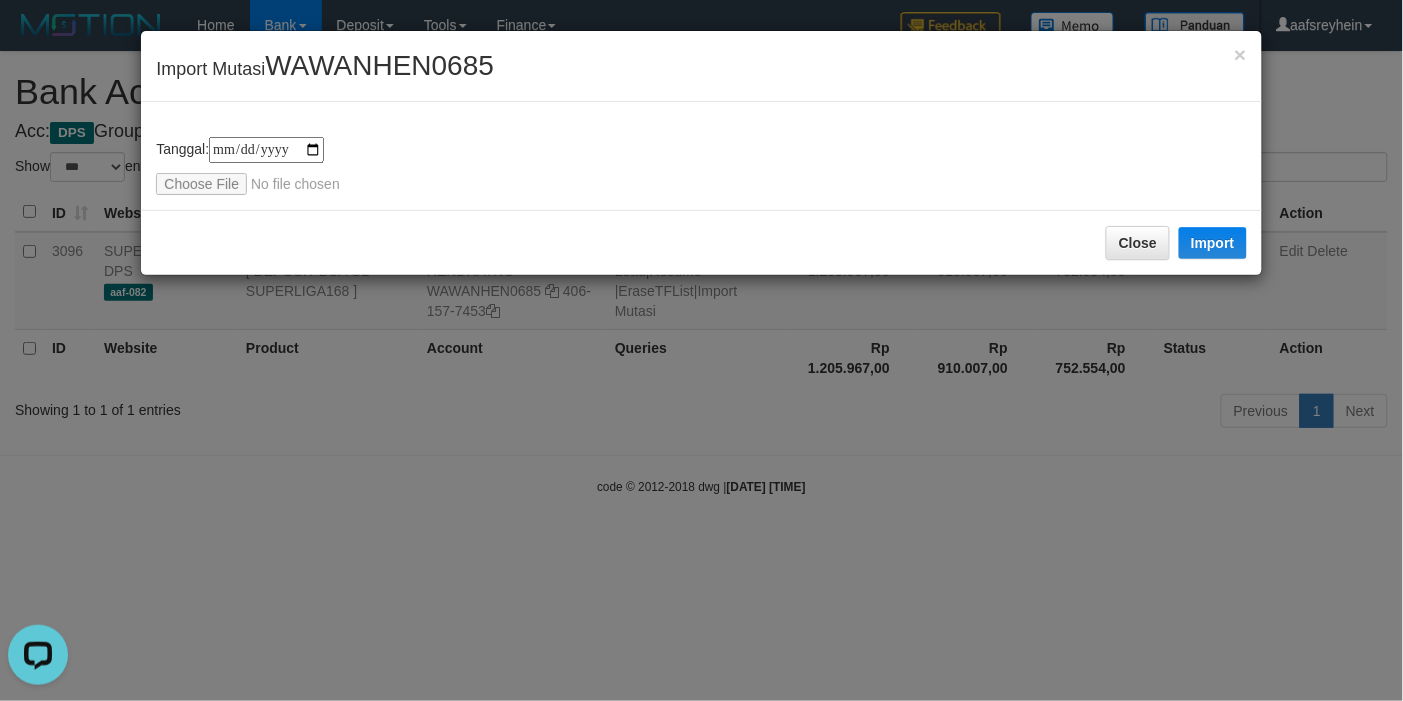 type on "**********" 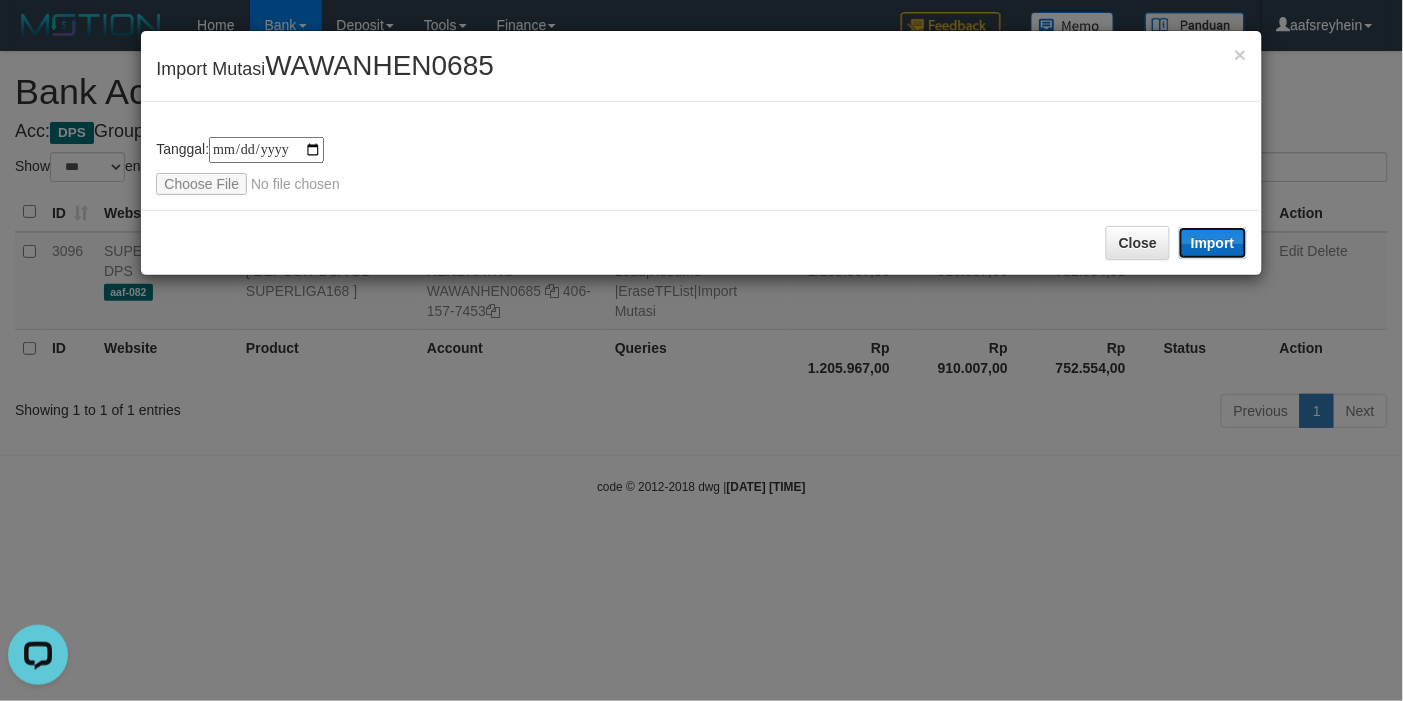 click on "Import" at bounding box center (1213, 243) 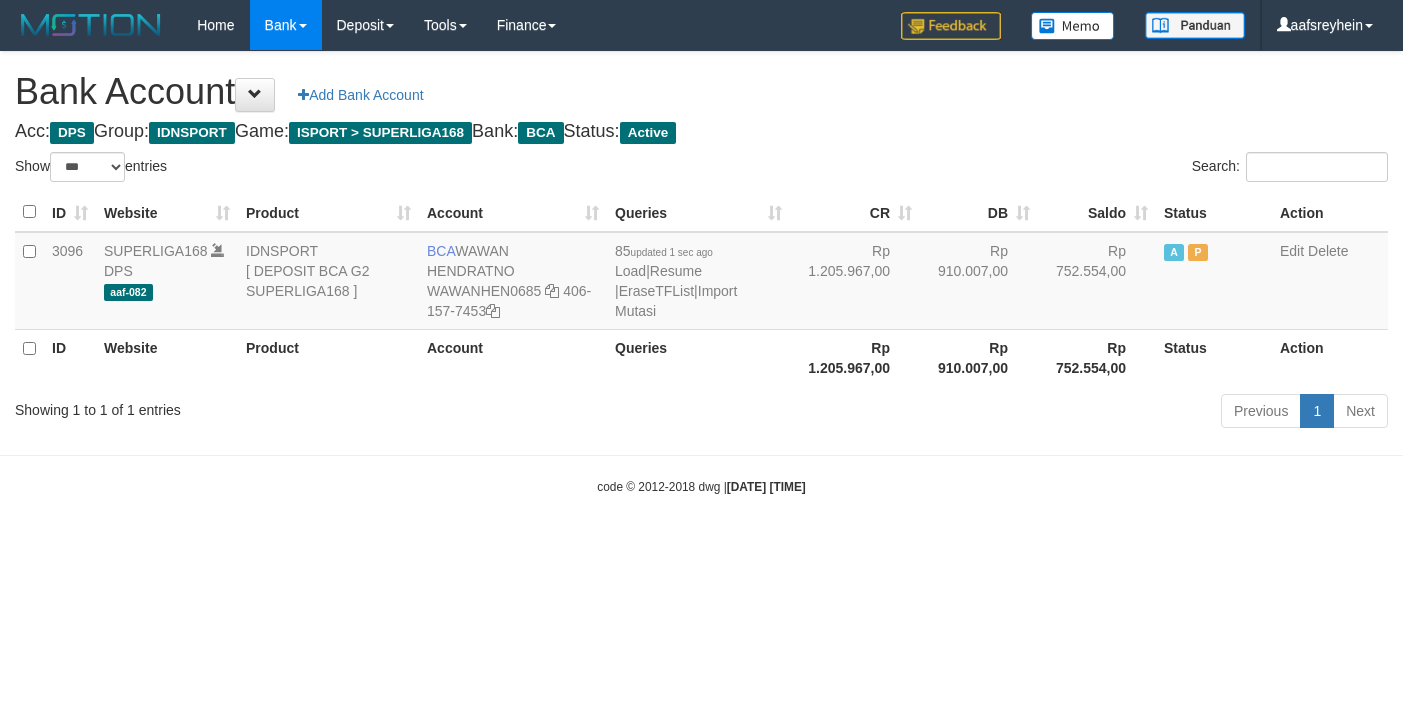 select on "***" 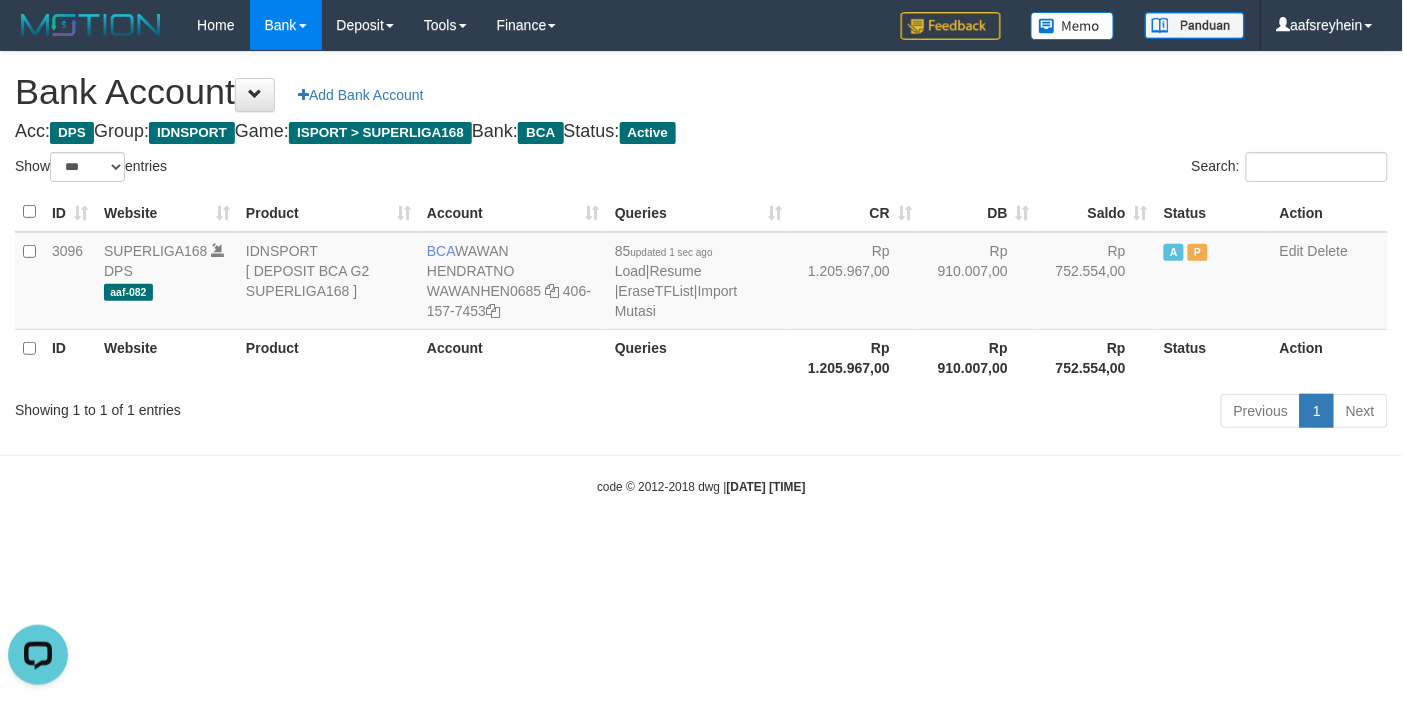scroll, scrollTop: 0, scrollLeft: 0, axis: both 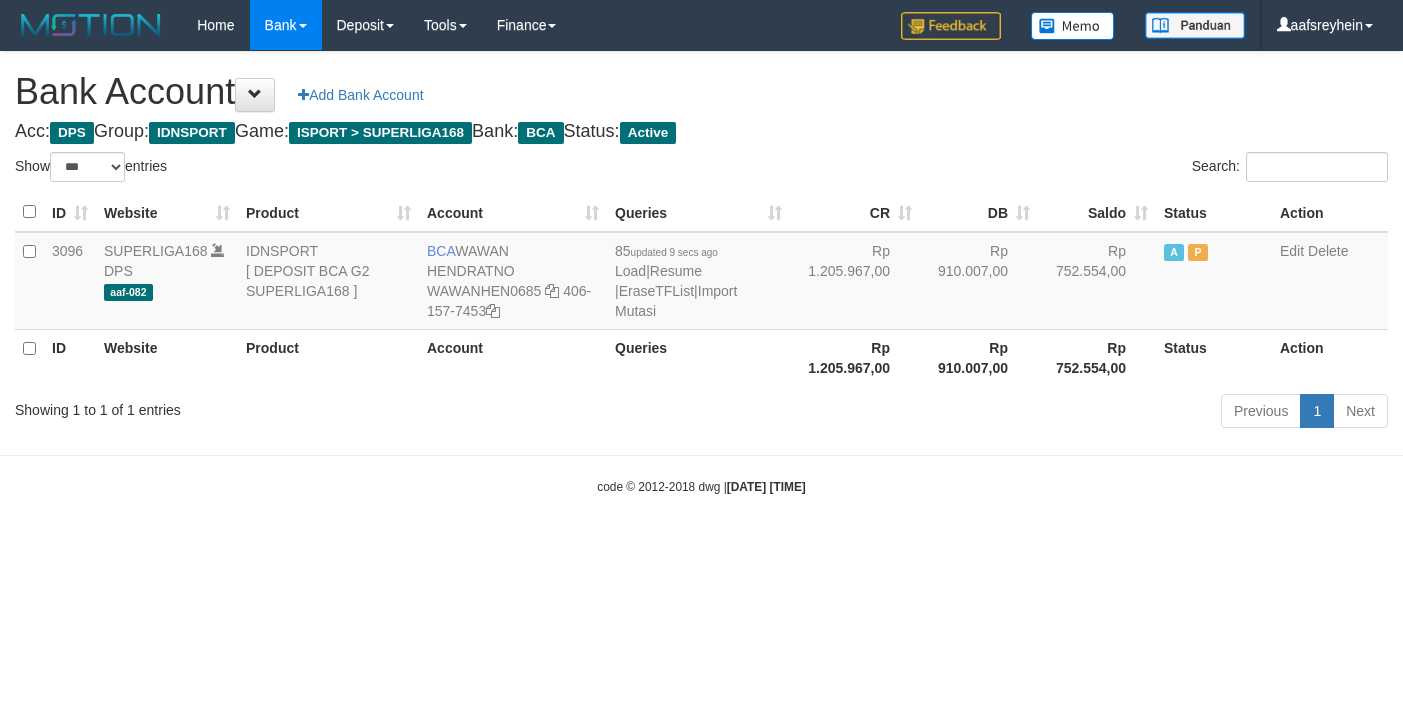 select on "***" 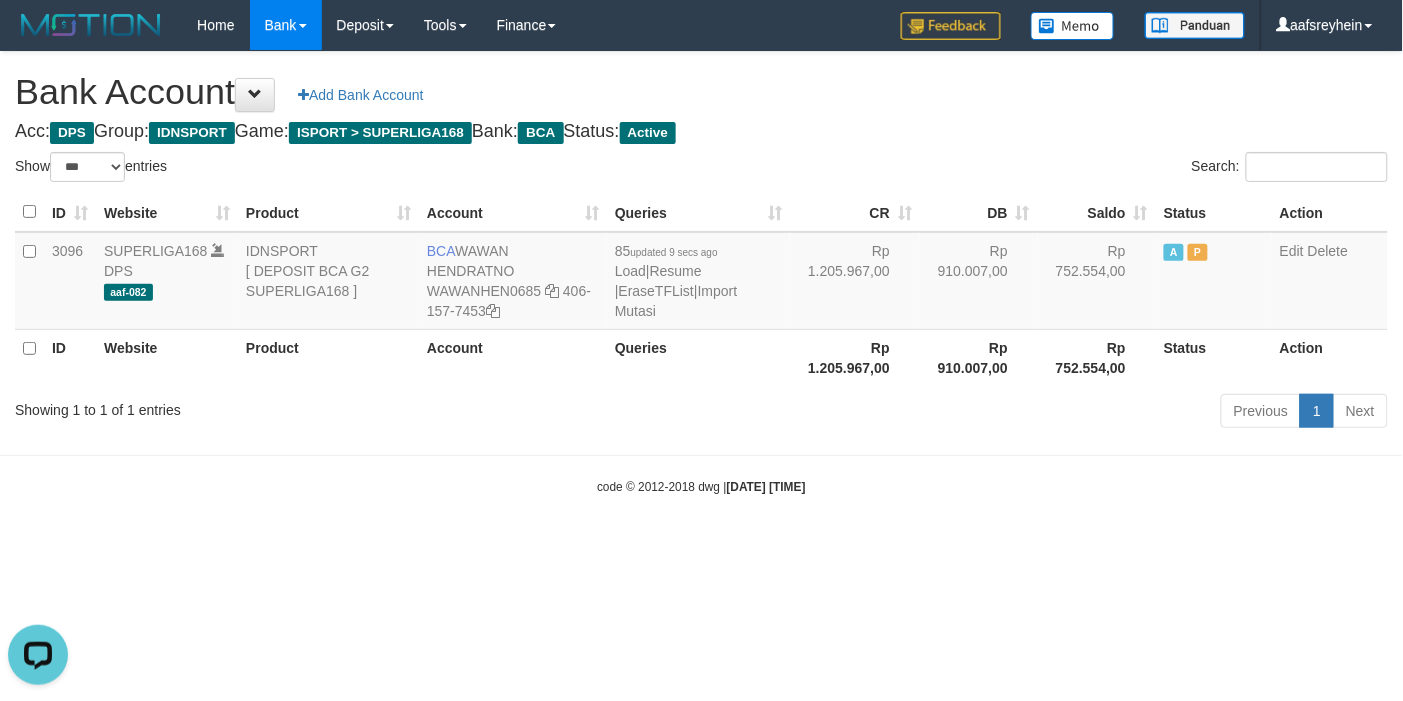 scroll, scrollTop: 0, scrollLeft: 0, axis: both 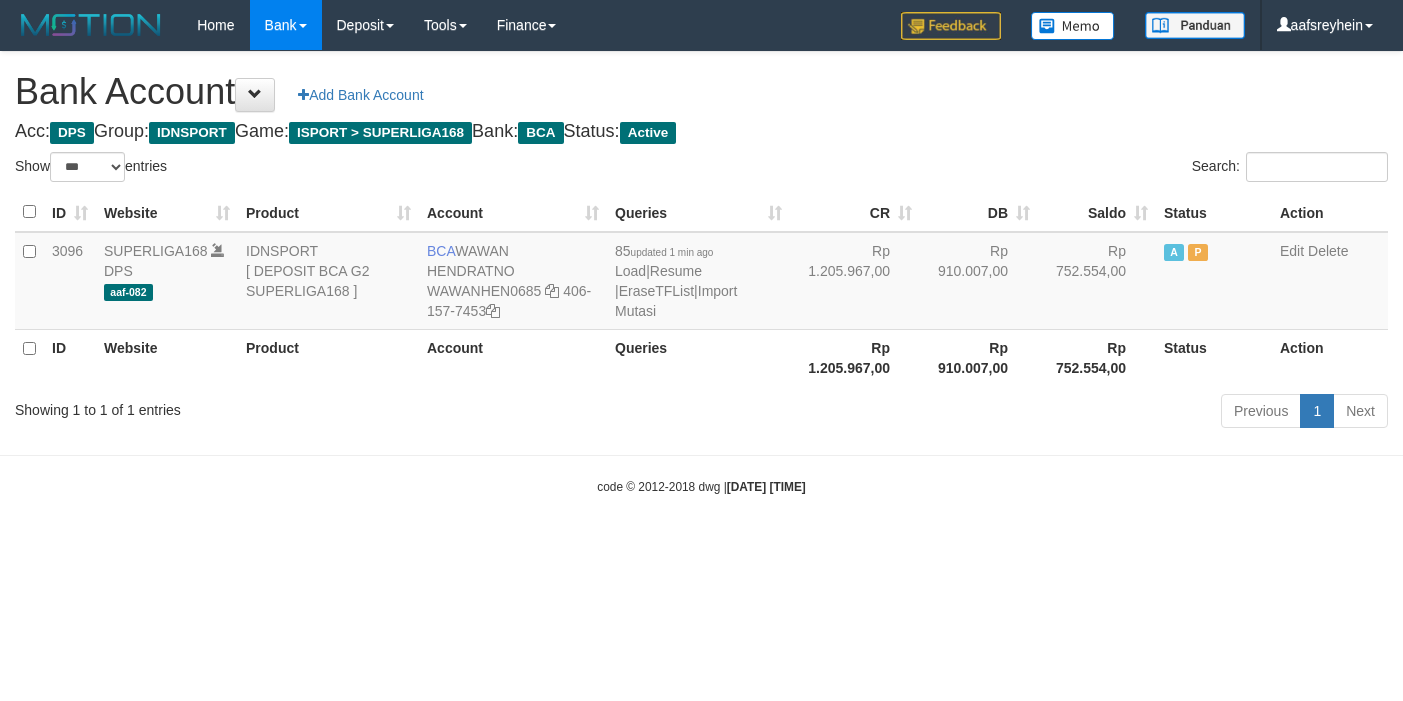 select on "***" 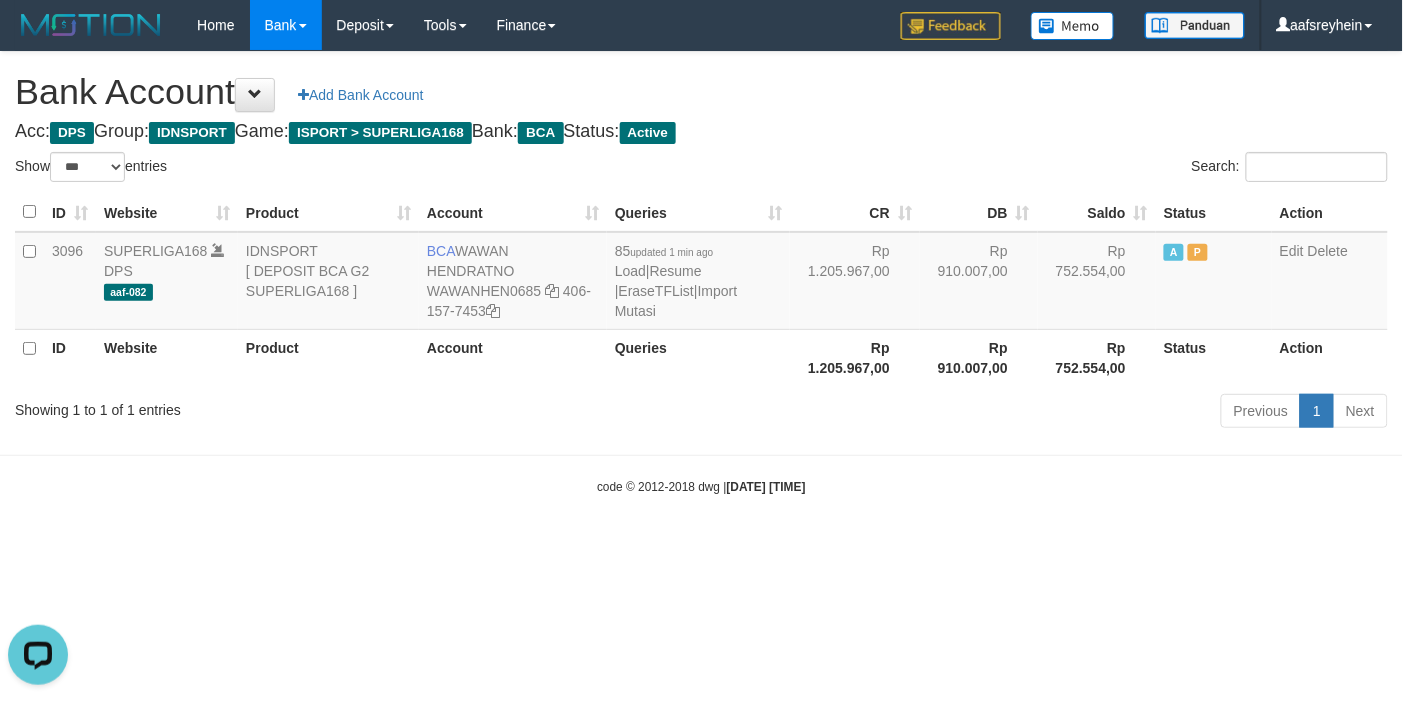 scroll, scrollTop: 0, scrollLeft: 0, axis: both 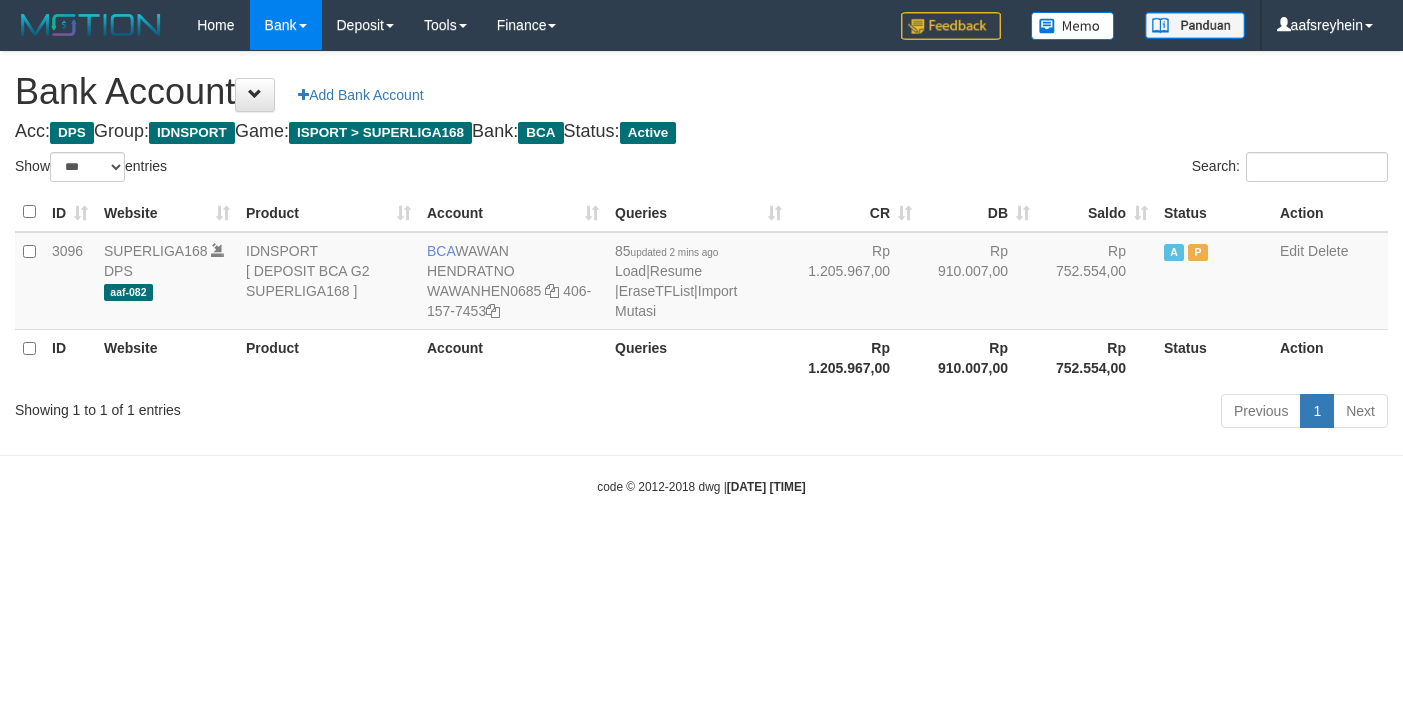select on "***" 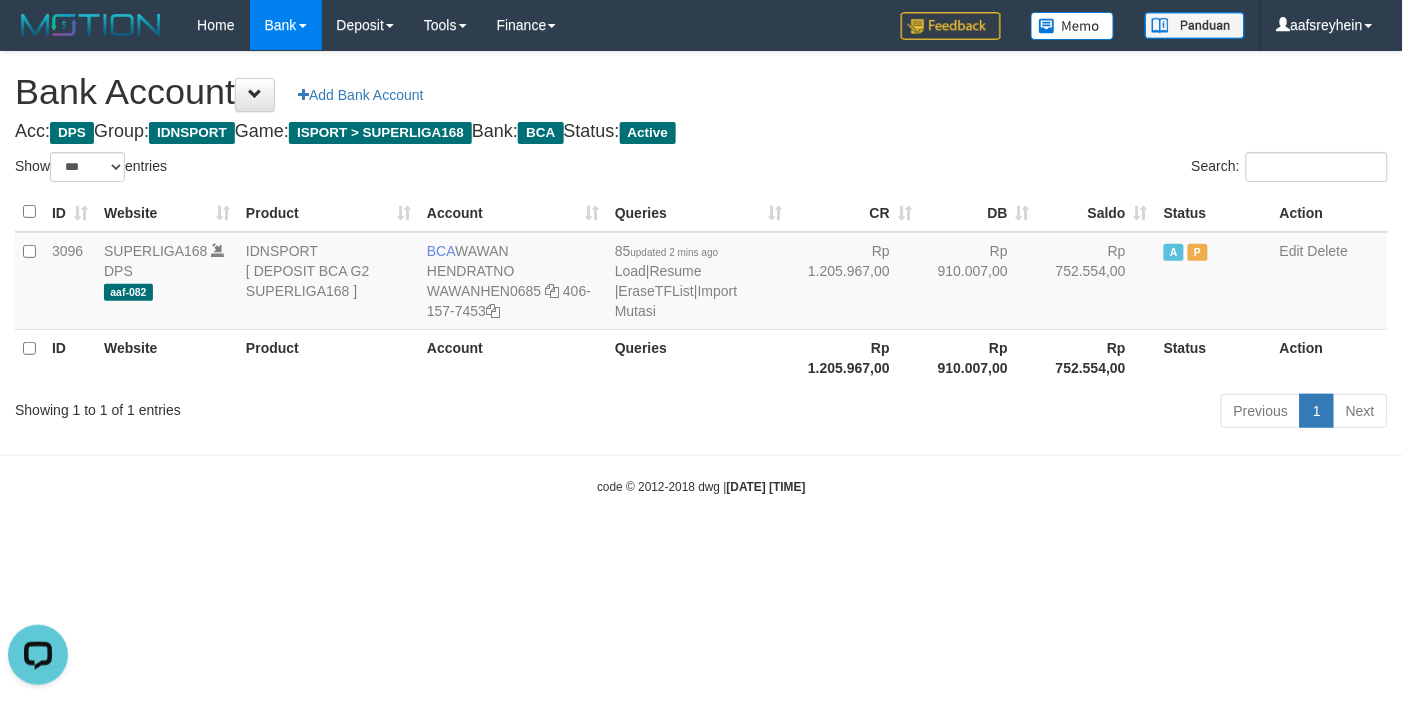 scroll, scrollTop: 0, scrollLeft: 0, axis: both 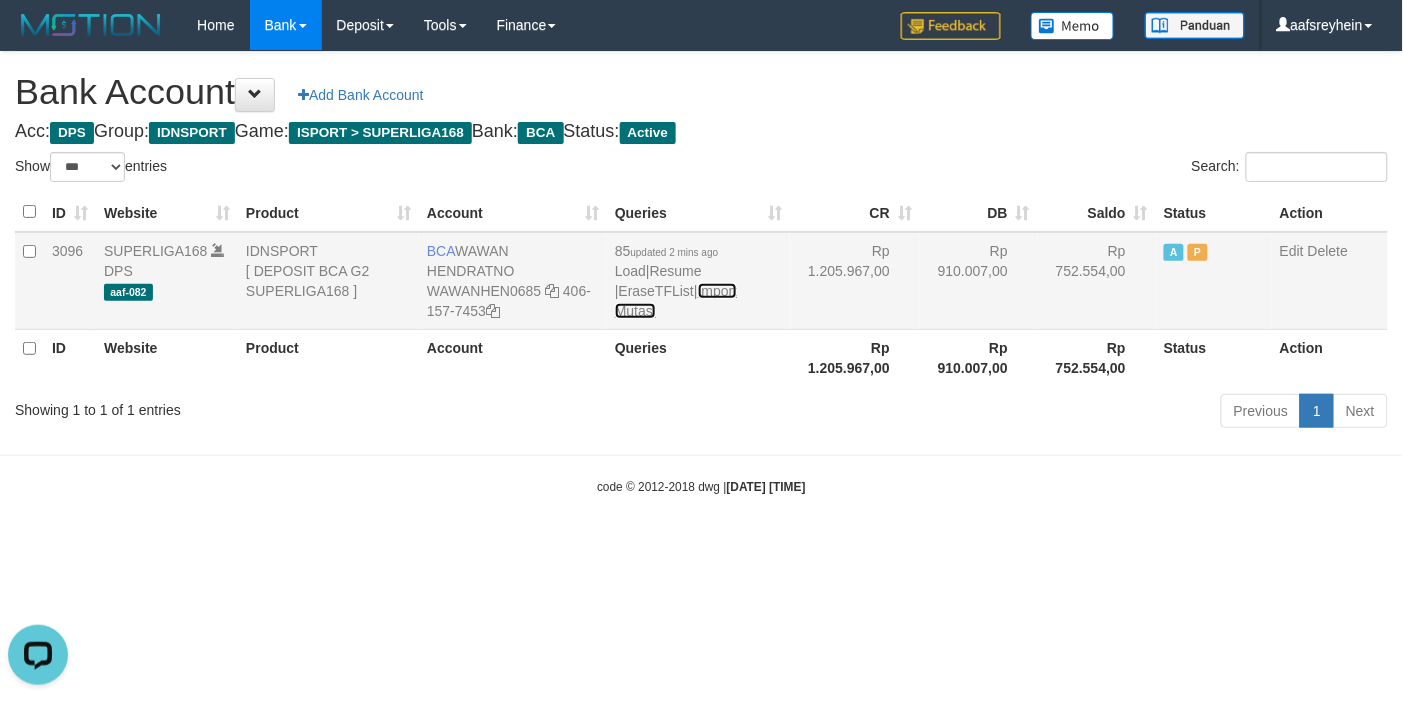 click on "Import Mutasi" at bounding box center (676, 301) 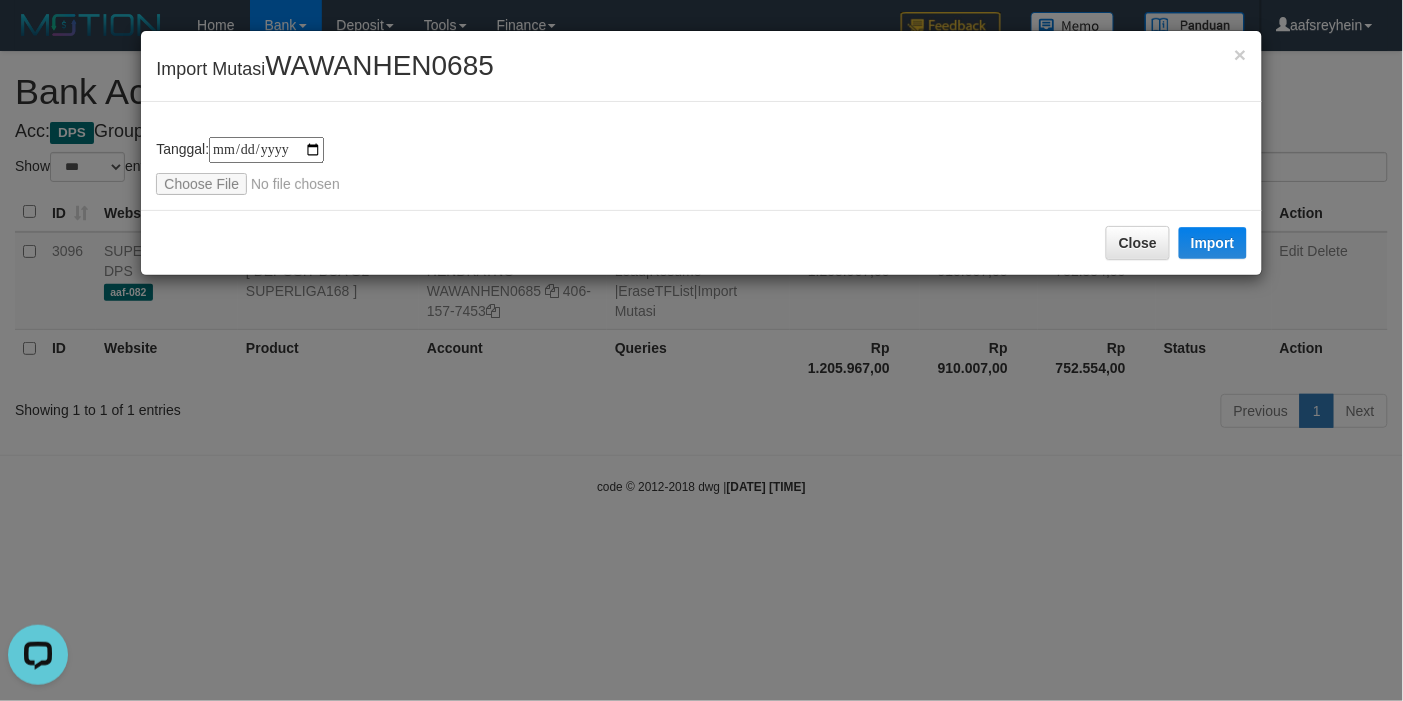 type on "**********" 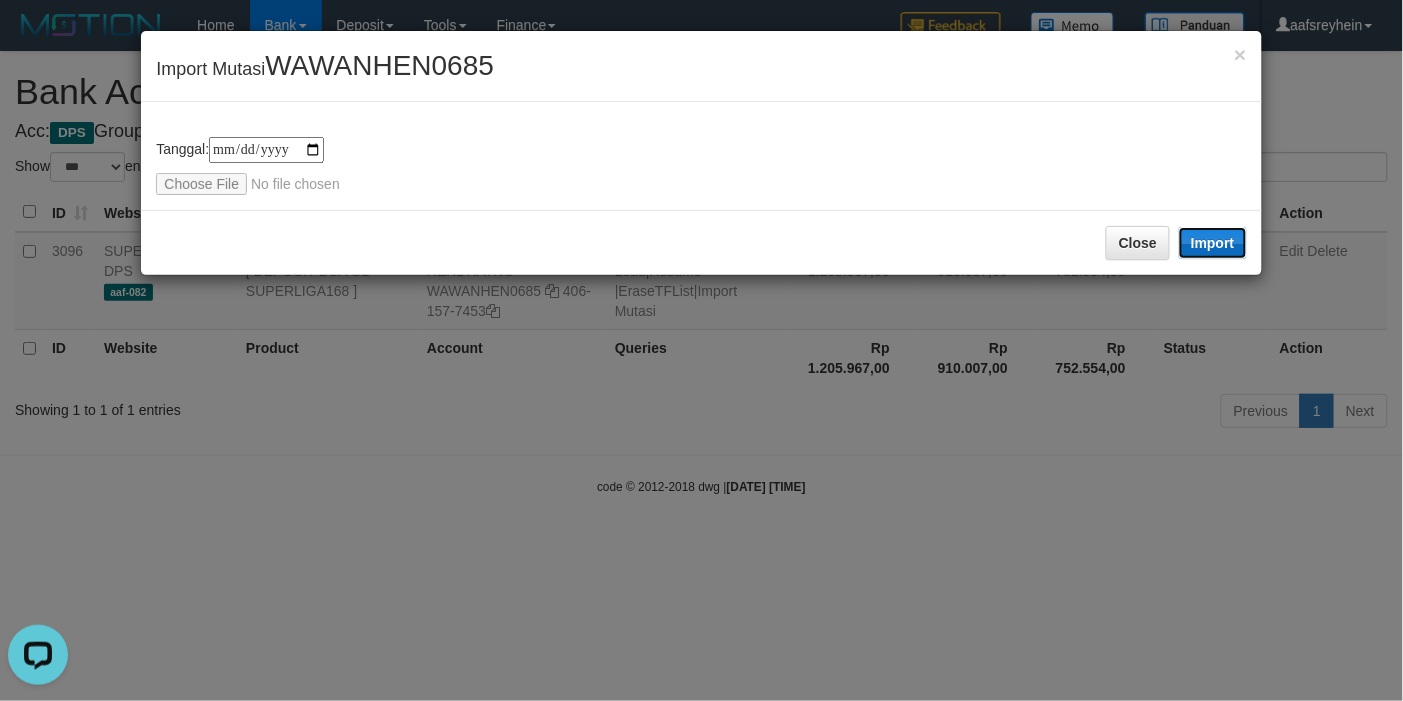 click on "Import" at bounding box center (1213, 243) 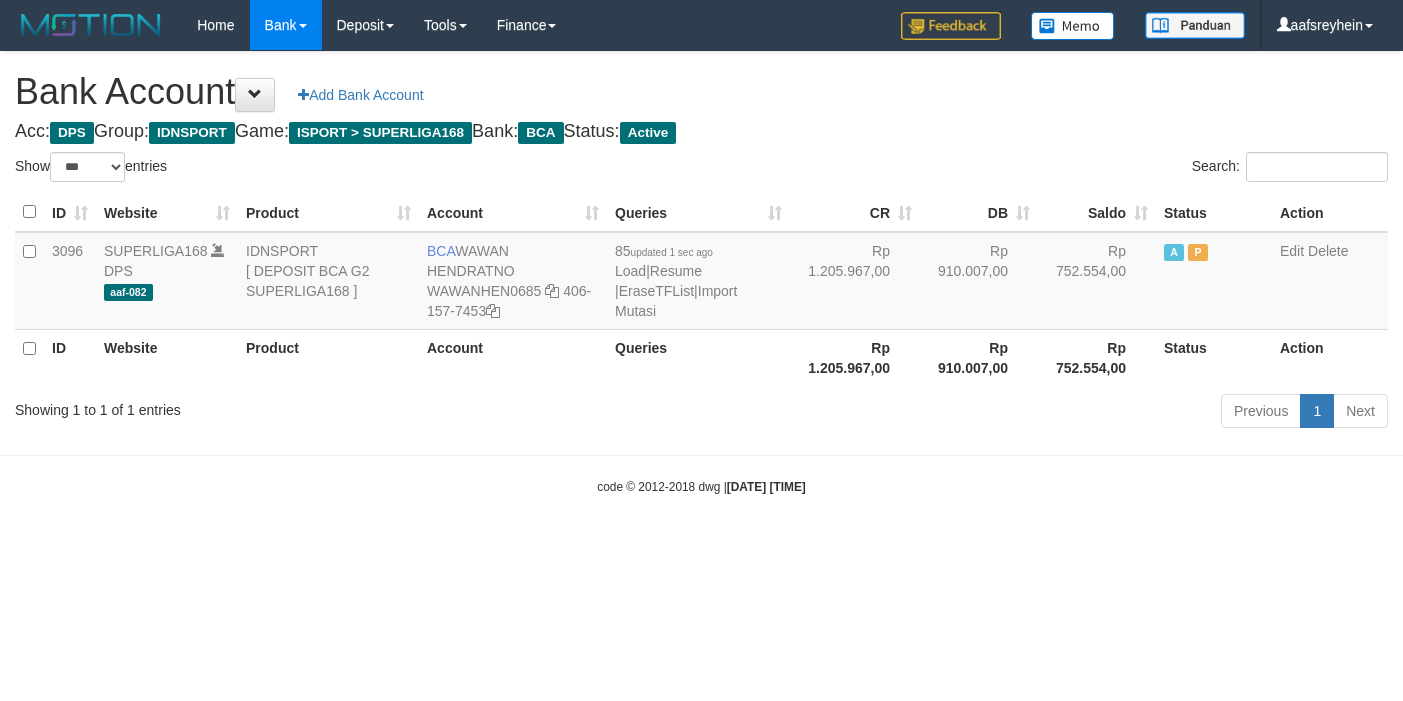 select on "***" 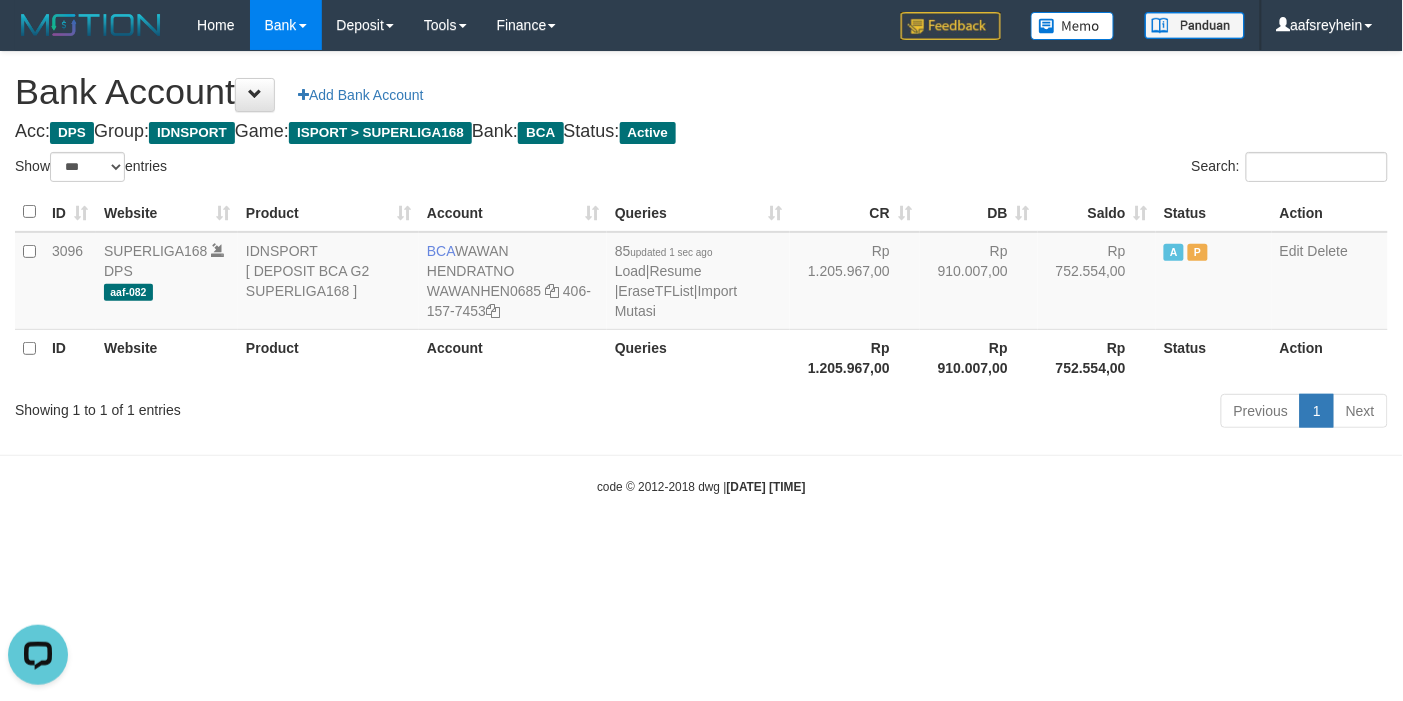 scroll, scrollTop: 0, scrollLeft: 0, axis: both 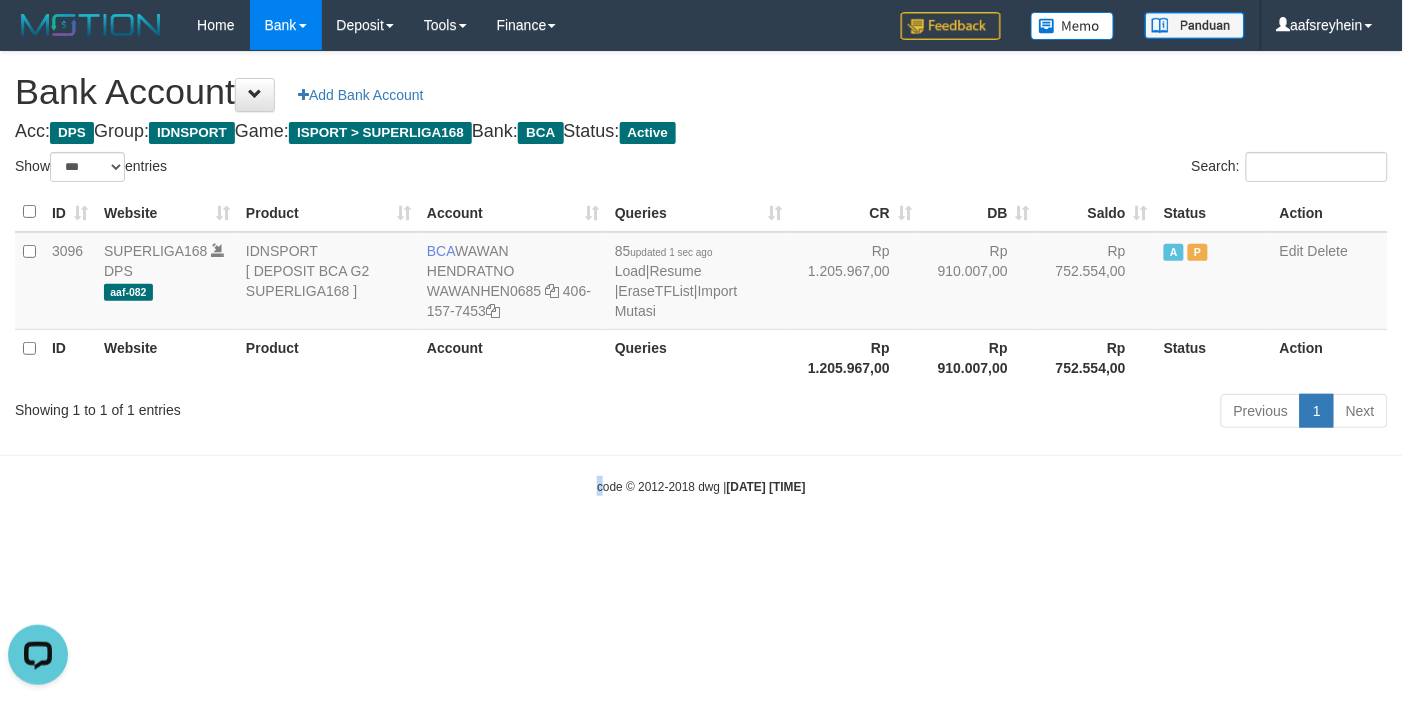 drag, startPoint x: 578, startPoint y: 501, endPoint x: 598, endPoint y: 500, distance: 20.024984 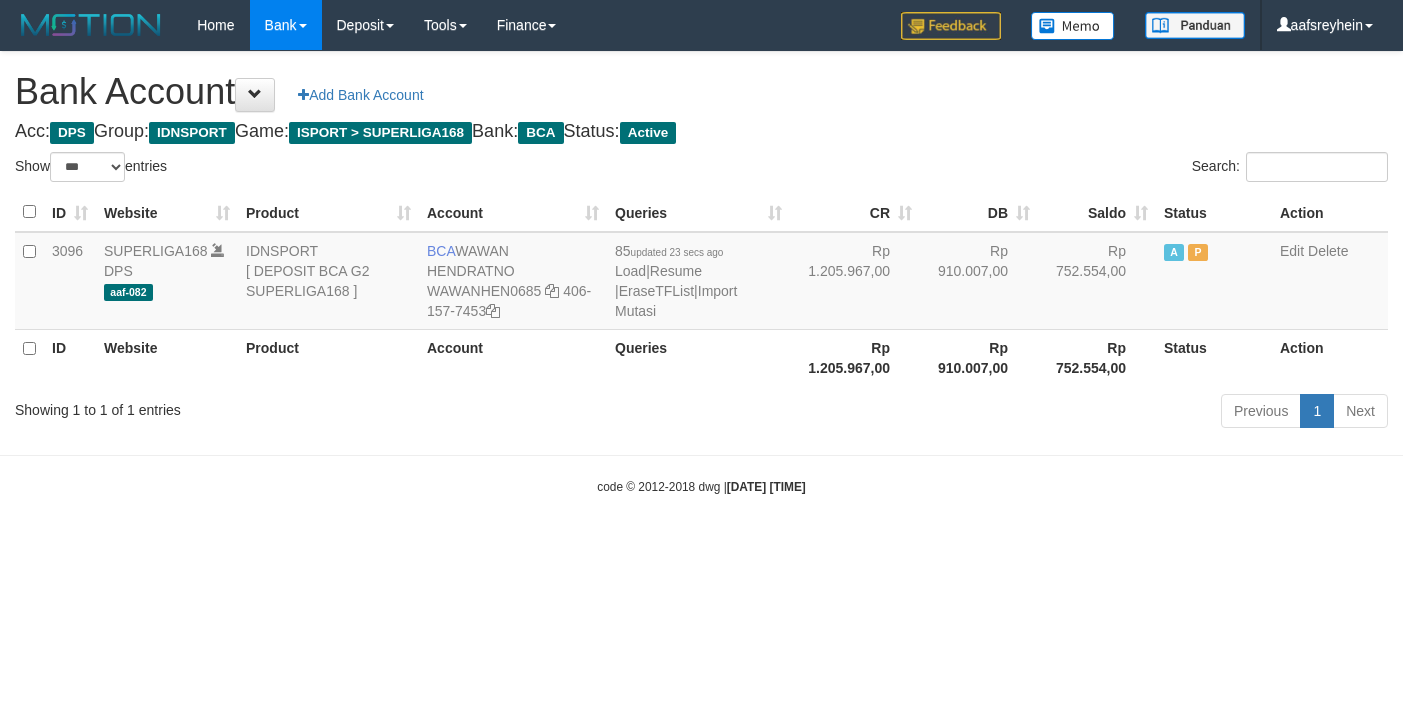 select on "***" 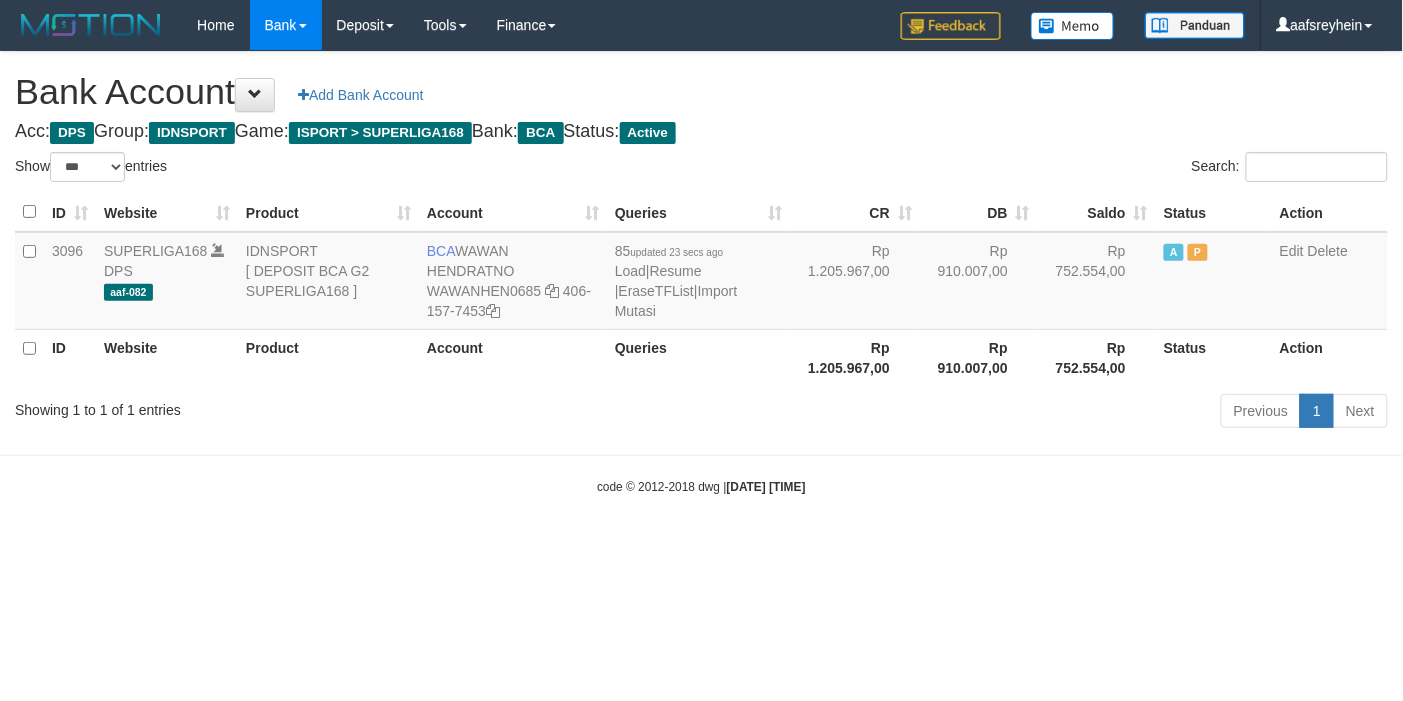click on "Toggle navigation
Home
Bank
Account List
Load
By Website
Group
[ISPORT]													SUPERLIGA168
By Load Group (DPS)
-" at bounding box center [701, 273] 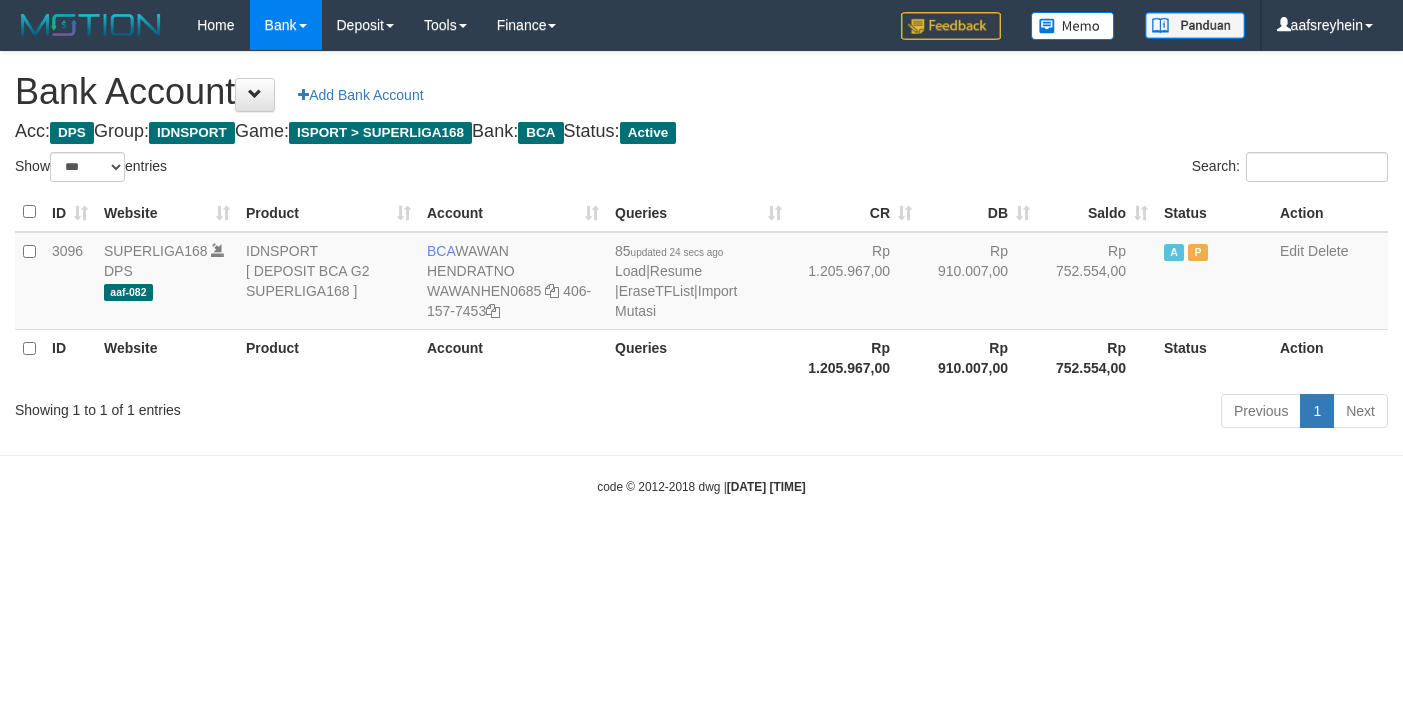 select on "***" 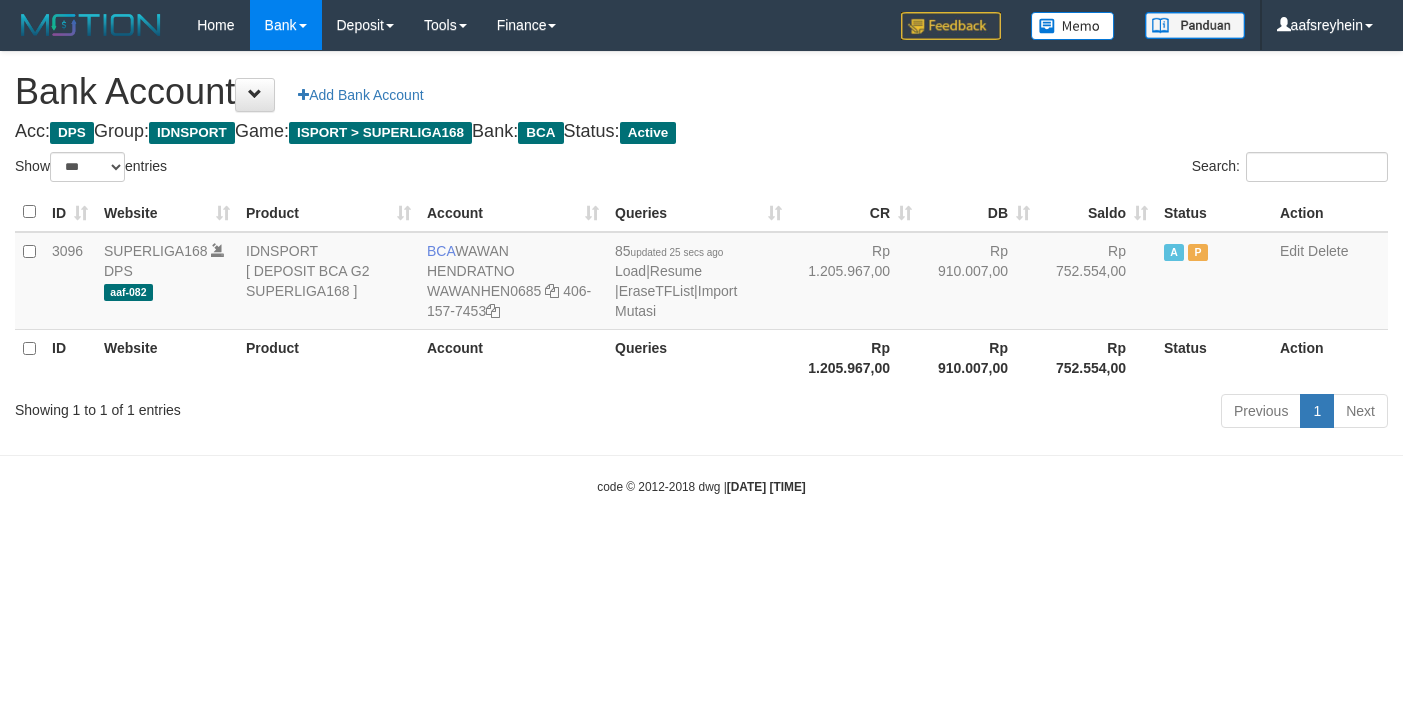 select on "***" 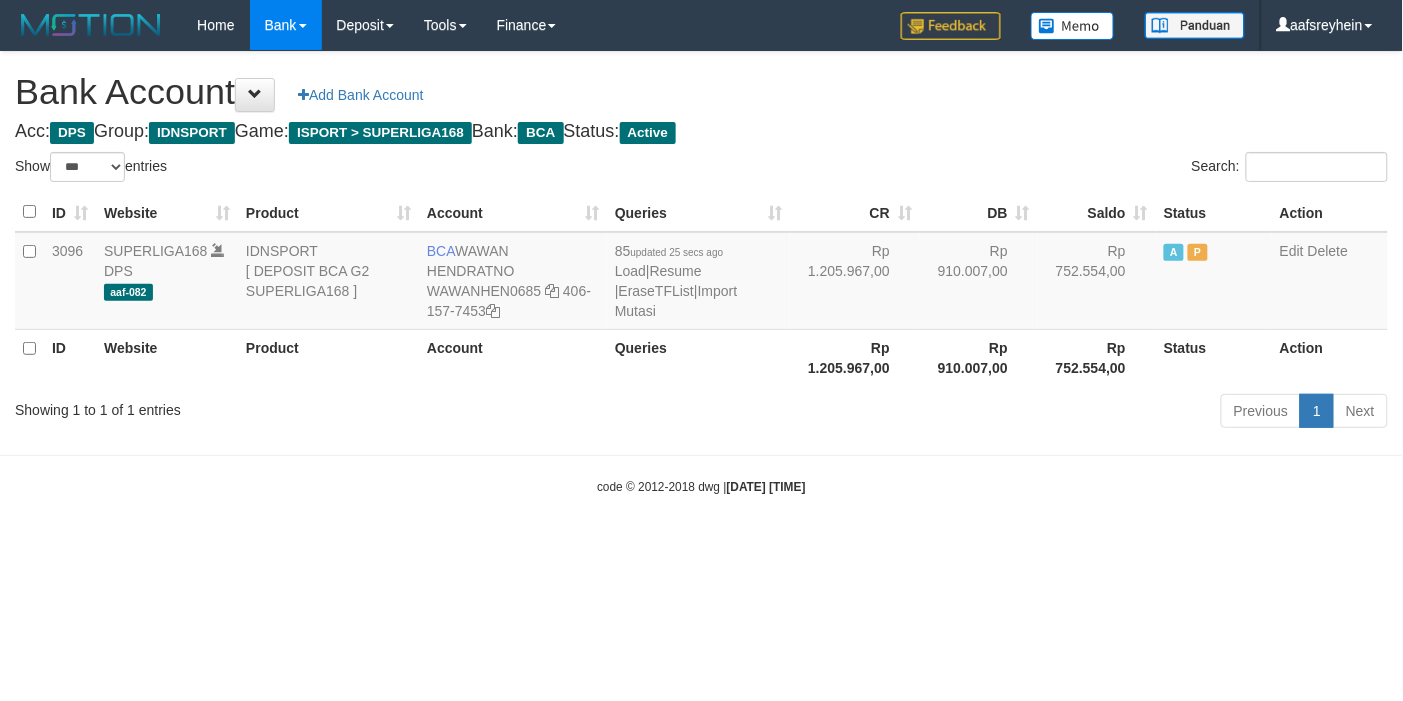 click on "Toggle navigation
Home
Bank
Account List
Load
By Website
Group
[ISPORT]													SUPERLIGA168
By Load Group (DPS)
-" at bounding box center [701, 273] 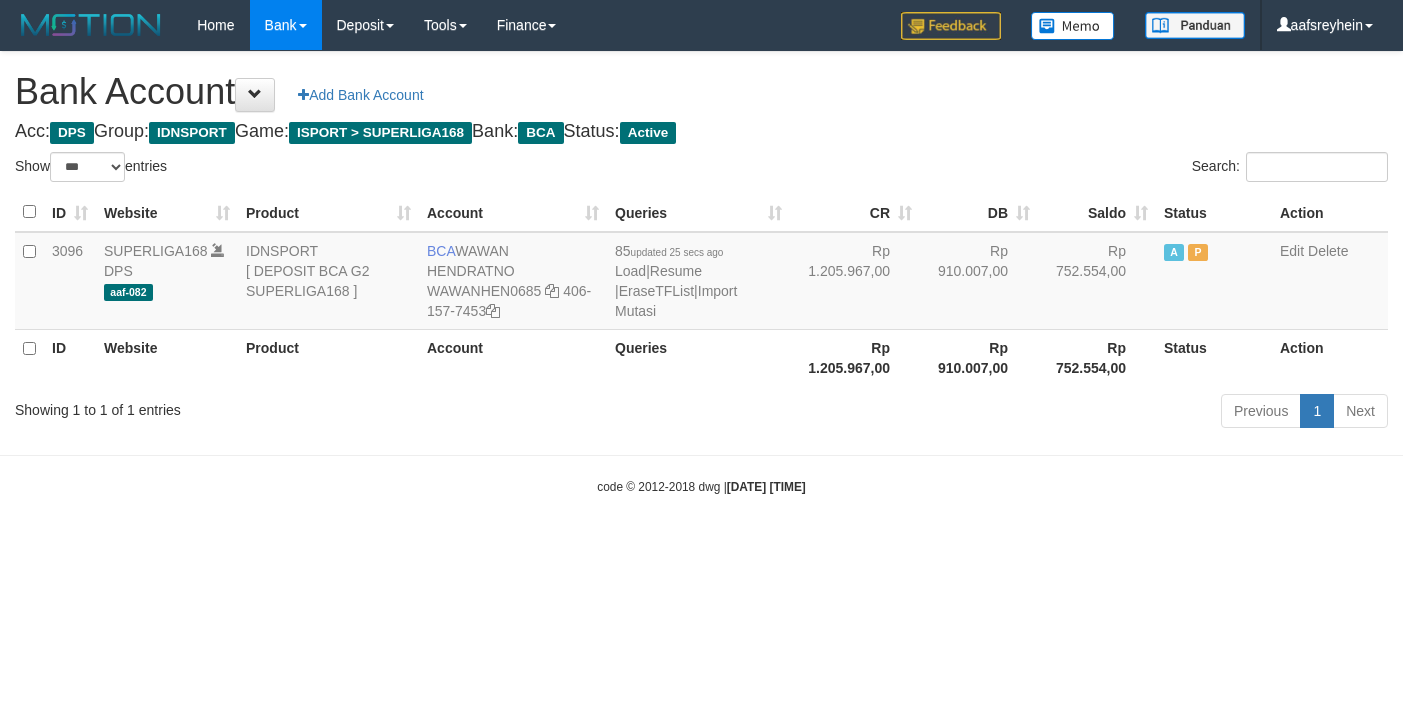 select on "***" 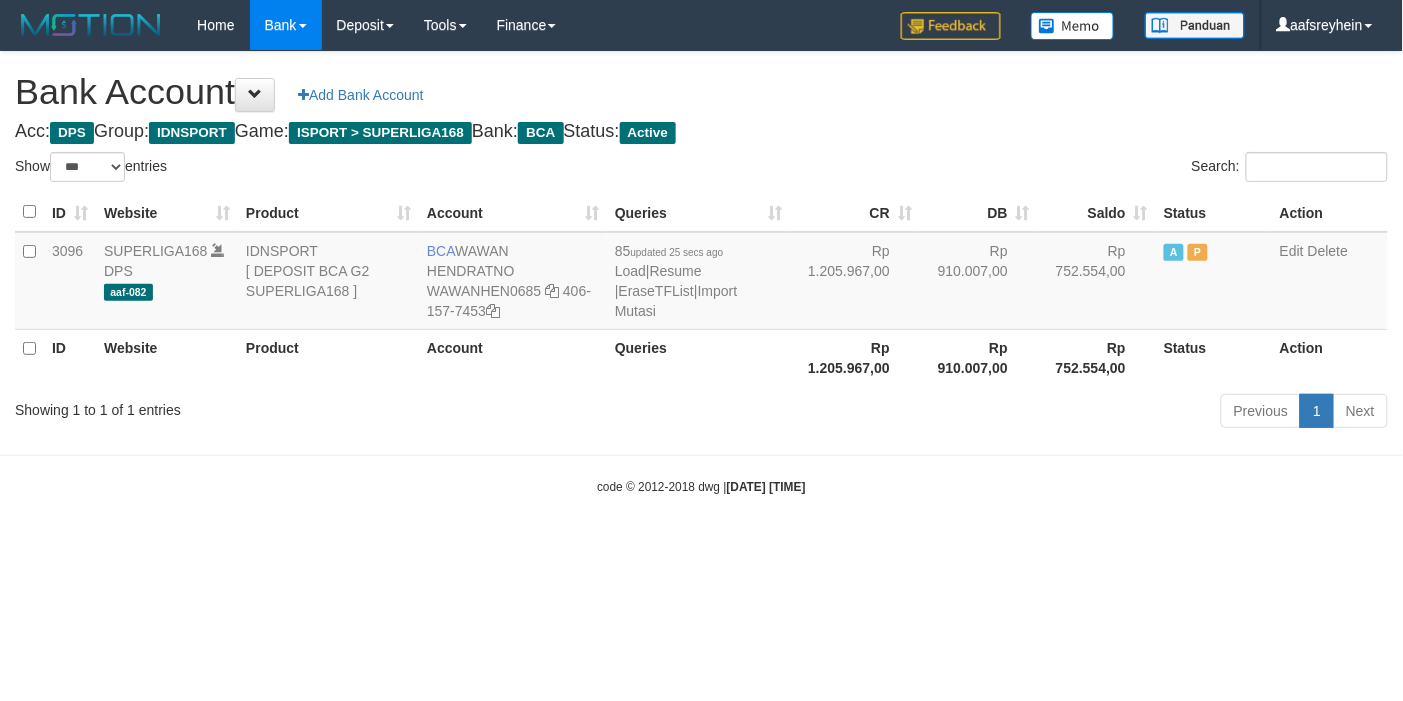 click on "Toggle navigation
Home
Bank
Account List
Load
By Website
Group
[ISPORT]													SUPERLIGA168
By Load Group (DPS)
-" at bounding box center [701, 273] 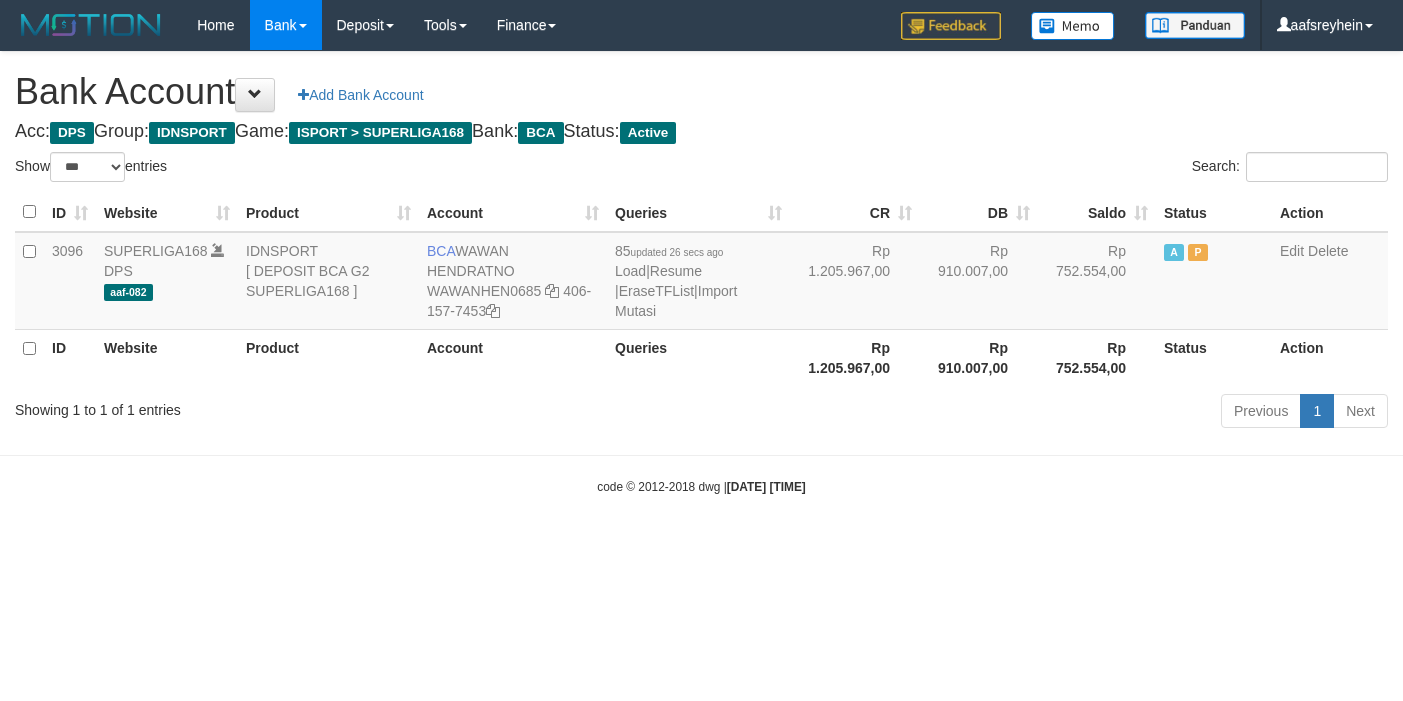 select on "***" 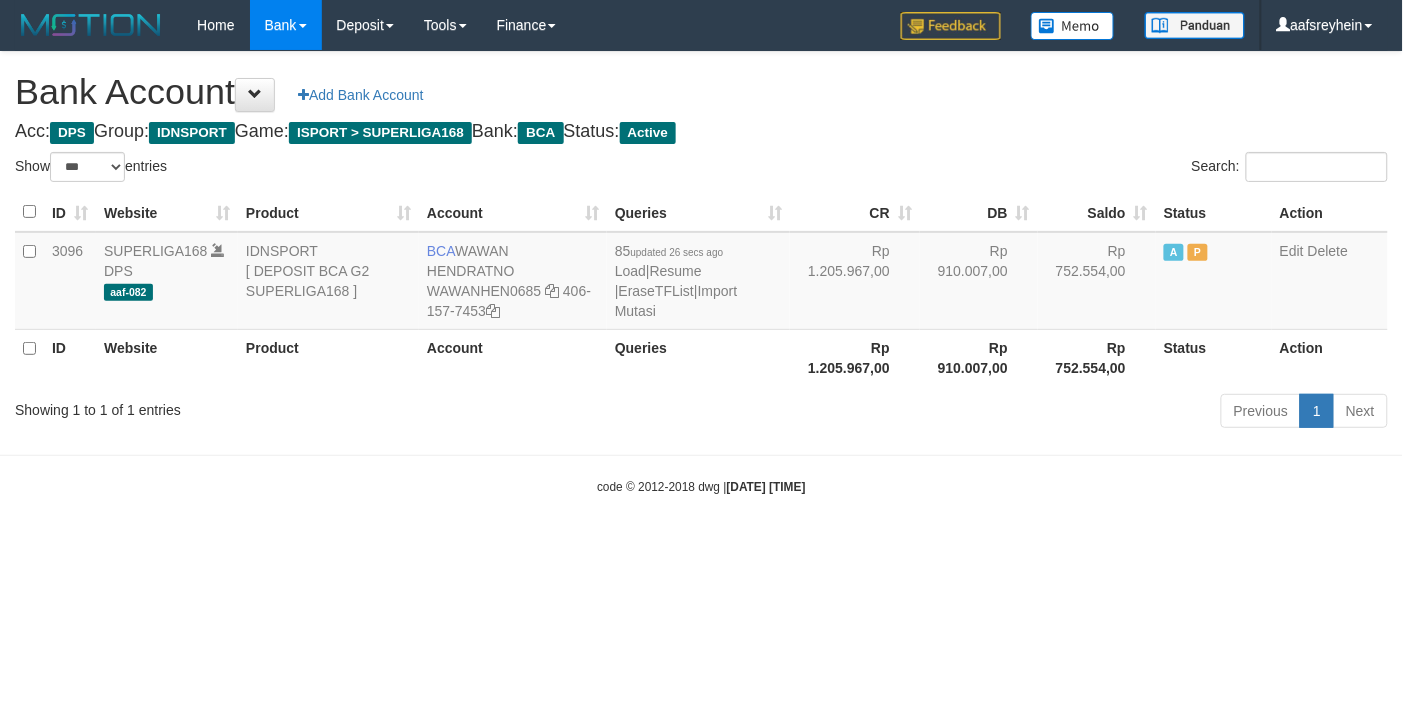 click on "Toggle navigation
Home
Bank
Account List
Load
By Website
Group
[ISPORT]													SUPERLIGA168
By Load Group (DPS)
-" at bounding box center (701, 273) 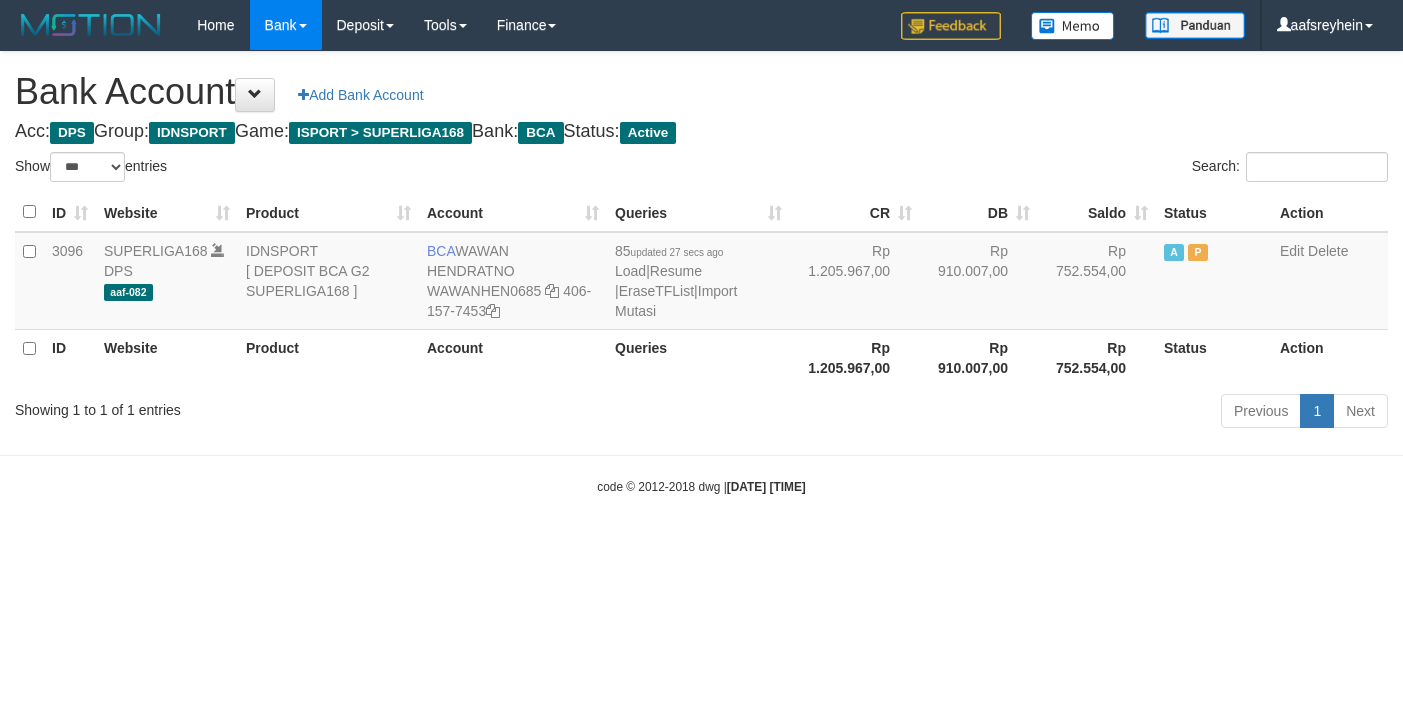 select on "***" 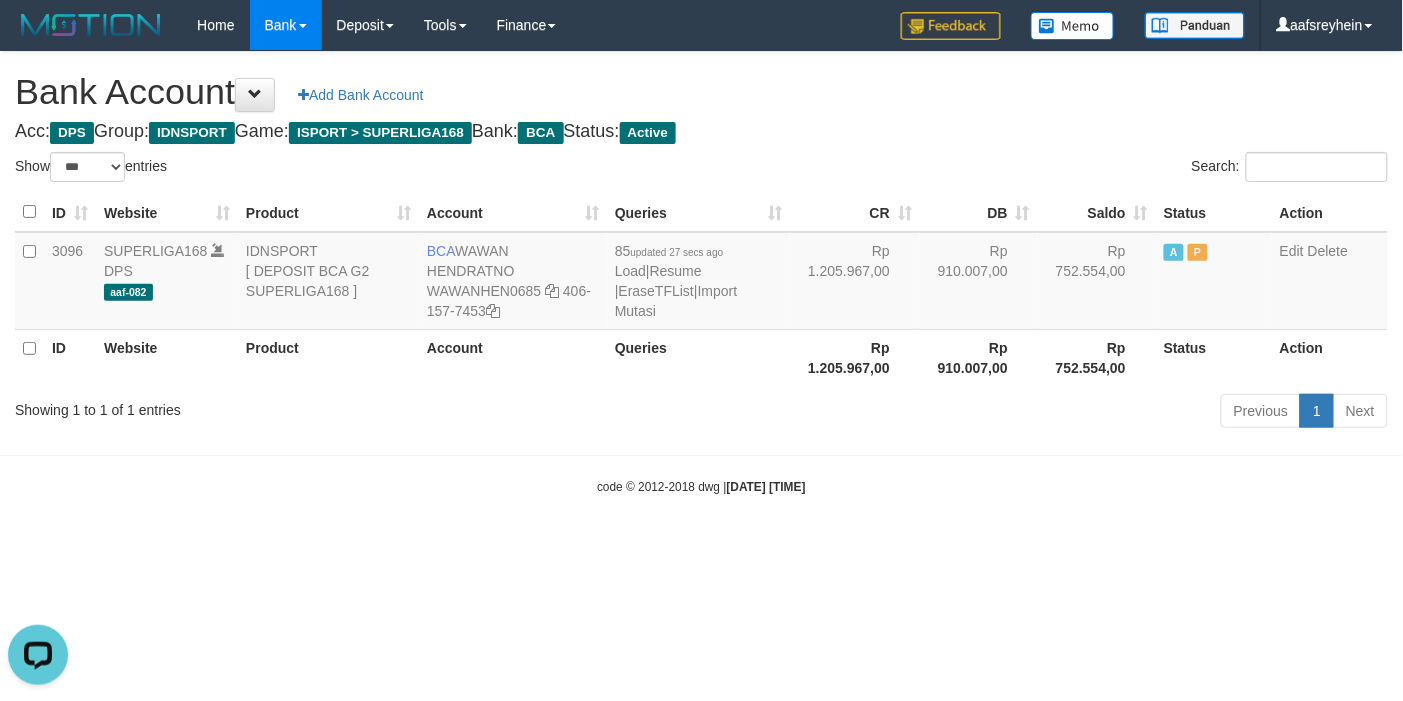 scroll, scrollTop: 0, scrollLeft: 0, axis: both 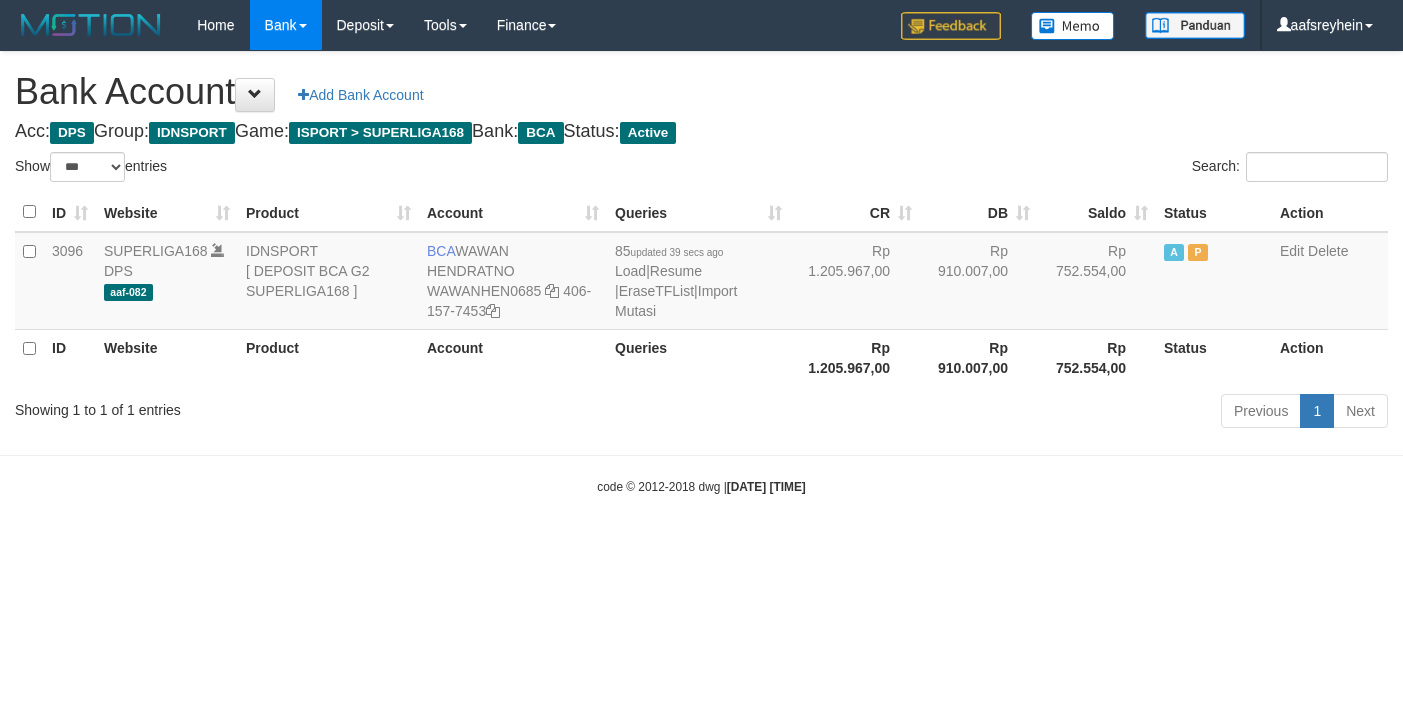 select on "***" 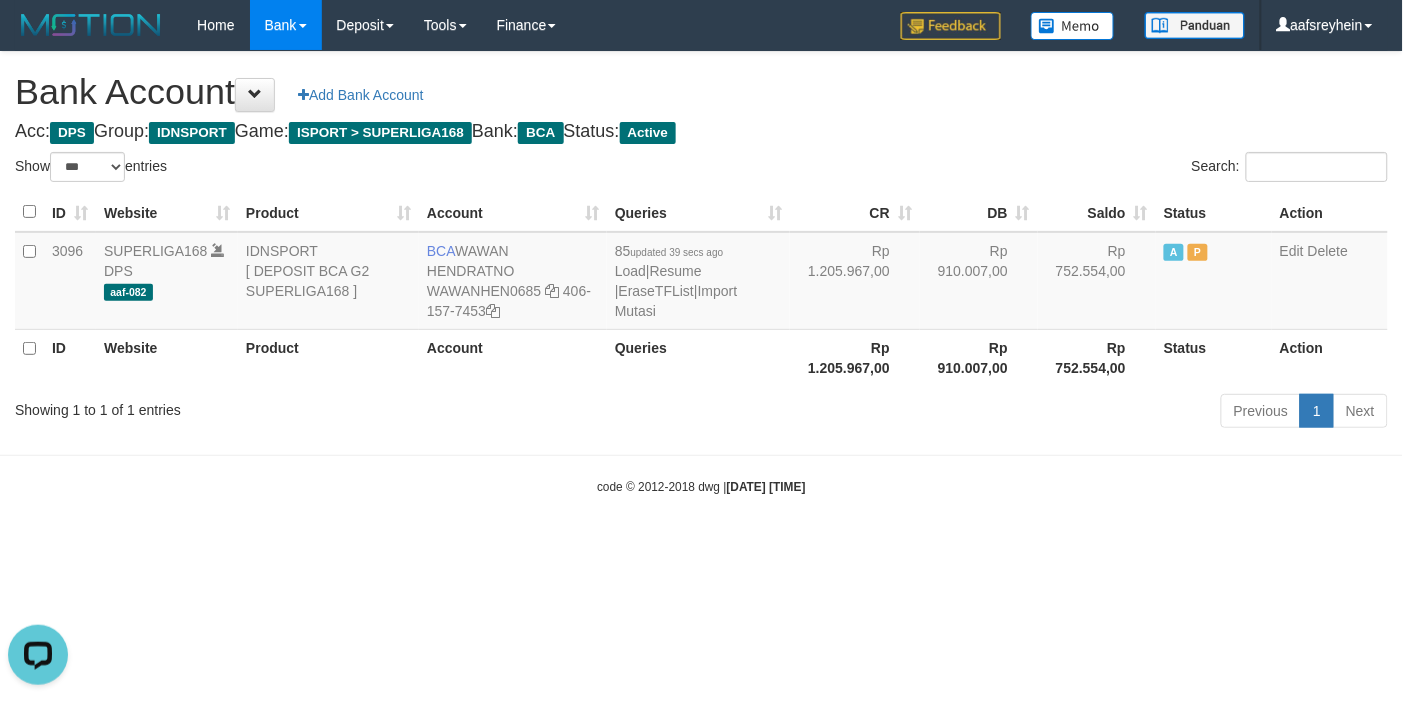 scroll, scrollTop: 0, scrollLeft: 0, axis: both 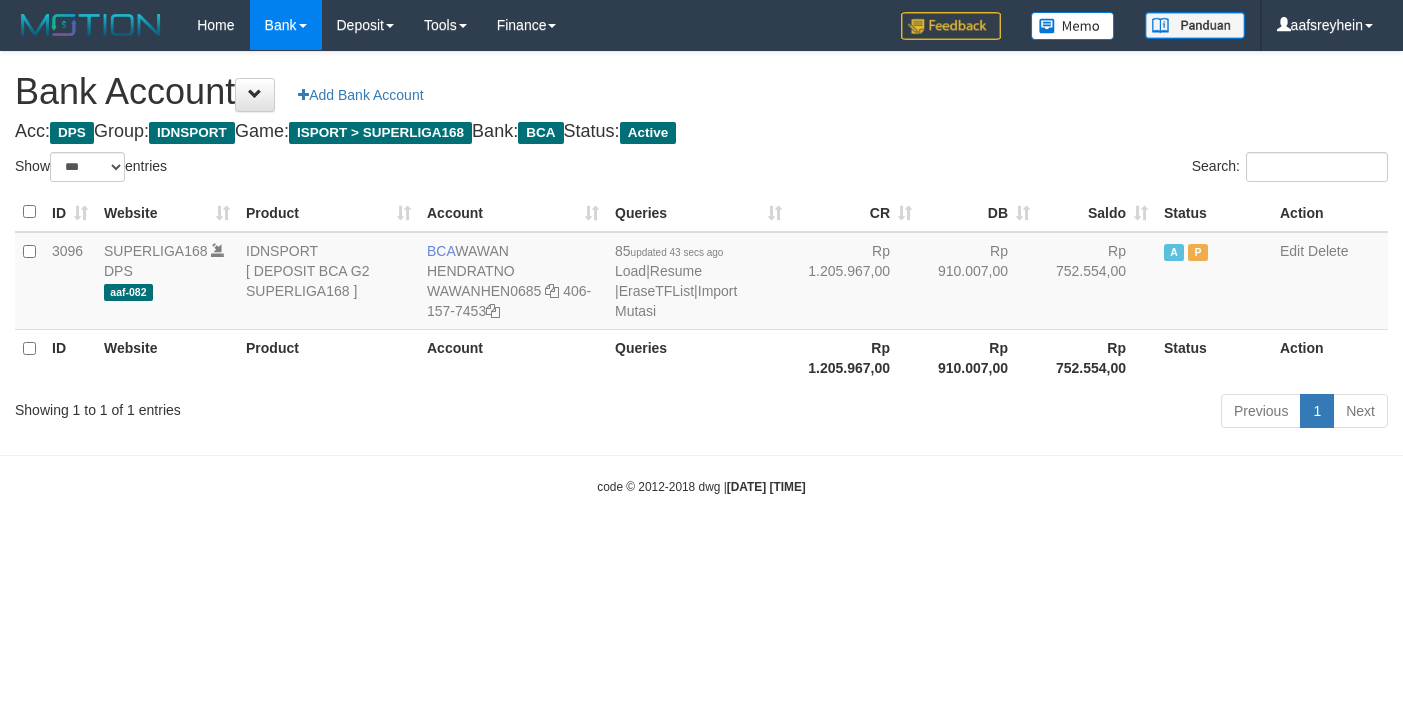 select on "***" 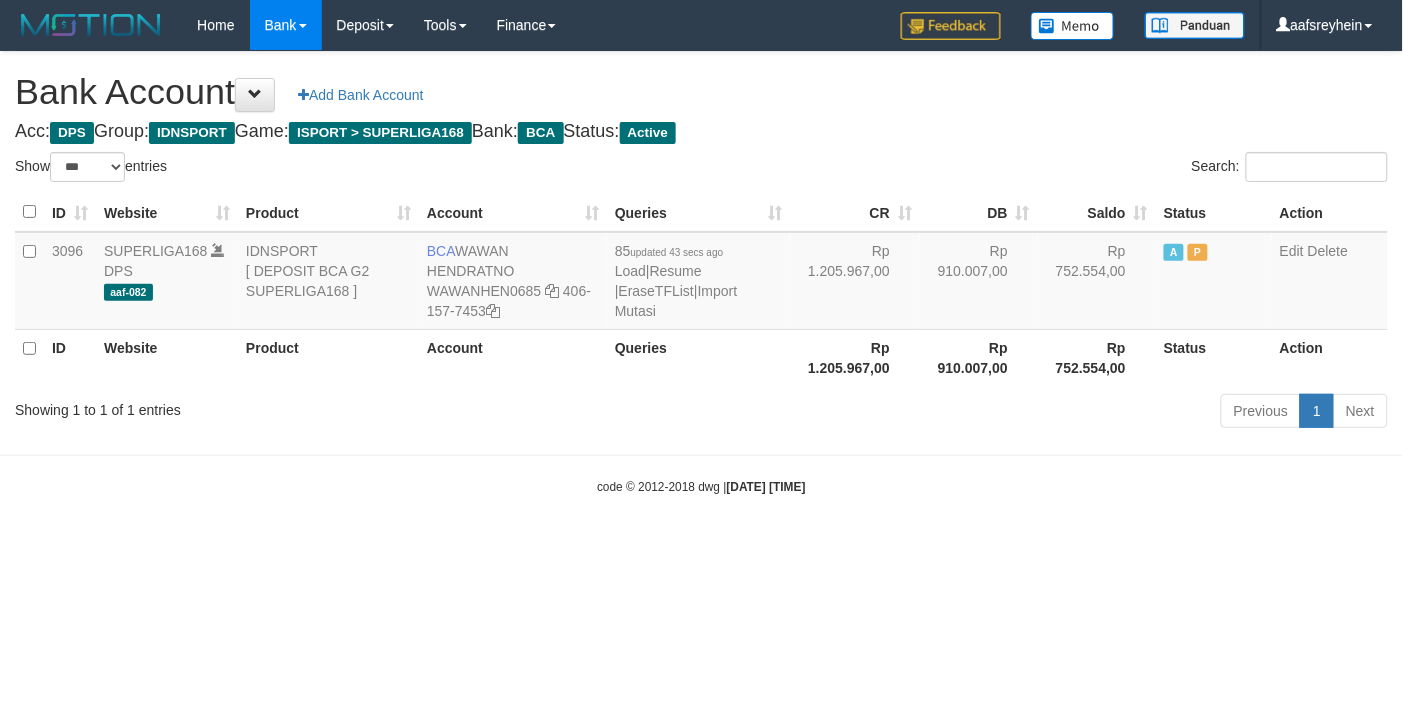 click on "Toggle navigation
Home
Bank
Account List
Load
By Website
Group
[ISPORT]													SUPERLIGA168
By Load Group (DPS)" at bounding box center (701, 273) 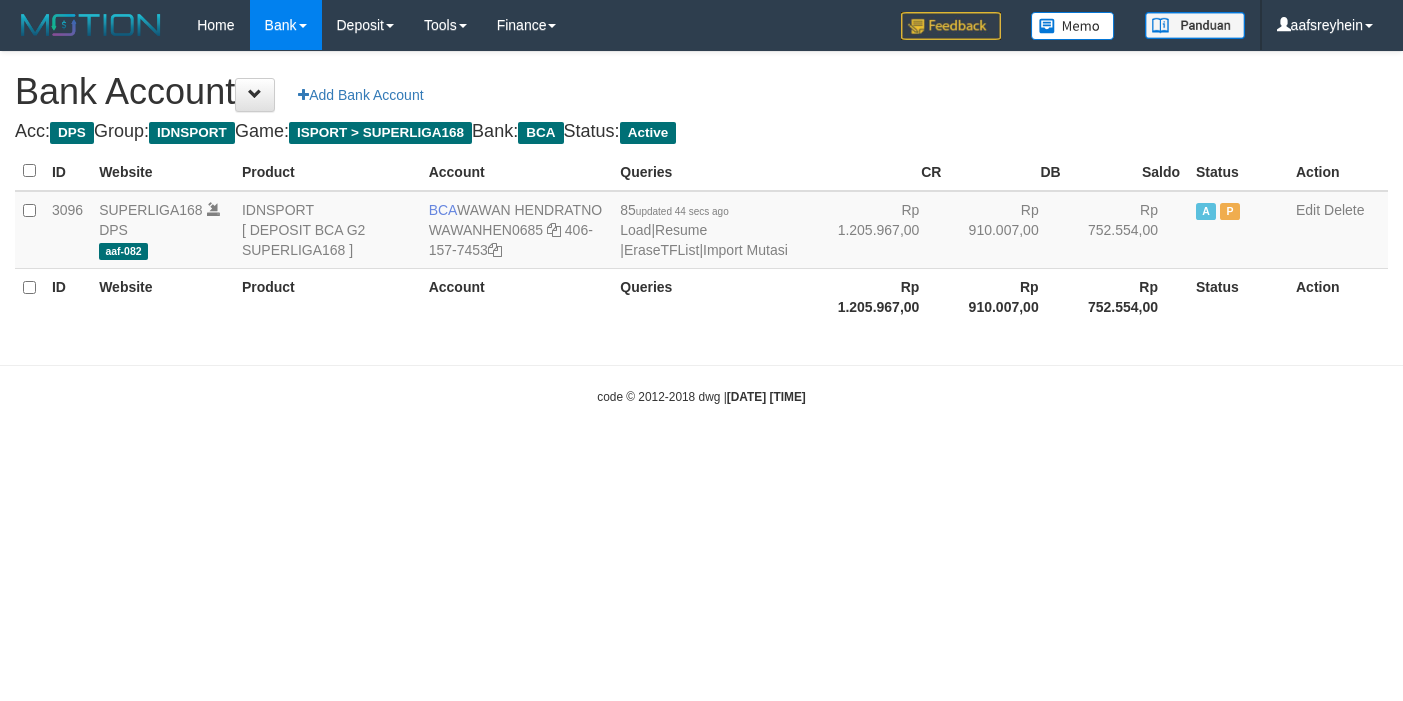 scroll, scrollTop: 0, scrollLeft: 0, axis: both 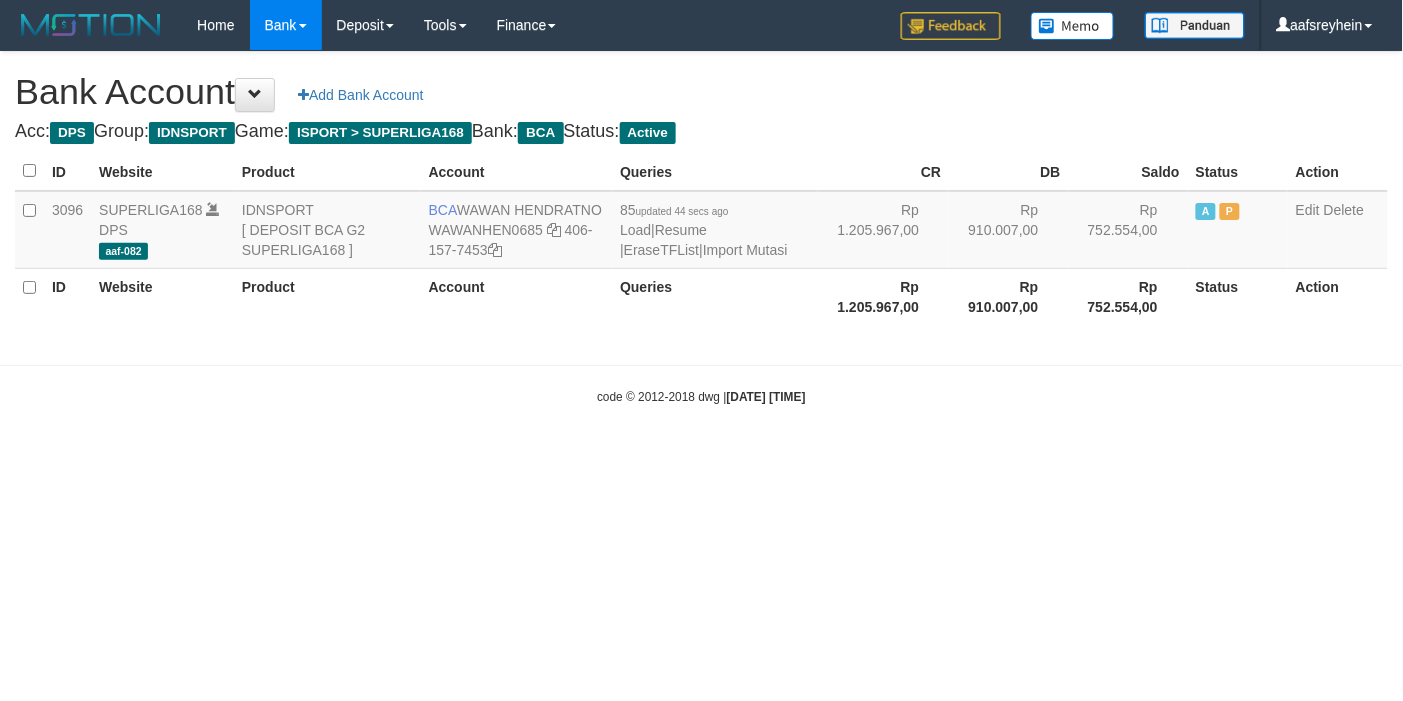 select on "***" 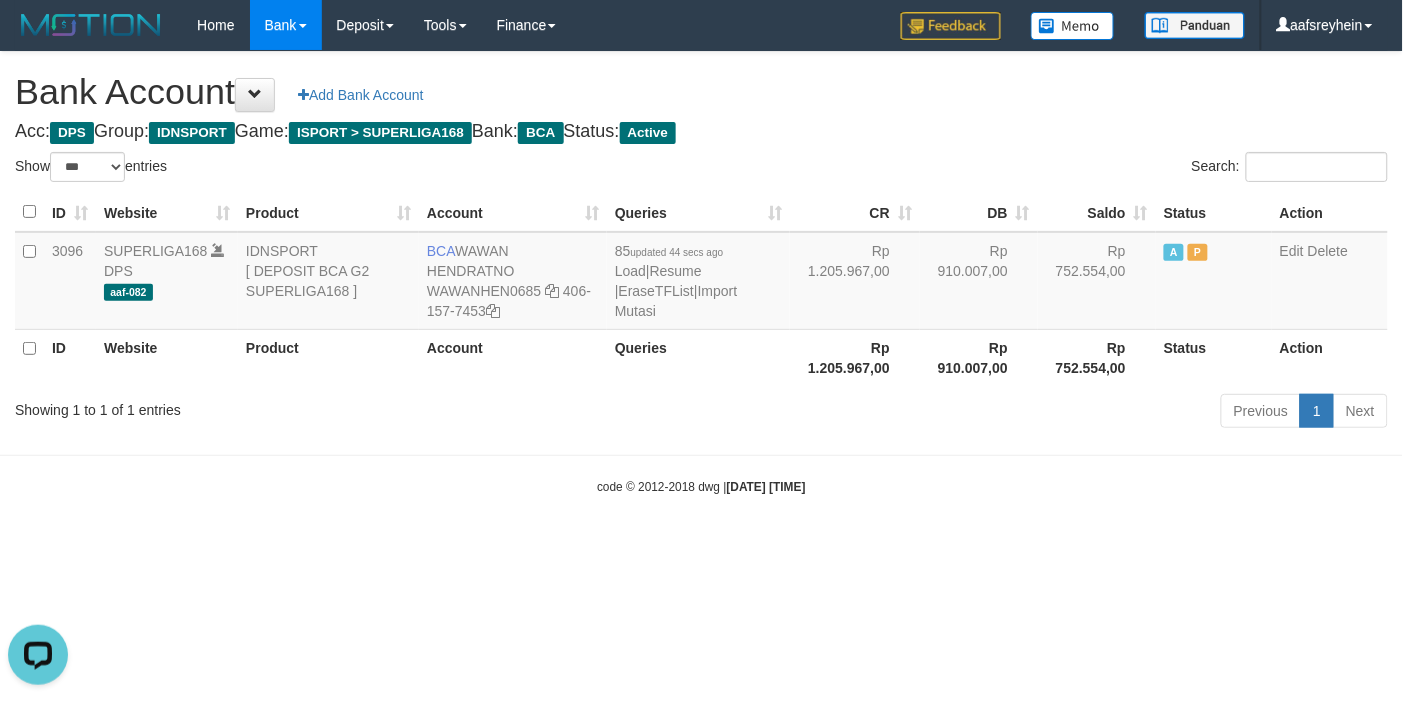scroll, scrollTop: 0, scrollLeft: 0, axis: both 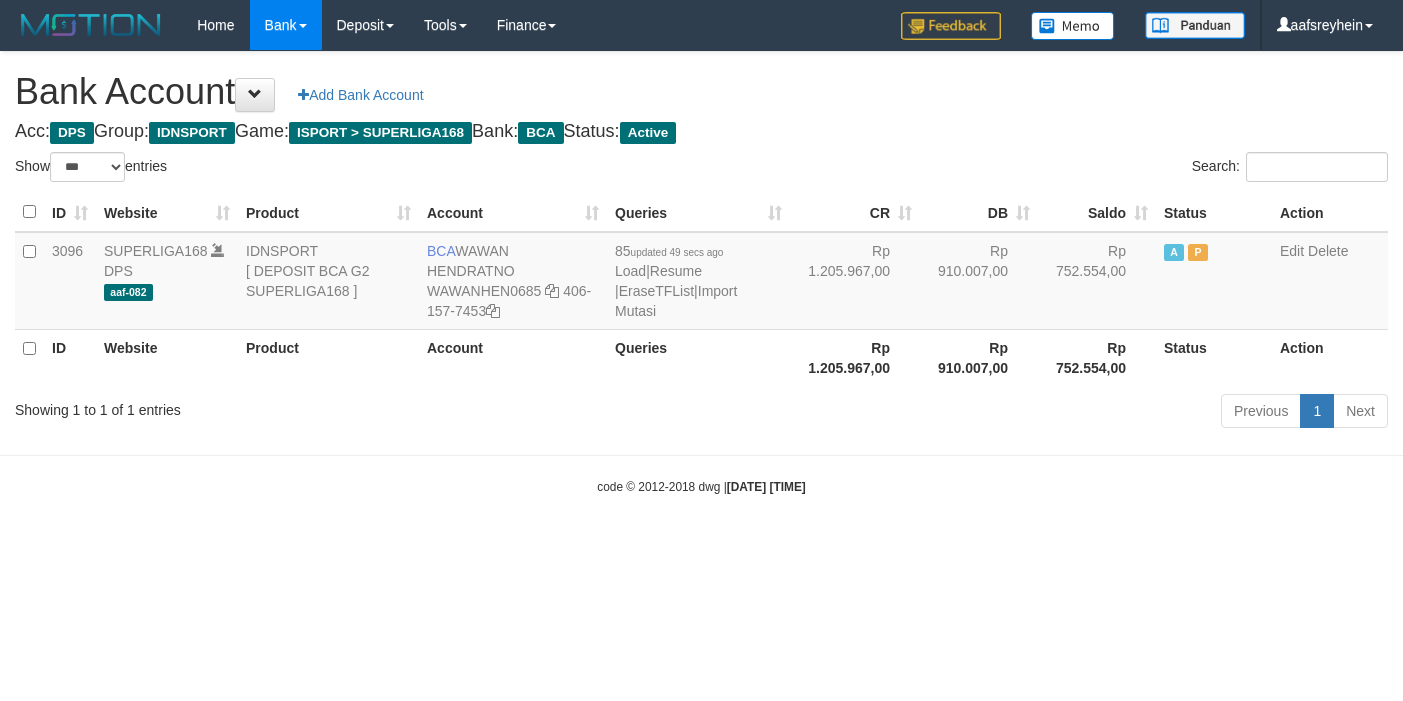 select on "***" 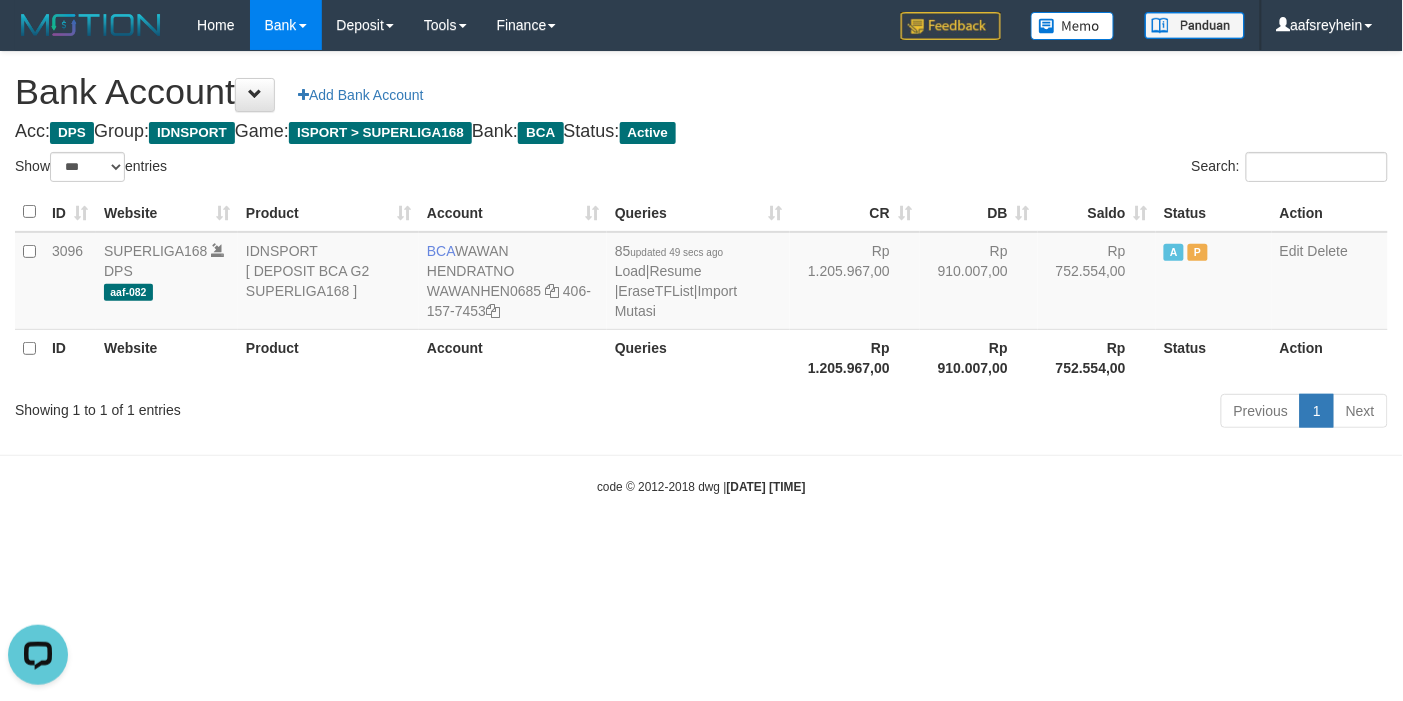scroll, scrollTop: 0, scrollLeft: 0, axis: both 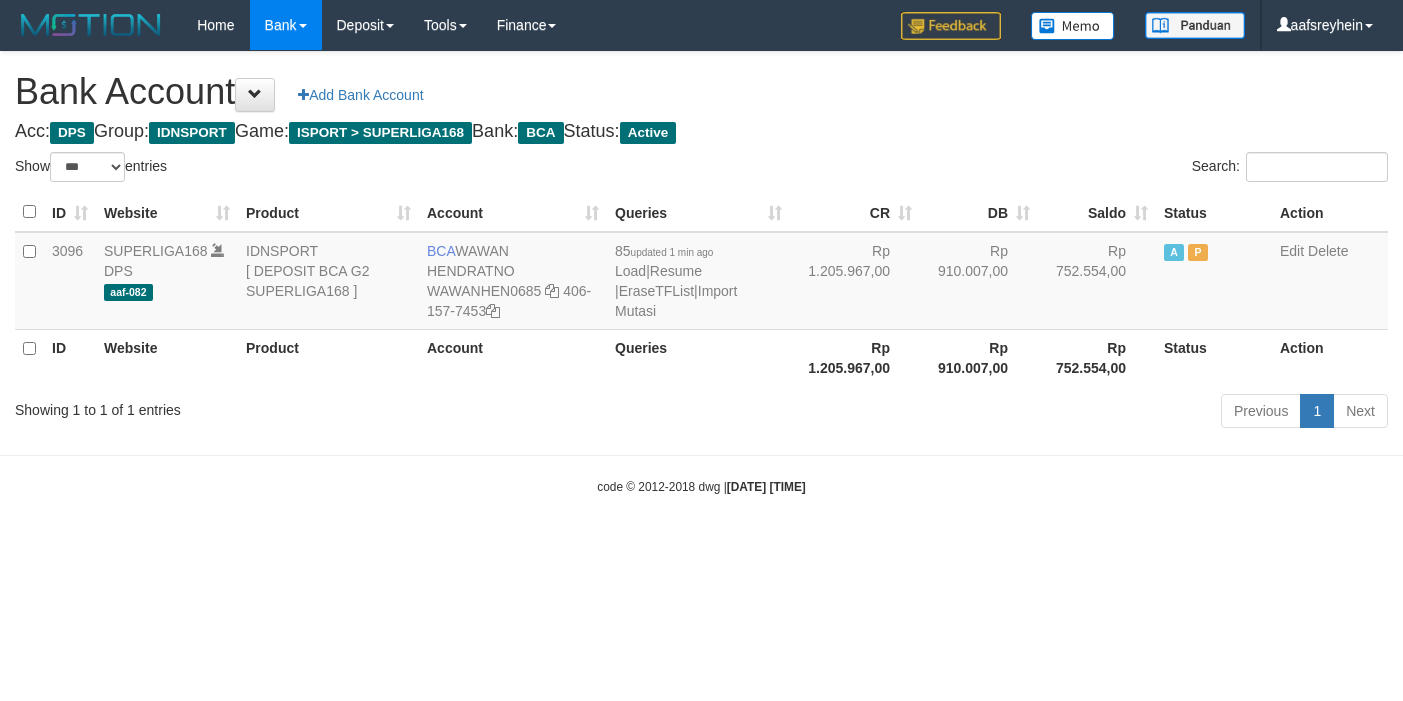 select on "***" 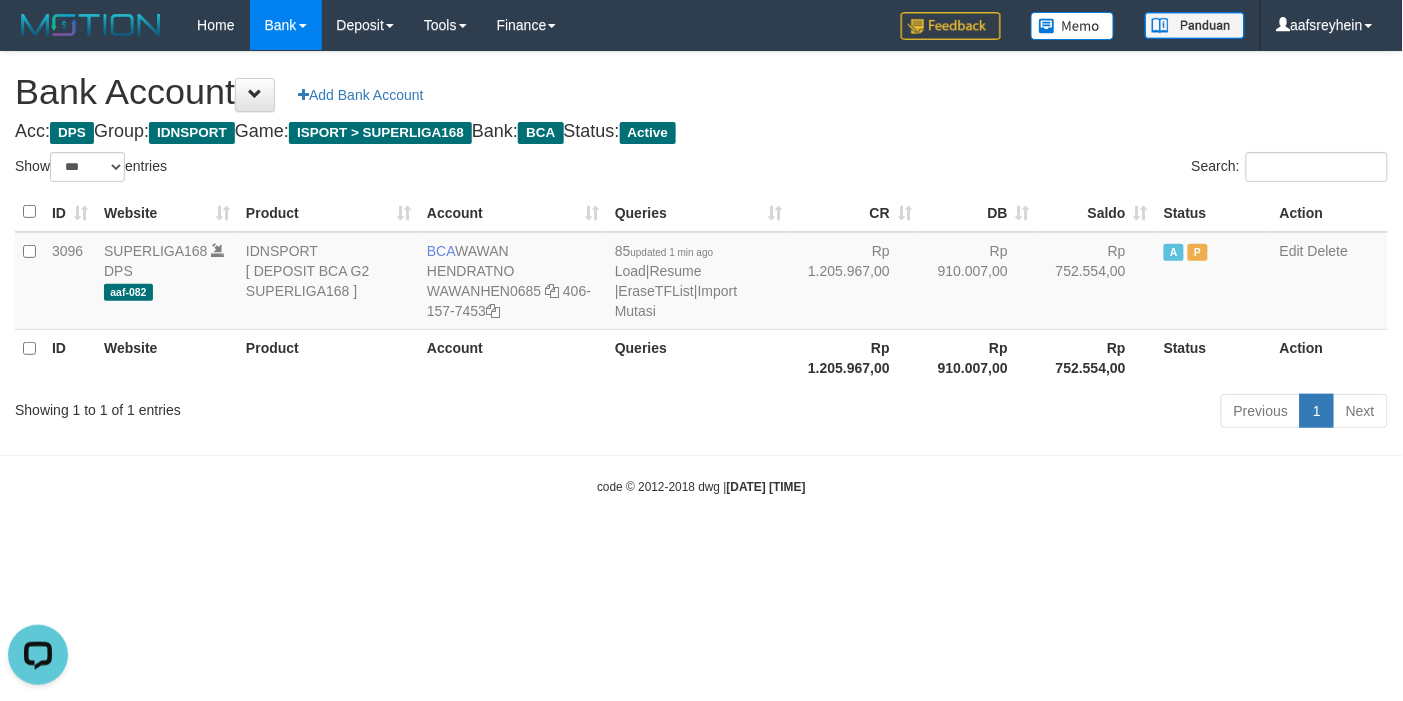 scroll, scrollTop: 0, scrollLeft: 0, axis: both 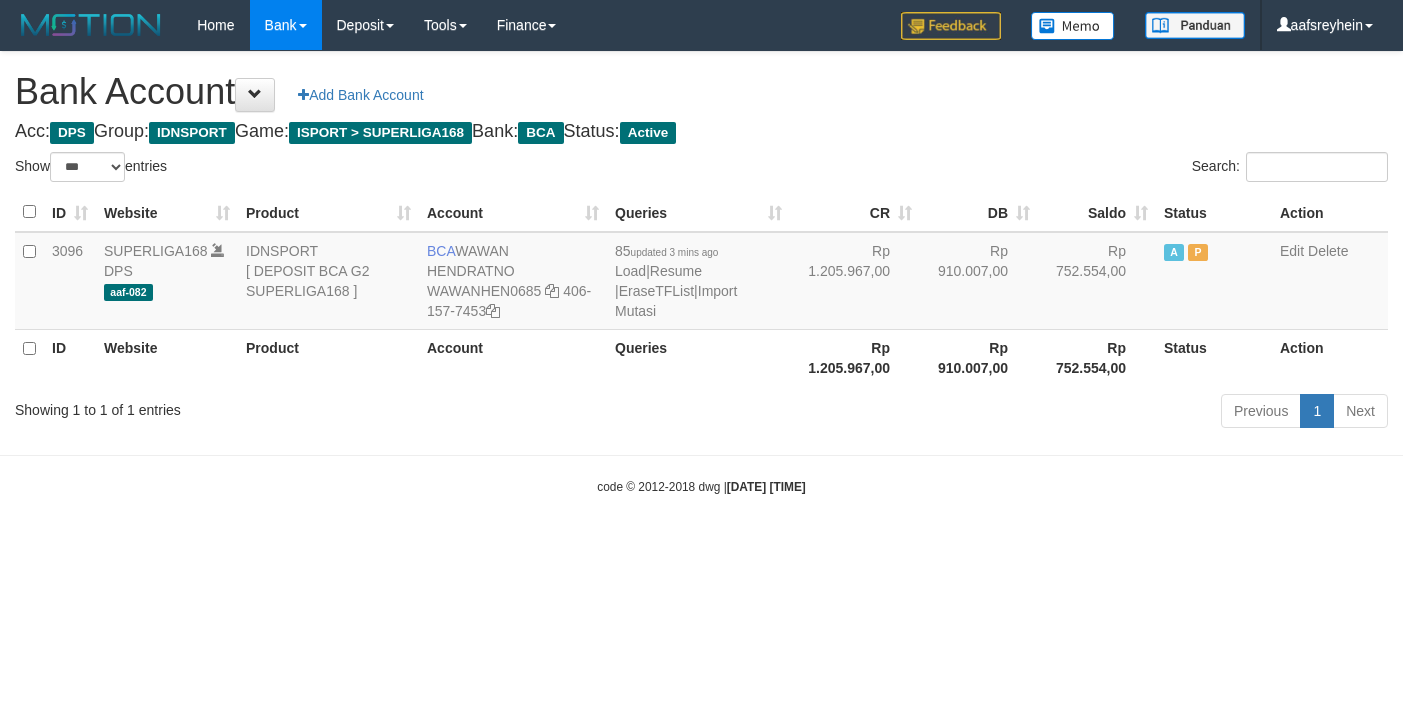 select on "***" 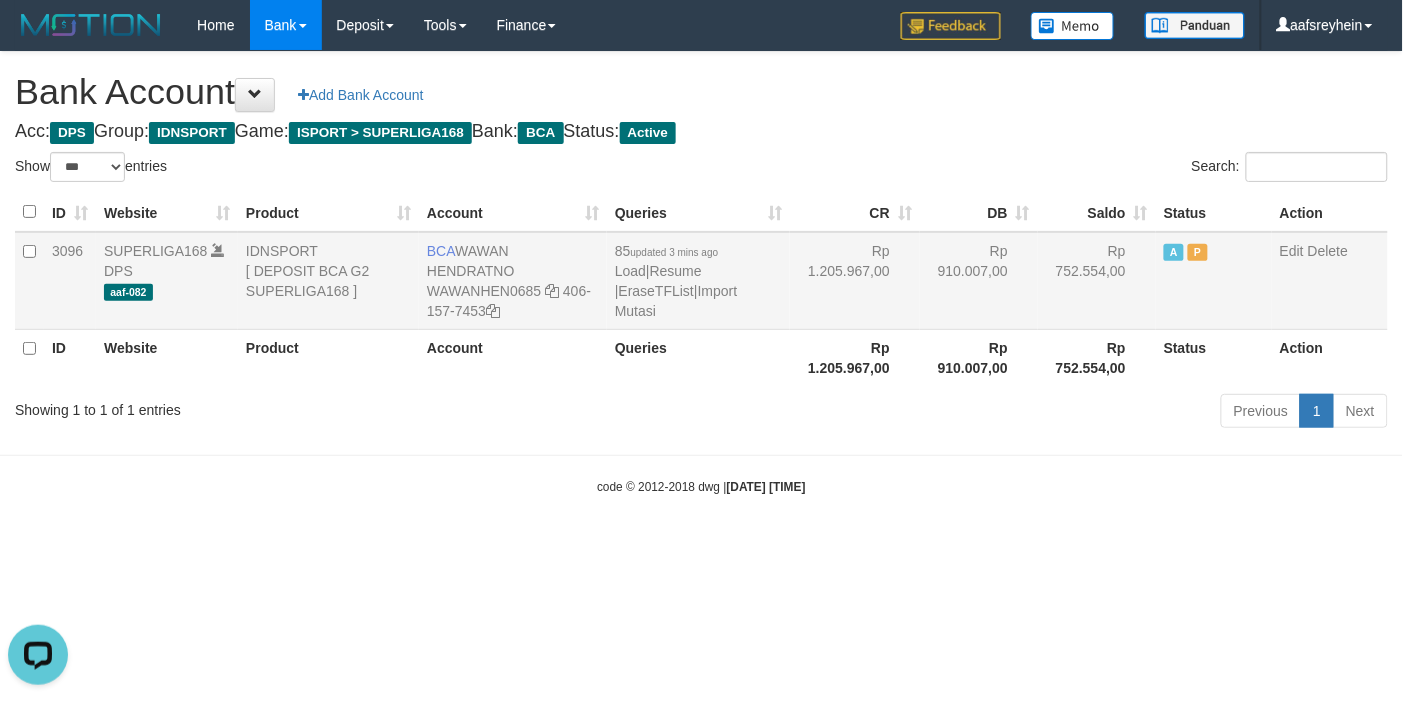 scroll, scrollTop: 0, scrollLeft: 0, axis: both 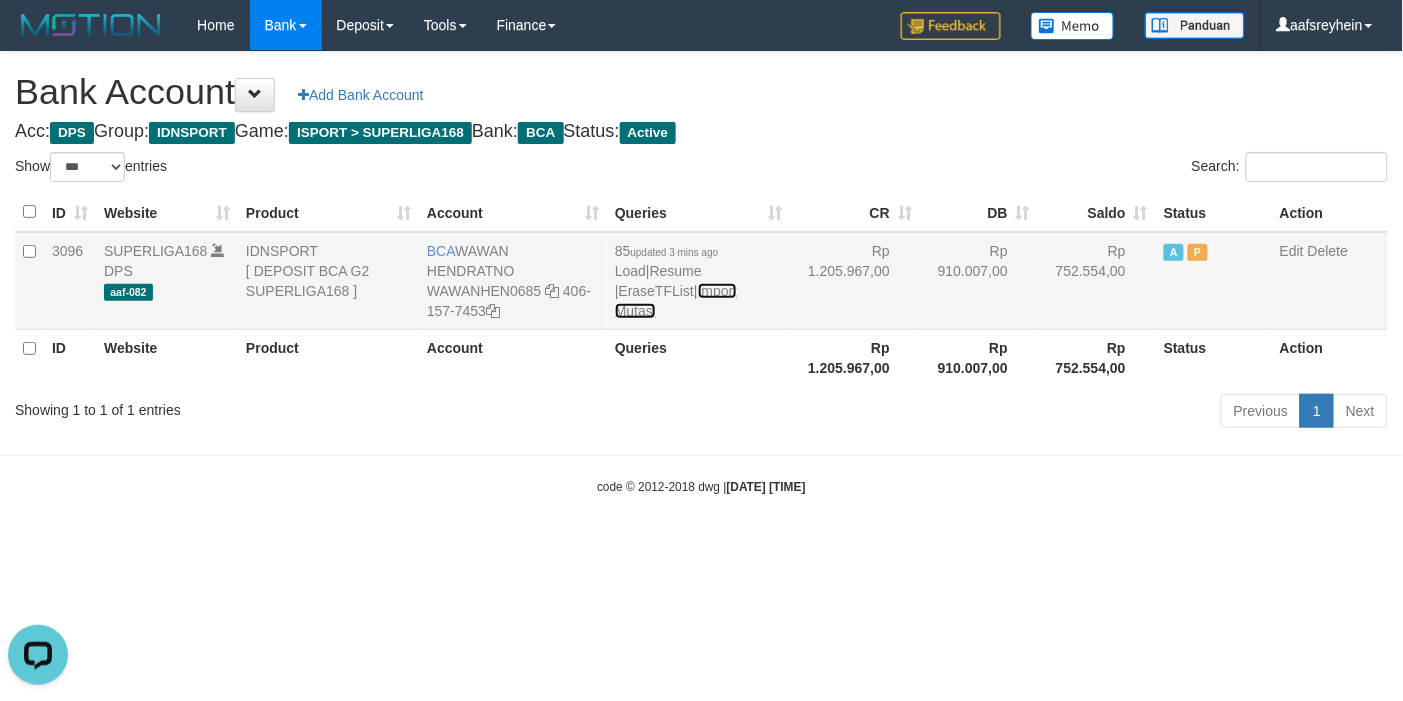 click on "Import Mutasi" at bounding box center (676, 301) 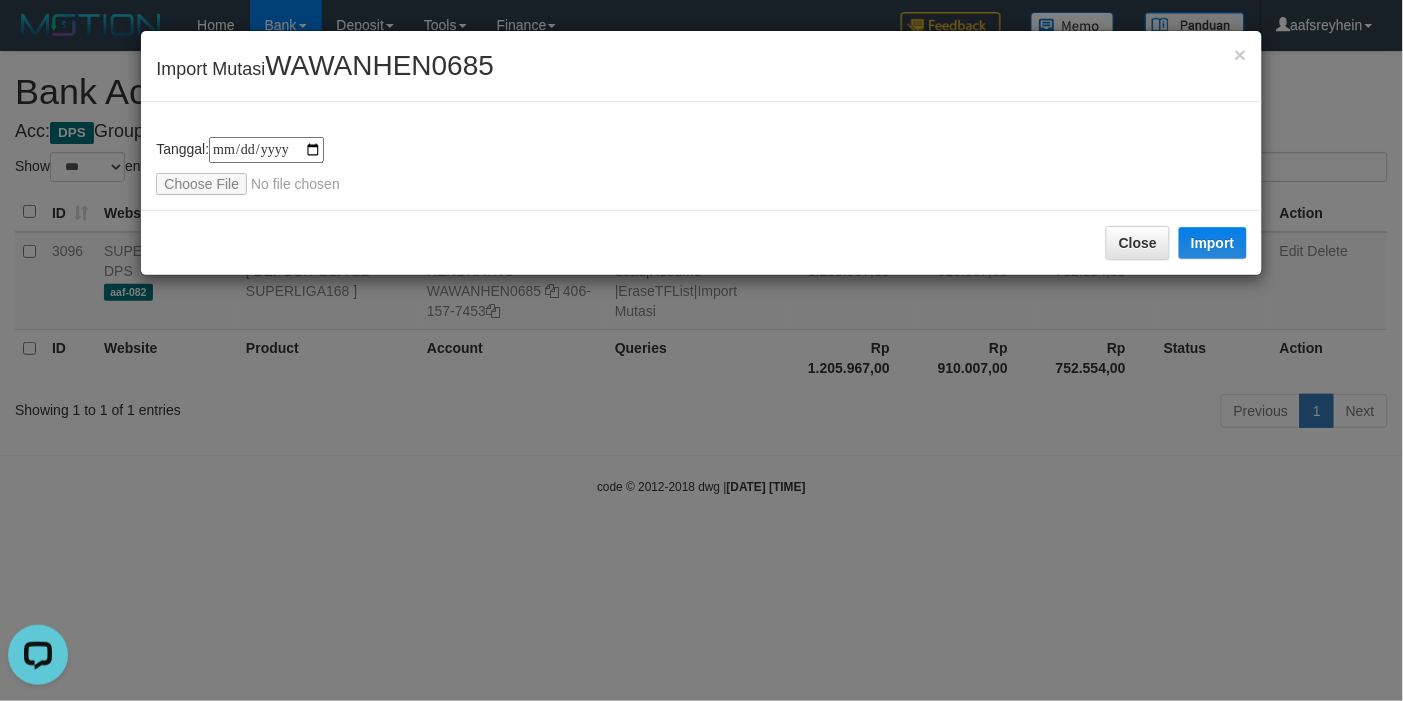 type on "**********" 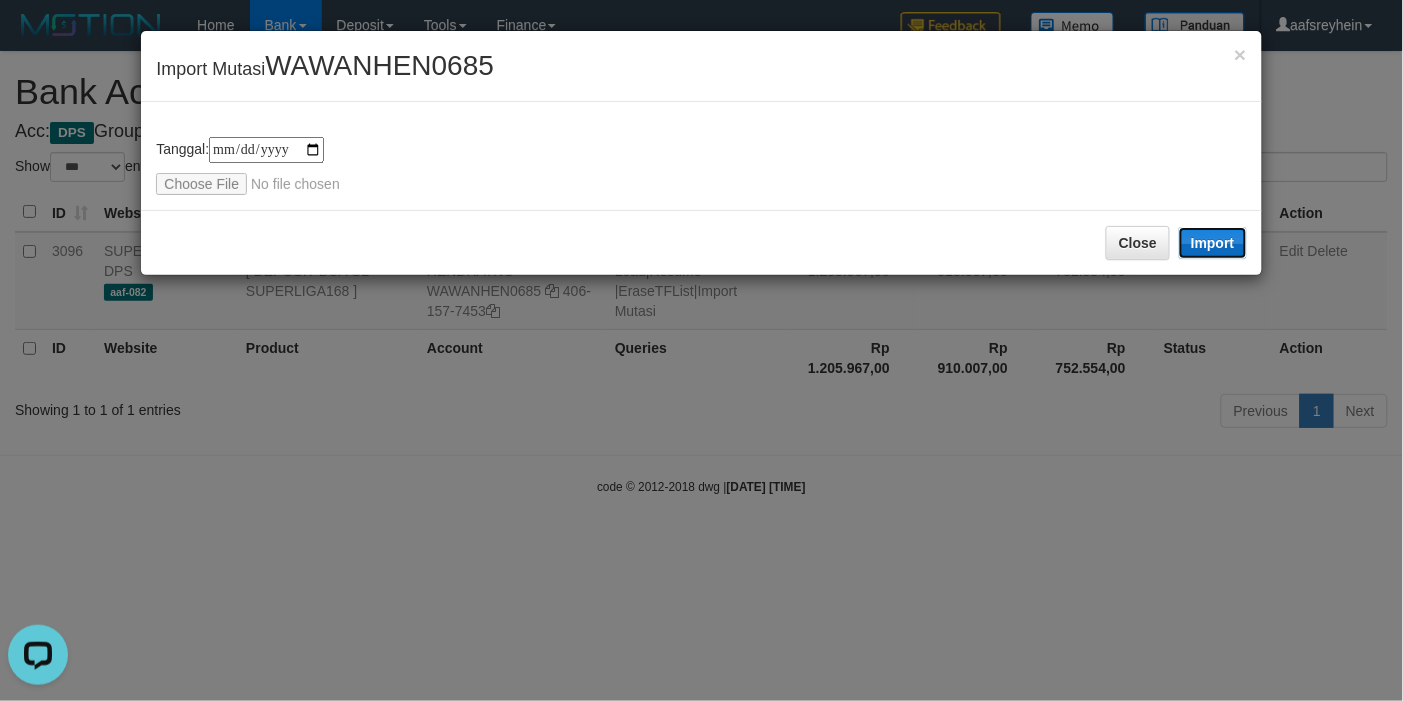 click on "Import" at bounding box center (1213, 243) 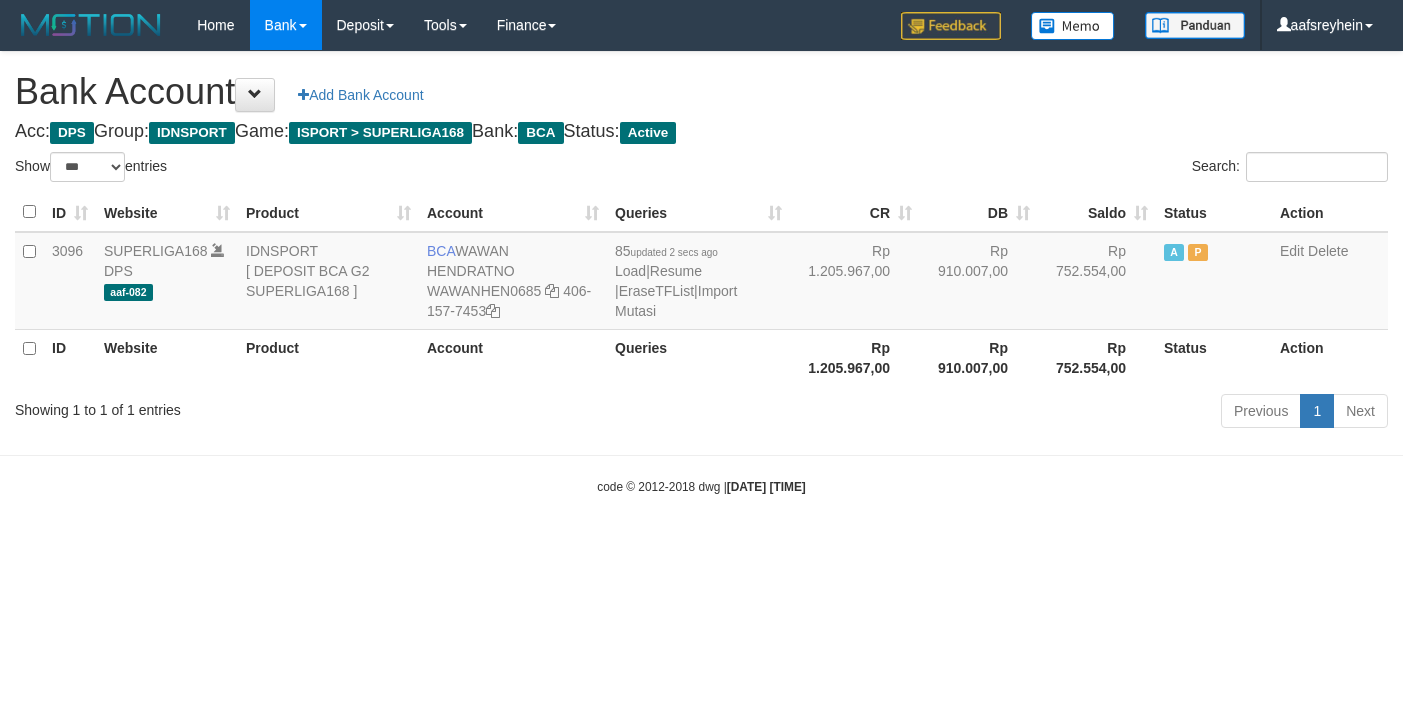 select on "***" 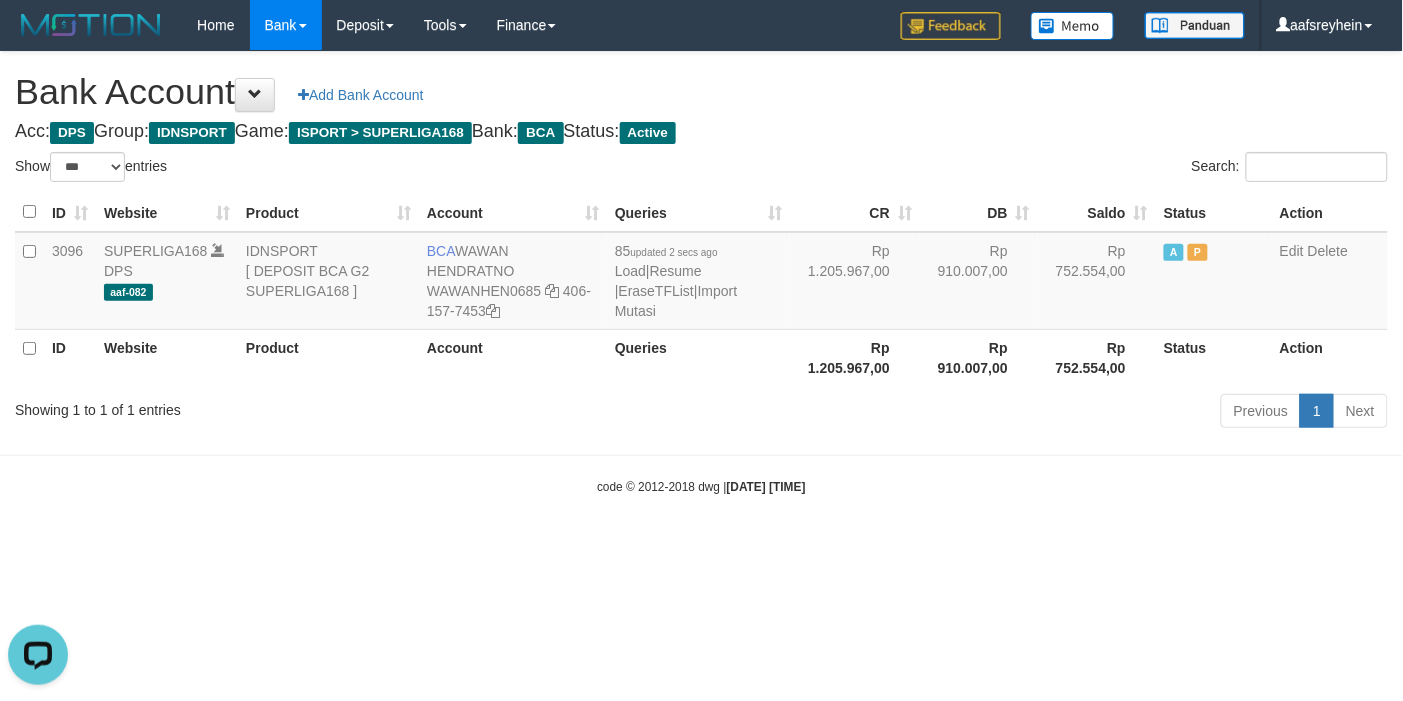 scroll, scrollTop: 0, scrollLeft: 0, axis: both 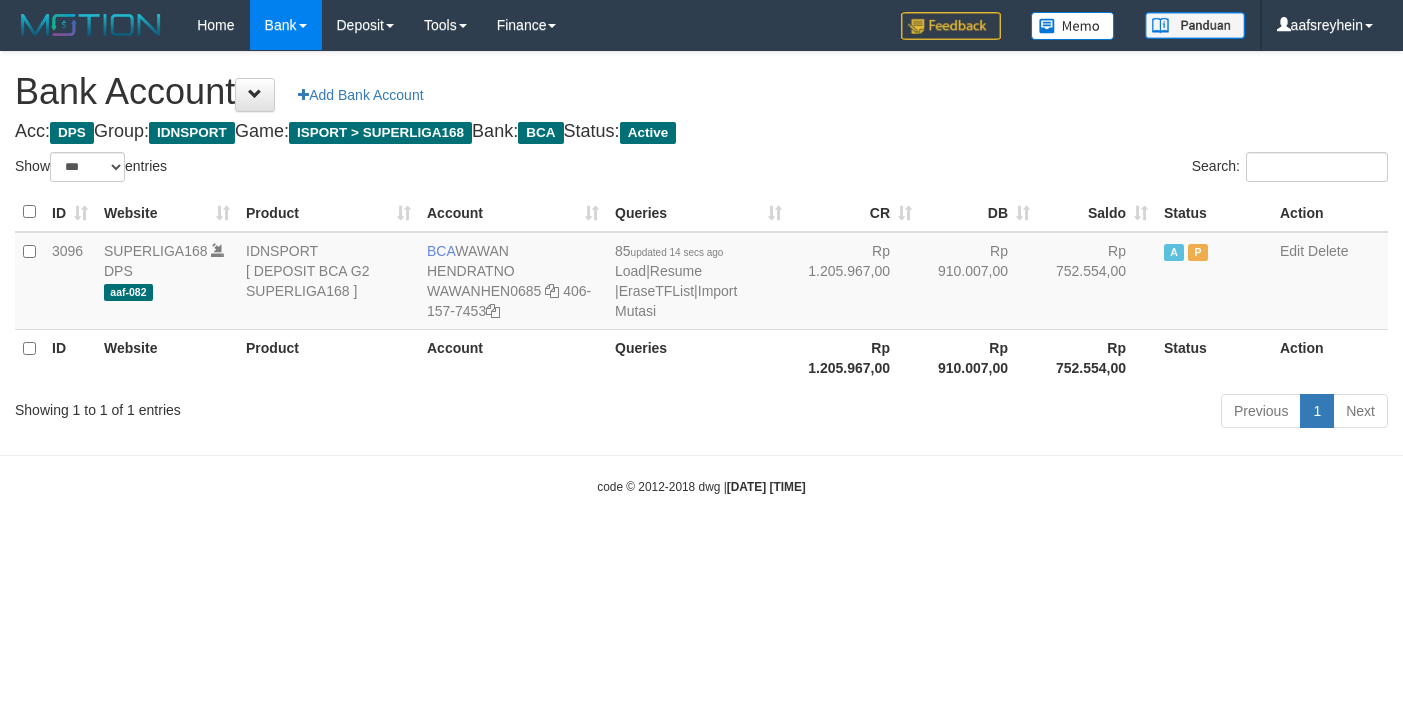 select on "***" 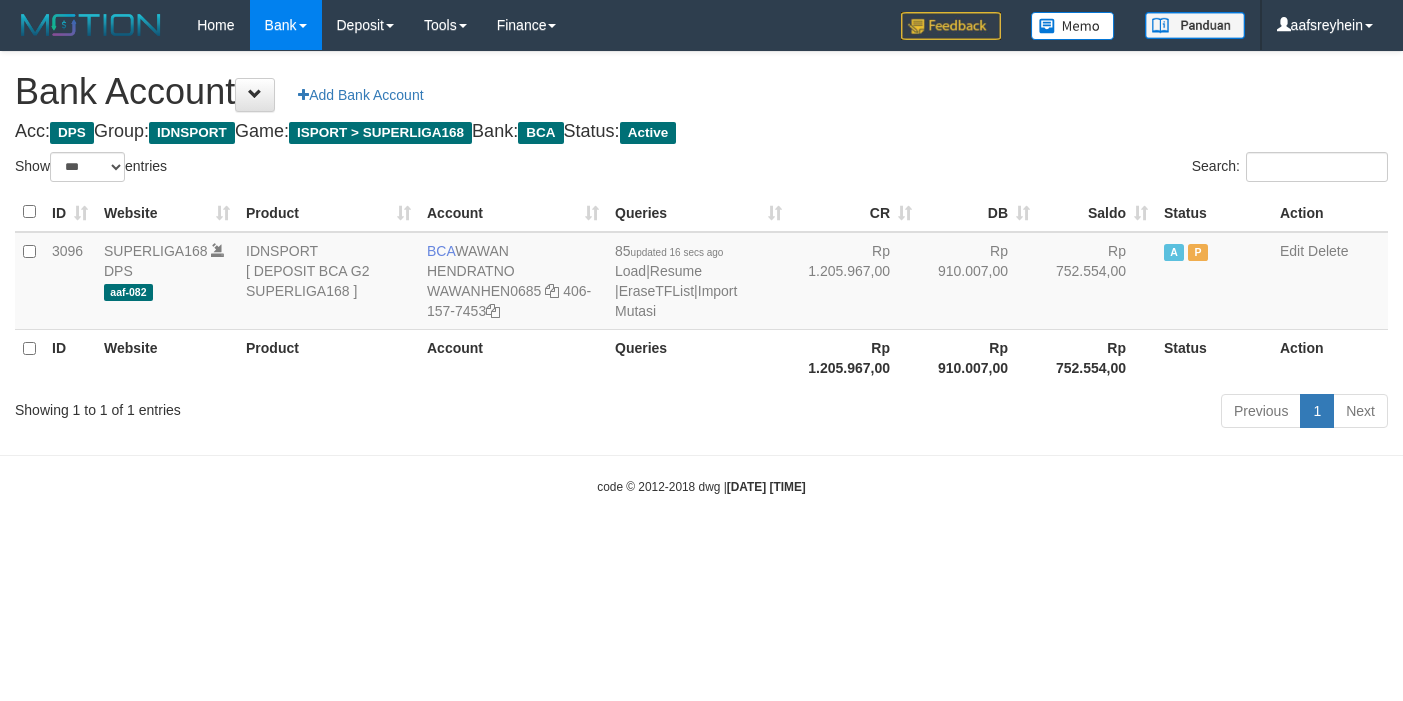 select on "***" 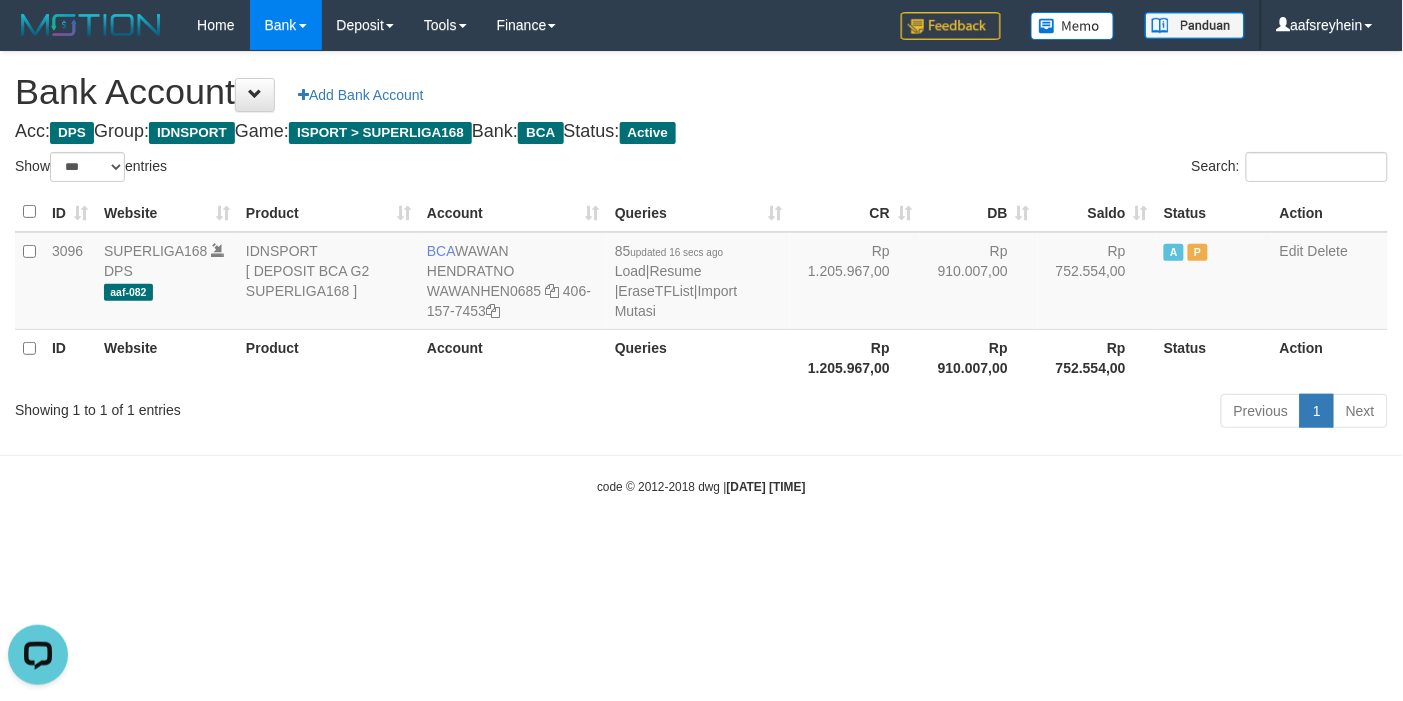 scroll, scrollTop: 0, scrollLeft: 0, axis: both 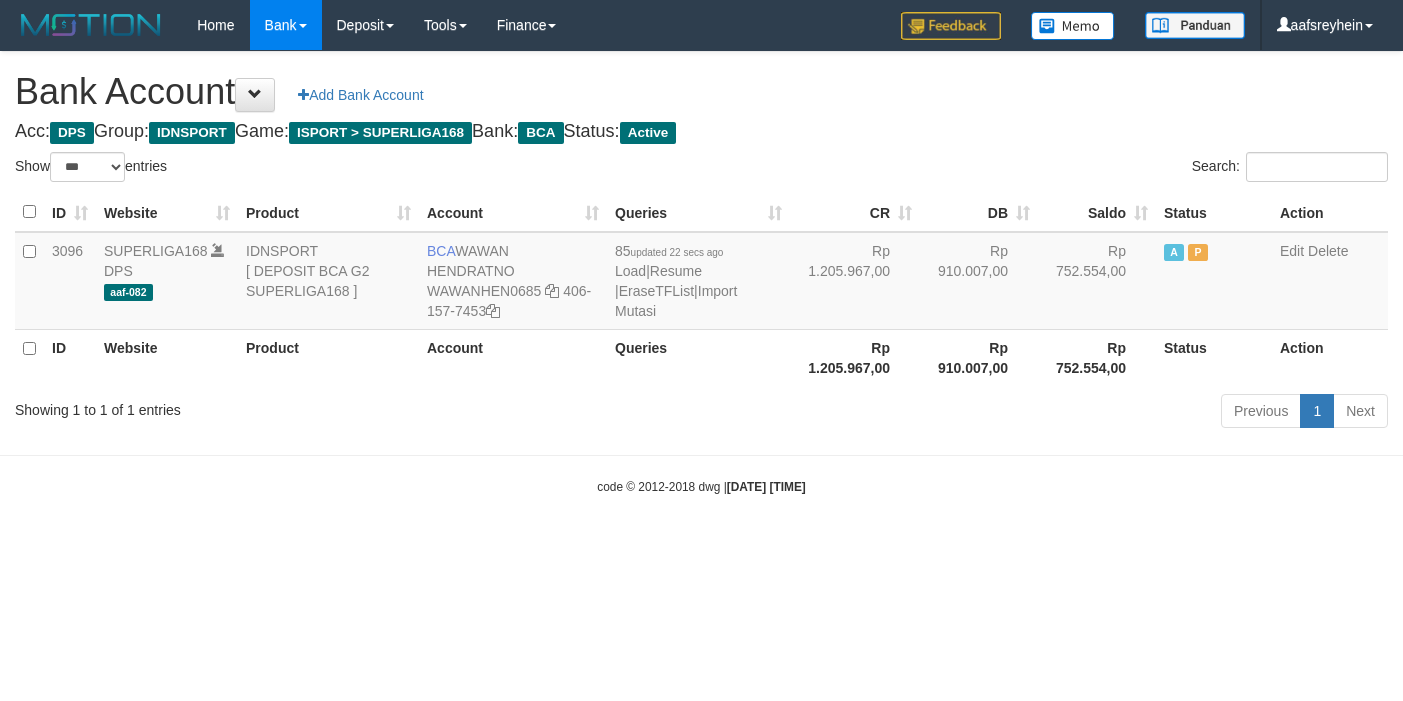 select on "***" 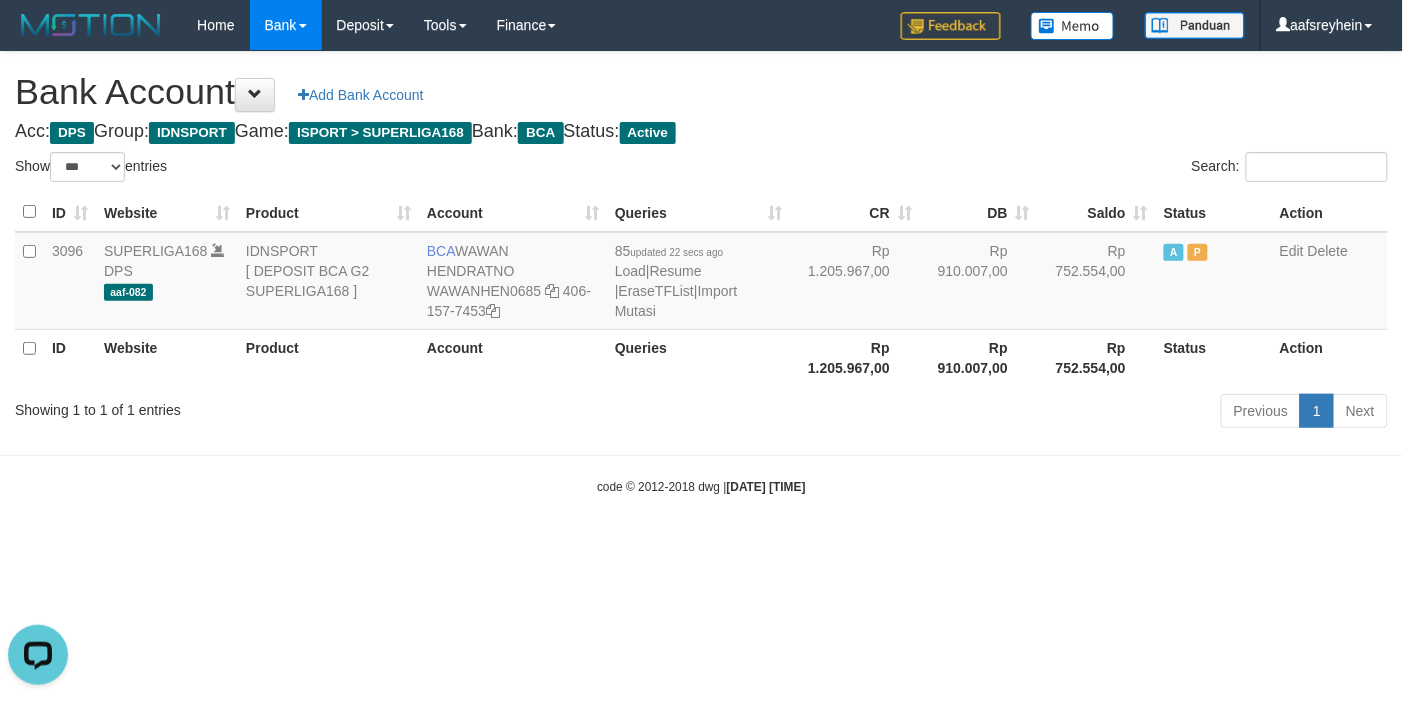 scroll, scrollTop: 0, scrollLeft: 0, axis: both 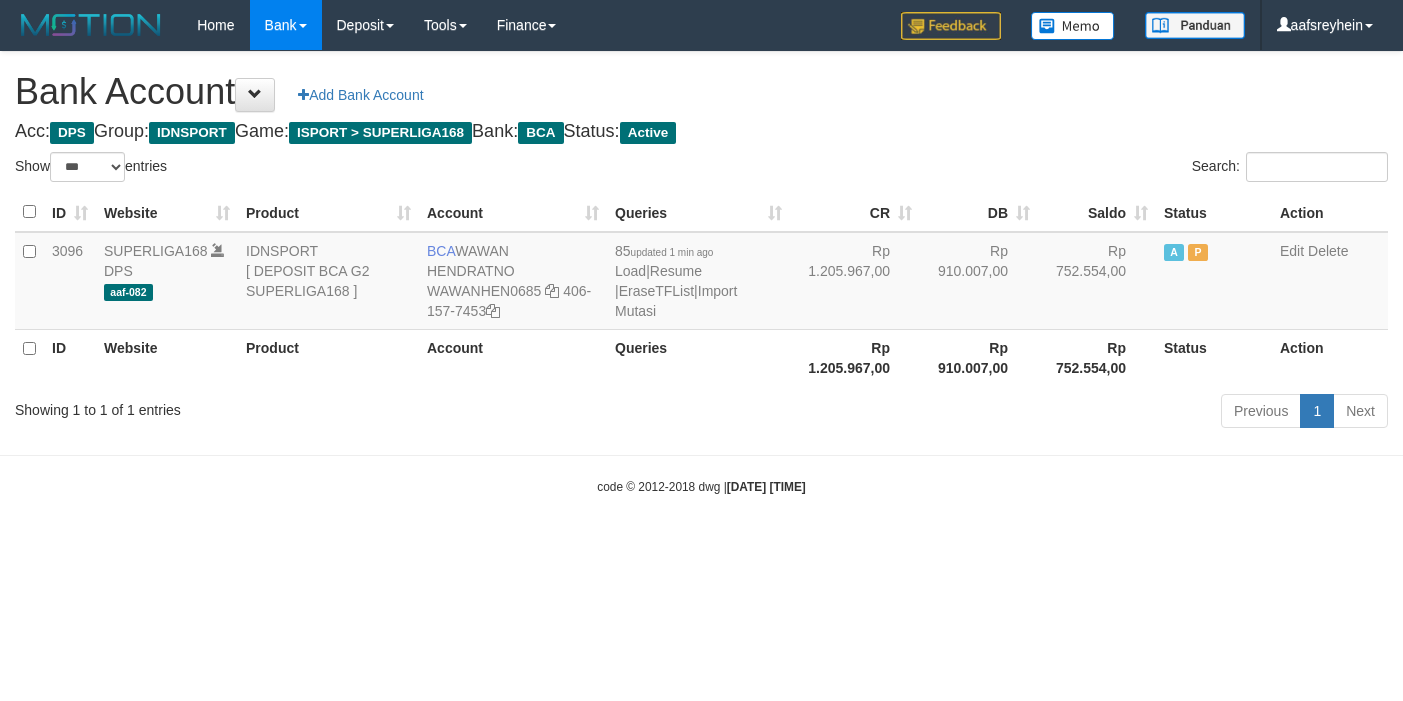 select on "***" 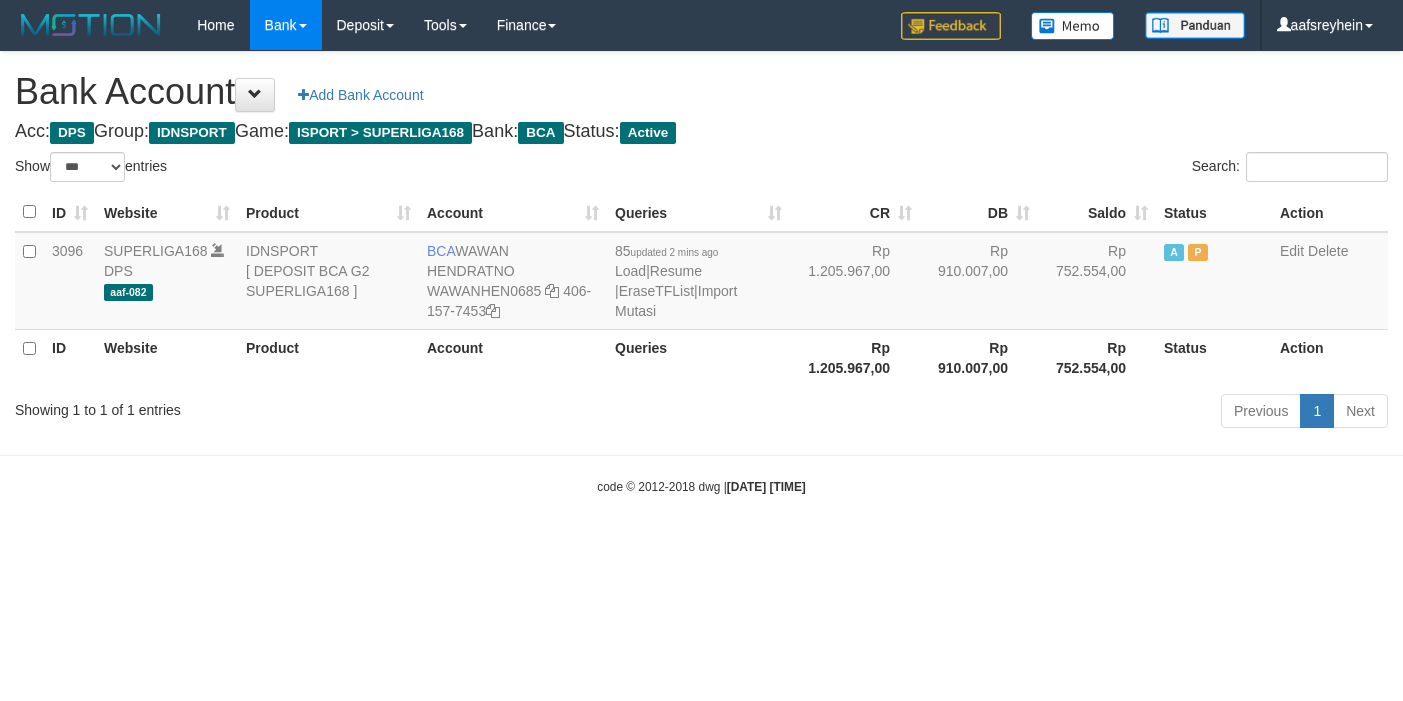 select on "***" 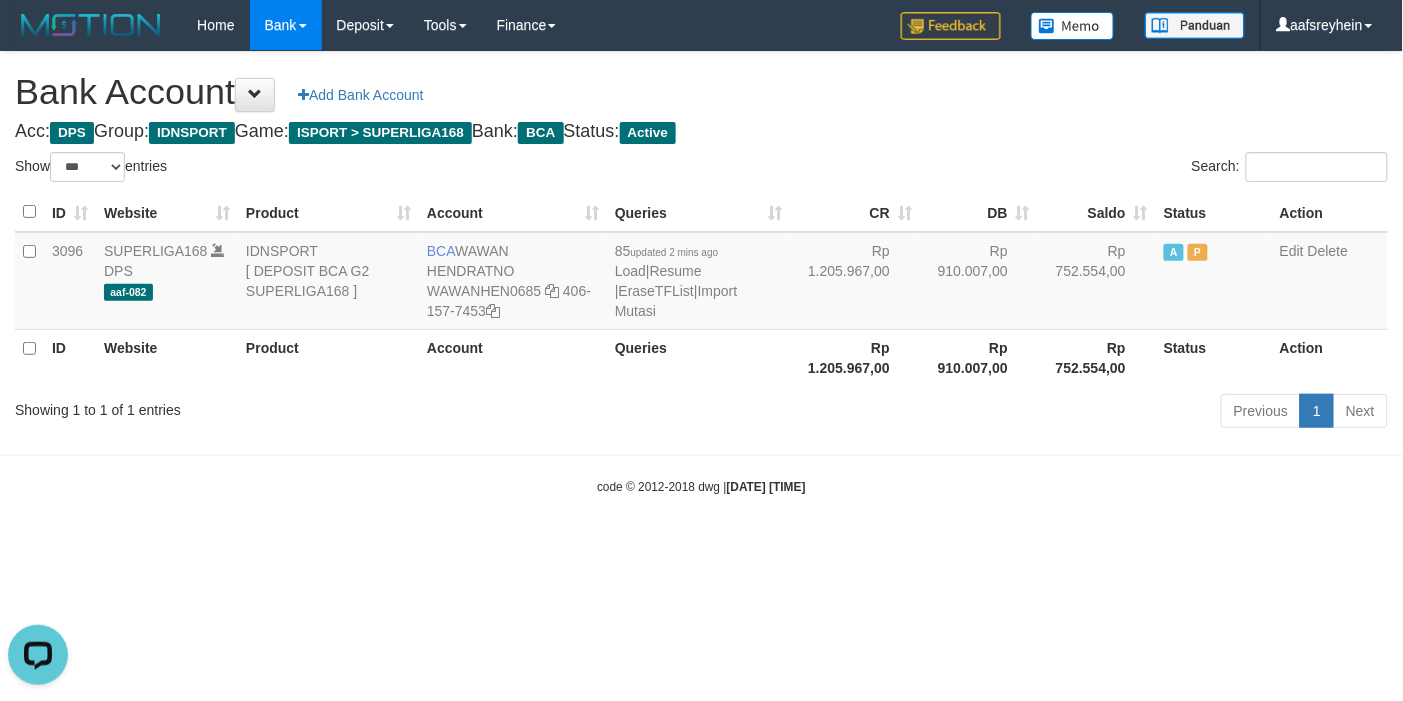 scroll, scrollTop: 0, scrollLeft: 0, axis: both 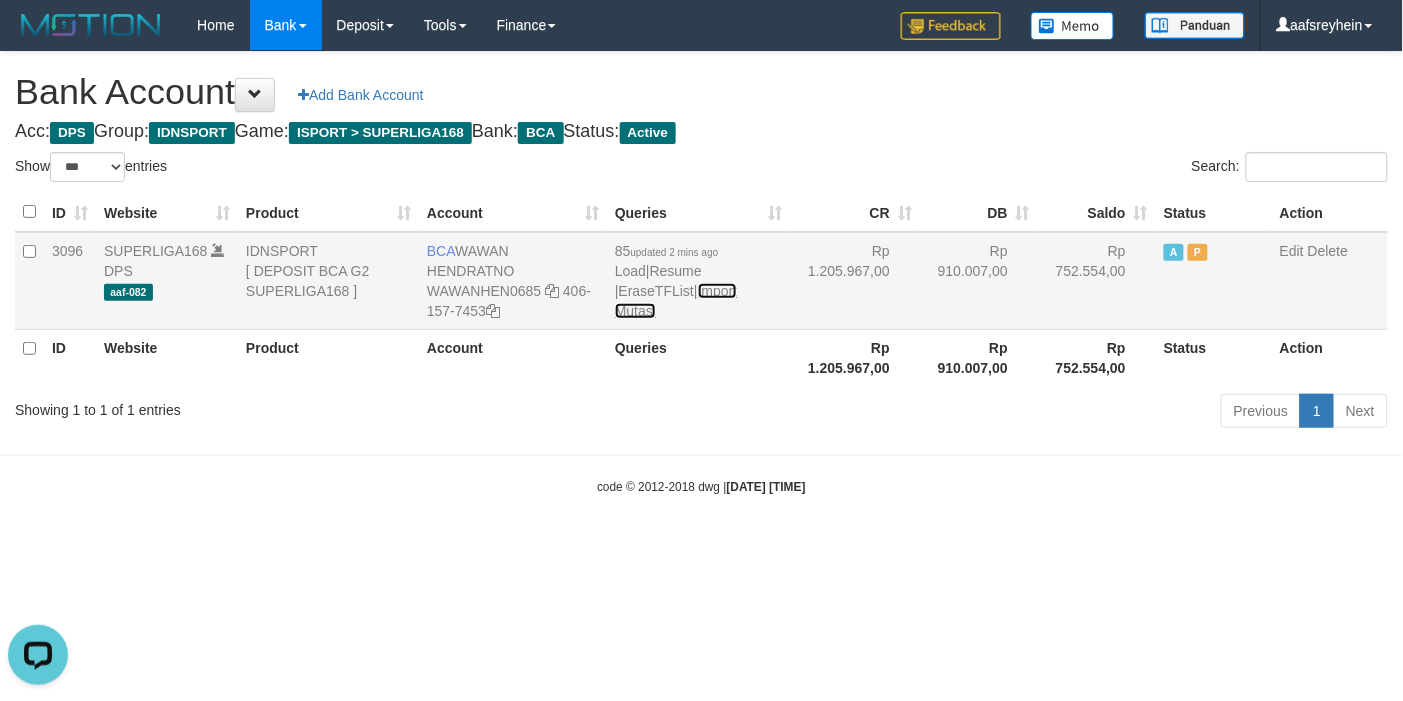 click on "Import Mutasi" at bounding box center (676, 301) 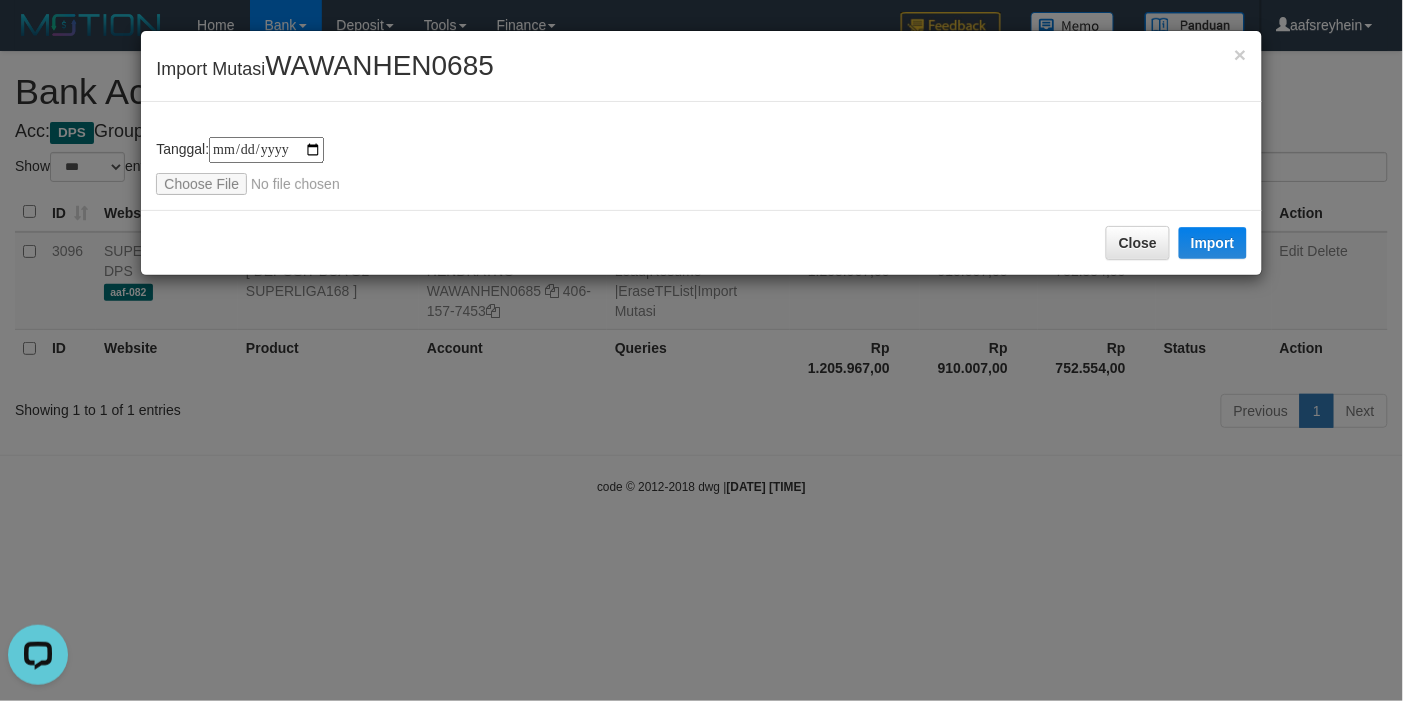 type on "**********" 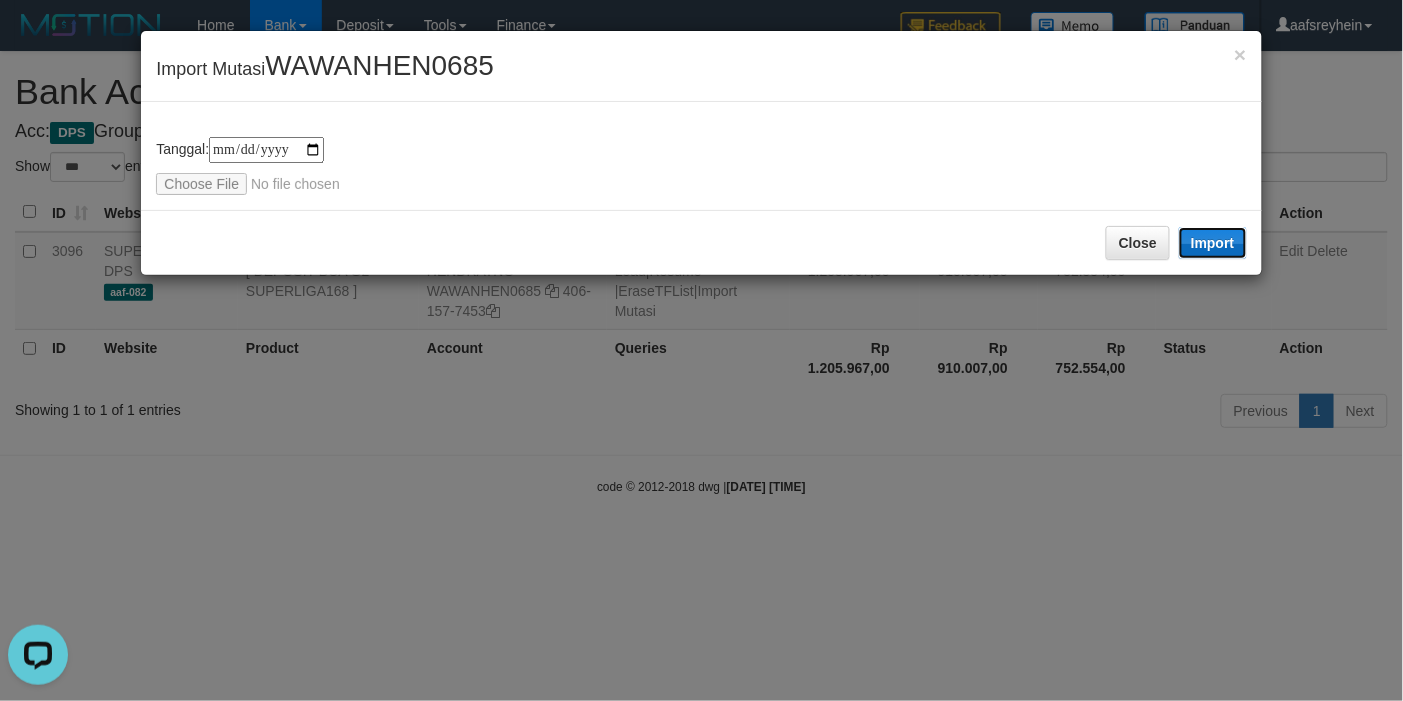 click on "Import" at bounding box center (1213, 243) 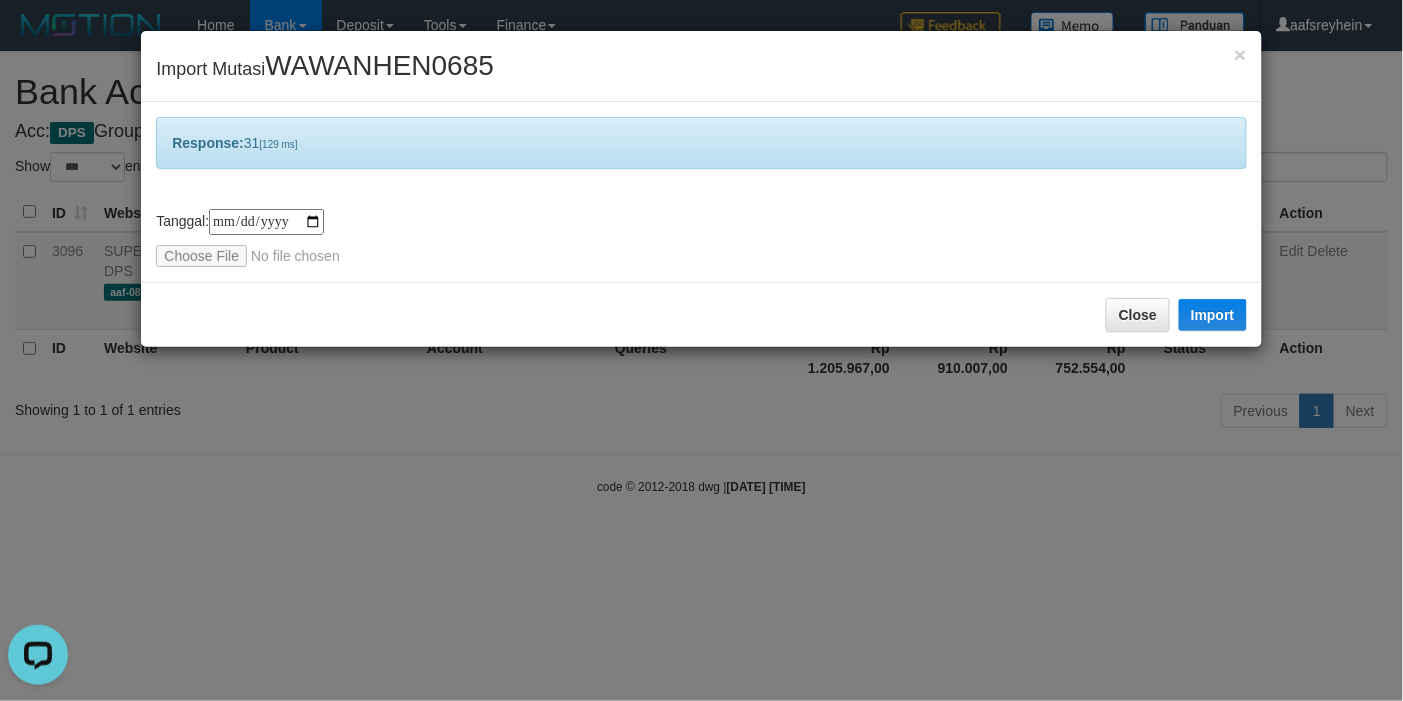 click on "**********" at bounding box center [701, 350] 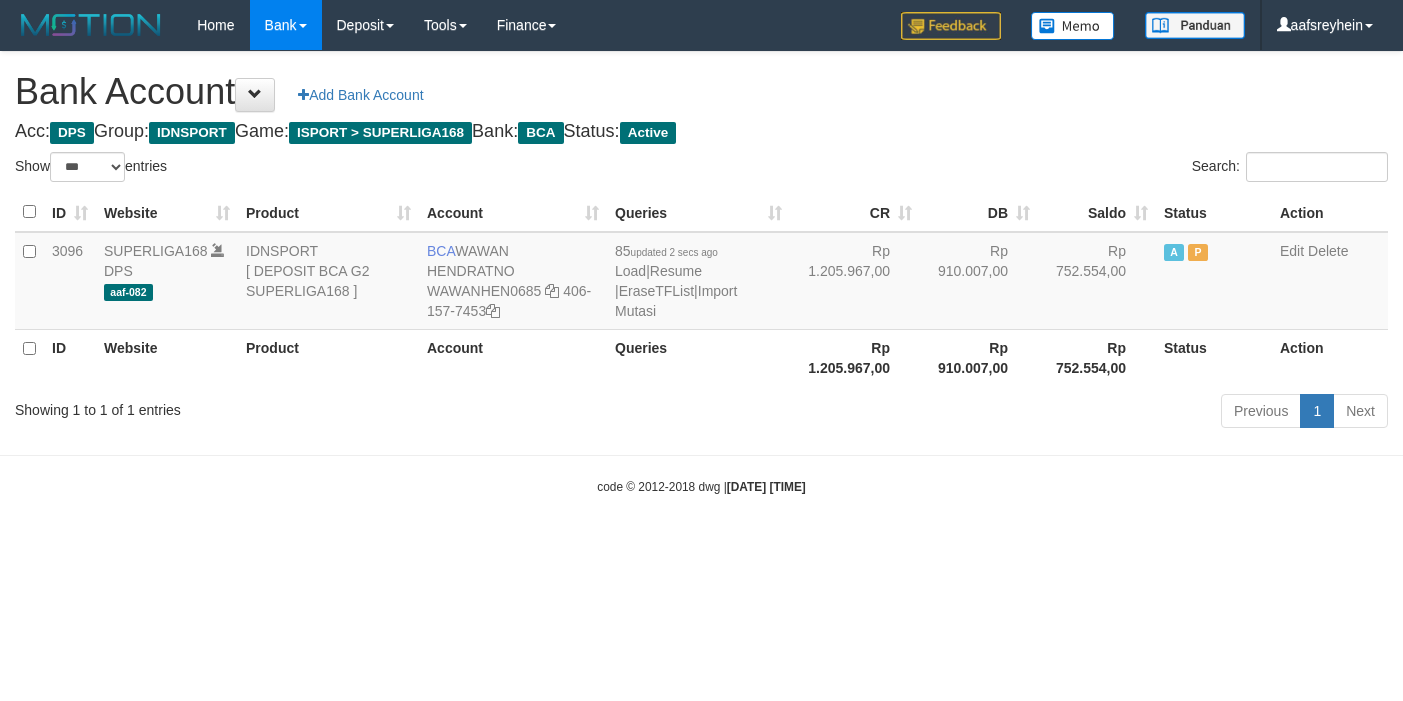 select on "***" 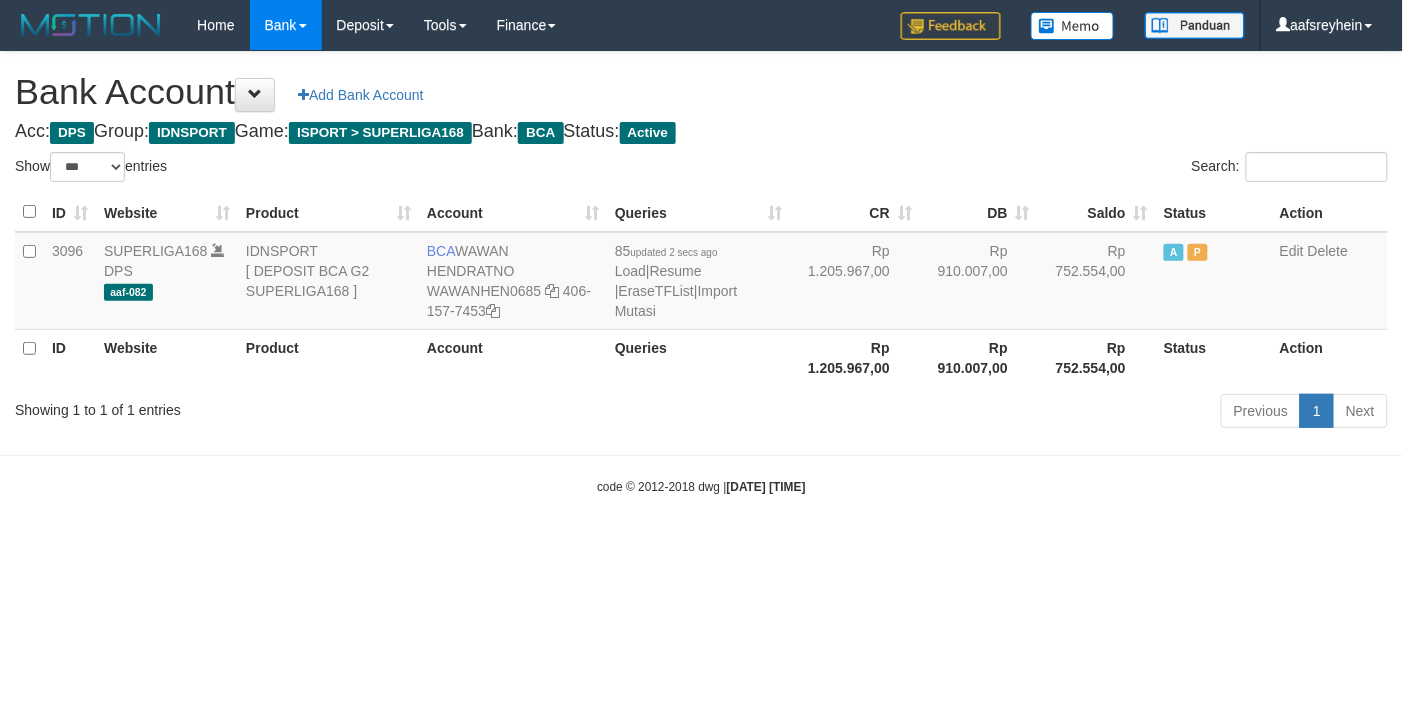 click on "code © 2012-2018 dwg |  2025/07/13 03:37:17" at bounding box center [701, 486] 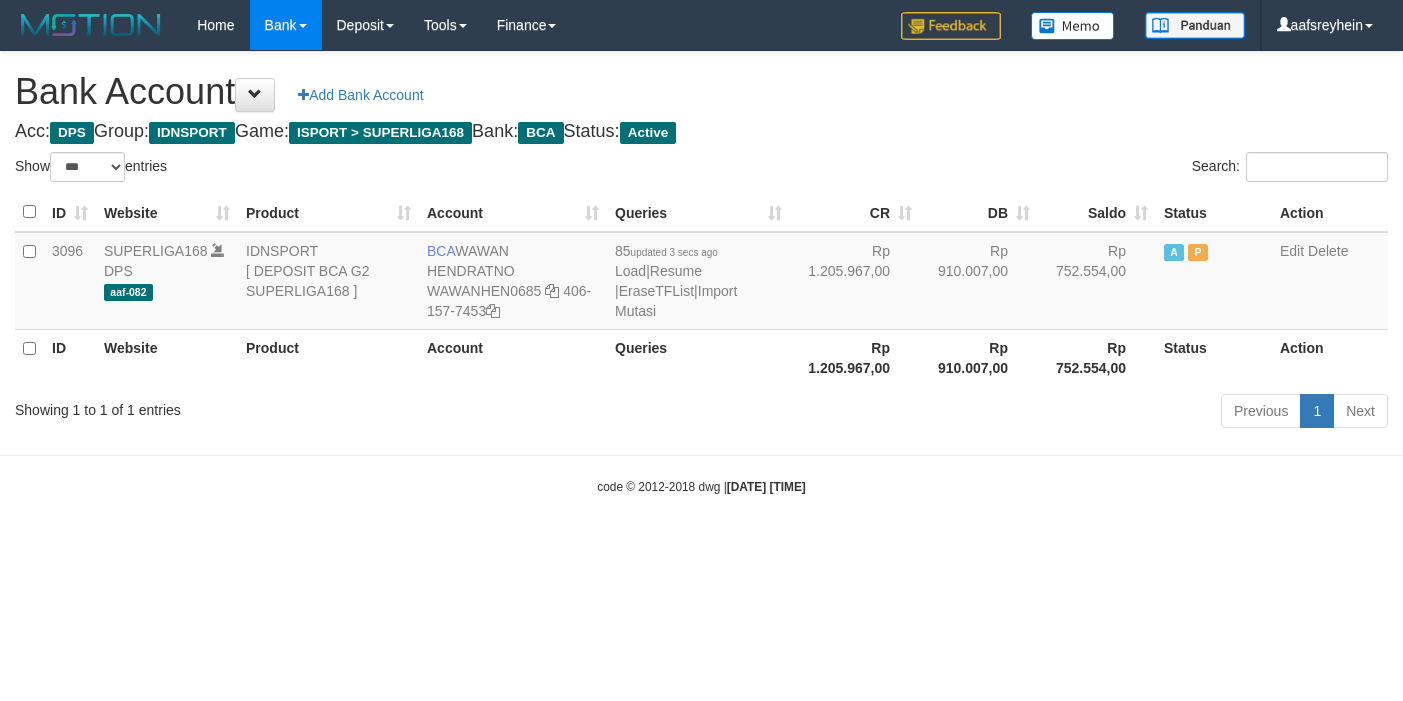 select on "***" 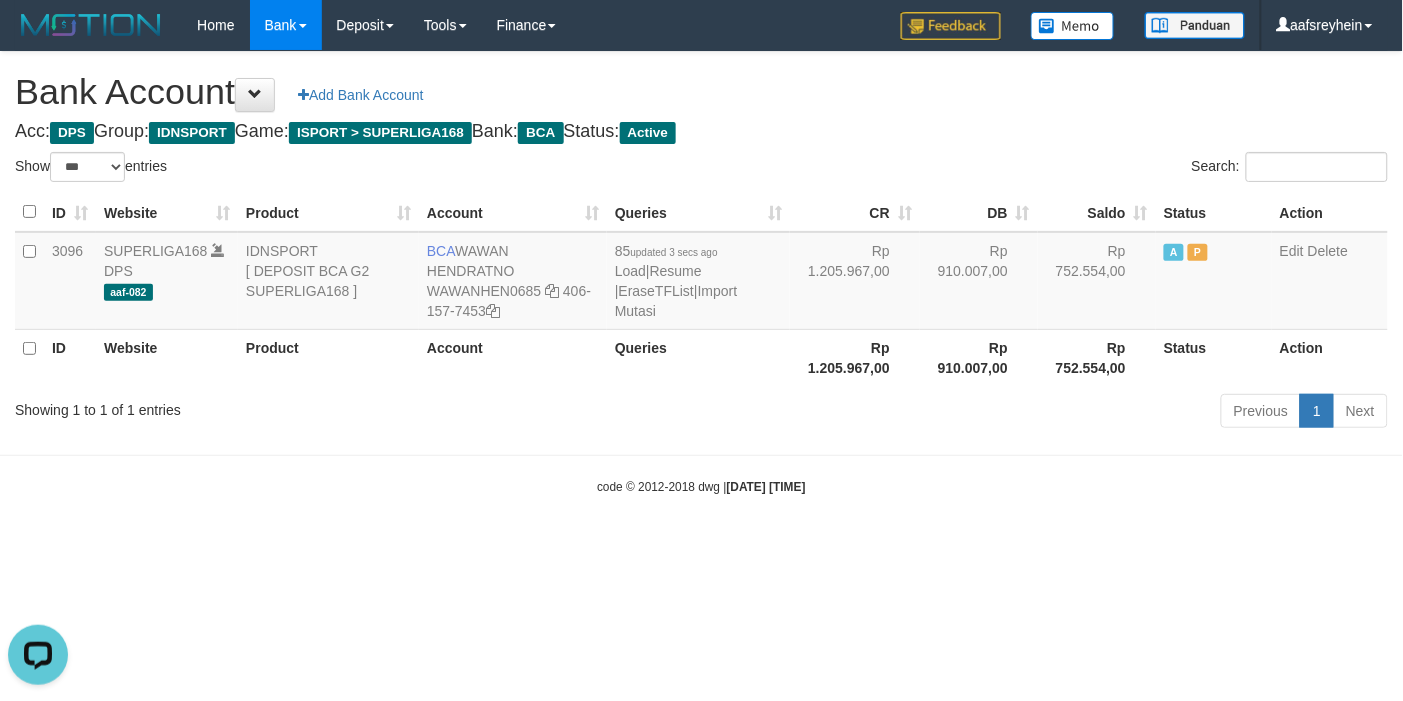 scroll, scrollTop: 0, scrollLeft: 0, axis: both 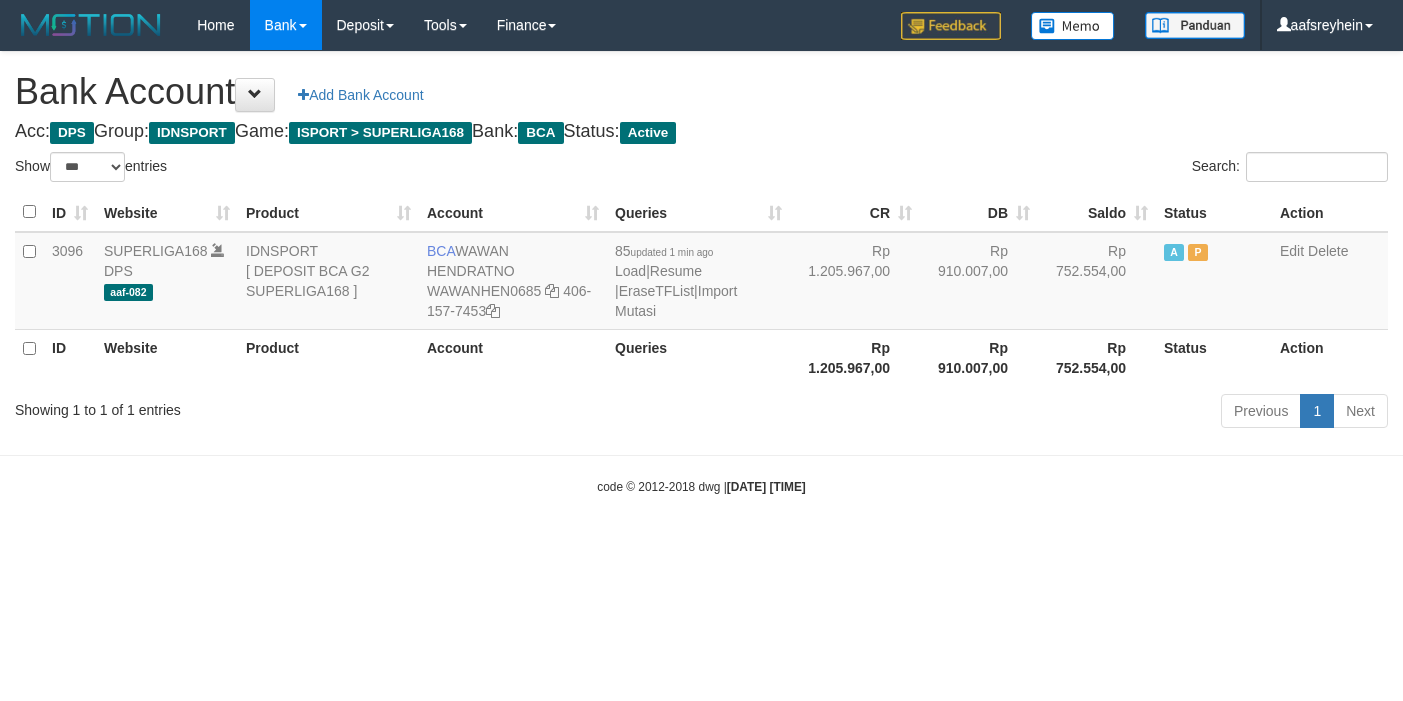select on "***" 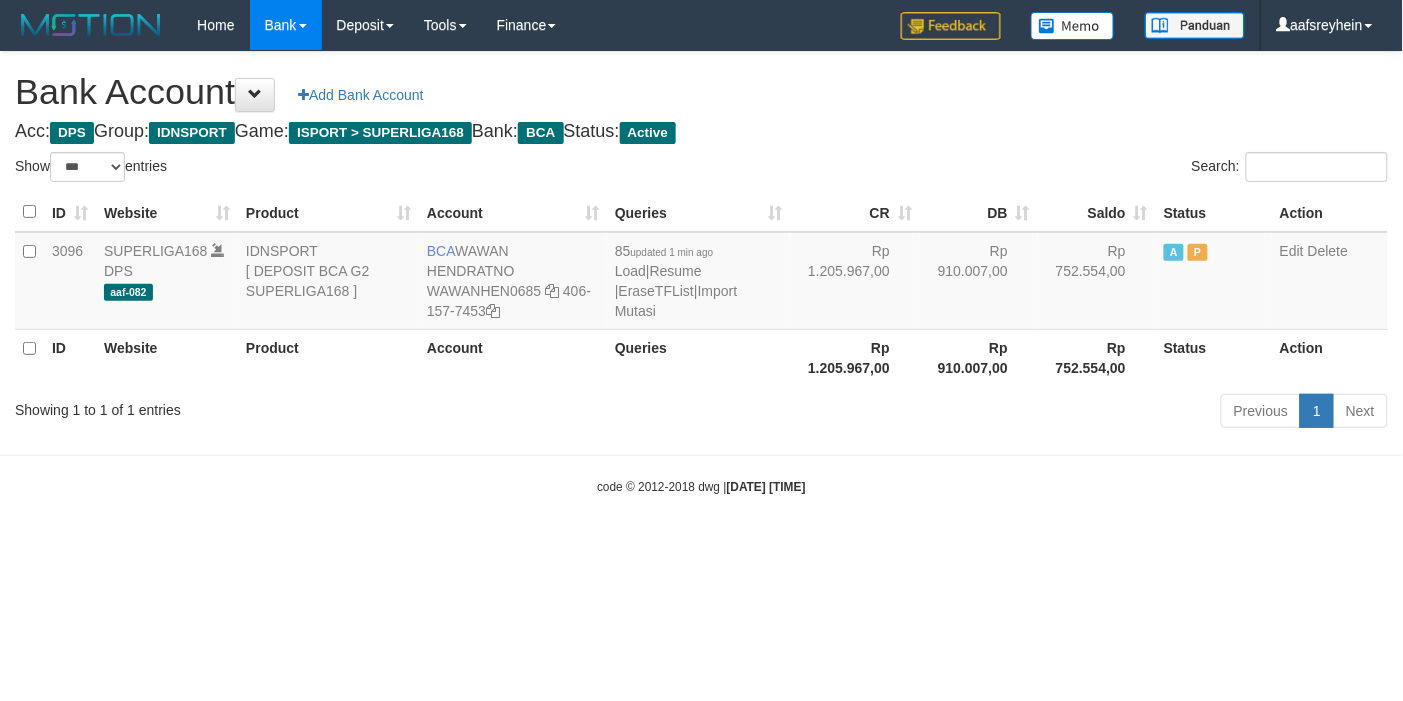 click on "code © 2012-2018 dwg |  2025/07/13 03:38:44" at bounding box center [701, 486] 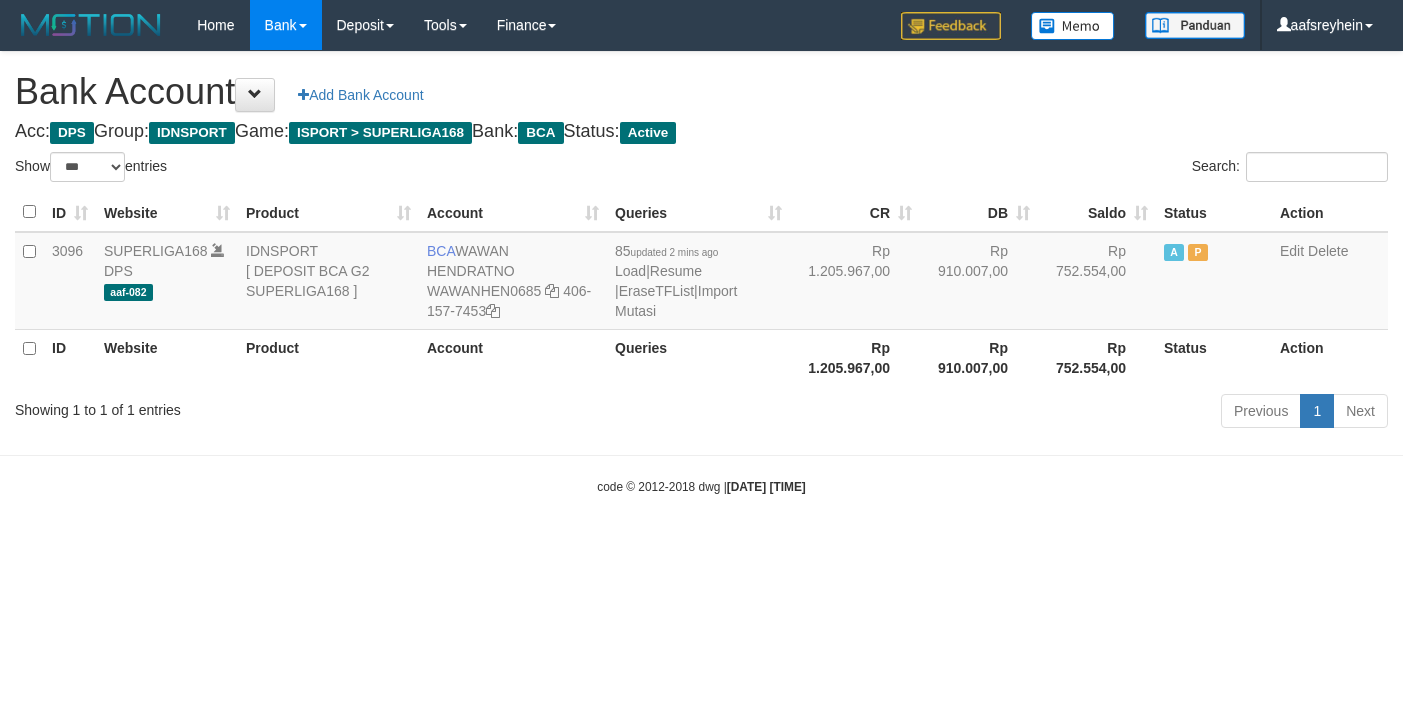 select on "***" 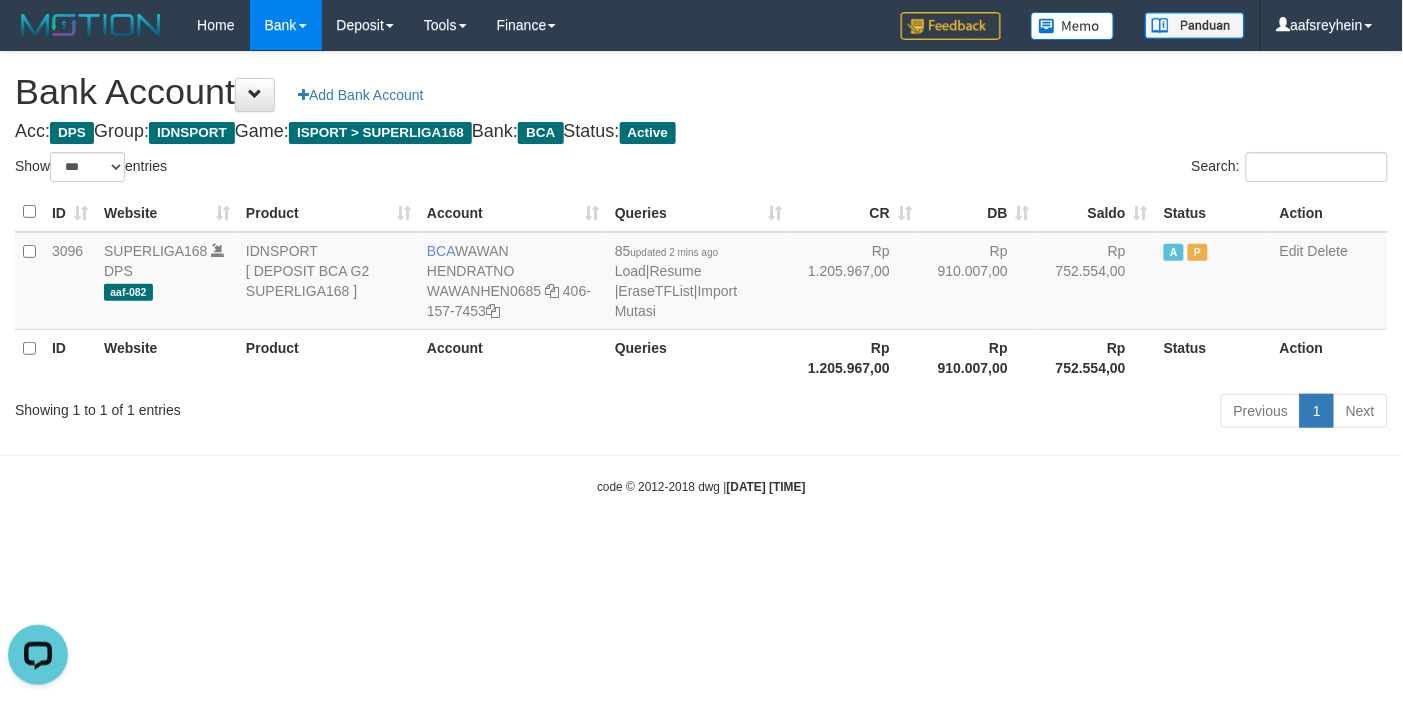 scroll, scrollTop: 0, scrollLeft: 0, axis: both 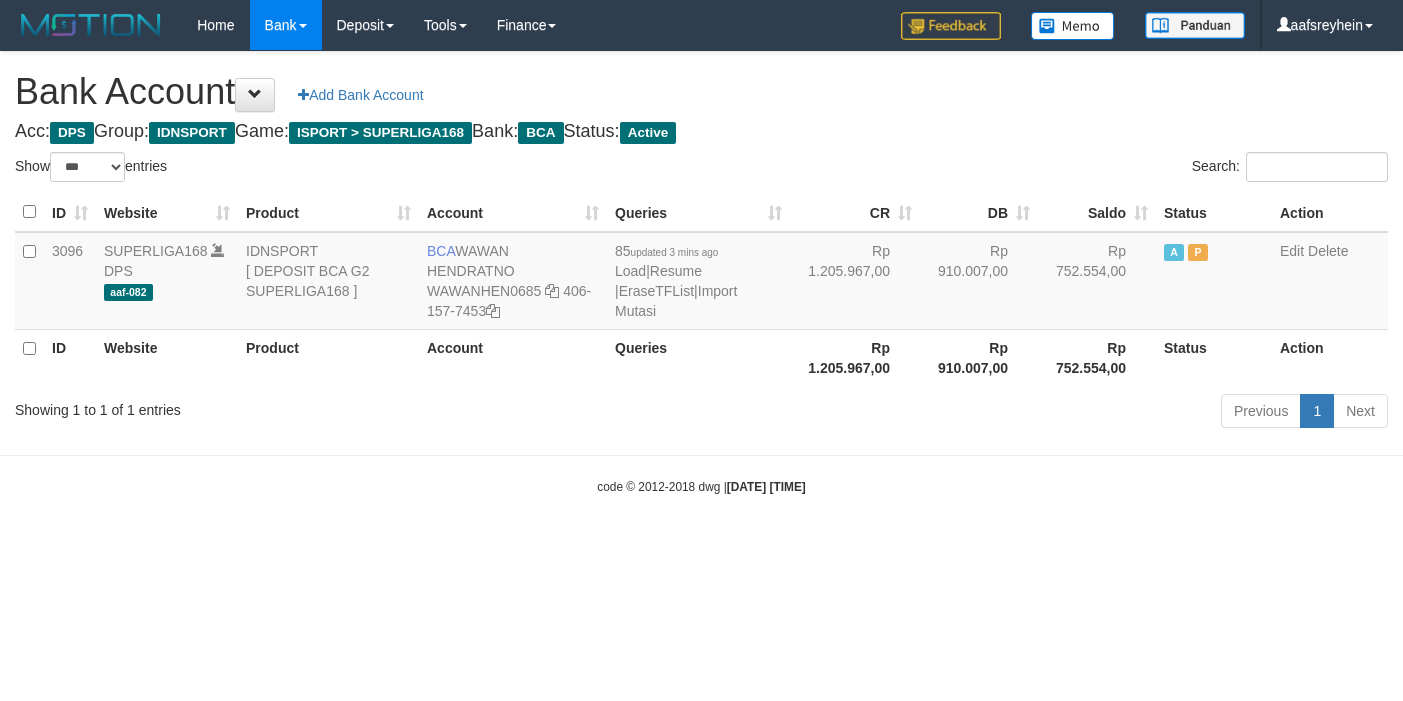 select on "***" 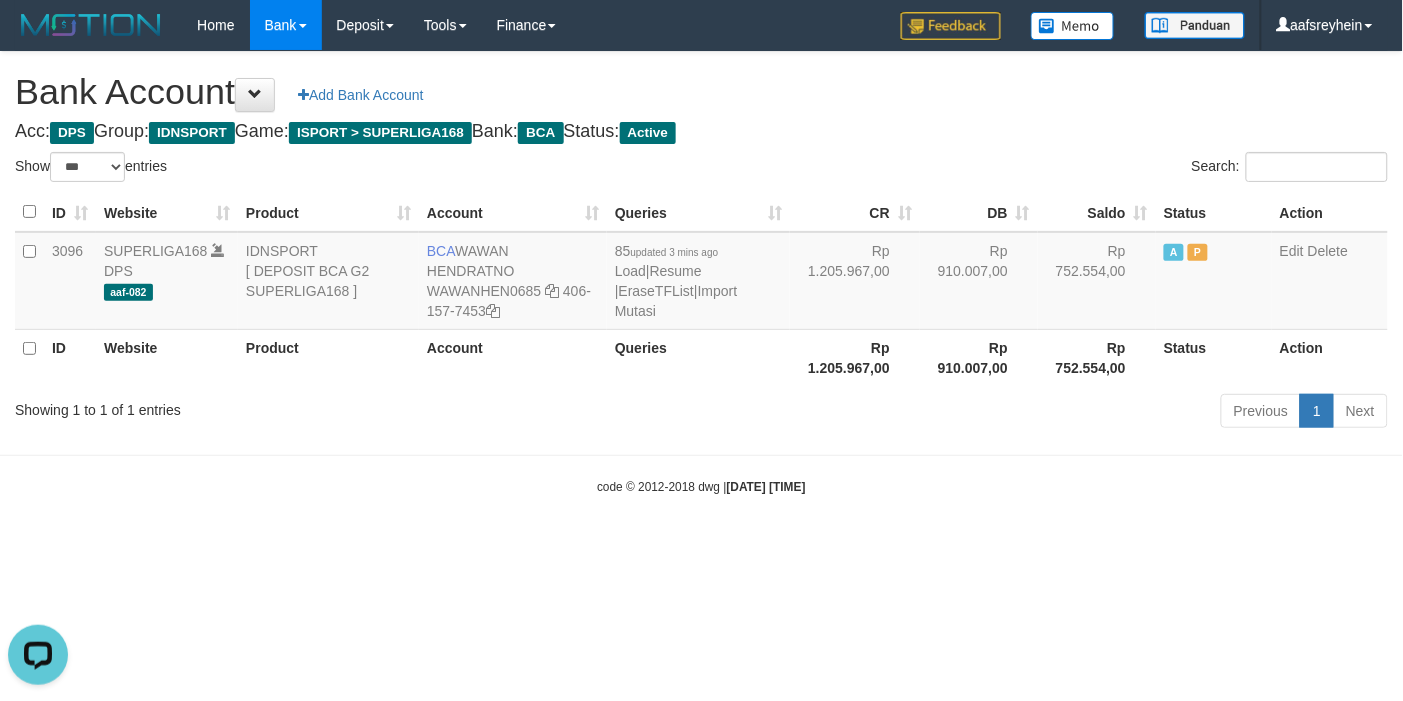 scroll, scrollTop: 0, scrollLeft: 0, axis: both 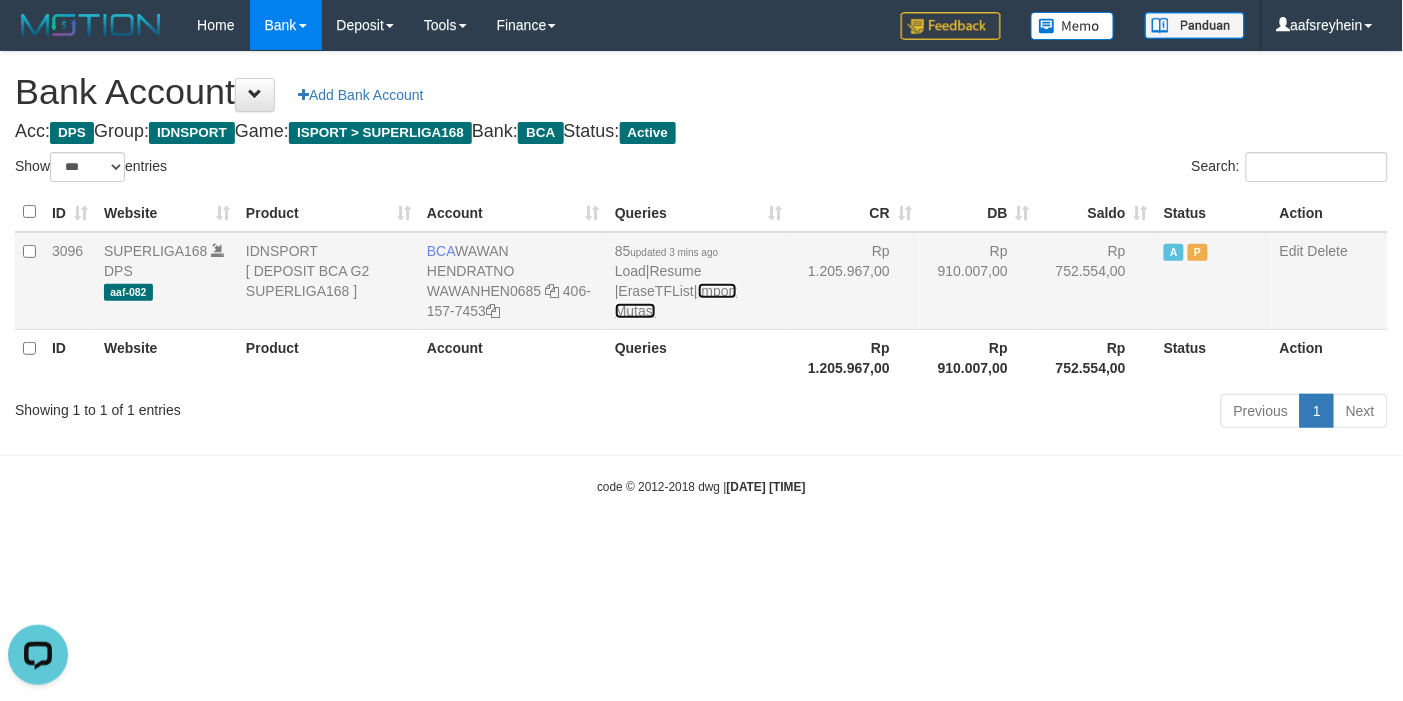click on "Import Mutasi" at bounding box center (676, 301) 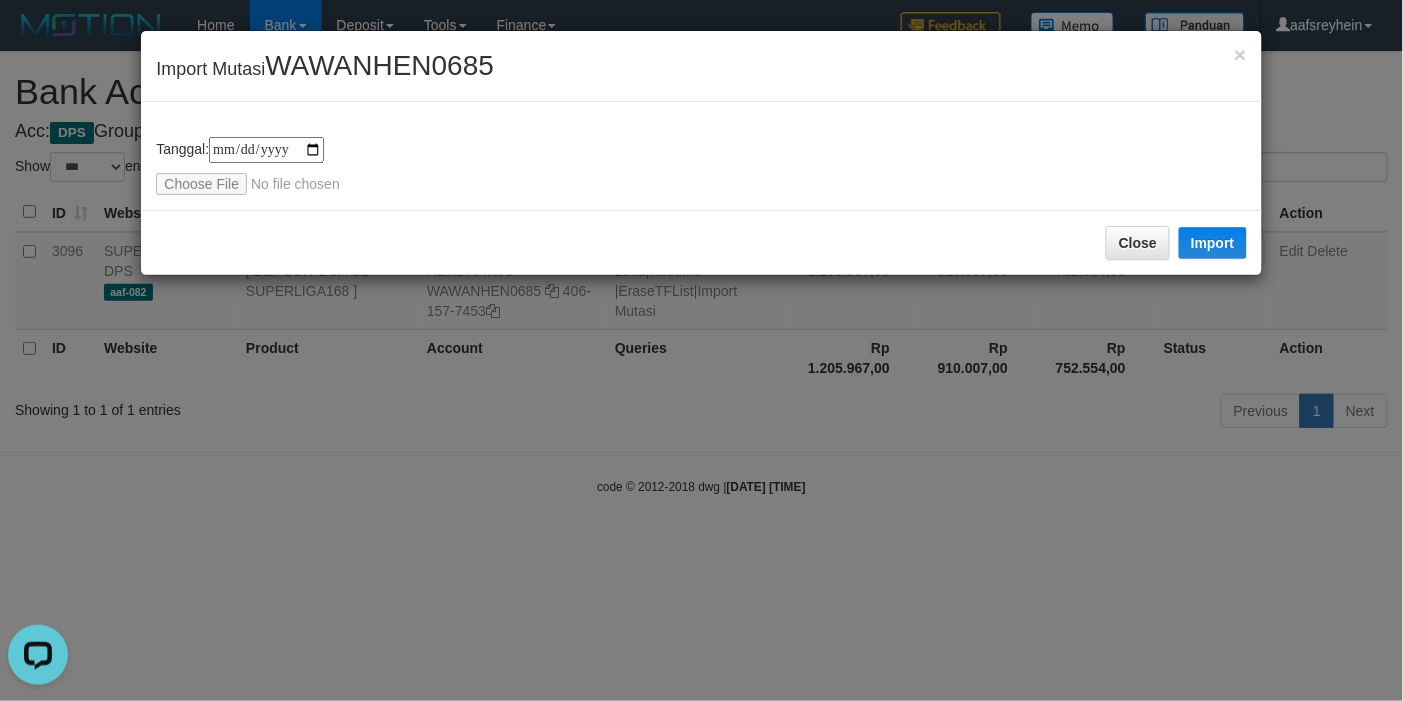 type on "**********" 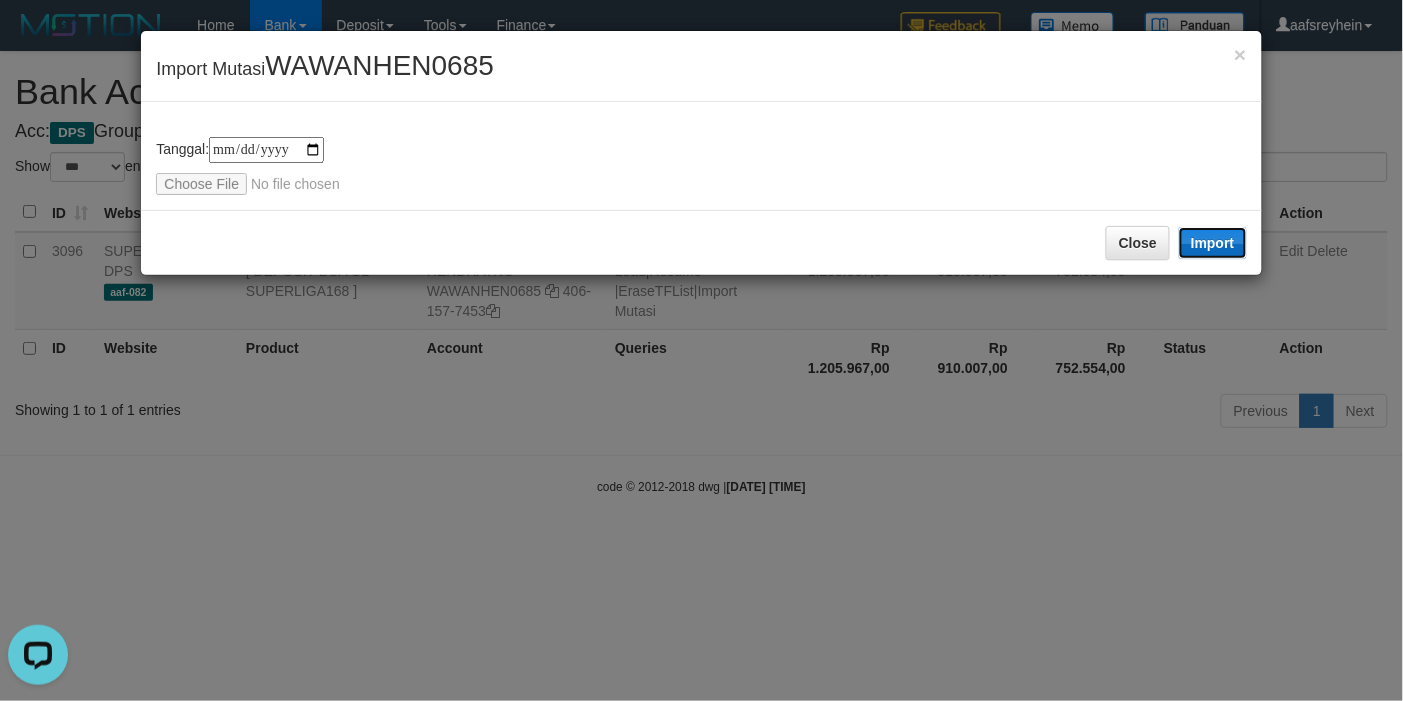click on "Import" at bounding box center (1213, 243) 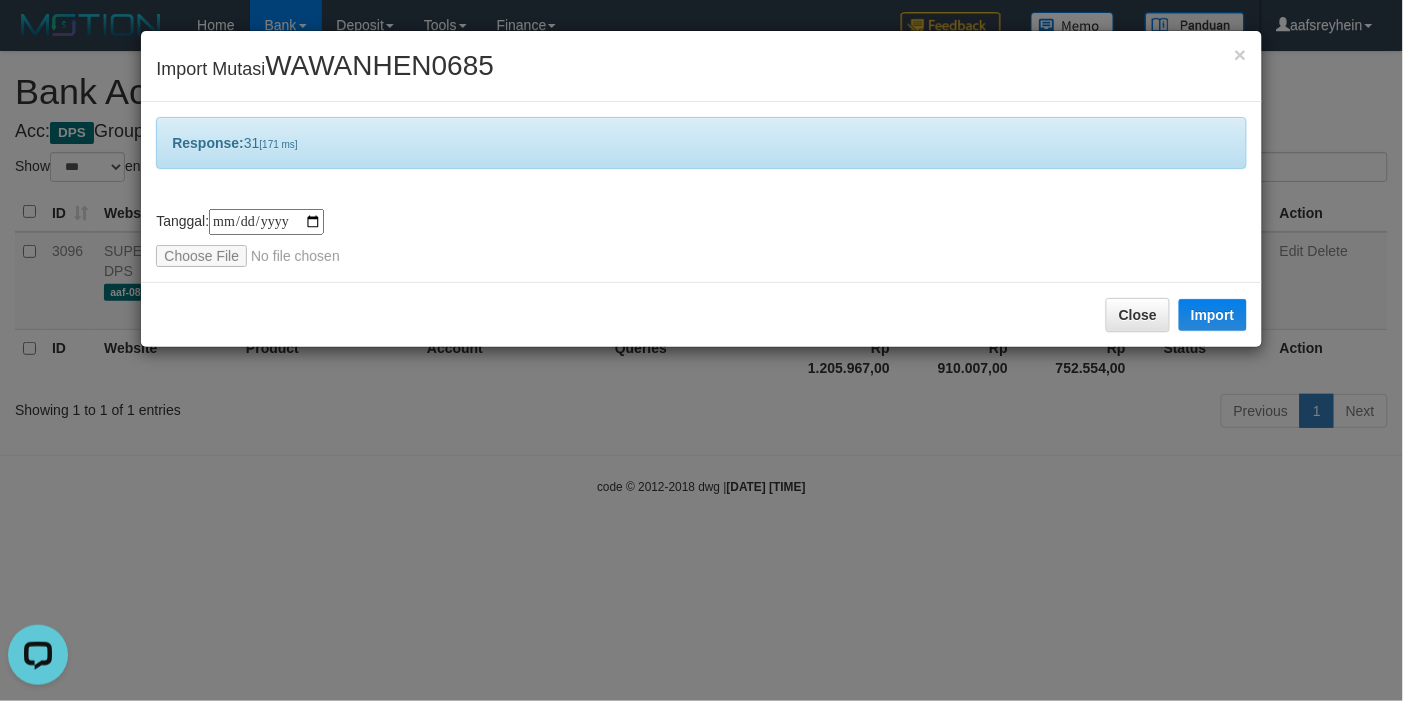 click on "**********" at bounding box center [701, 350] 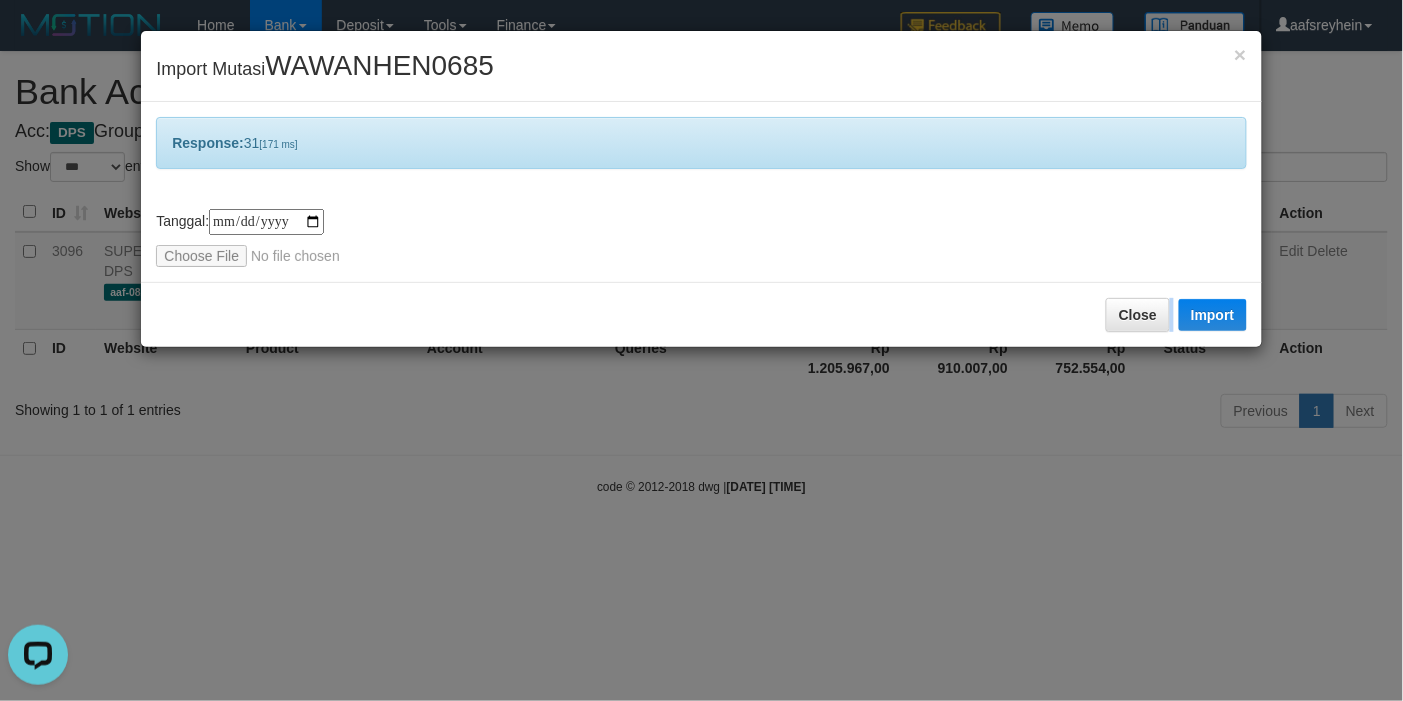 click on "**********" at bounding box center [701, 350] 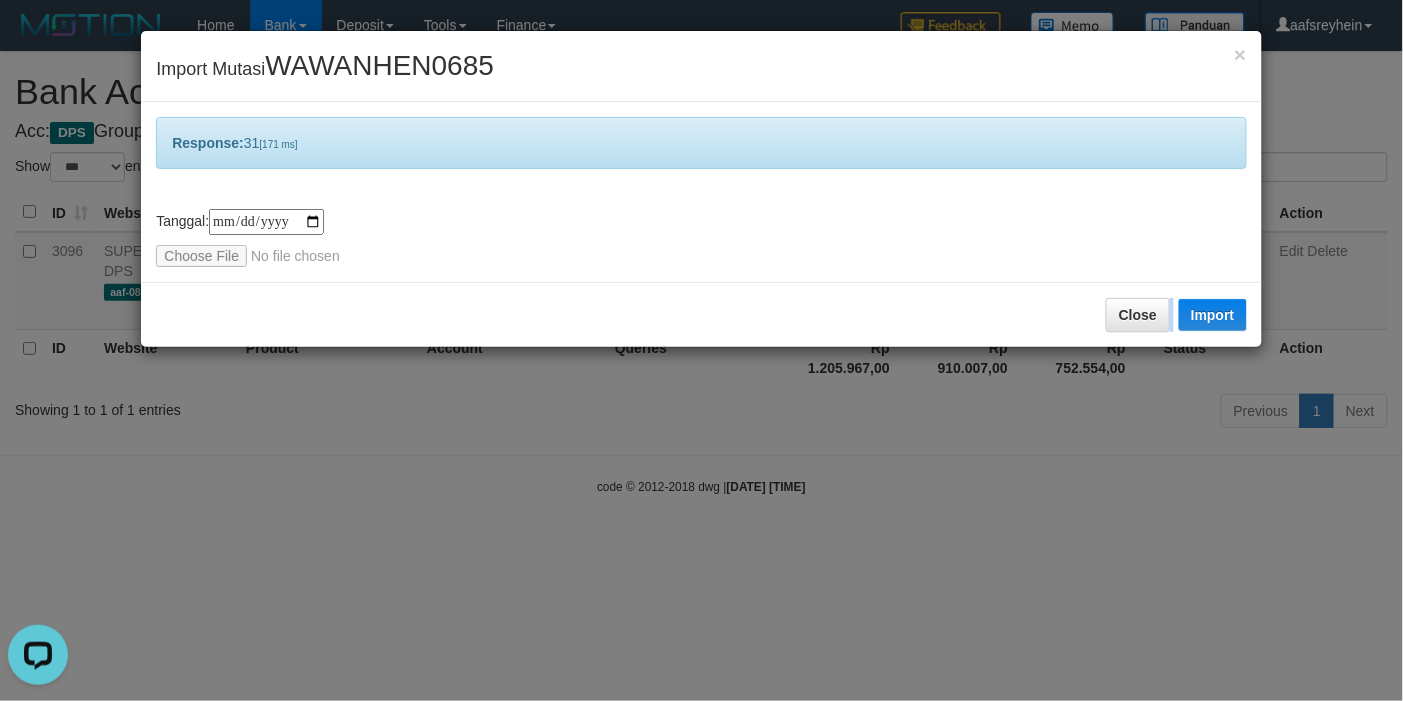 drag, startPoint x: 906, startPoint y: 436, endPoint x: 933, endPoint y: 440, distance: 27.294687 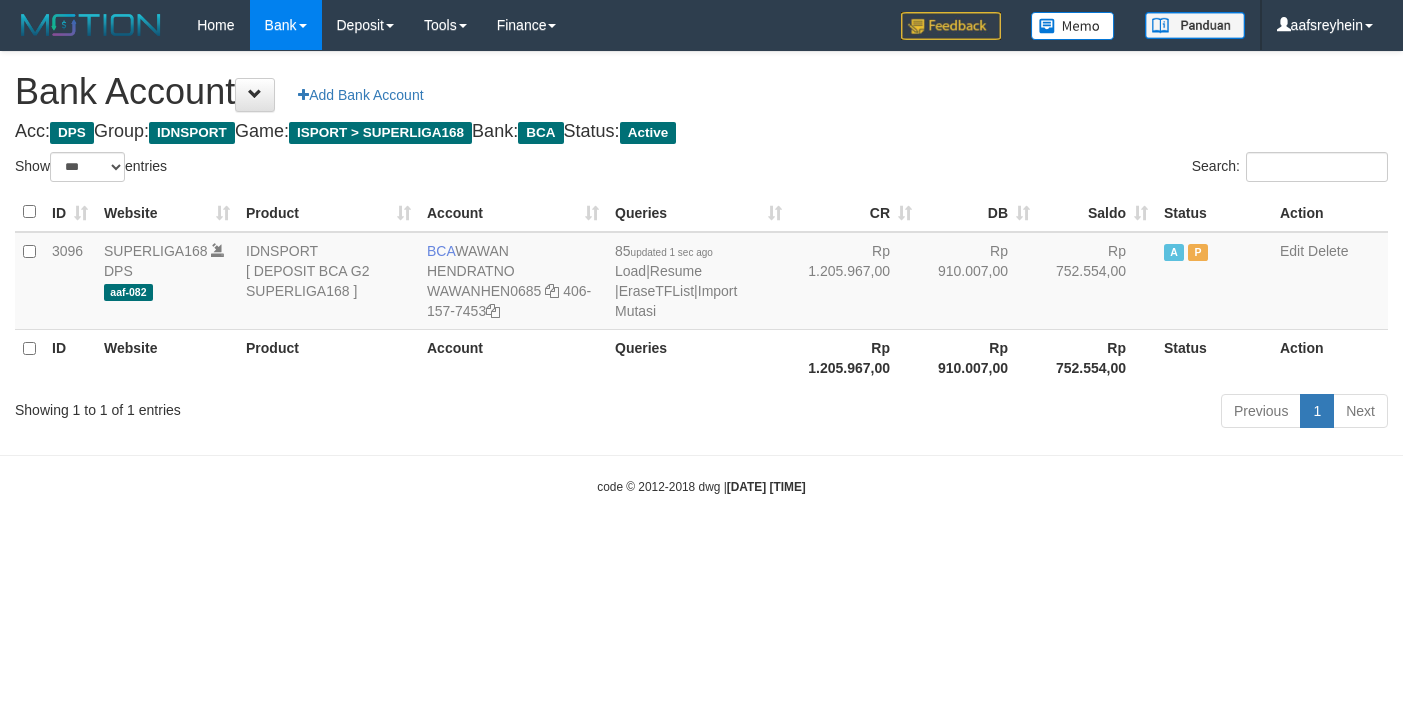 select on "***" 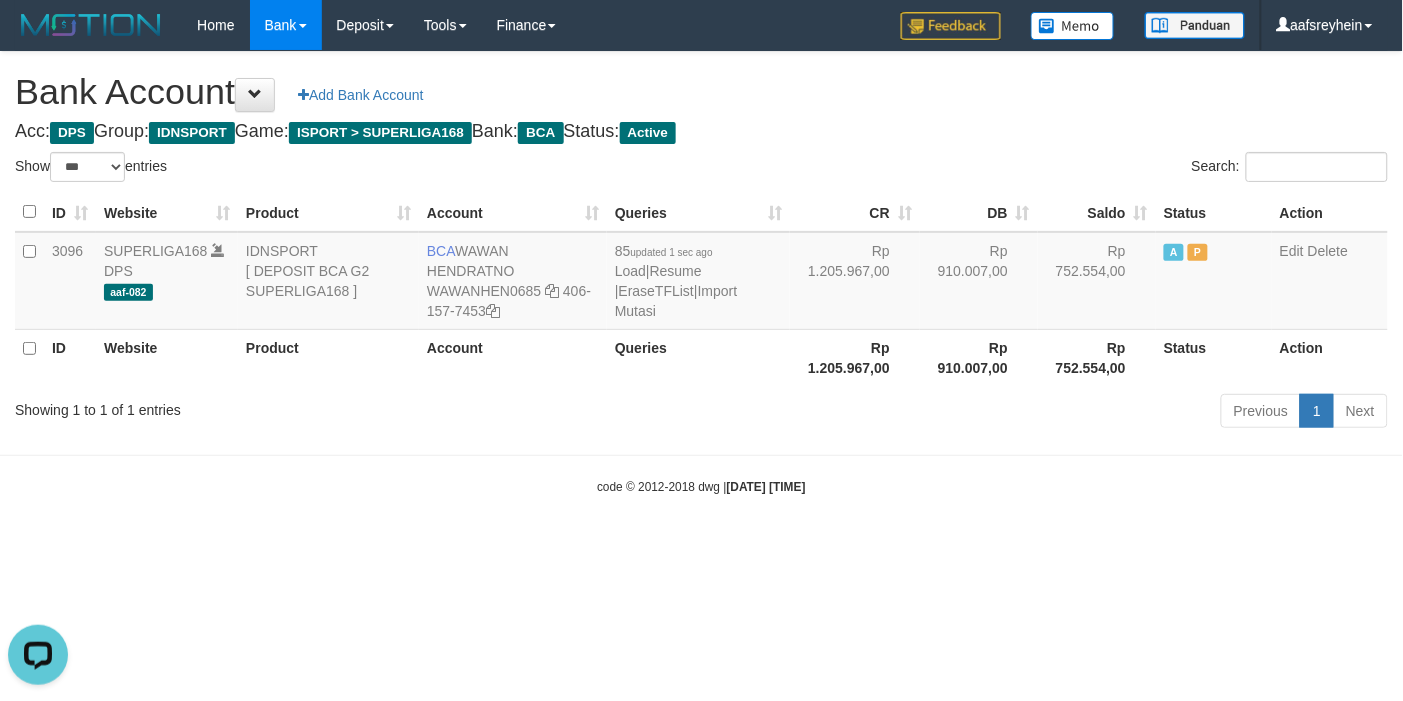 scroll, scrollTop: 0, scrollLeft: 0, axis: both 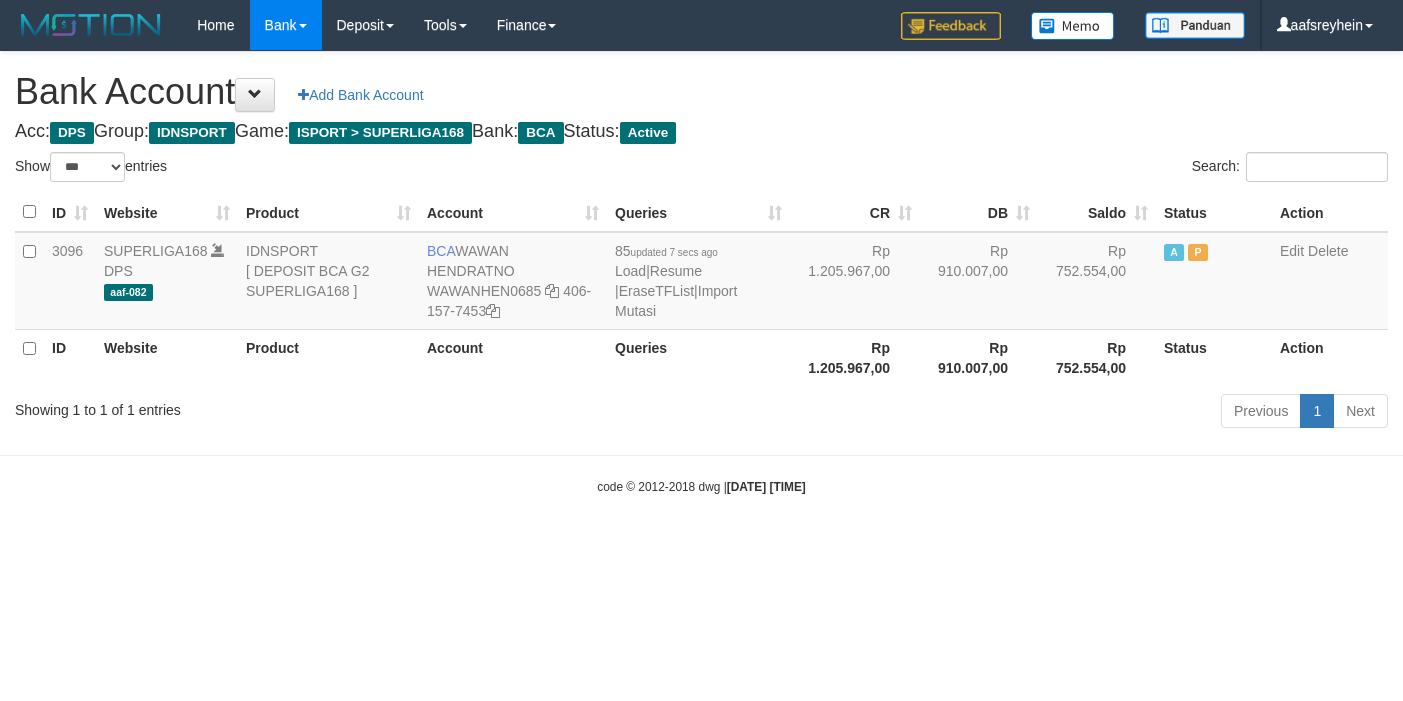 select on "***" 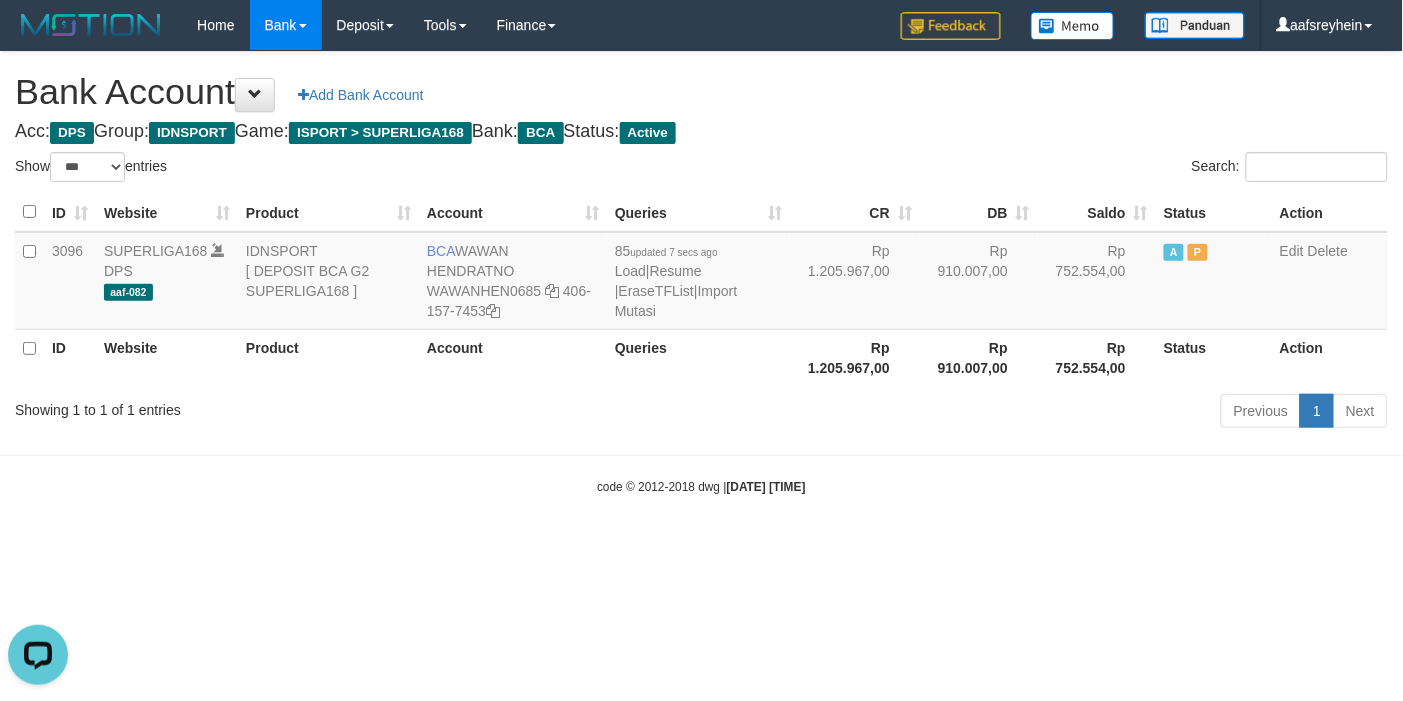 scroll, scrollTop: 0, scrollLeft: 0, axis: both 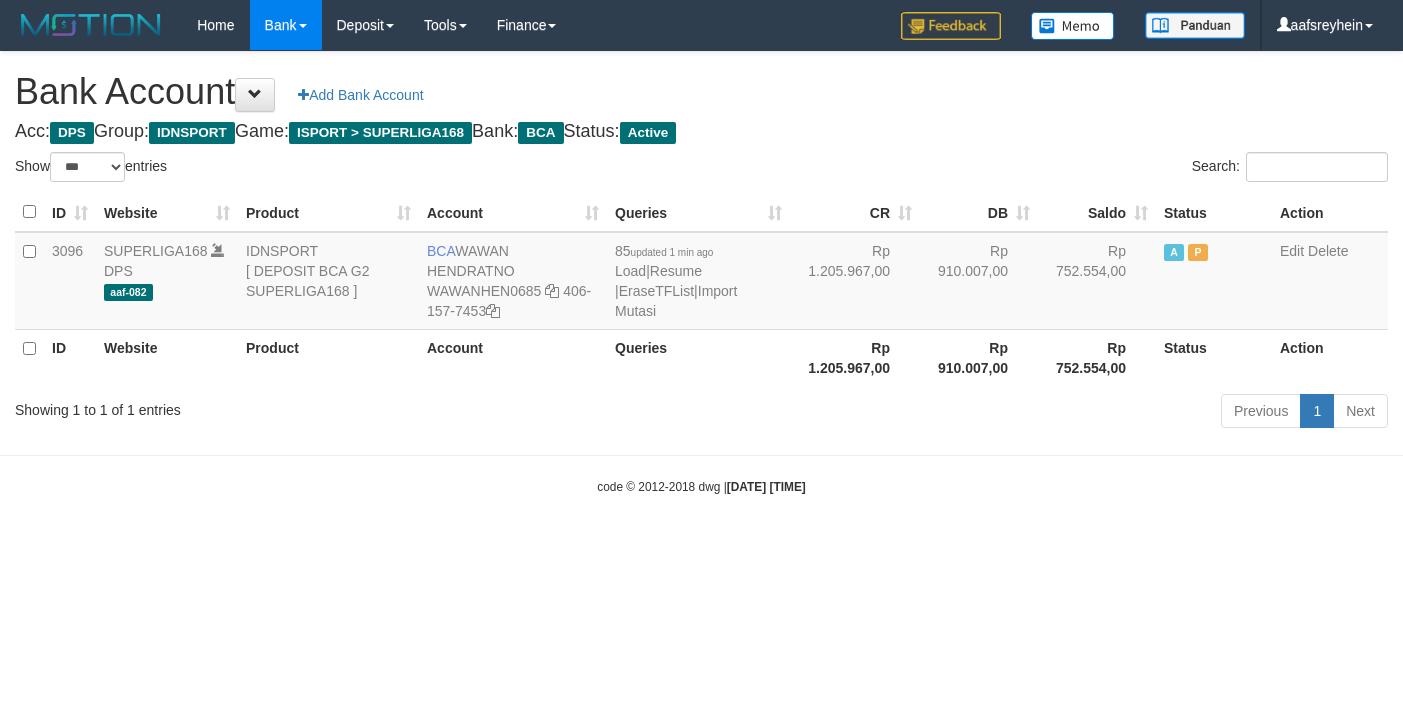 select on "***" 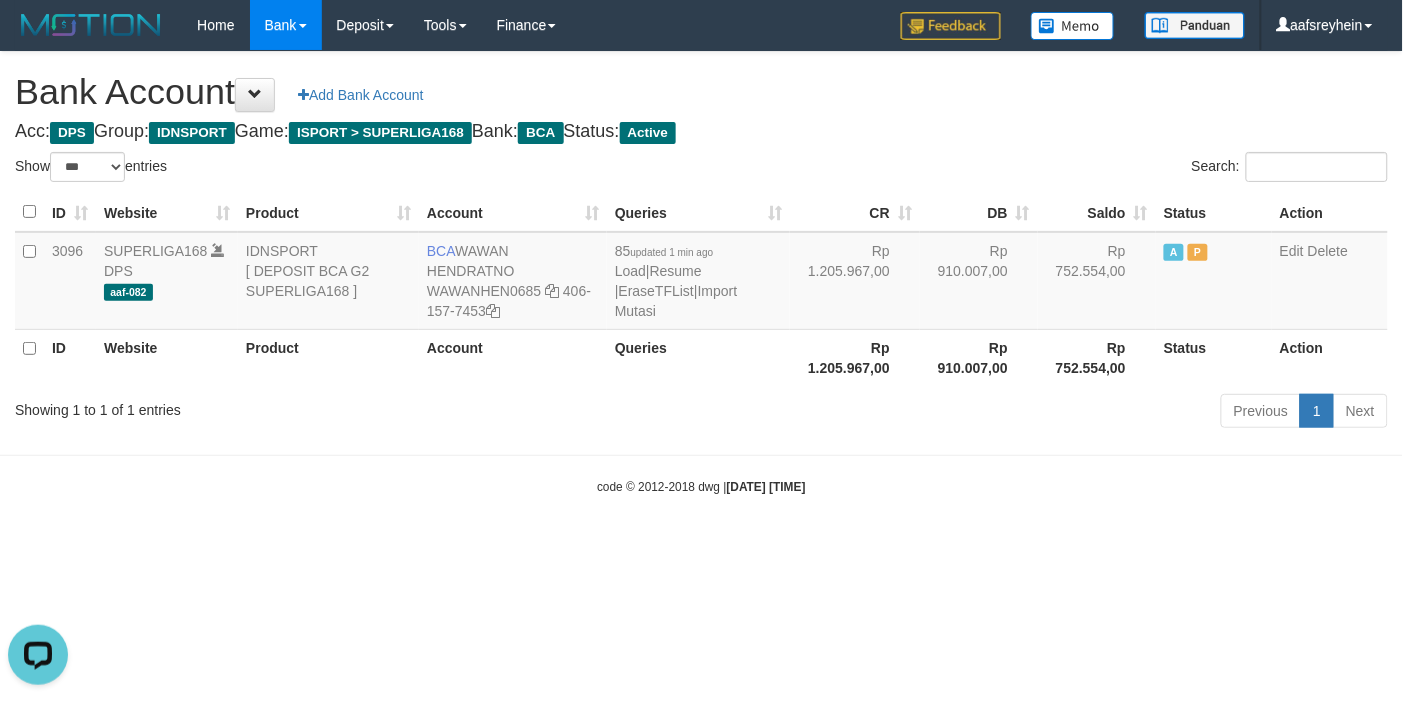 scroll, scrollTop: 0, scrollLeft: 0, axis: both 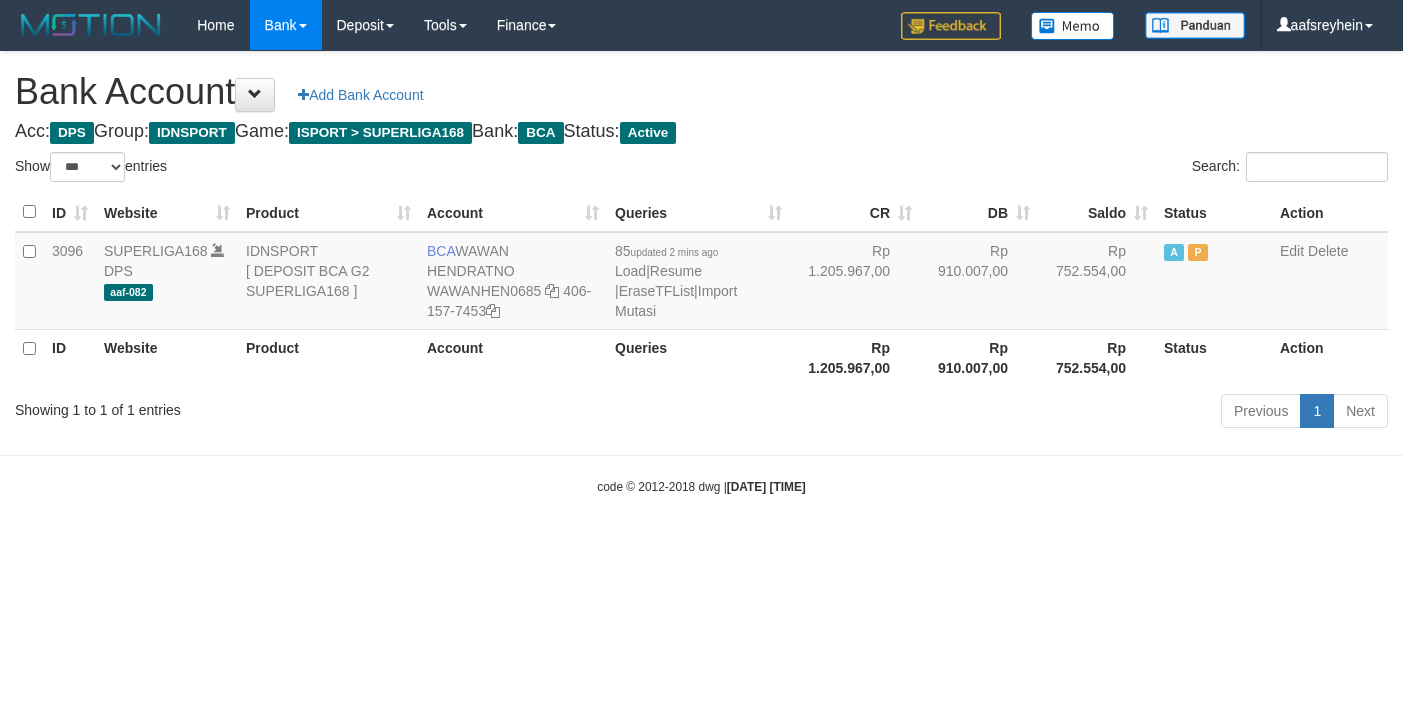 select on "***" 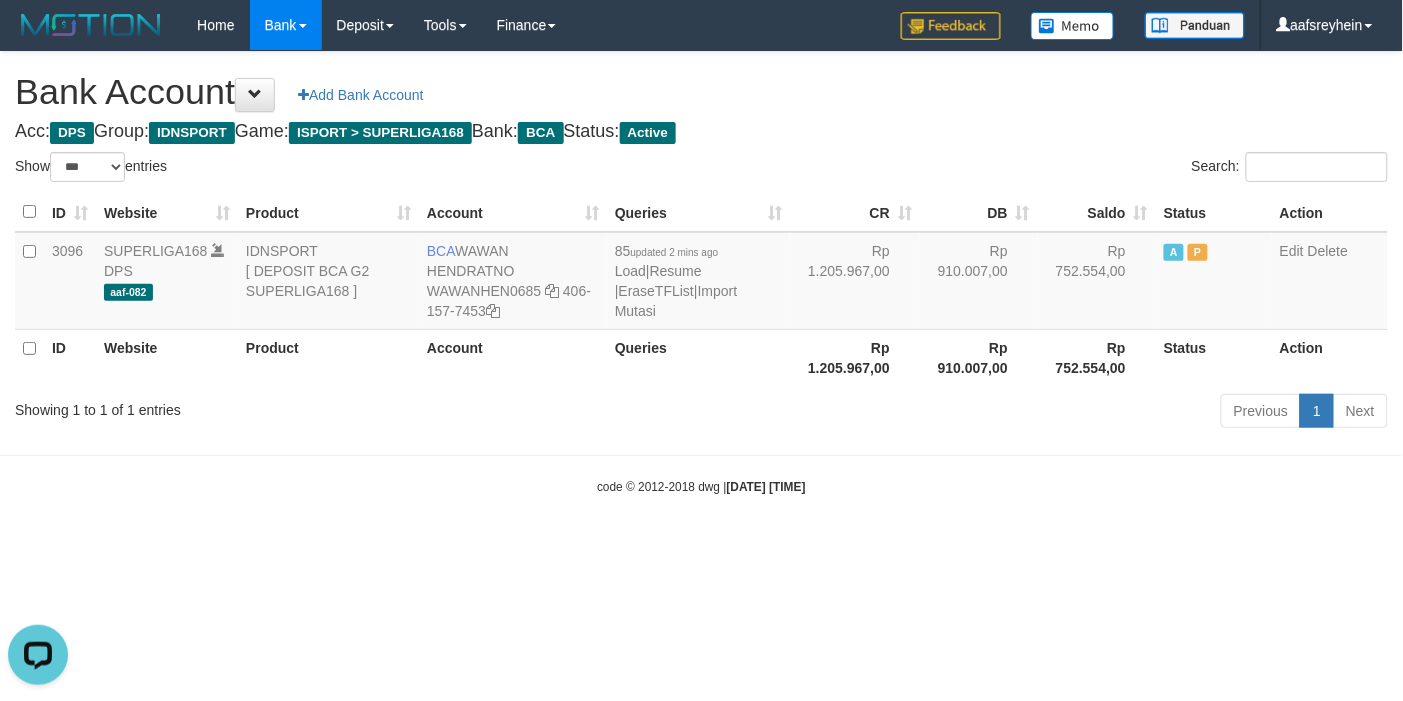 scroll, scrollTop: 0, scrollLeft: 0, axis: both 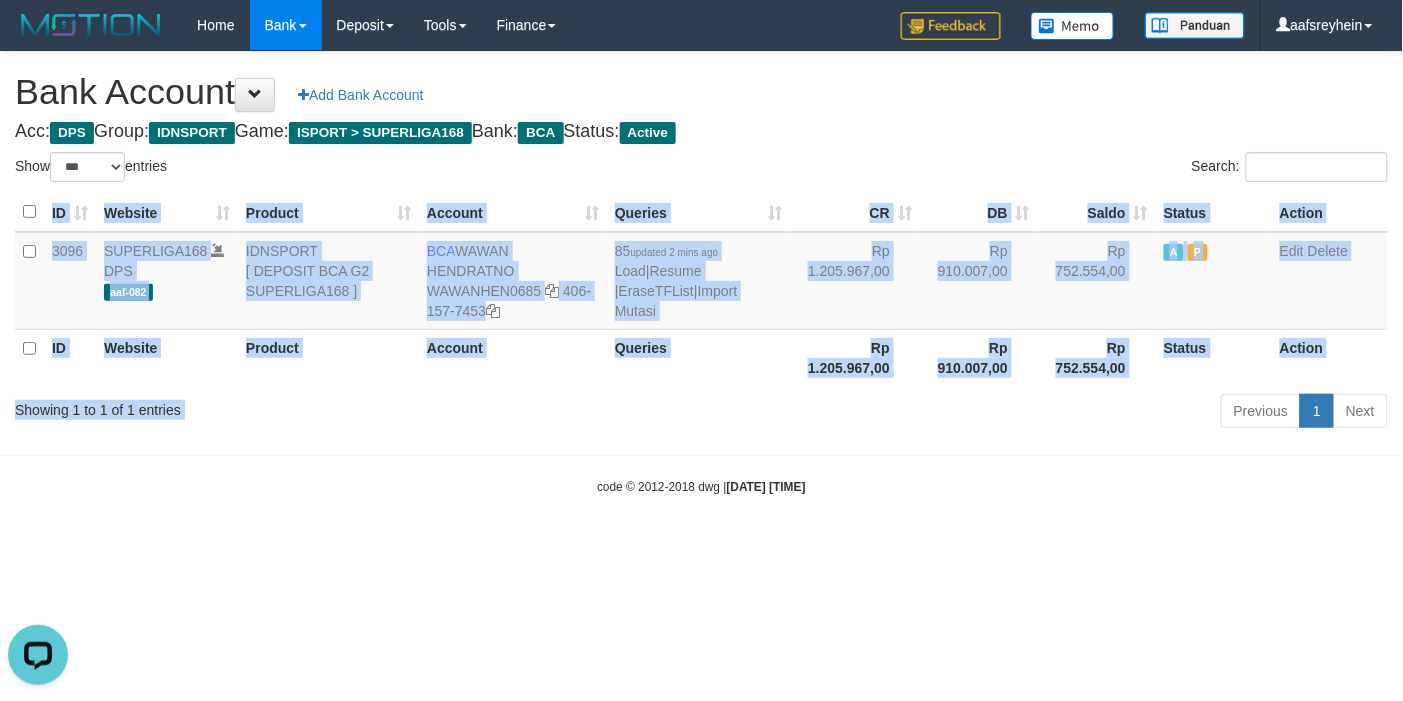 click on "Show  ** ** ** *** ***  entries Search:
ID Website Product Account Queries CR DB Saldo Status Action
3096
SUPERLIGA168
DPS
aaf-082
IDNSPORT
[ DEPOSIT BCA G2 SUPERLIGA168 ]
BCA
WAWAN HENDRATNO
WAWANHEN0685
406-157-7453
85  updated 2 mins ago
Load
|
Resume
|
EraseTFList
|
Import Mutasi
Rp 1.205.967,00
Rp 910.007,00
Rp 752.554,00
A
P
Edit
Delete
ID Website Product Account Queries" at bounding box center [701, 293] 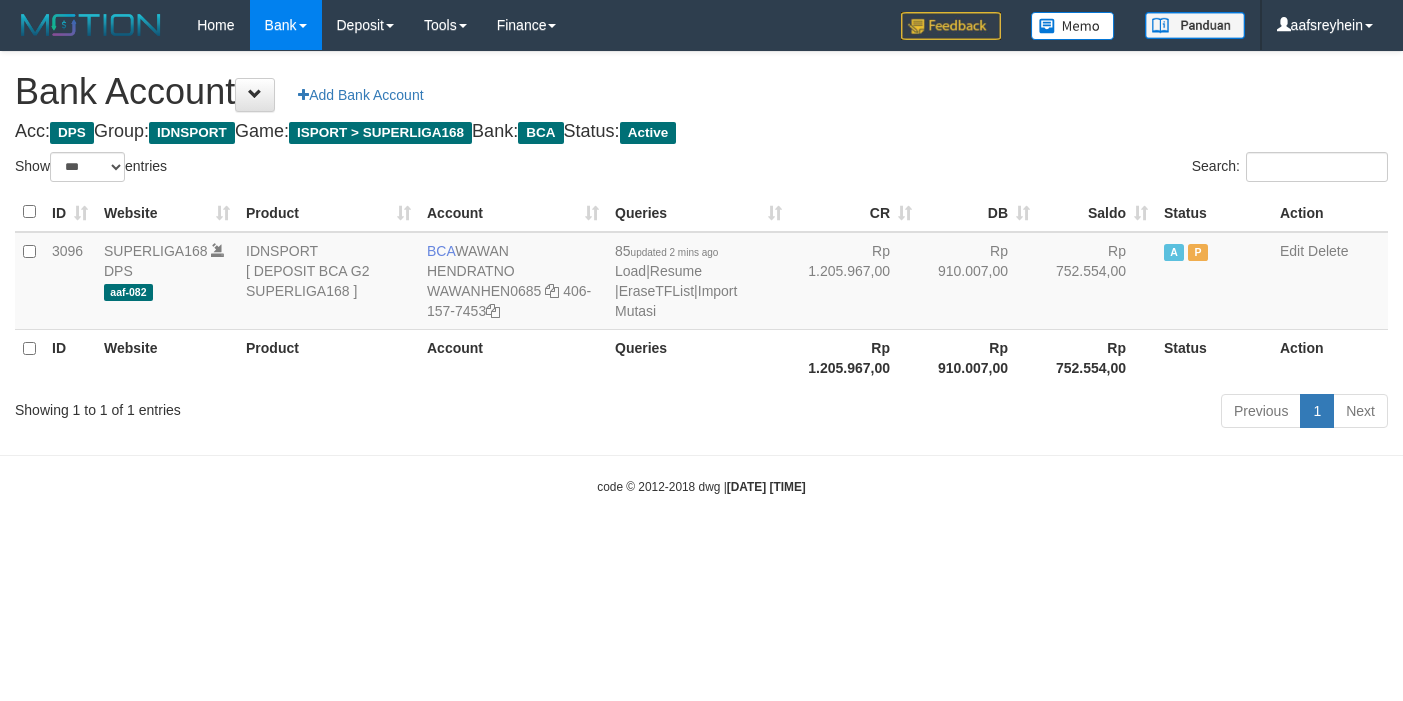 select on "***" 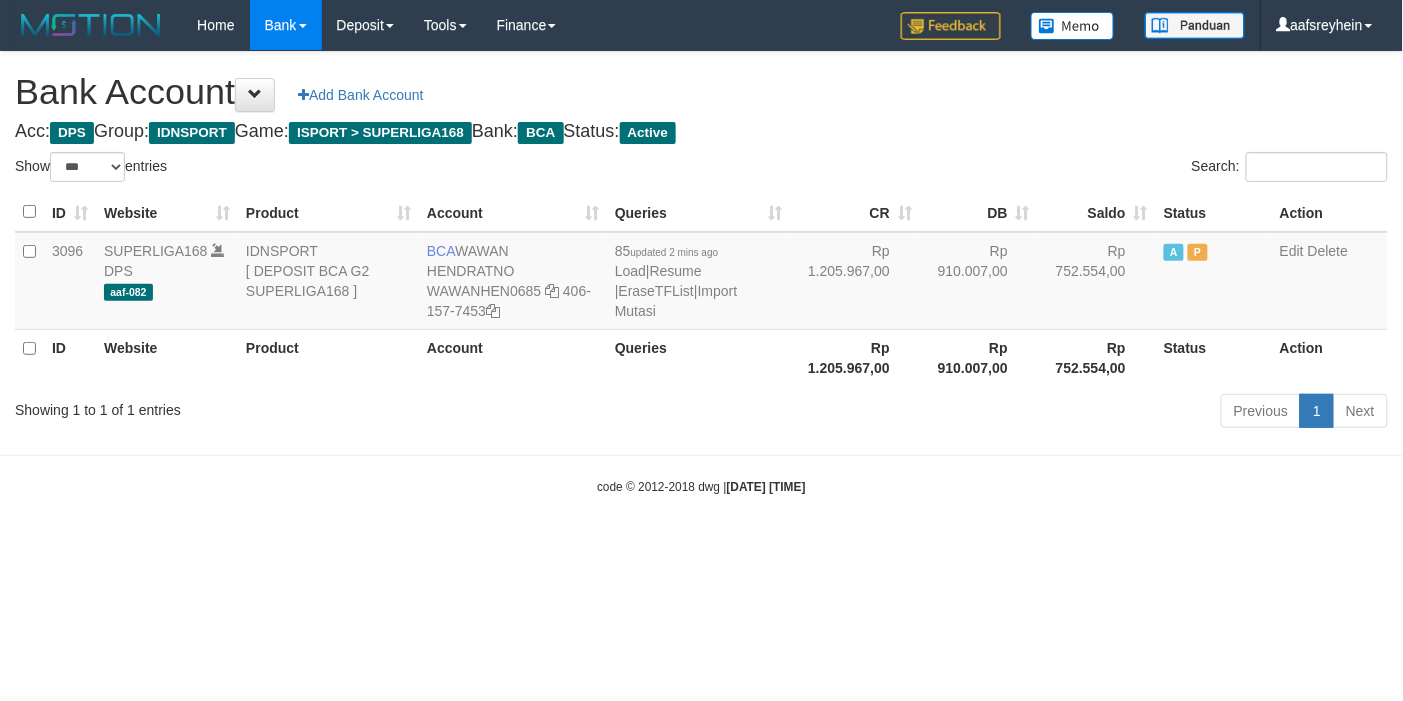 click on "Previous 1 Next" at bounding box center [994, 413] 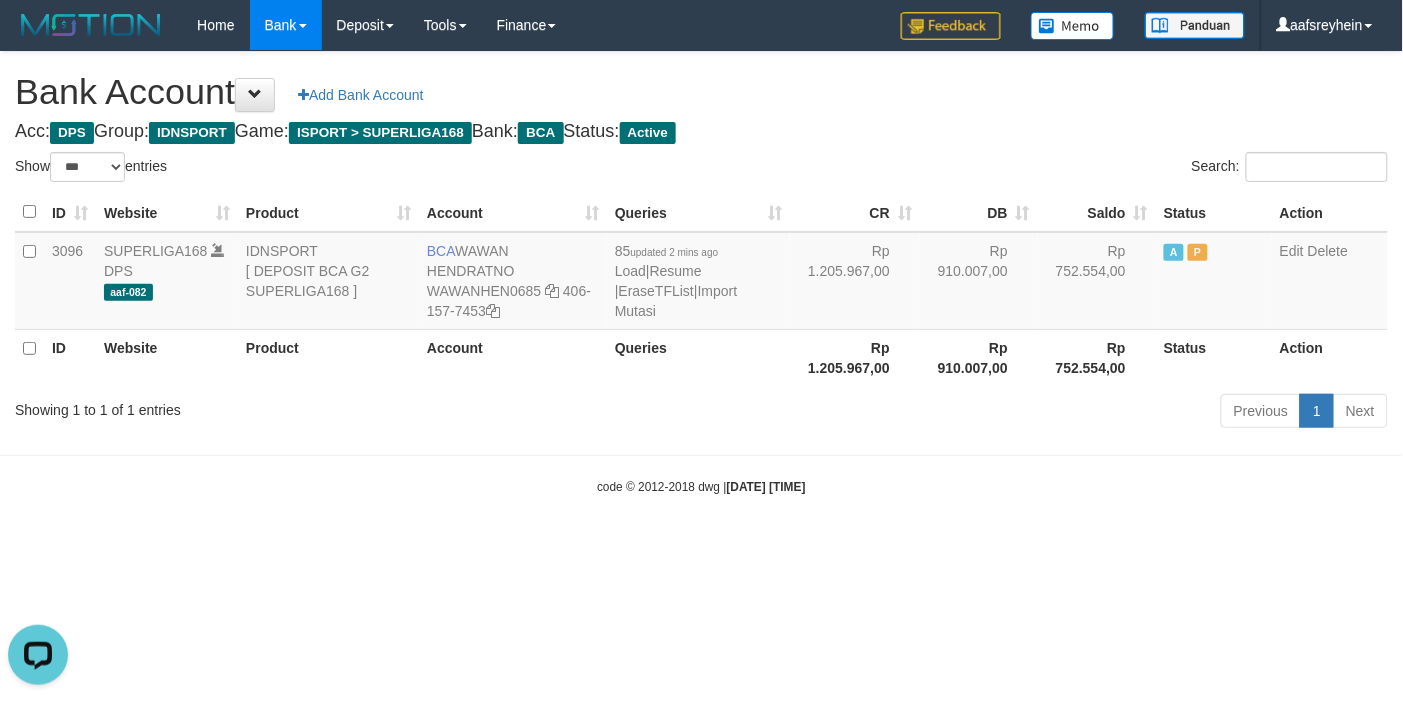 scroll, scrollTop: 0, scrollLeft: 0, axis: both 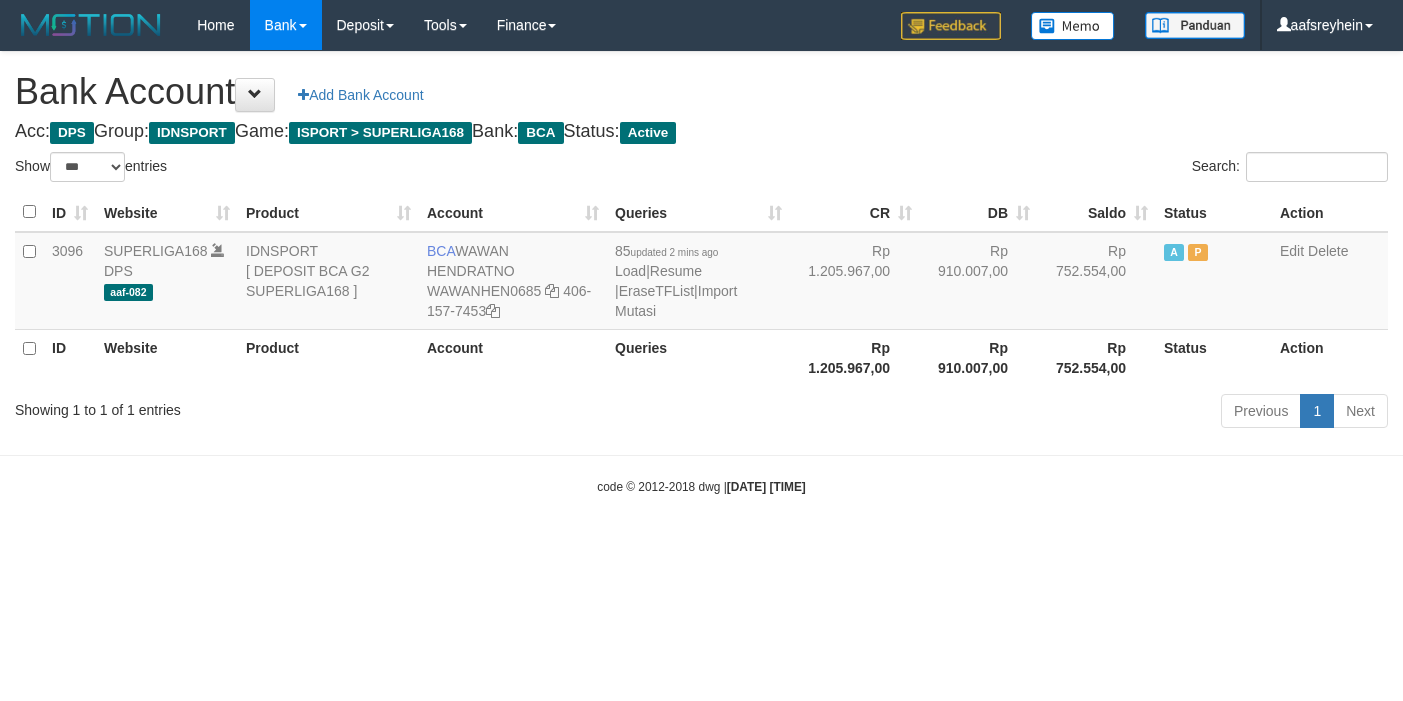 select on "***" 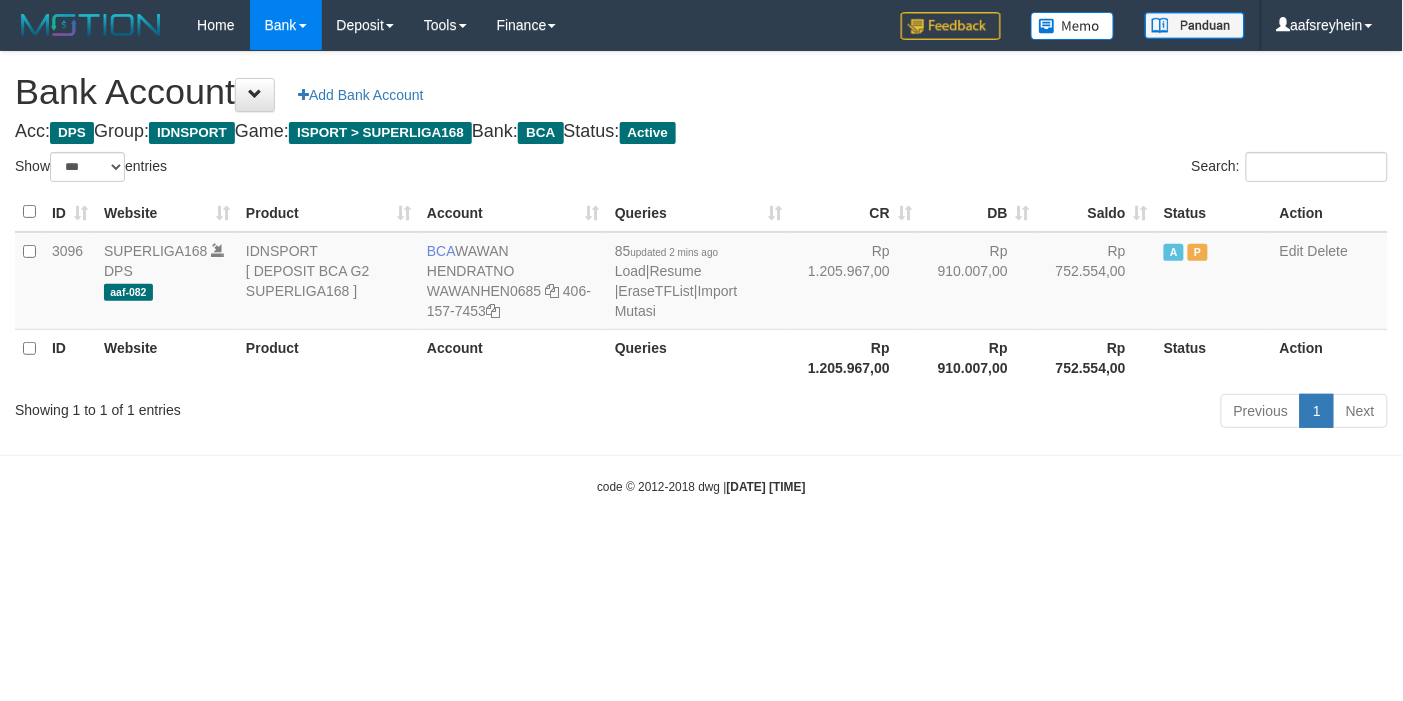 click on "code © 2012-2018 dwg |  2025/07/13 03:42:09" at bounding box center [701, 486] 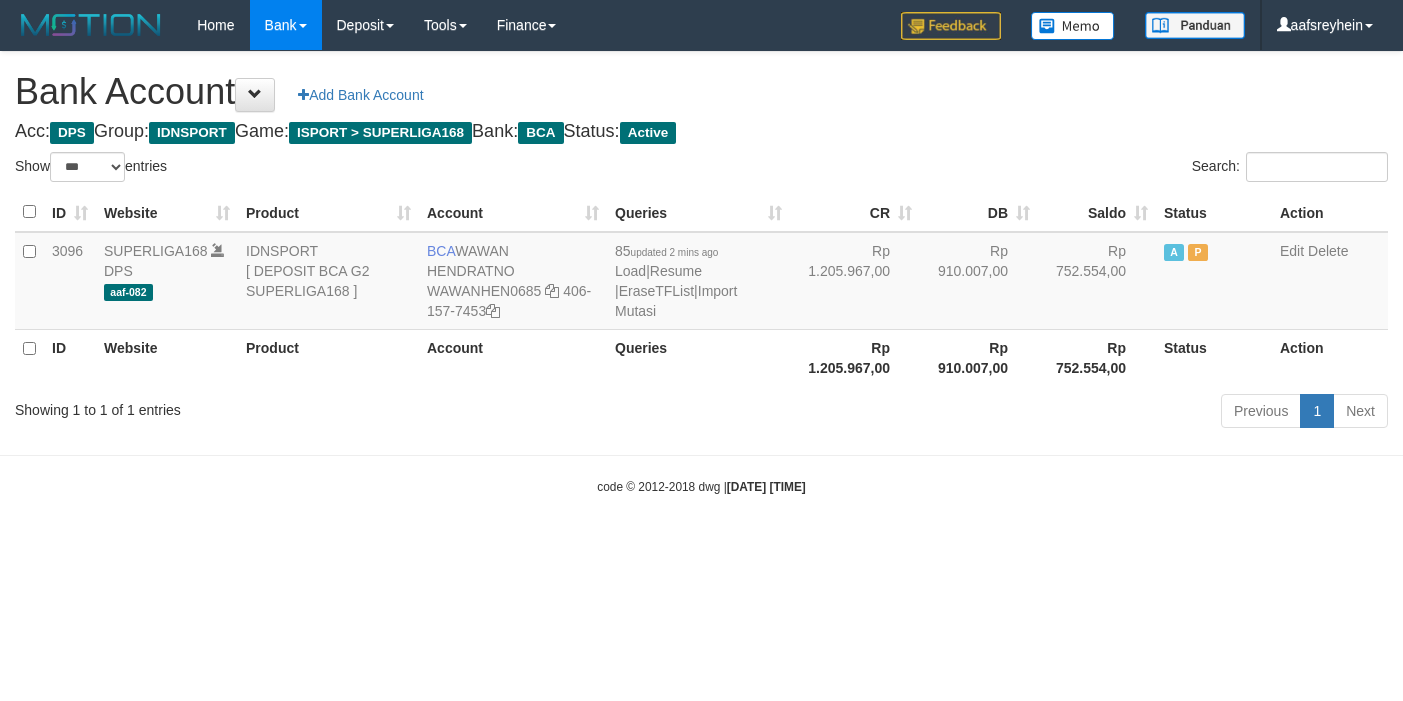 select on "***" 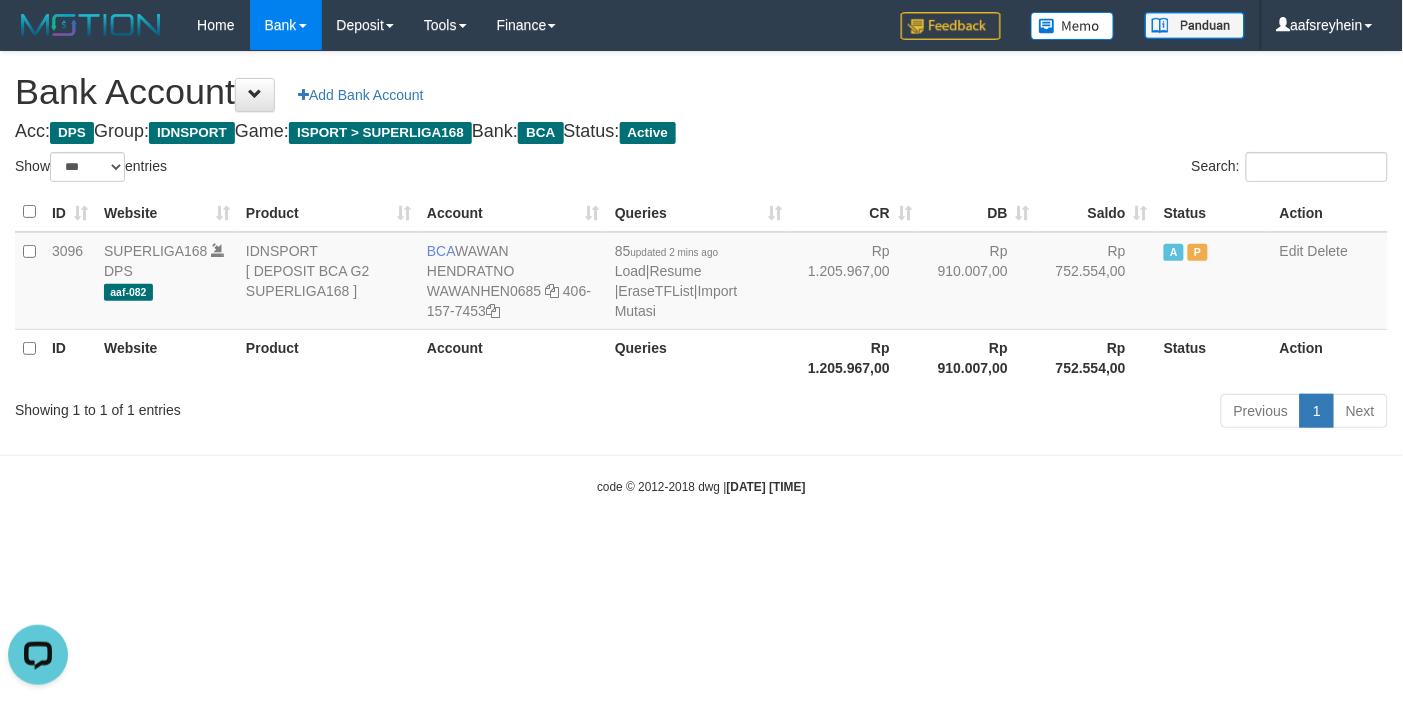 scroll, scrollTop: 0, scrollLeft: 0, axis: both 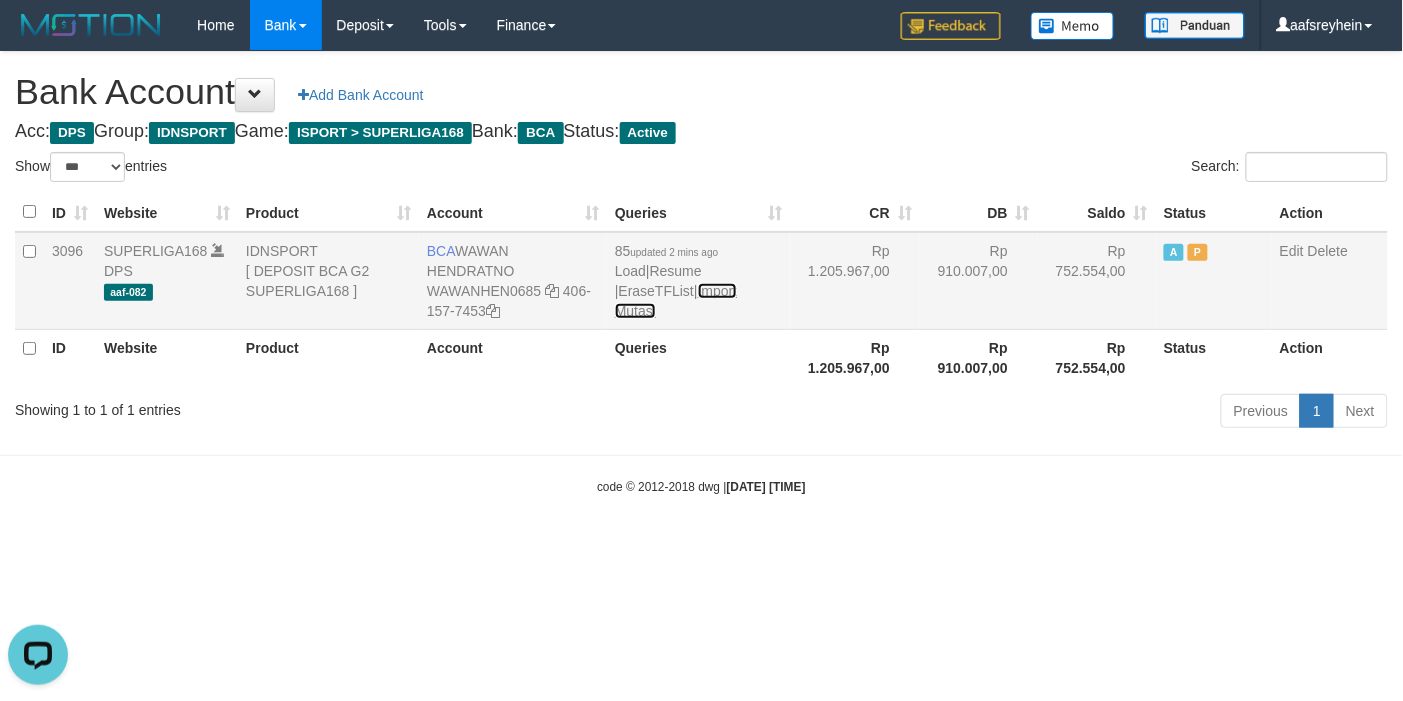 click on "Import Mutasi" at bounding box center [676, 301] 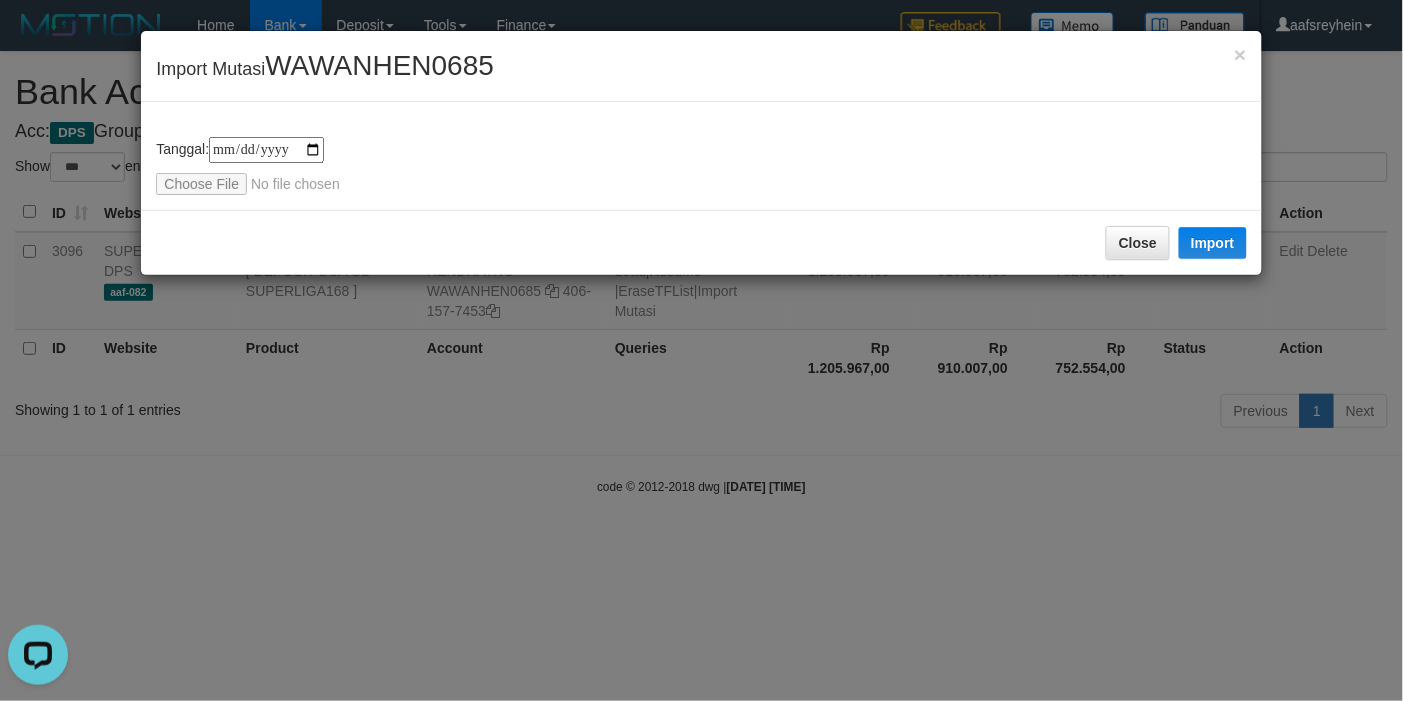 type on "**********" 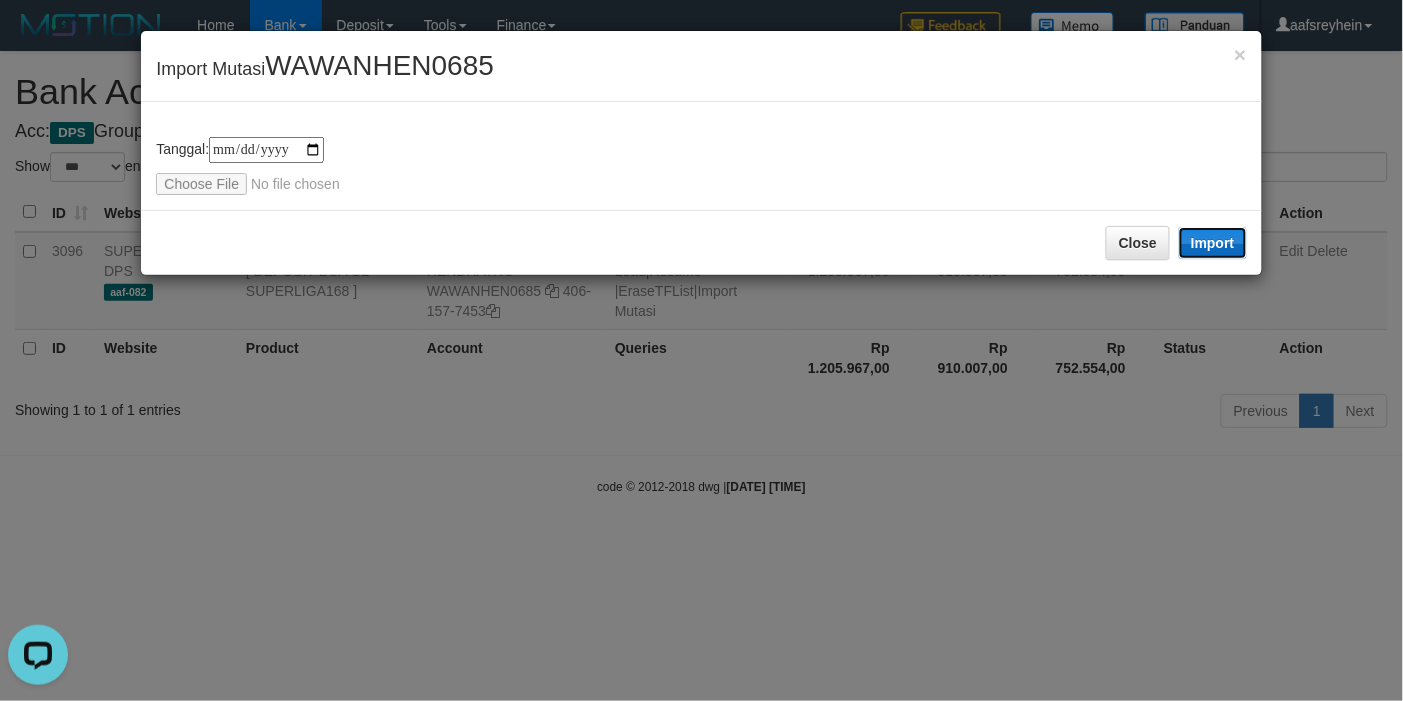 click on "Import" at bounding box center [1213, 243] 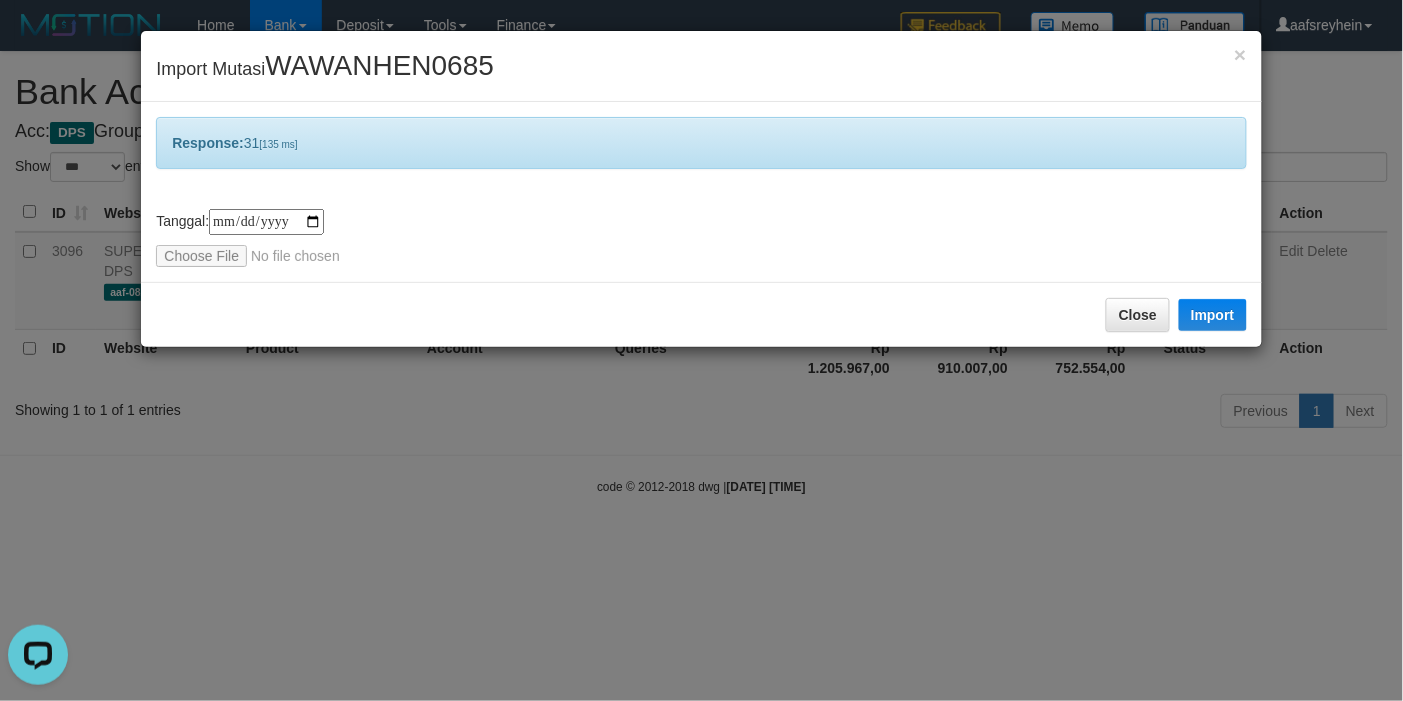 click on "**********" at bounding box center (701, 350) 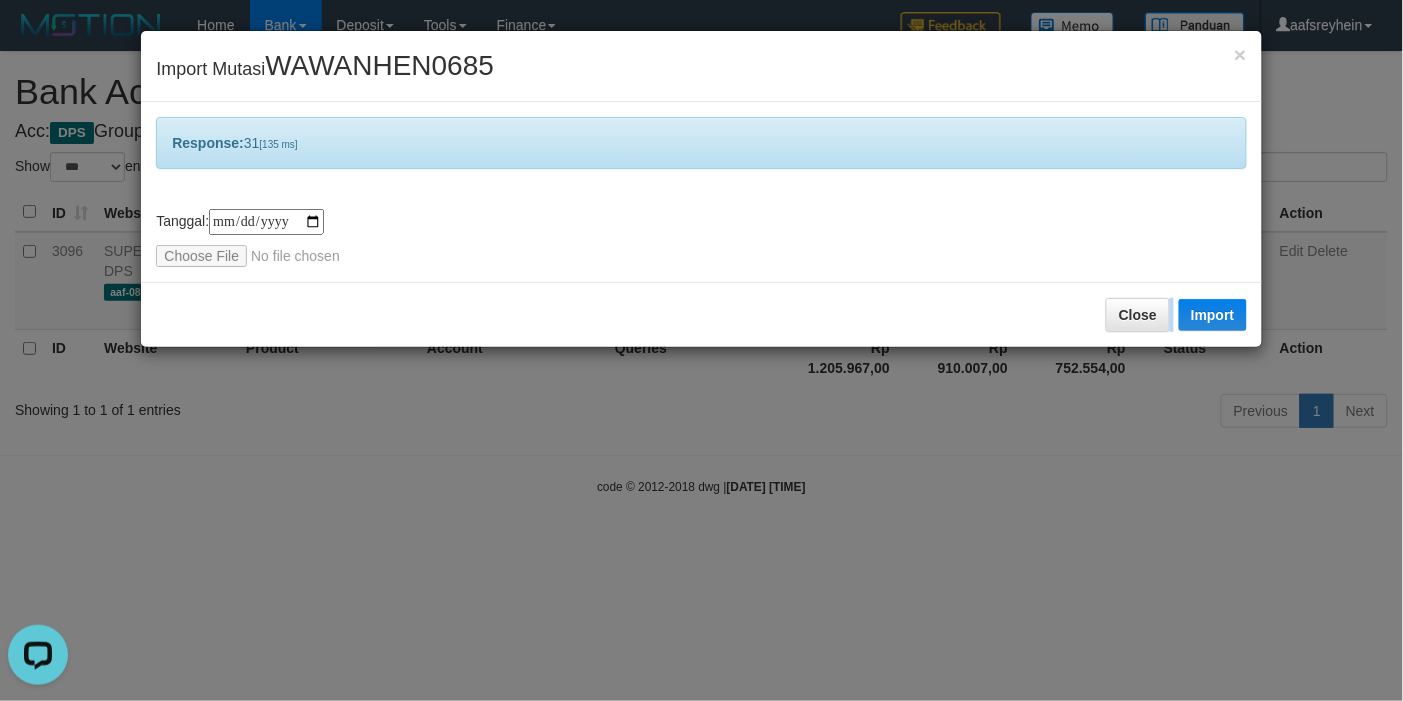 drag, startPoint x: 960, startPoint y: 517, endPoint x: 970, endPoint y: 511, distance: 11.661903 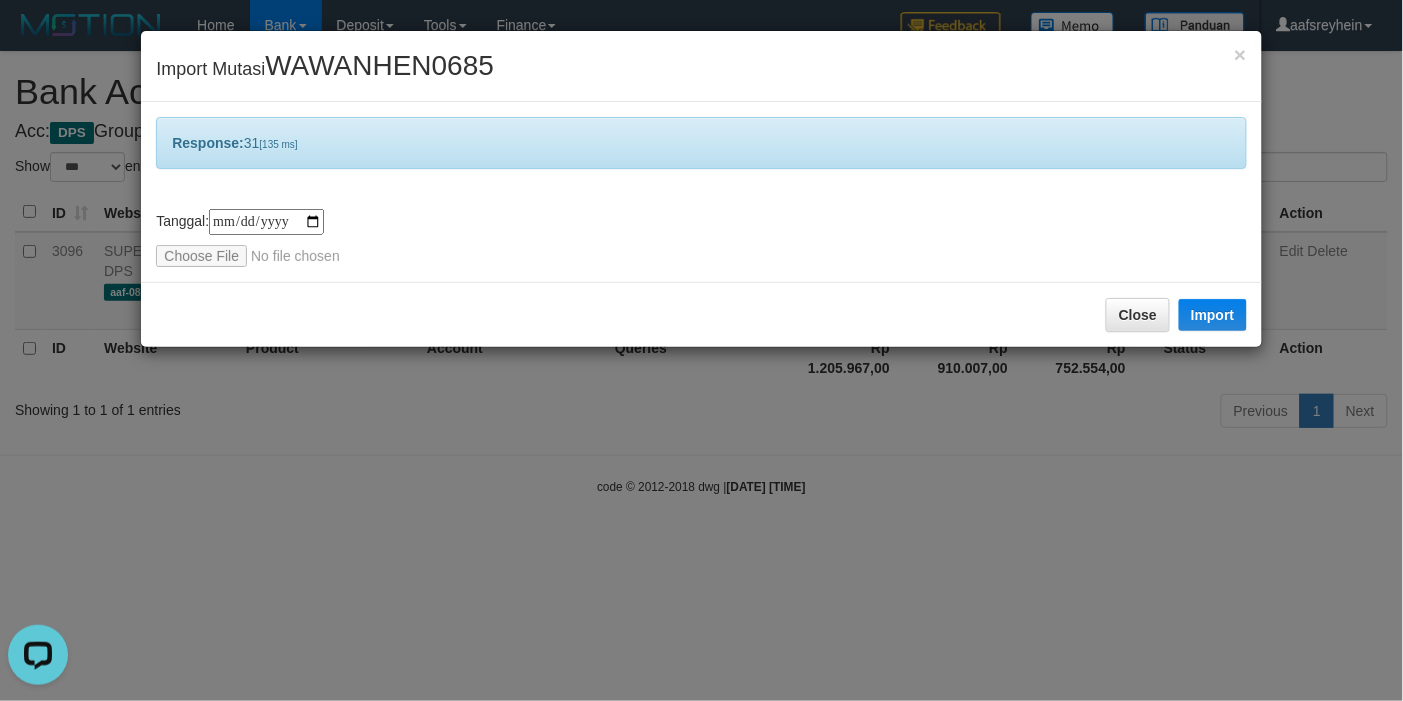 drag, startPoint x: 970, startPoint y: 511, endPoint x: 1396, endPoint y: 456, distance: 429.5358 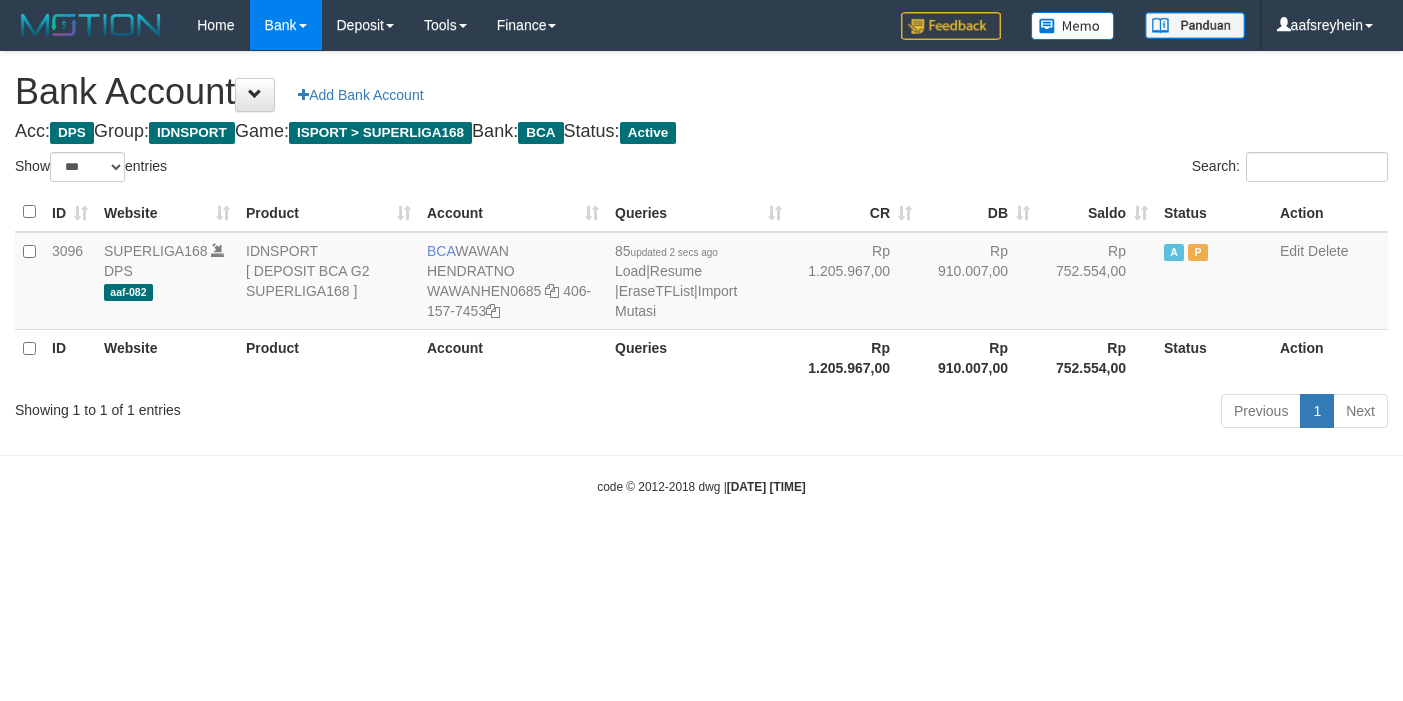 select on "***" 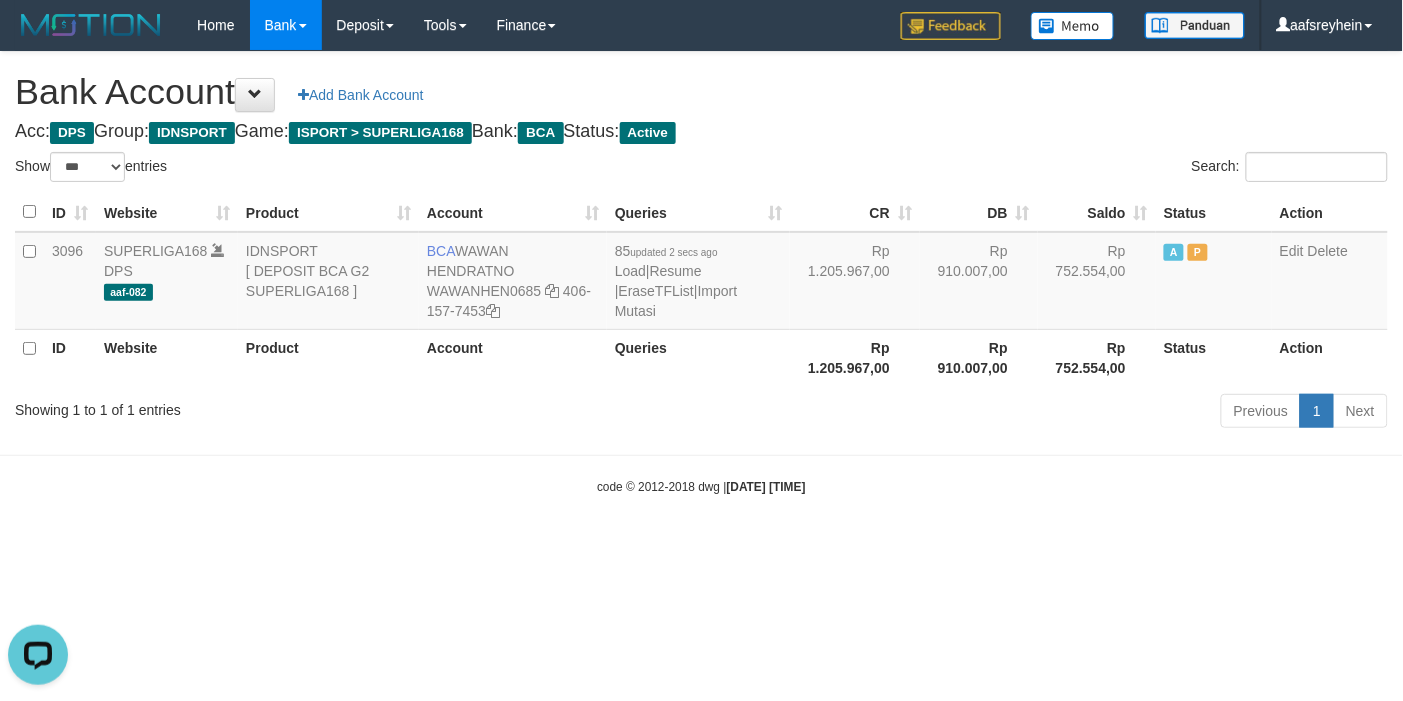 scroll, scrollTop: 0, scrollLeft: 0, axis: both 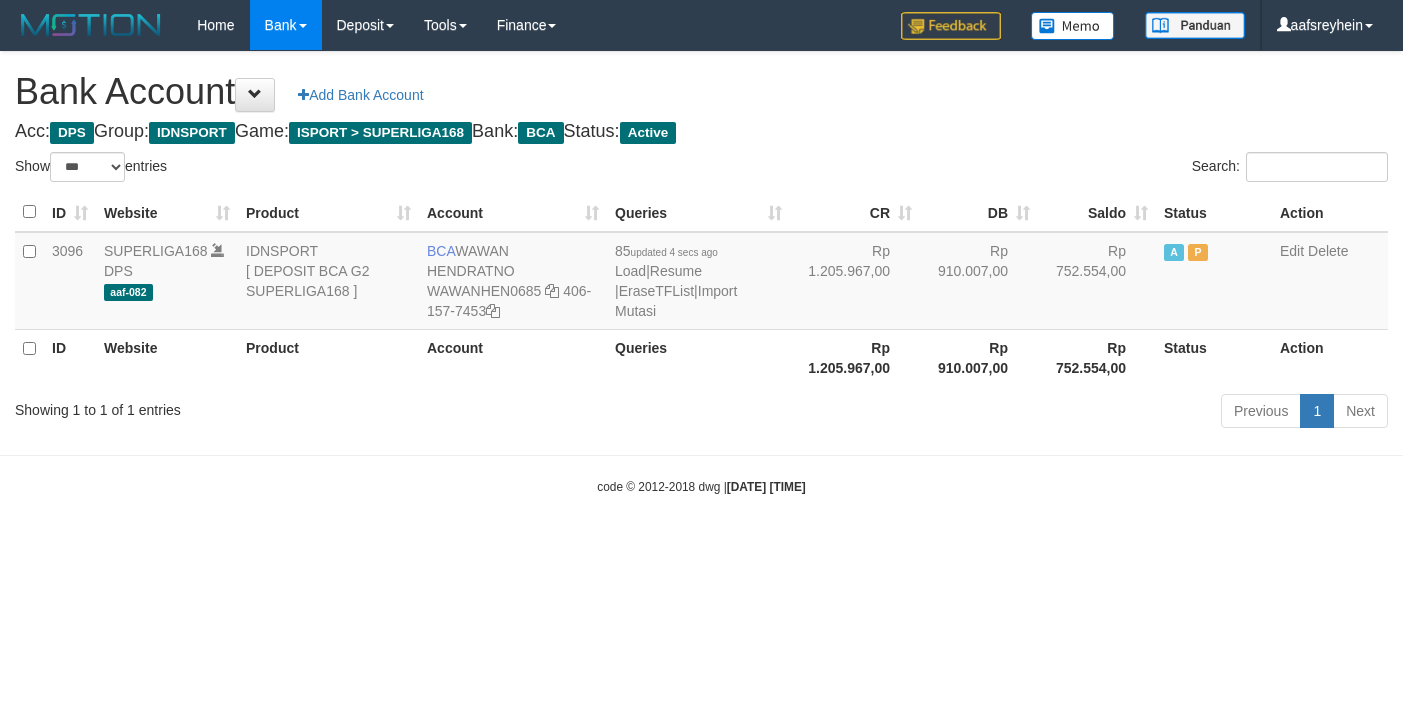 select on "***" 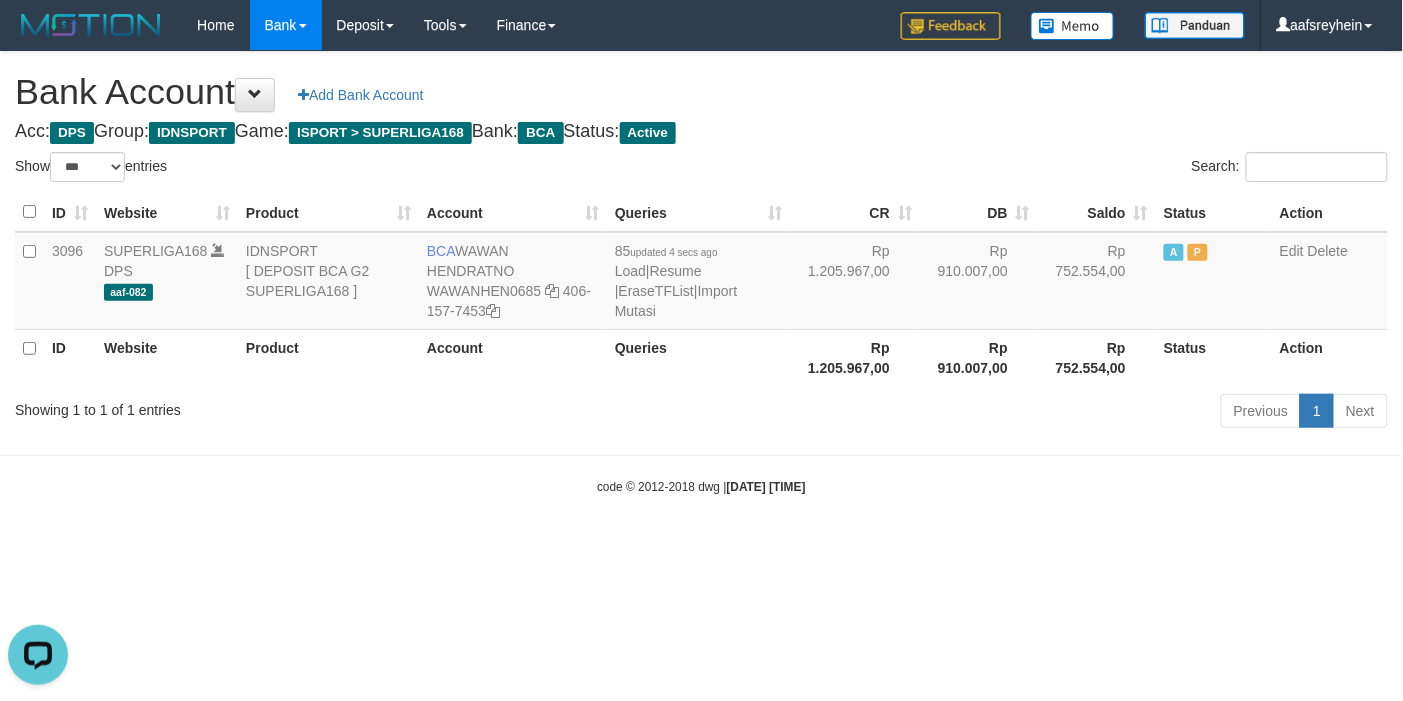scroll, scrollTop: 0, scrollLeft: 0, axis: both 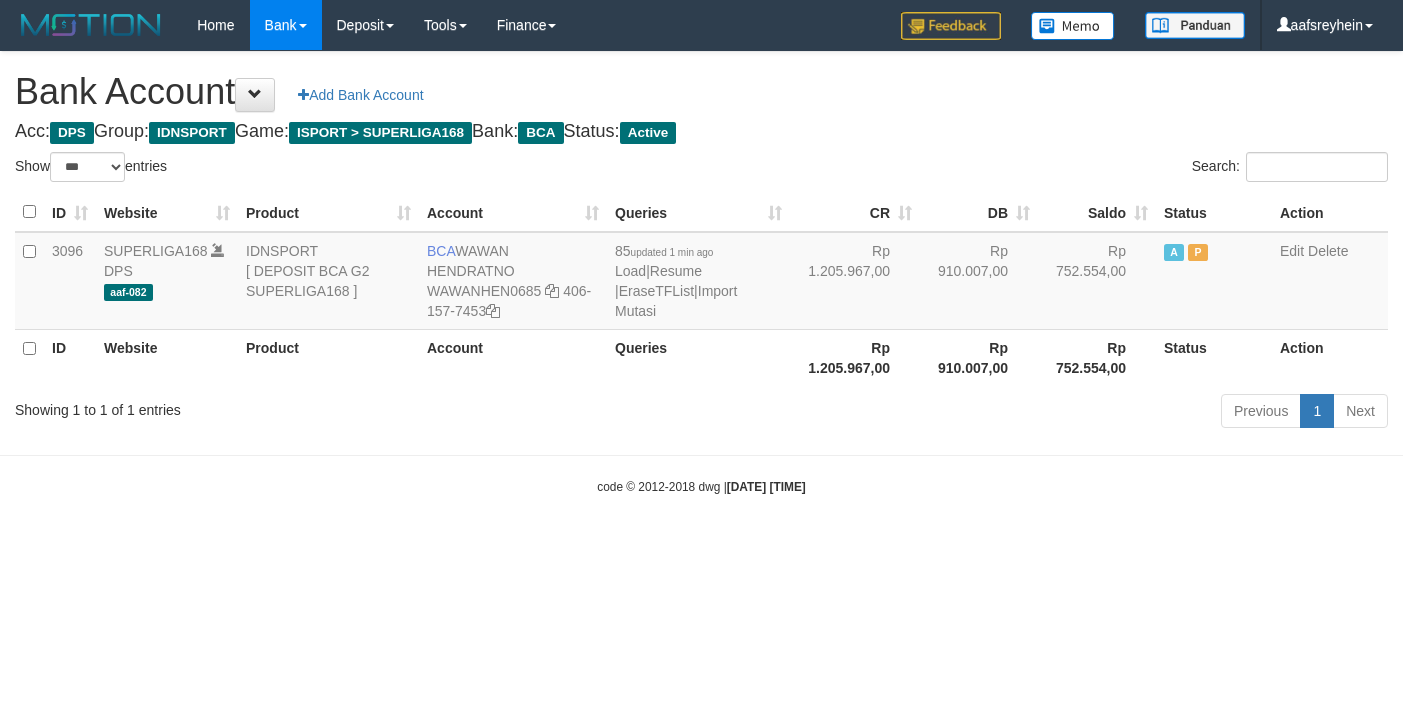 select on "***" 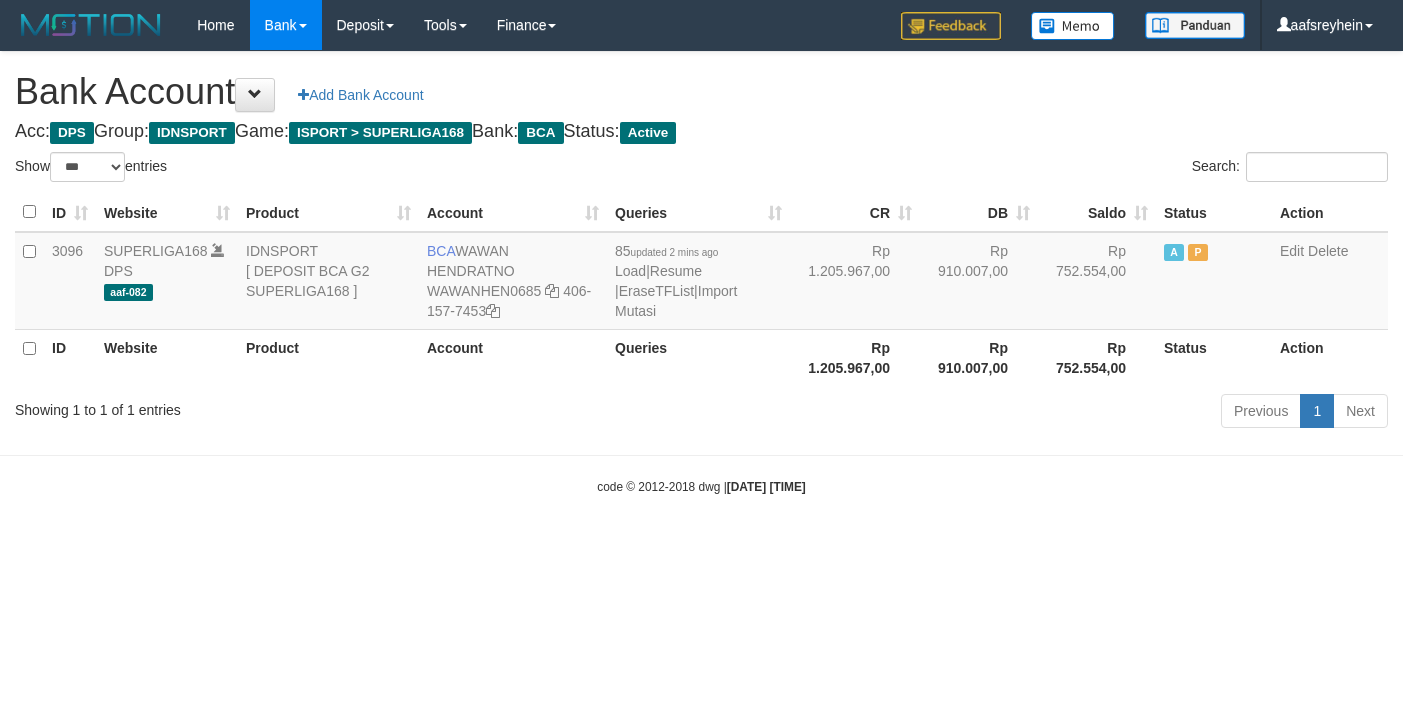 select on "***" 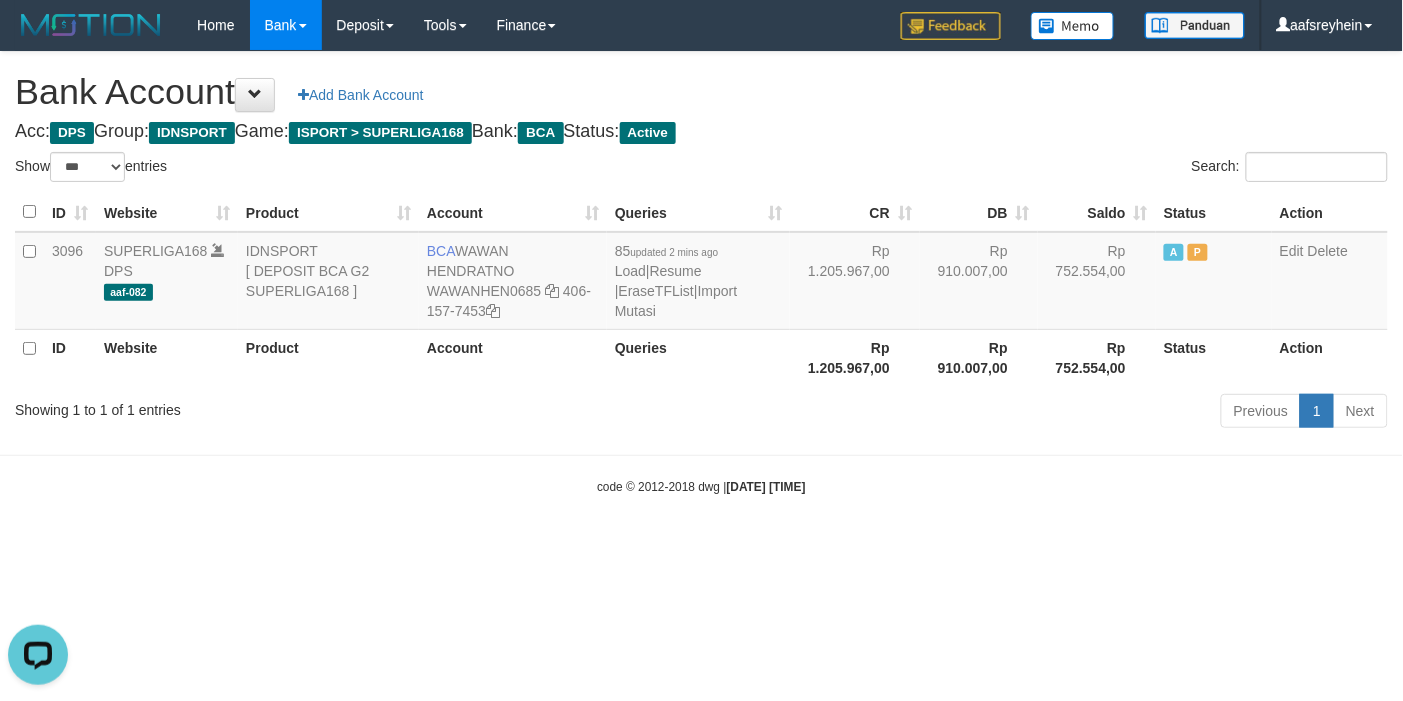 scroll, scrollTop: 0, scrollLeft: 0, axis: both 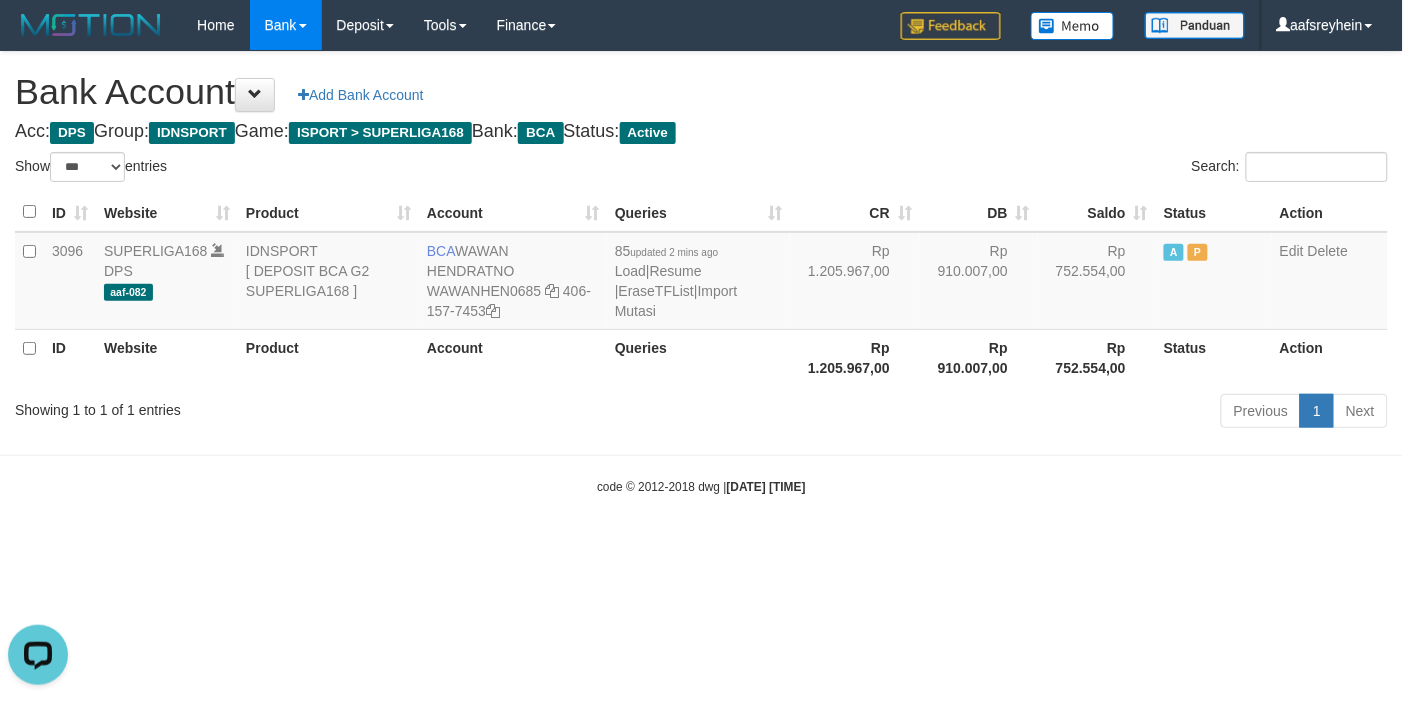 click on "Toggle navigation
Home
Bank
Account List
Load
By Website
Group
[ISPORT]													SUPERLIGA168
By Load Group (DPS)" at bounding box center [701, 273] 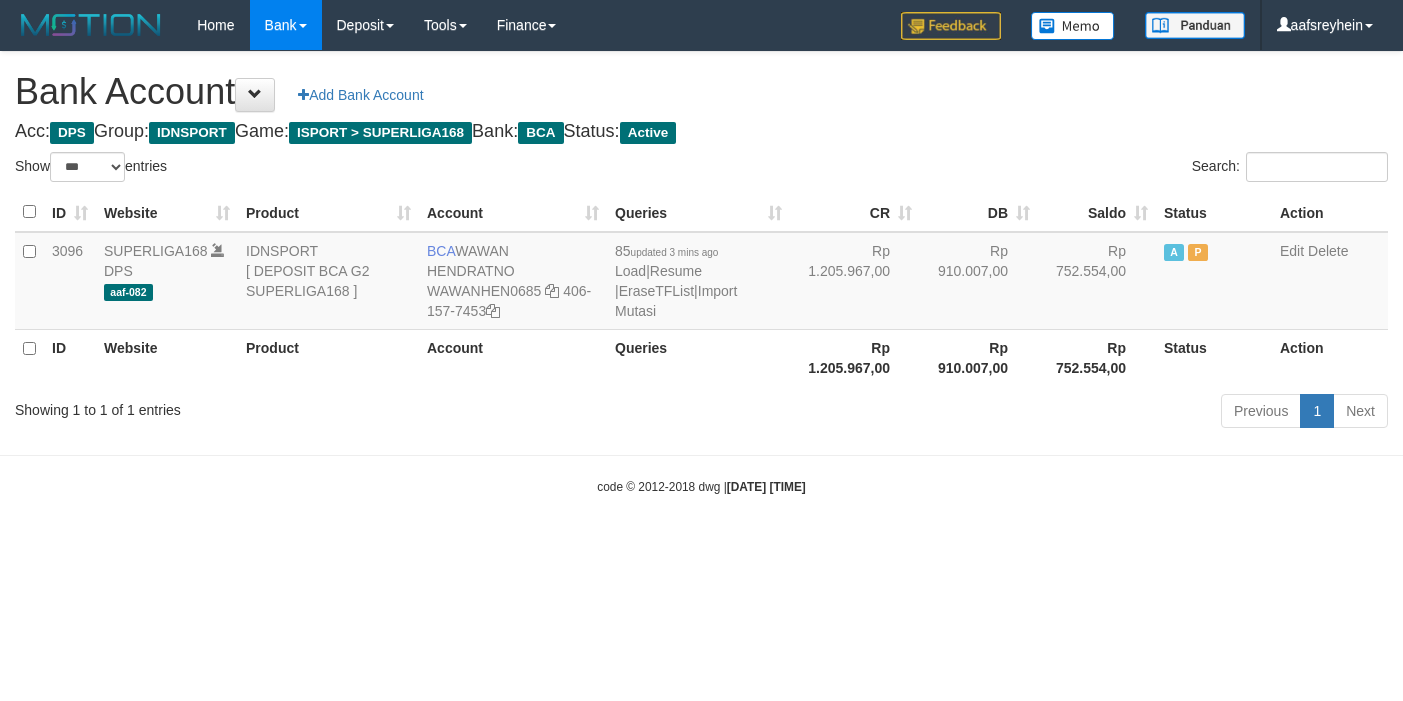 select on "***" 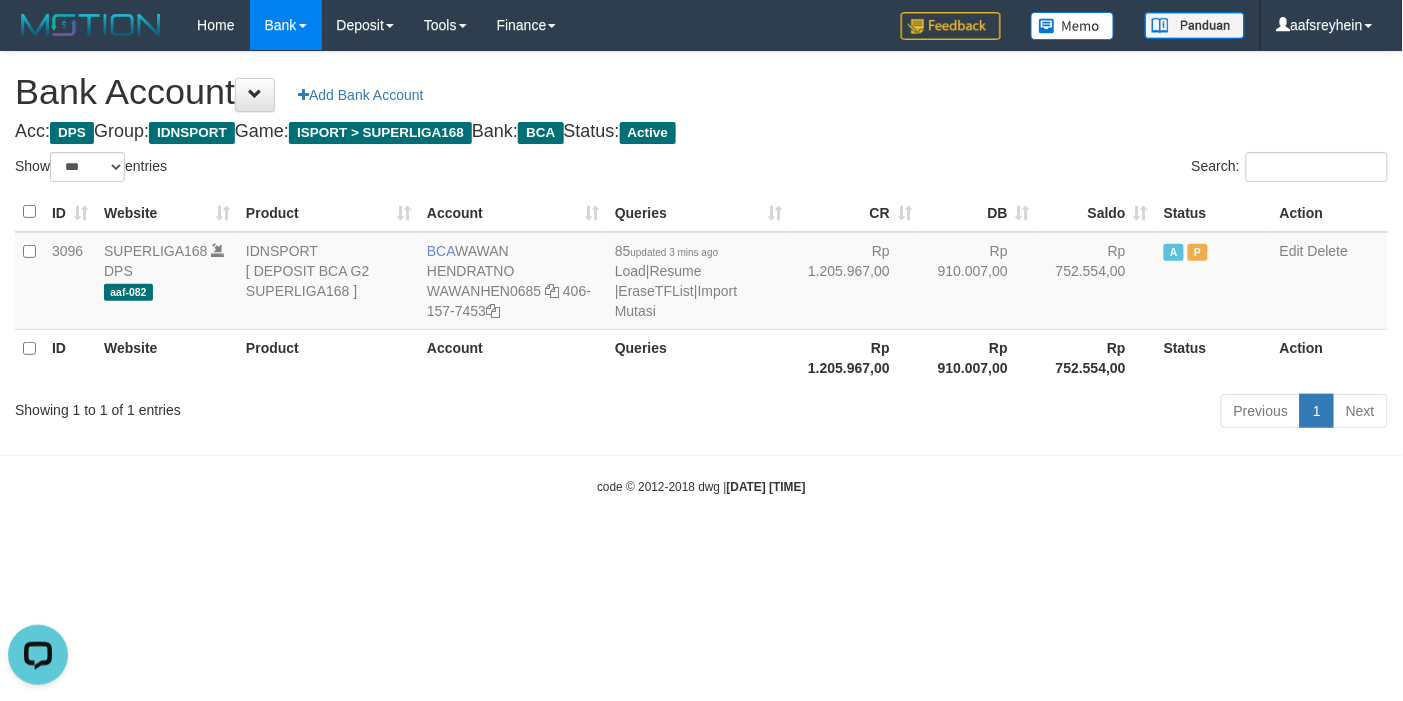 scroll, scrollTop: 0, scrollLeft: 0, axis: both 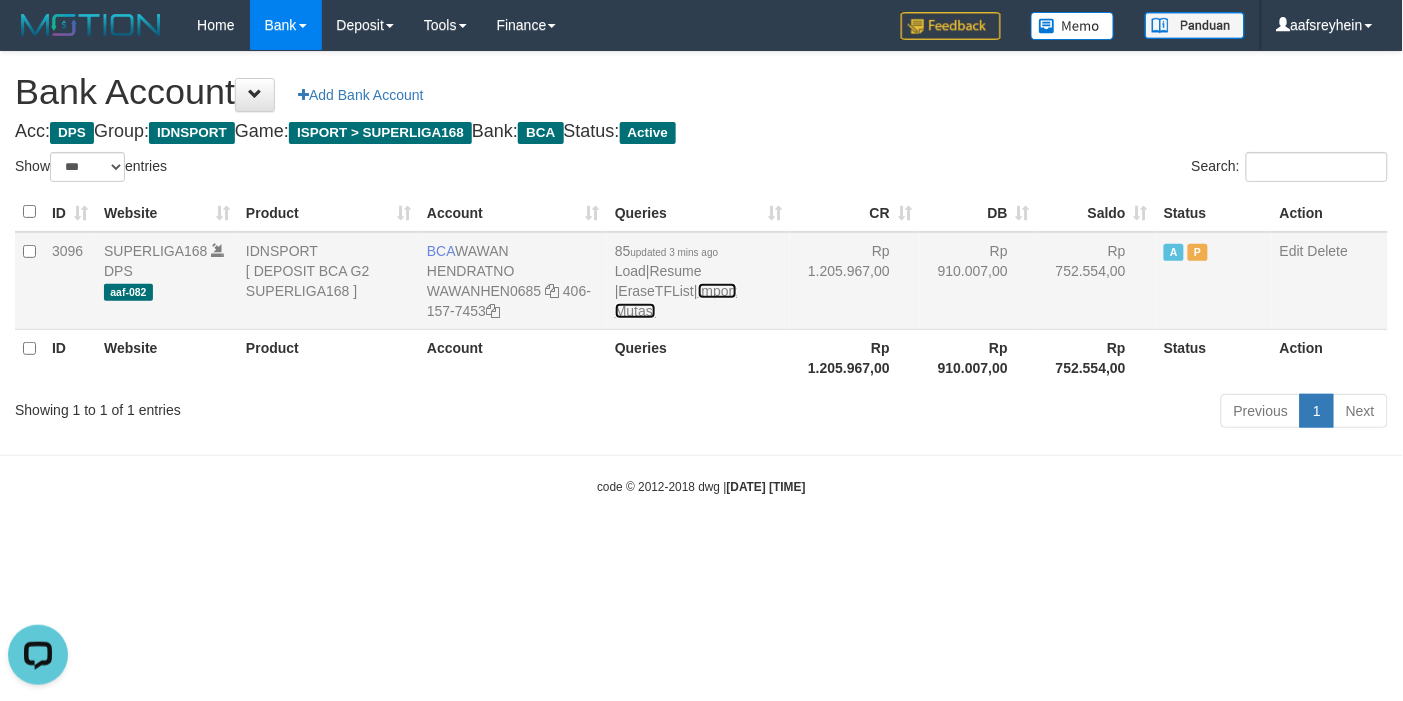 click on "Import Mutasi" at bounding box center (676, 301) 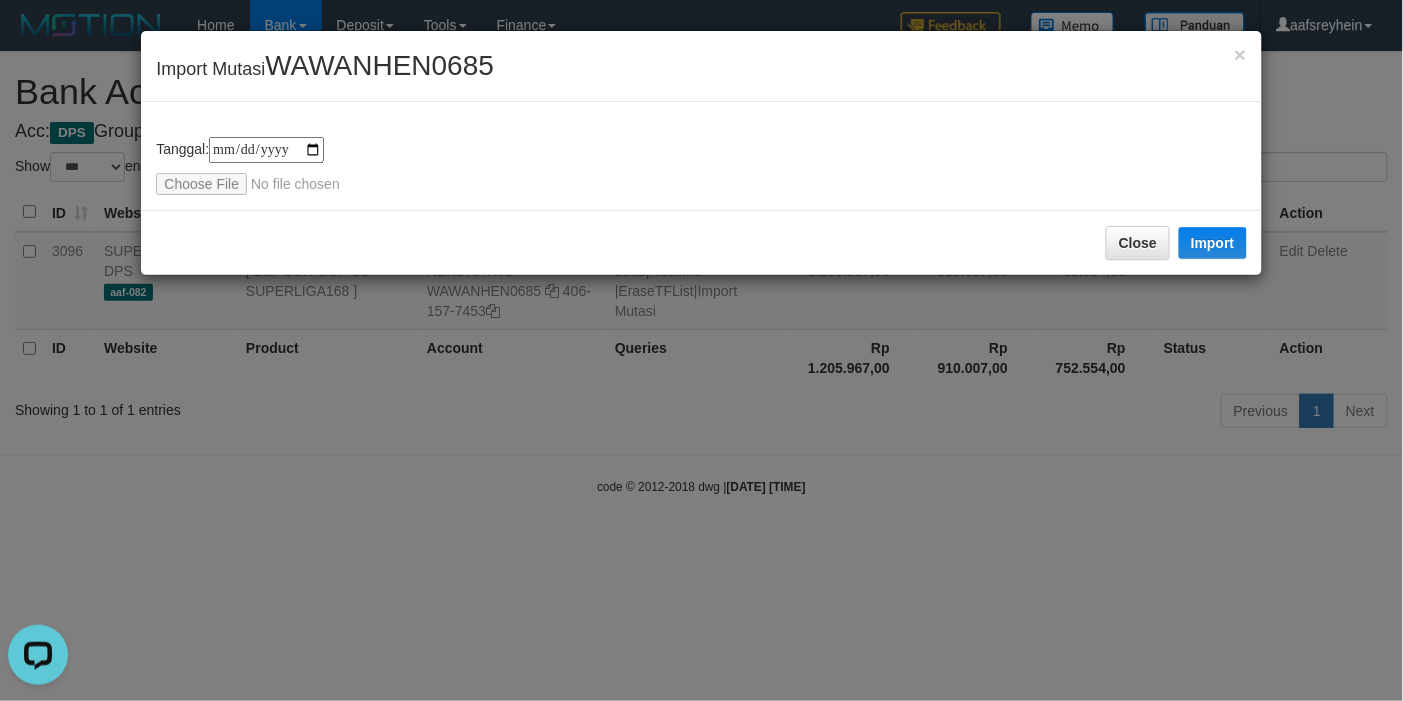 type on "**********" 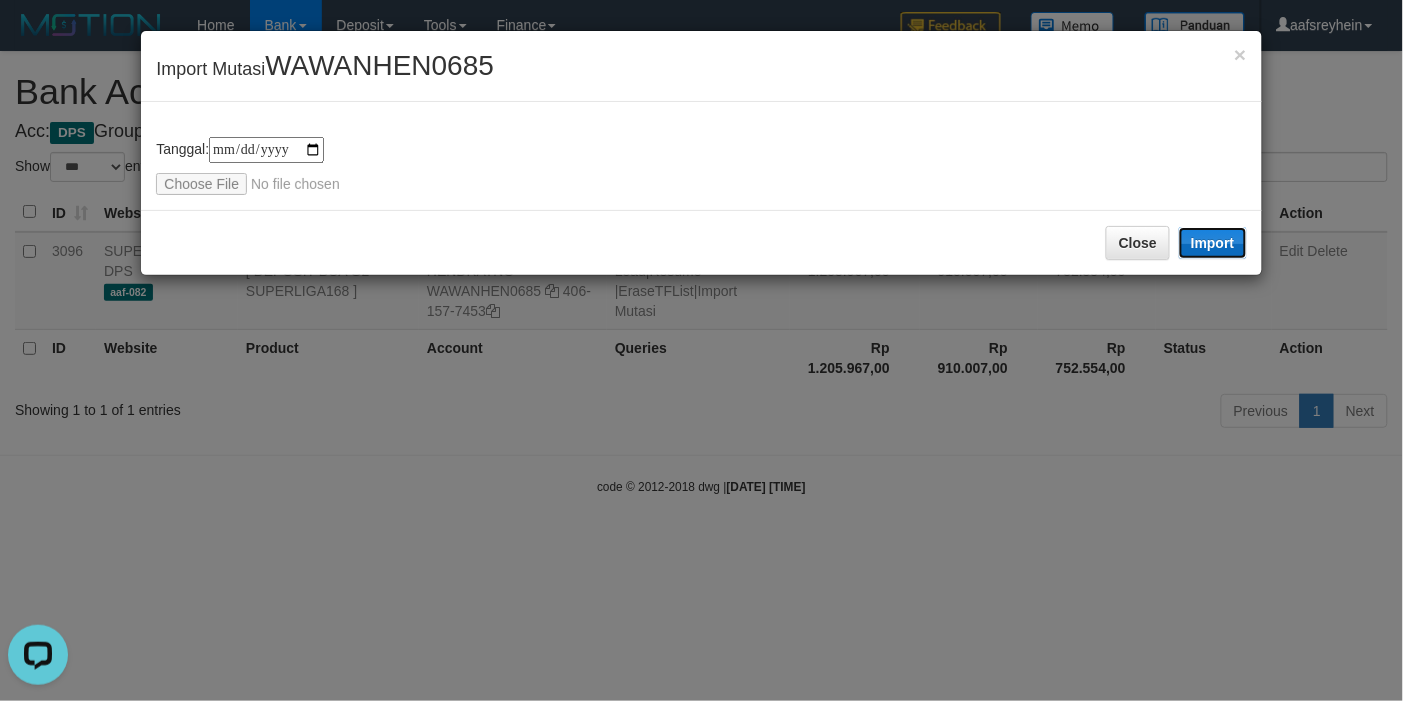 click on "Import" at bounding box center [1213, 243] 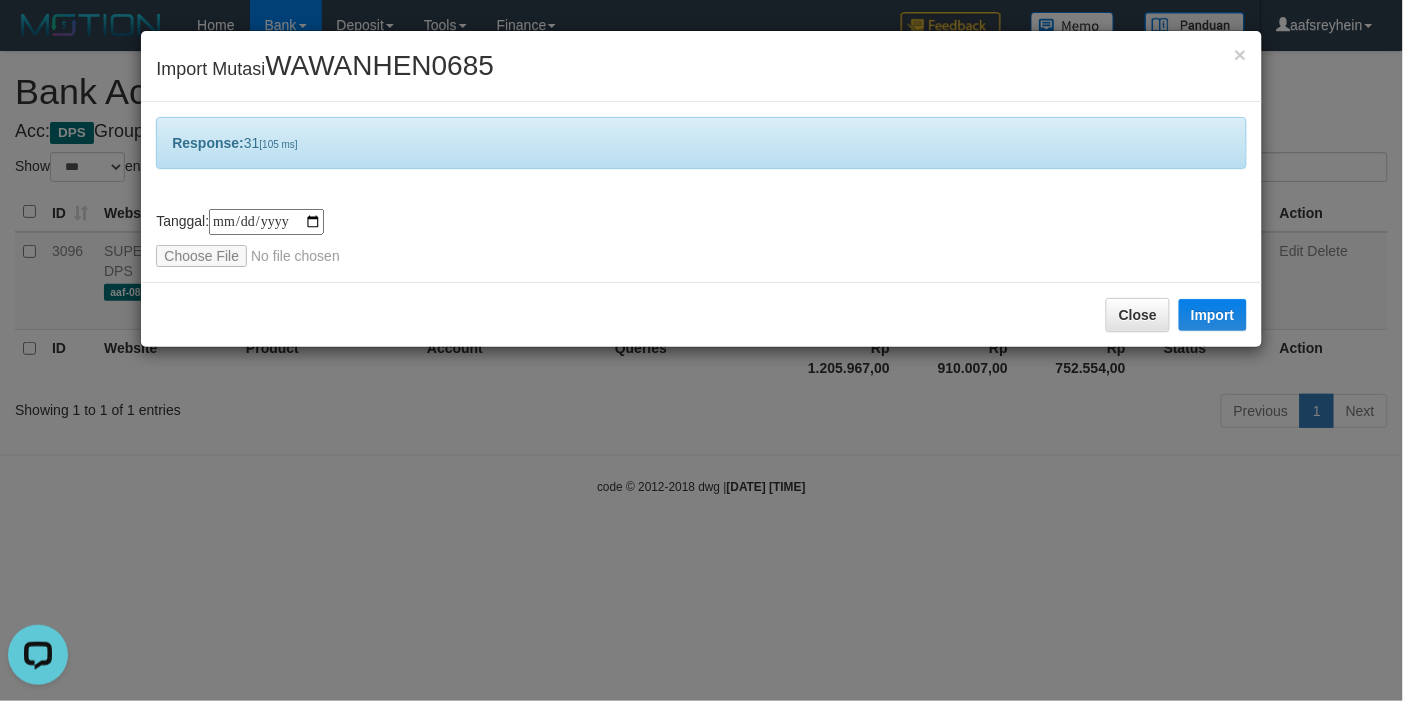 click on "**********" at bounding box center (701, 350) 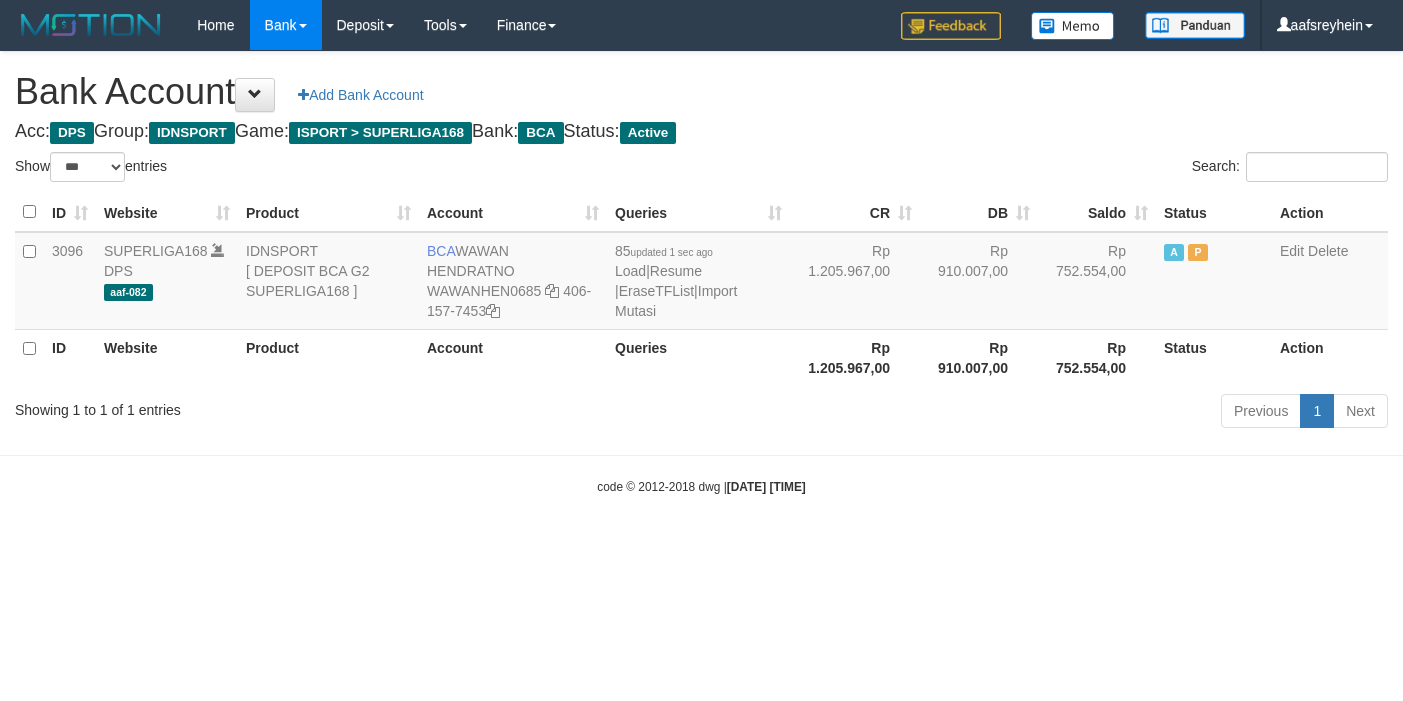 select on "***" 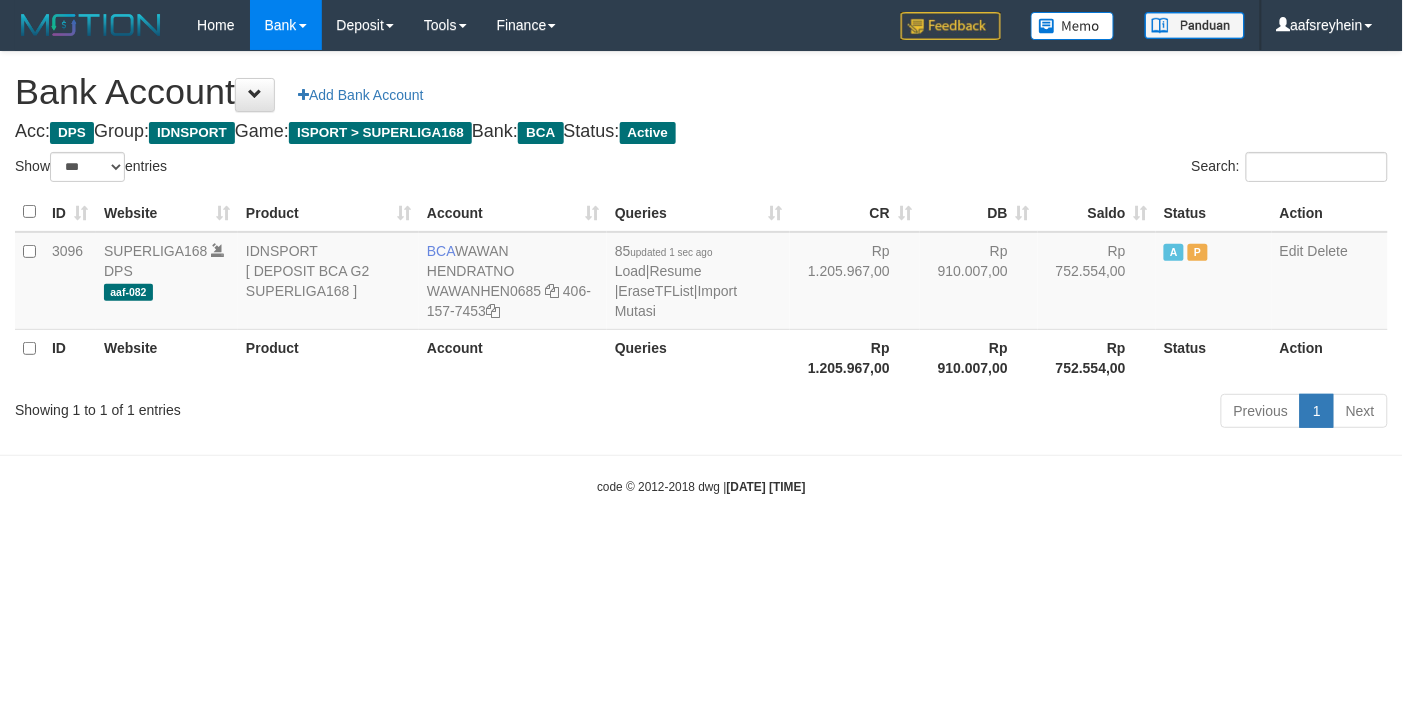 click on "Toggle navigation
Home
Bank
Account List
Load
By Website
Group
[ISPORT]													SUPERLIGA168
By Load Group (DPS)" at bounding box center [701, 273] 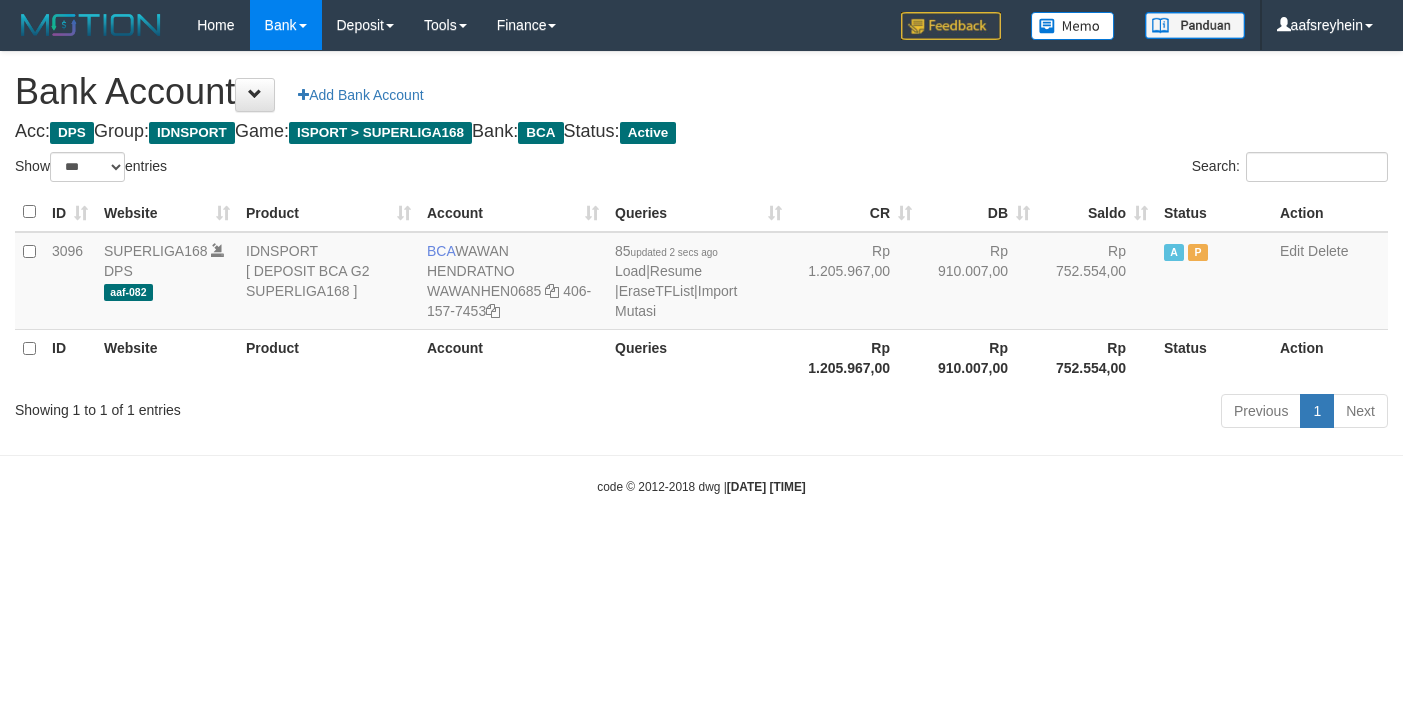 select on "***" 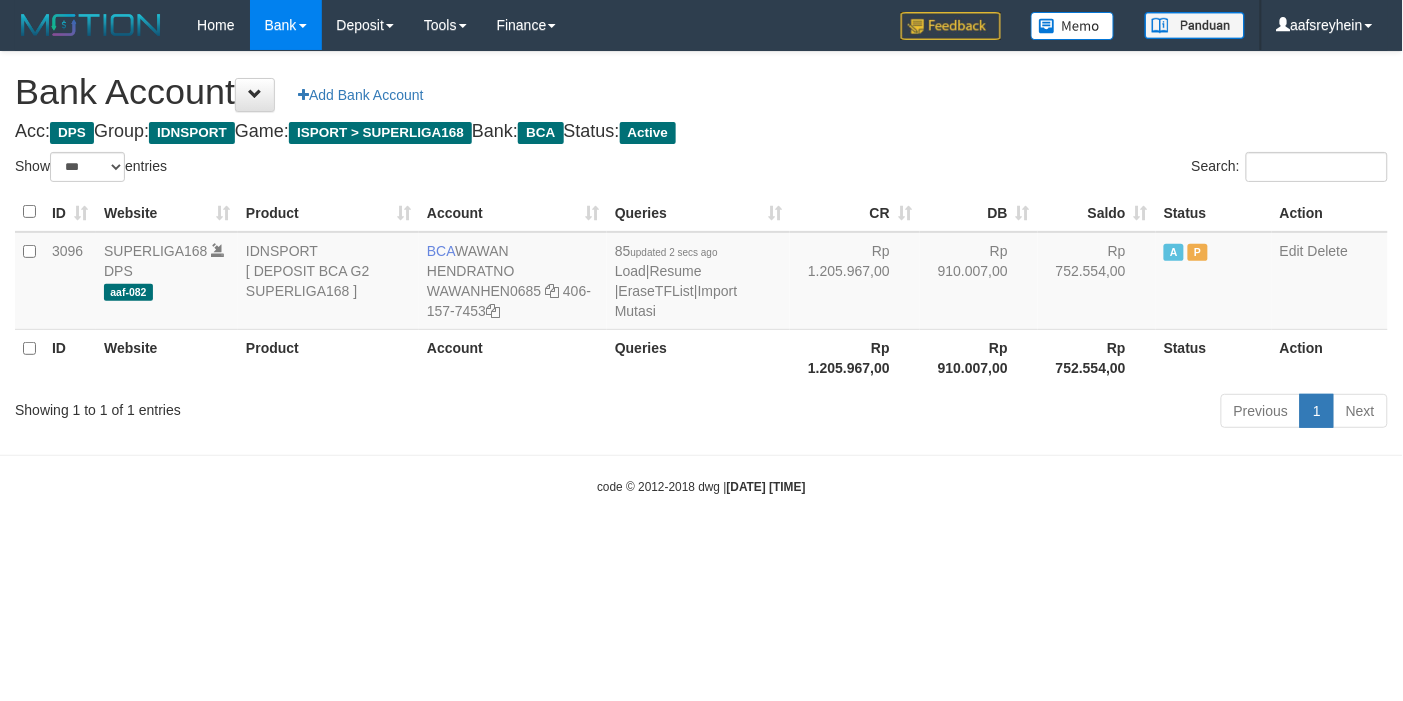 drag, startPoint x: 1242, startPoint y: 650, endPoint x: 1228, endPoint y: 613, distance: 39.56008 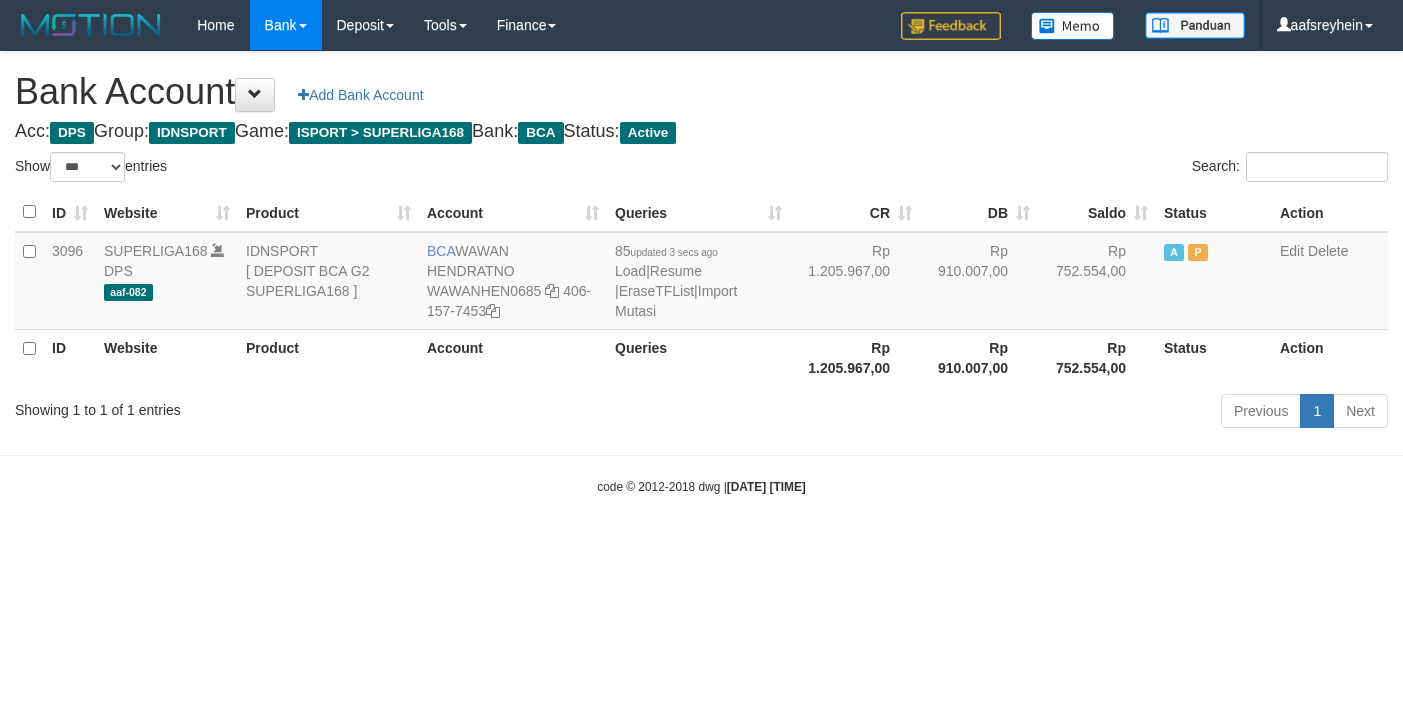 select on "***" 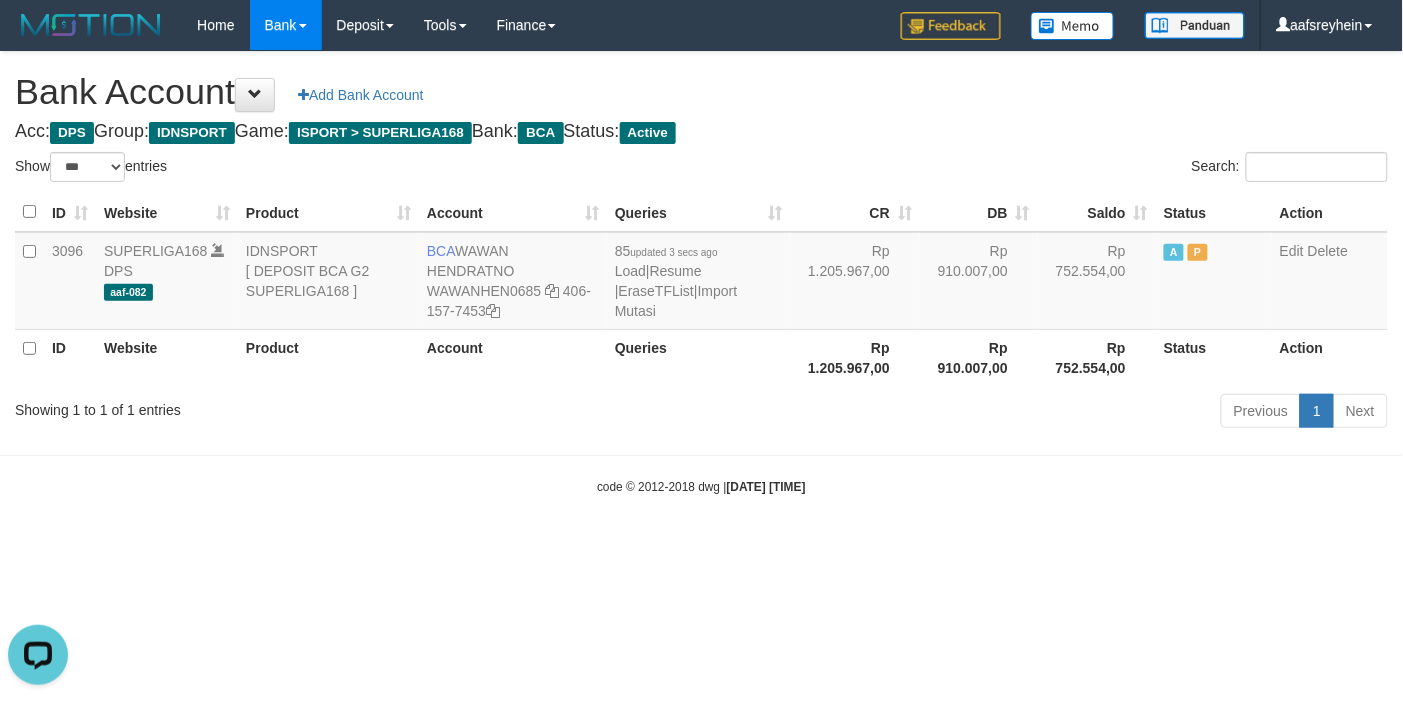 scroll, scrollTop: 0, scrollLeft: 0, axis: both 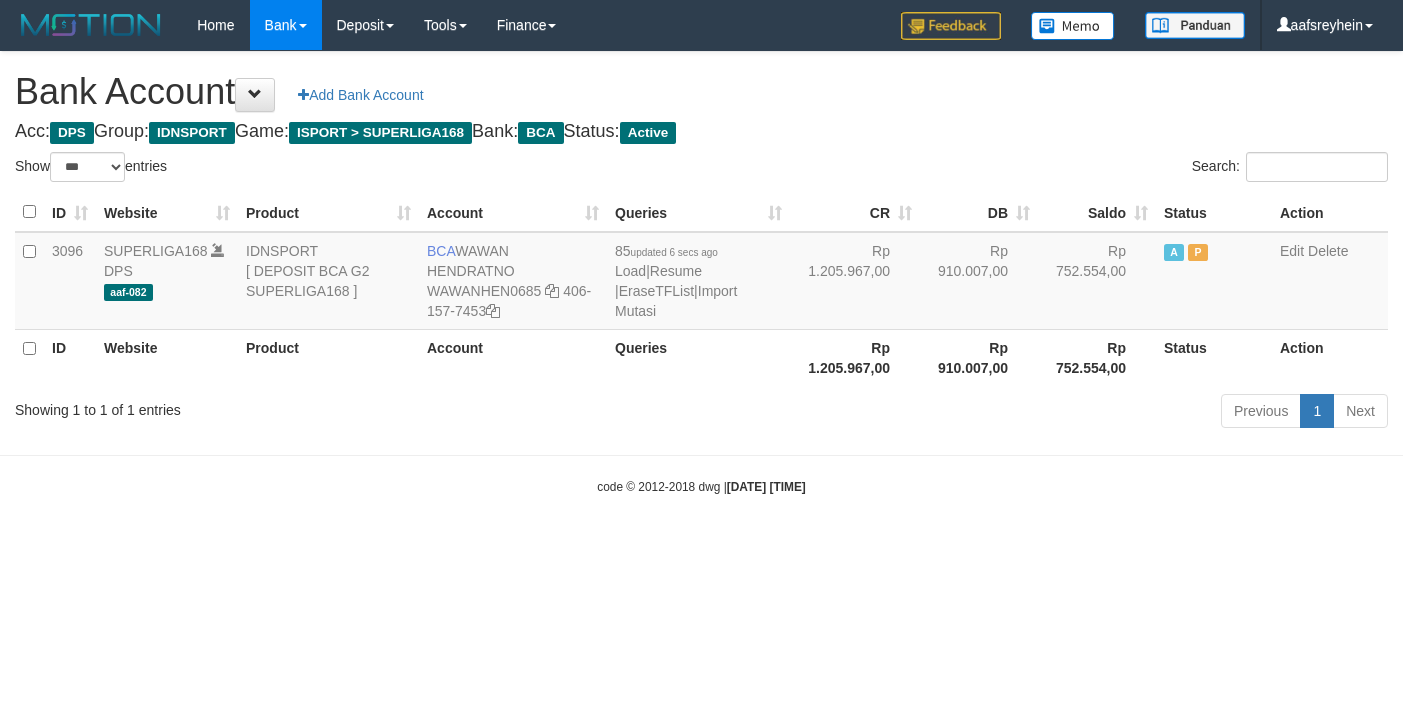 select on "***" 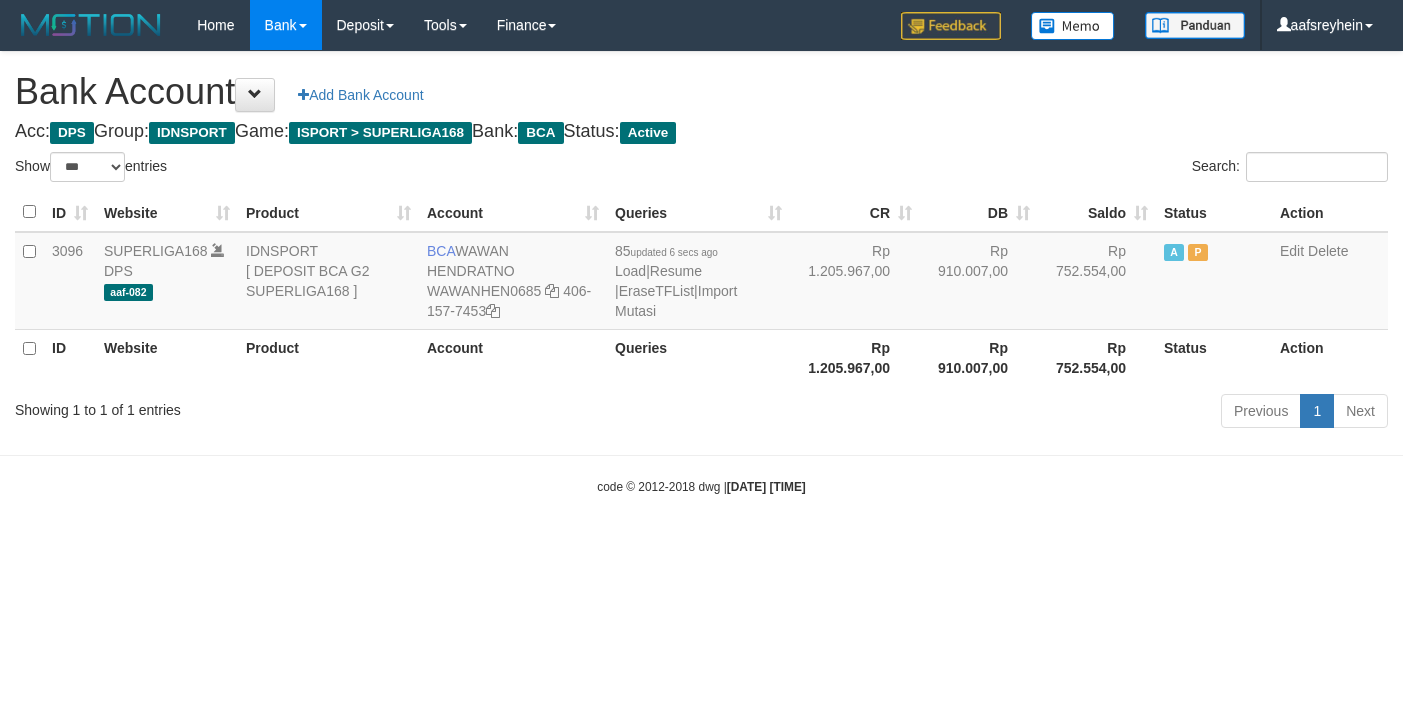 scroll, scrollTop: 0, scrollLeft: 0, axis: both 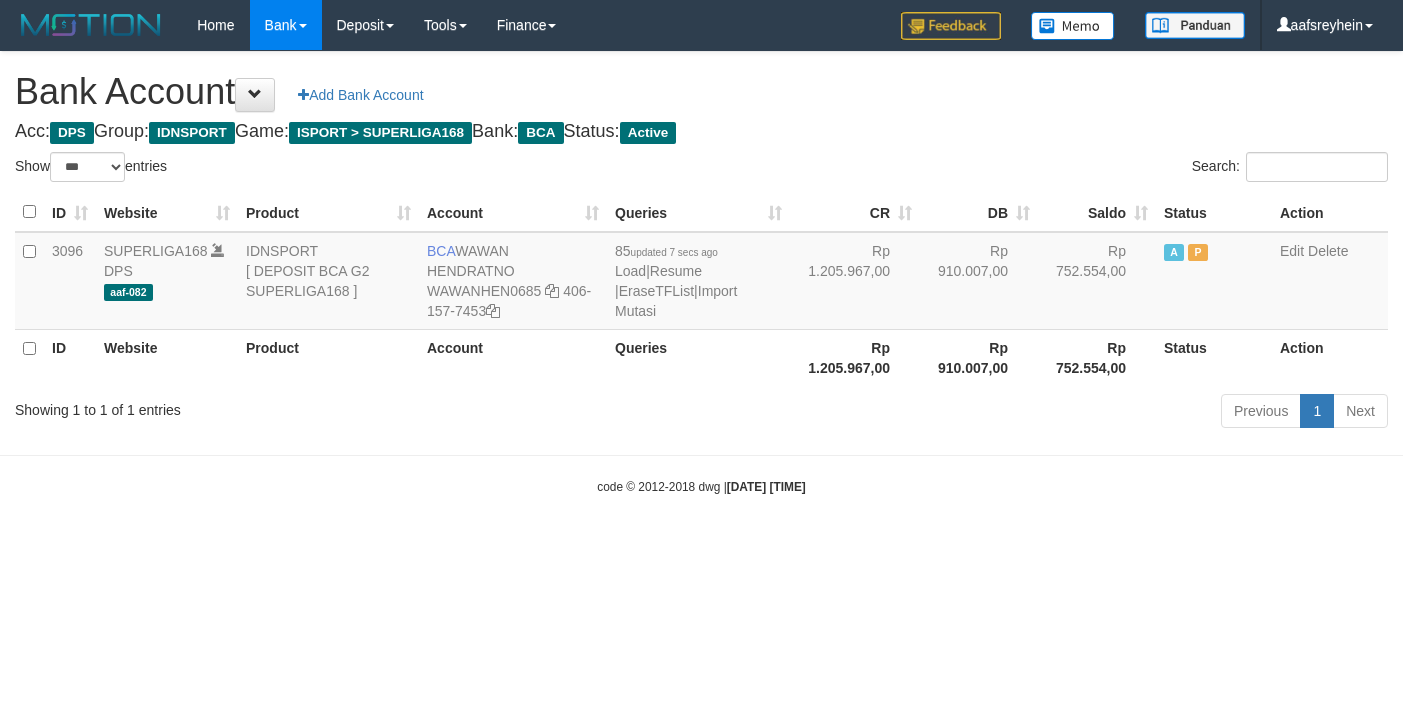 select on "***" 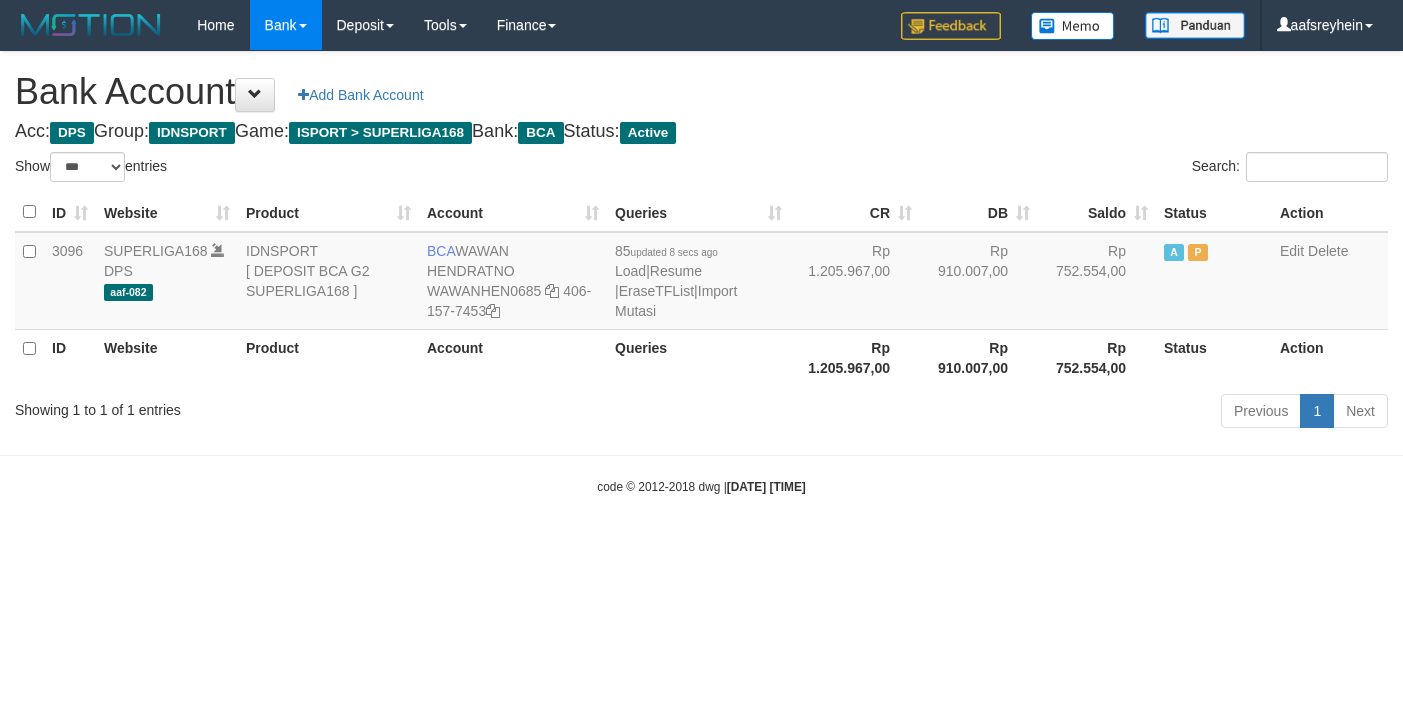 select on "***" 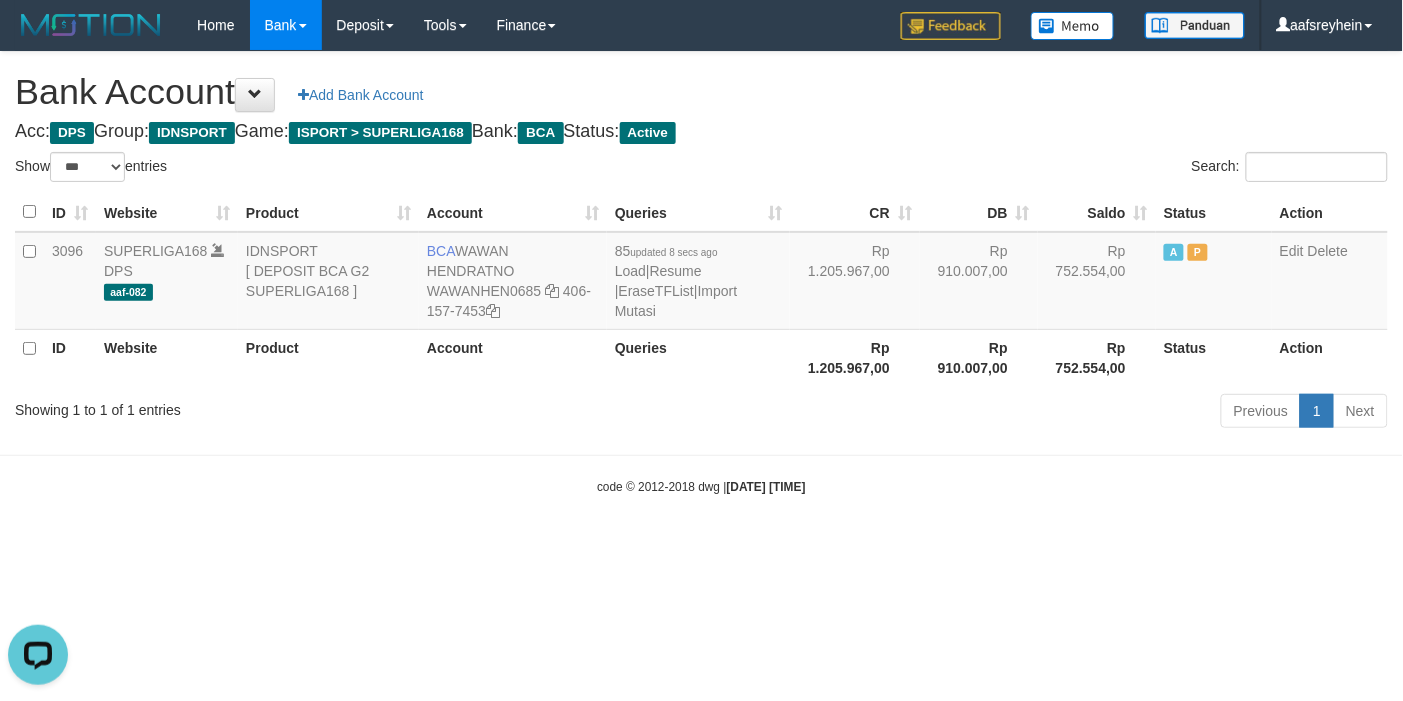 scroll, scrollTop: 0, scrollLeft: 0, axis: both 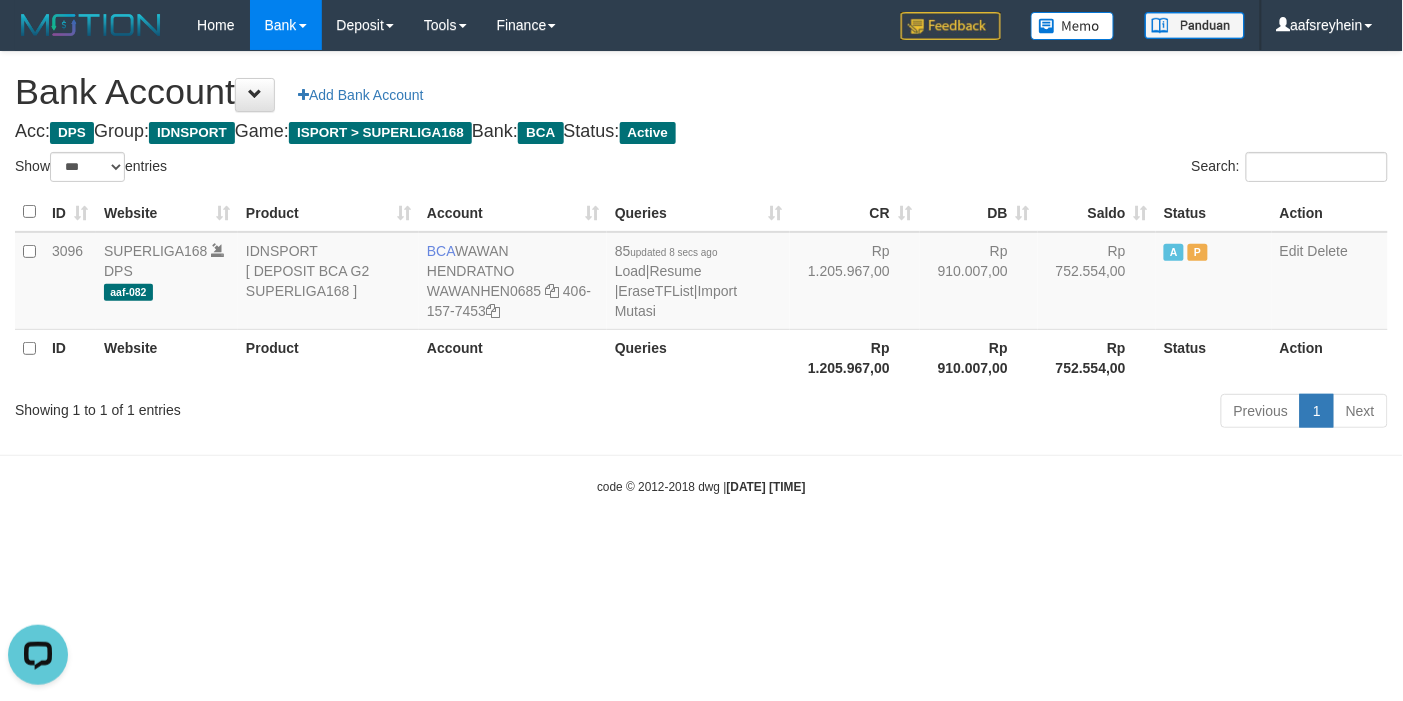click on "Toggle navigation
Home
Bank
Account List
Load
By Website
Group
[ISPORT]													SUPERLIGA168
By Load Group (DPS)
-" at bounding box center [701, 273] 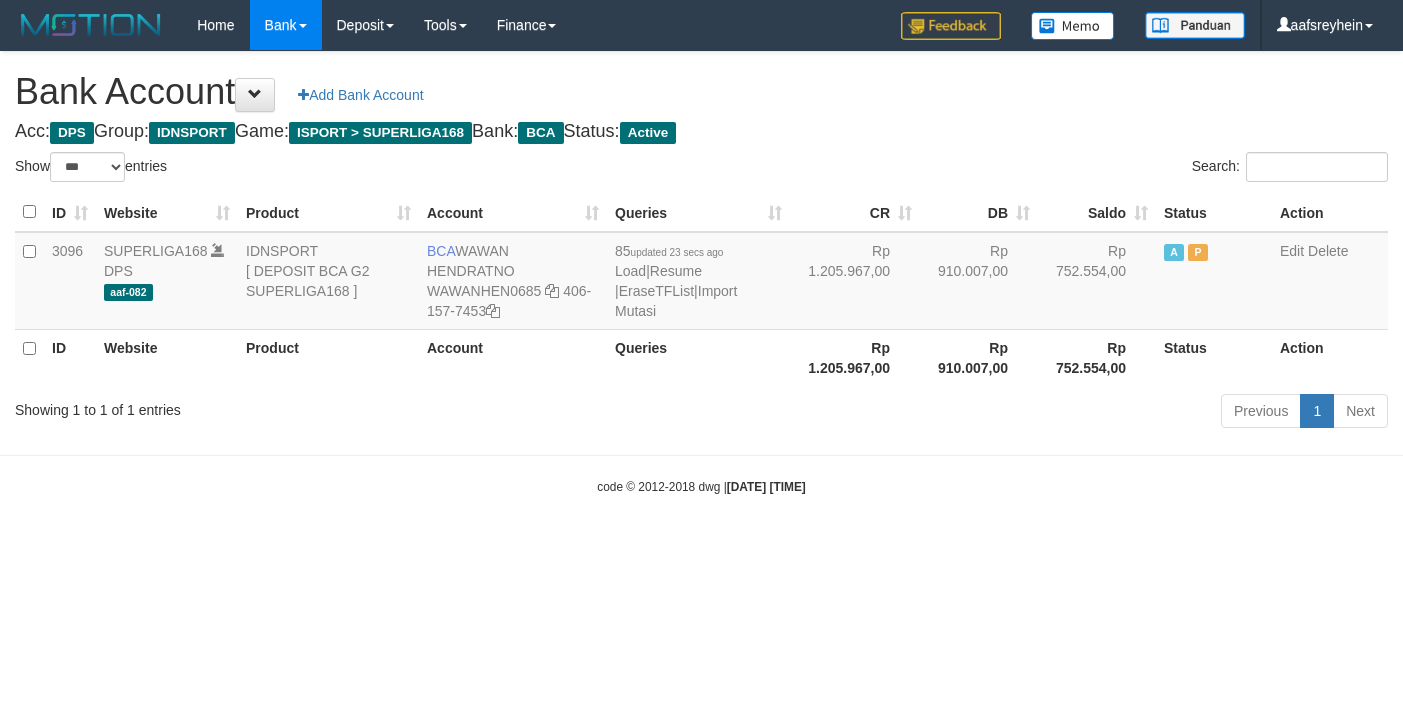 select on "***" 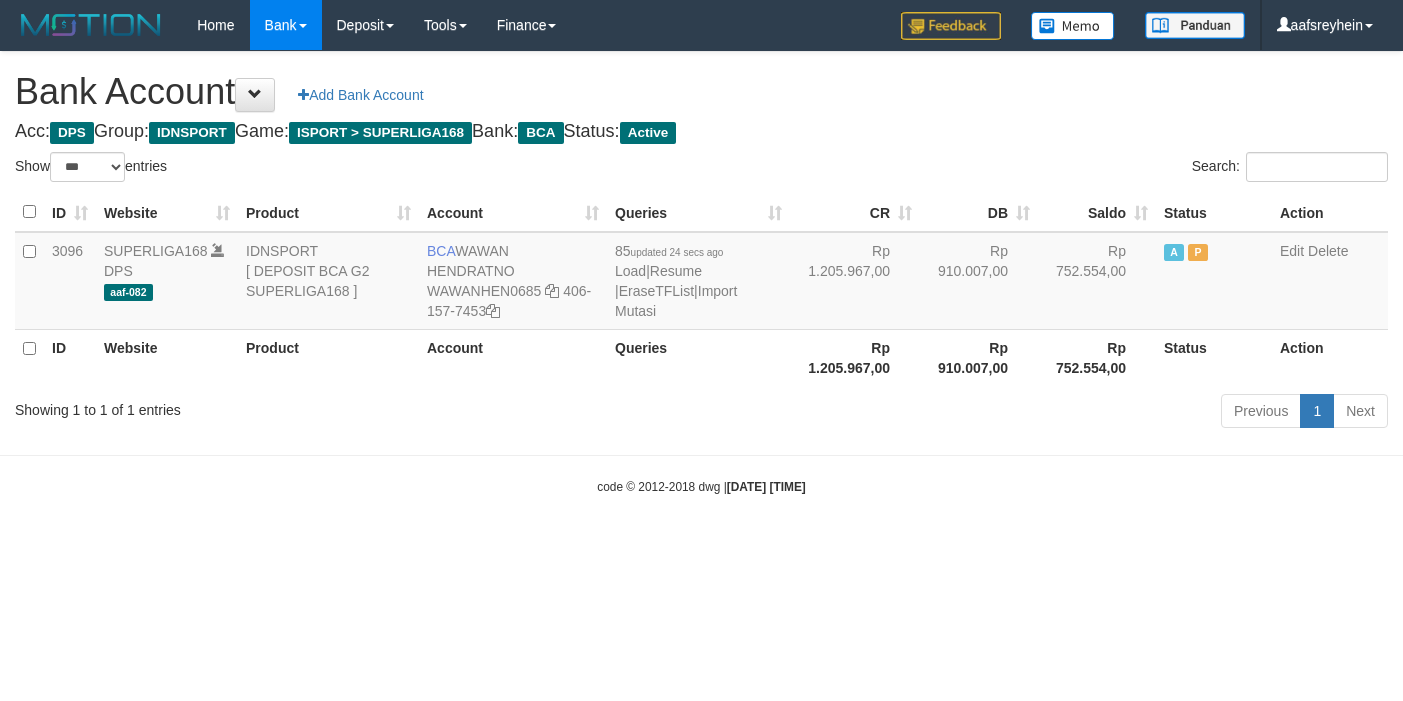select on "***" 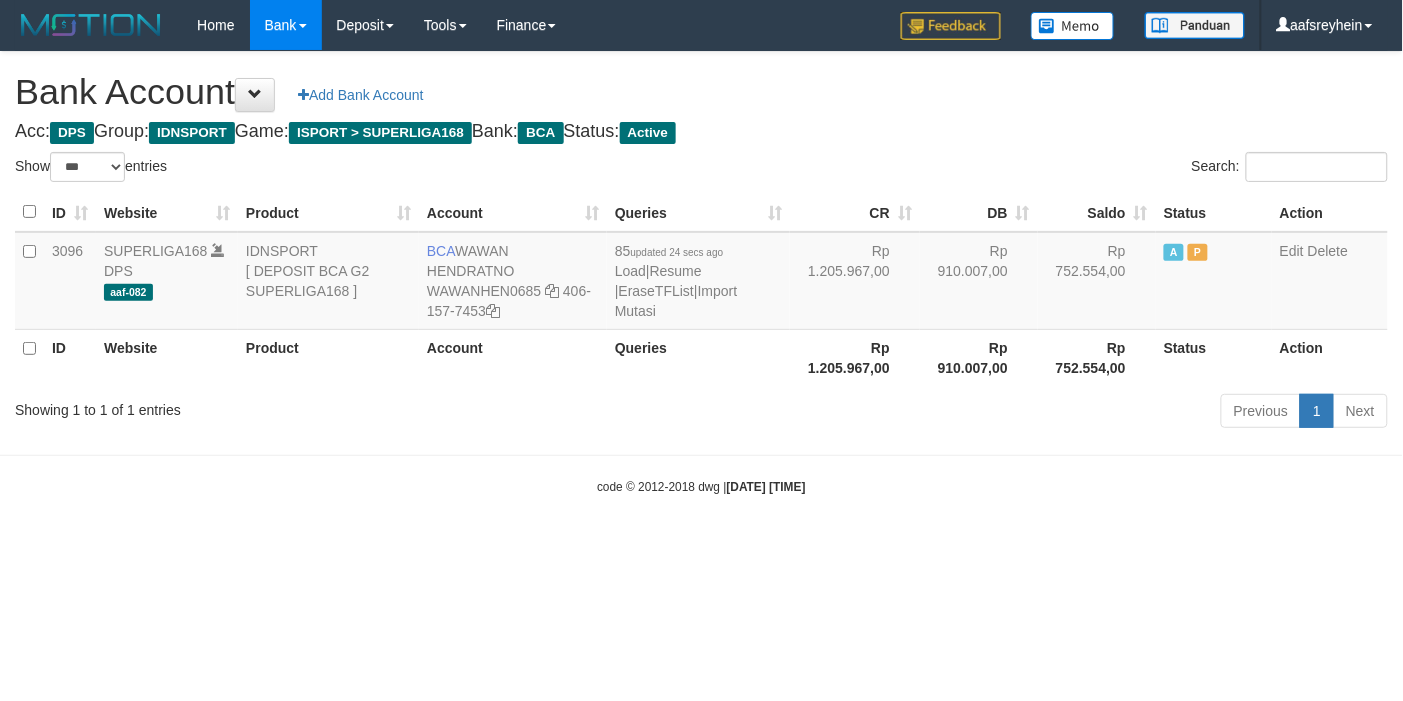 click on "code © 2012-2018 dwg |  2025/07/13 03:46:09" at bounding box center [701, 486] 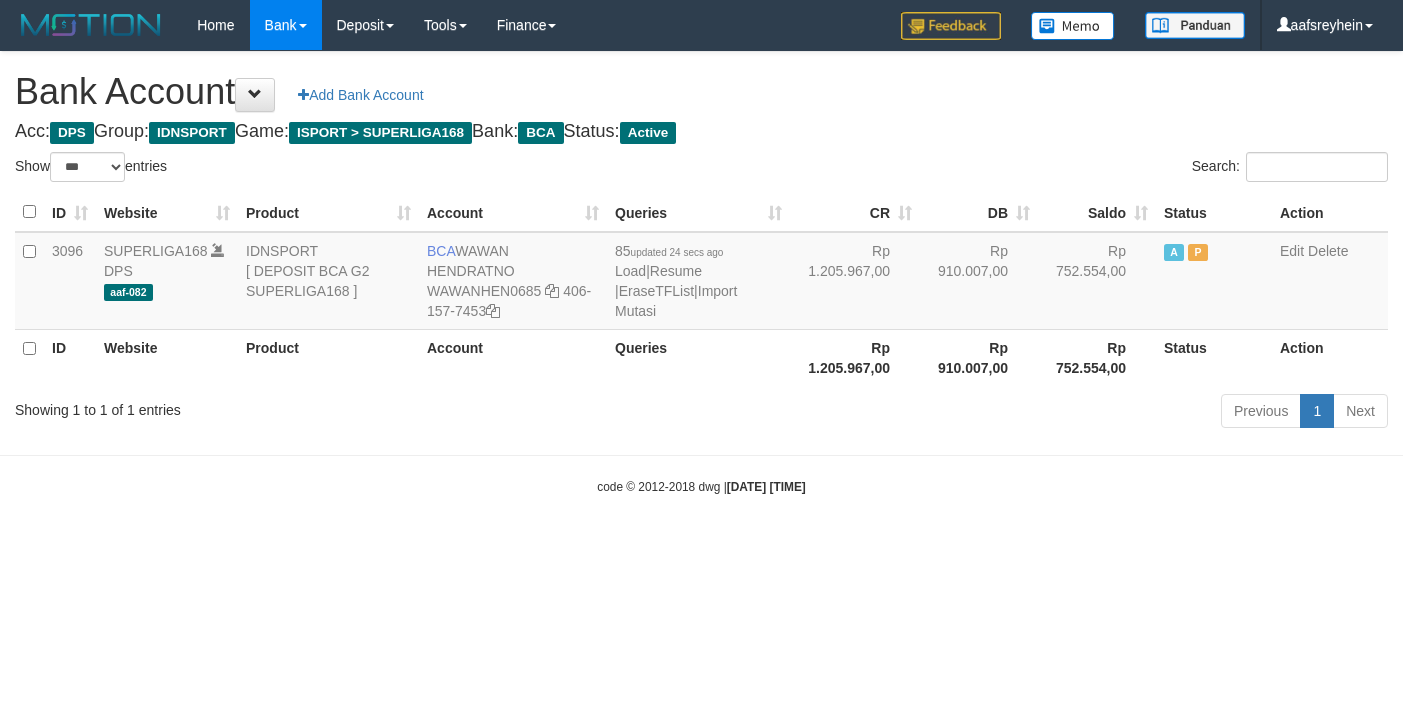 select on "***" 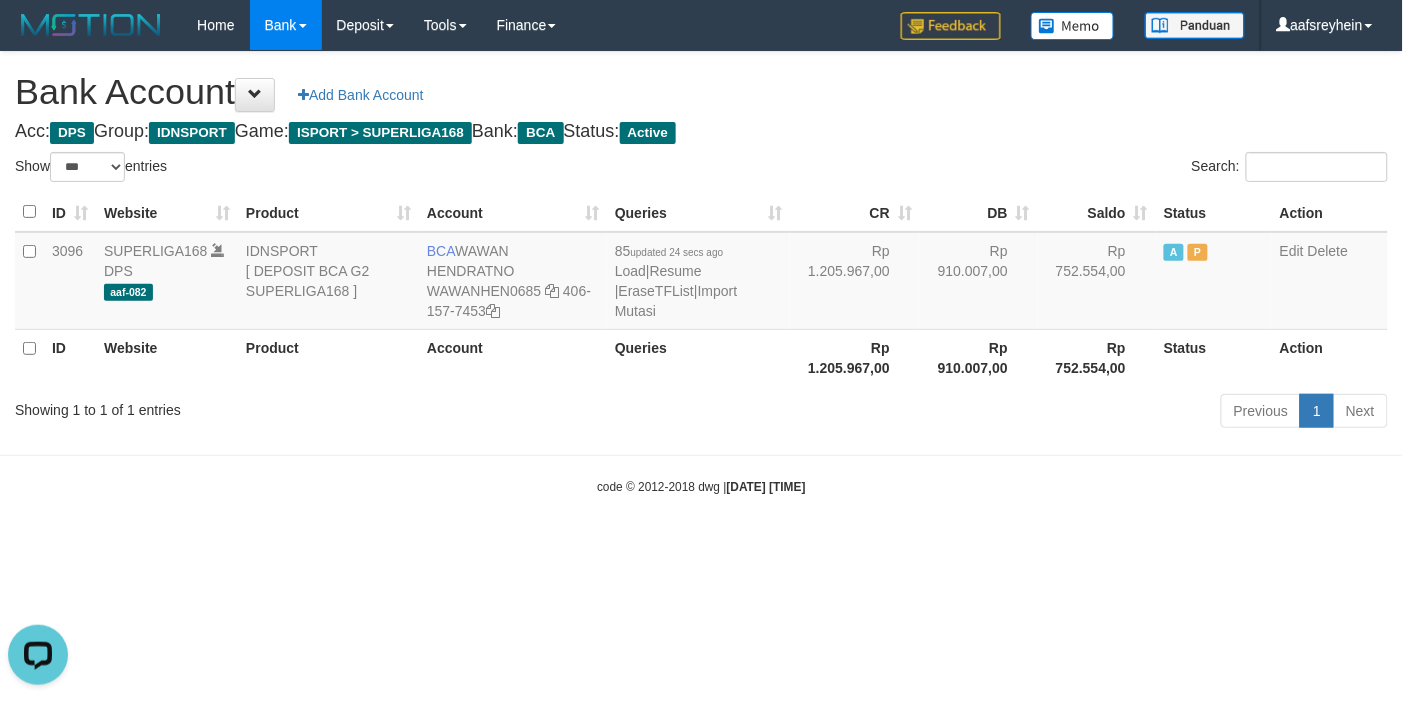 scroll, scrollTop: 0, scrollLeft: 0, axis: both 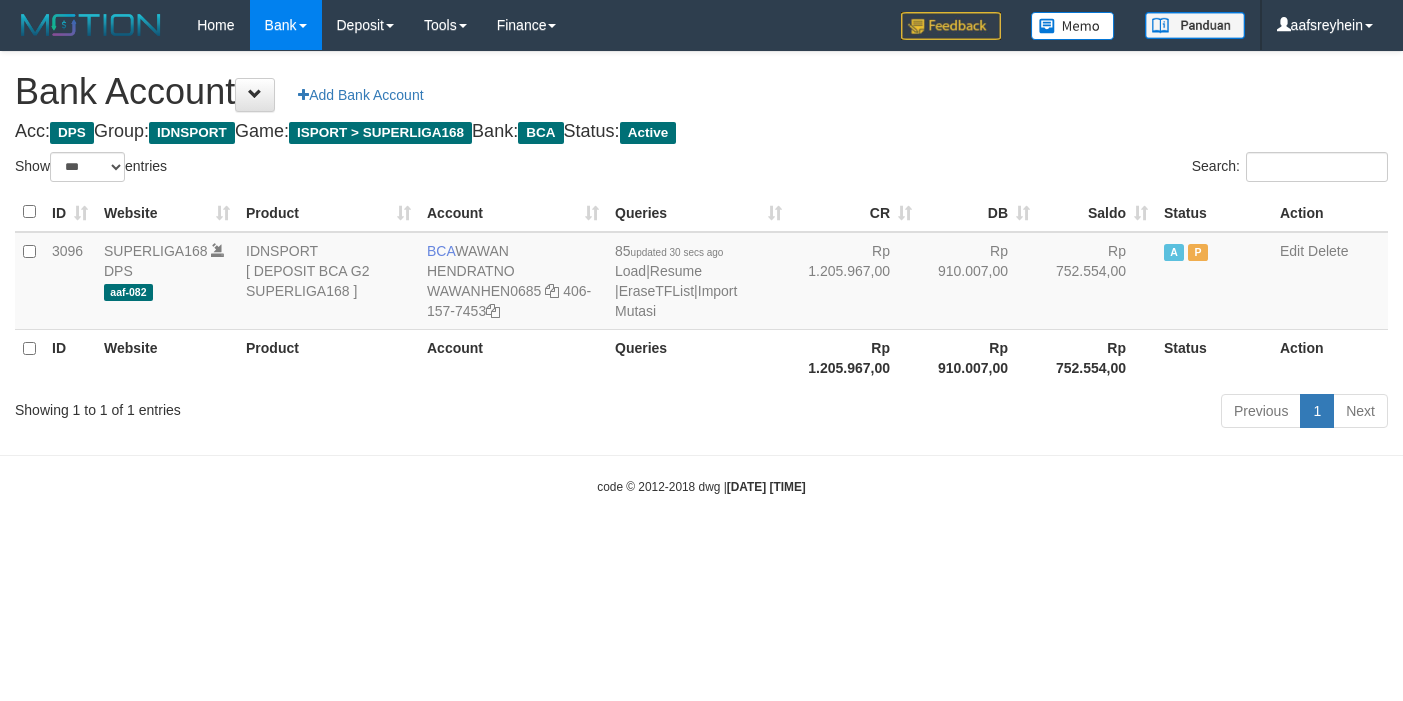 select on "***" 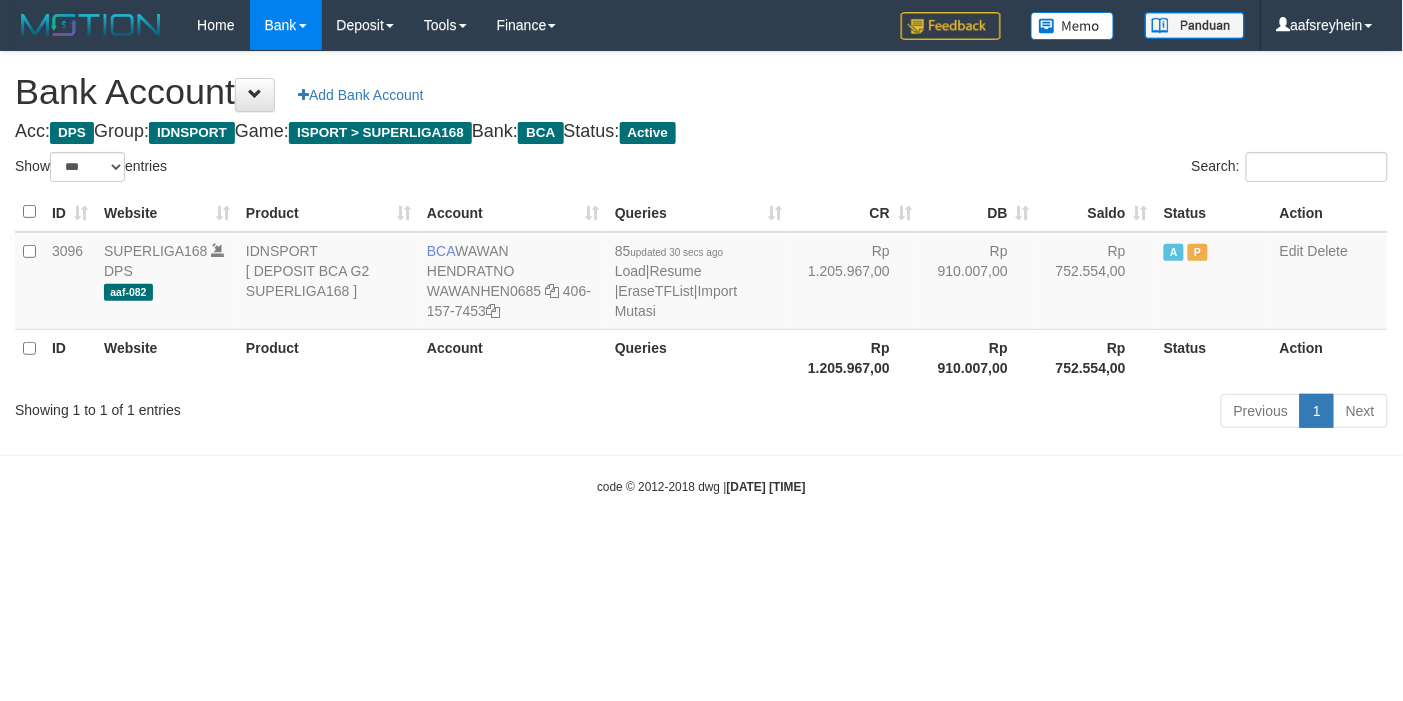 click on "Bank Account
Add Bank Account
Acc: 										 DPS
Group:   IDNSPORT    		Game:   ISPORT > SUPERLIGA168    		Bank:   BCA    		Status:  Active
Filter Account Type
*******
***
**
***
DPS
SELECT ALL  SELECT TYPE  - ALL -
DPS
WD
TMP
Filter Product
*******
******
********
********
*******
********
IDNSPORT
SELECT ALL  SELECT GROUP  - ALL -
BETHUB
IDNPOKER
IDNSPORT
IDNTOTO
LOADONLY
Filter Website
*******" at bounding box center (701, 243) 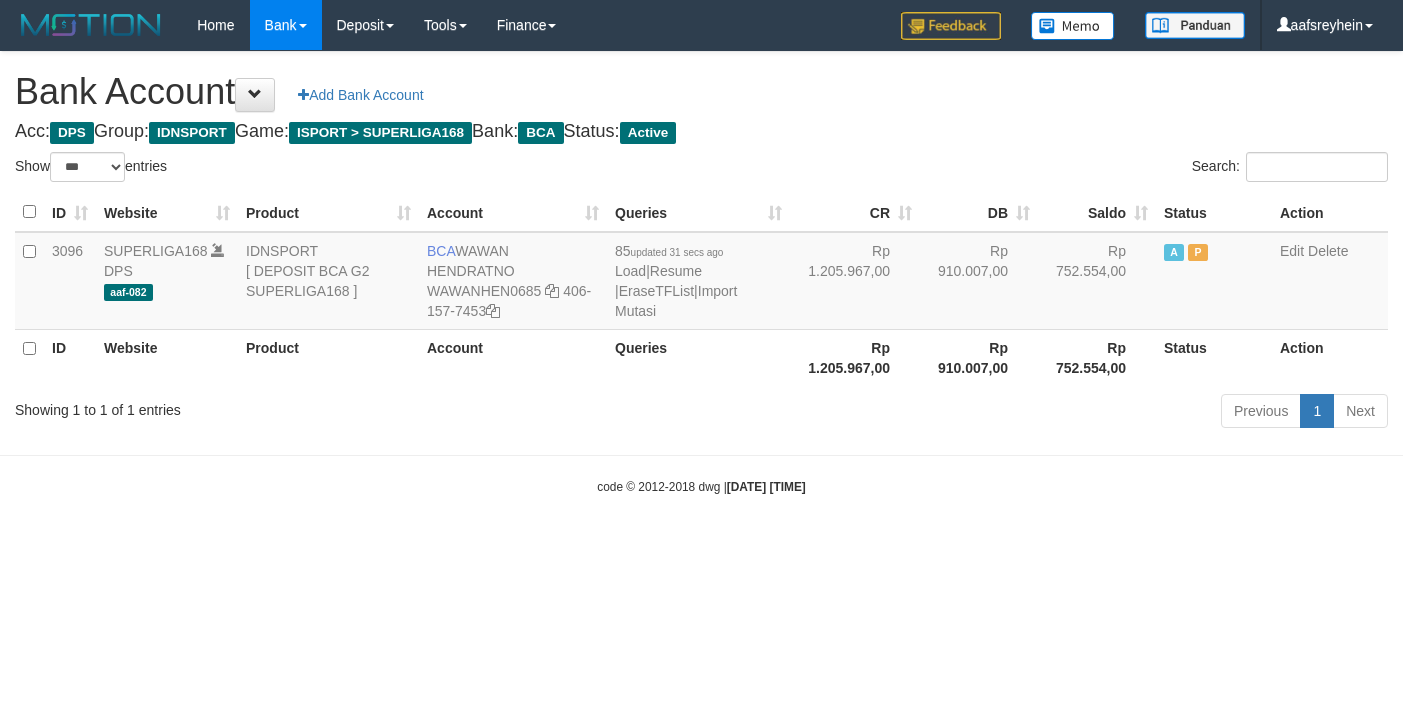 select on "***" 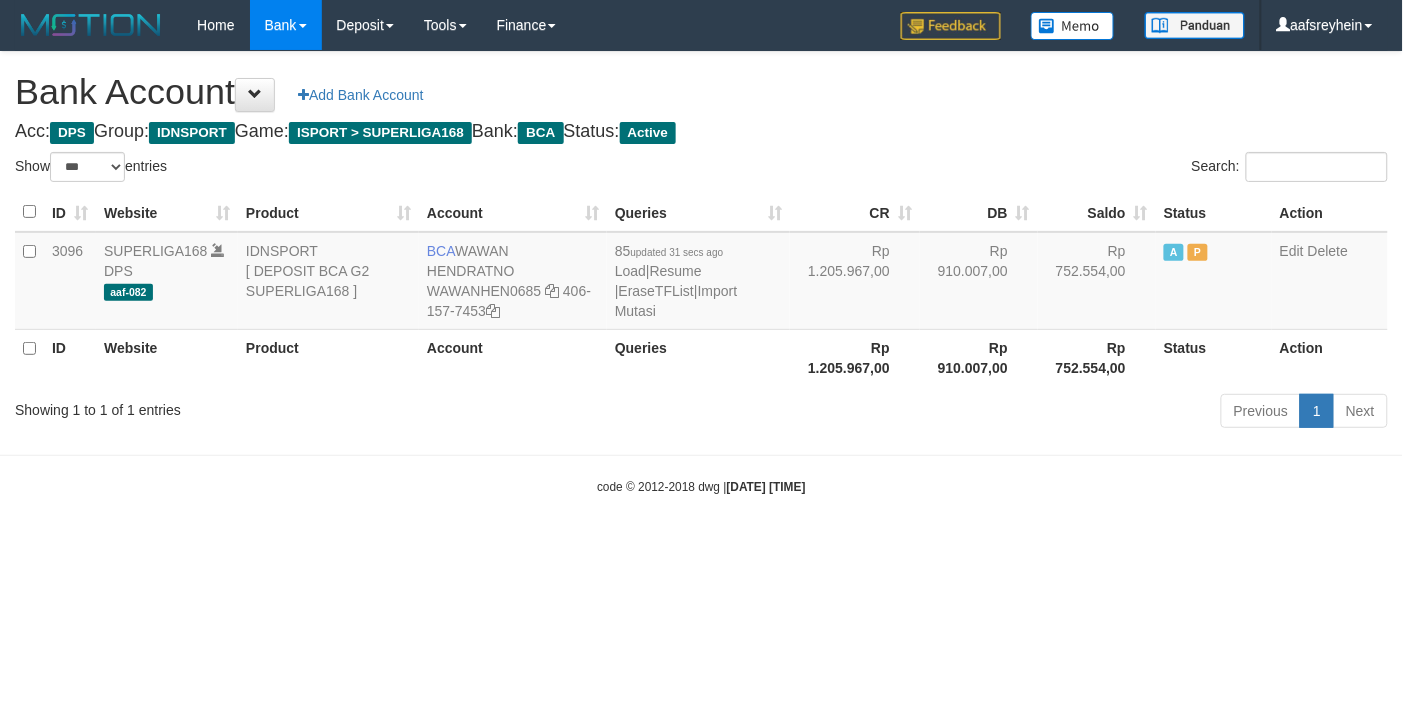 drag, startPoint x: 0, startPoint y: 0, endPoint x: 911, endPoint y: 116, distance: 918.3556 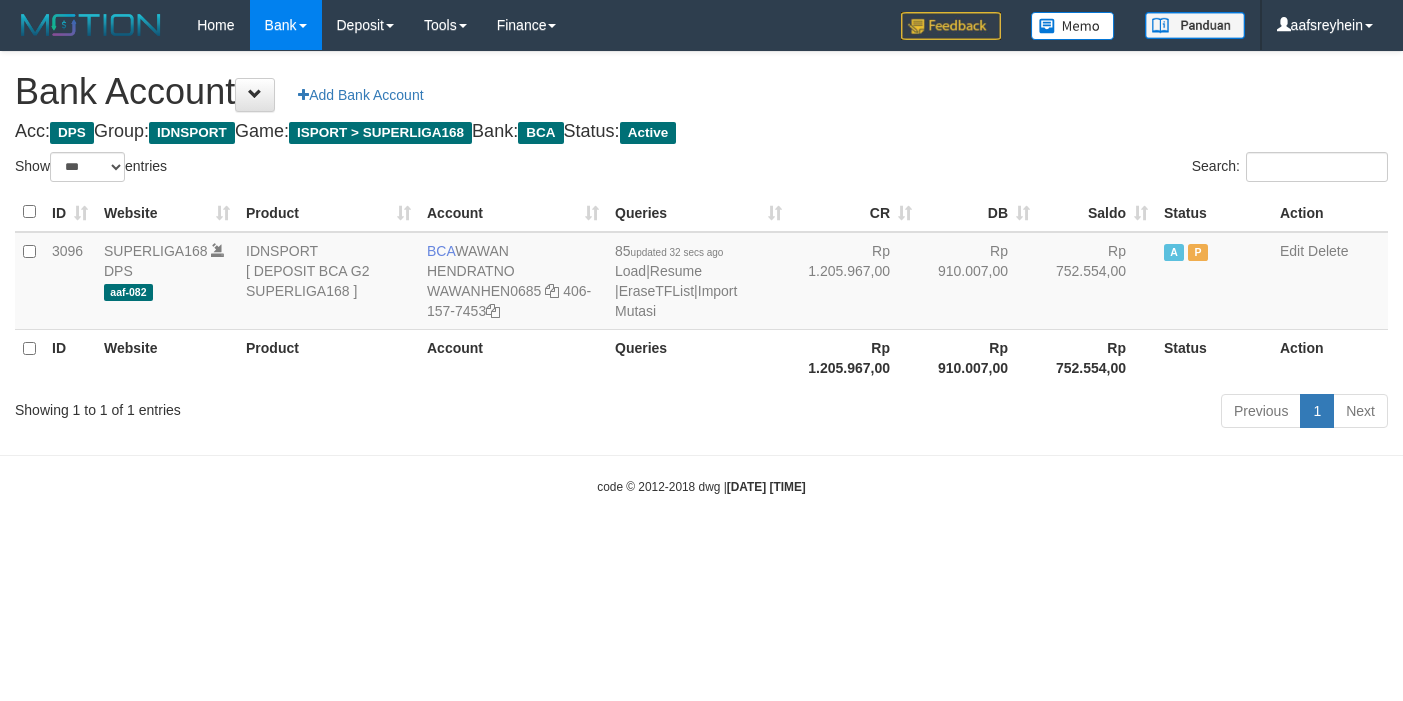 select on "***" 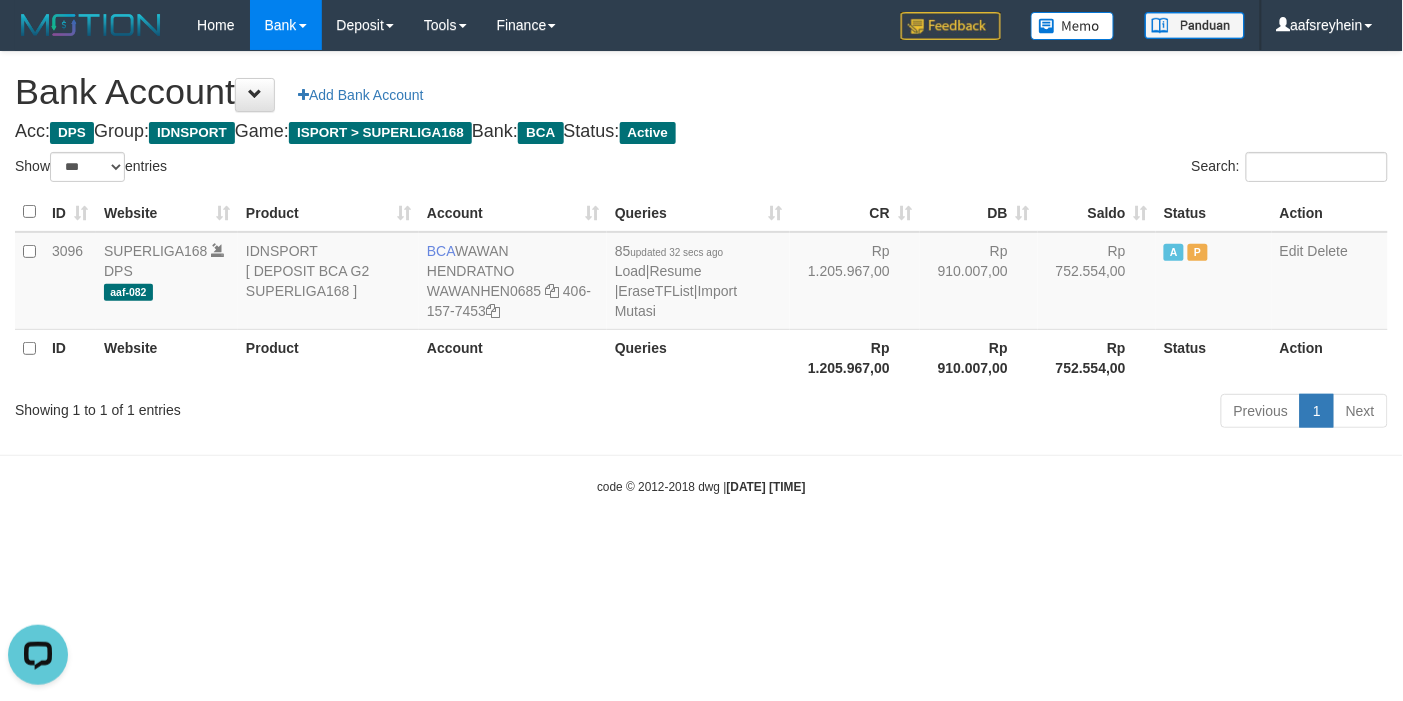 scroll, scrollTop: 0, scrollLeft: 0, axis: both 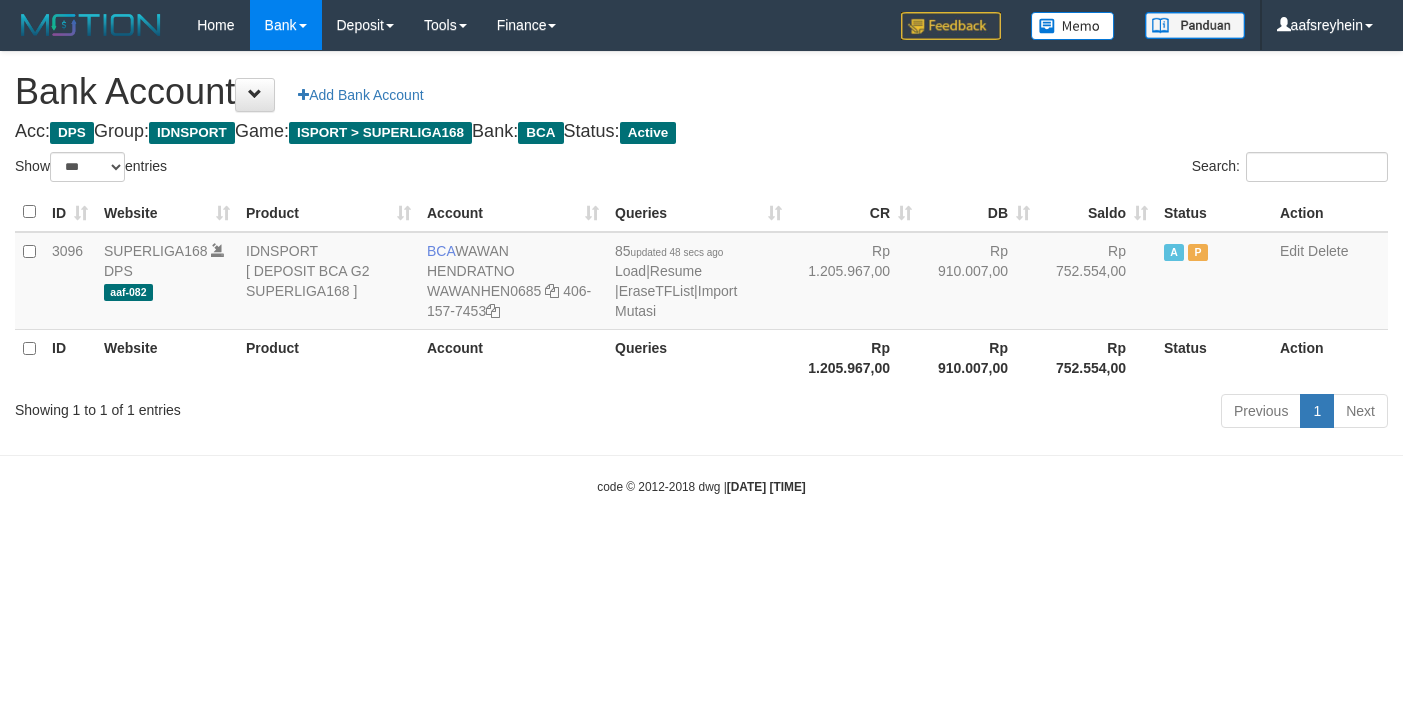 select on "***" 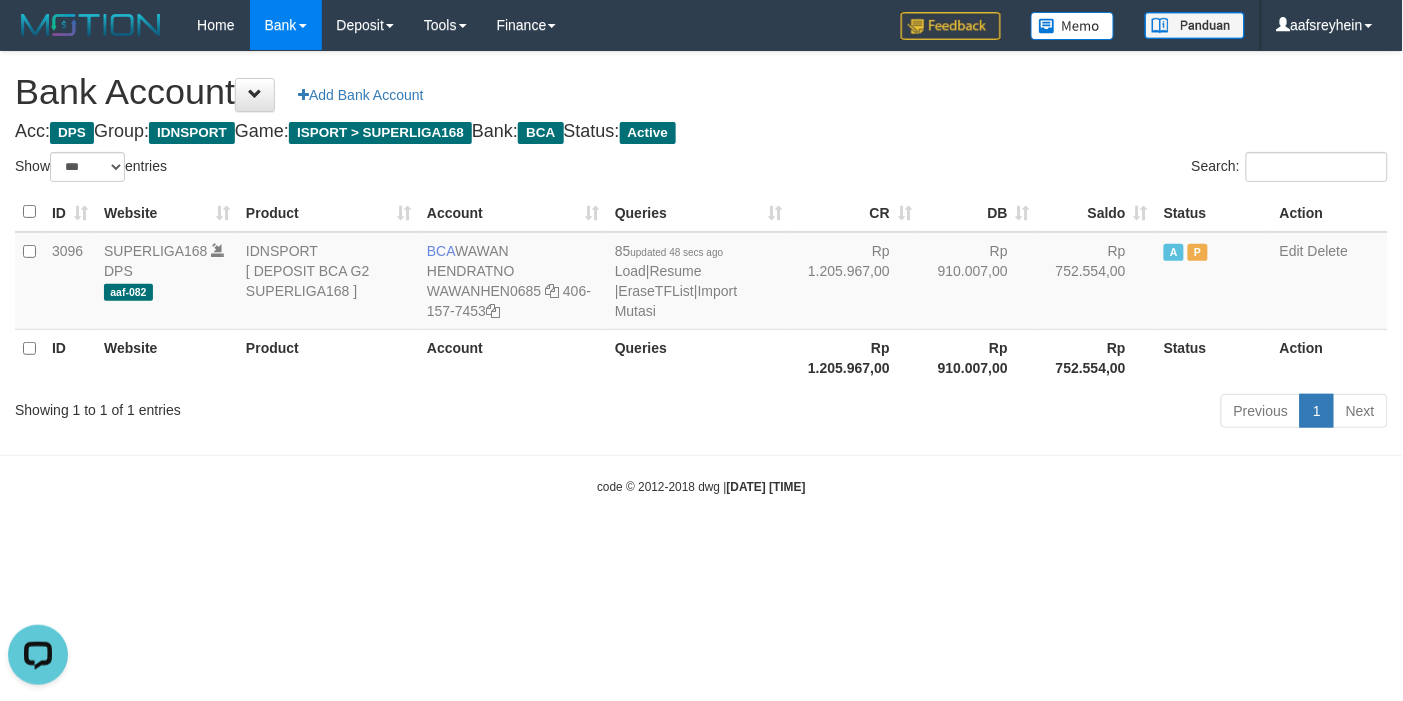 scroll, scrollTop: 0, scrollLeft: 0, axis: both 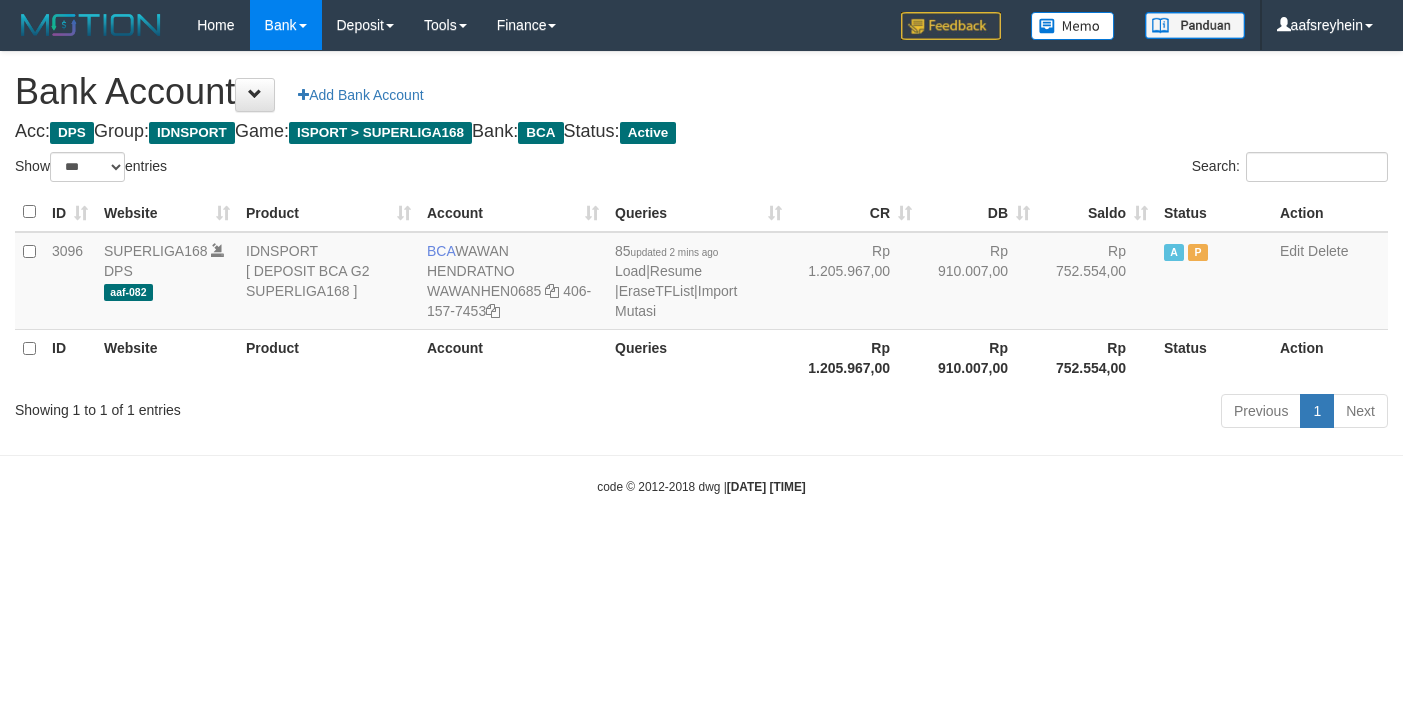 select on "***" 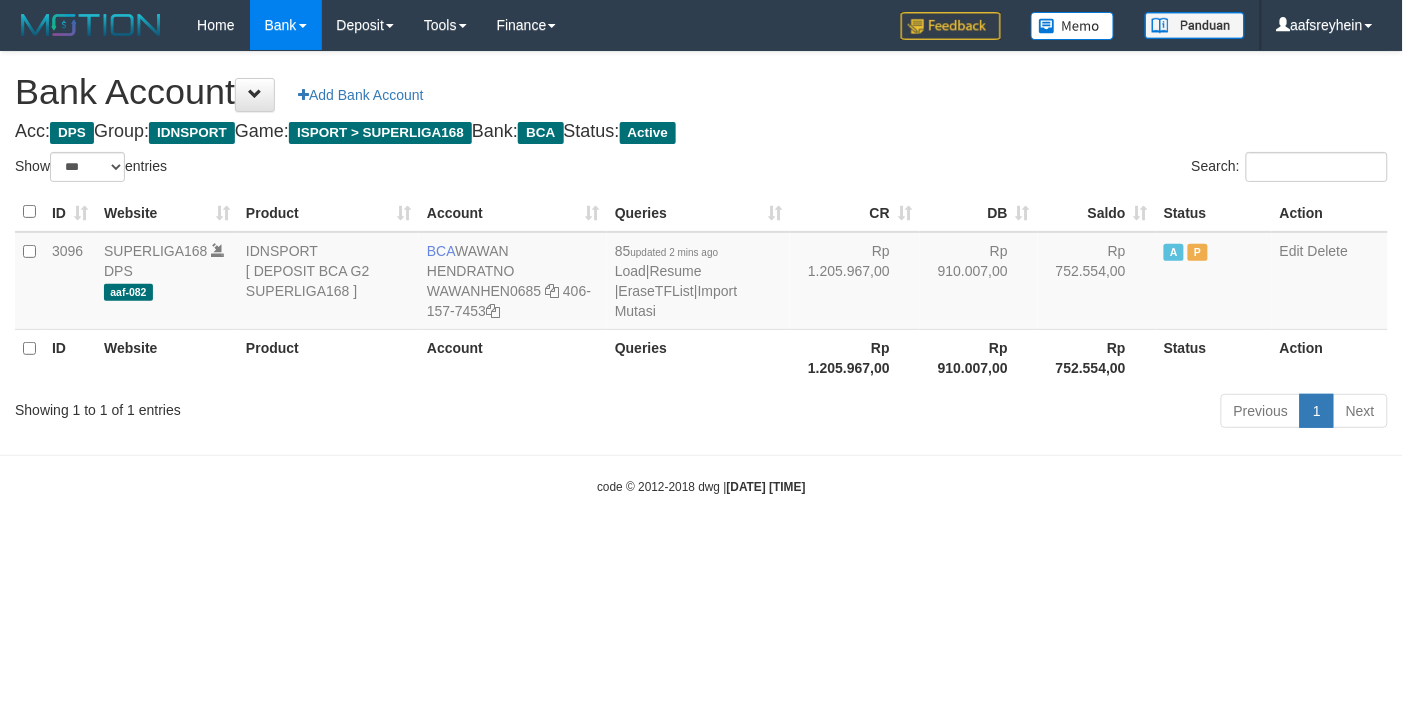 click on "Toggle navigation
Home
Bank
Account List
Load
By Website
Group
[ISPORT]													SUPERLIGA168
By Load Group (DPS)" at bounding box center (701, 273) 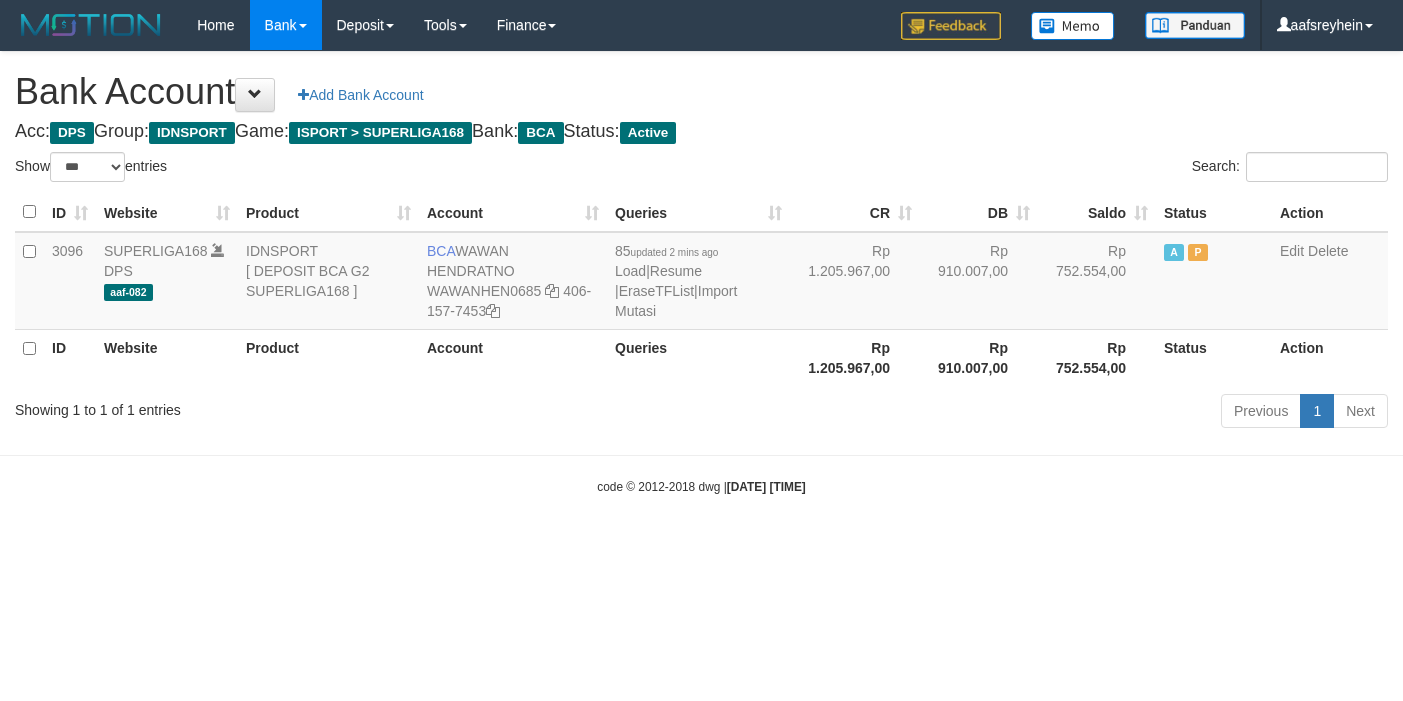 select on "***" 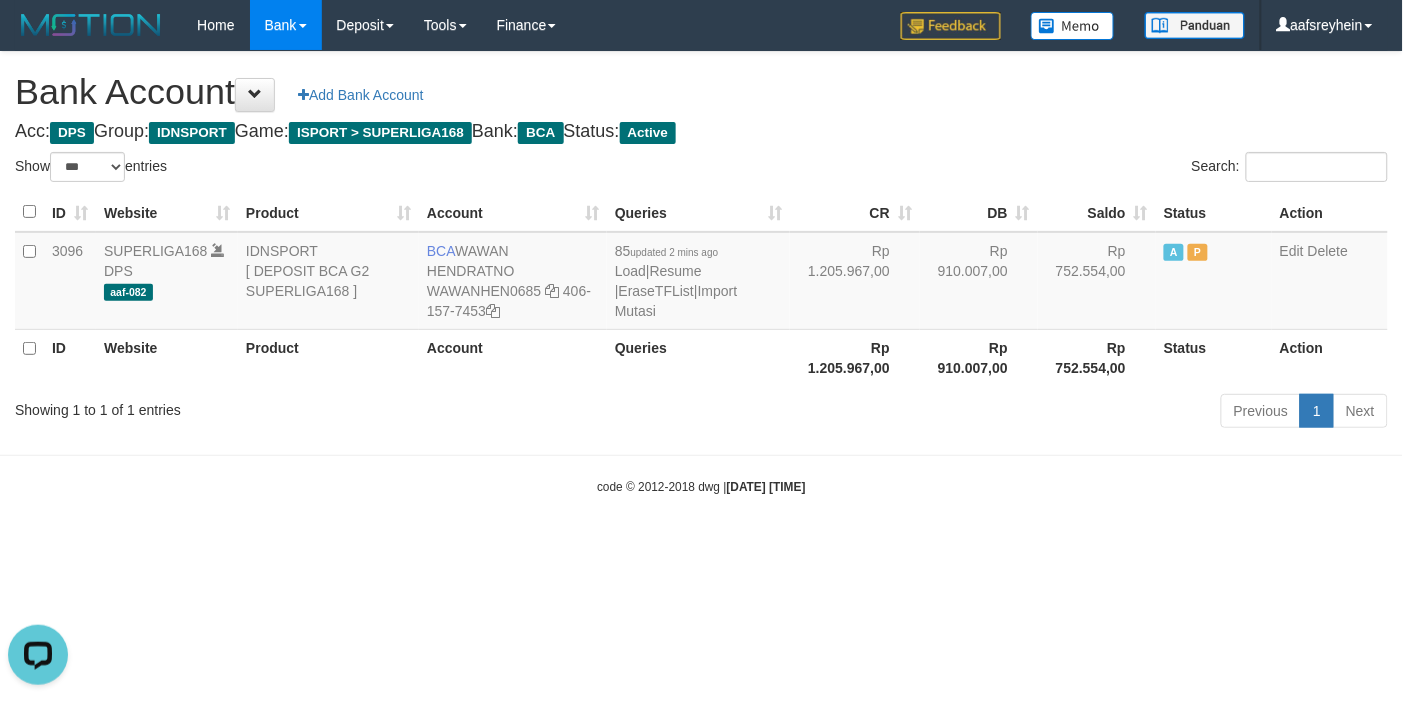 scroll, scrollTop: 0, scrollLeft: 0, axis: both 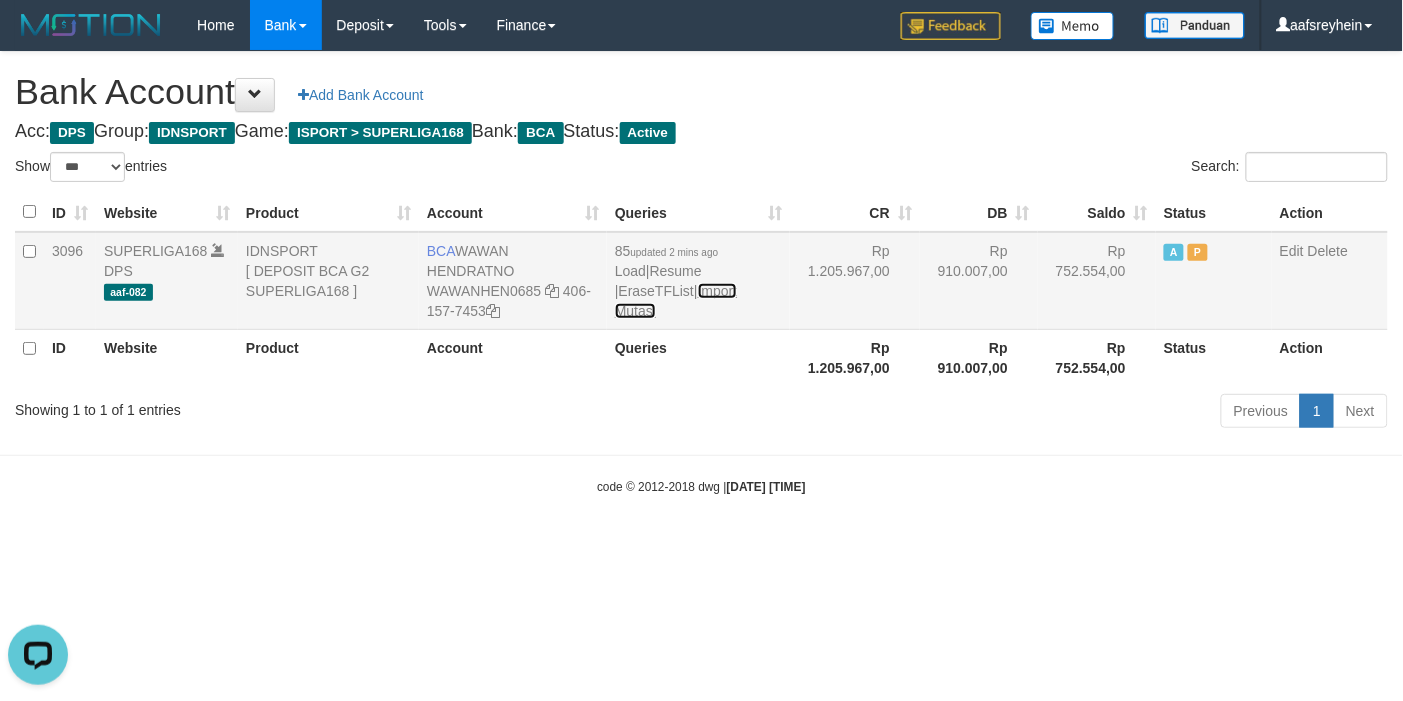 click on "Import Mutasi" at bounding box center (676, 301) 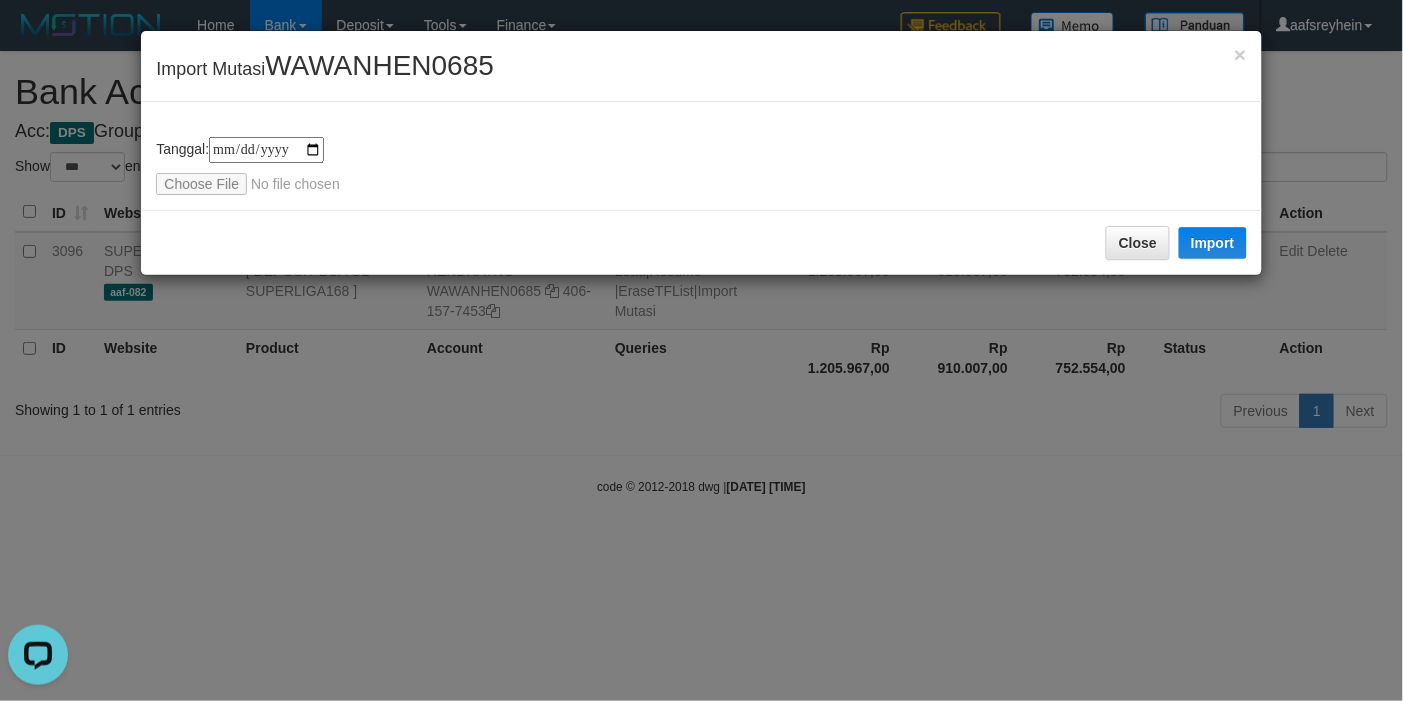 type on "**********" 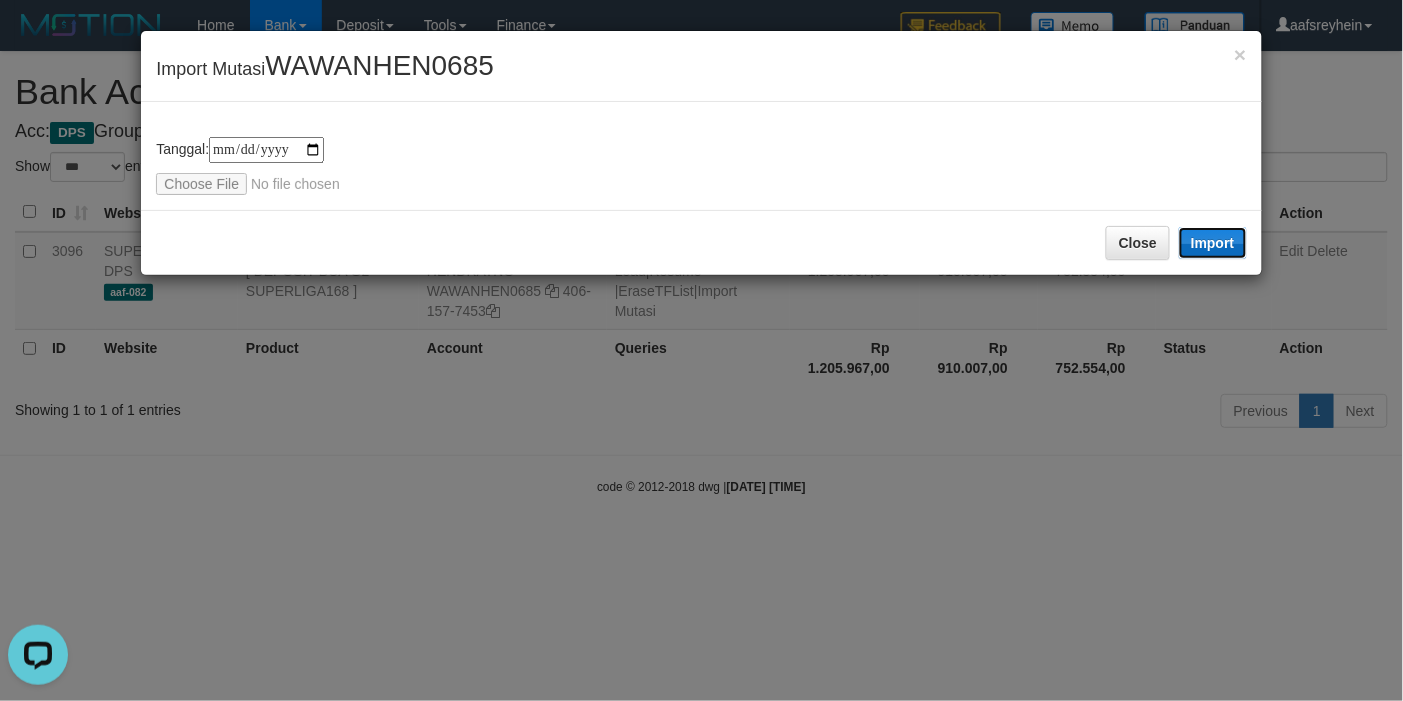 click on "Import" at bounding box center (1213, 243) 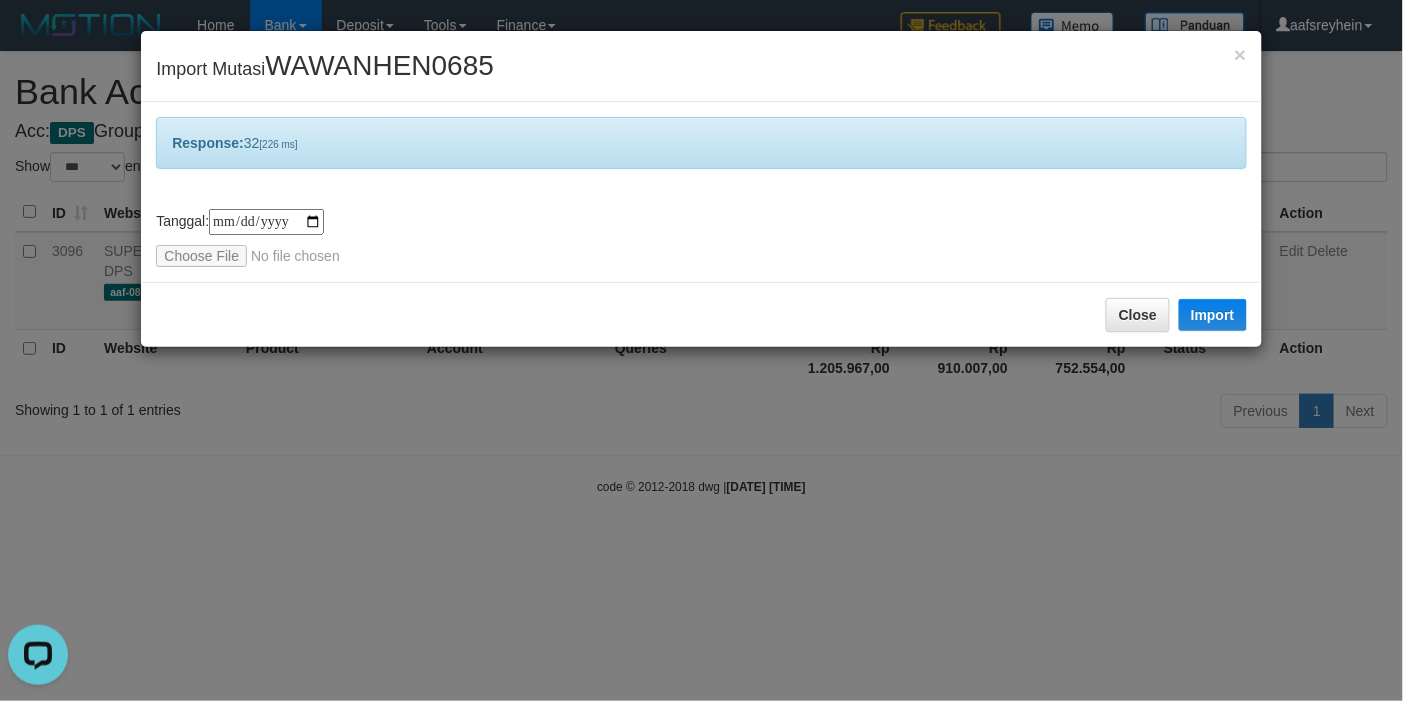 click on "**********" at bounding box center [701, 350] 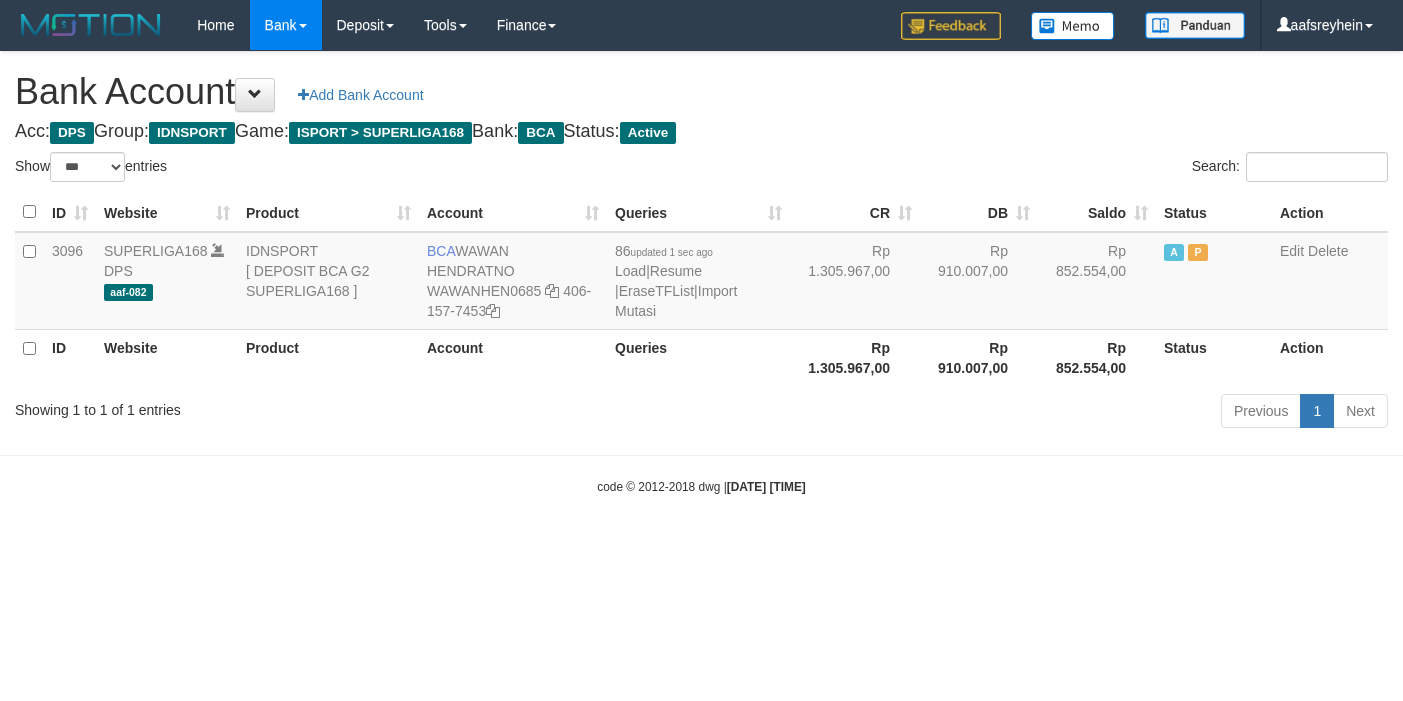select on "***" 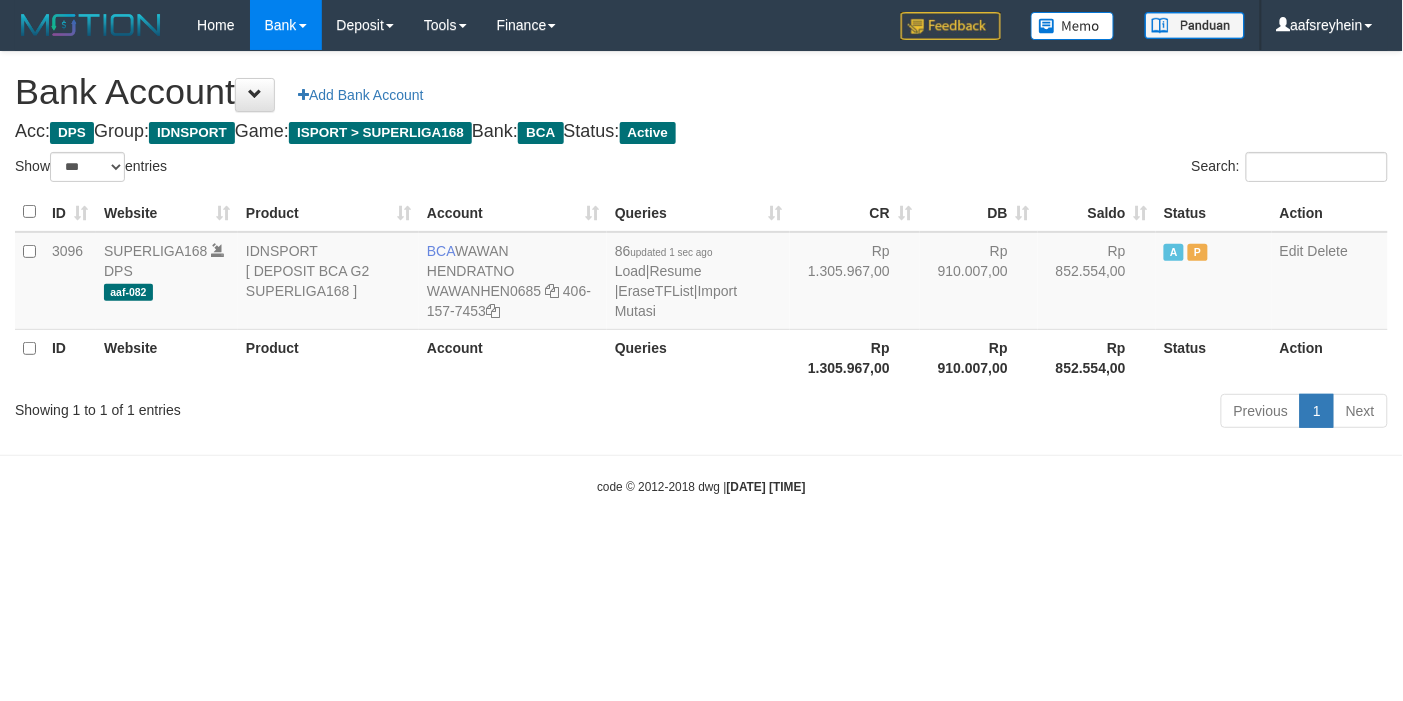 click on "Toggle navigation
Home
Bank
Account List
Load
By Website
Group
[ISPORT]													SUPERLIGA168
By Load Group (DPS)" at bounding box center (701, 273) 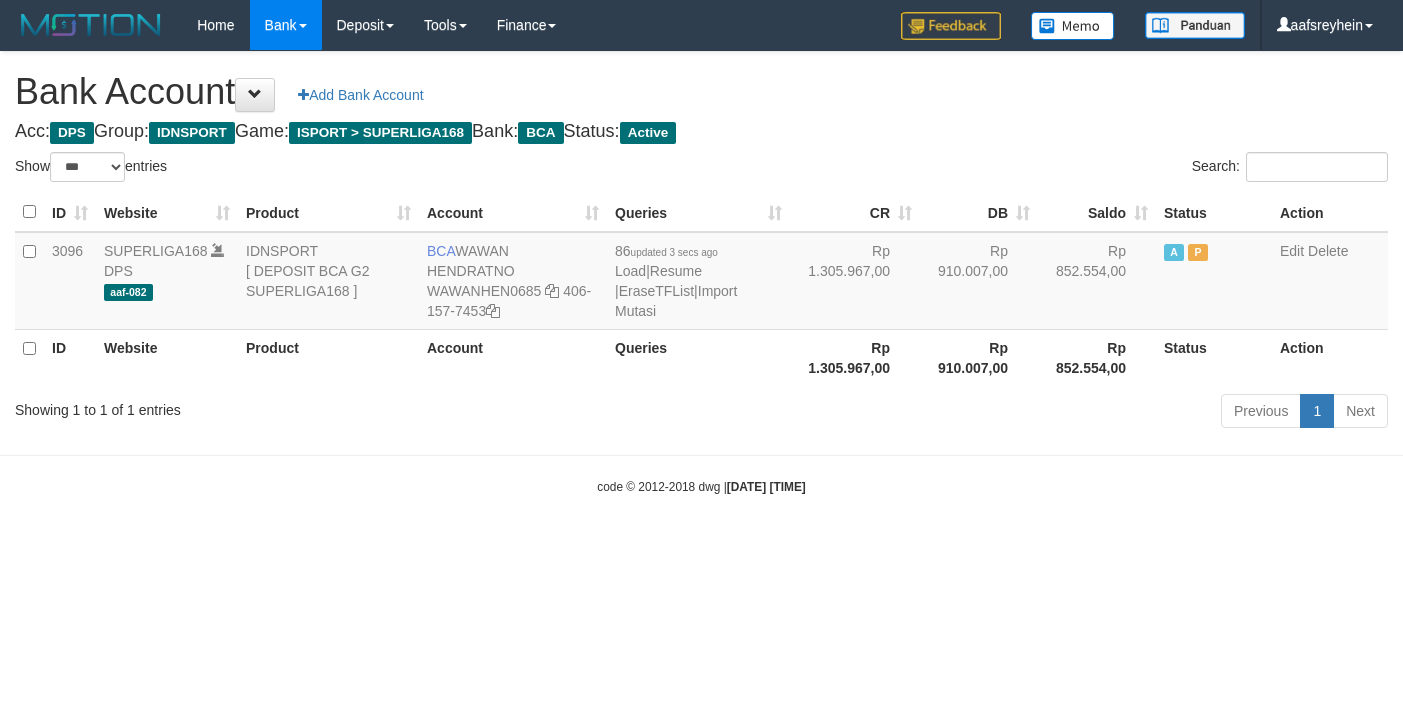 select on "***" 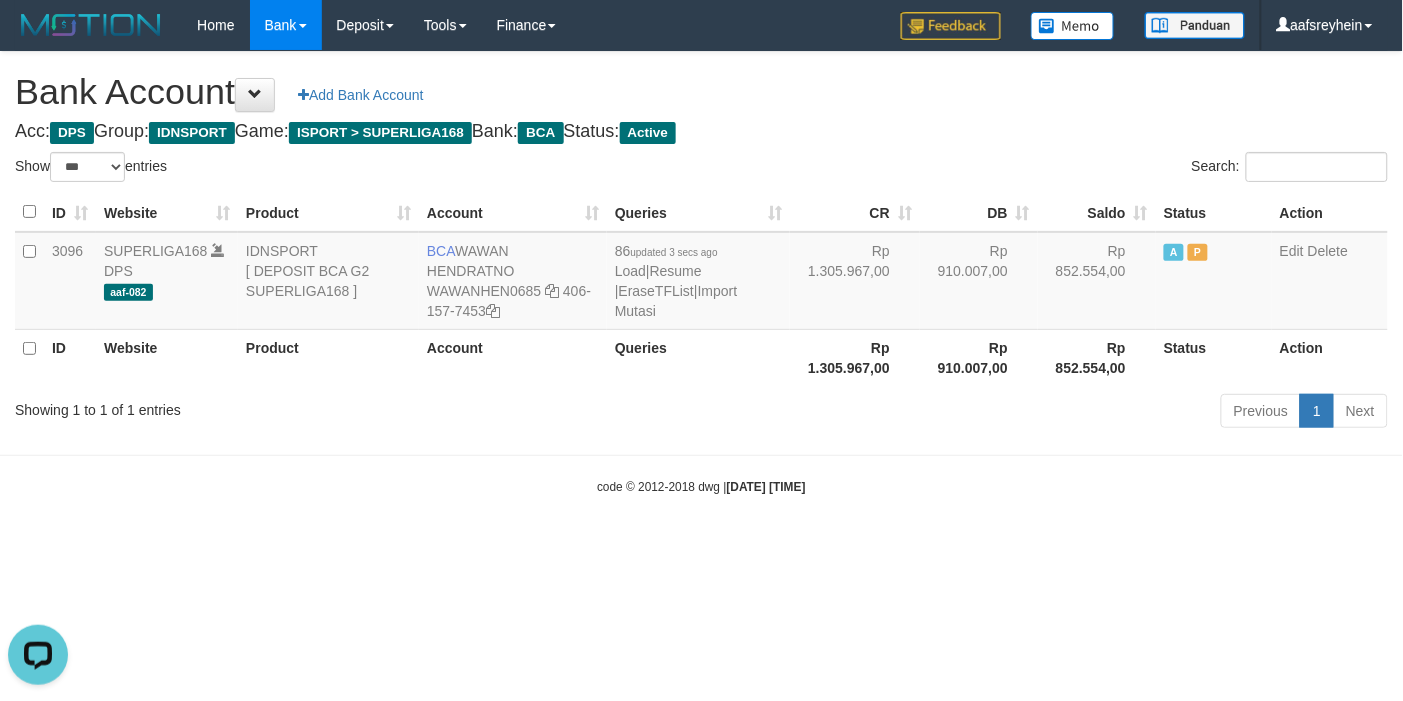 scroll, scrollTop: 0, scrollLeft: 0, axis: both 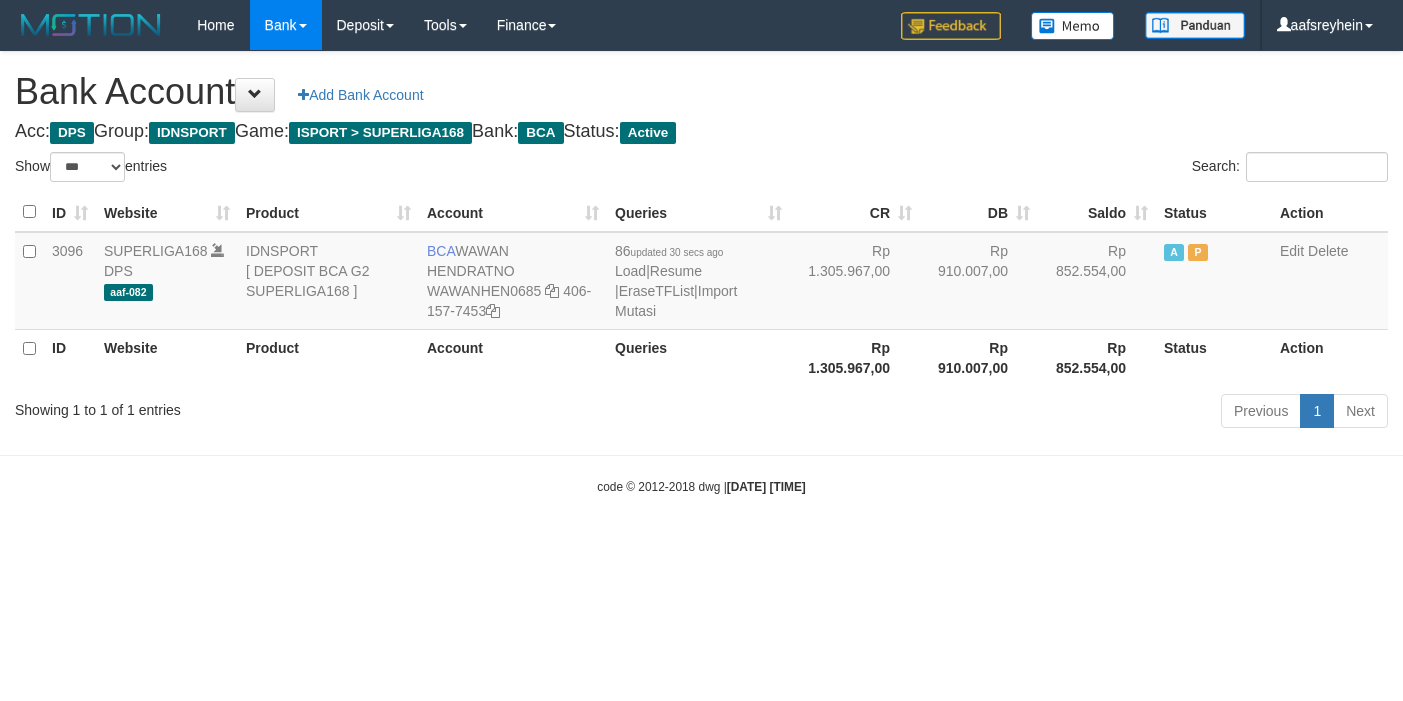 select on "***" 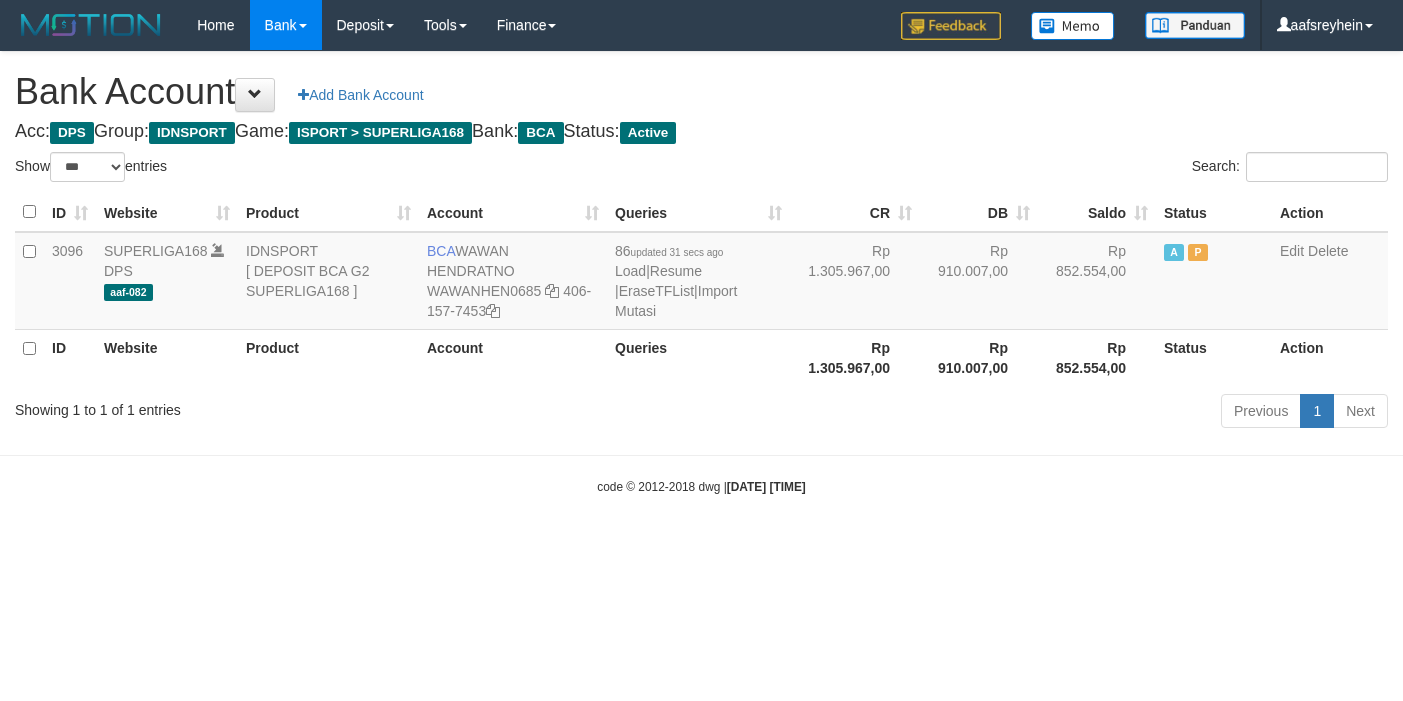 select on "***" 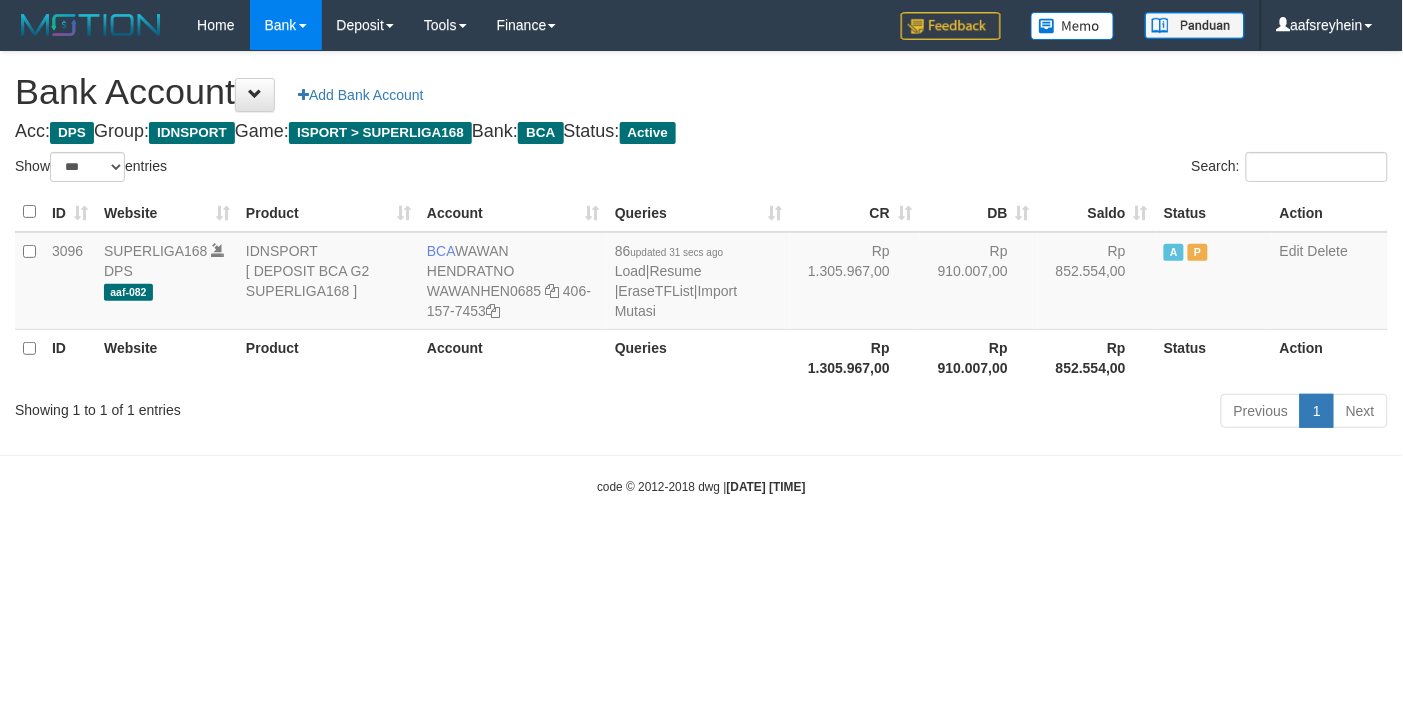 click on "Toggle navigation
Home
Bank
Account List
Load
By Website
Group
[ISPORT]													SUPERLIGA168
By Load Group (DPS)
-" at bounding box center [701, 273] 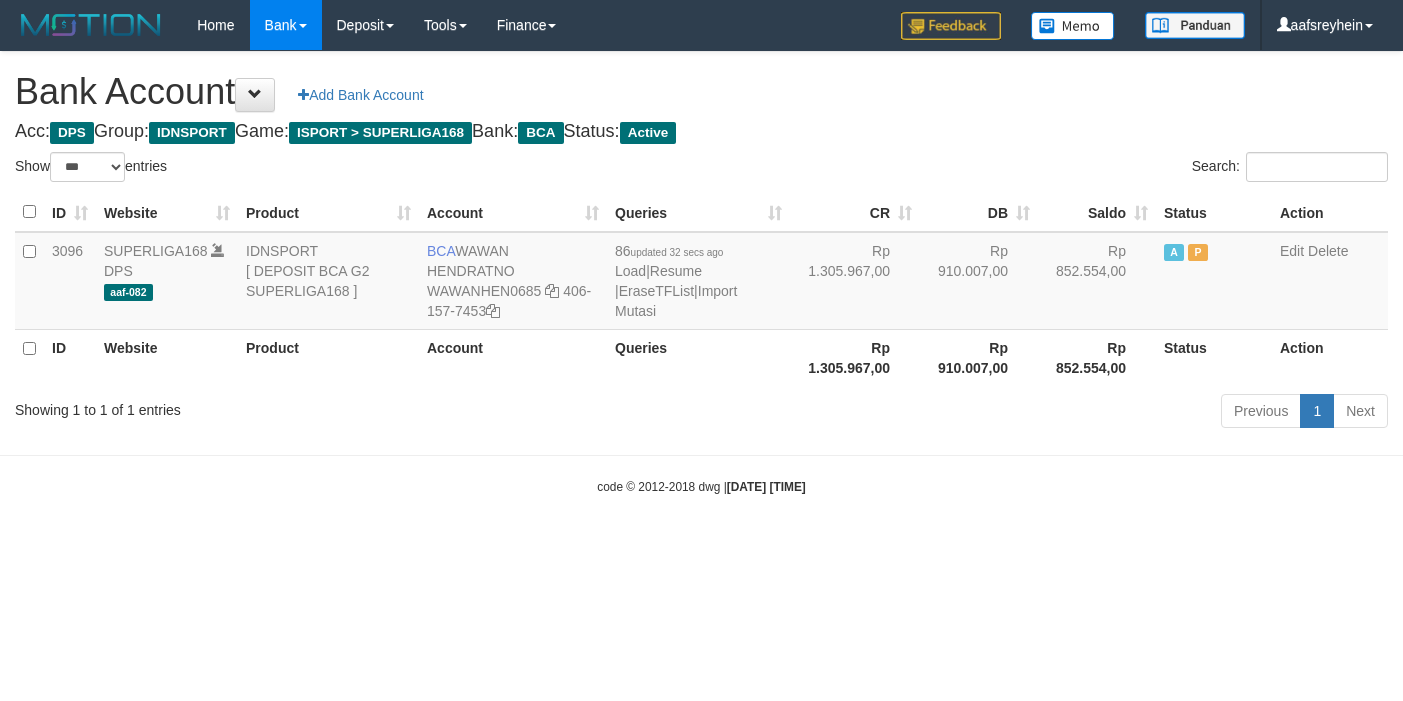 select on "***" 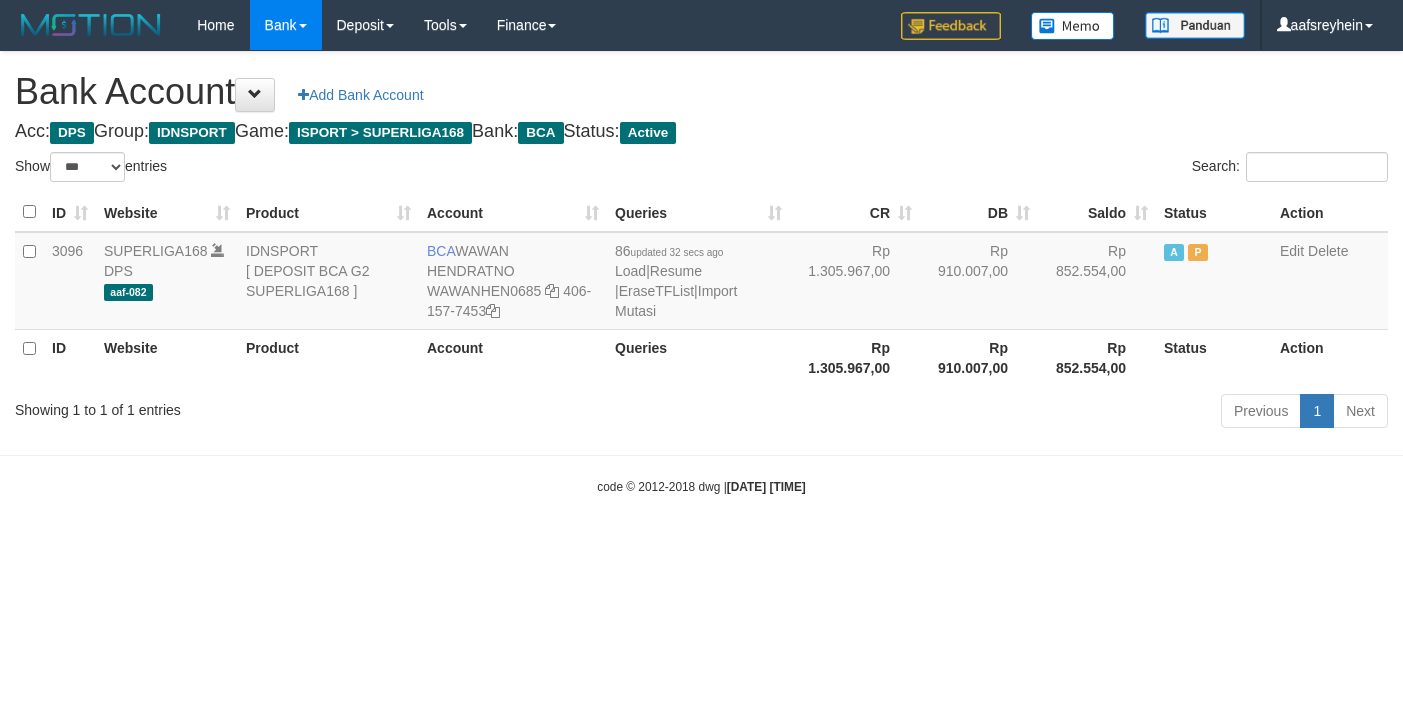 scroll, scrollTop: 0, scrollLeft: 0, axis: both 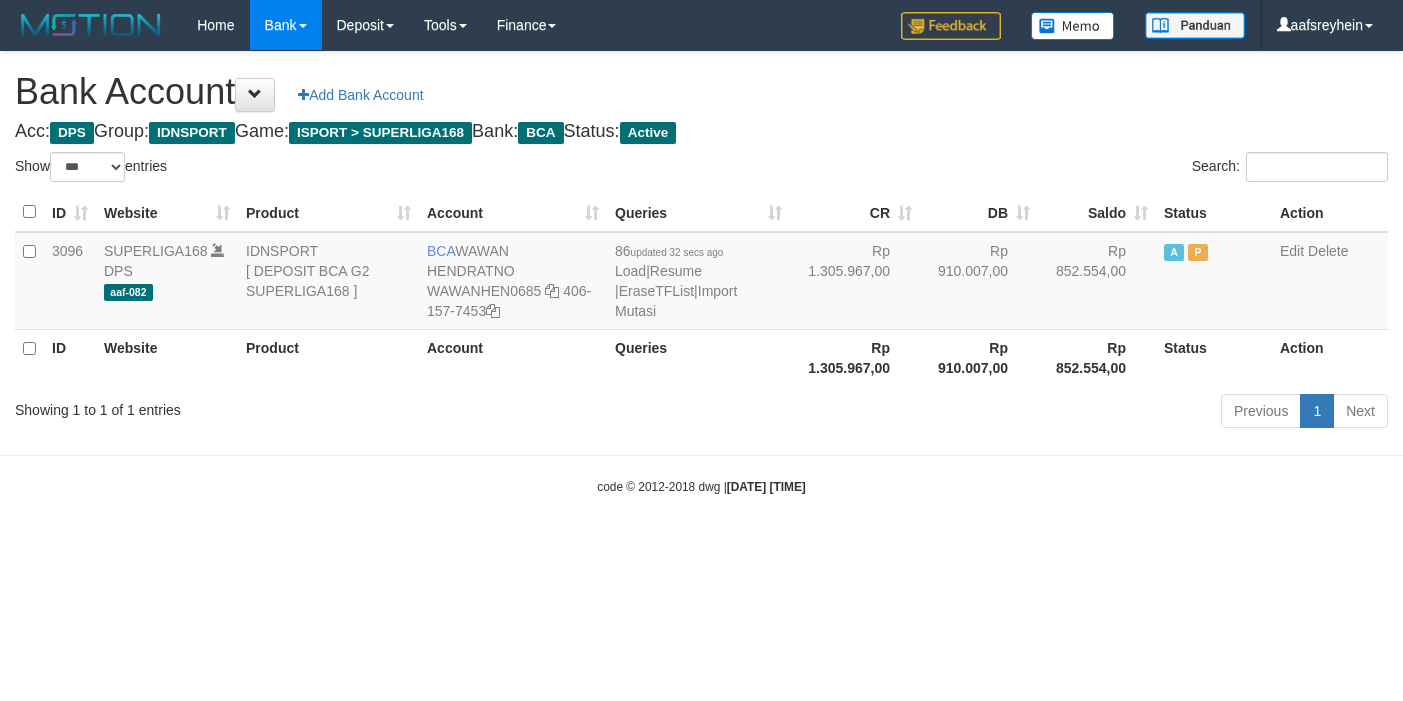 select on "***" 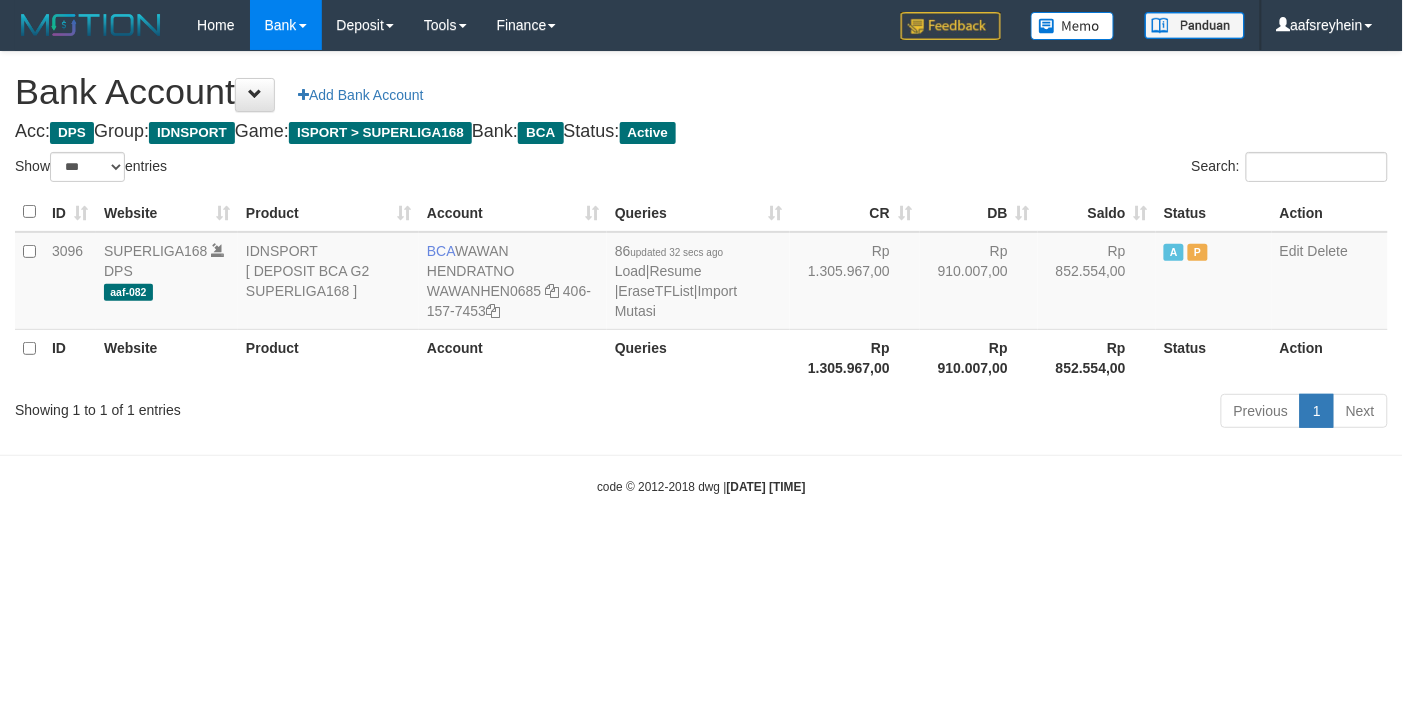 click on "Toggle navigation
Home
Bank
Account List
Load
By Website
Group
[ISPORT]													SUPERLIGA168
By Load Group (DPS)
-" at bounding box center (701, 273) 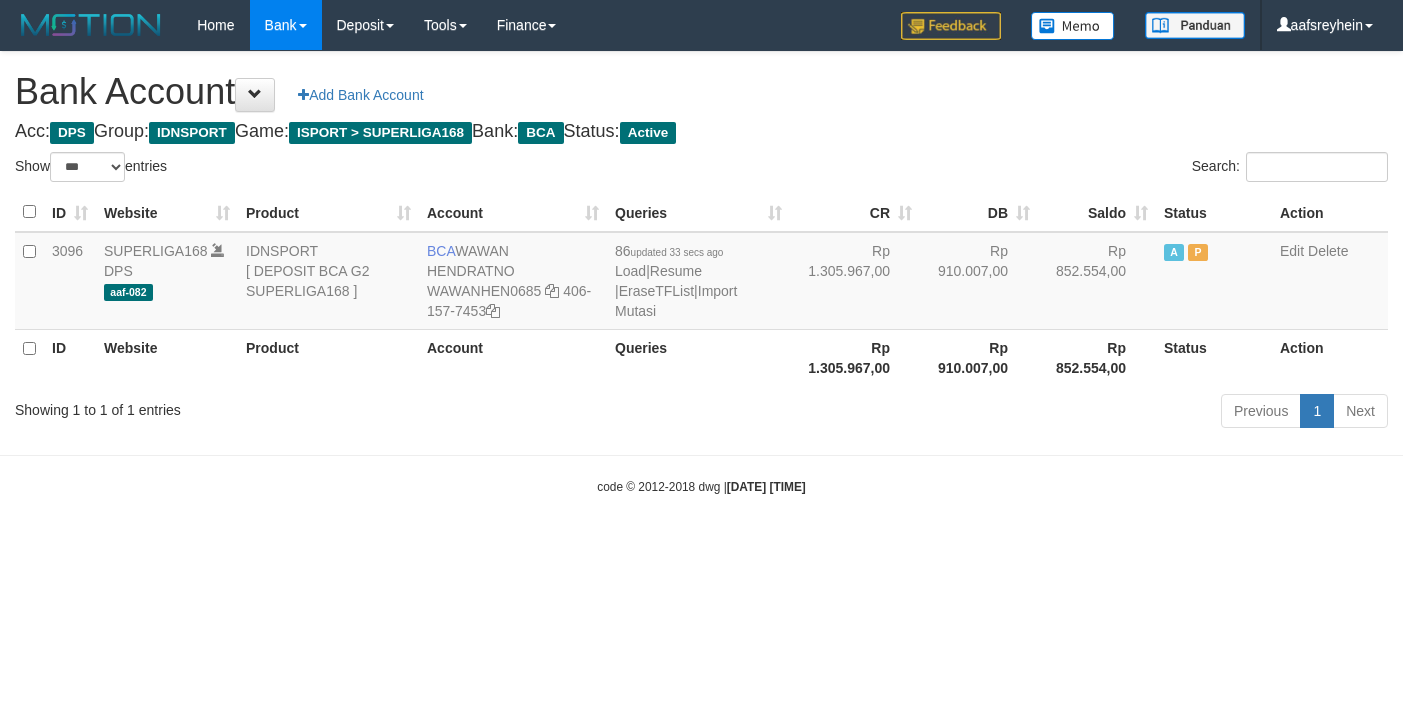 select on "***" 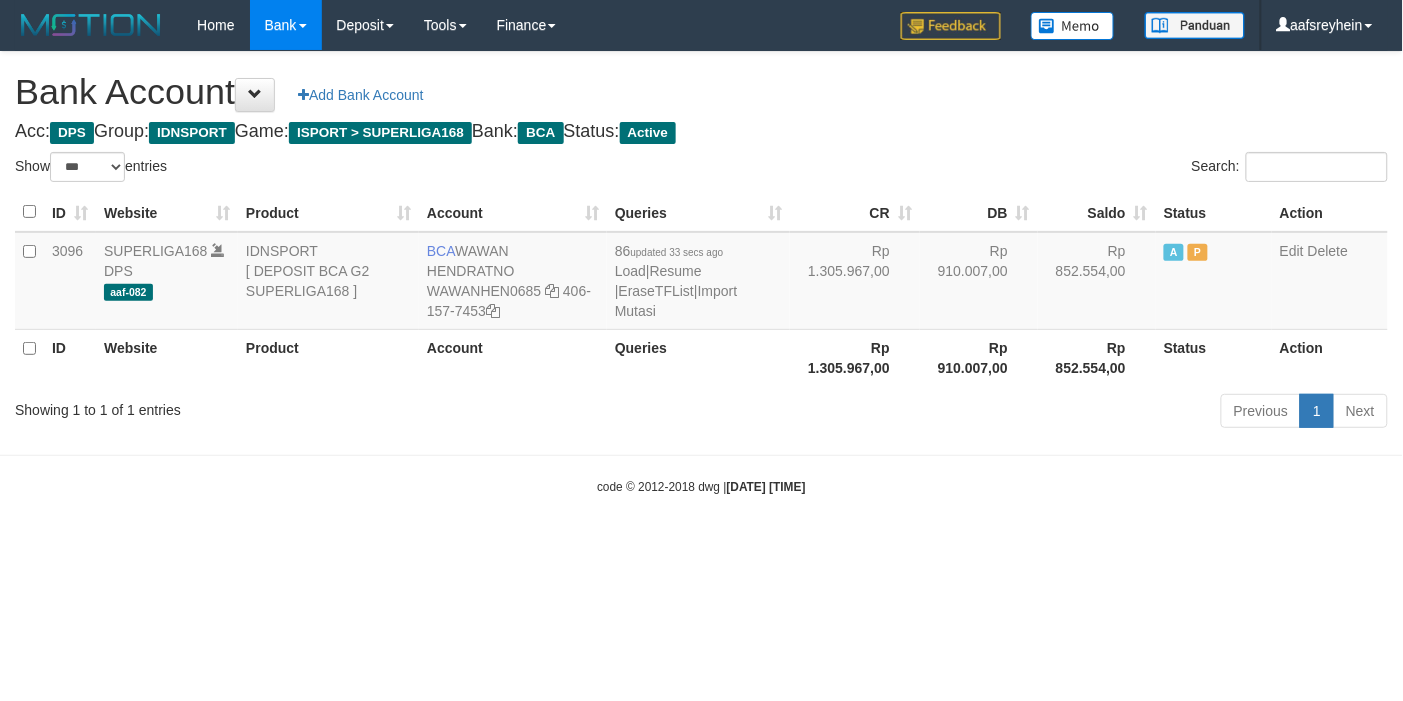click on "Toggle navigation
Home
Bank
Account List
Load
By Website
Group
[ISPORT]													SUPERLIGA168
By Load Group (DPS)
-" at bounding box center (701, 273) 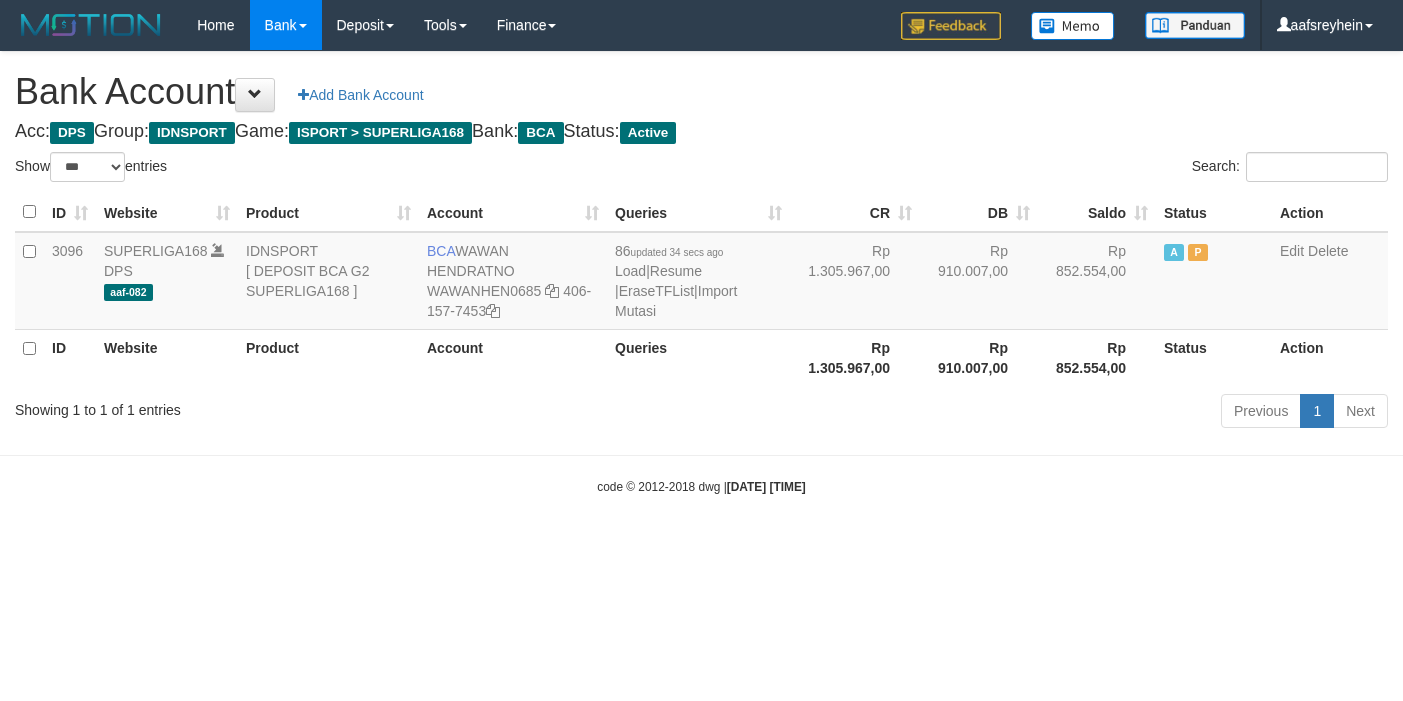 select on "***" 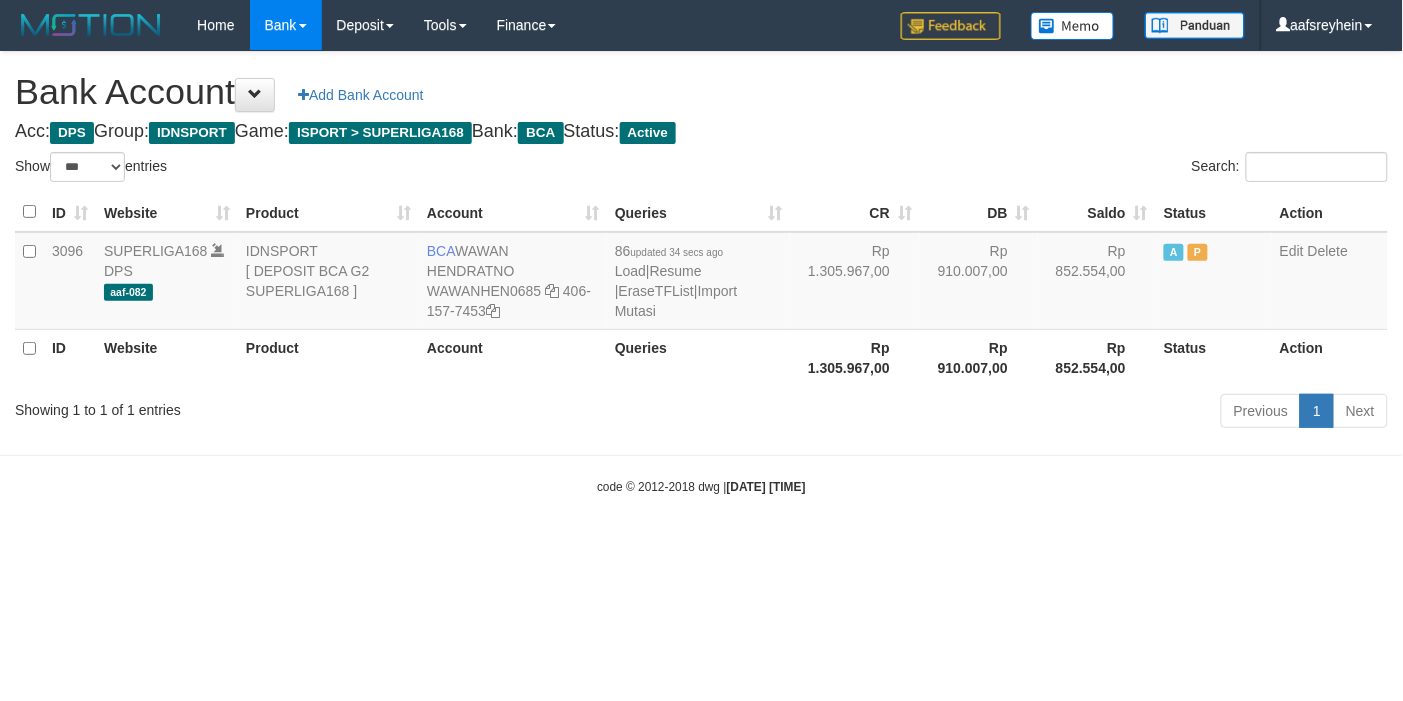 click on "Toggle navigation
Home
Bank
Account List
Load
By Website
Group
[ISPORT]													SUPERLIGA168
By Load Group (DPS)
-" at bounding box center [701, 273] 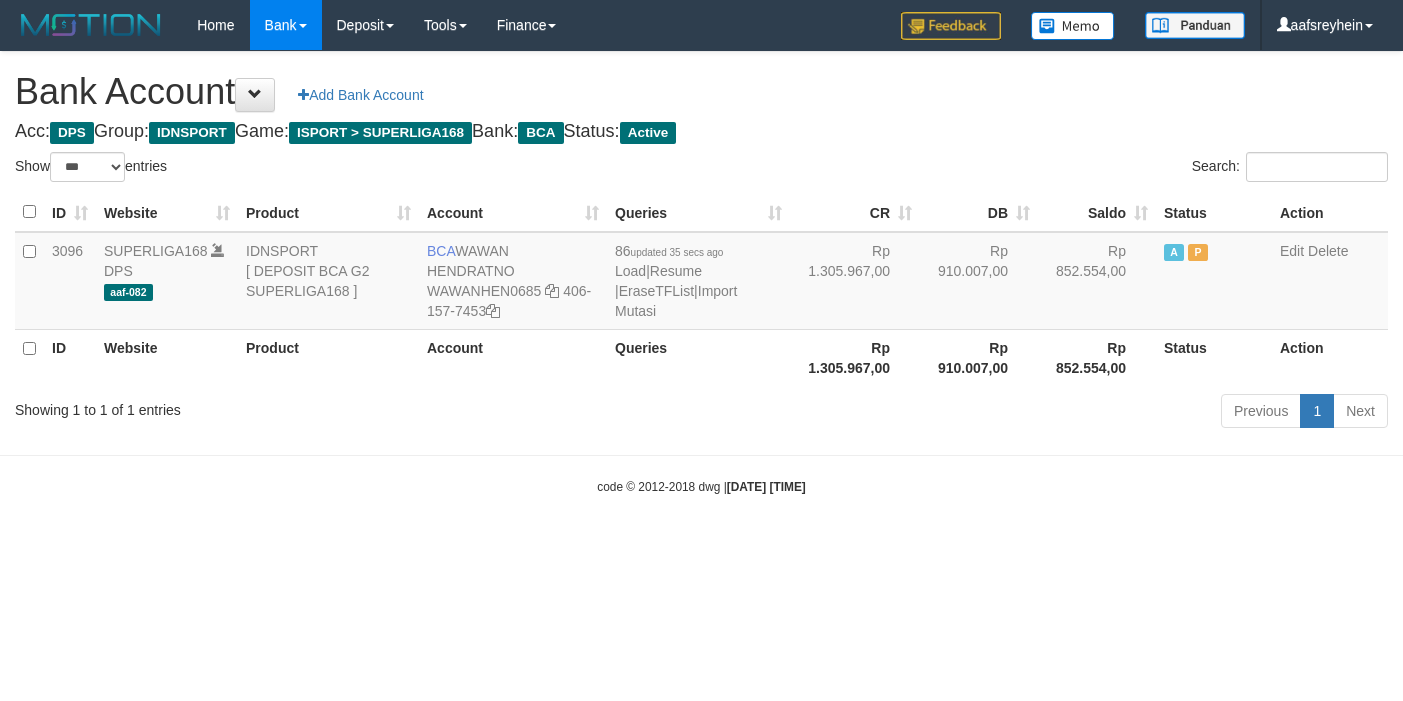 select on "***" 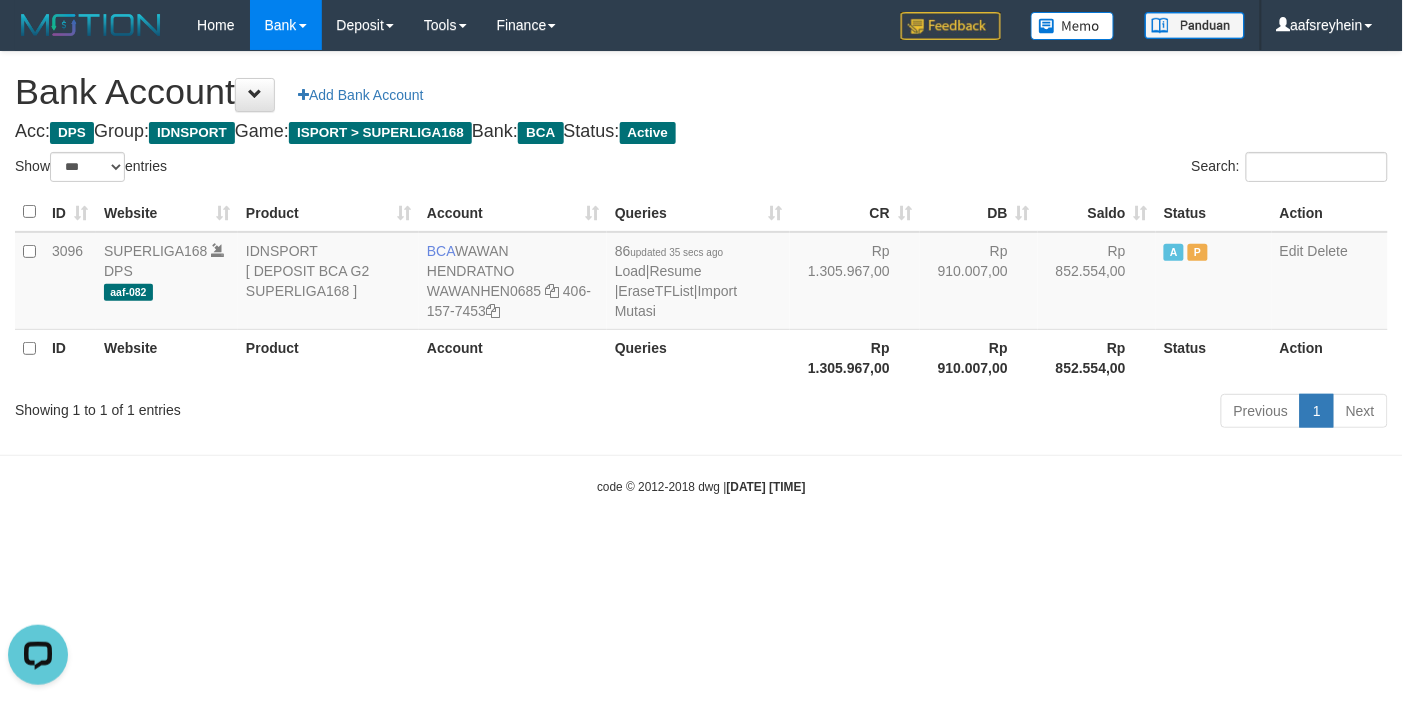scroll, scrollTop: 0, scrollLeft: 0, axis: both 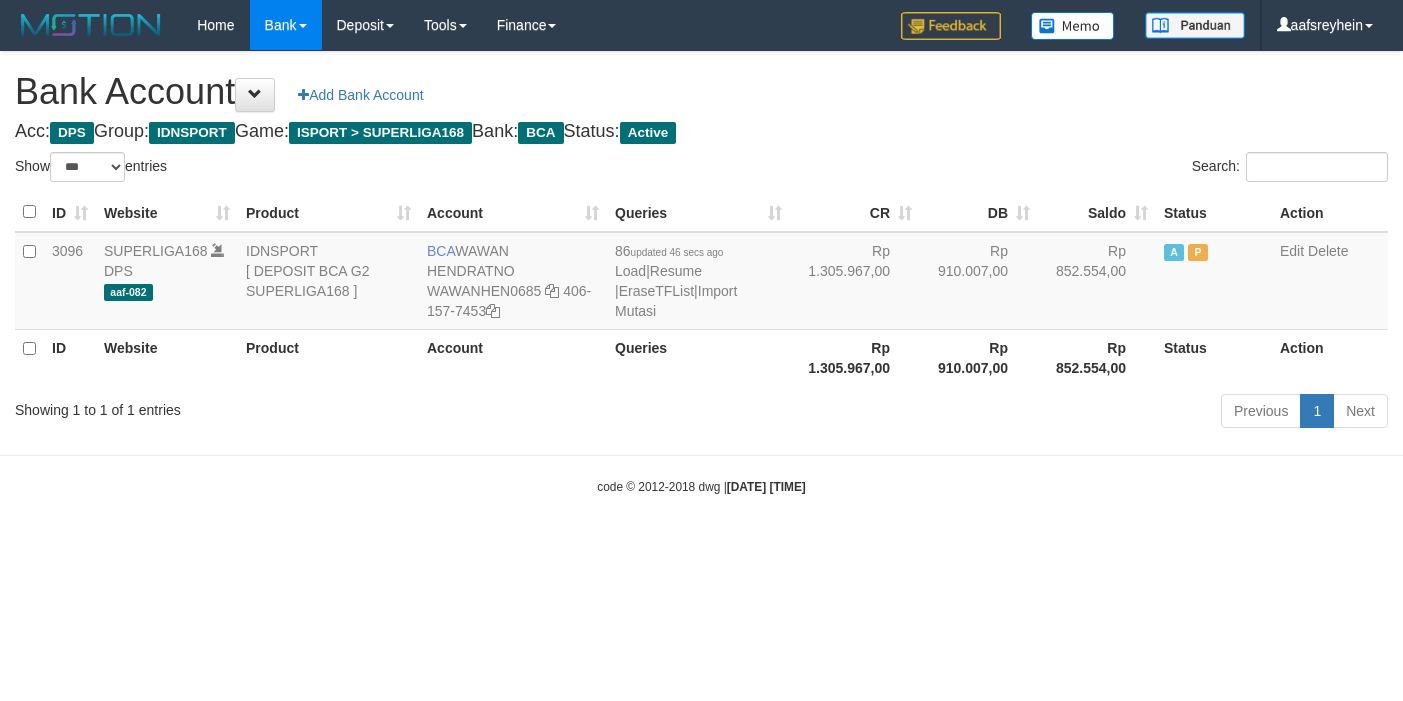 select on "***" 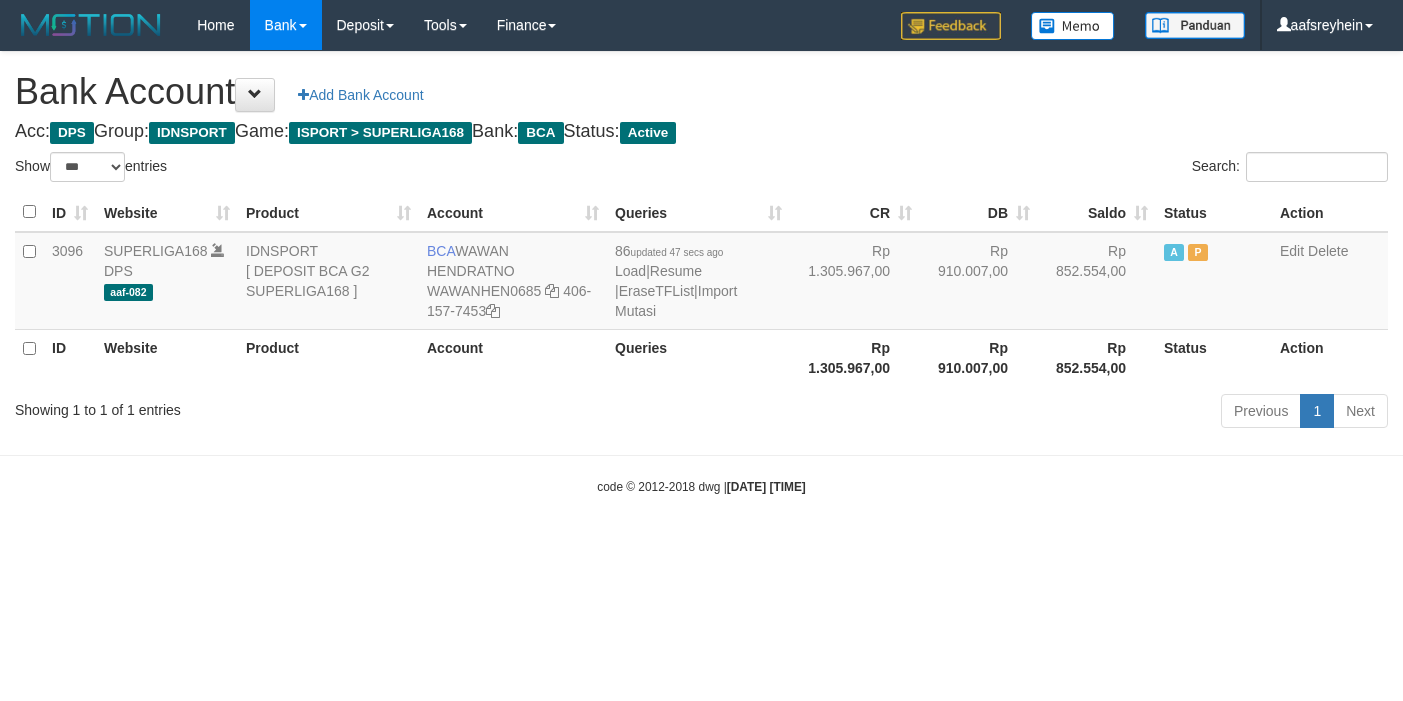 select on "***" 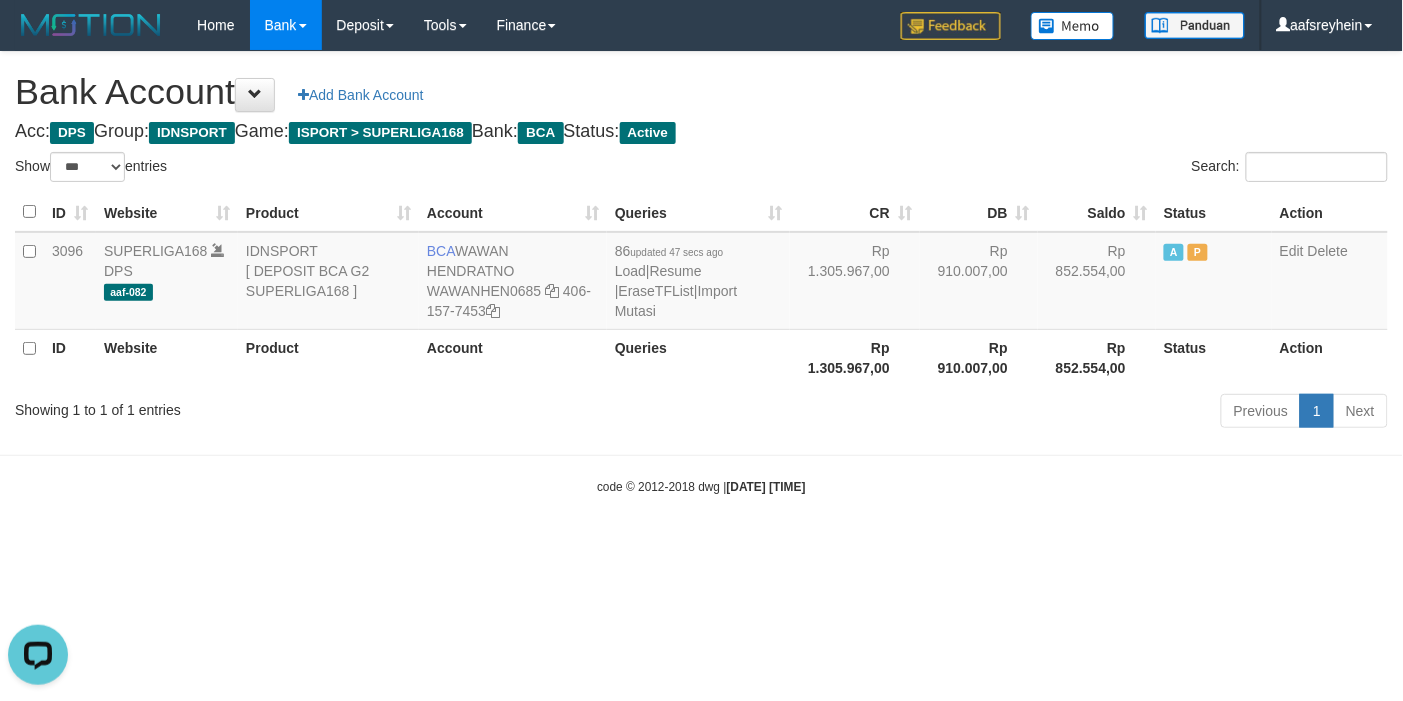 scroll, scrollTop: 0, scrollLeft: 0, axis: both 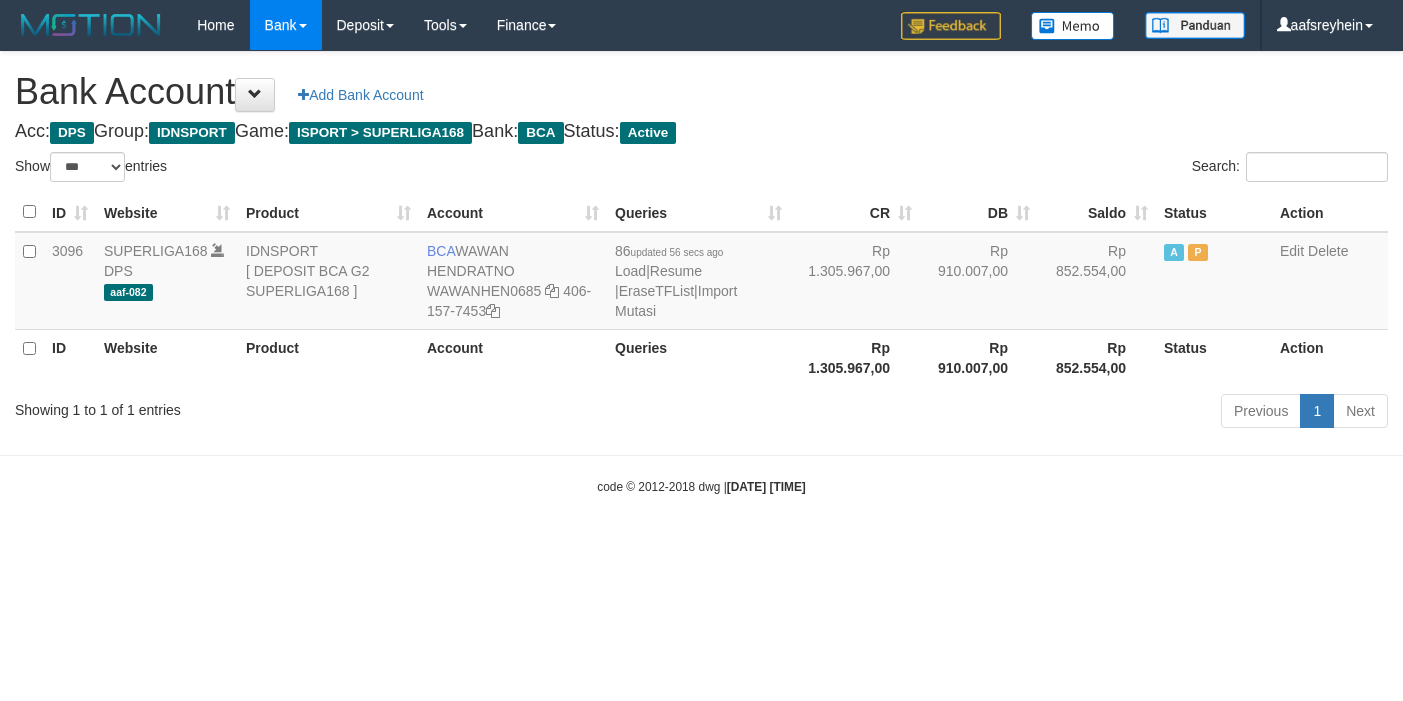 select on "***" 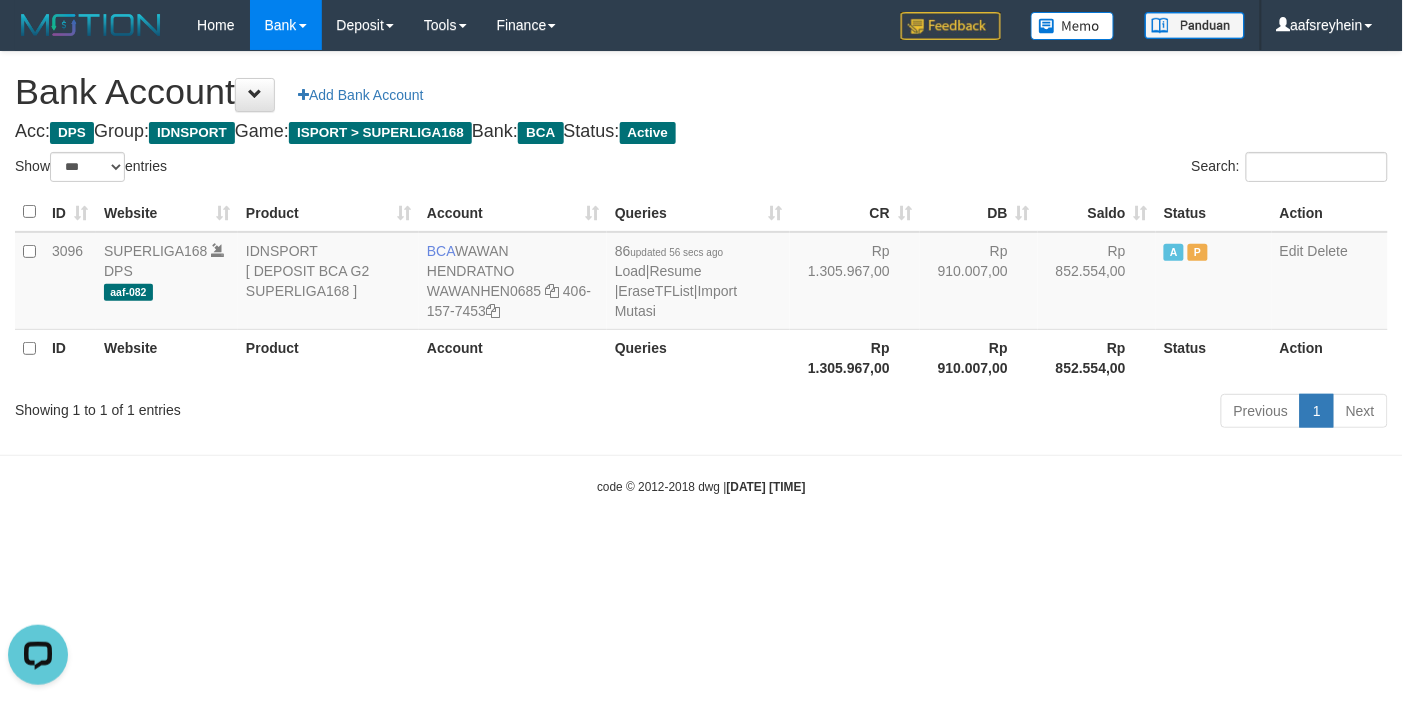 scroll, scrollTop: 0, scrollLeft: 0, axis: both 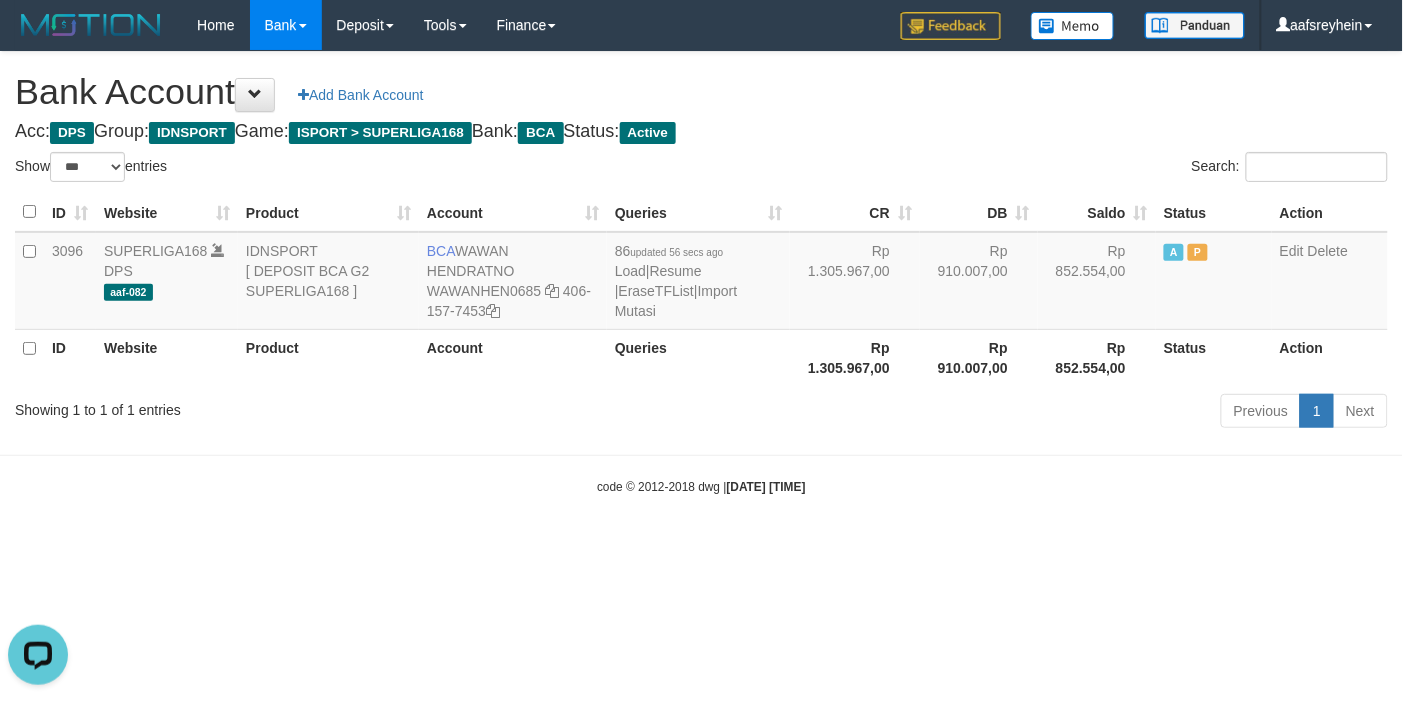 drag, startPoint x: 961, startPoint y: 471, endPoint x: 1000, endPoint y: 441, distance: 49.20366 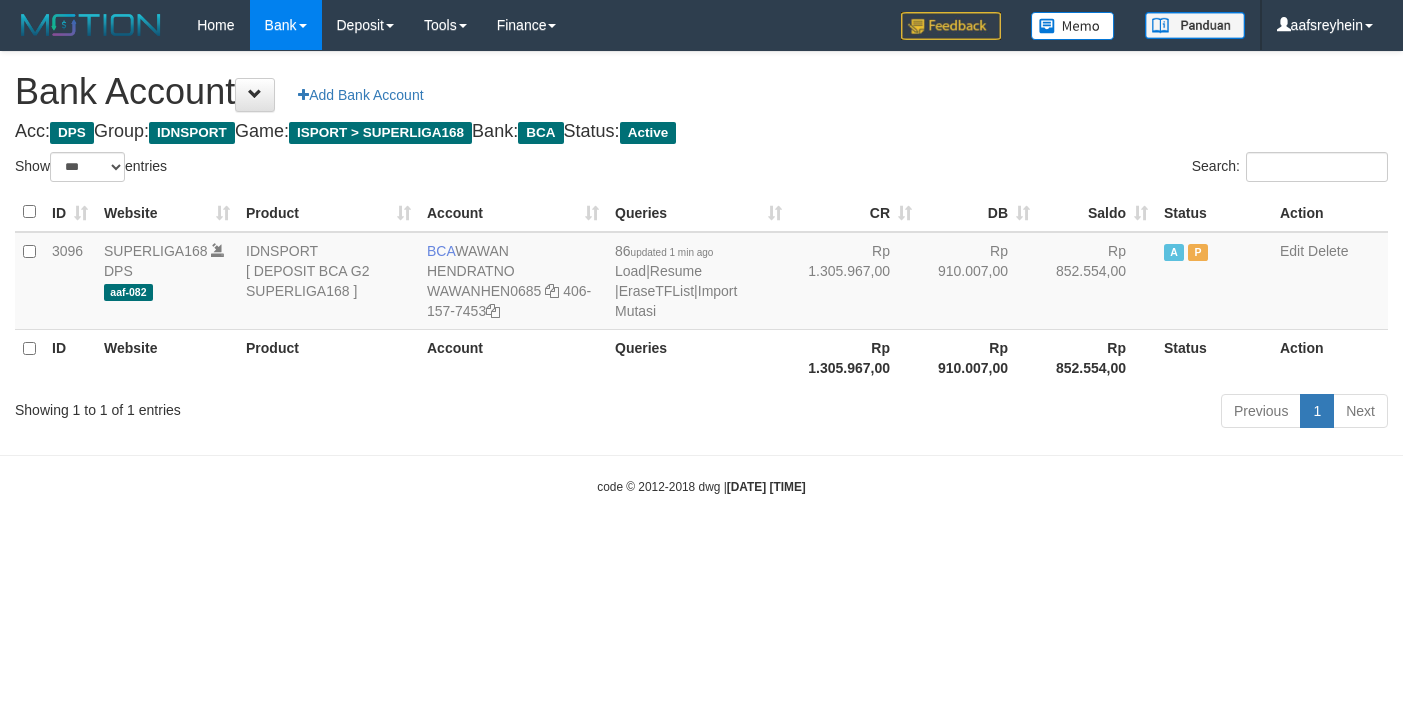 select on "***" 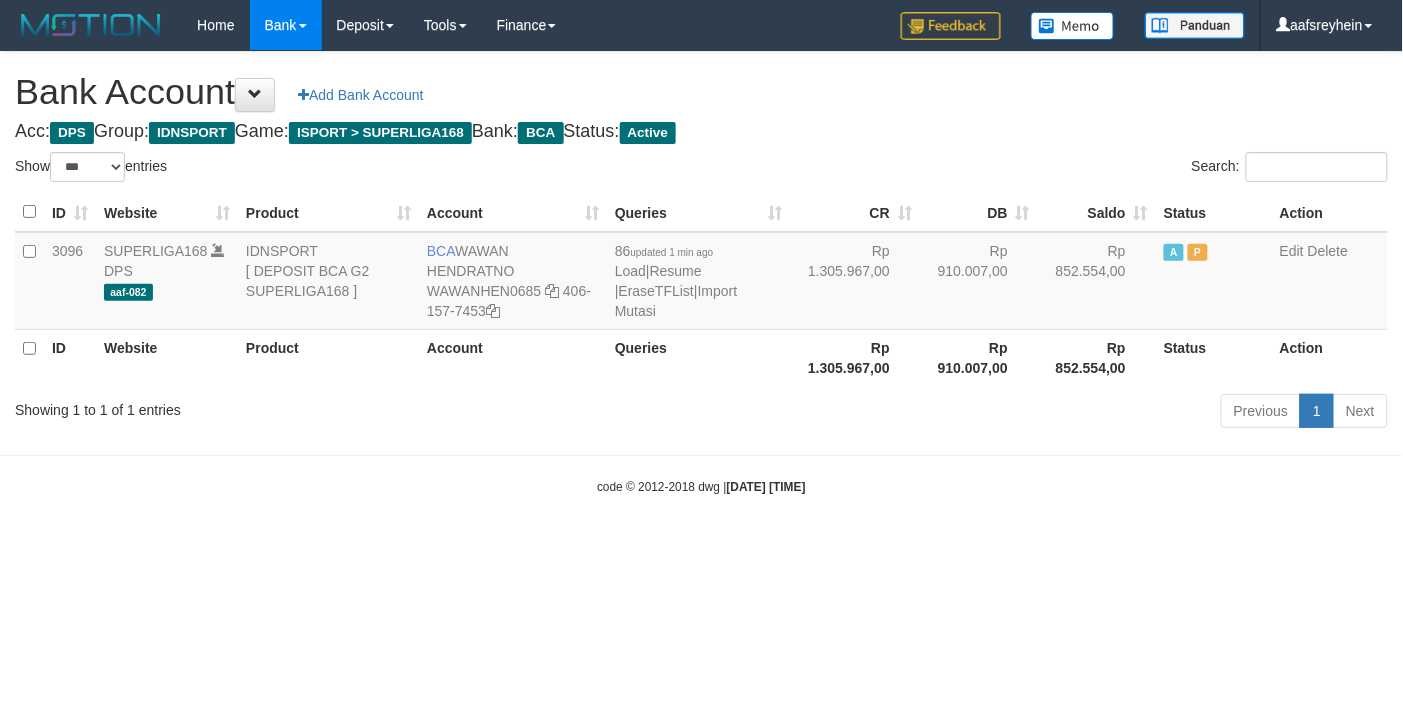 click on "Toggle navigation
Home
Bank
Account List
Load
By Website
Group
[ISPORT]													SUPERLIGA168
By Load Group (DPS)
-" at bounding box center (701, 273) 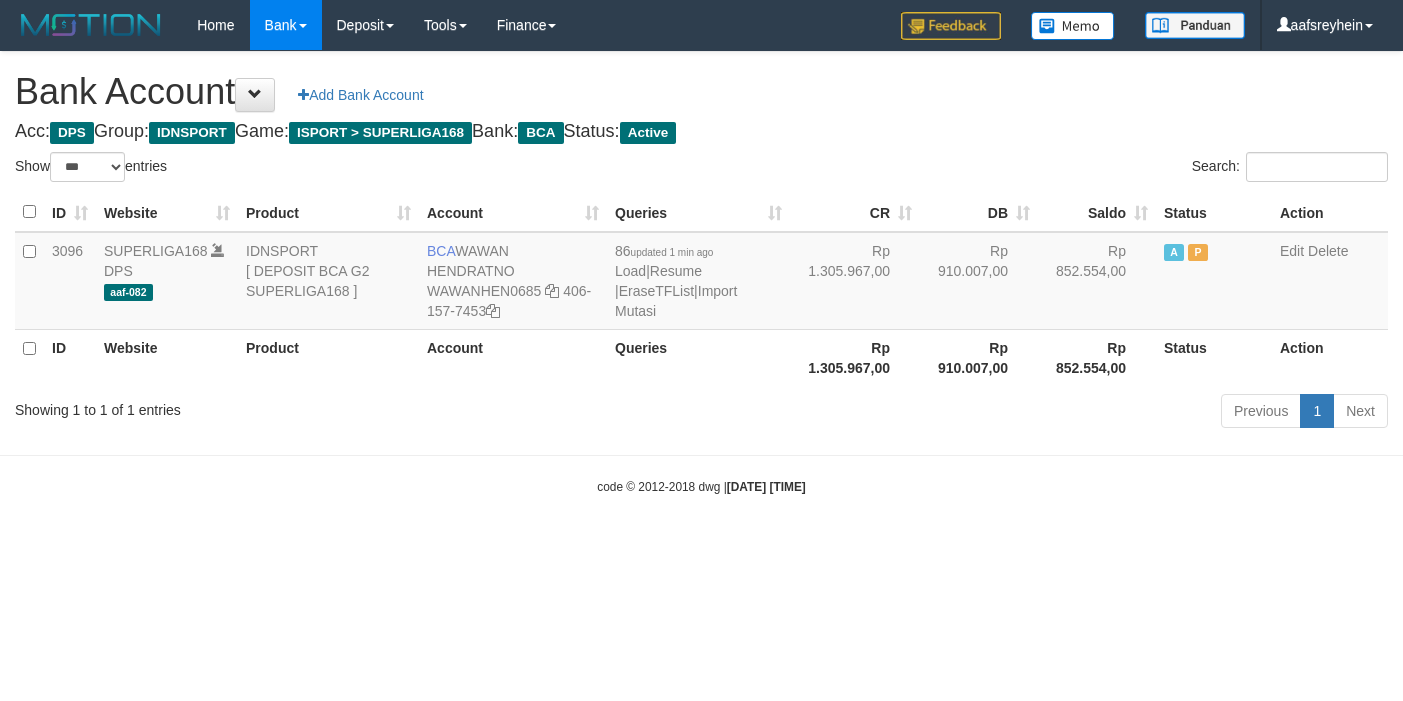 select on "***" 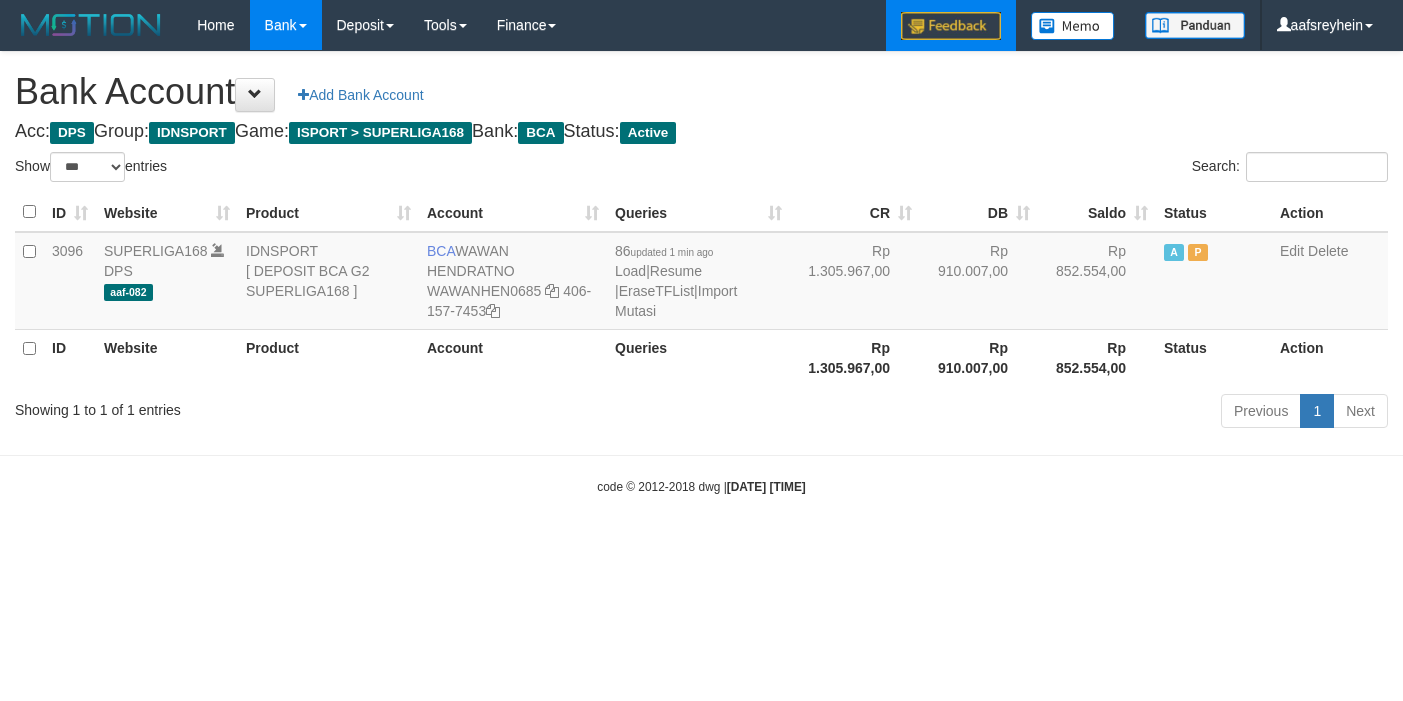 scroll, scrollTop: 0, scrollLeft: 0, axis: both 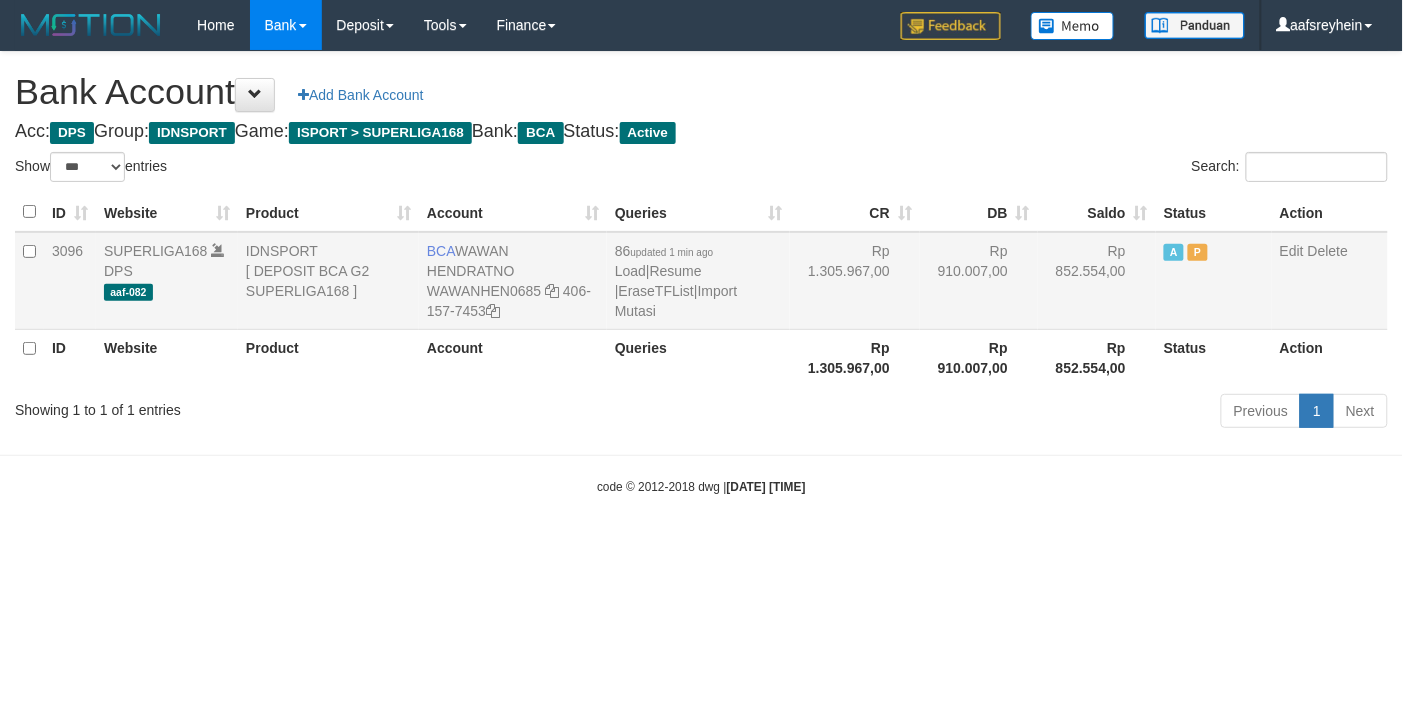 click on "Rp 852.554,00" at bounding box center [1097, 281] 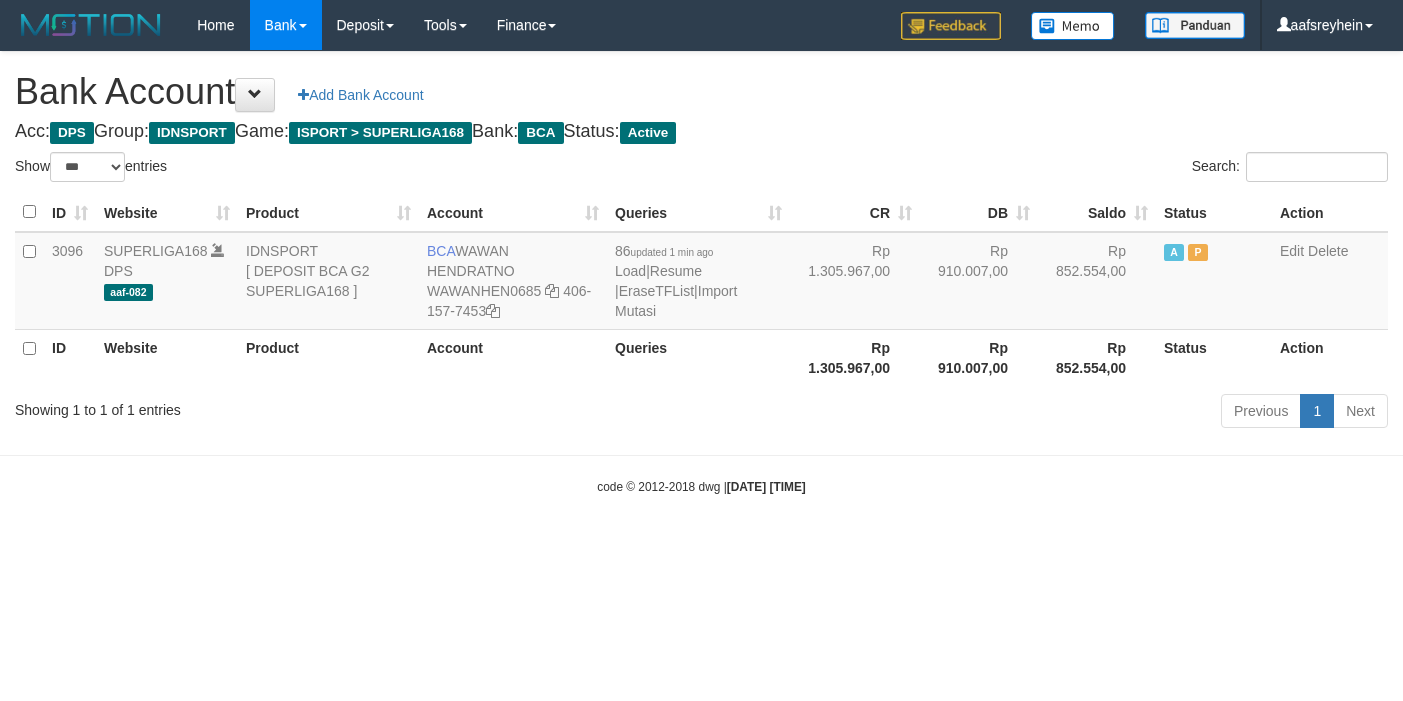 select on "***" 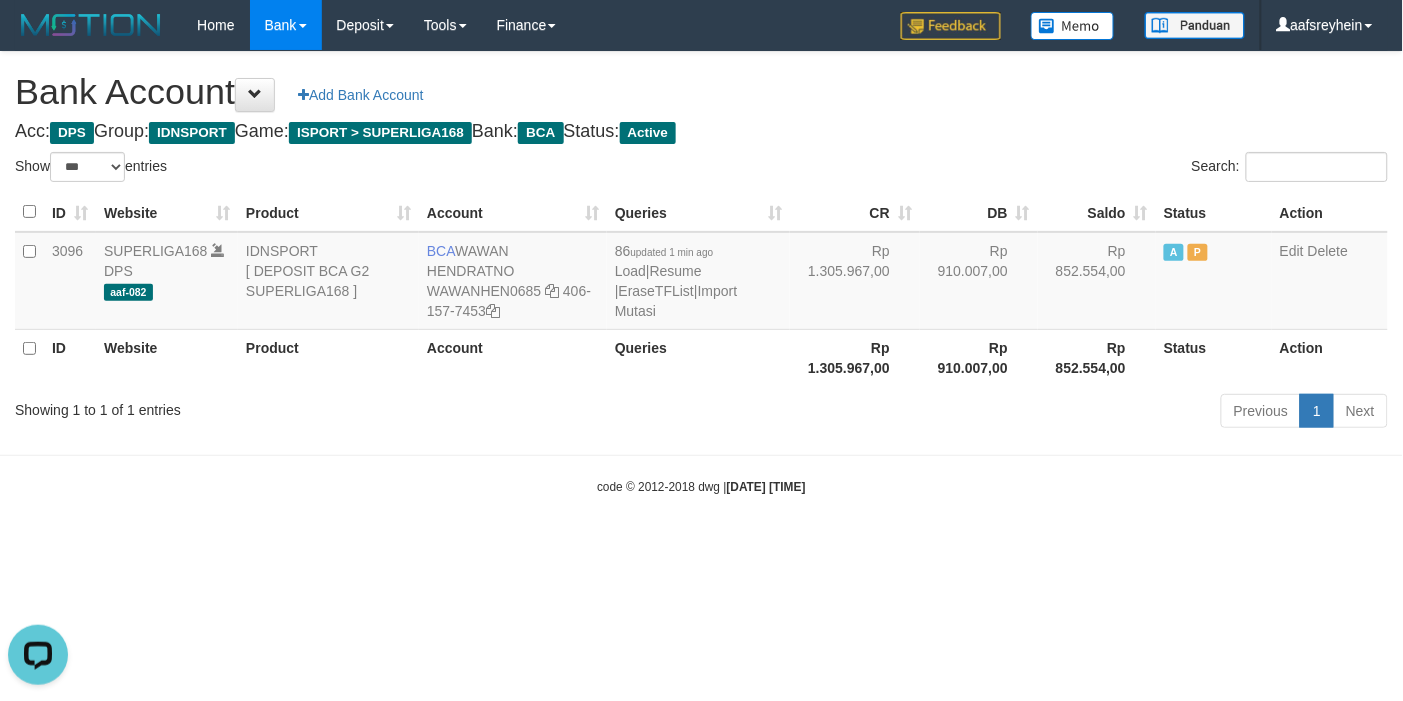 scroll, scrollTop: 0, scrollLeft: 0, axis: both 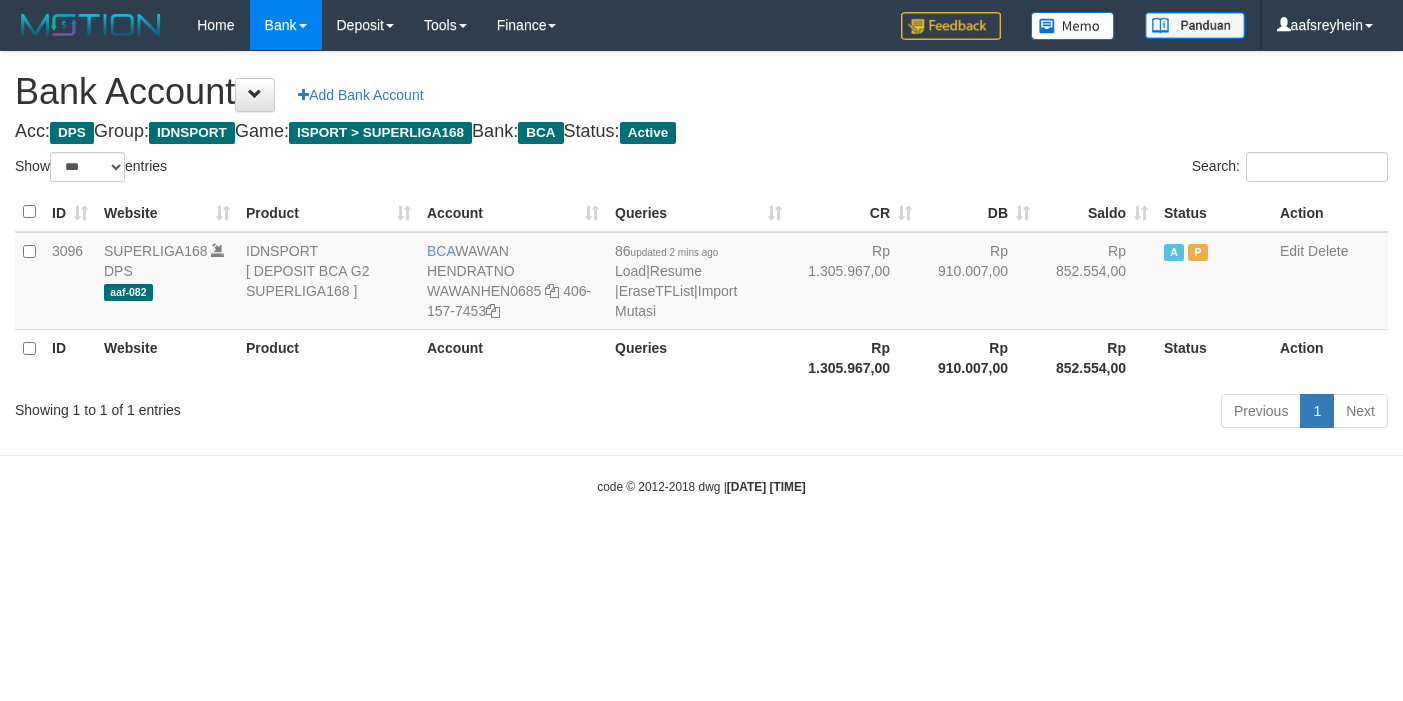 select on "***" 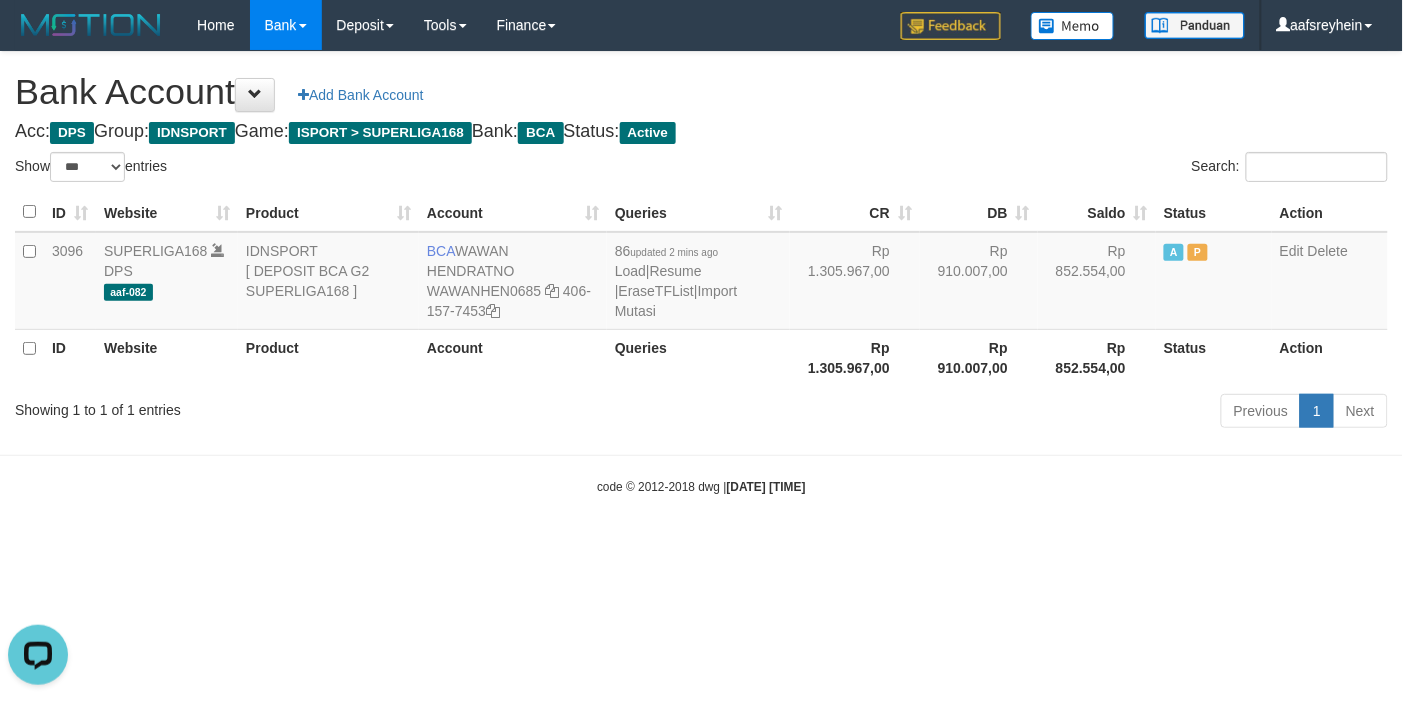 scroll, scrollTop: 0, scrollLeft: 0, axis: both 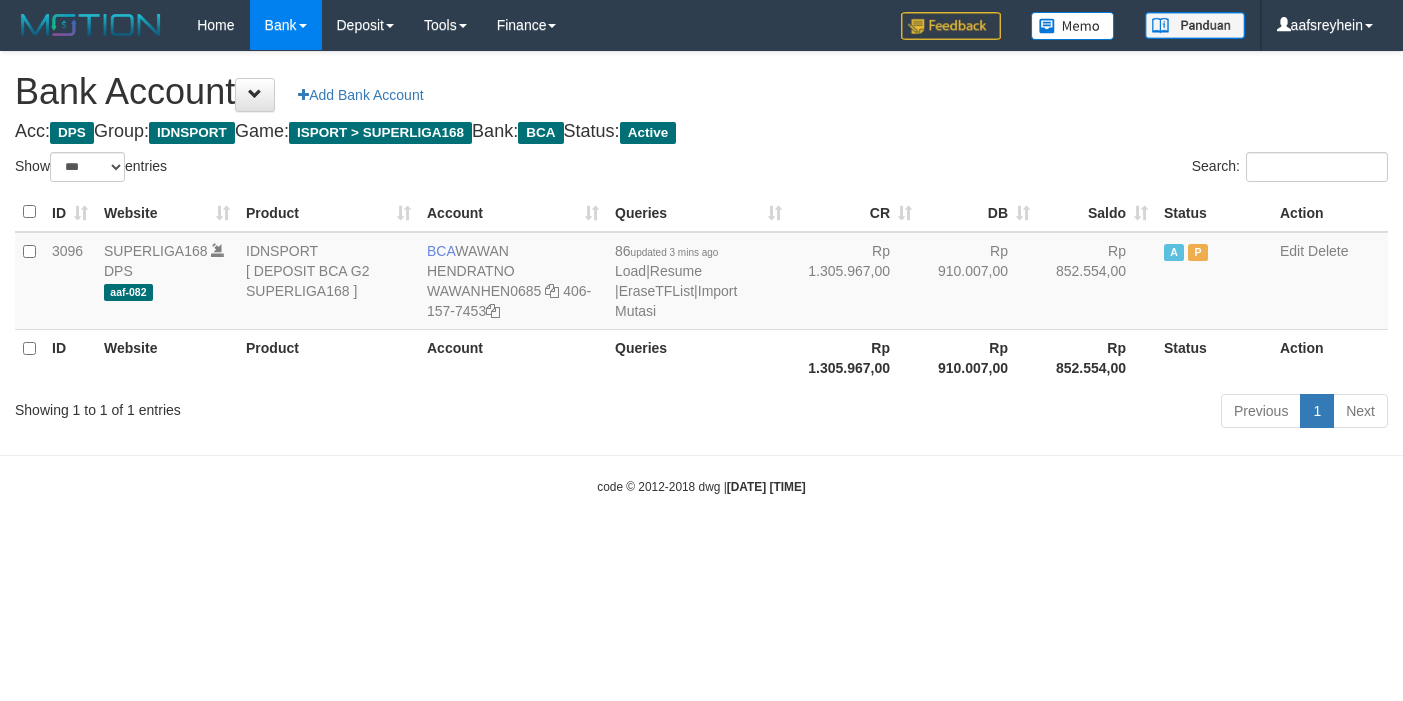 select on "***" 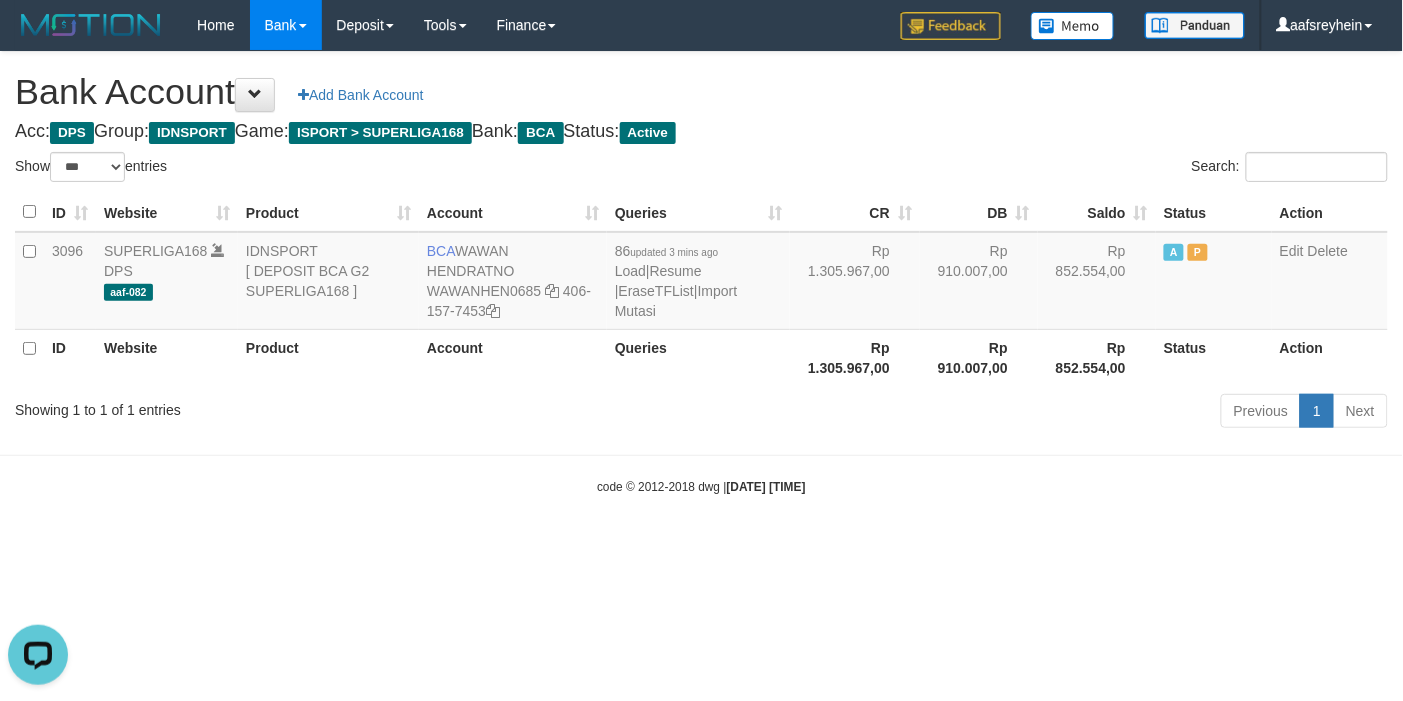scroll, scrollTop: 0, scrollLeft: 0, axis: both 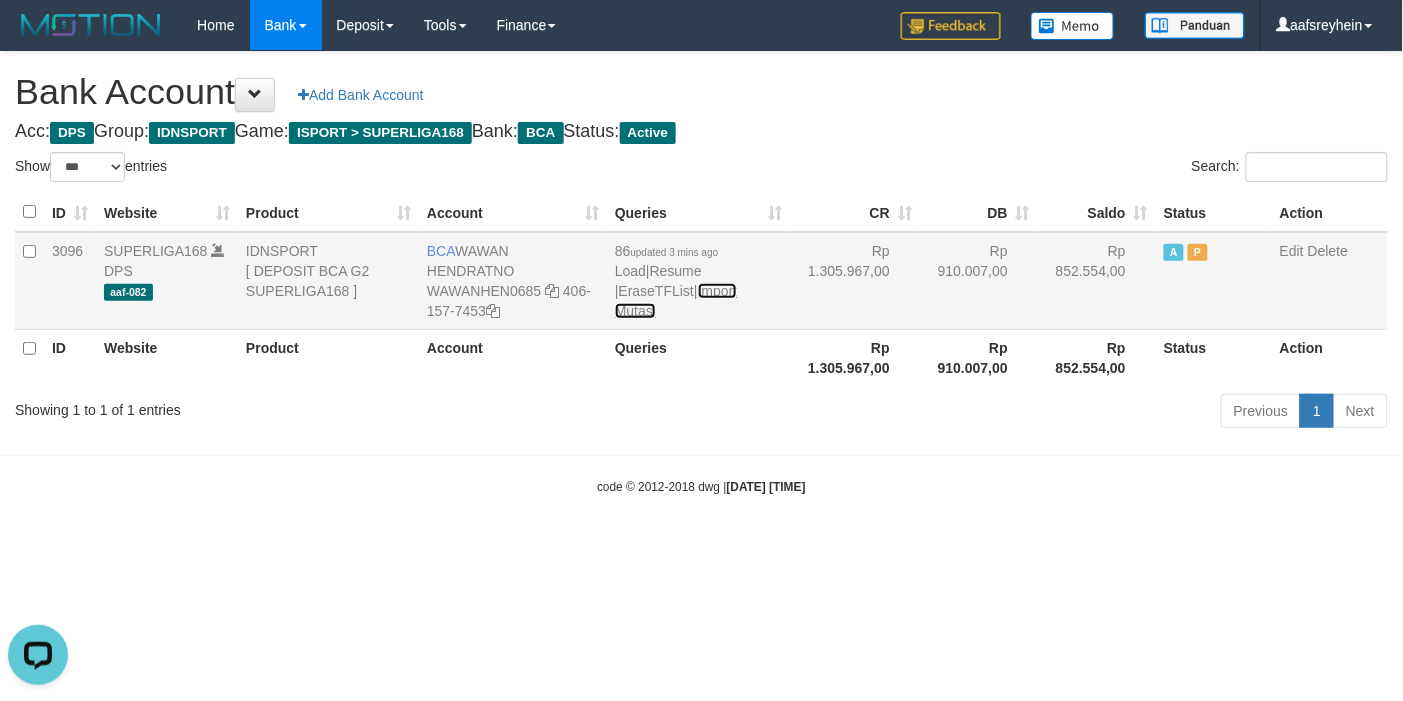 click on "Import Mutasi" at bounding box center (676, 301) 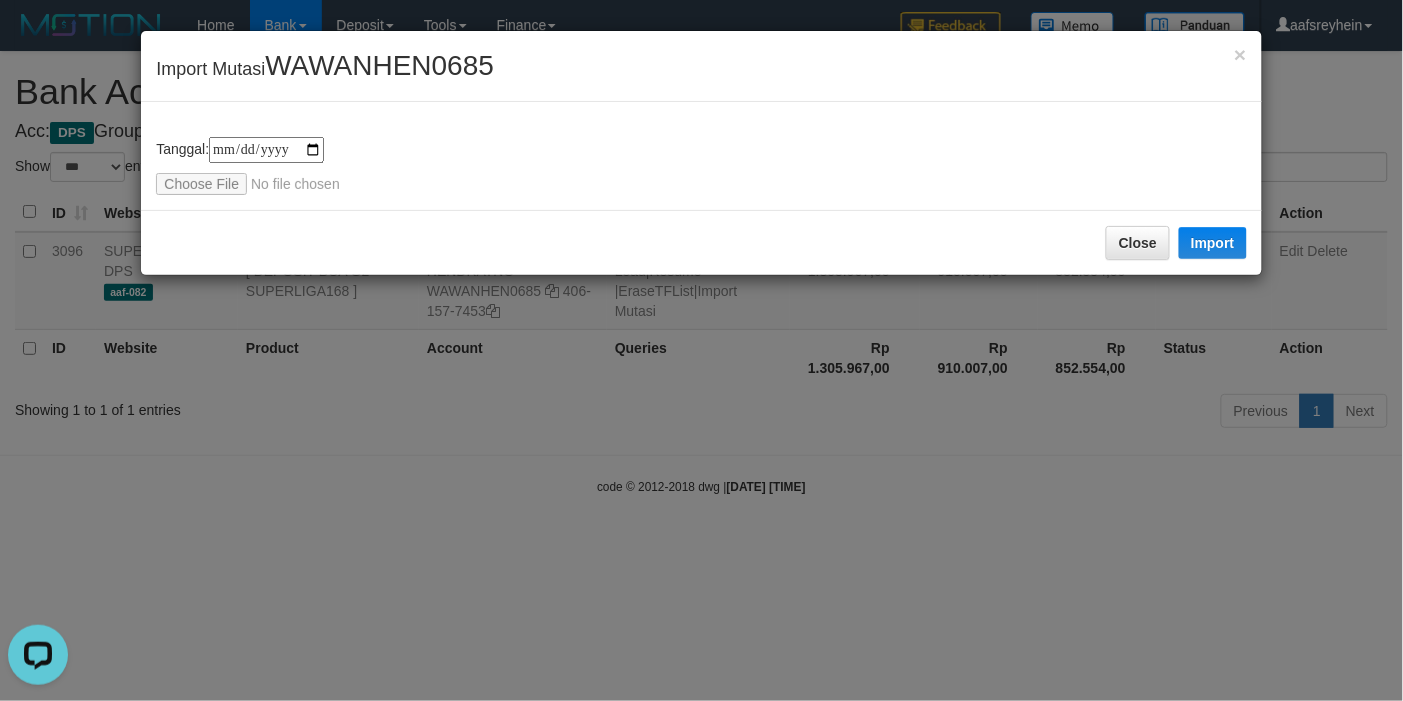 type on "**********" 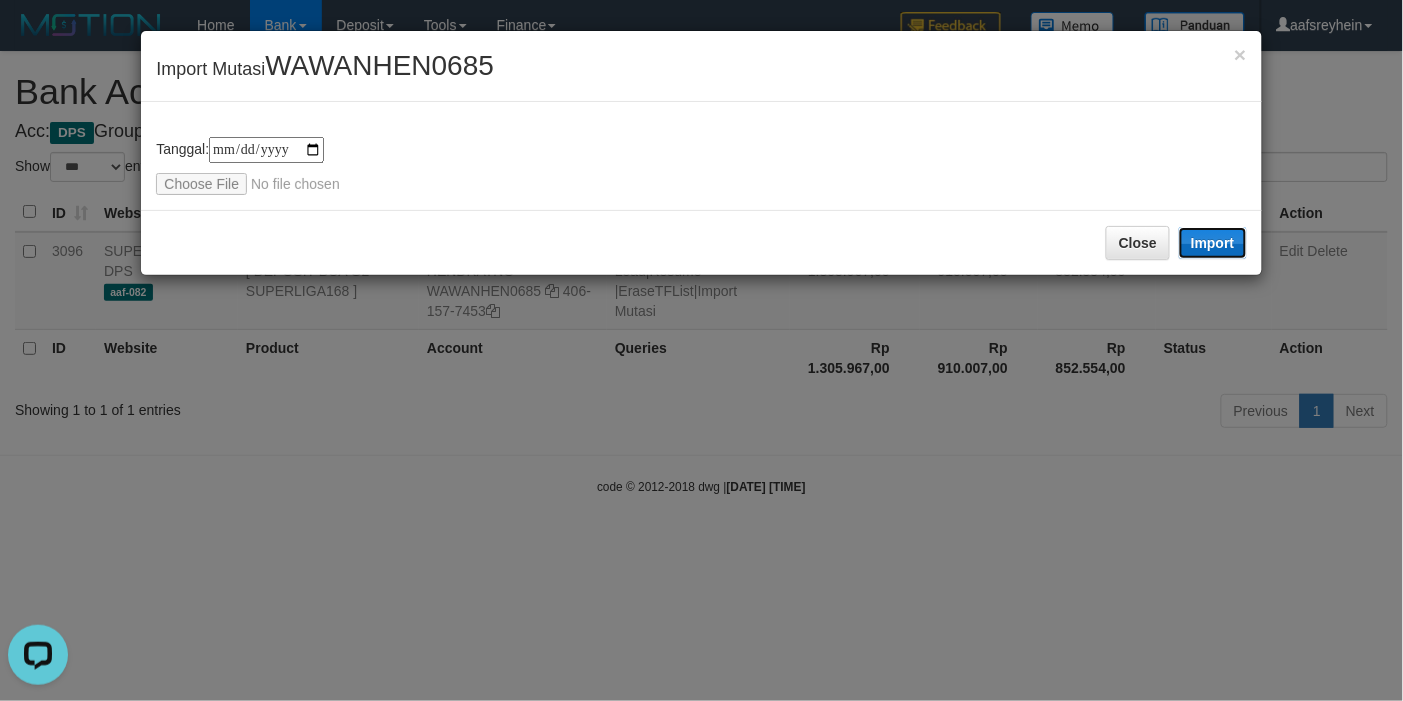 click on "Import" at bounding box center [1213, 243] 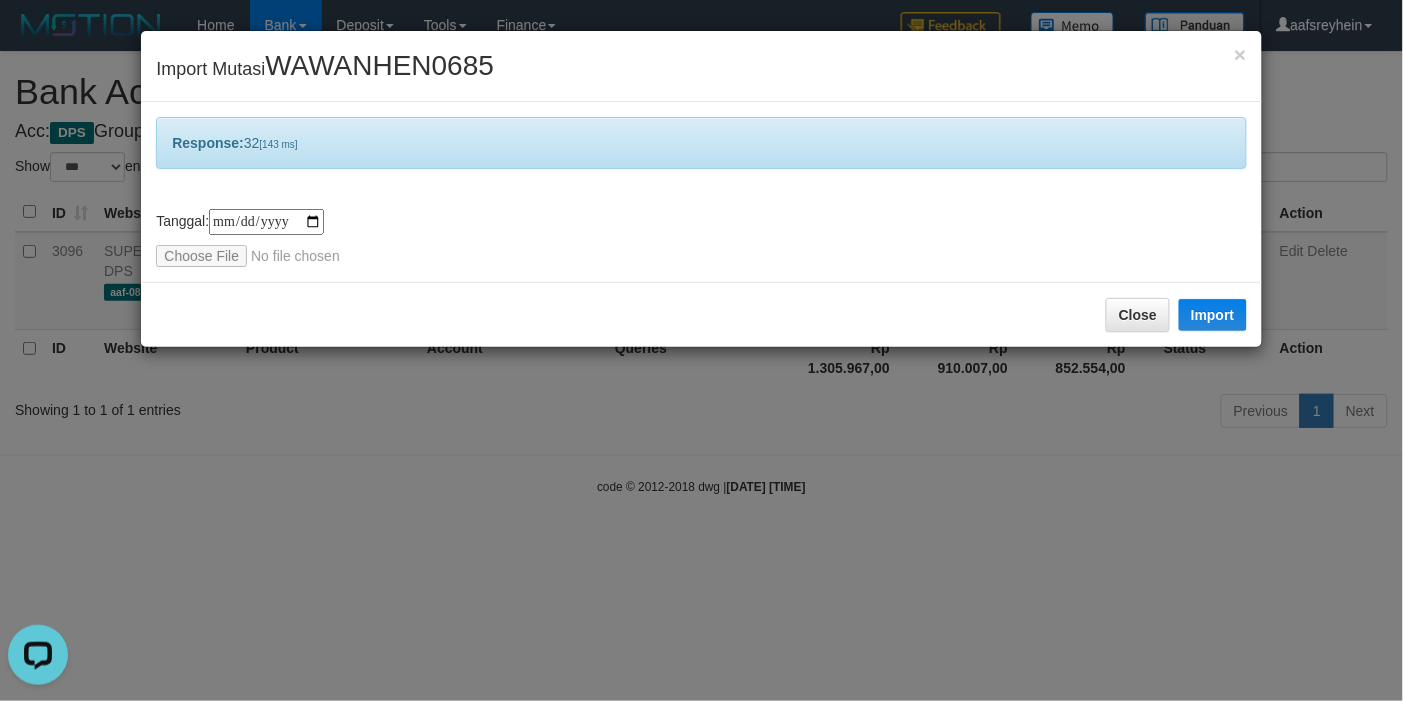 click on "**********" at bounding box center [701, 350] 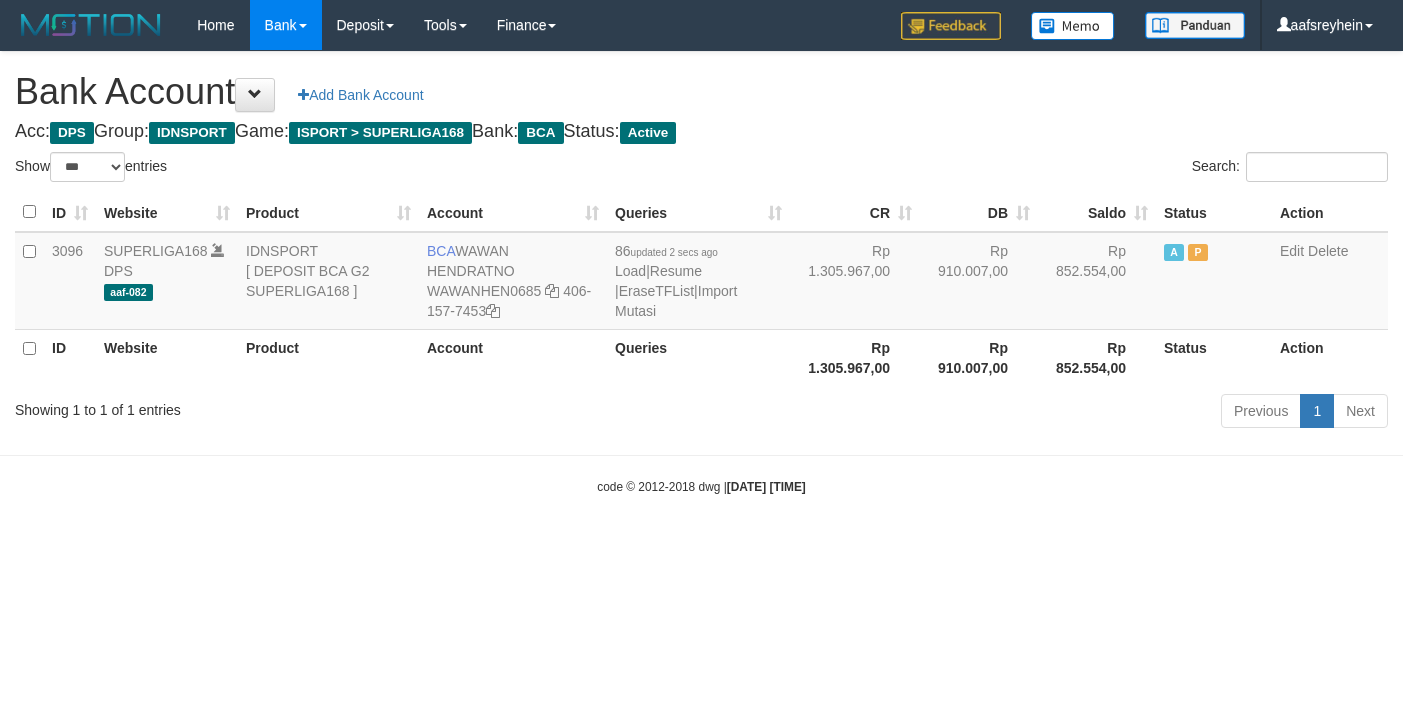 select on "***" 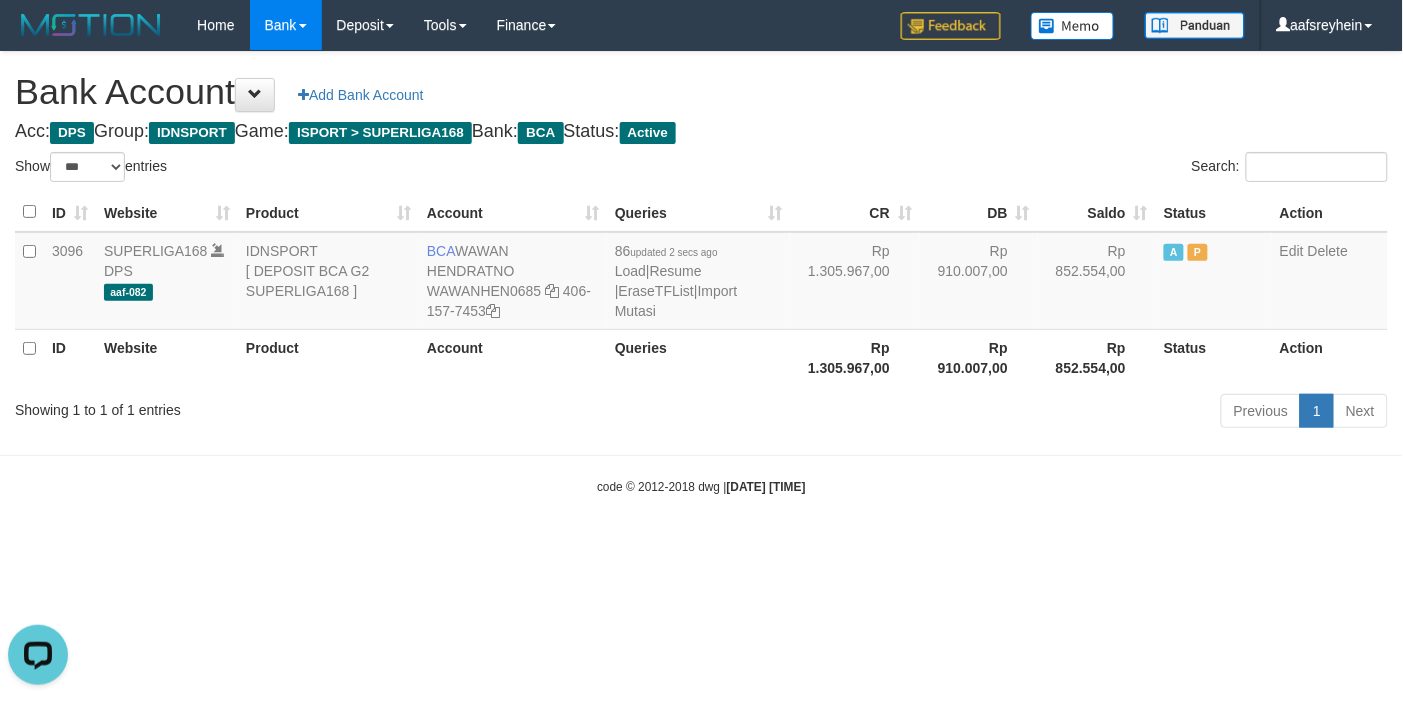 scroll, scrollTop: 0, scrollLeft: 0, axis: both 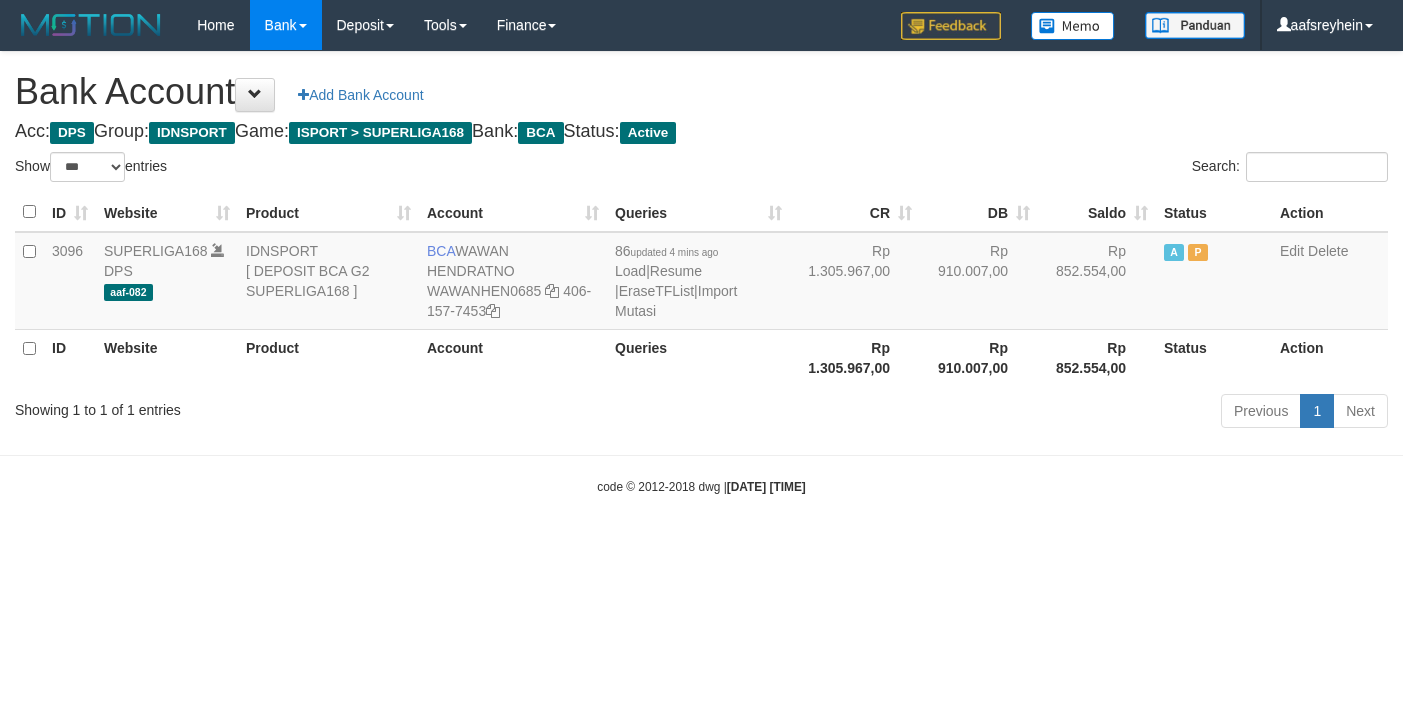 select on "***" 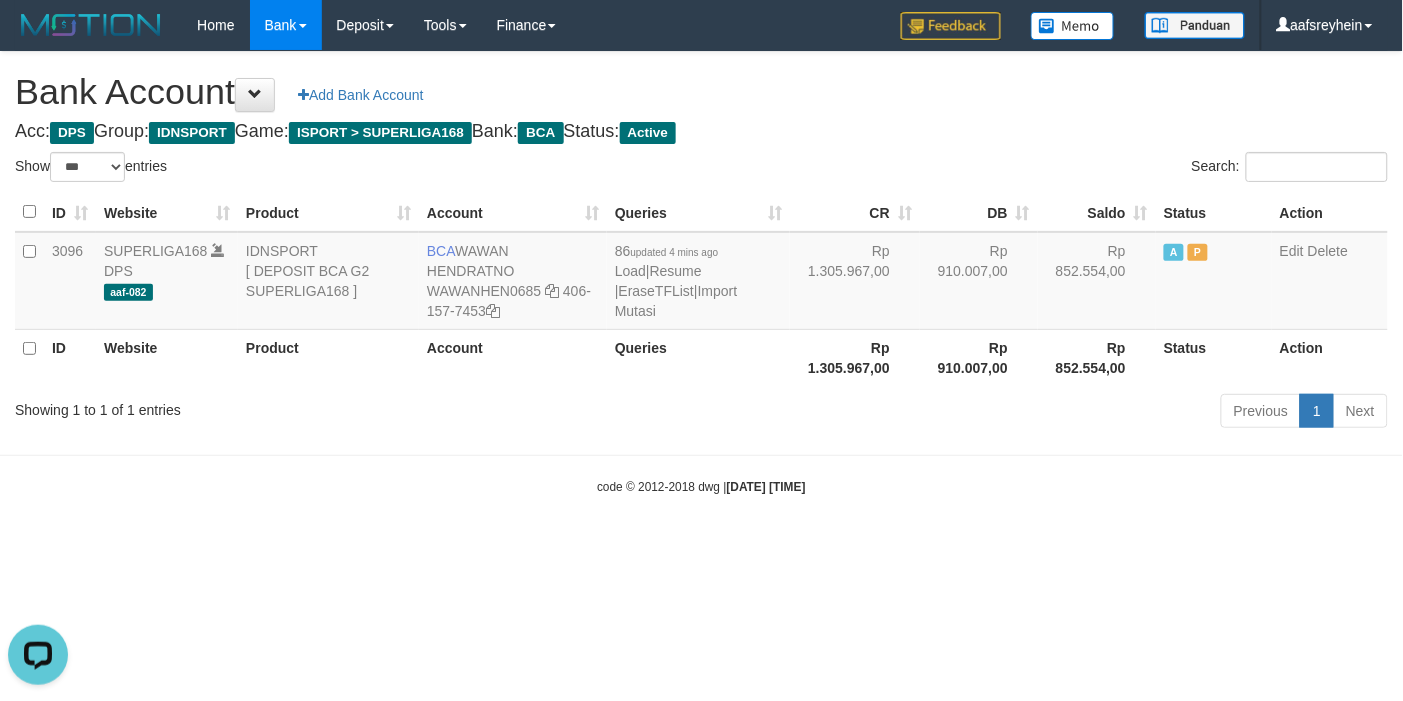 scroll, scrollTop: 0, scrollLeft: 0, axis: both 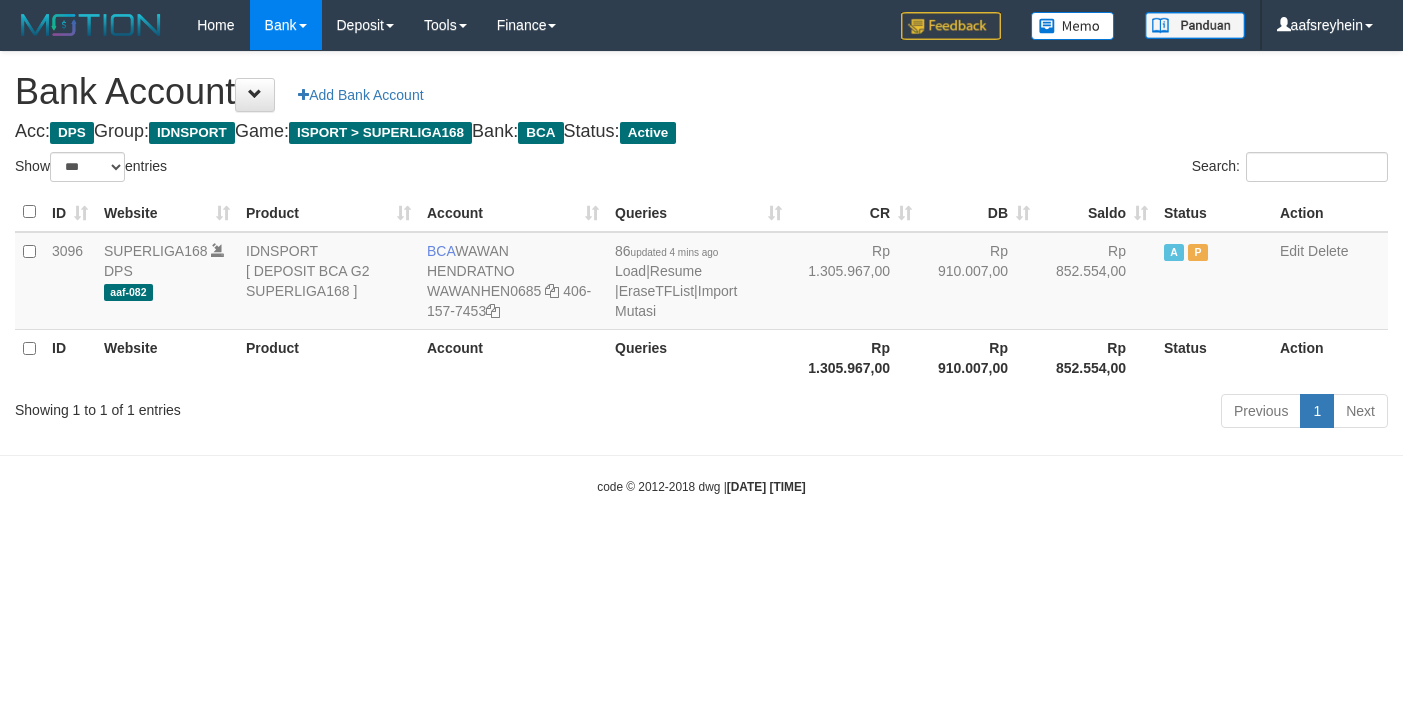 select on "***" 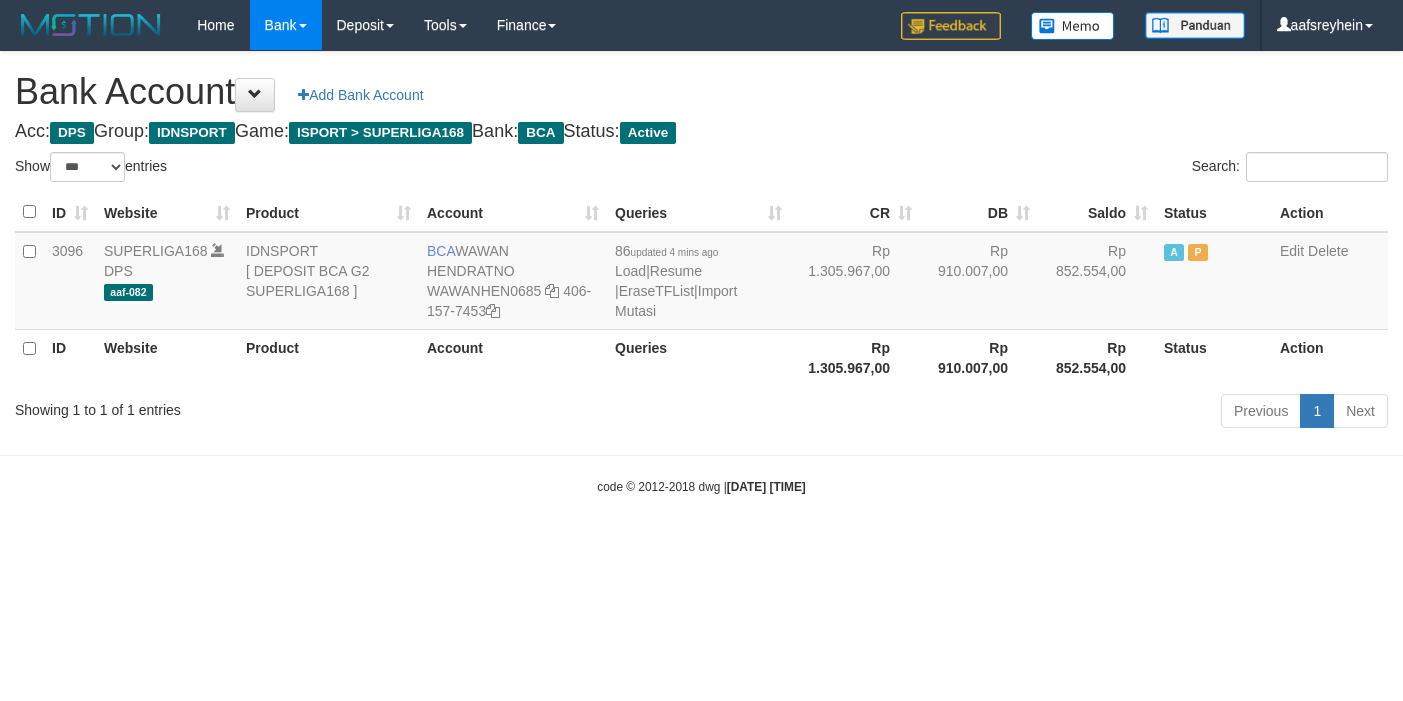 scroll, scrollTop: 0, scrollLeft: 0, axis: both 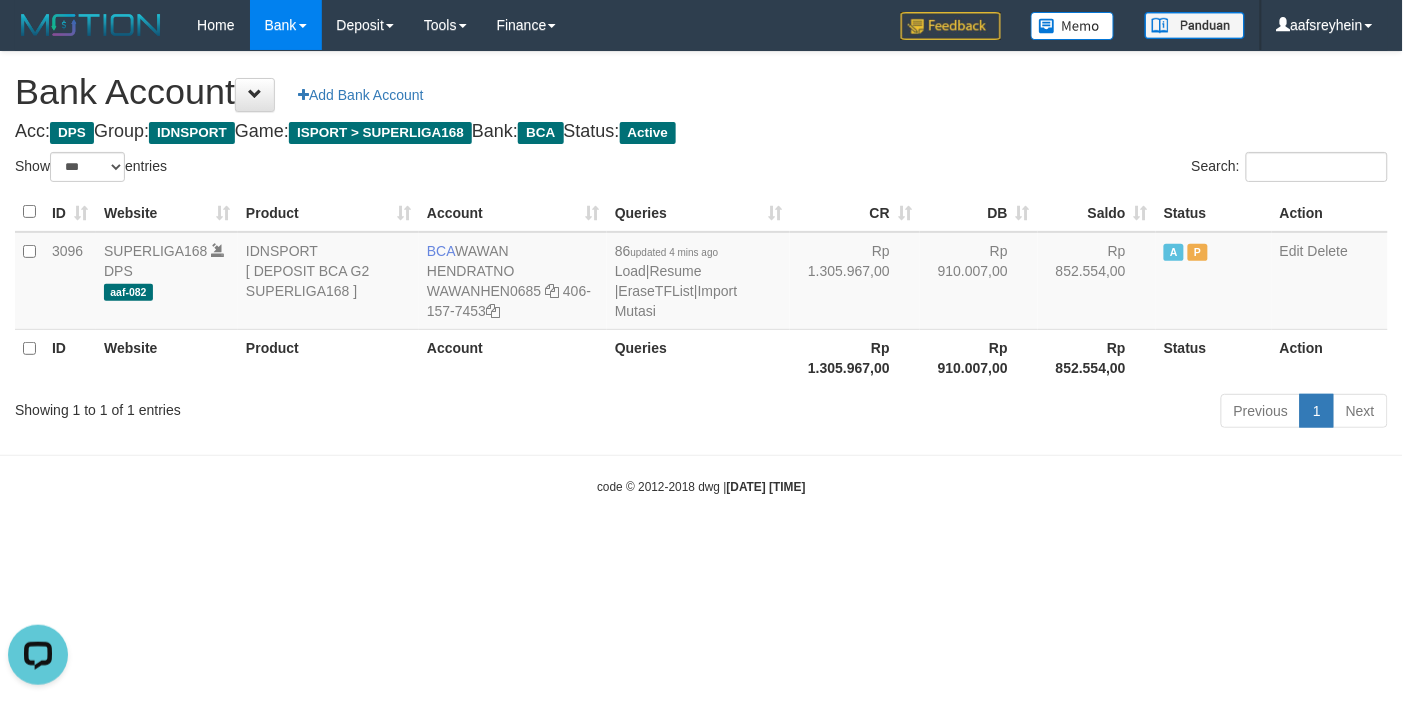drag, startPoint x: 516, startPoint y: 482, endPoint x: 525, endPoint y: 501, distance: 21.023796 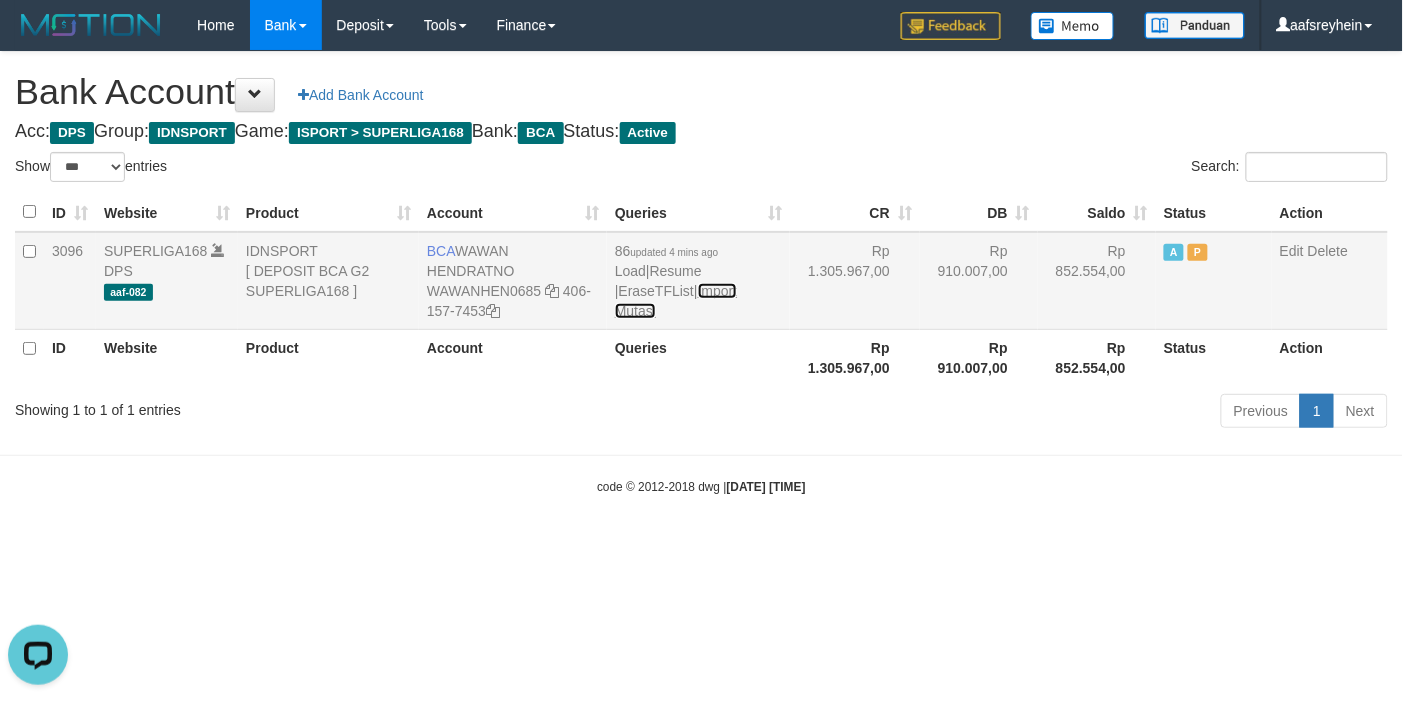 click on "Import Mutasi" at bounding box center [676, 301] 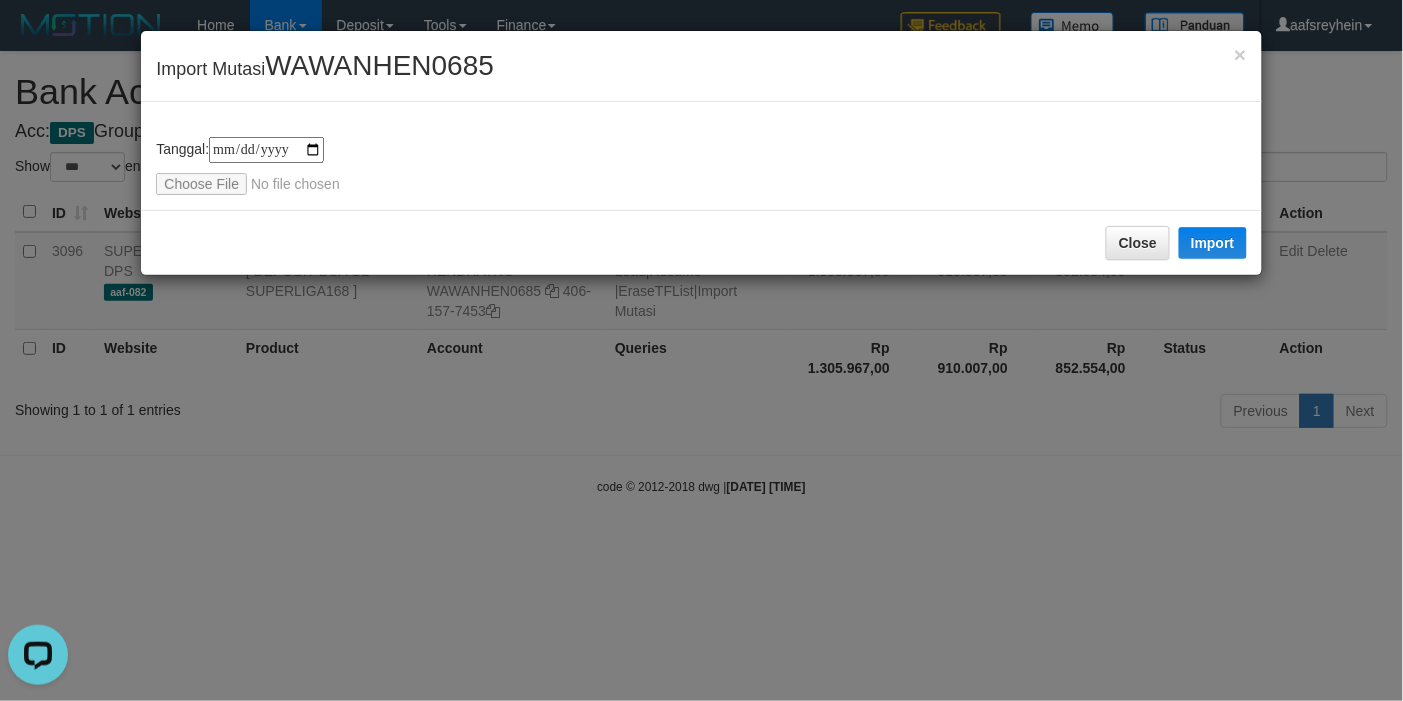 click on "**********" at bounding box center (701, 350) 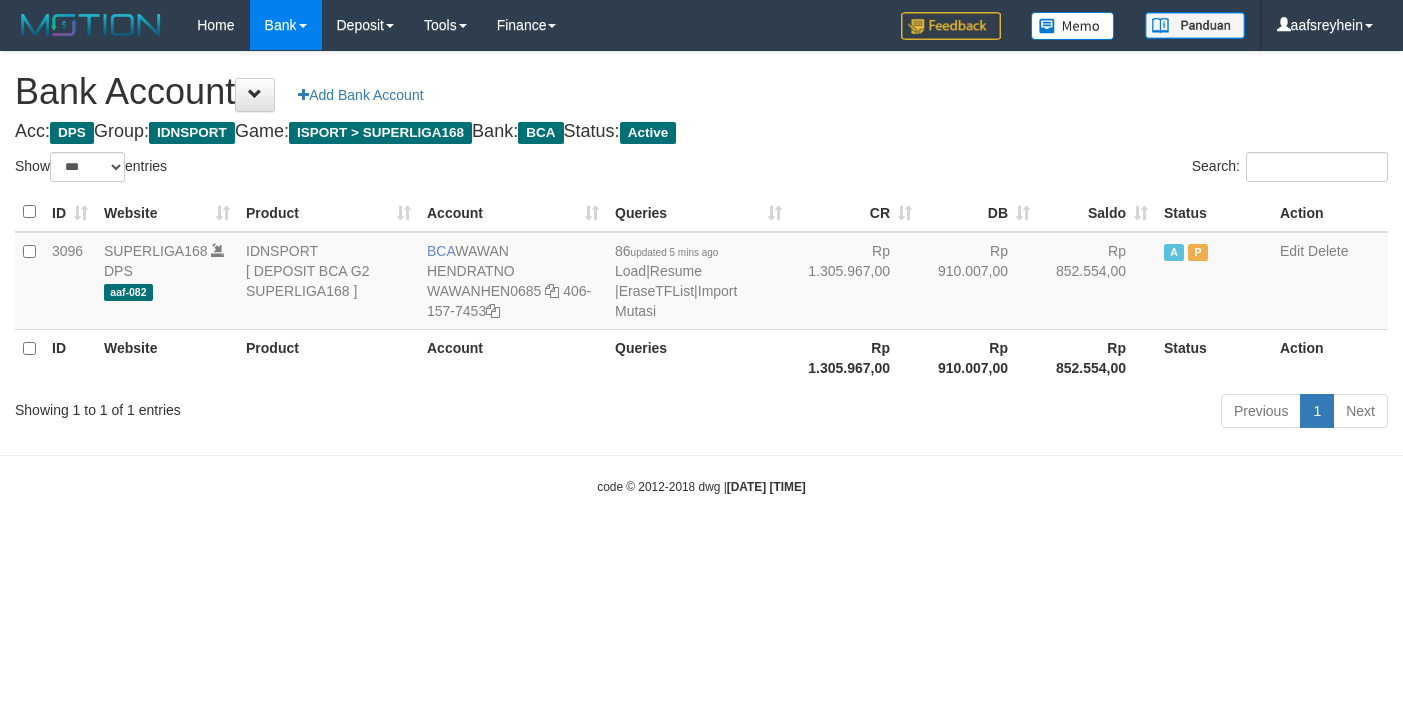 select on "***" 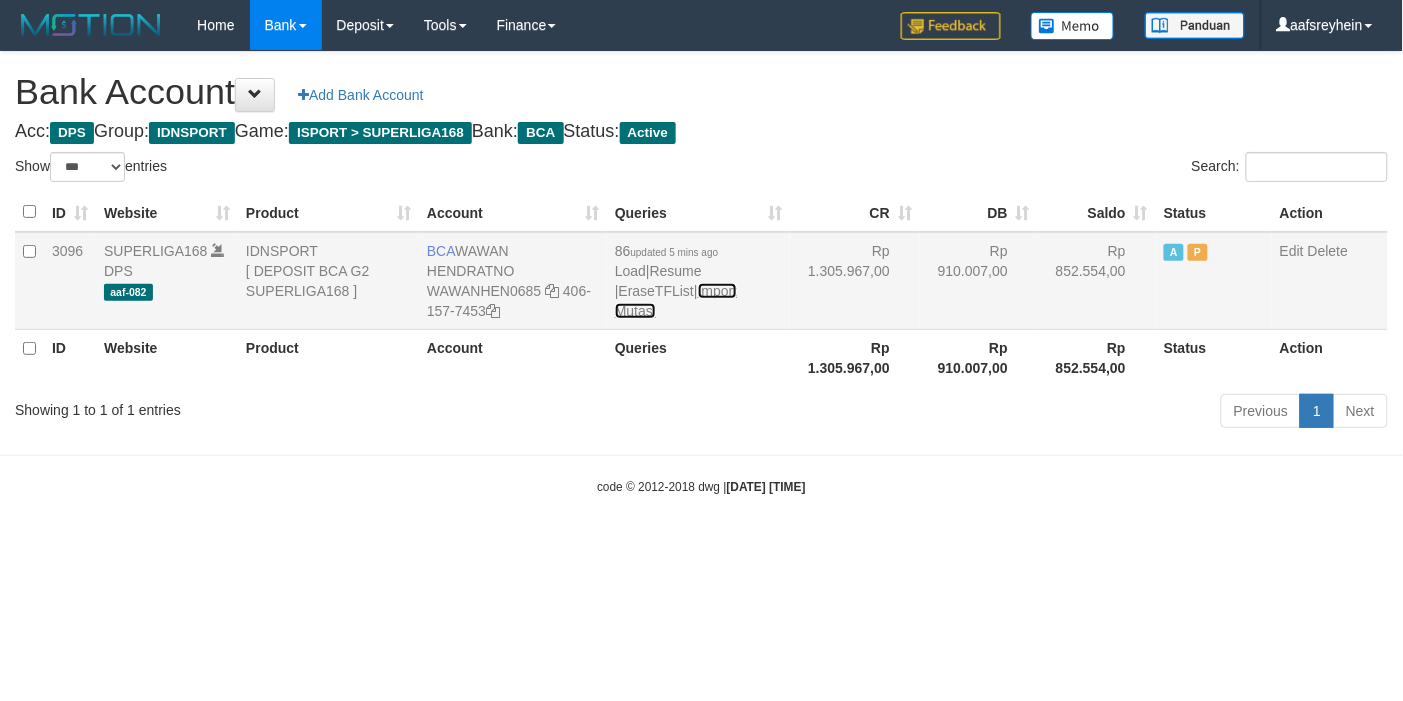 click on "Import Mutasi" at bounding box center [676, 301] 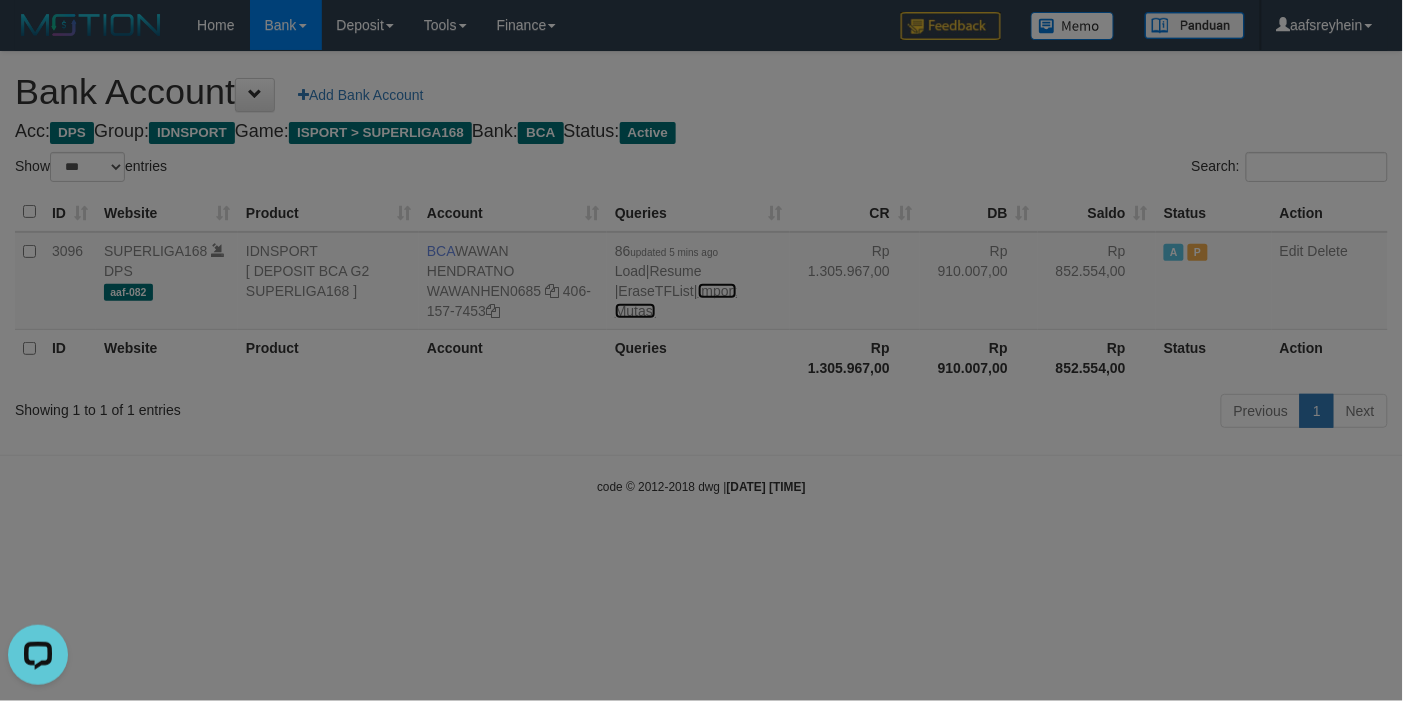 scroll, scrollTop: 0, scrollLeft: 0, axis: both 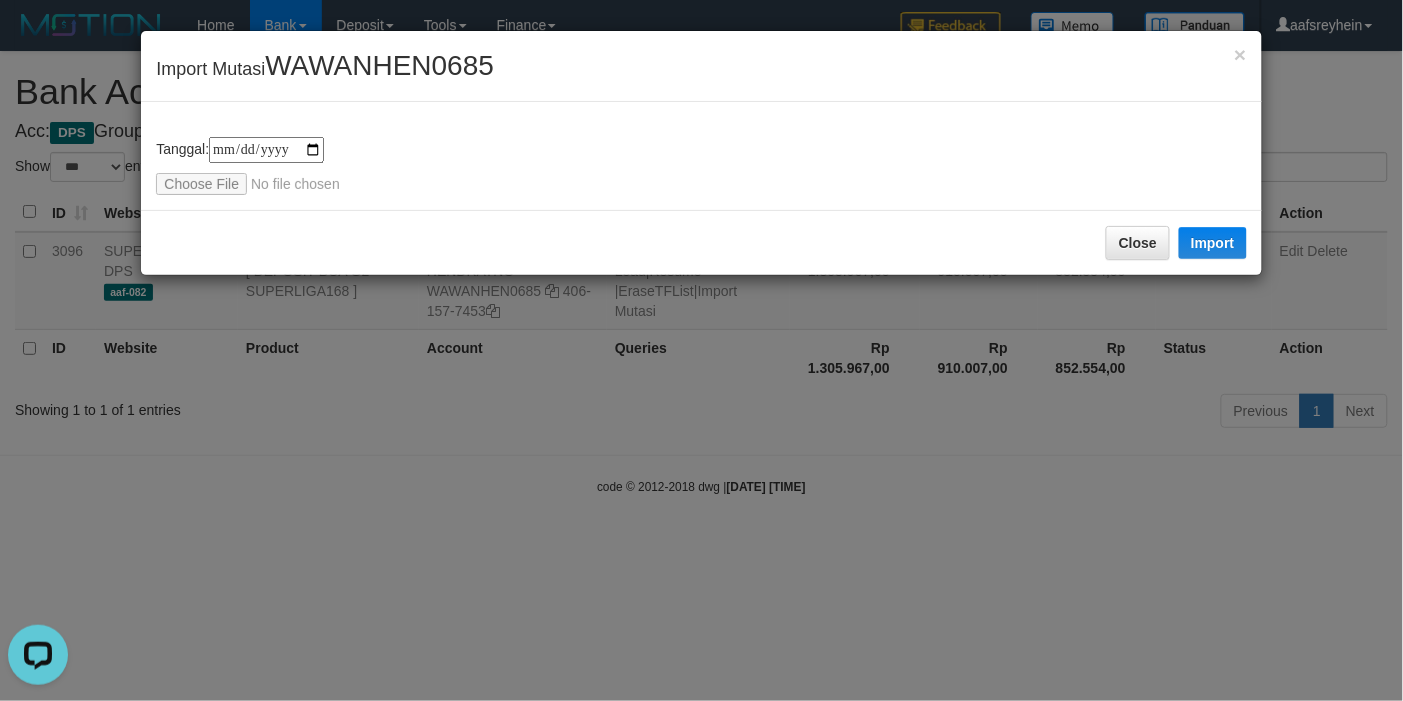 type on "**********" 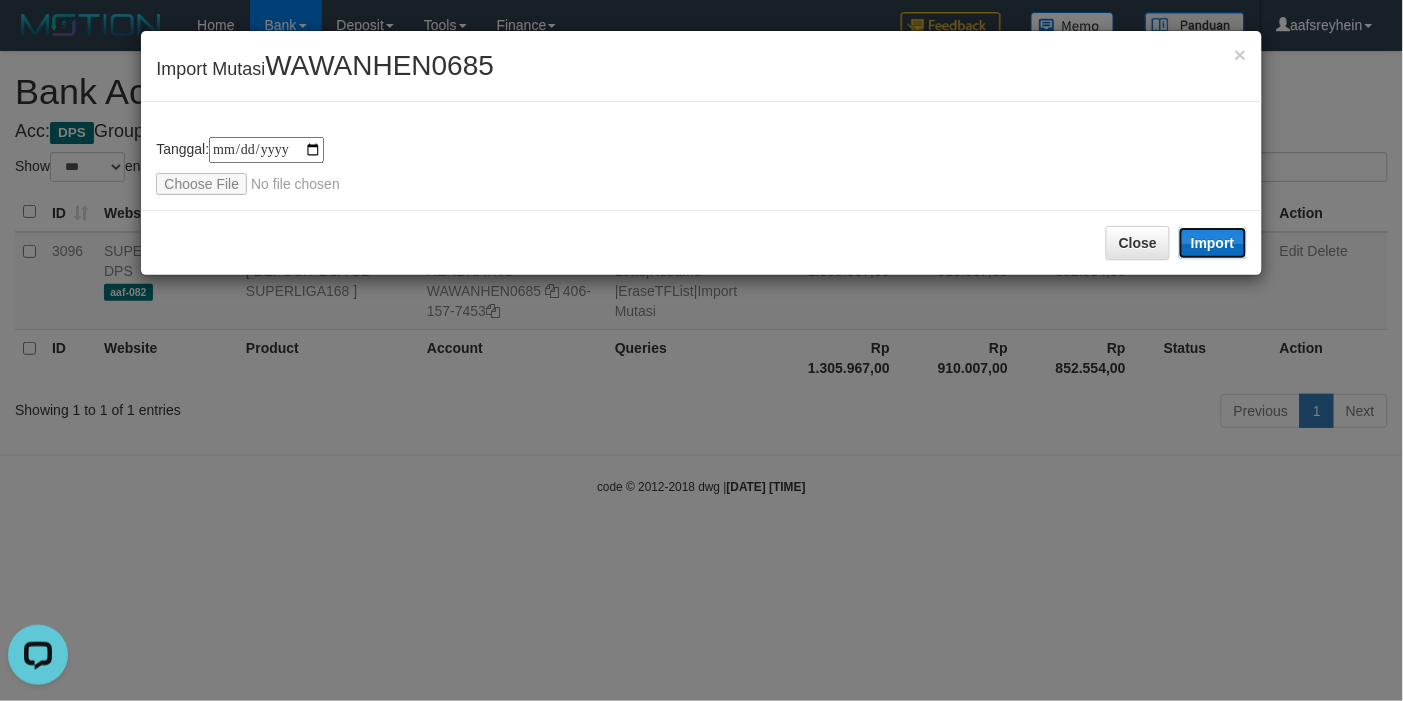 click on "Import" at bounding box center (1213, 243) 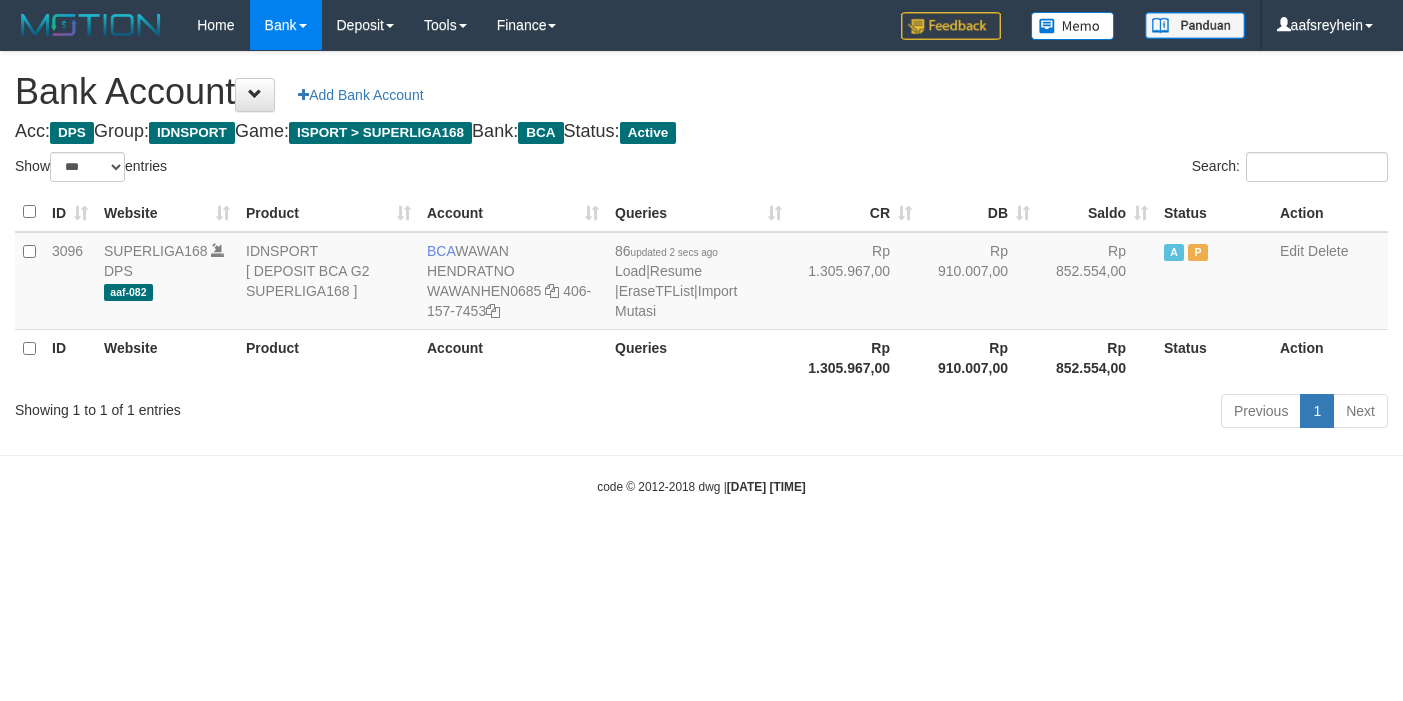 select on "***" 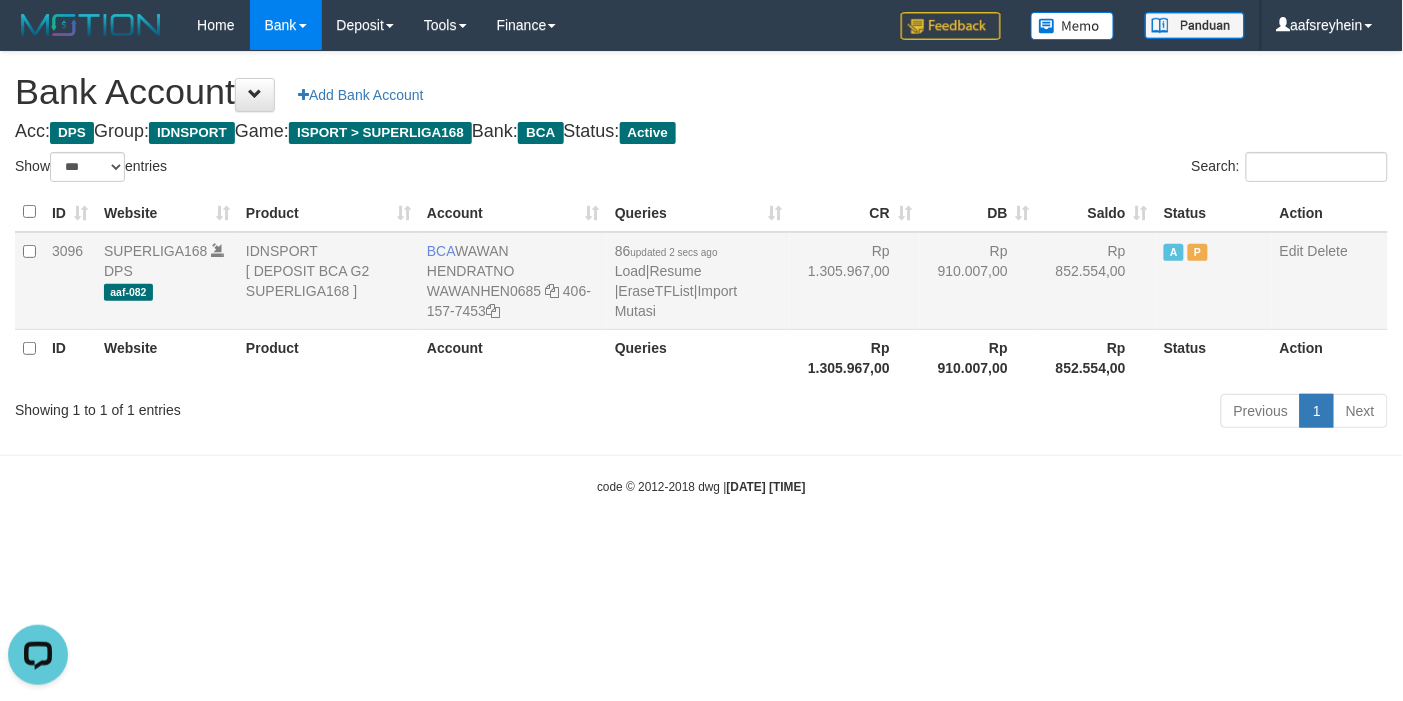 scroll, scrollTop: 0, scrollLeft: 0, axis: both 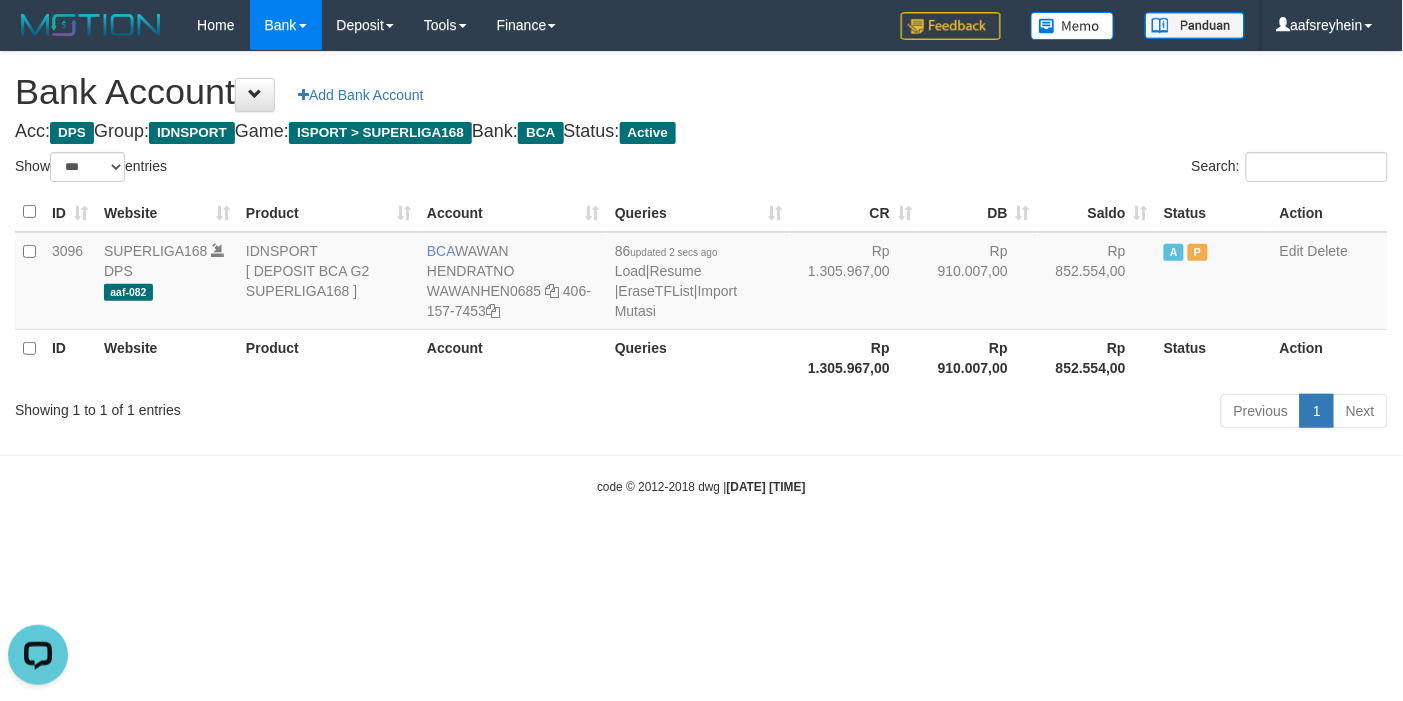 click on "Toggle navigation
Home
Bank
Account List
Load
By Website
Group
[ISPORT]													SUPERLIGA168
By Load Group (DPS)" at bounding box center (701, 273) 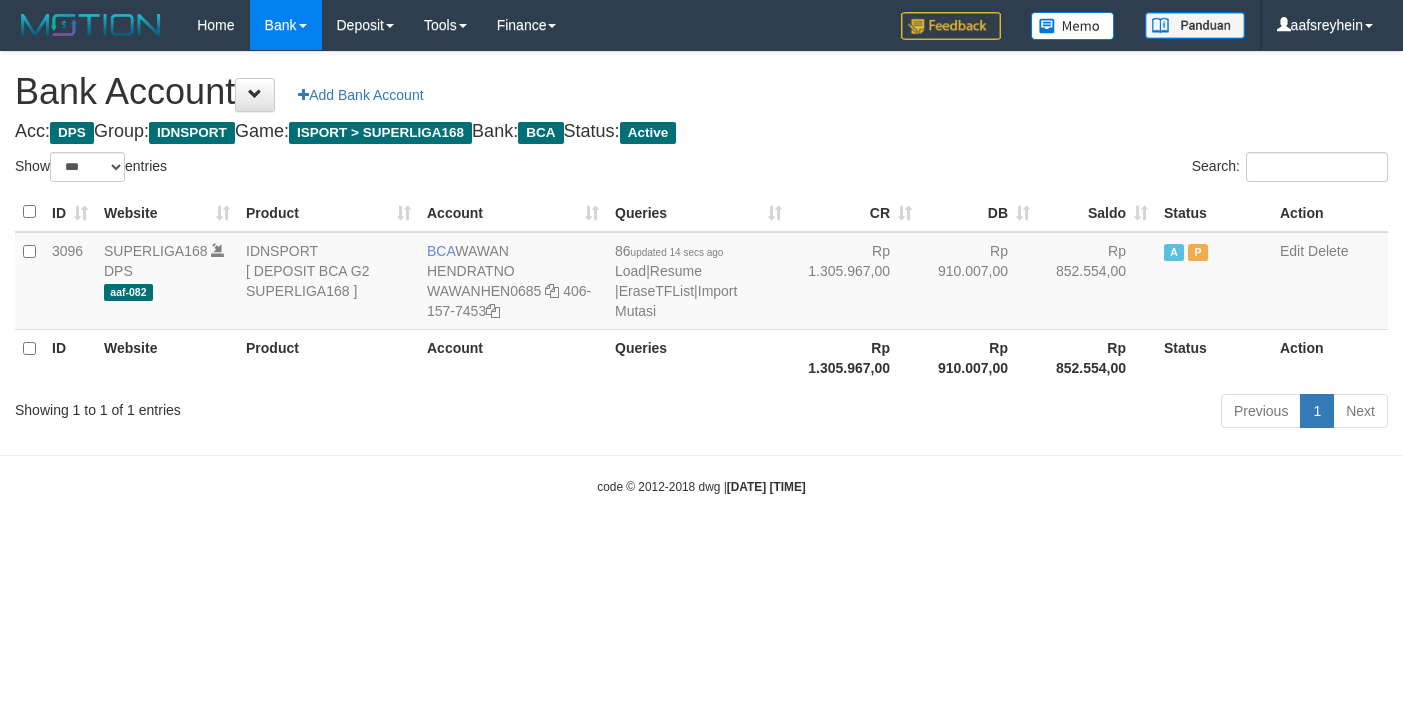 select on "***" 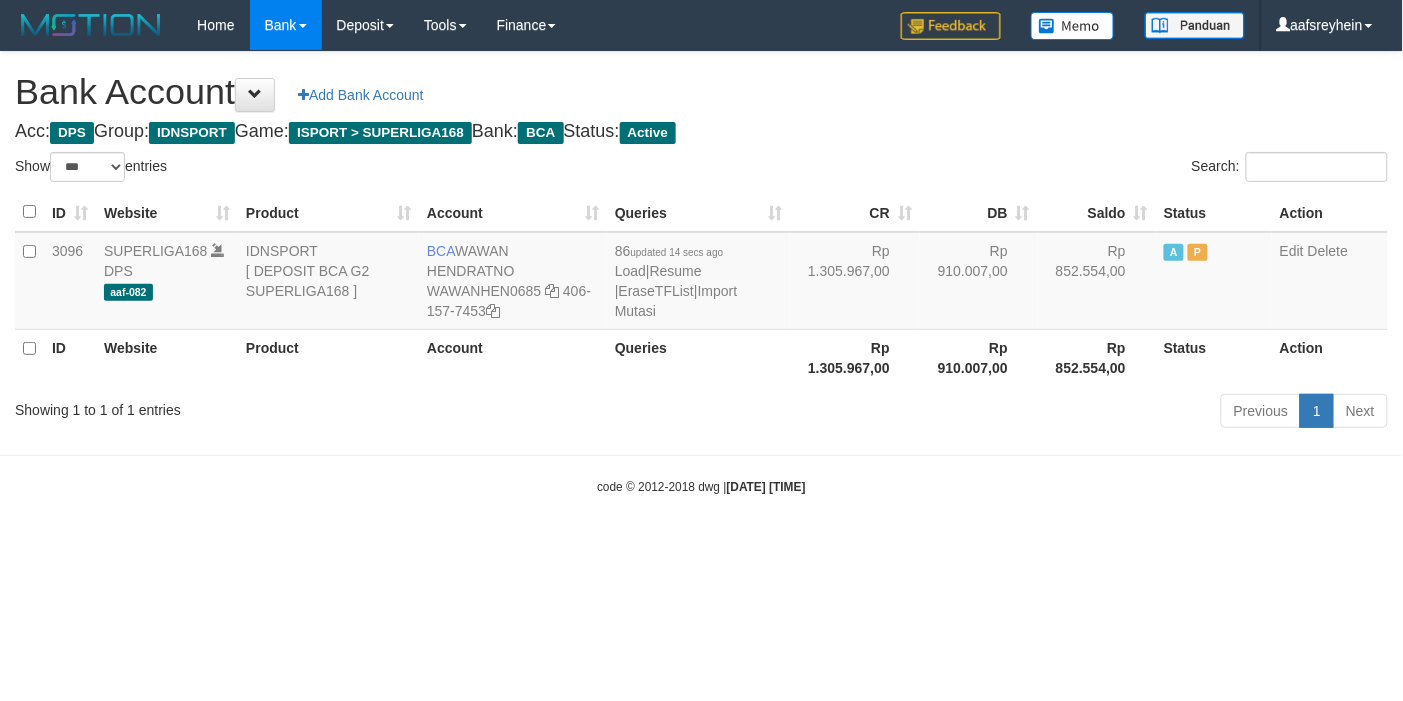 click on "Toggle navigation
Home
Bank
Account List
Load
By Website
Group
[ISPORT]													SUPERLIGA168
By Load Group (DPS)" at bounding box center (701, 273) 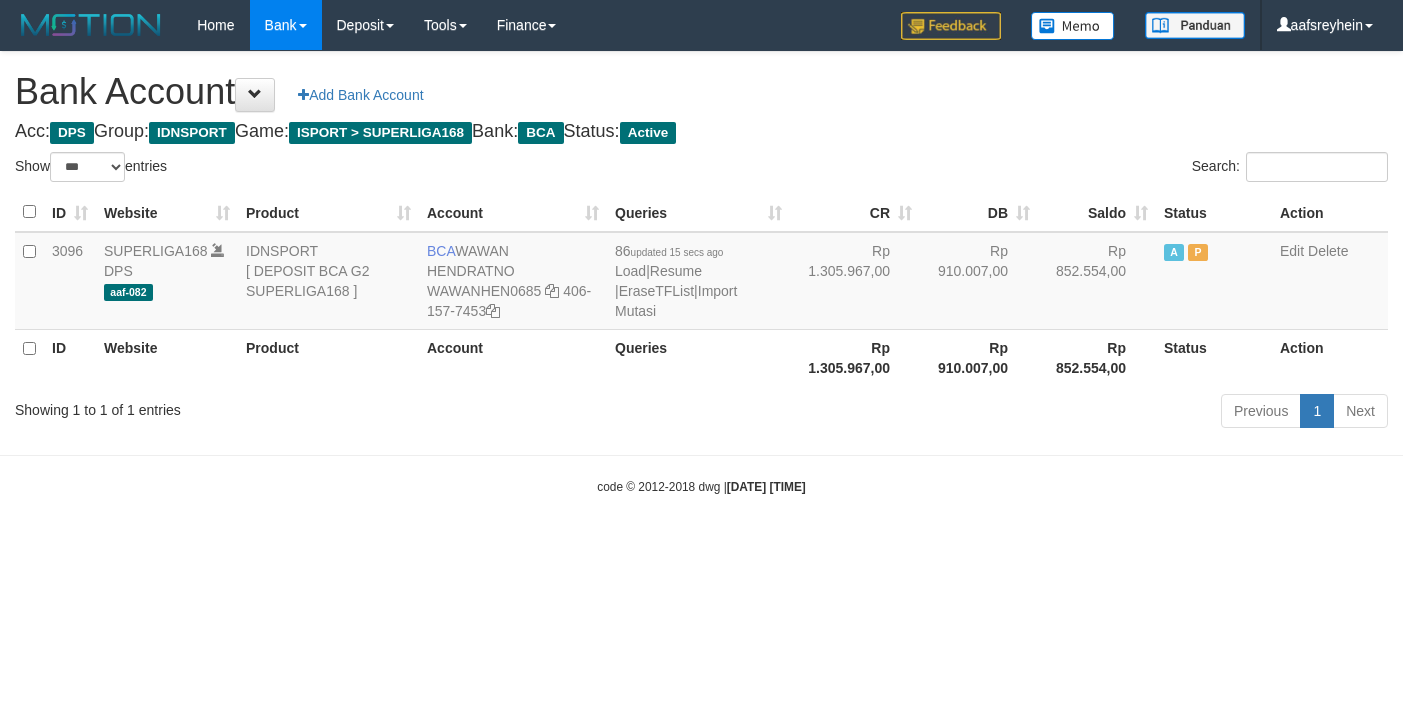 select on "***" 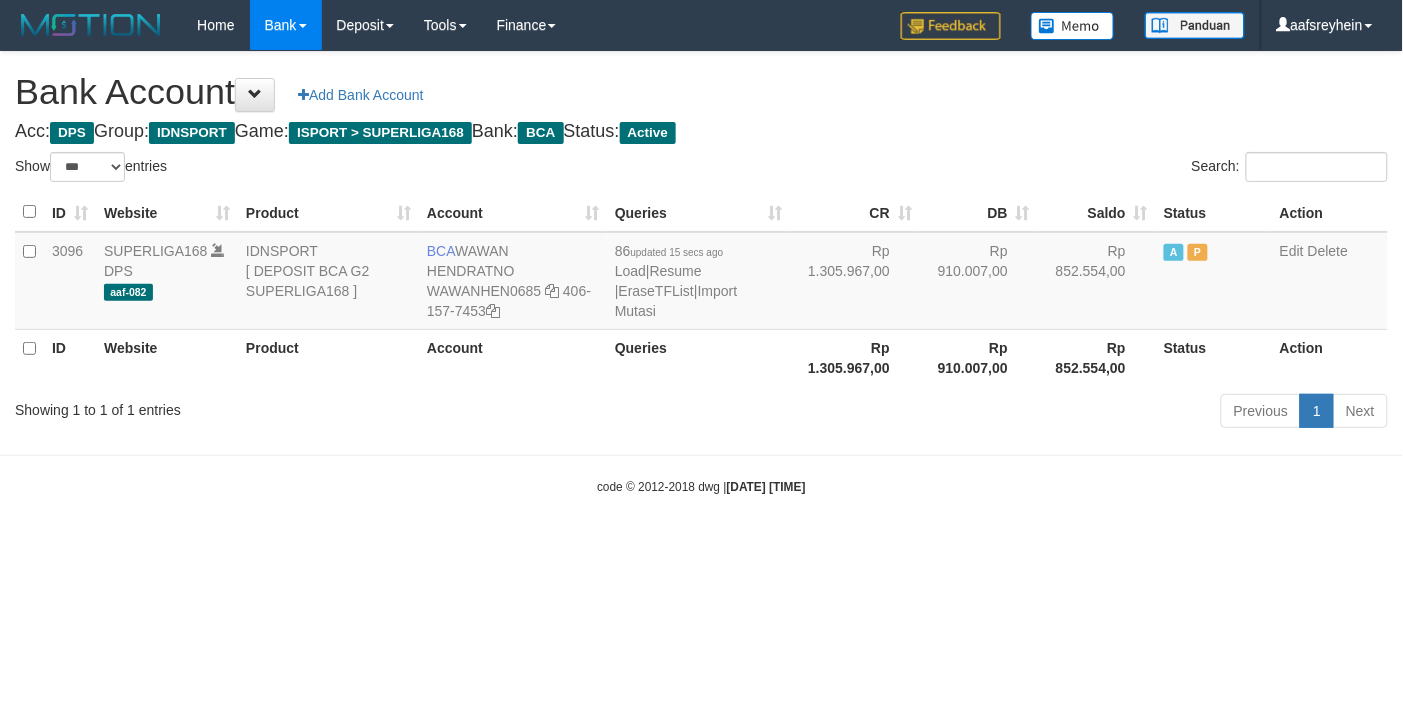 drag, startPoint x: 745, startPoint y: 556, endPoint x: 1395, endPoint y: 410, distance: 666.1952 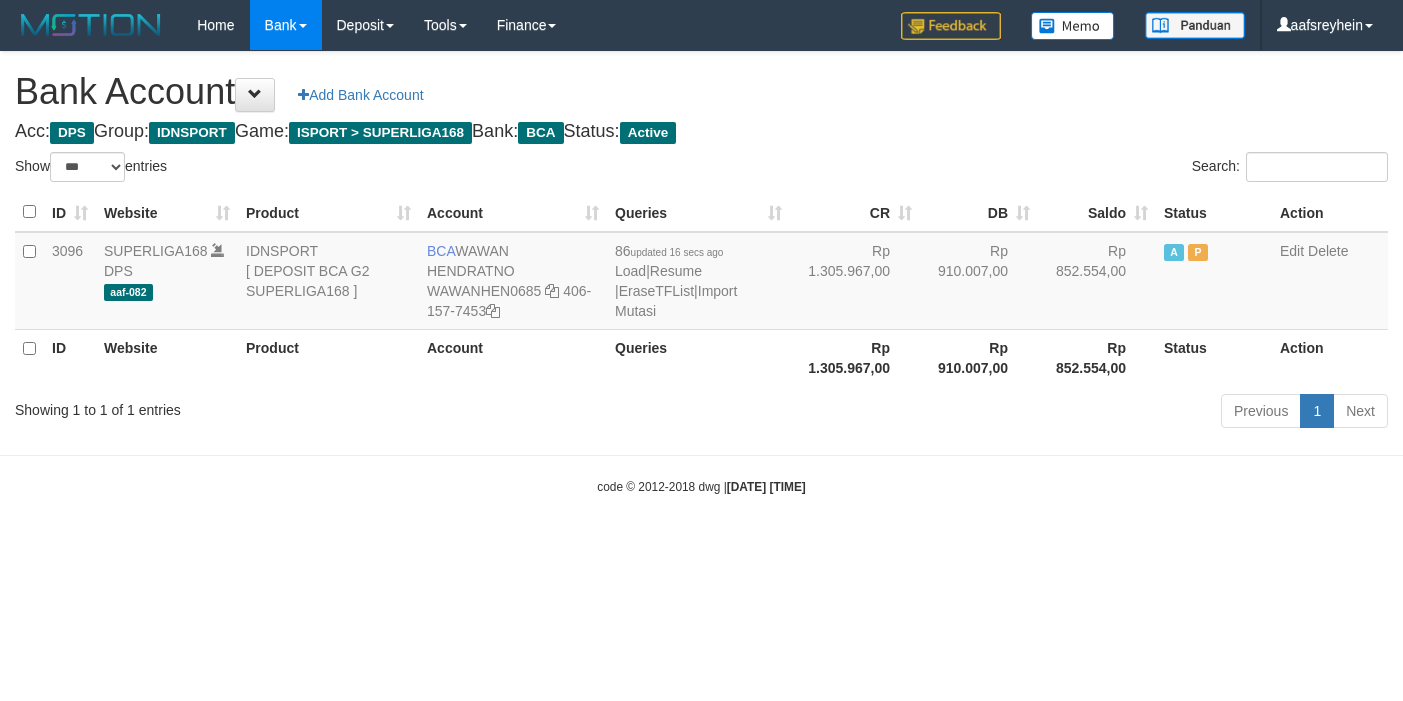 select on "***" 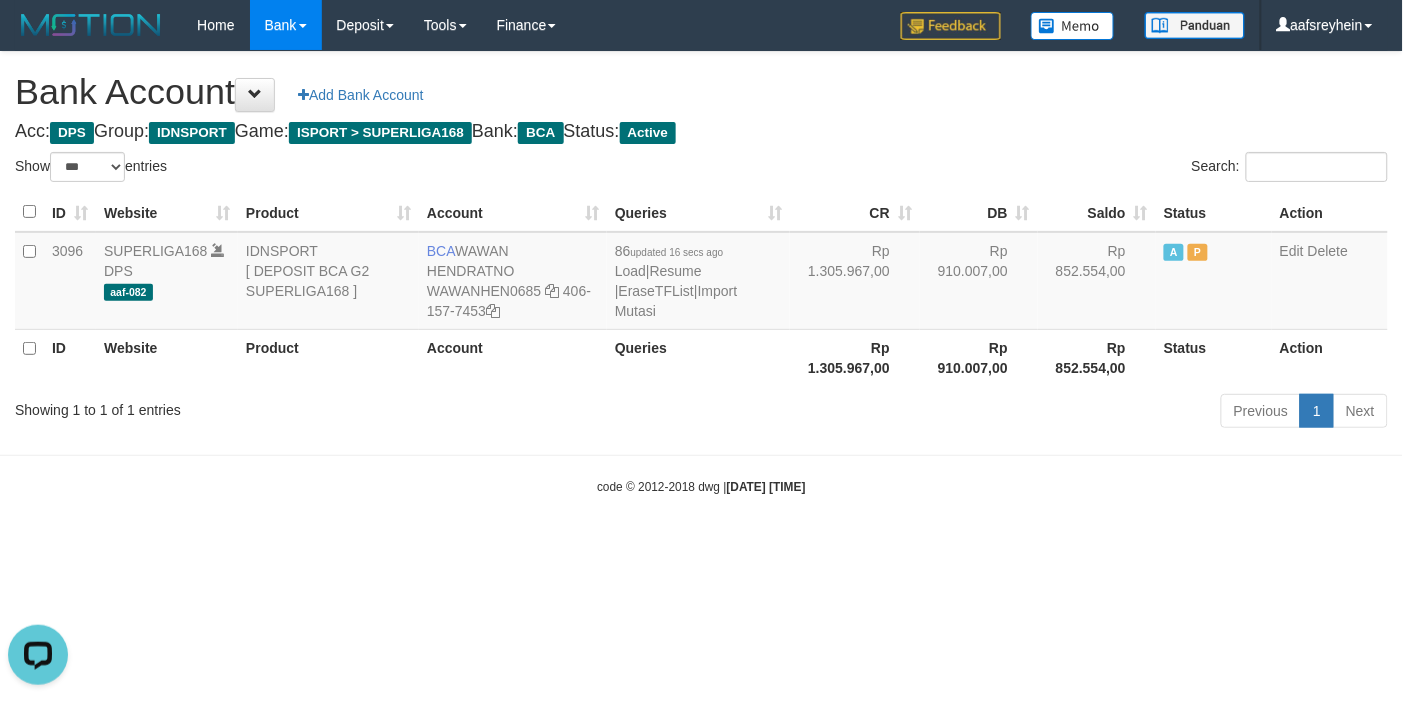 scroll, scrollTop: 0, scrollLeft: 0, axis: both 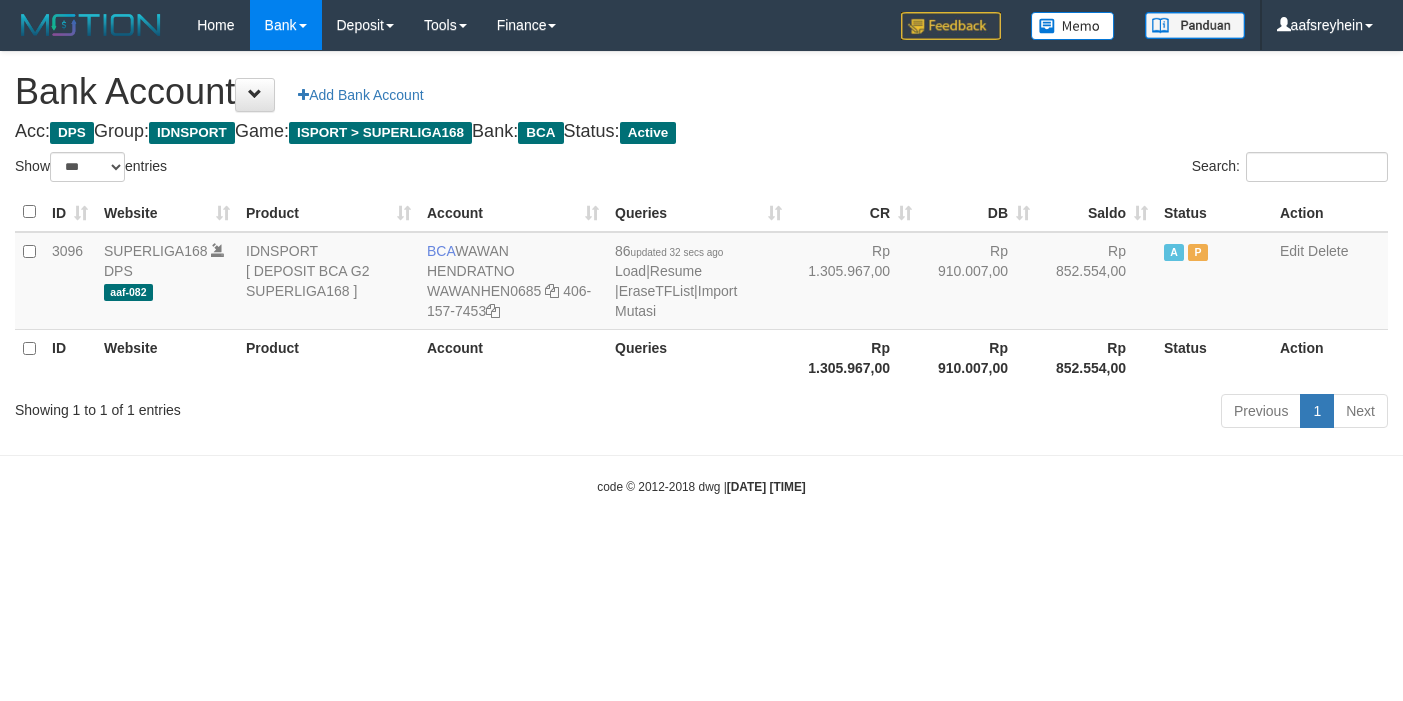 select on "***" 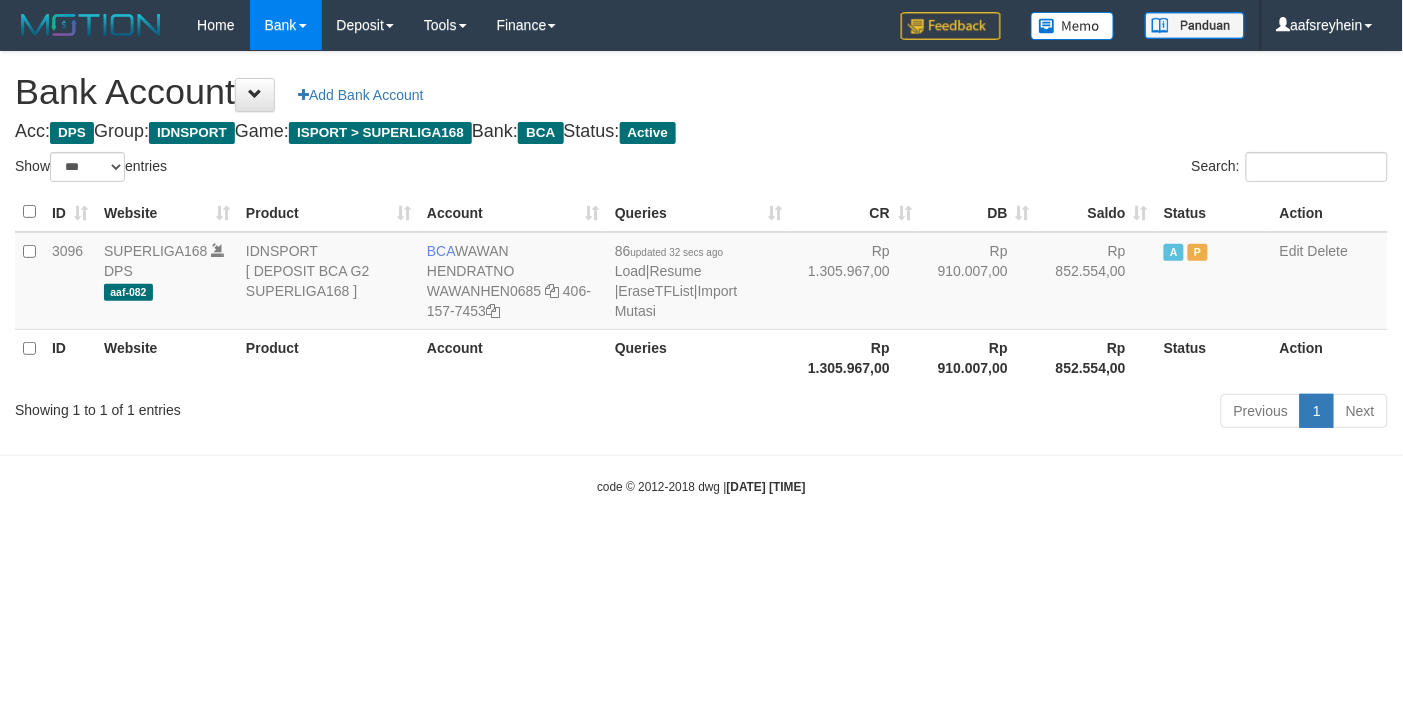 click on "Toggle navigation
Home
Bank
Account List
Load
By Website
Group
[ISPORT]													SUPERLIGA168
By Load Group (DPS)
-" at bounding box center [701, 273] 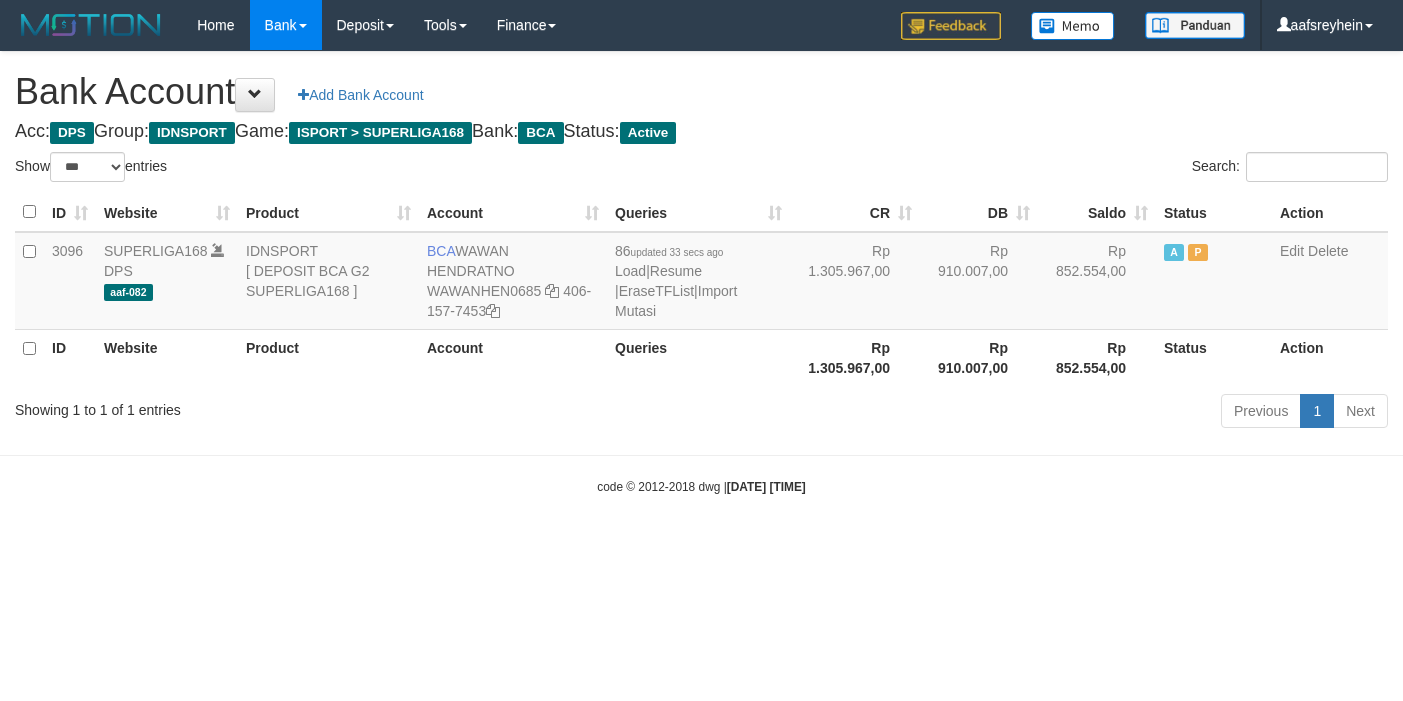 select on "***" 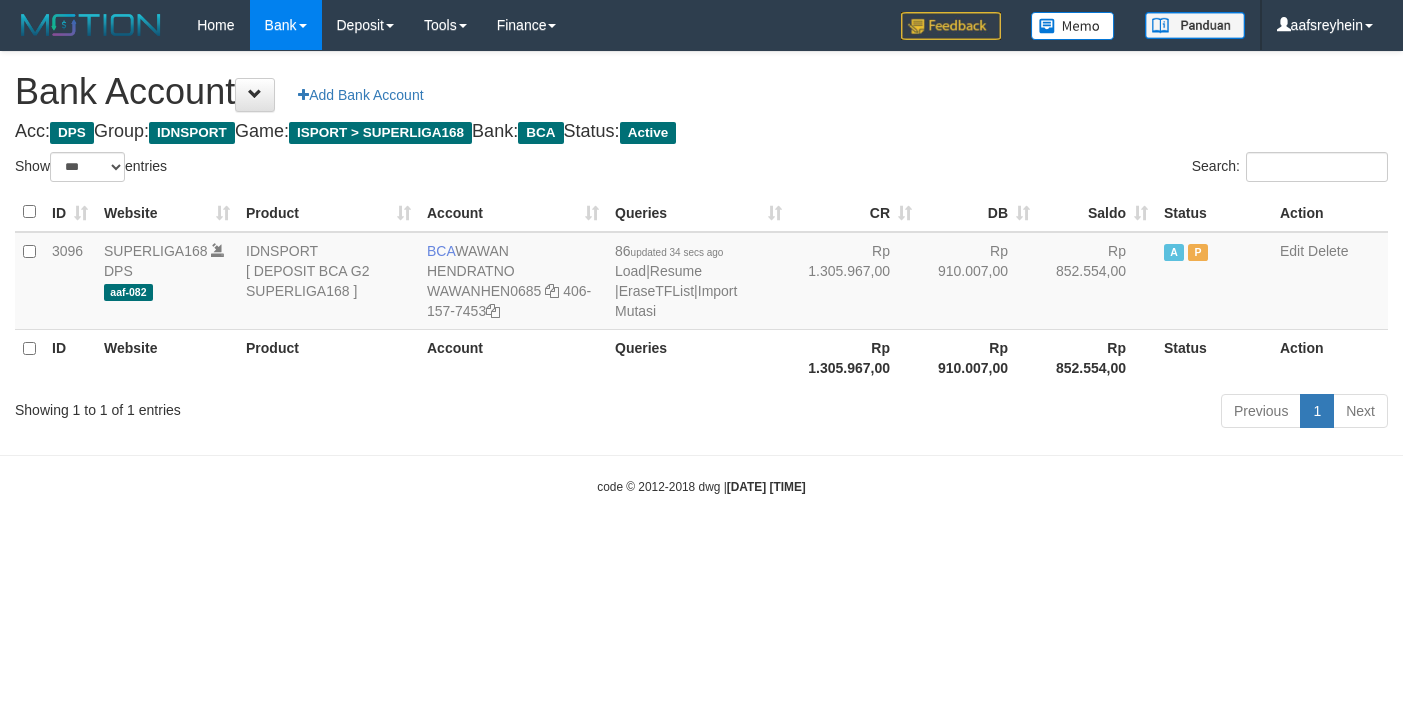 select on "***" 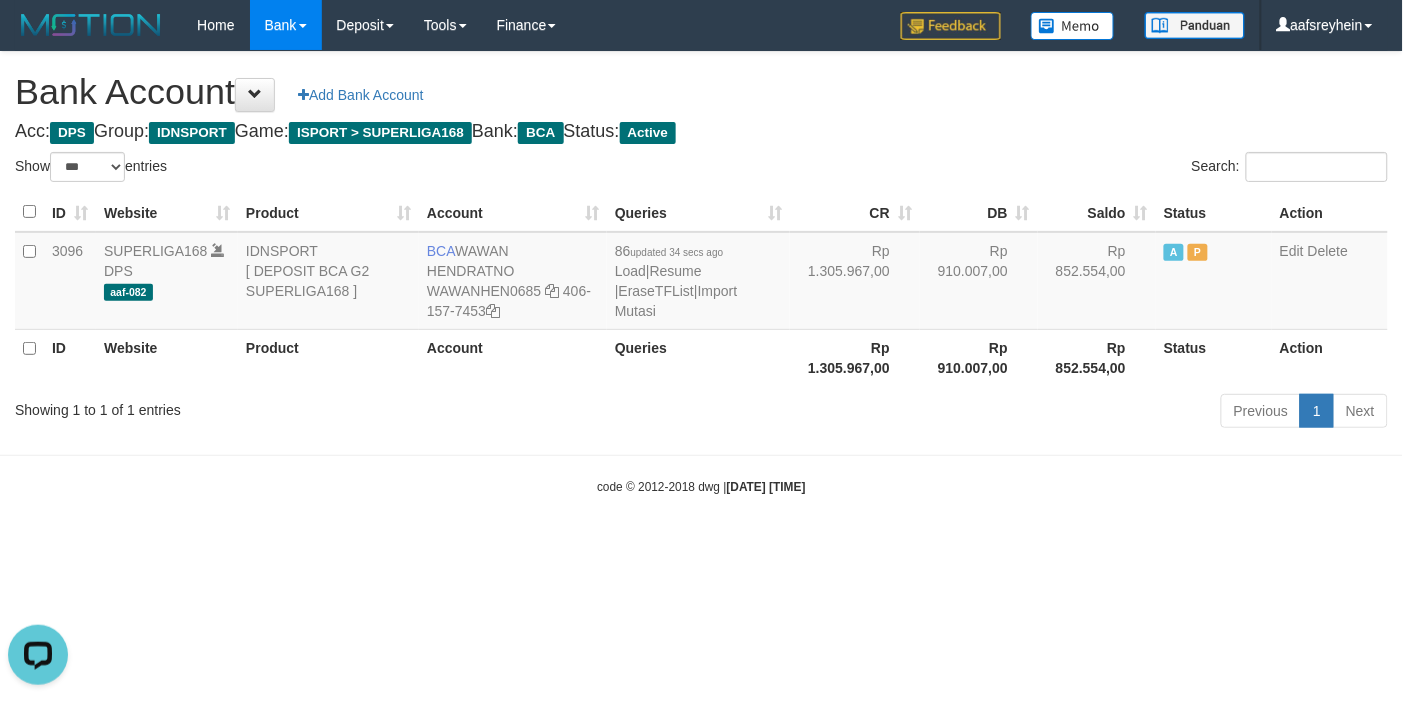 scroll, scrollTop: 0, scrollLeft: 0, axis: both 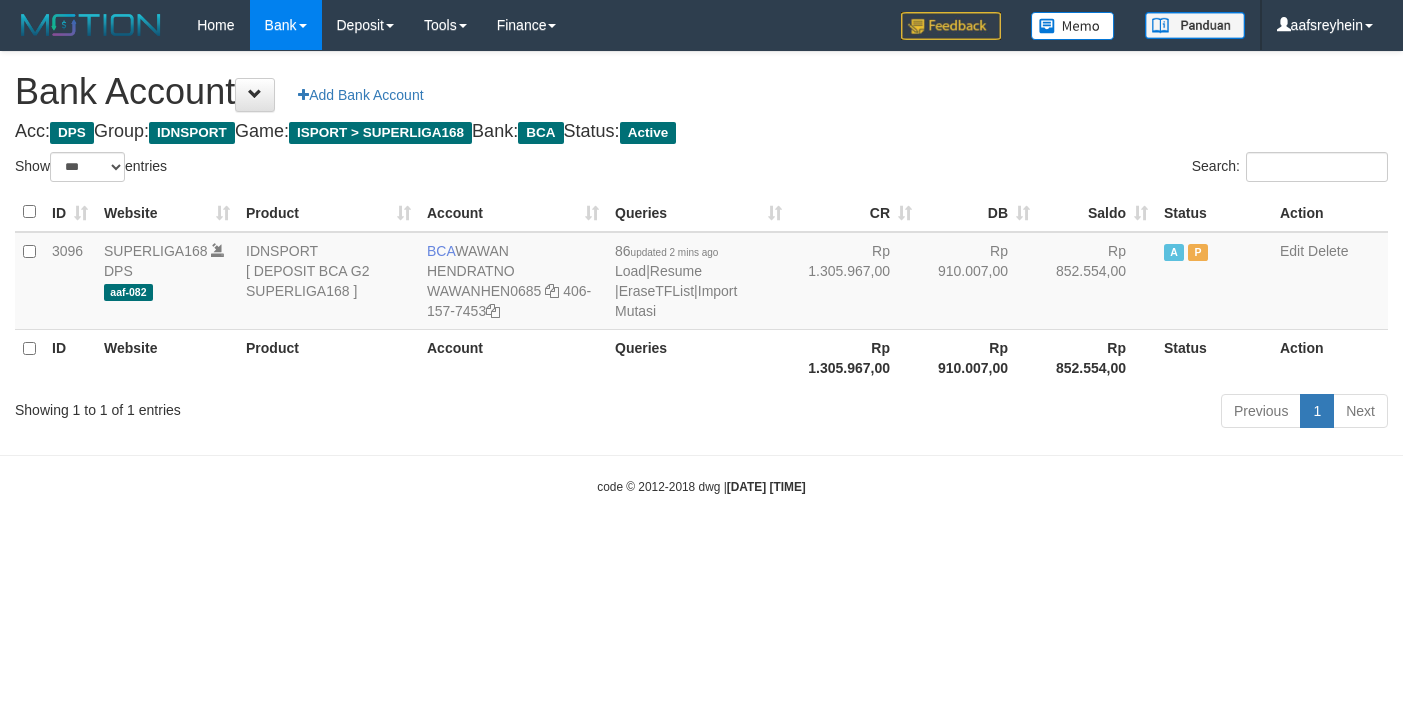 select on "***" 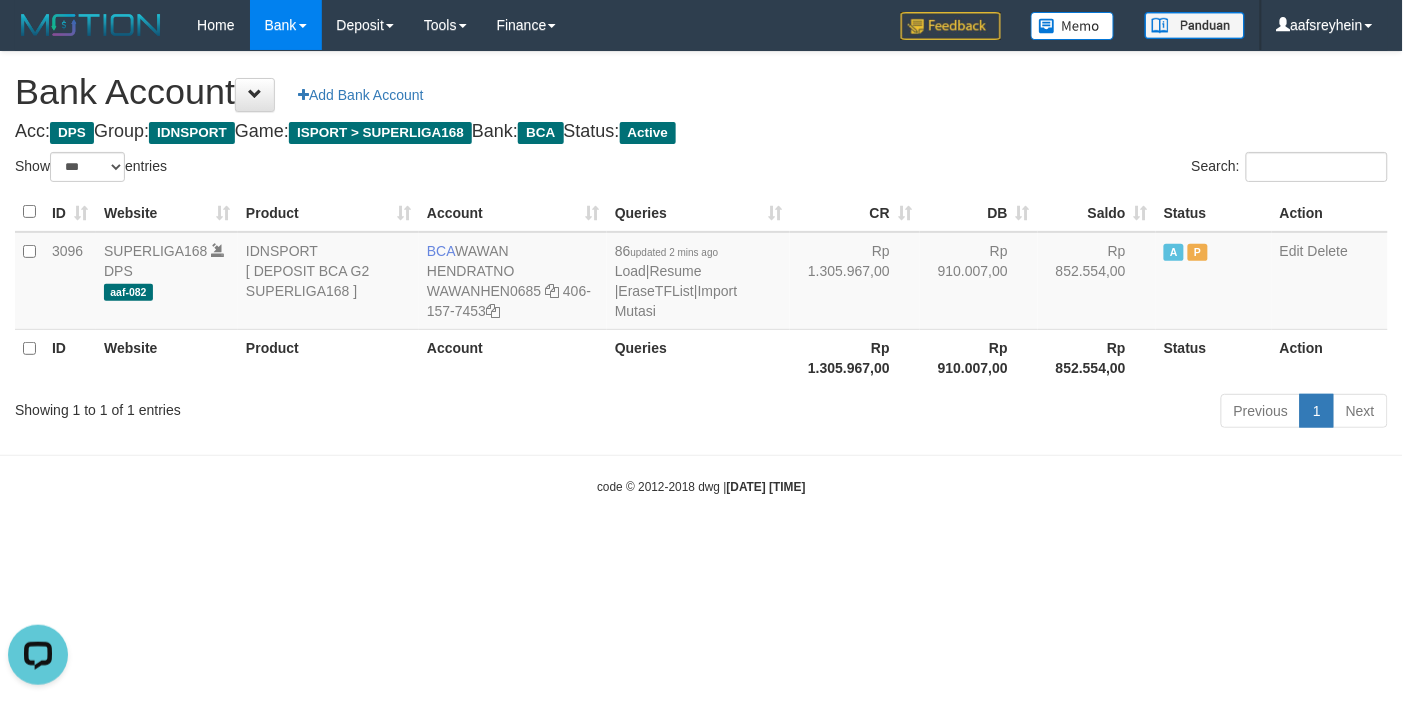 scroll, scrollTop: 0, scrollLeft: 0, axis: both 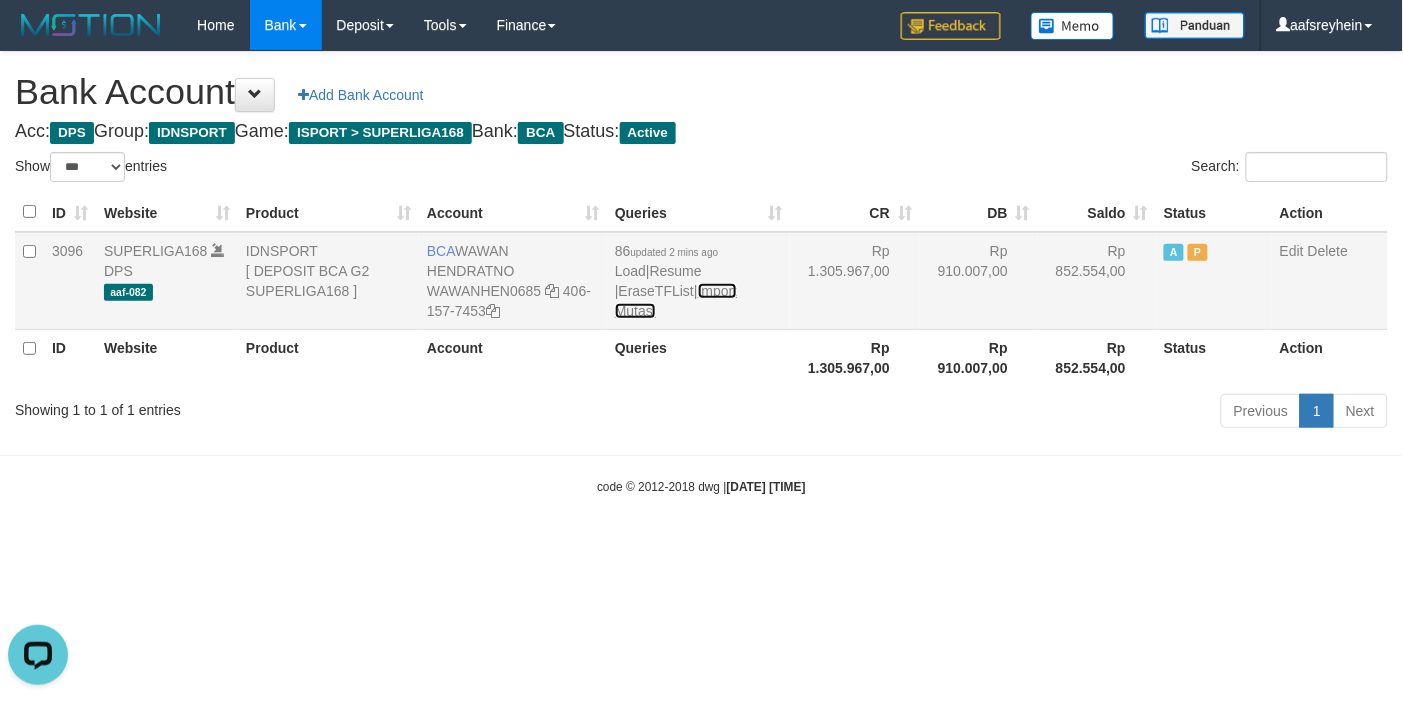 click on "Import Mutasi" at bounding box center (676, 301) 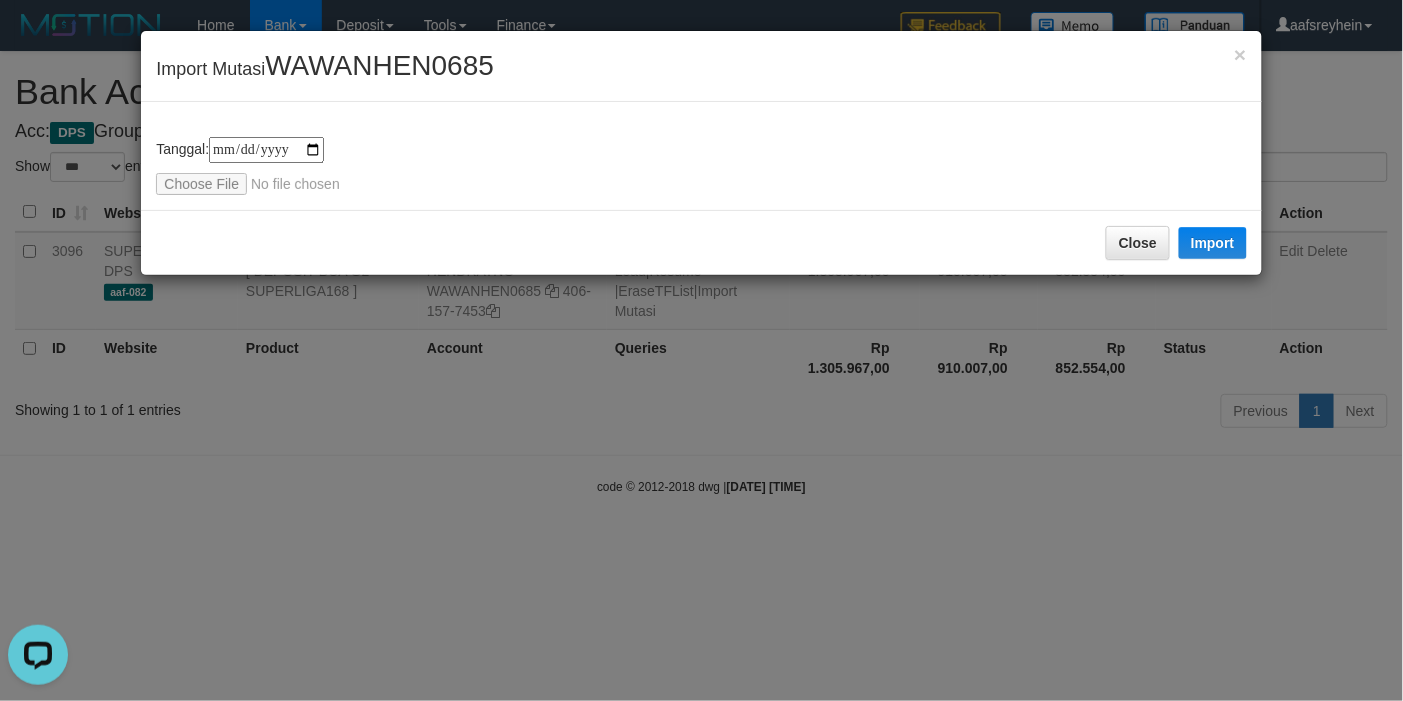 type on "**********" 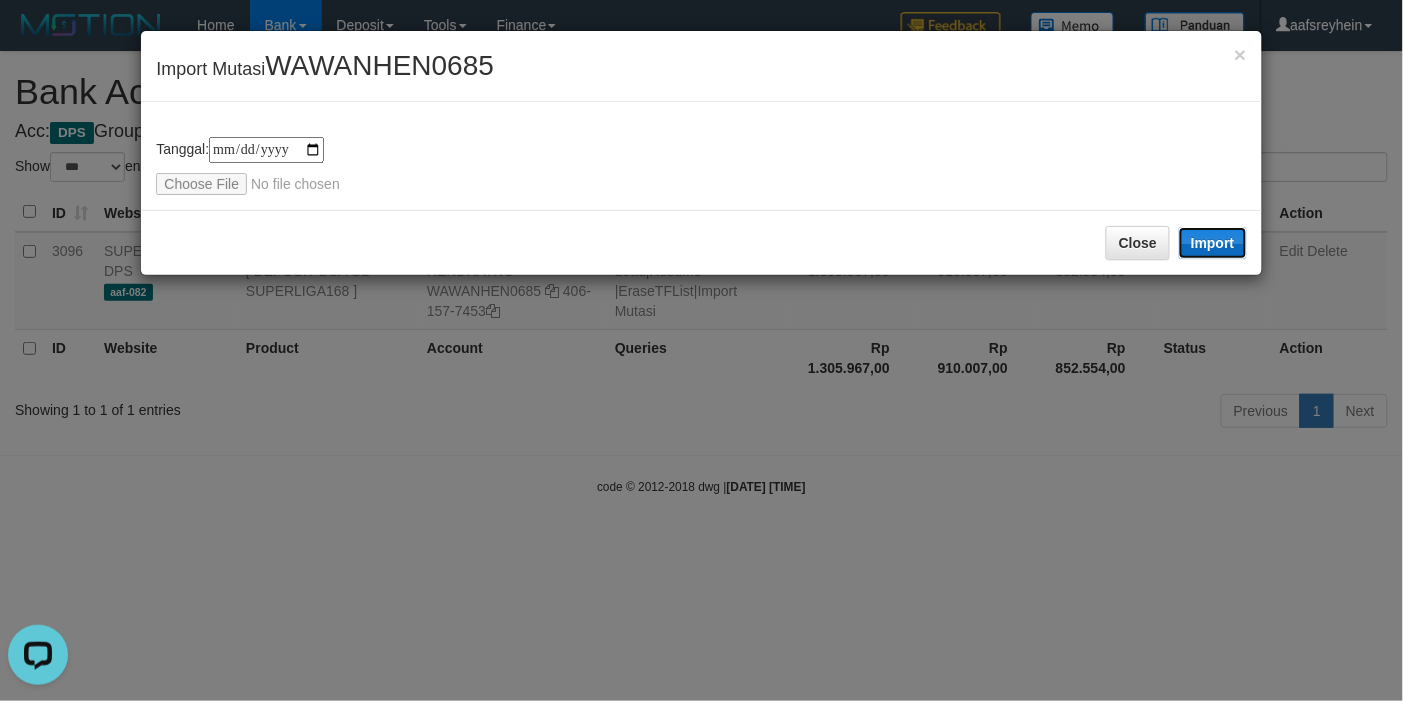 click on "Import" at bounding box center (1213, 243) 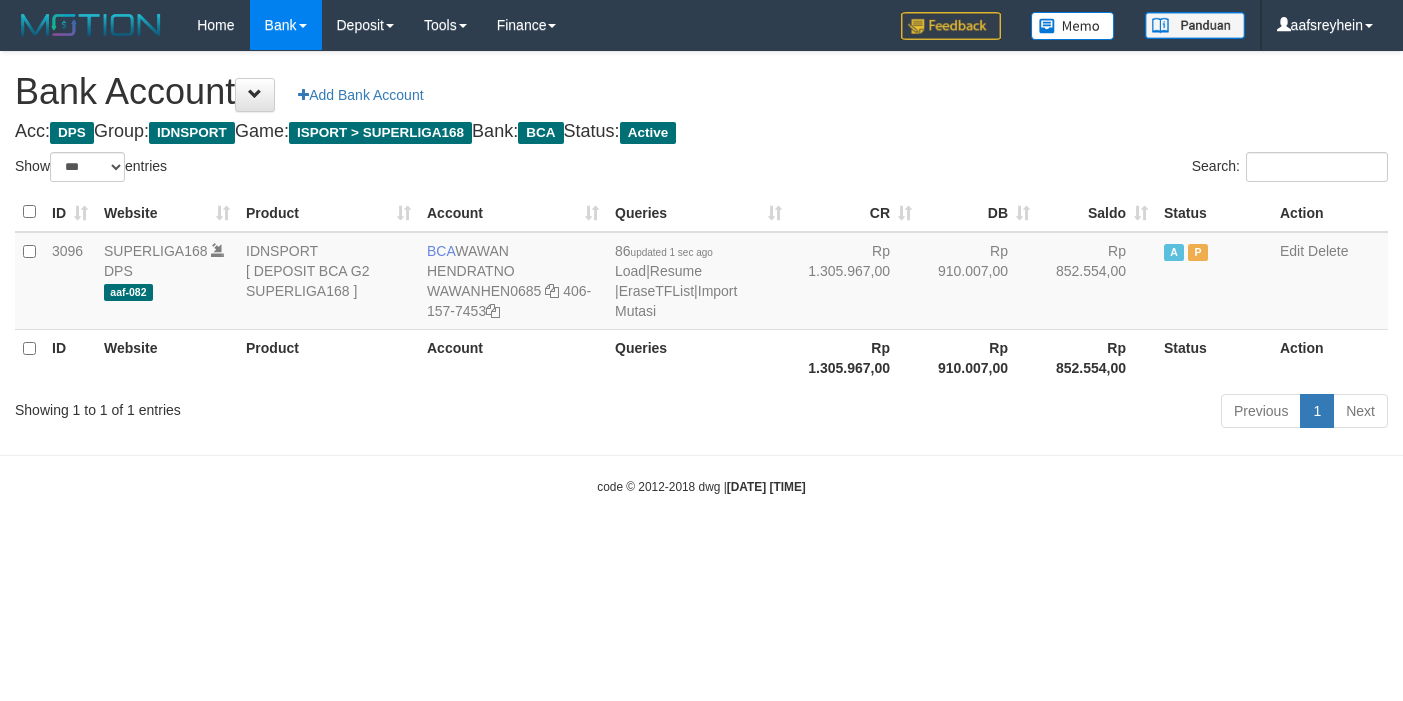 select on "***" 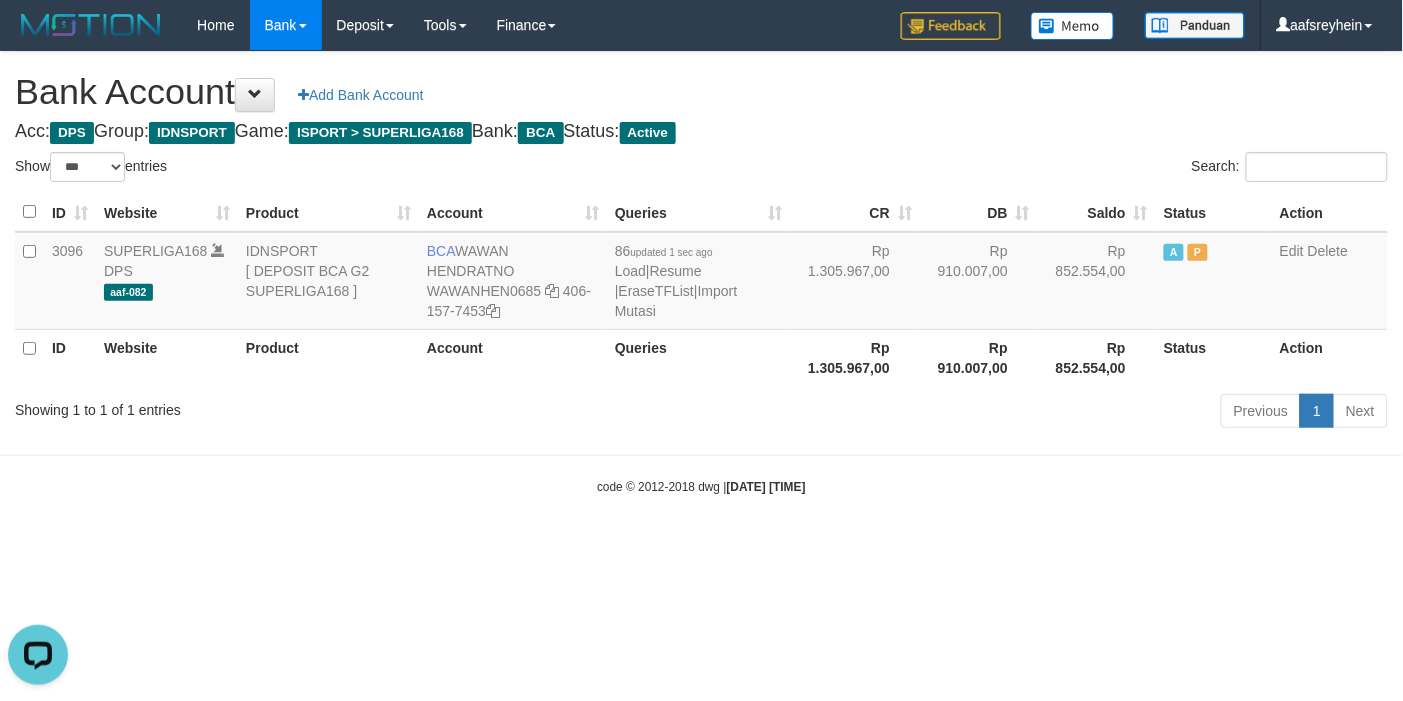 scroll, scrollTop: 0, scrollLeft: 0, axis: both 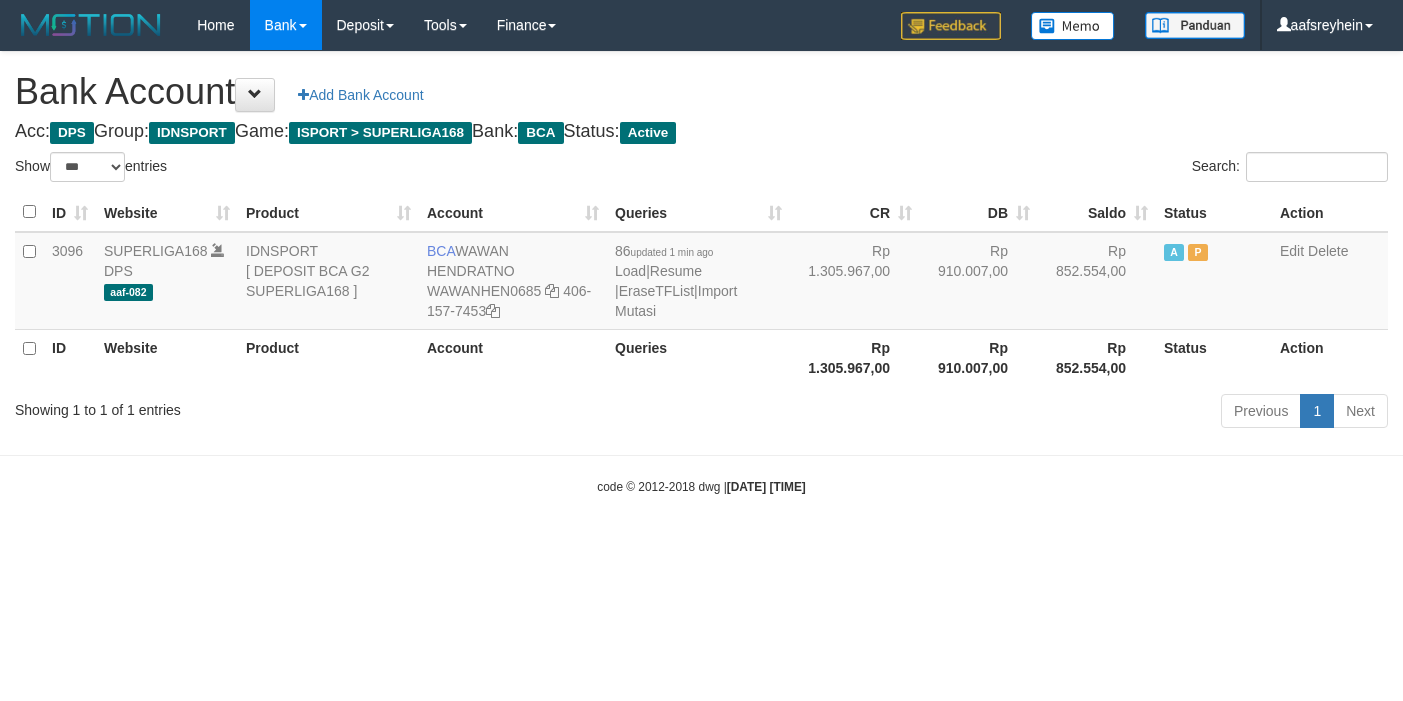 select on "***" 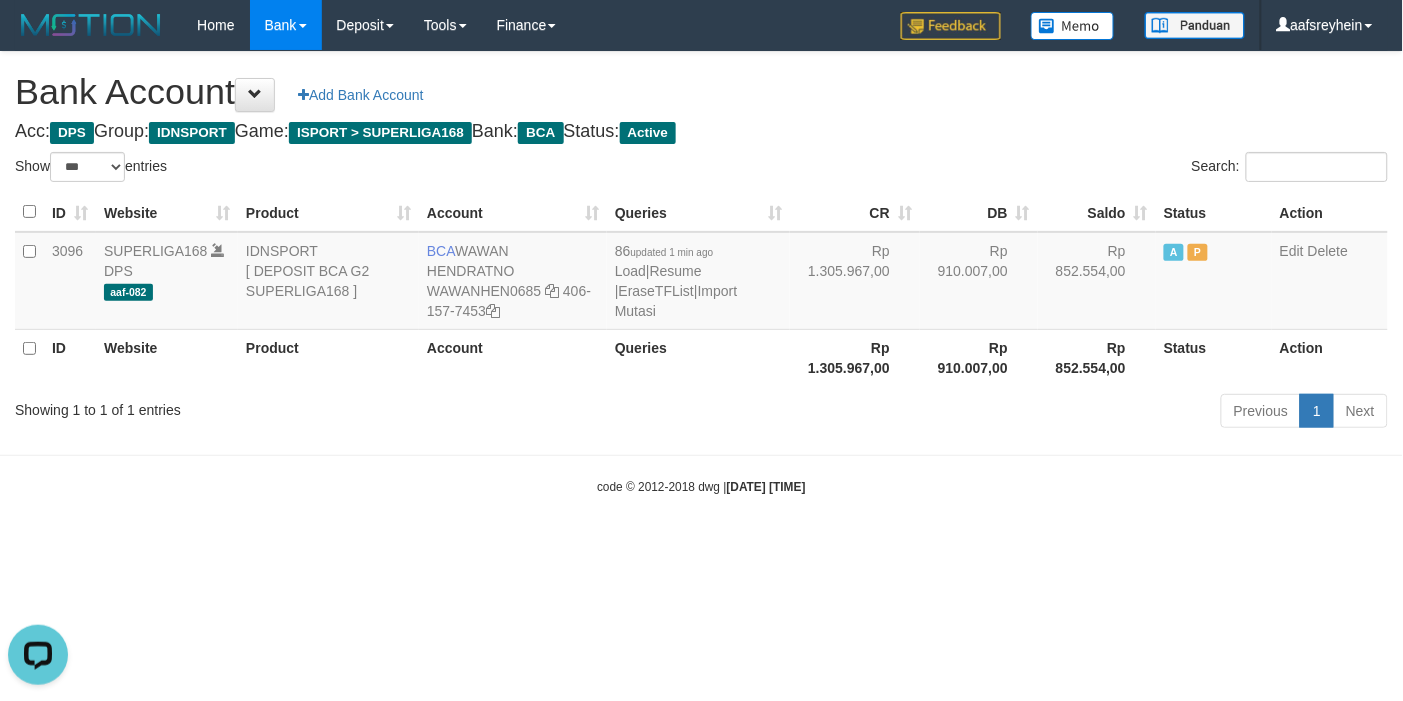 scroll, scrollTop: 0, scrollLeft: 0, axis: both 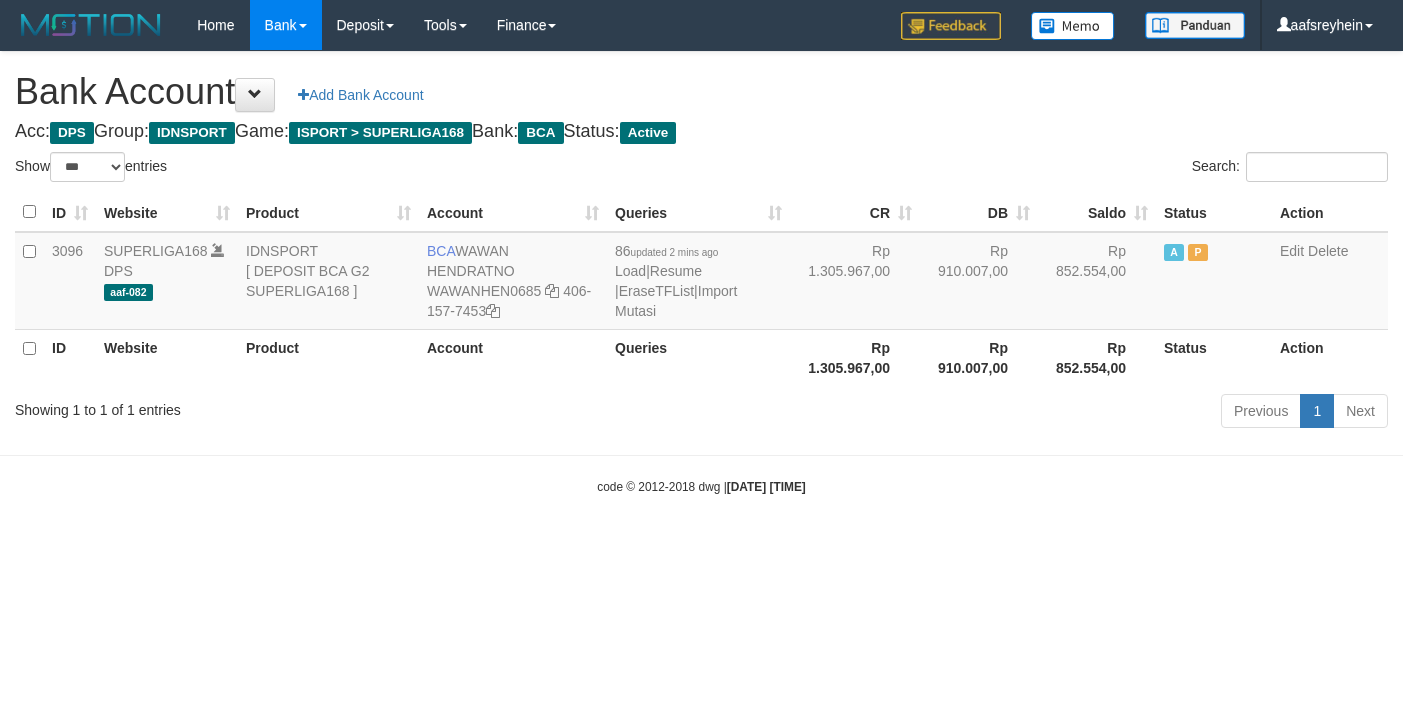 select on "***" 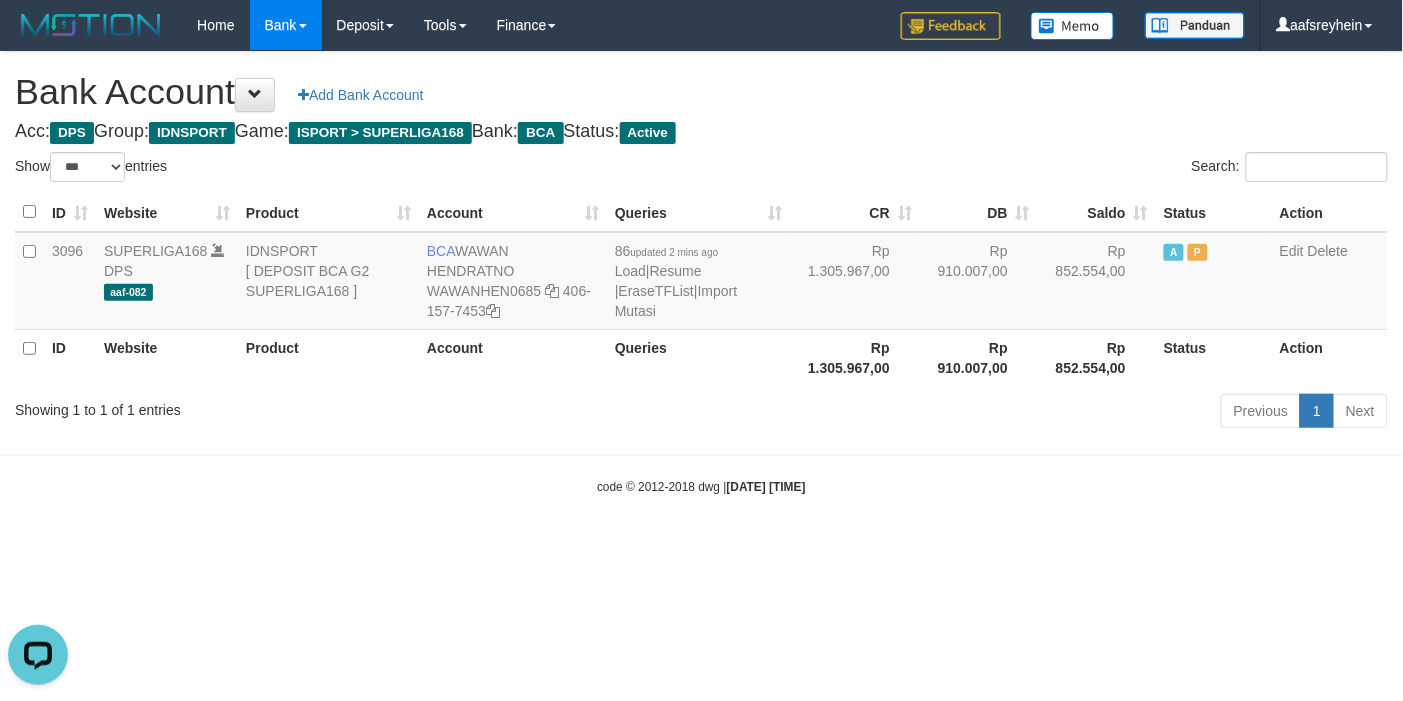 scroll, scrollTop: 0, scrollLeft: 0, axis: both 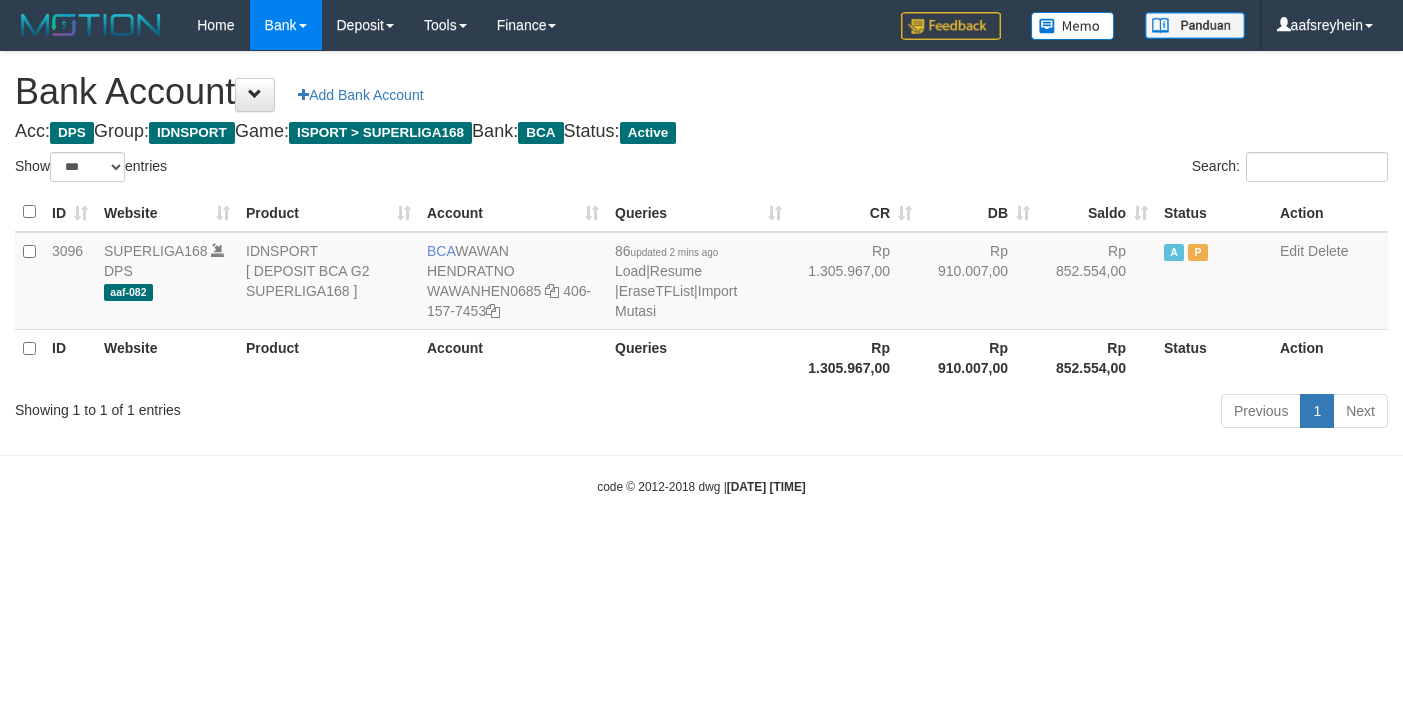 select on "***" 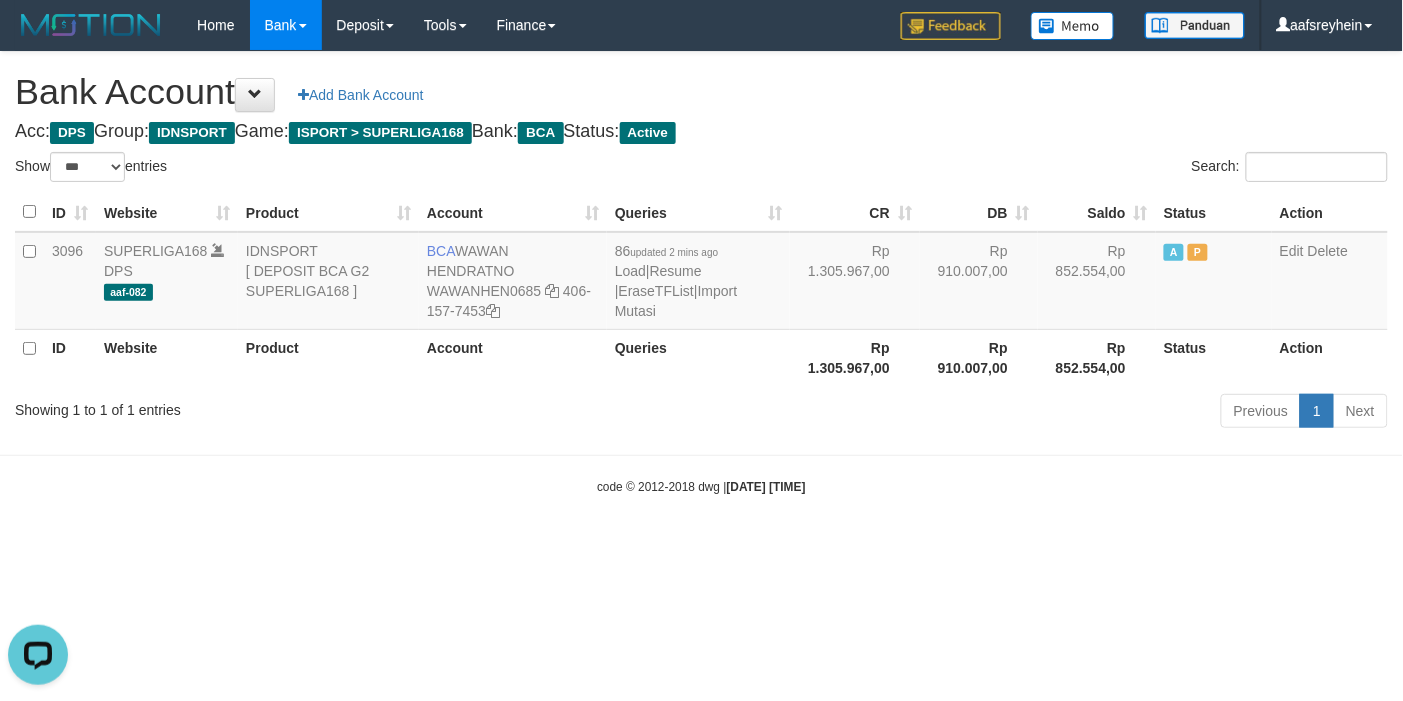 scroll, scrollTop: 0, scrollLeft: 0, axis: both 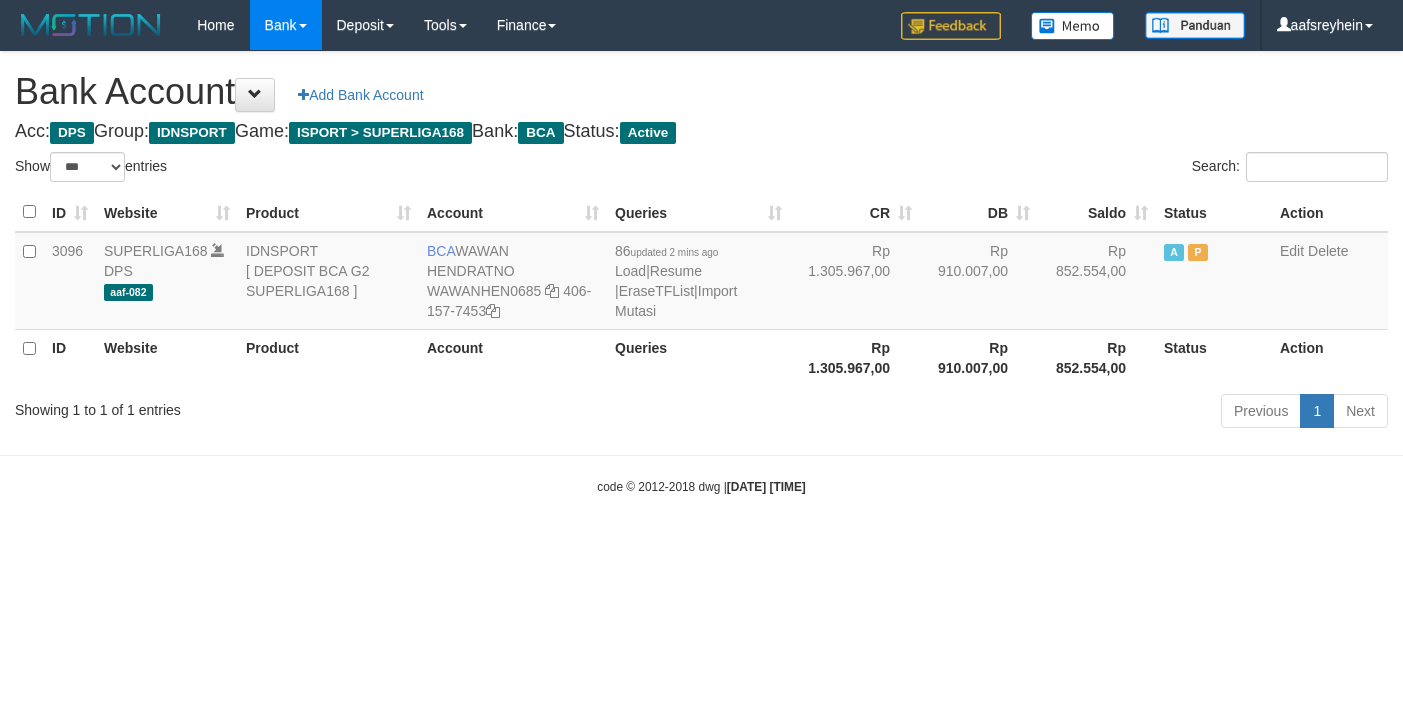 select on "***" 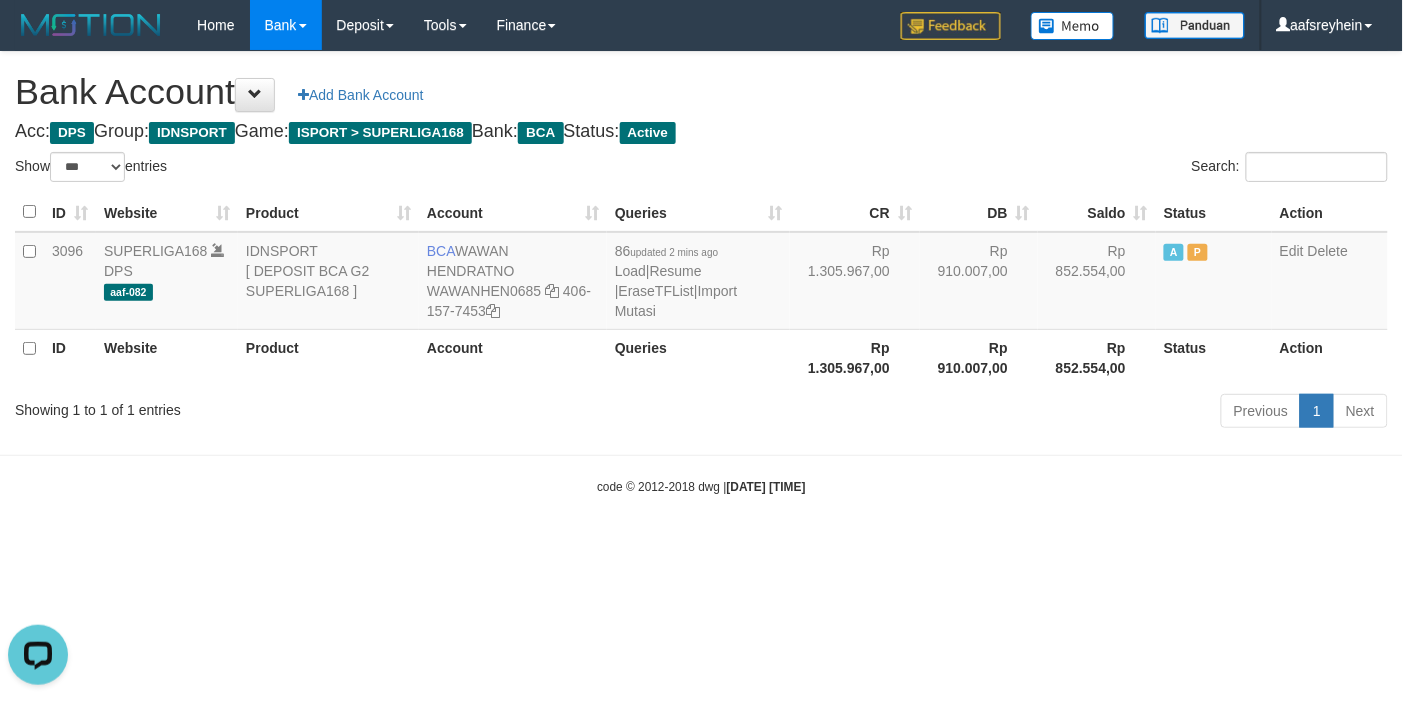 scroll, scrollTop: 0, scrollLeft: 0, axis: both 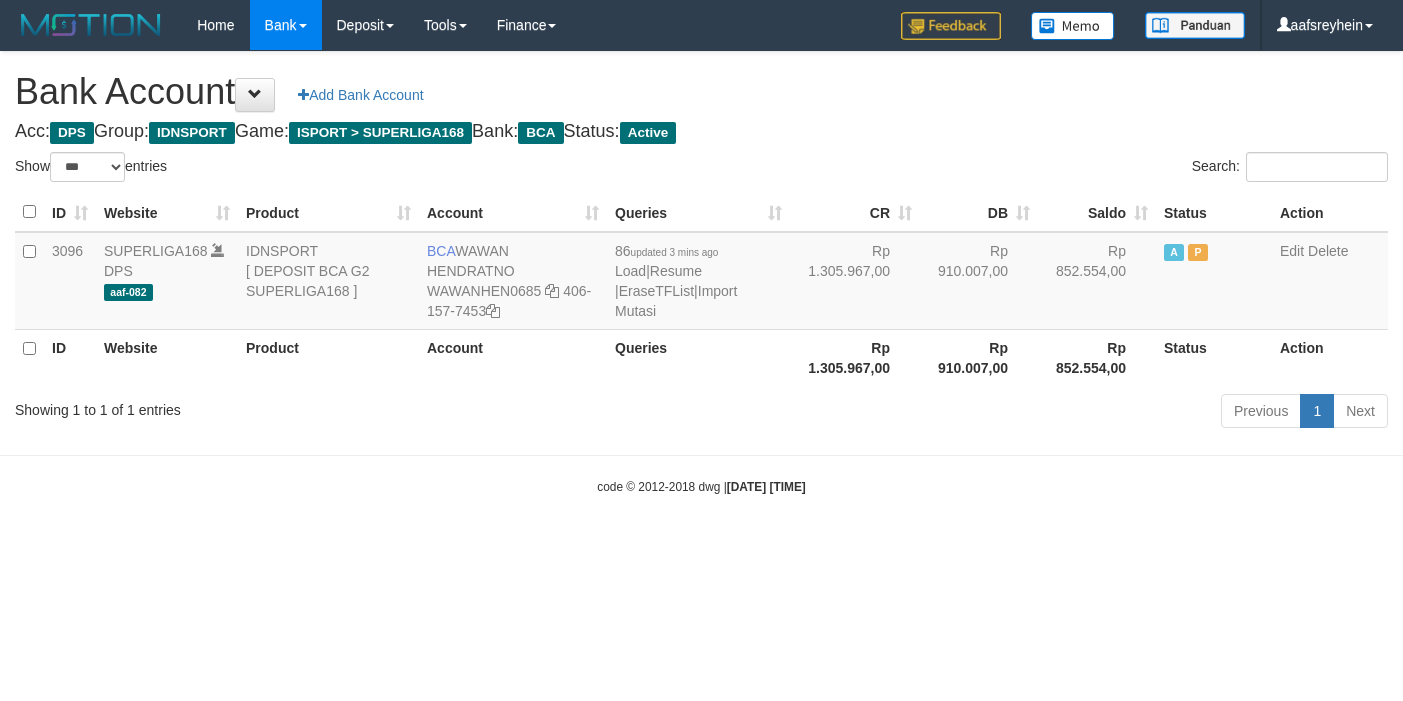 select on "***" 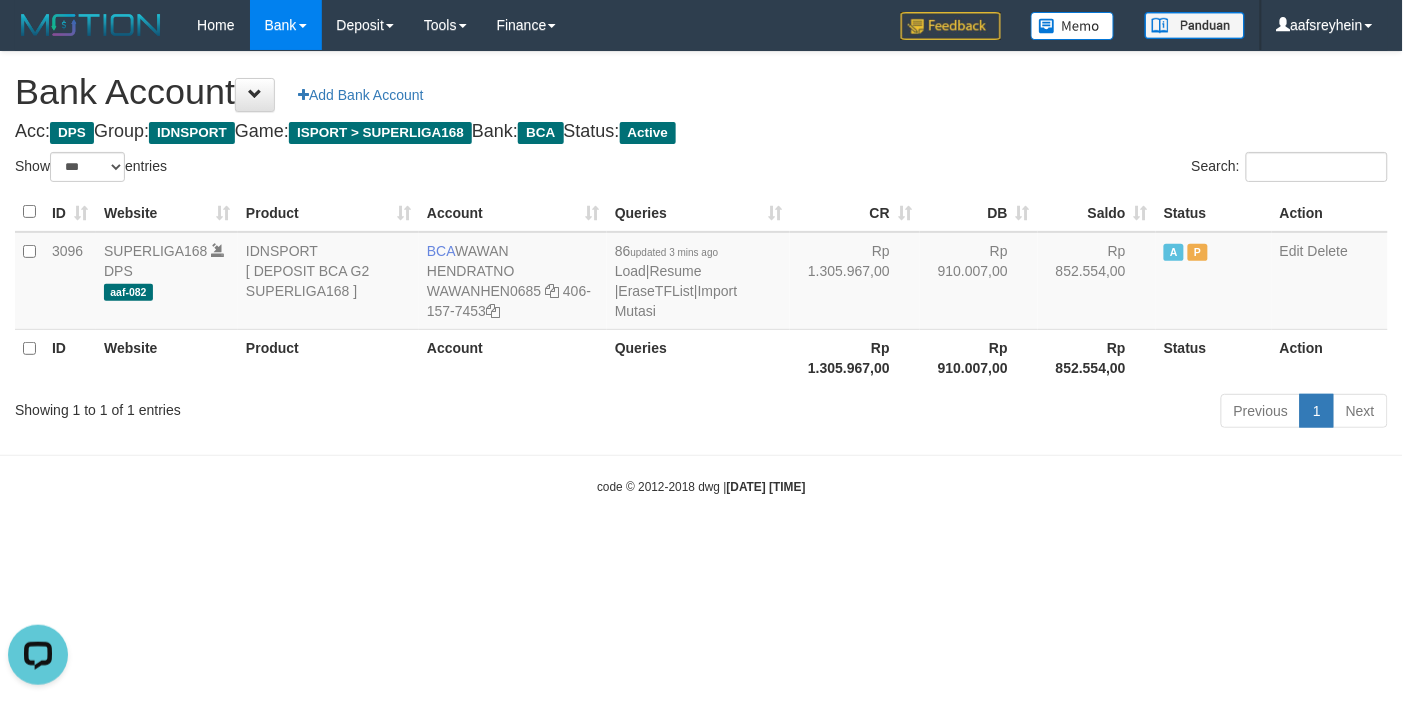 scroll, scrollTop: 0, scrollLeft: 0, axis: both 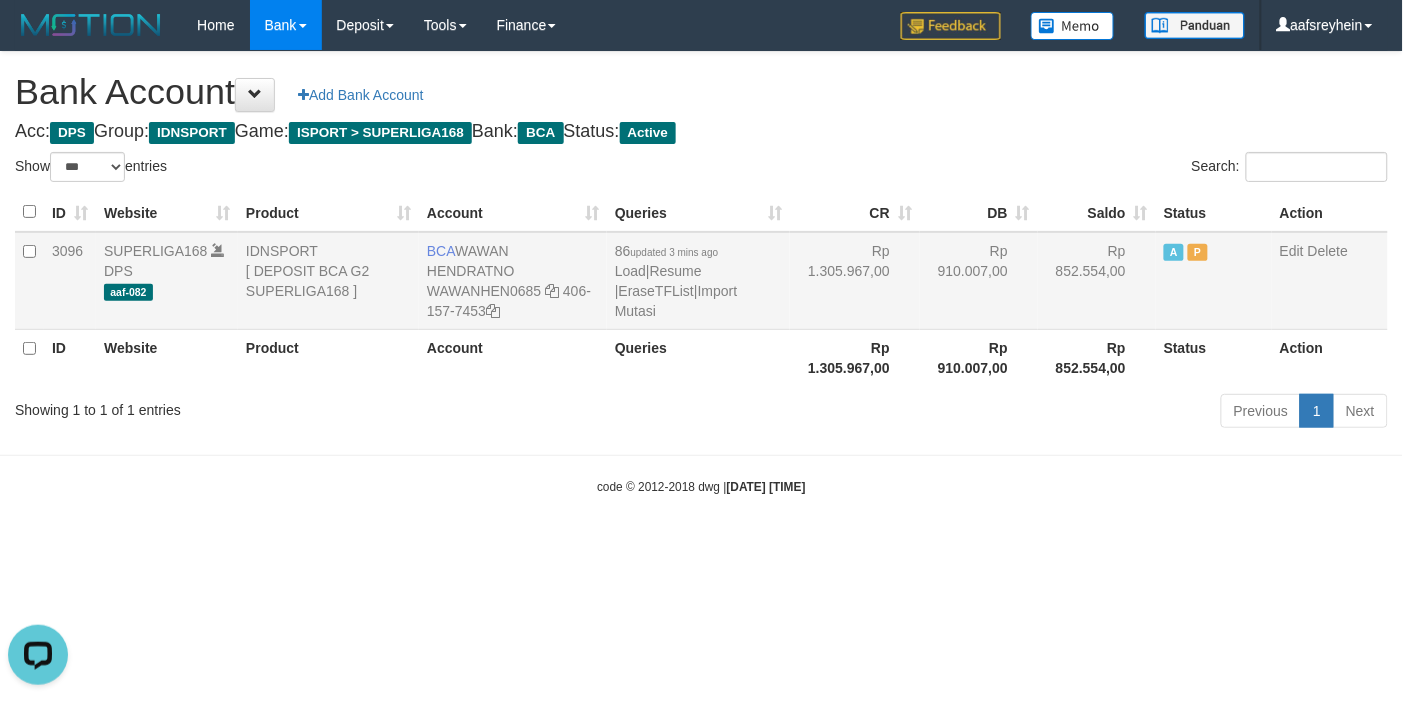click on "86  updated 3 mins ago
Load
|
Resume
|
EraseTFList
|
Import Mutasi" at bounding box center (698, 281) 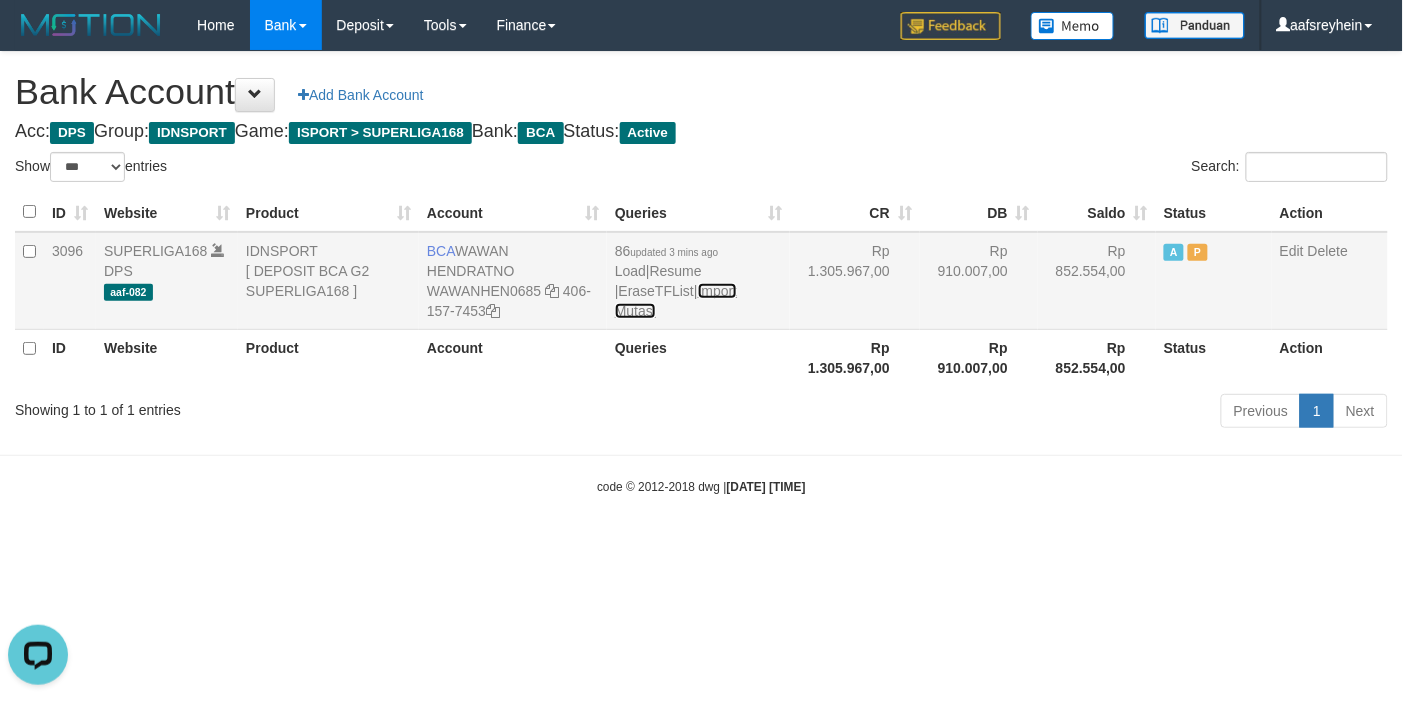 click on "Import Mutasi" at bounding box center (676, 301) 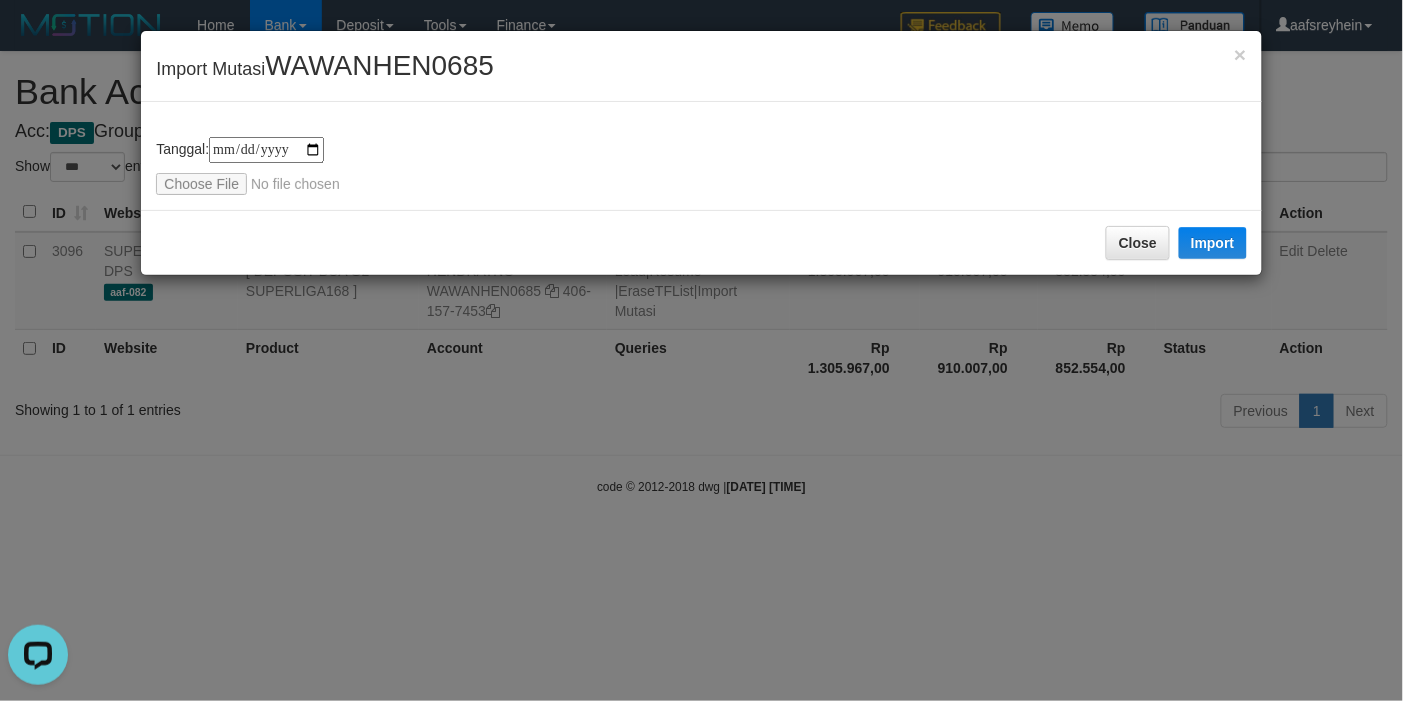 type on "**********" 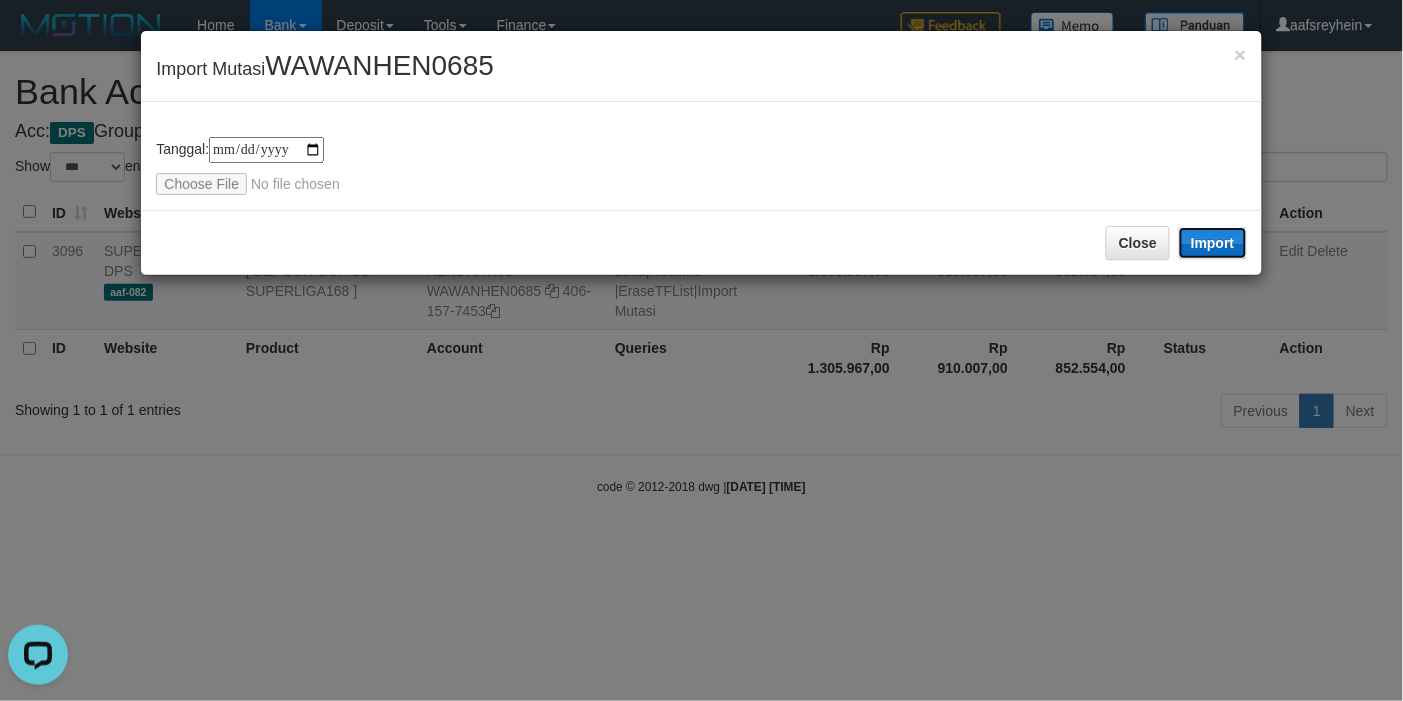 click on "Import" at bounding box center [1213, 243] 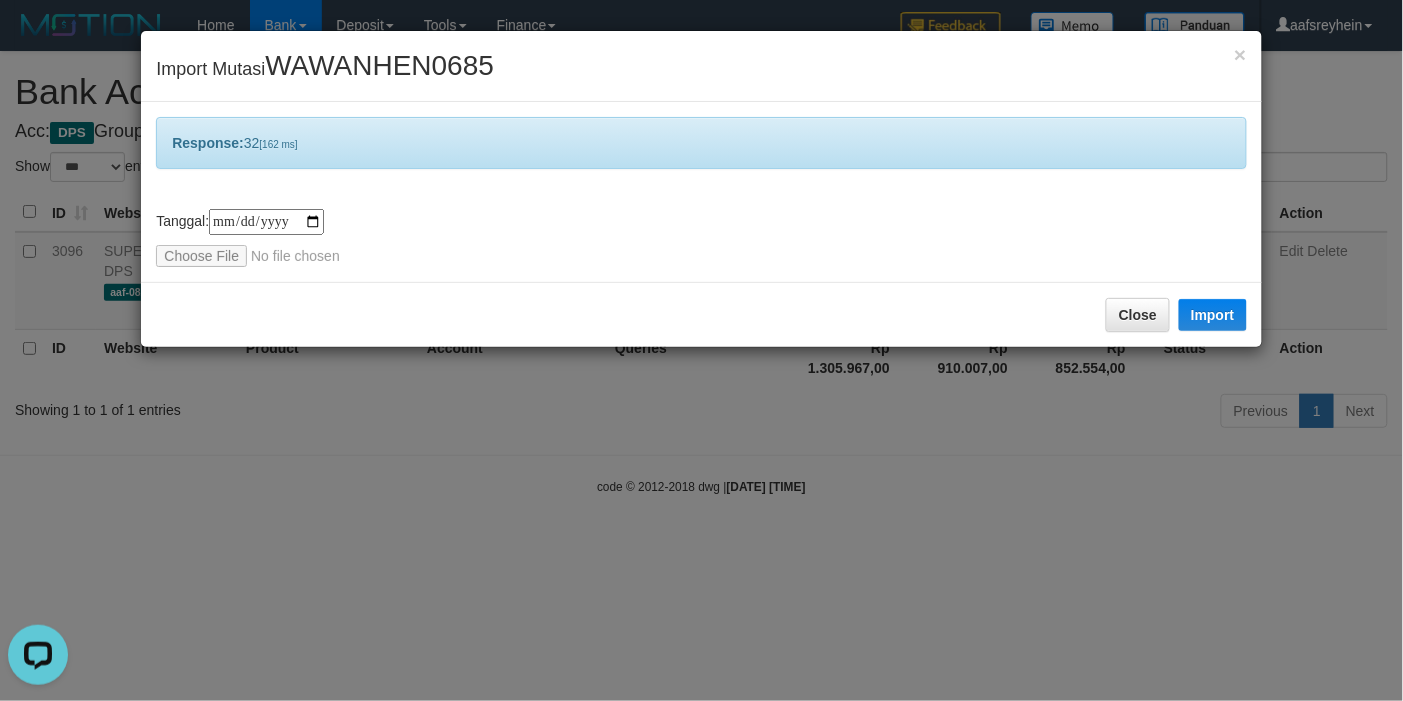 click on "**********" at bounding box center [701, 350] 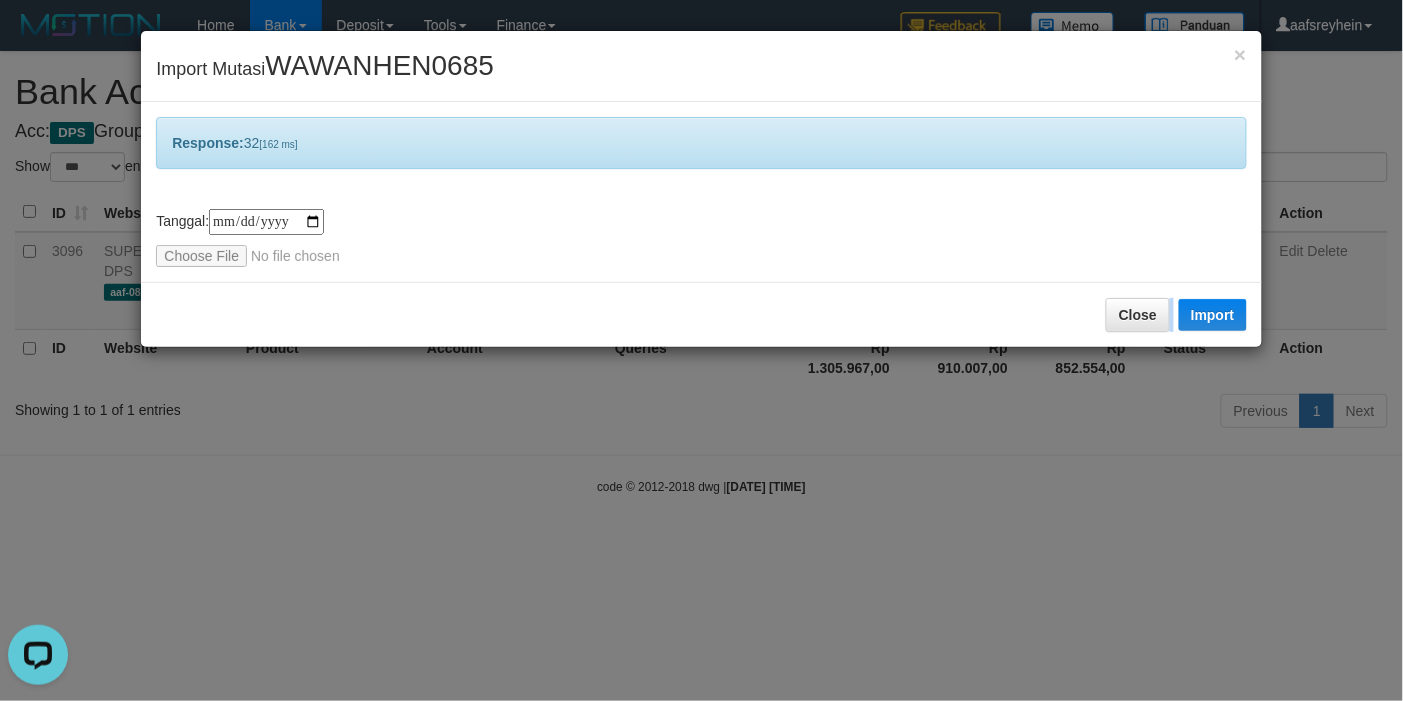 click on "**********" at bounding box center (701, 350) 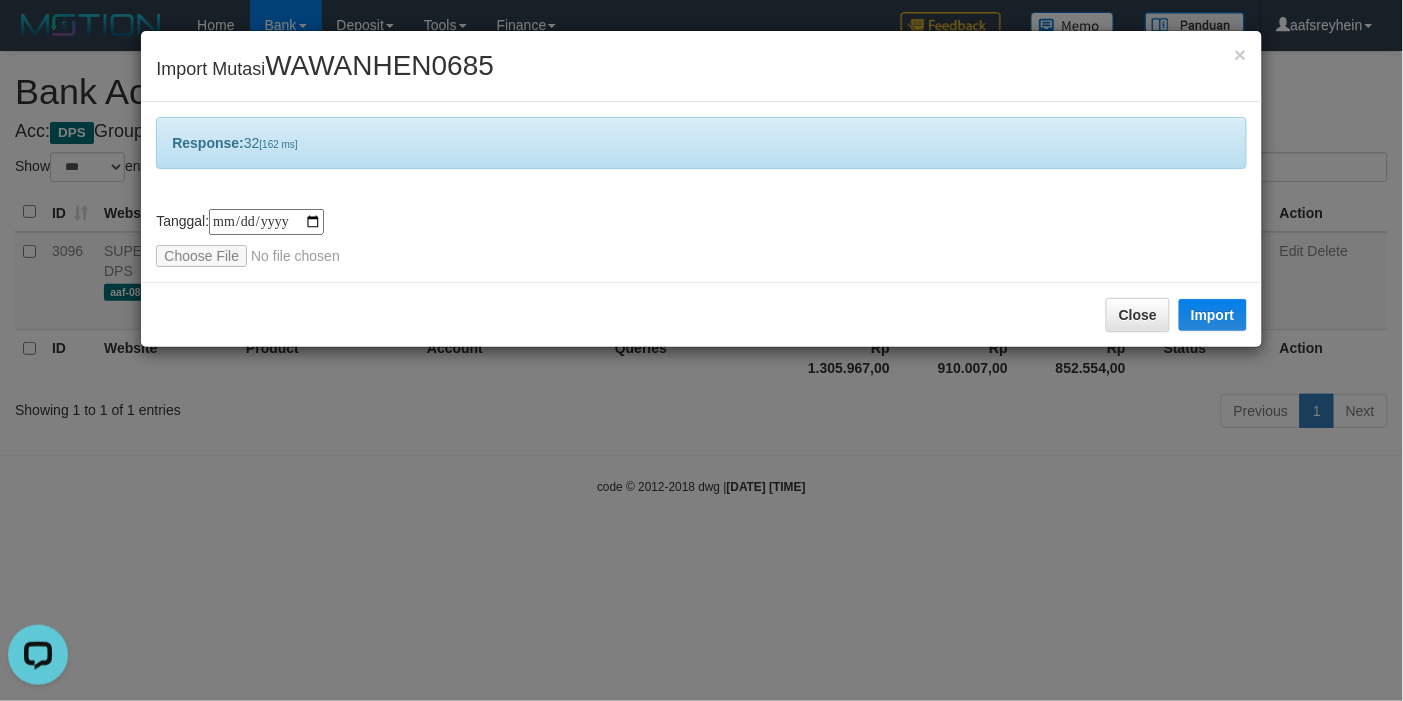 click on "**********" at bounding box center (701, 350) 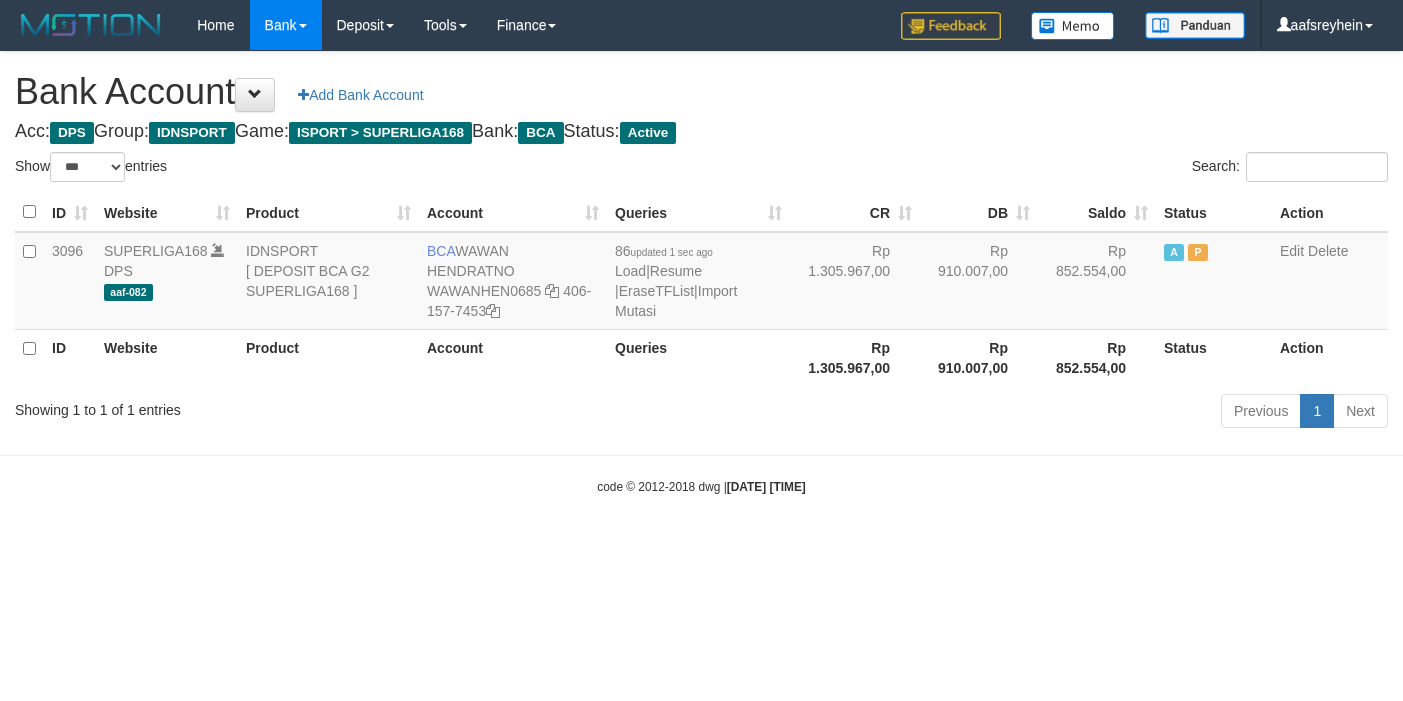 select on "***" 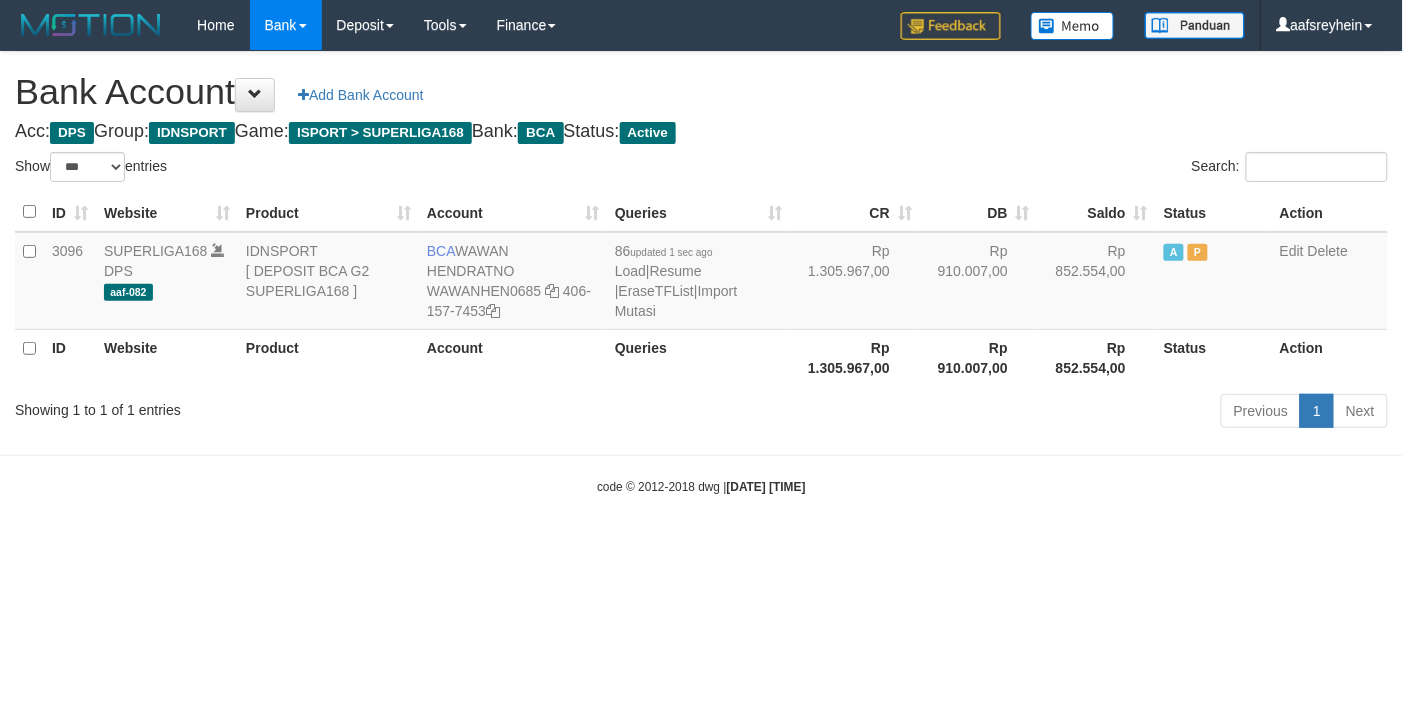 click on "code © 2012-2018 dwg |  2025/07/13 04:00:29" at bounding box center (701, 487) 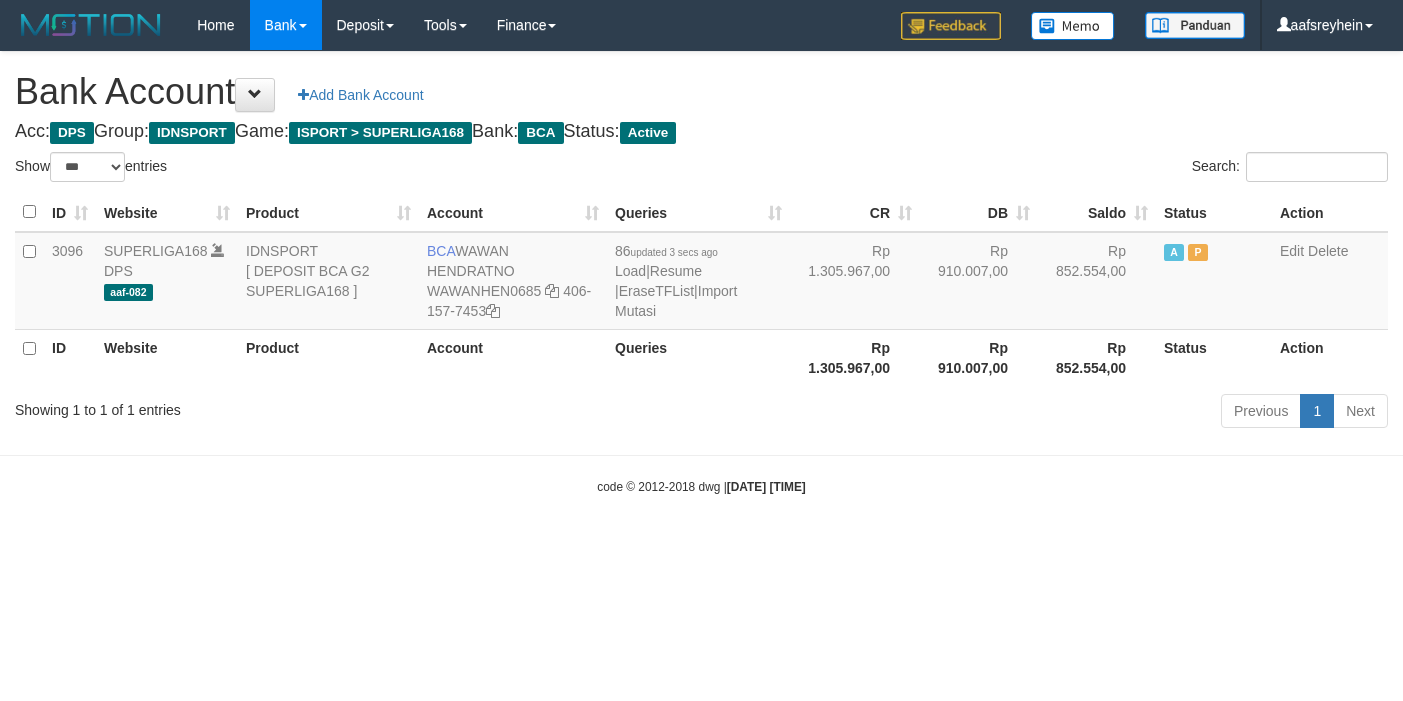 select on "***" 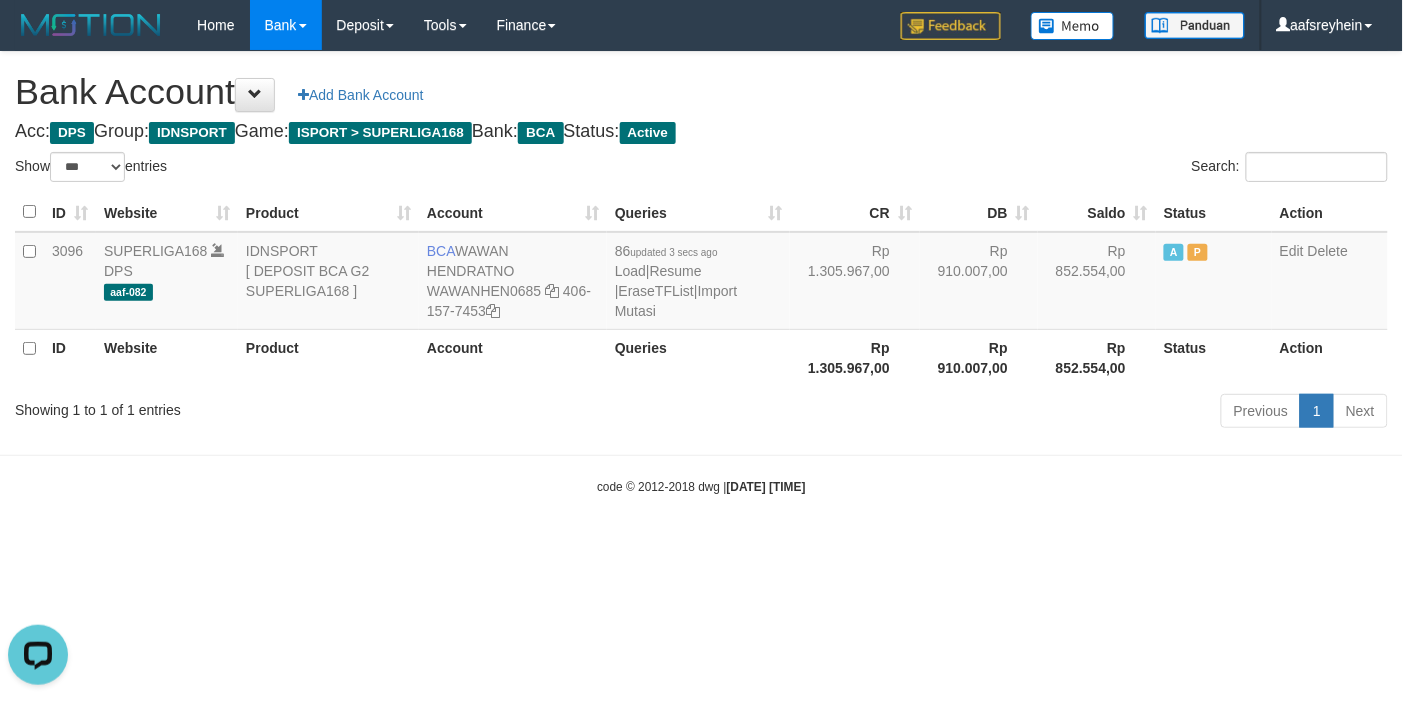 scroll, scrollTop: 0, scrollLeft: 0, axis: both 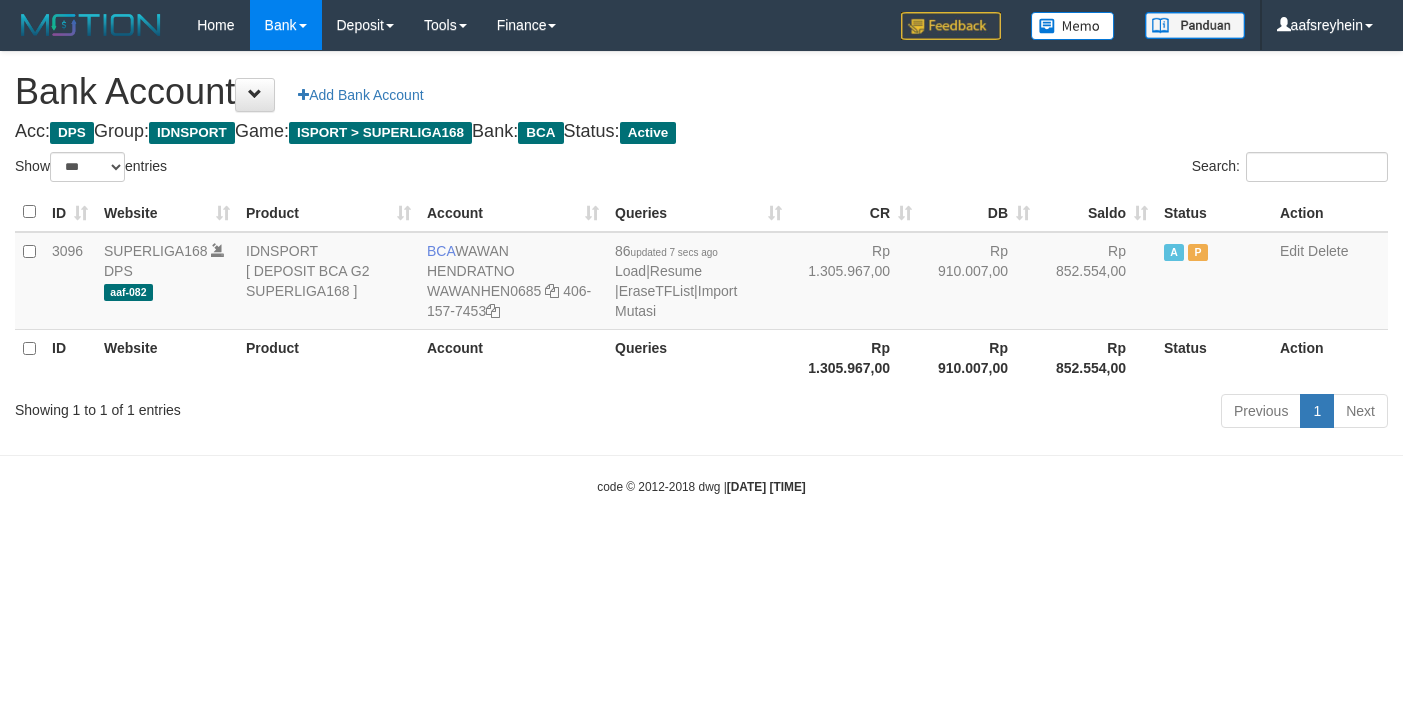 select on "***" 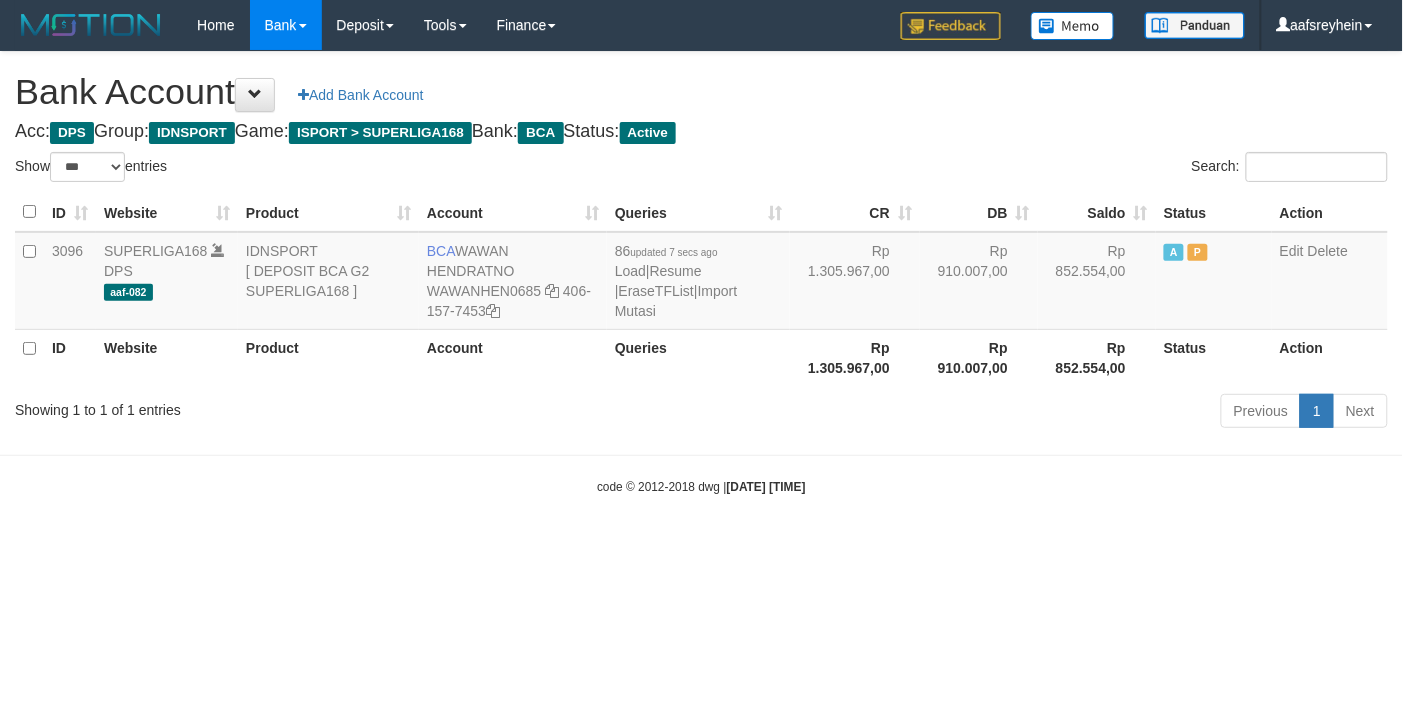 click on "Previous 1 Next" at bounding box center [994, 413] 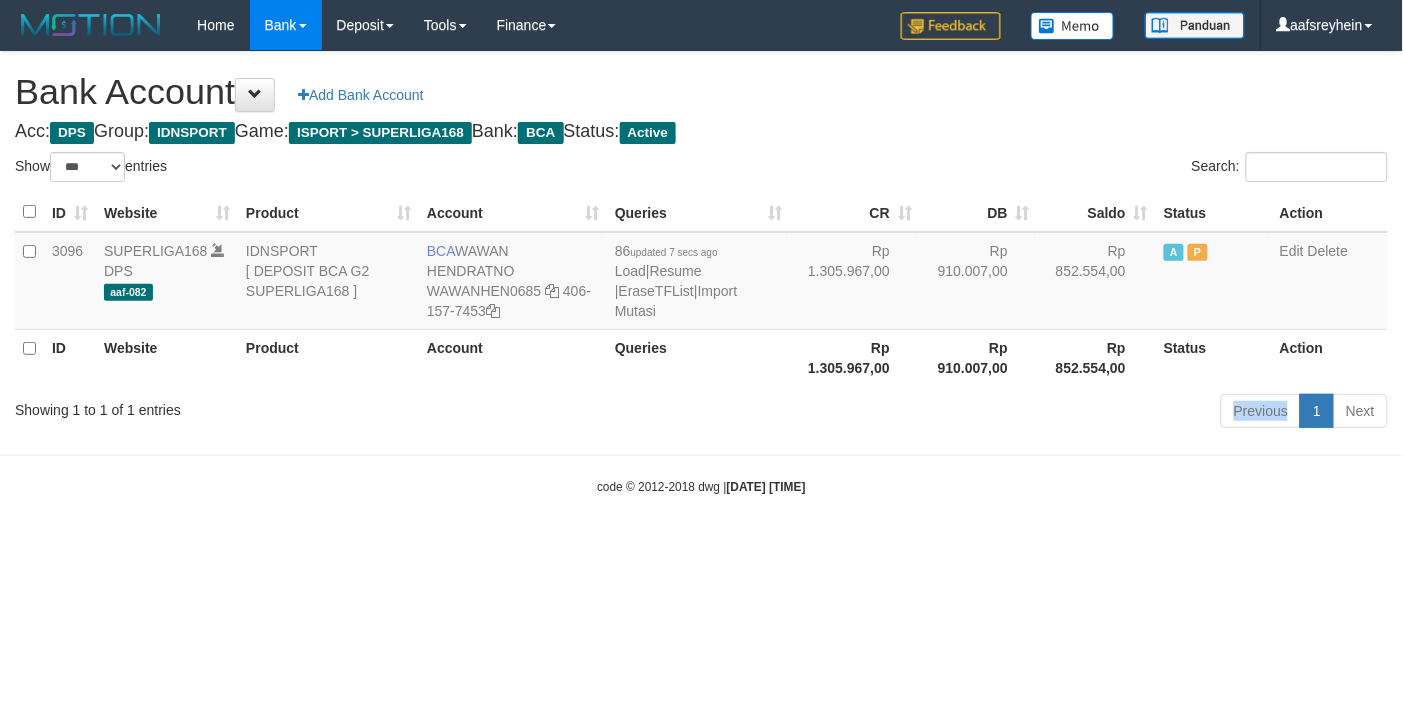 click on "Previous 1 Next" at bounding box center [994, 413] 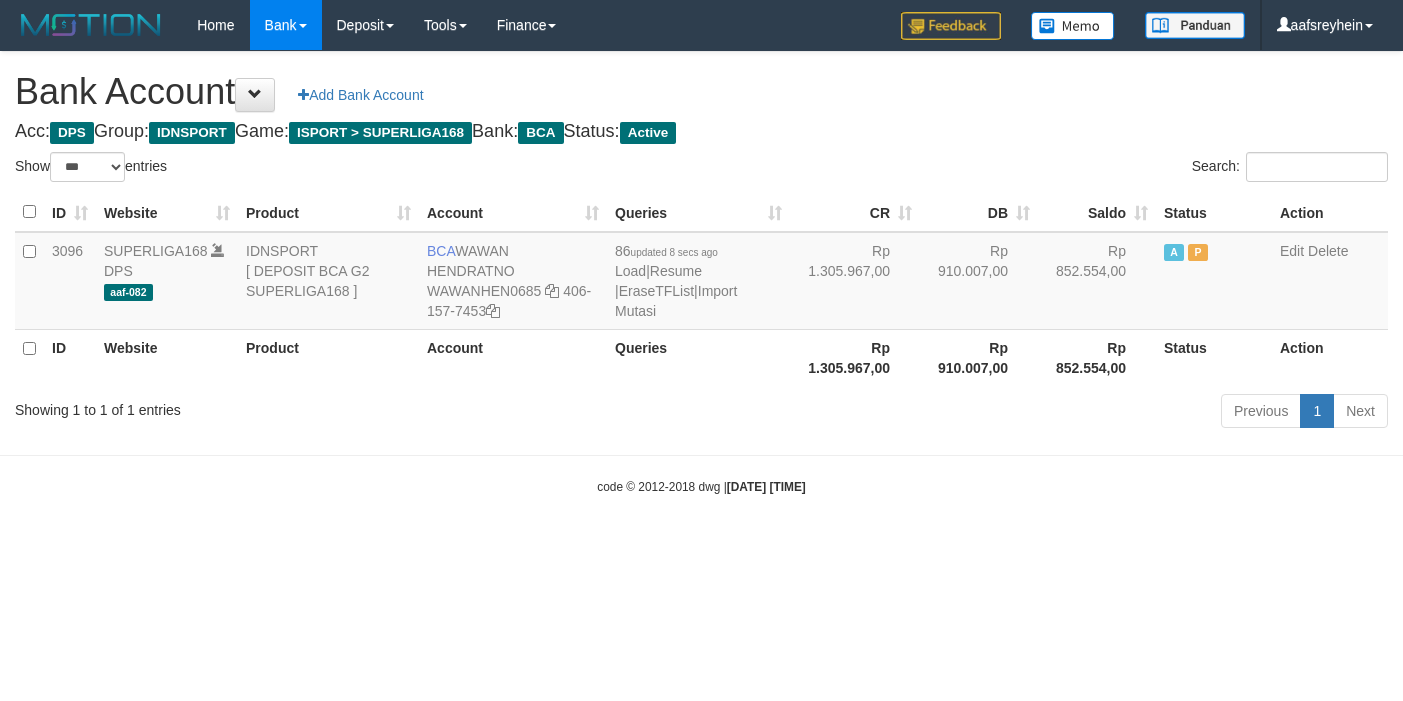 select on "***" 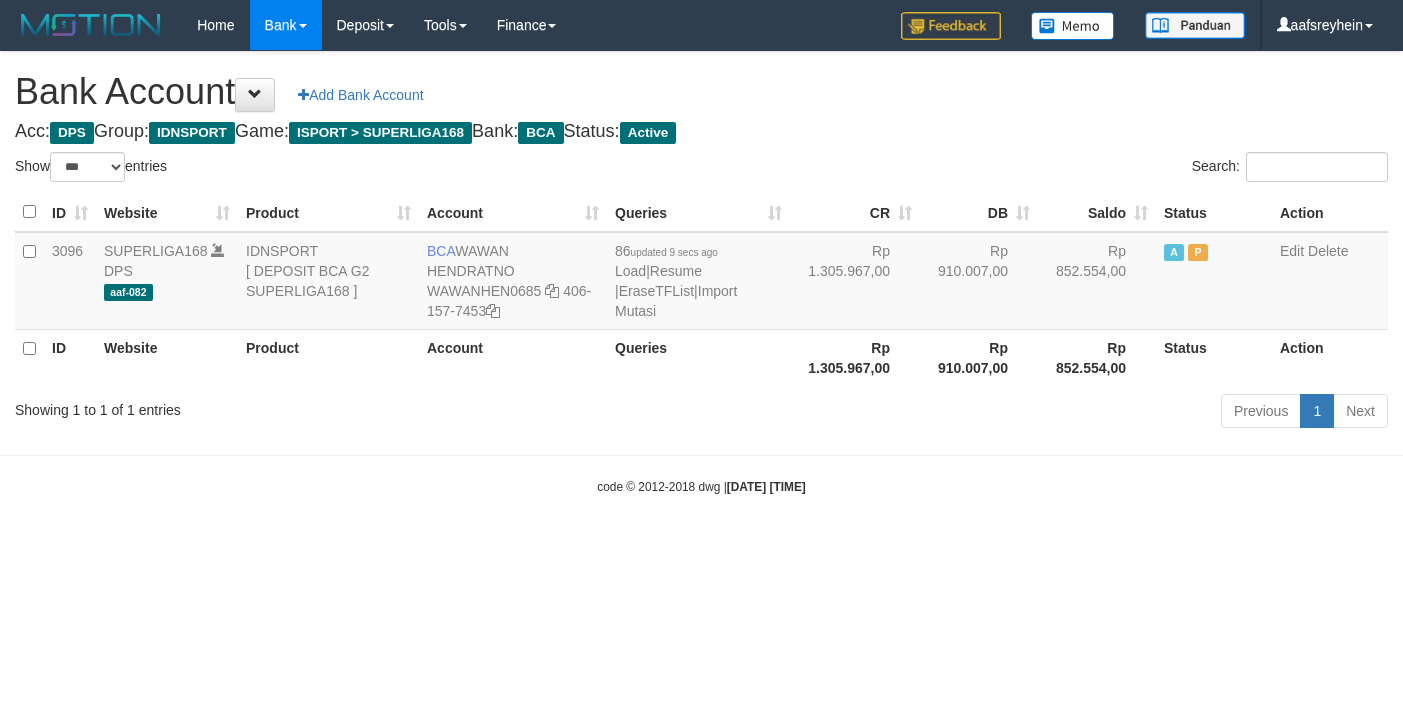 select on "***" 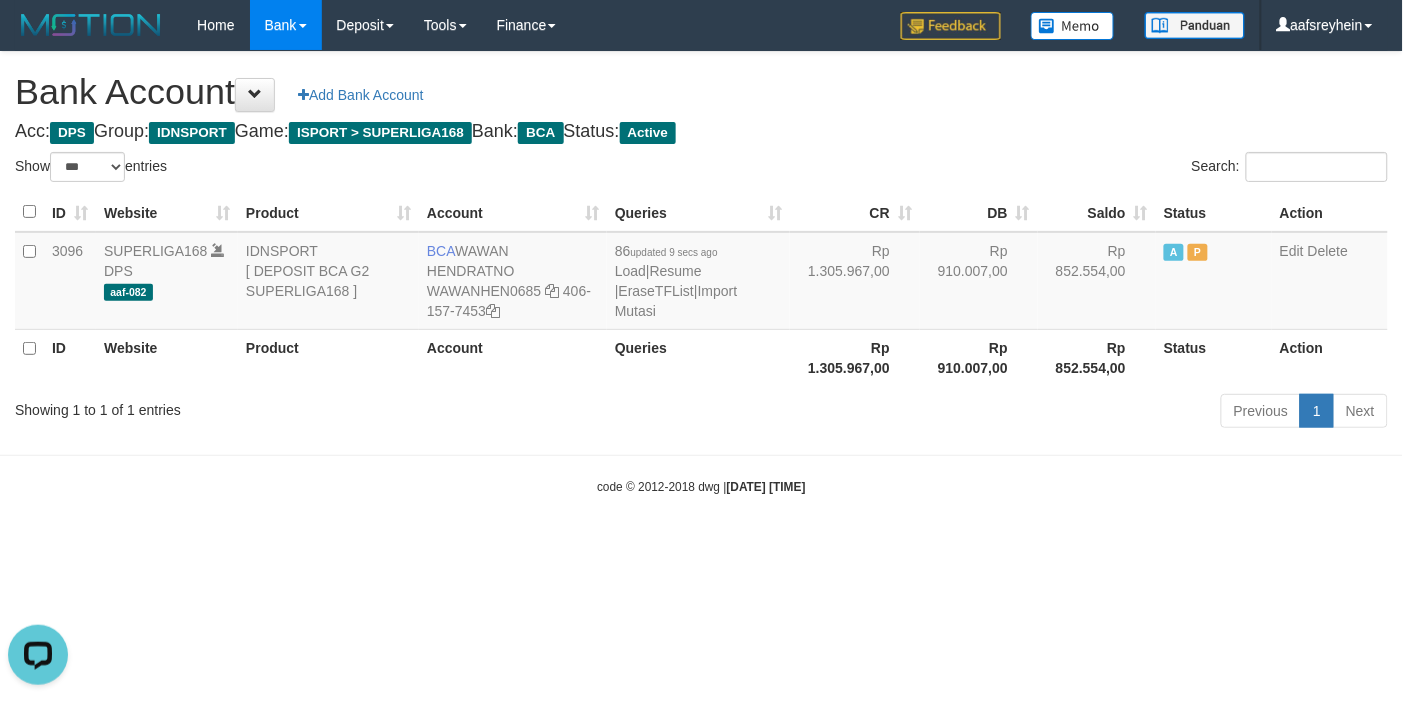 scroll, scrollTop: 0, scrollLeft: 0, axis: both 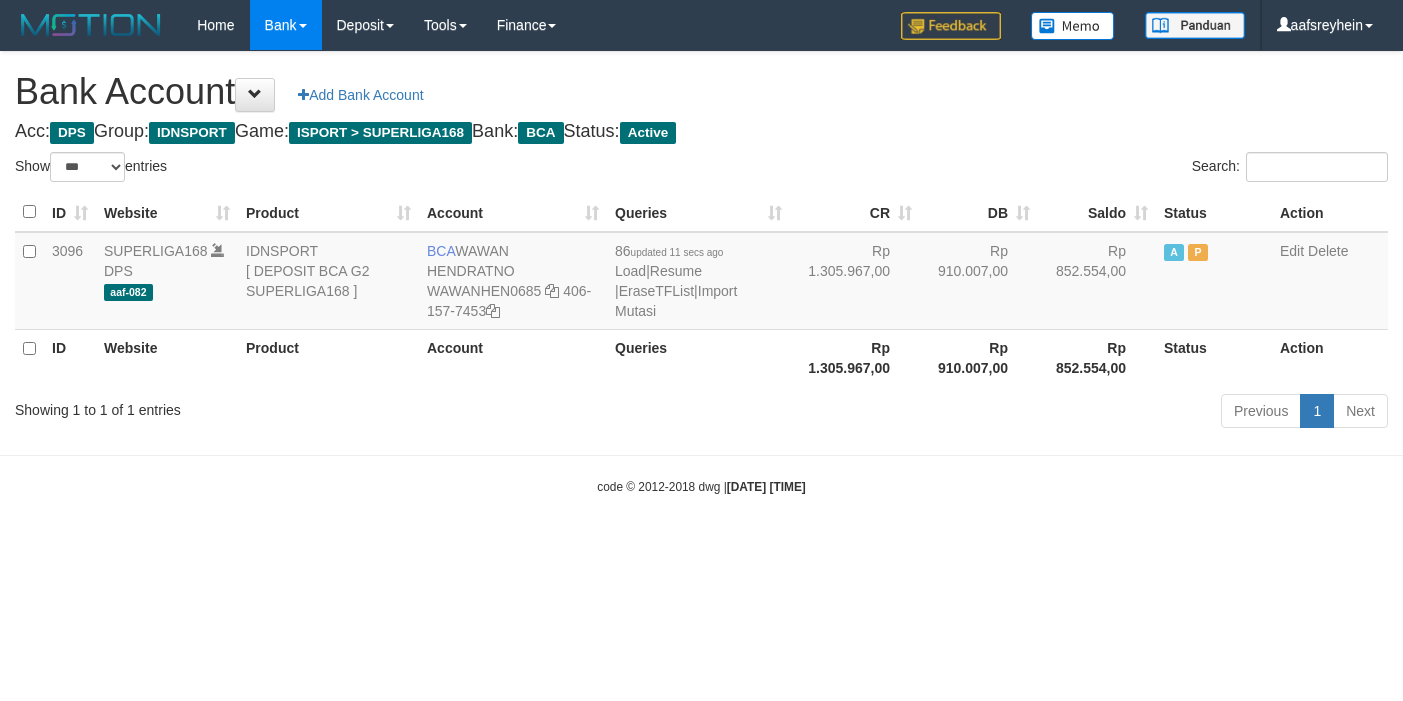 select on "***" 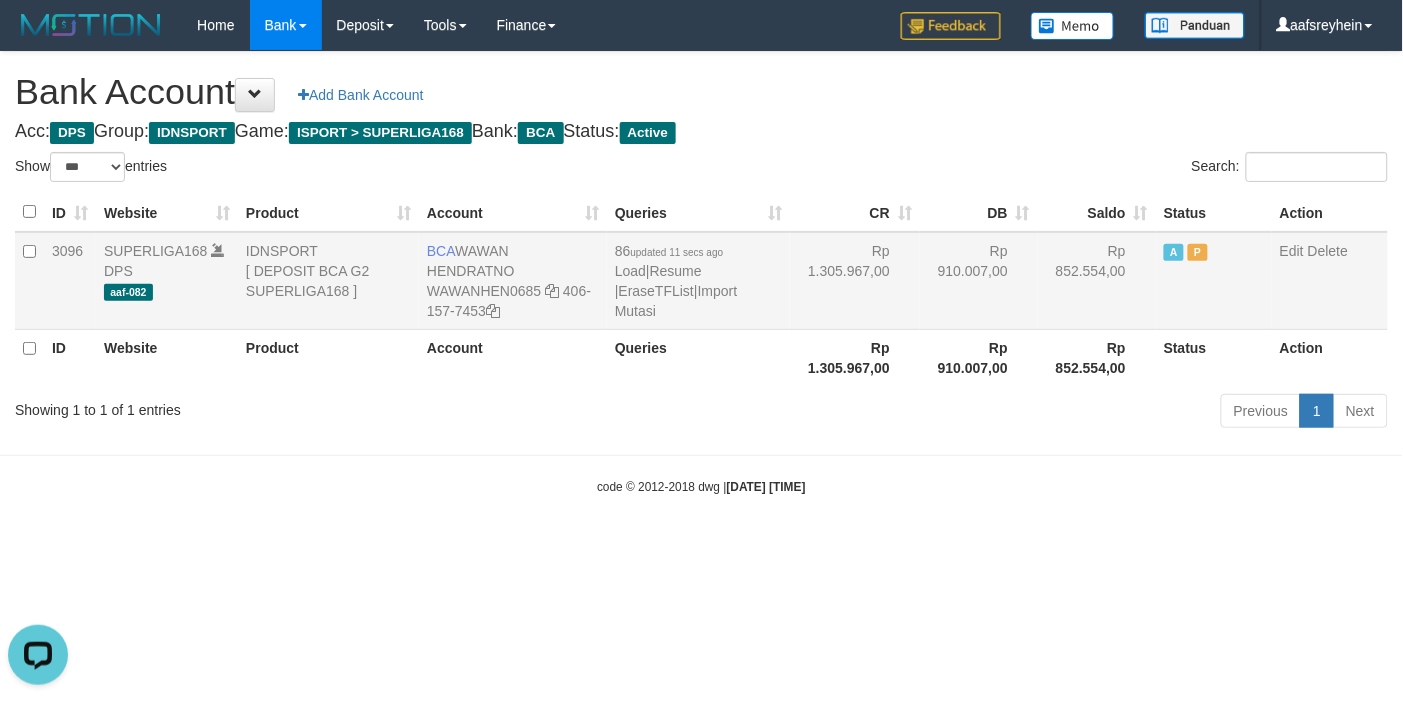 scroll, scrollTop: 0, scrollLeft: 0, axis: both 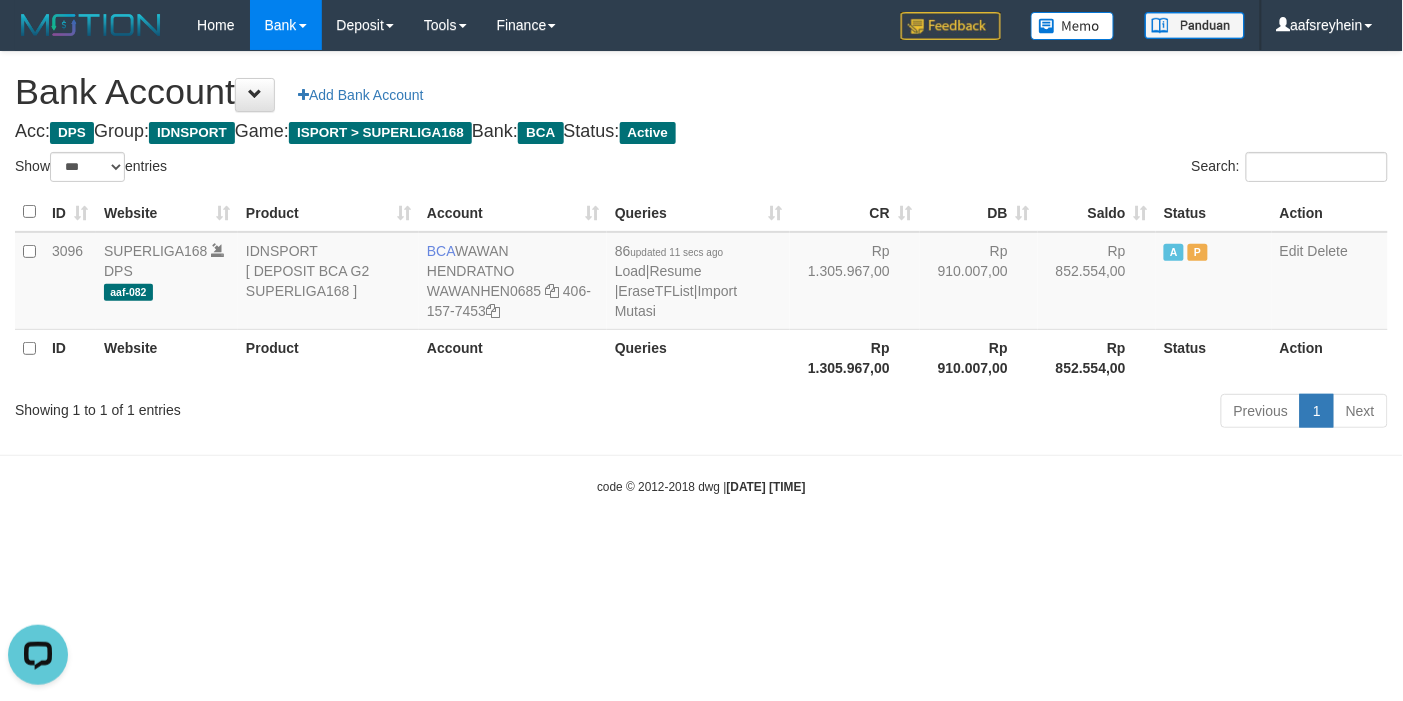 drag, startPoint x: 960, startPoint y: 516, endPoint x: 1065, endPoint y: 697, distance: 209.25105 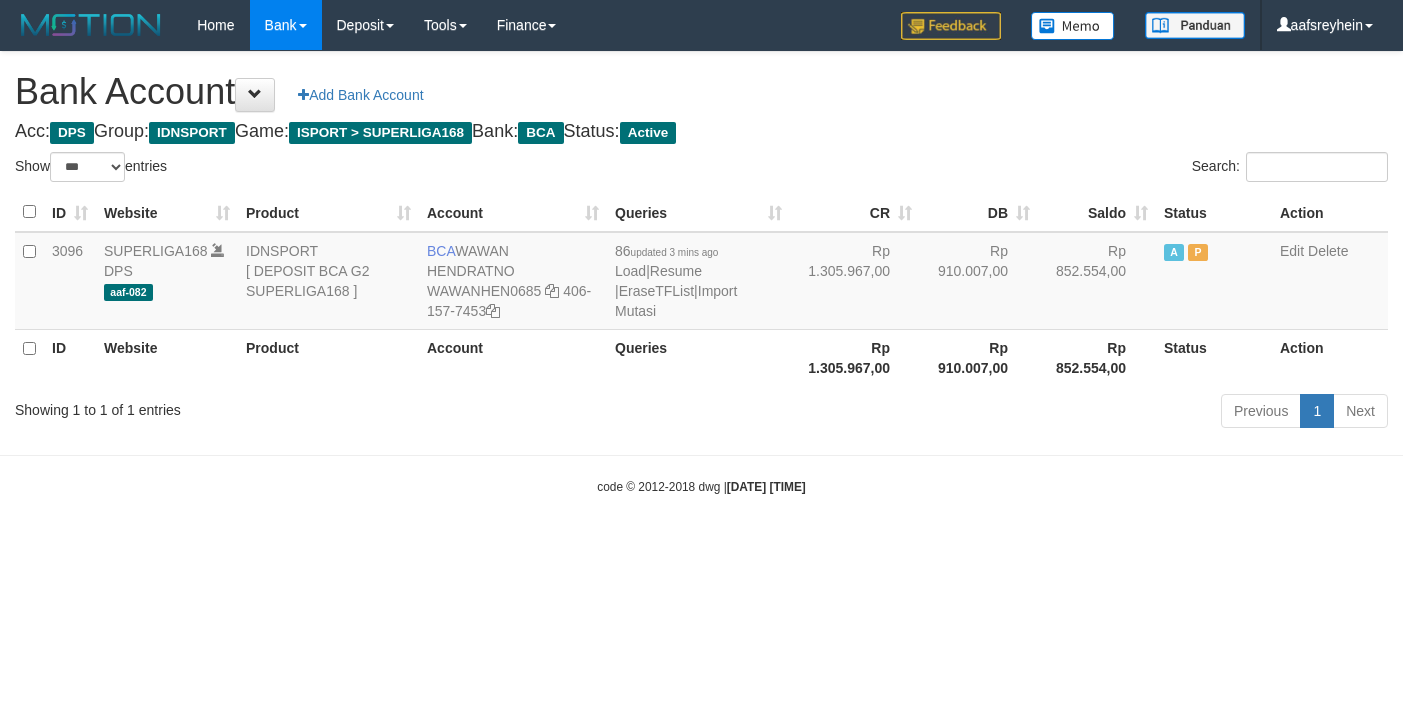 select on "***" 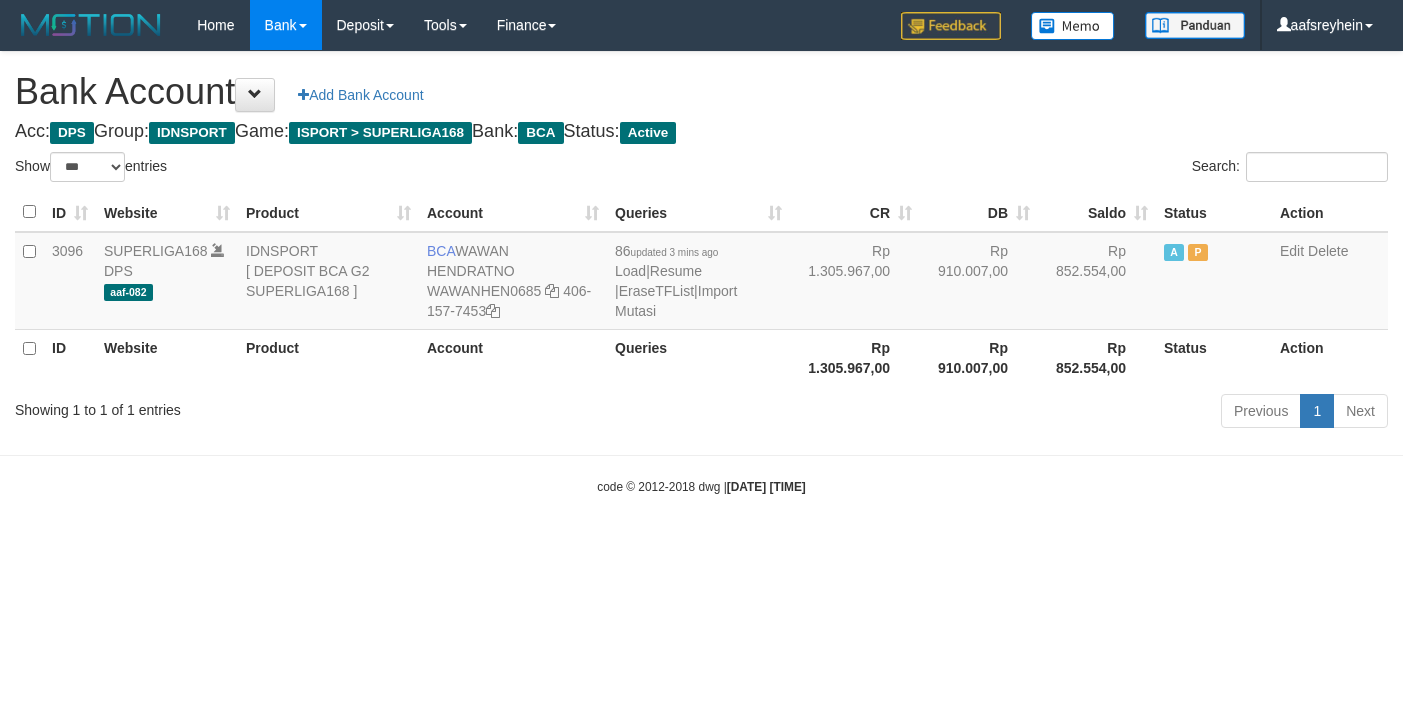 scroll, scrollTop: 0, scrollLeft: 0, axis: both 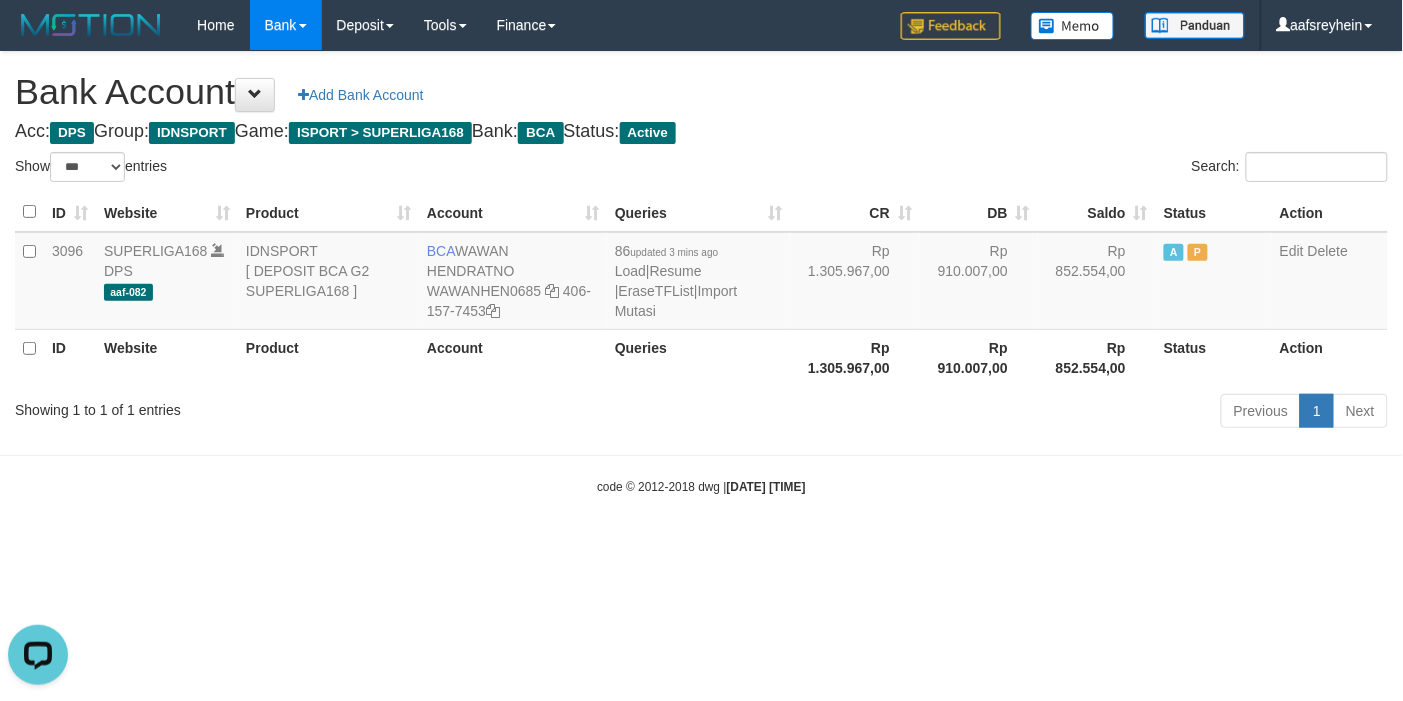 click on "Toggle navigation
Home
Bank
Account List
Load
By Website
Group
[ISPORT]													SUPERLIGA168
By Load Group (DPS)
-" at bounding box center (701, 273) 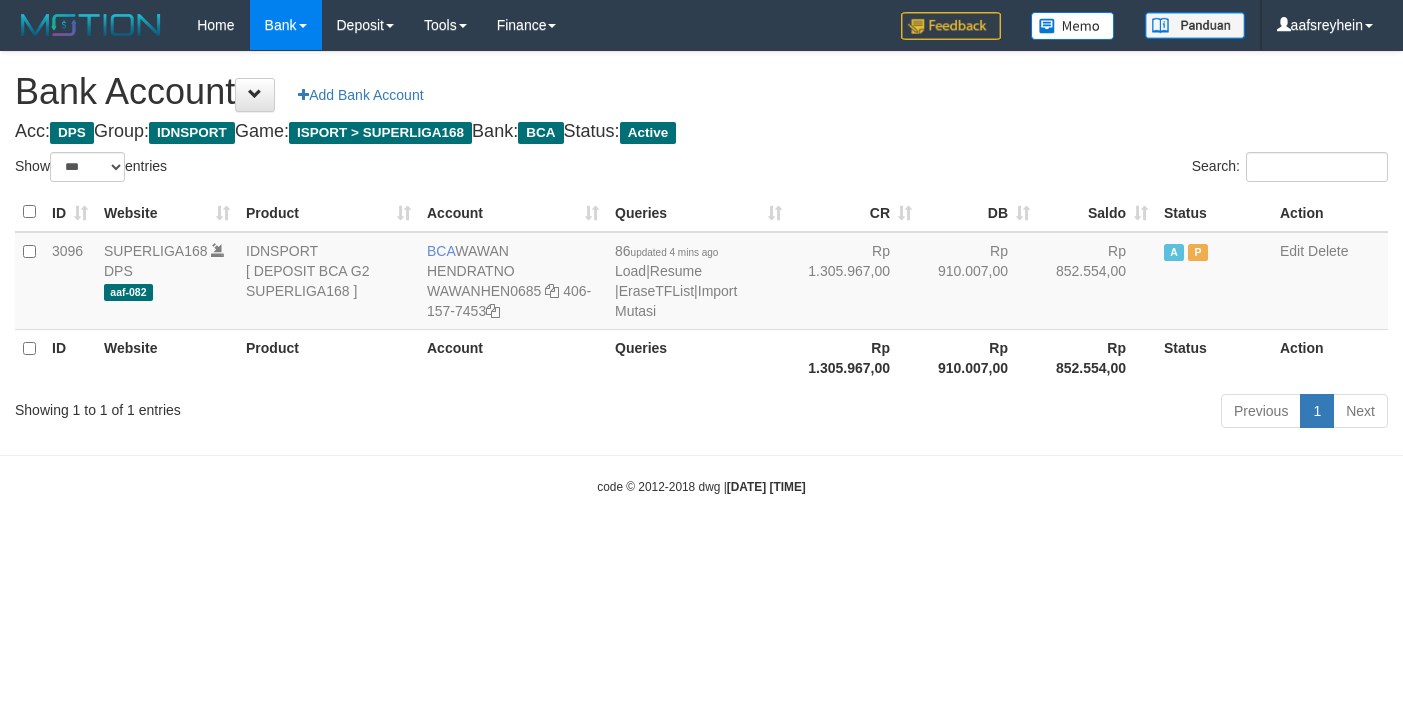 select on "***" 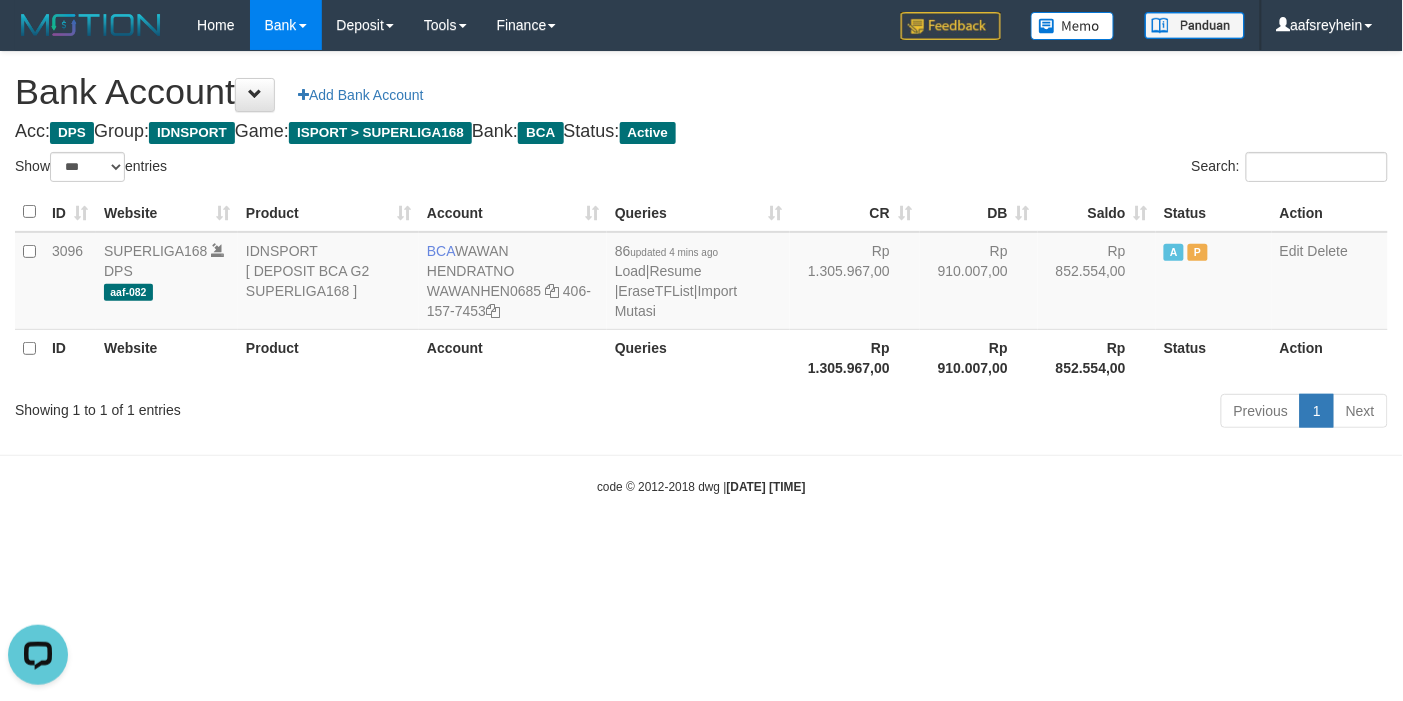 scroll, scrollTop: 0, scrollLeft: 0, axis: both 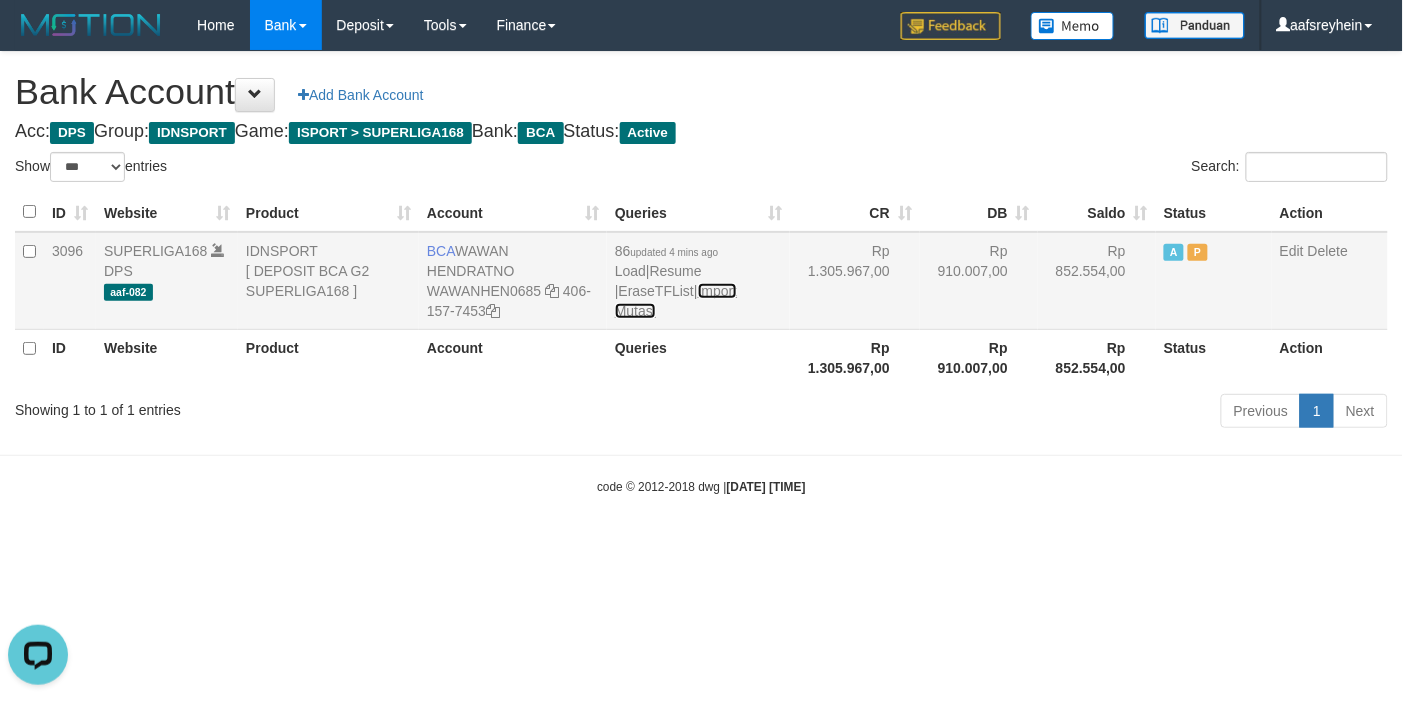 click on "Import Mutasi" at bounding box center (676, 301) 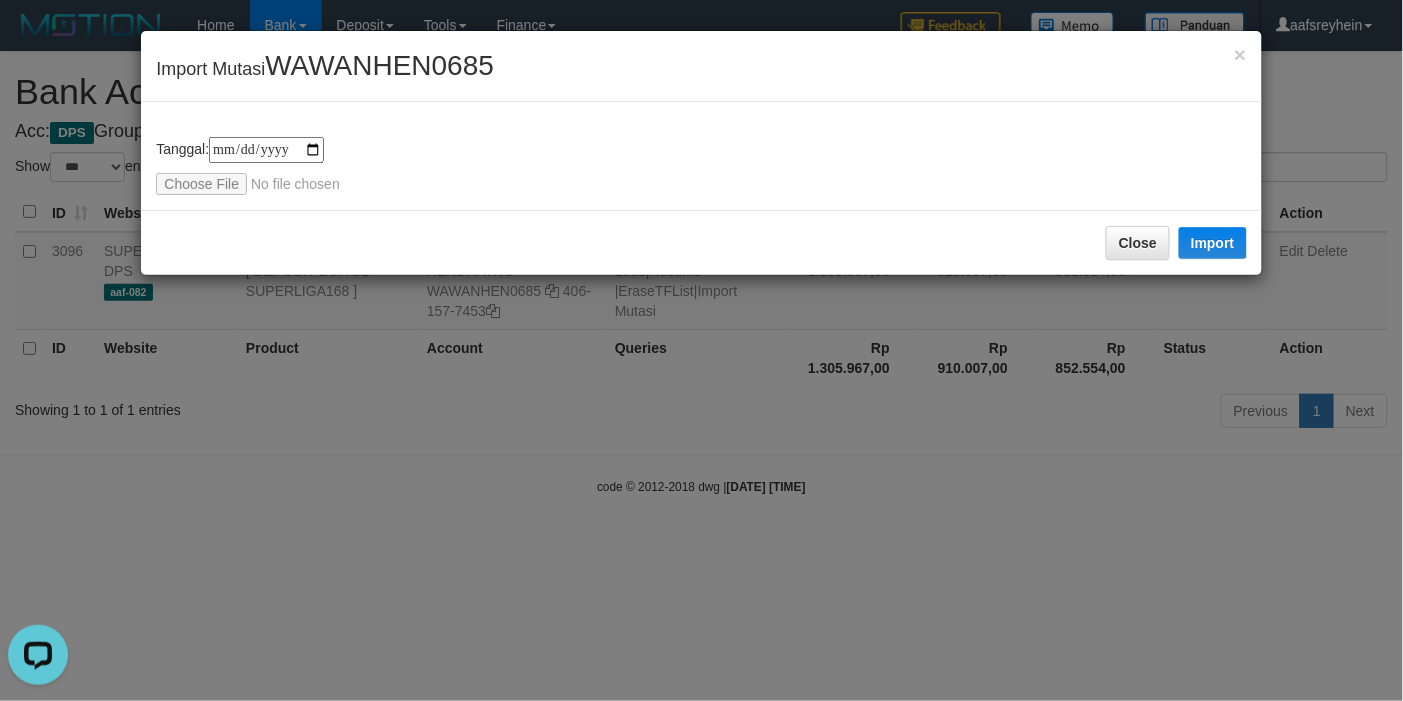 type on "**********" 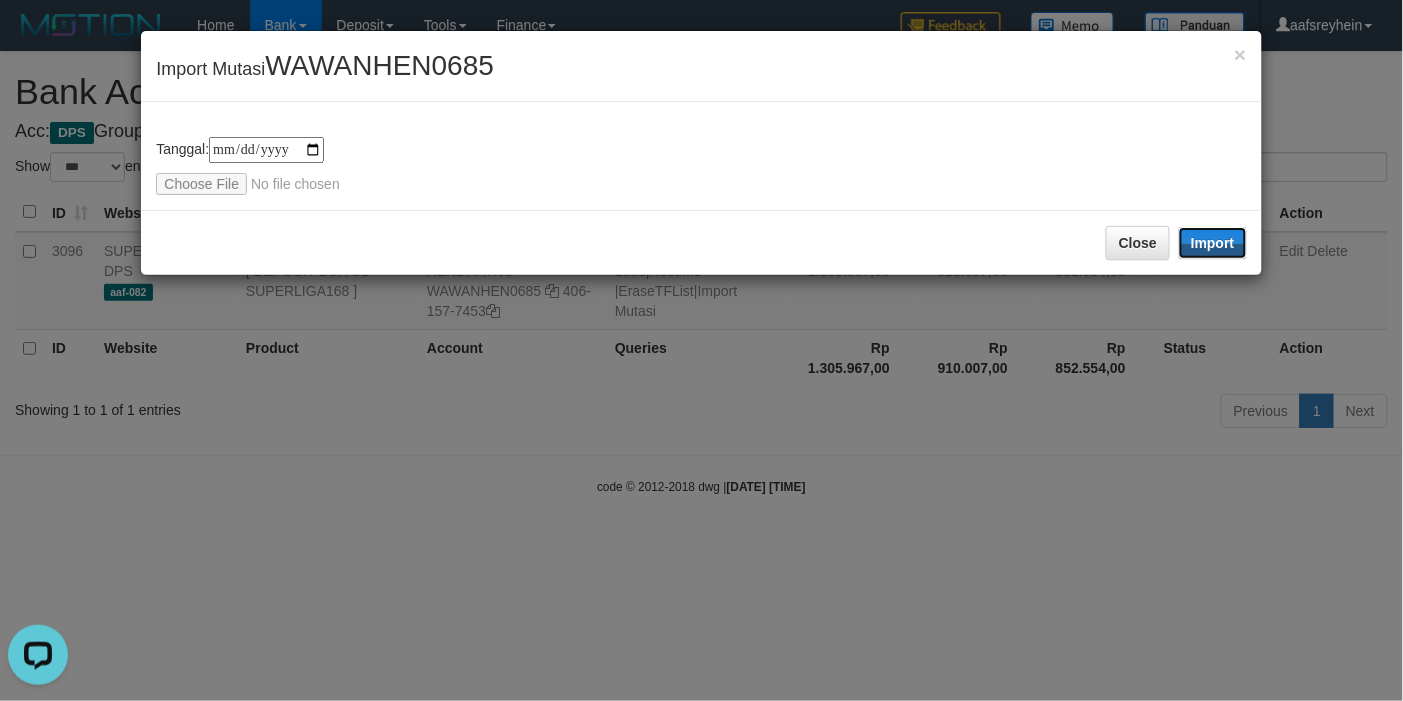 drag, startPoint x: 1245, startPoint y: 235, endPoint x: 1106, endPoint y: 493, distance: 293.06143 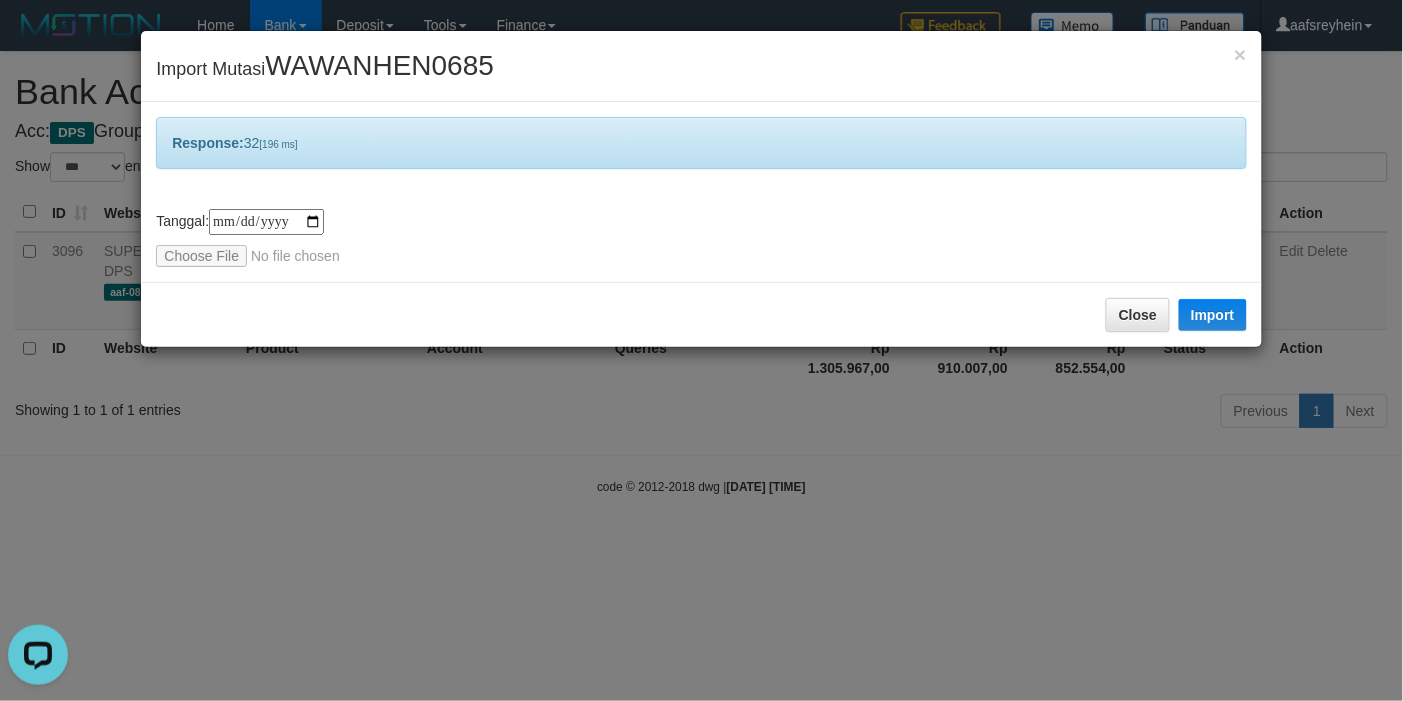 click on "**********" at bounding box center (701, 350) 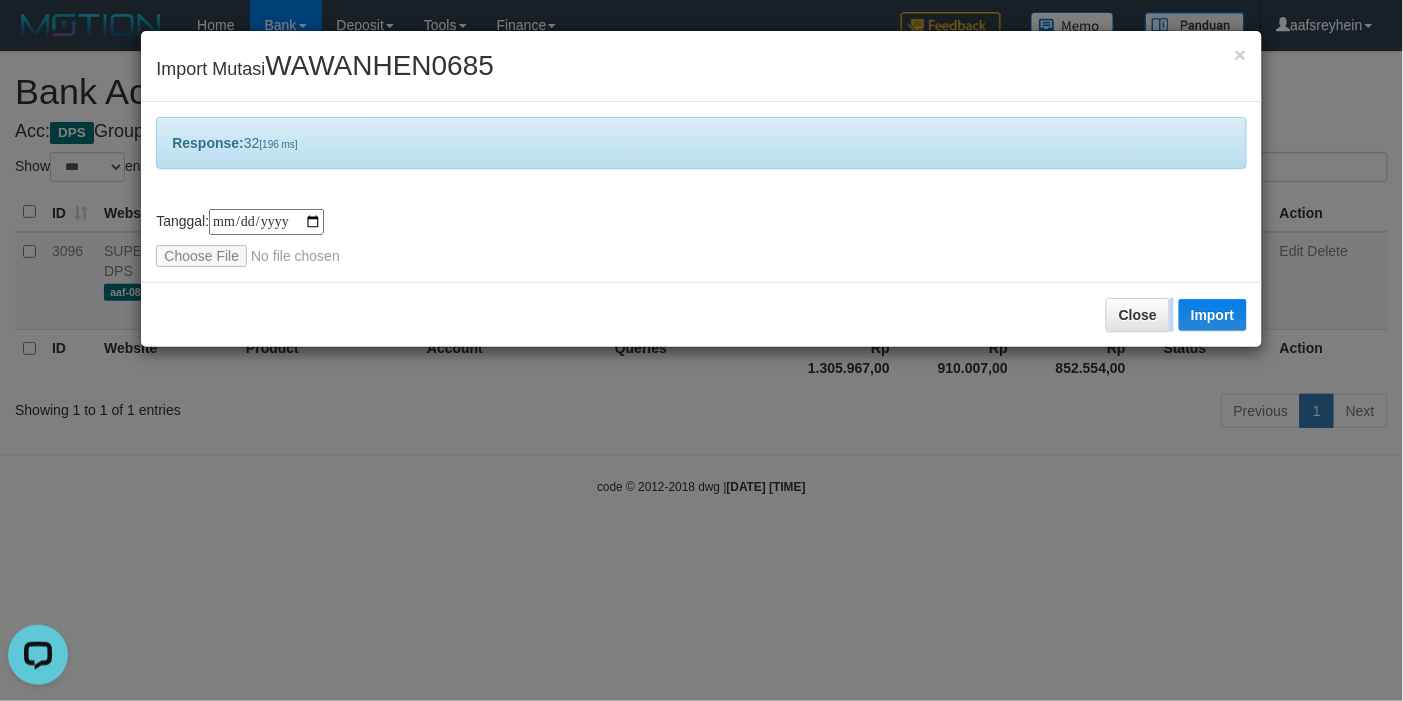 drag, startPoint x: 1091, startPoint y: 508, endPoint x: 1101, endPoint y: 506, distance: 10.198039 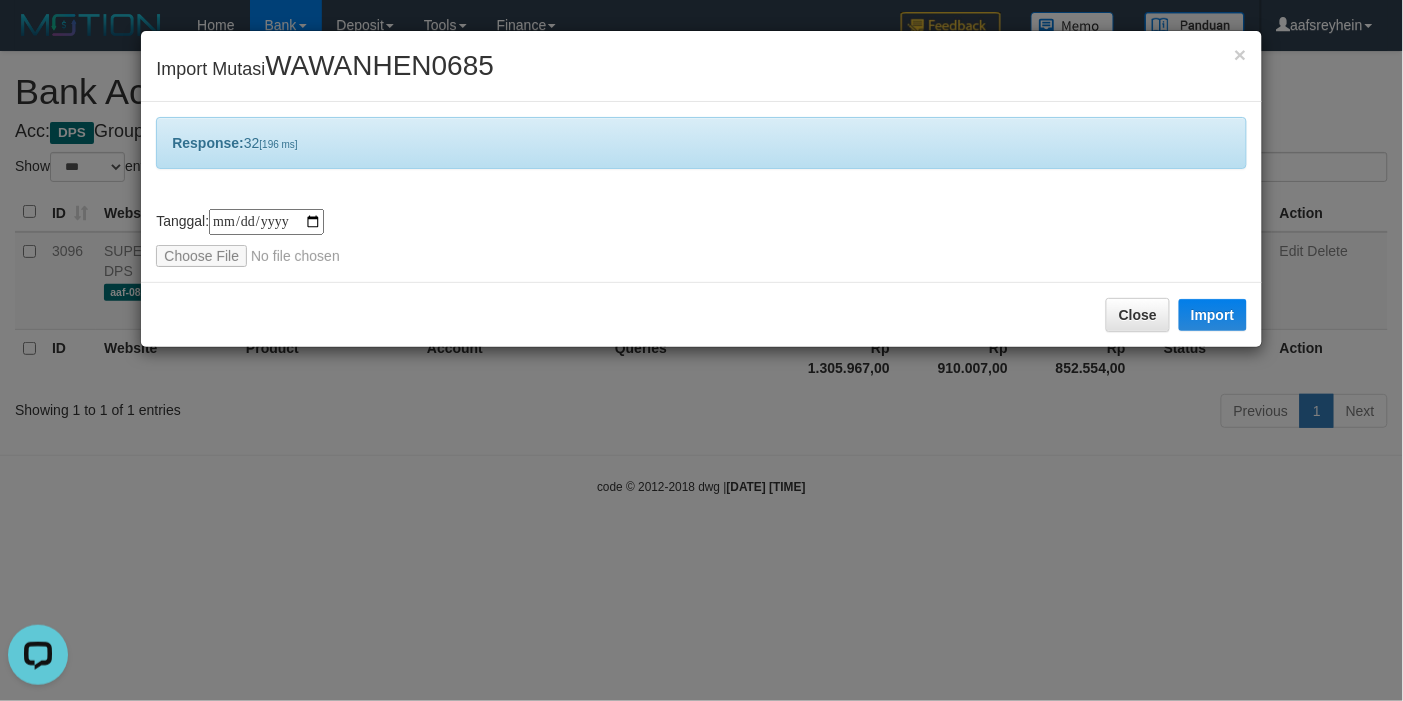 drag, startPoint x: 1106, startPoint y: 505, endPoint x: 1398, endPoint y: 463, distance: 295.0051 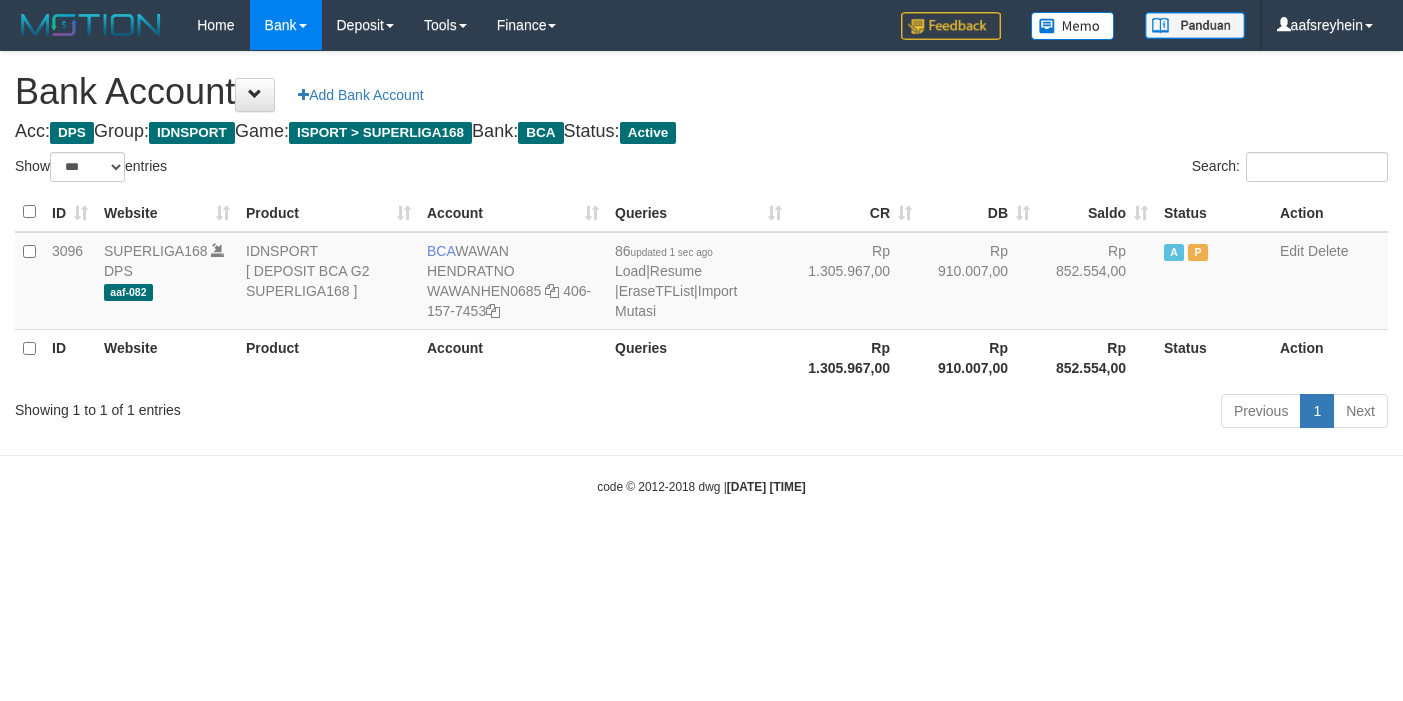 select on "***" 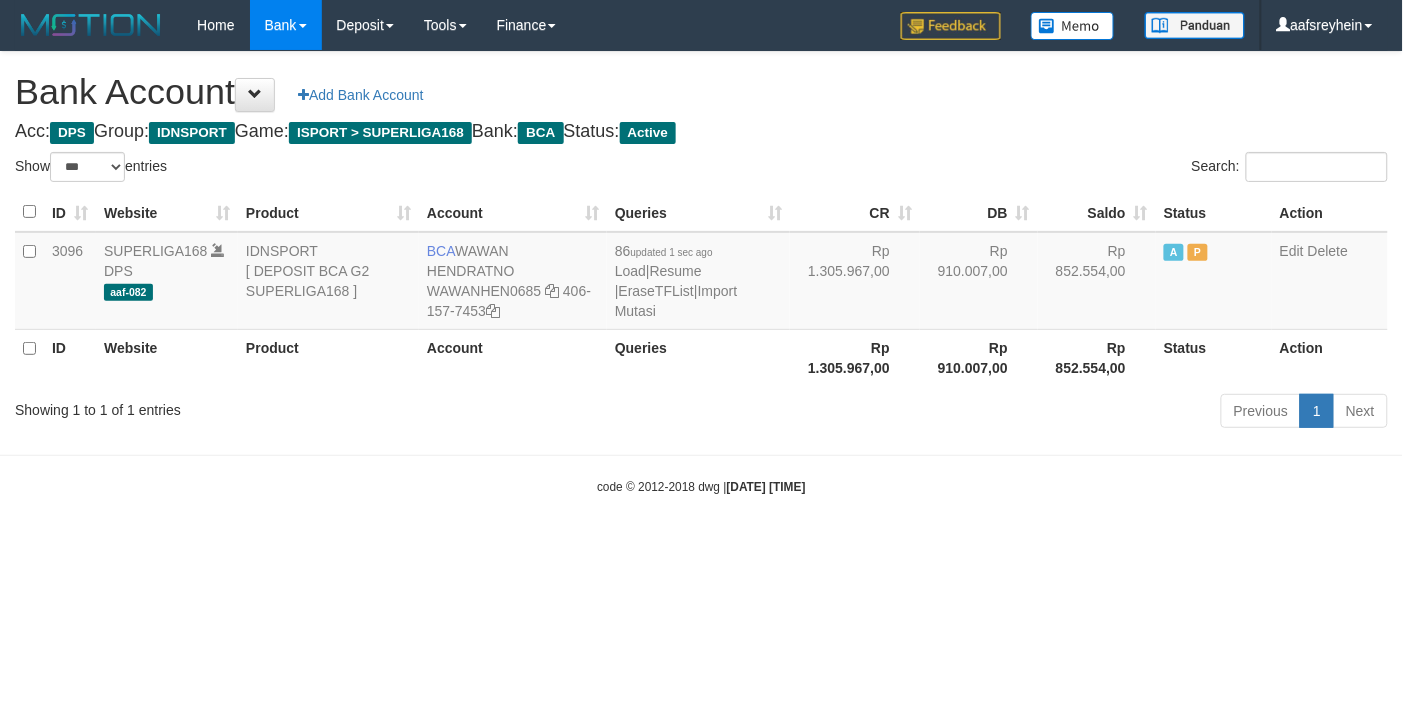 click on "code © 2012-2018 dwg |  2025/07/13 04:04:16" at bounding box center (701, 486) 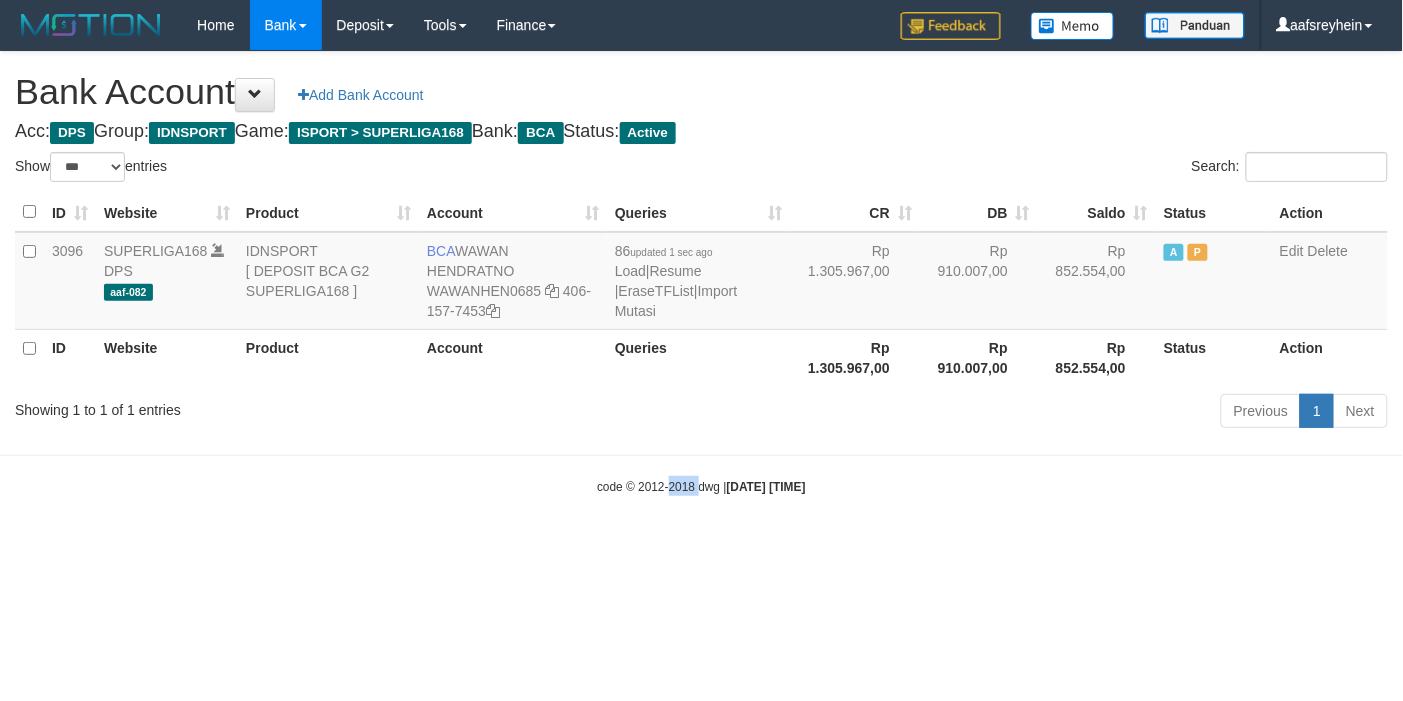 click on "code © 2012-2018 dwg |  2025/07/13 04:04:16" at bounding box center (701, 486) 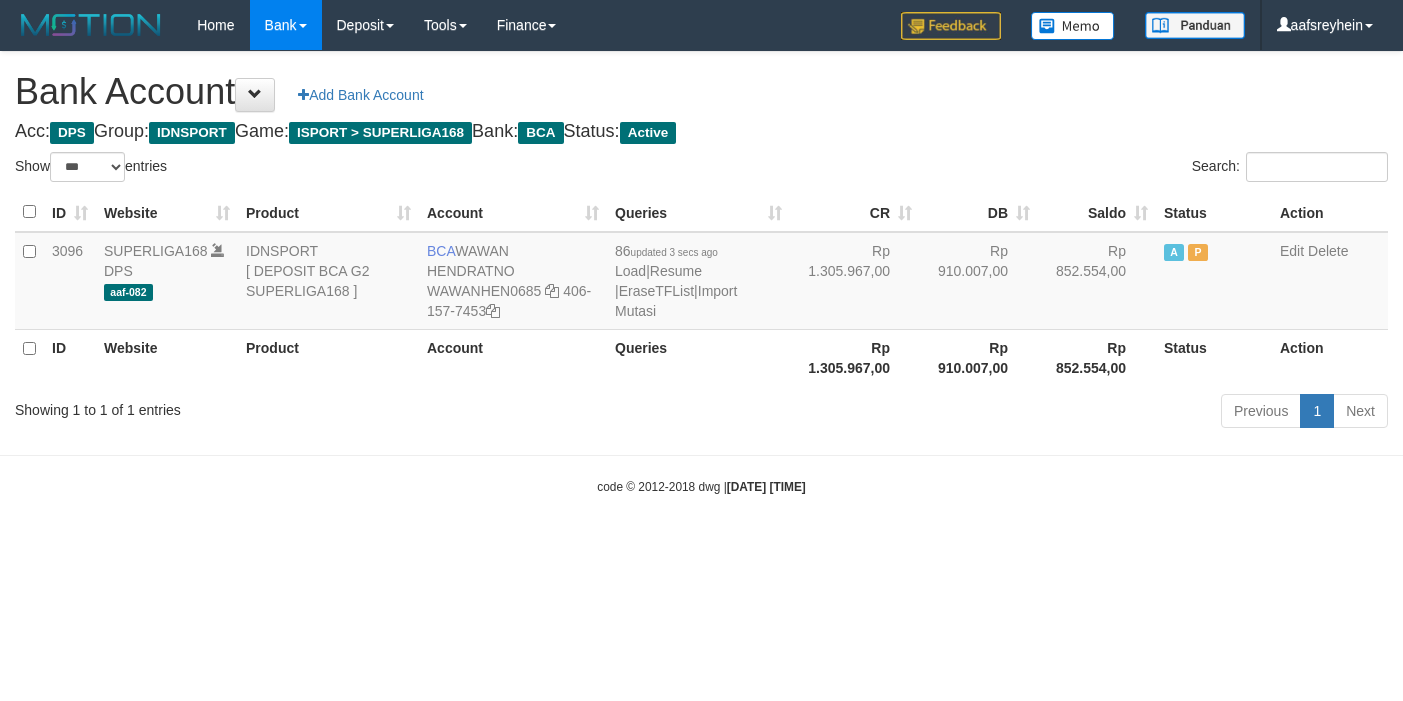 select on "***" 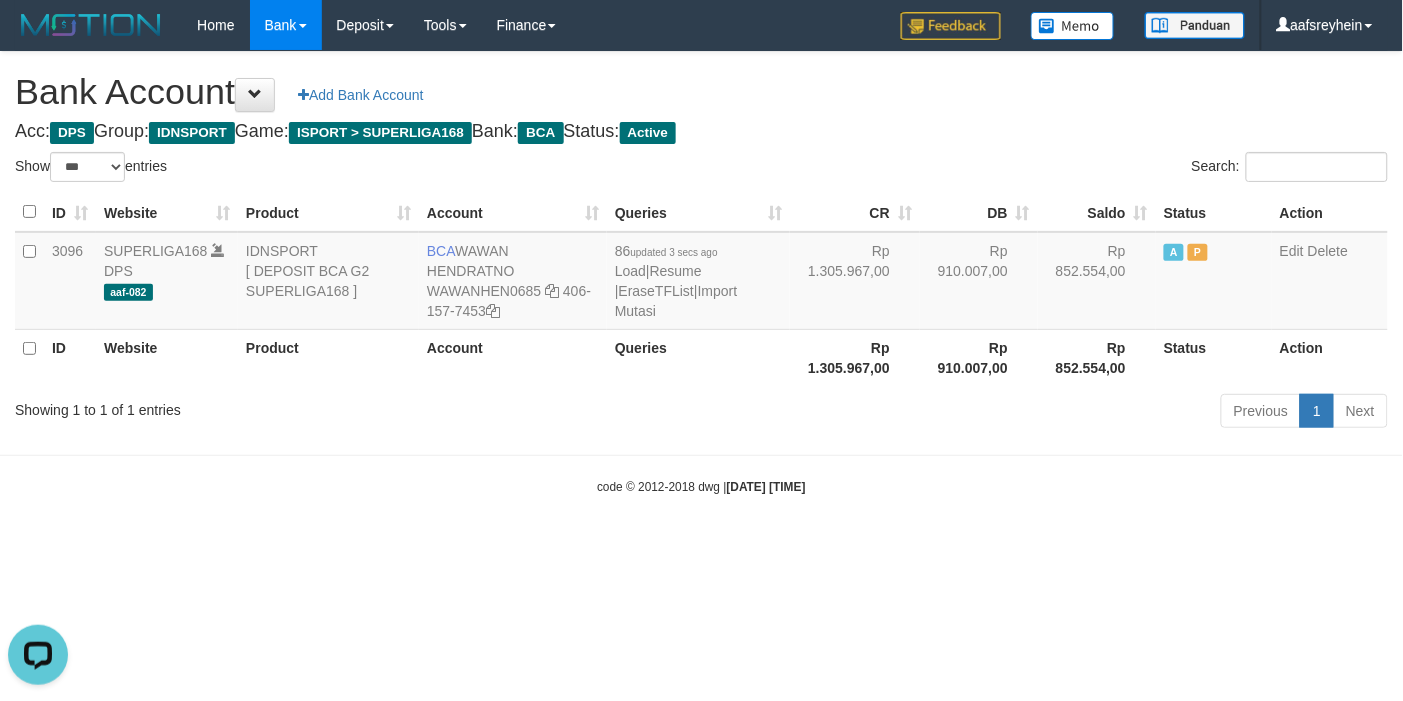 scroll, scrollTop: 0, scrollLeft: 0, axis: both 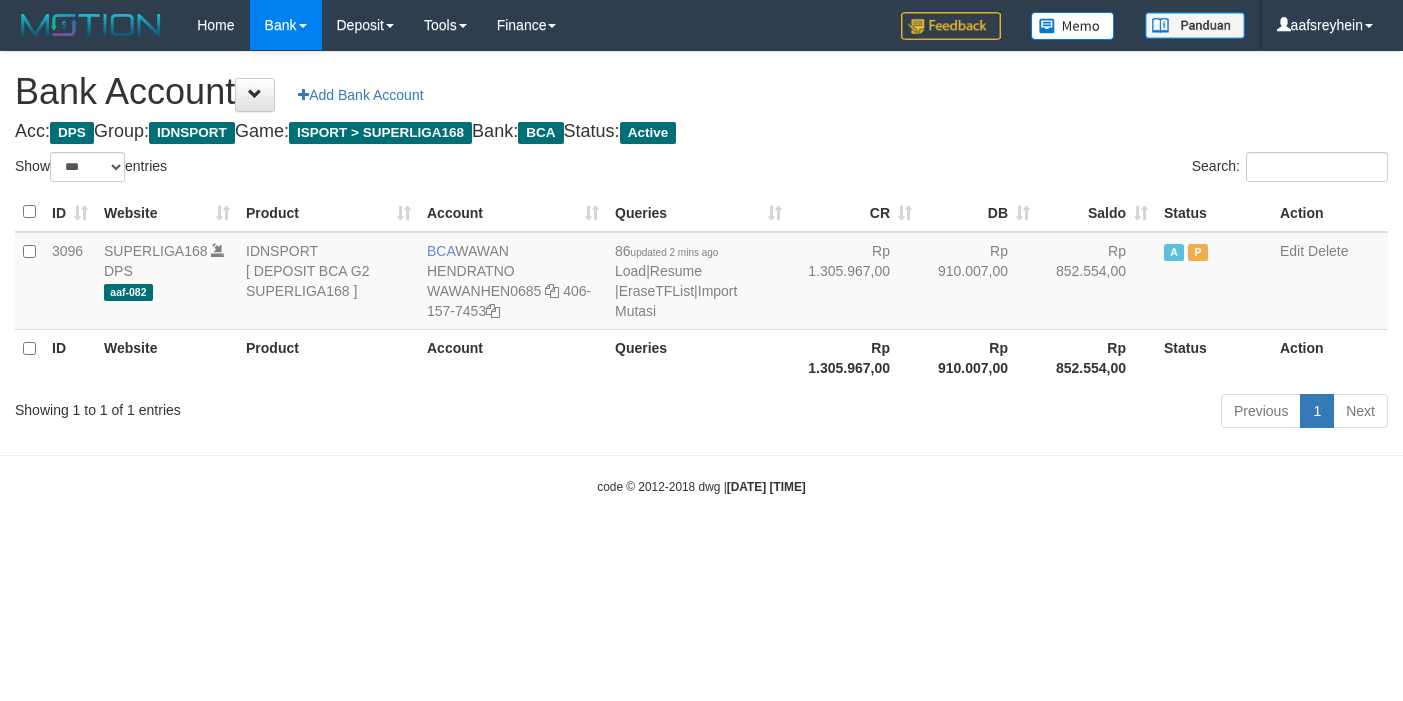 select on "***" 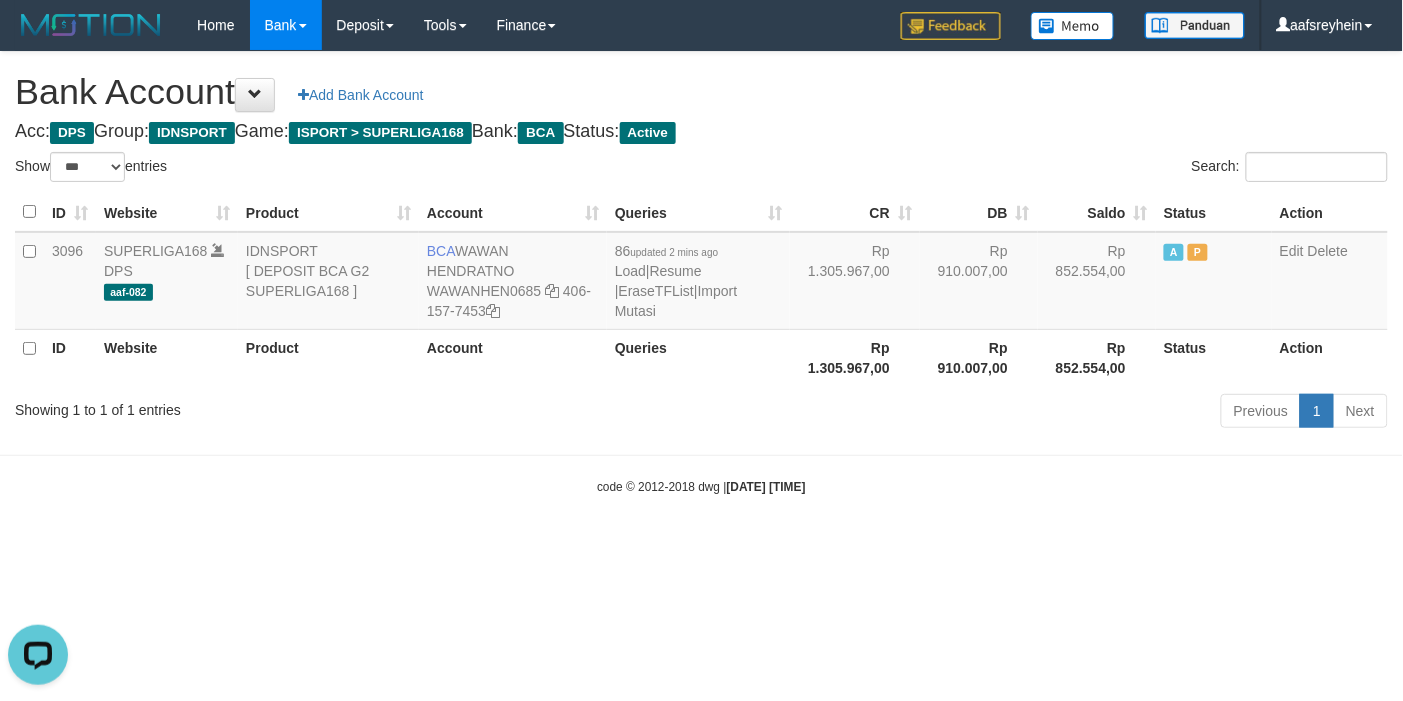 scroll, scrollTop: 0, scrollLeft: 0, axis: both 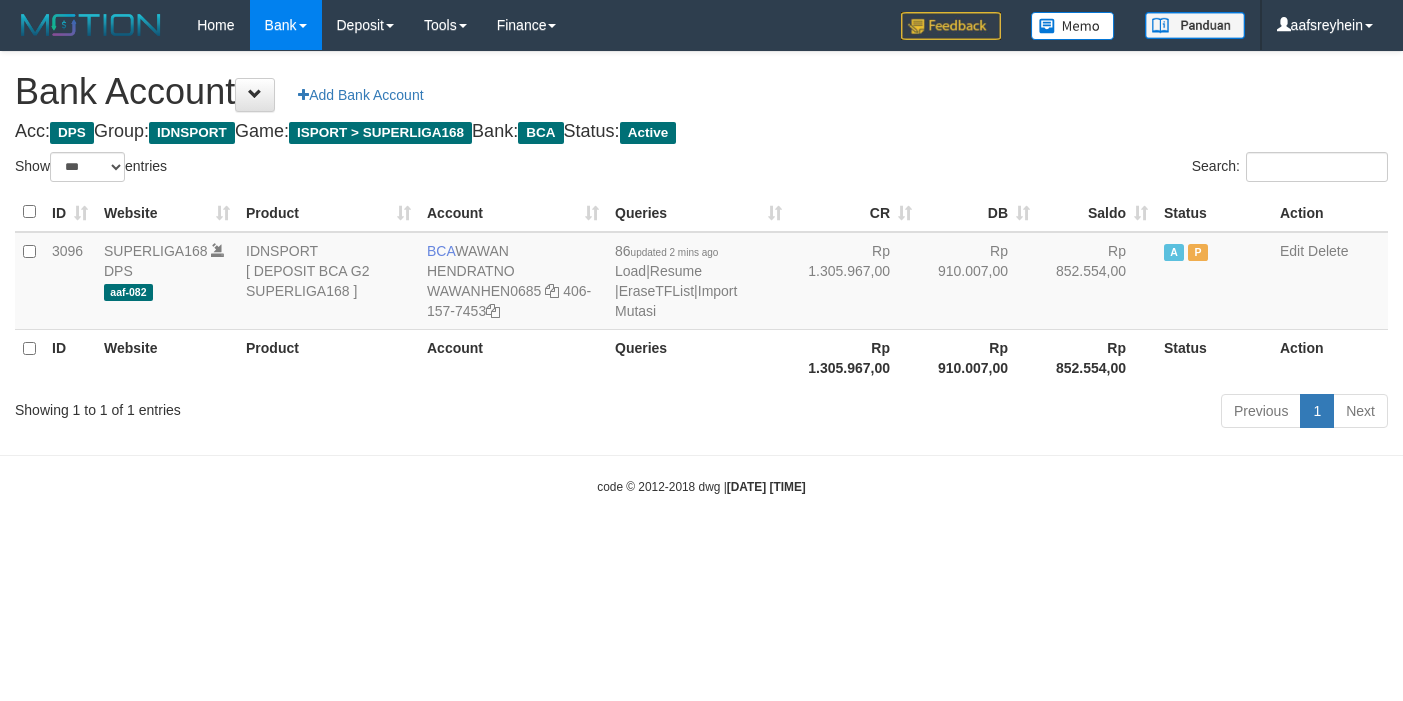 select on "***" 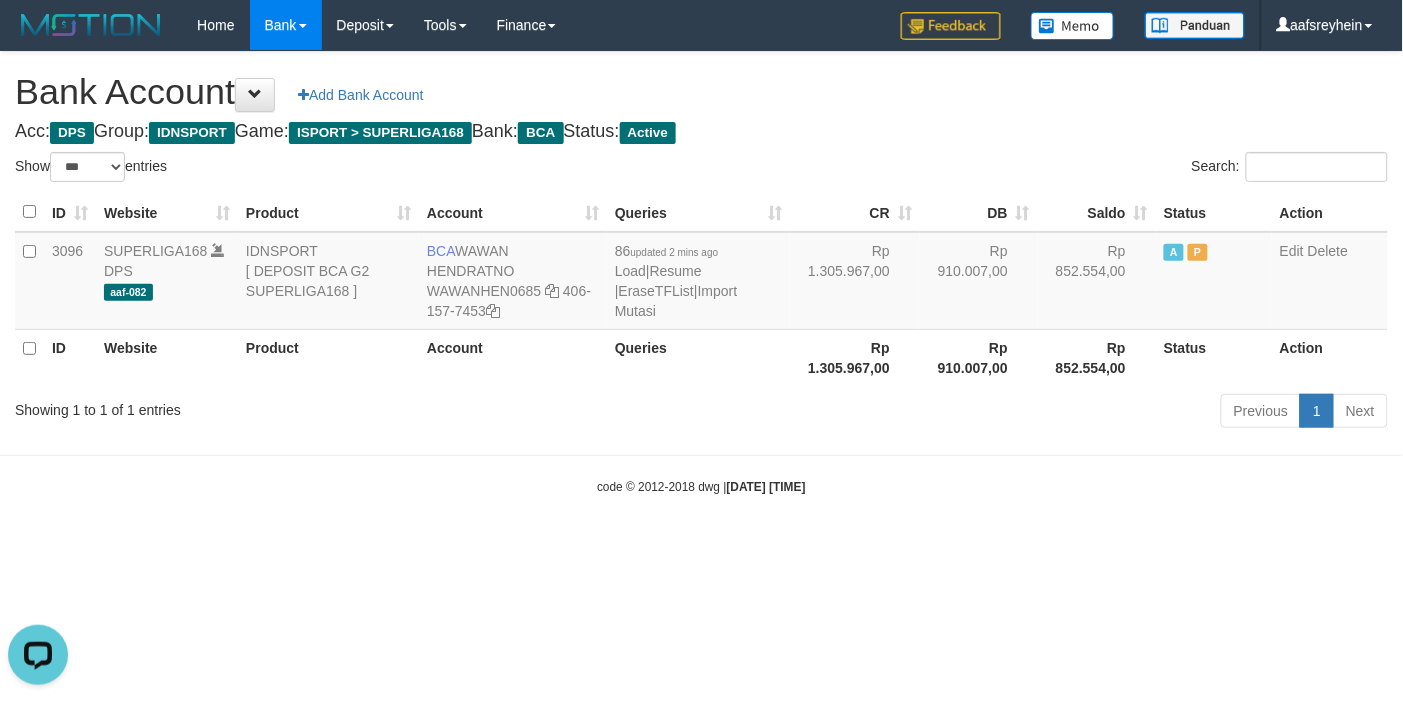 scroll, scrollTop: 0, scrollLeft: 0, axis: both 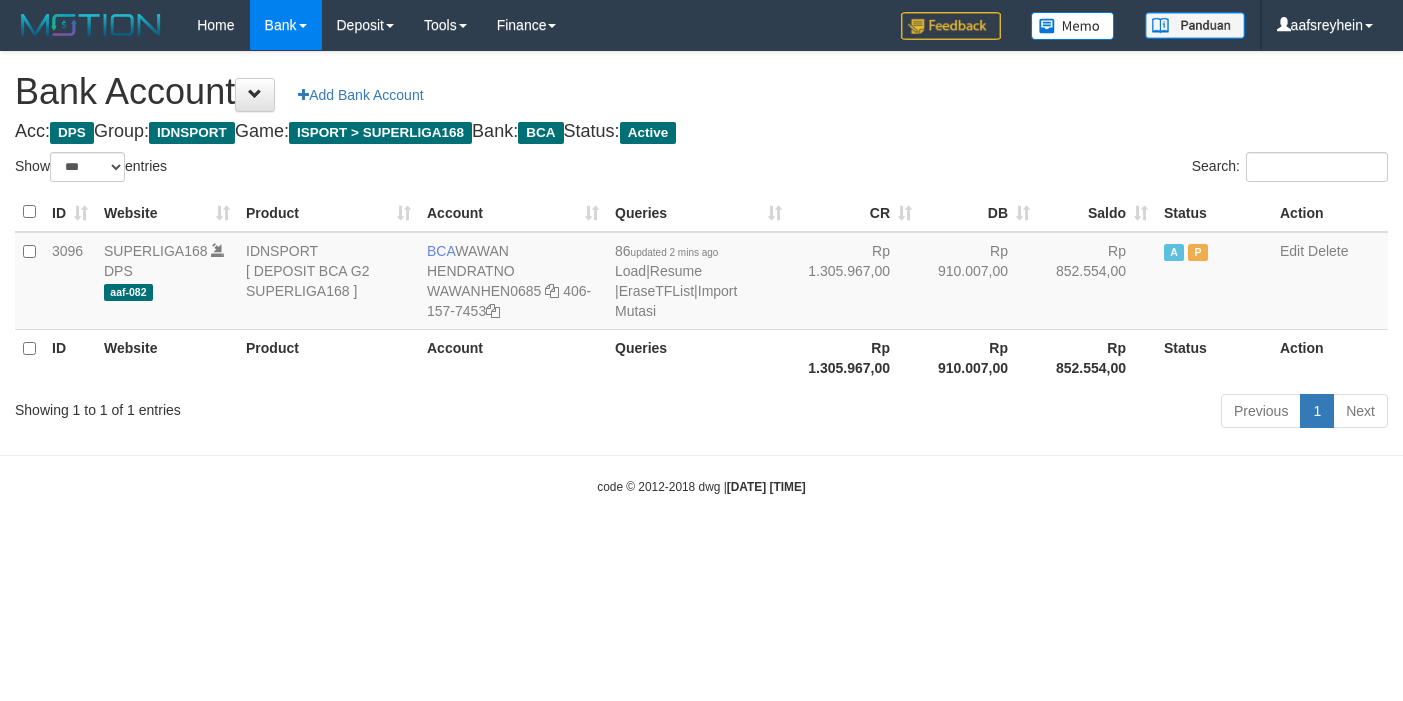 select on "***" 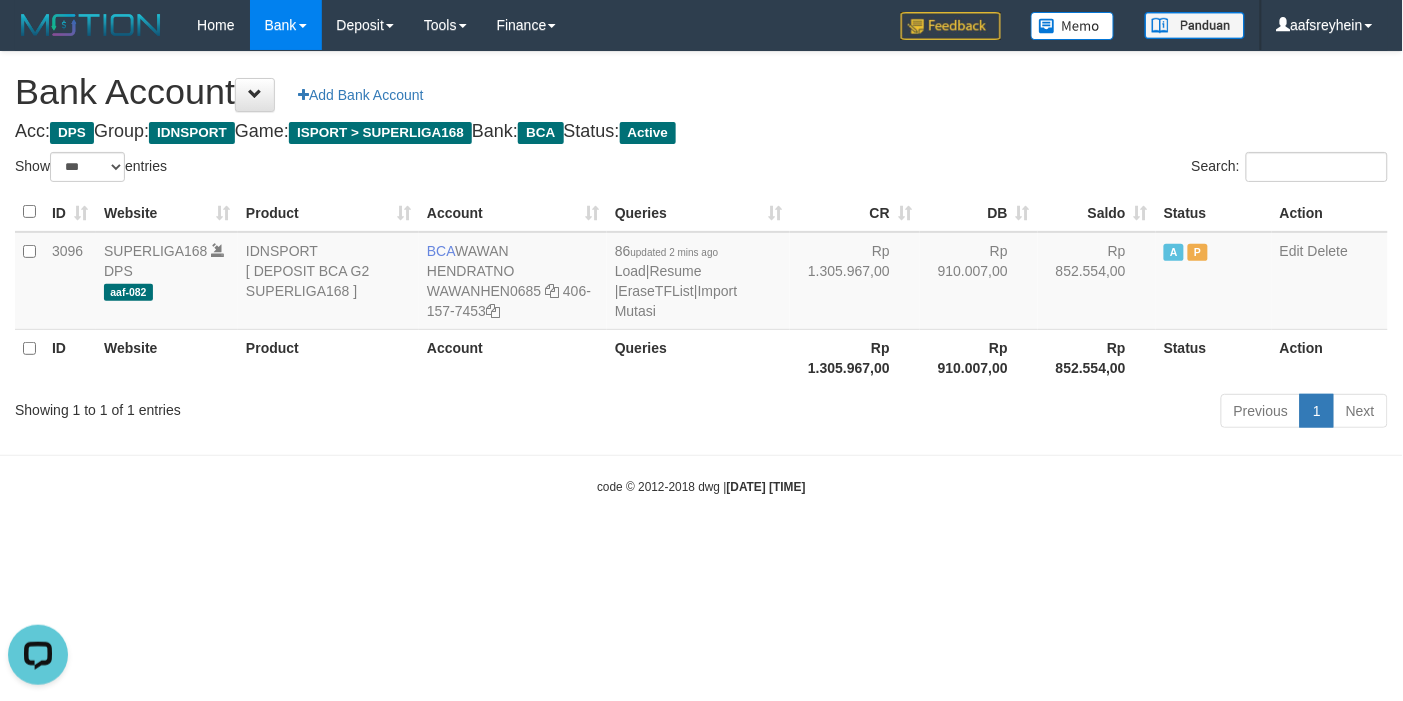 scroll, scrollTop: 0, scrollLeft: 0, axis: both 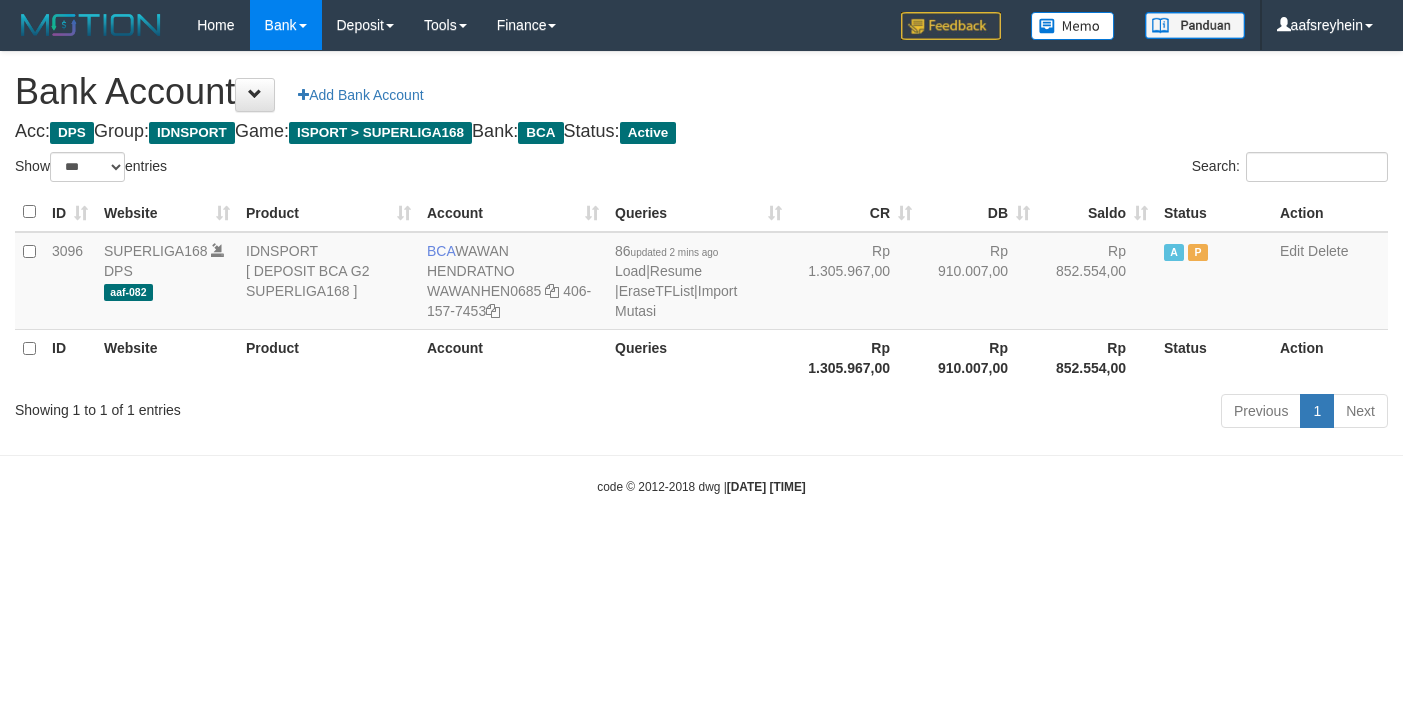 select on "***" 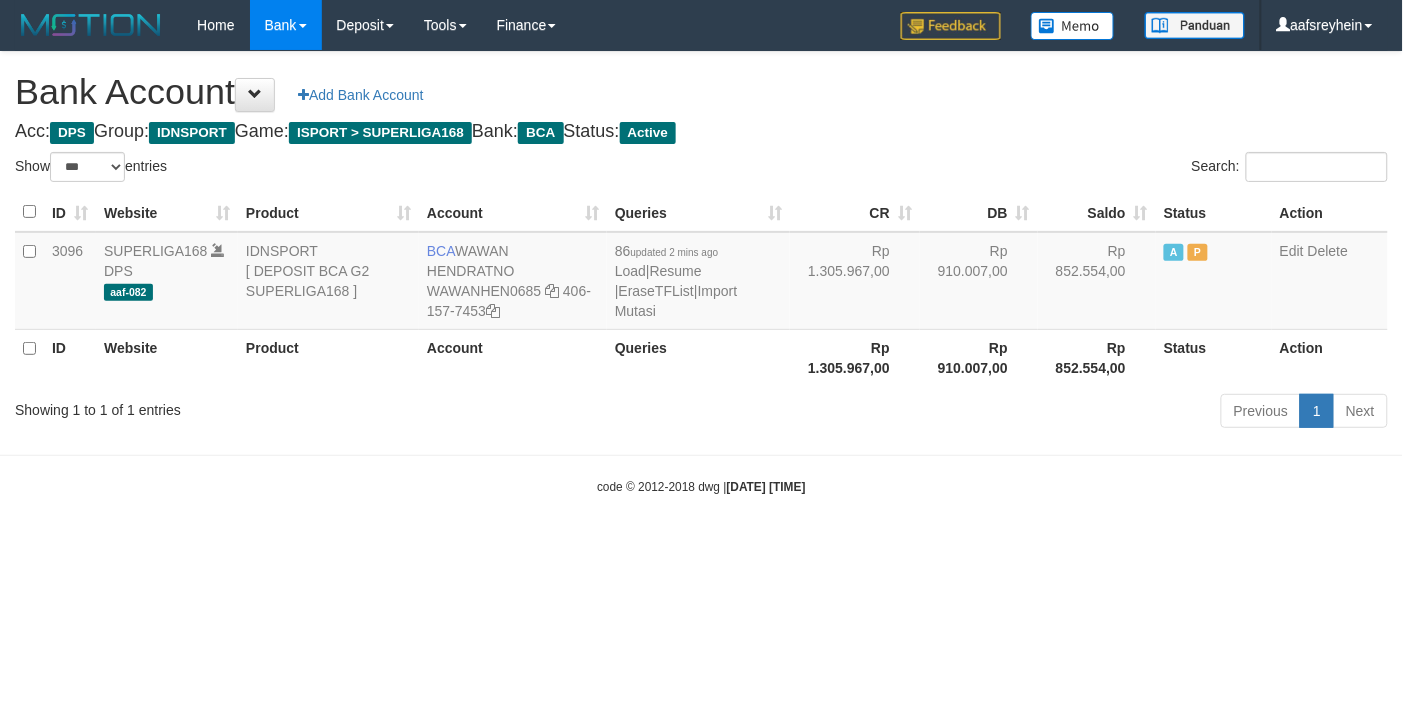 click on "Toggle navigation
Home
Bank
Account List
Load
By Website
Group
[ISPORT]													SUPERLIGA168
By Load Group (DPS)" at bounding box center (701, 273) 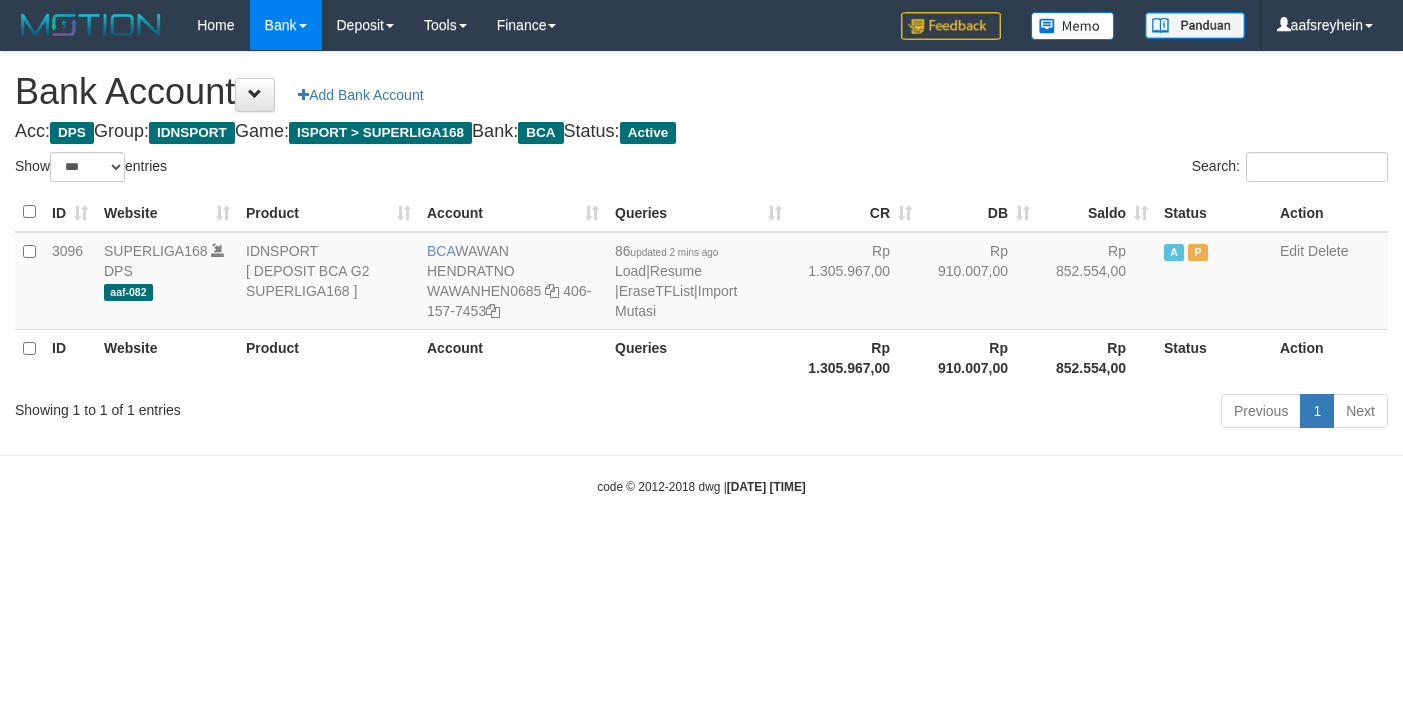 select on "***" 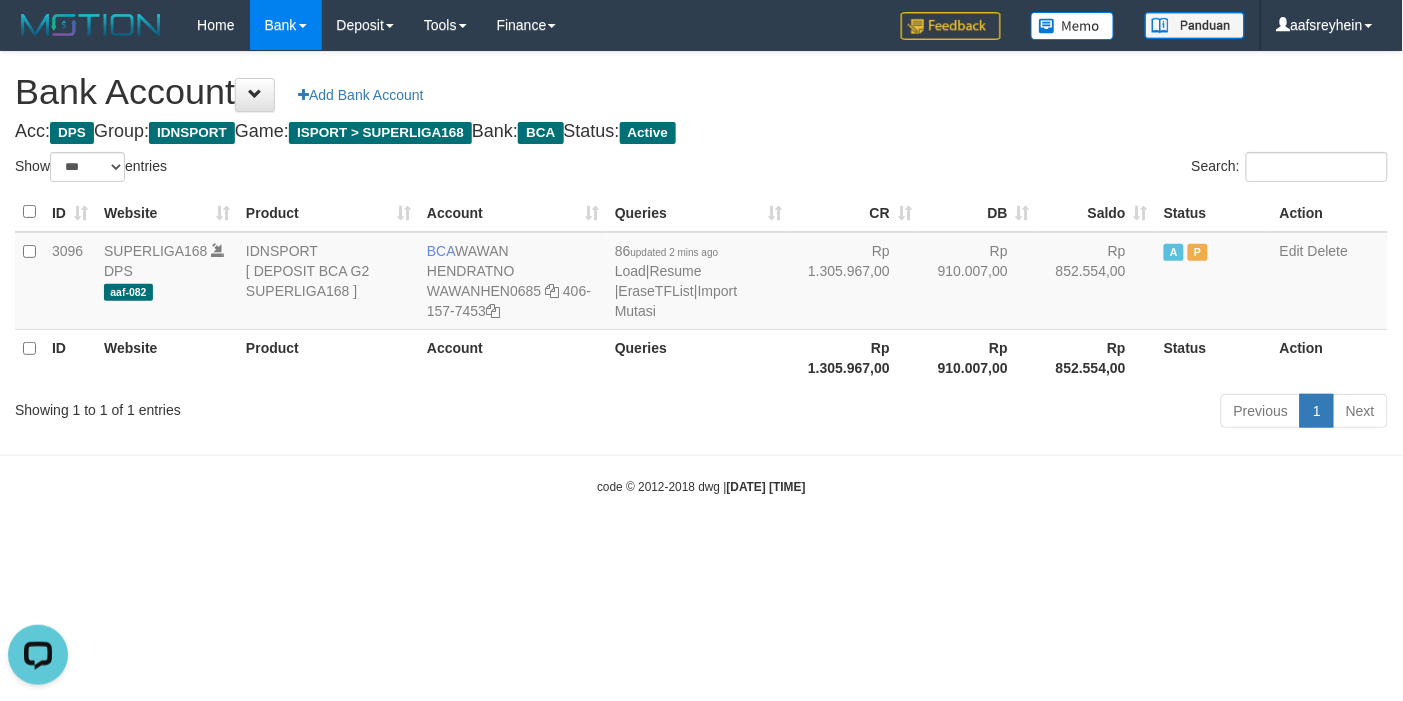 scroll, scrollTop: 0, scrollLeft: 0, axis: both 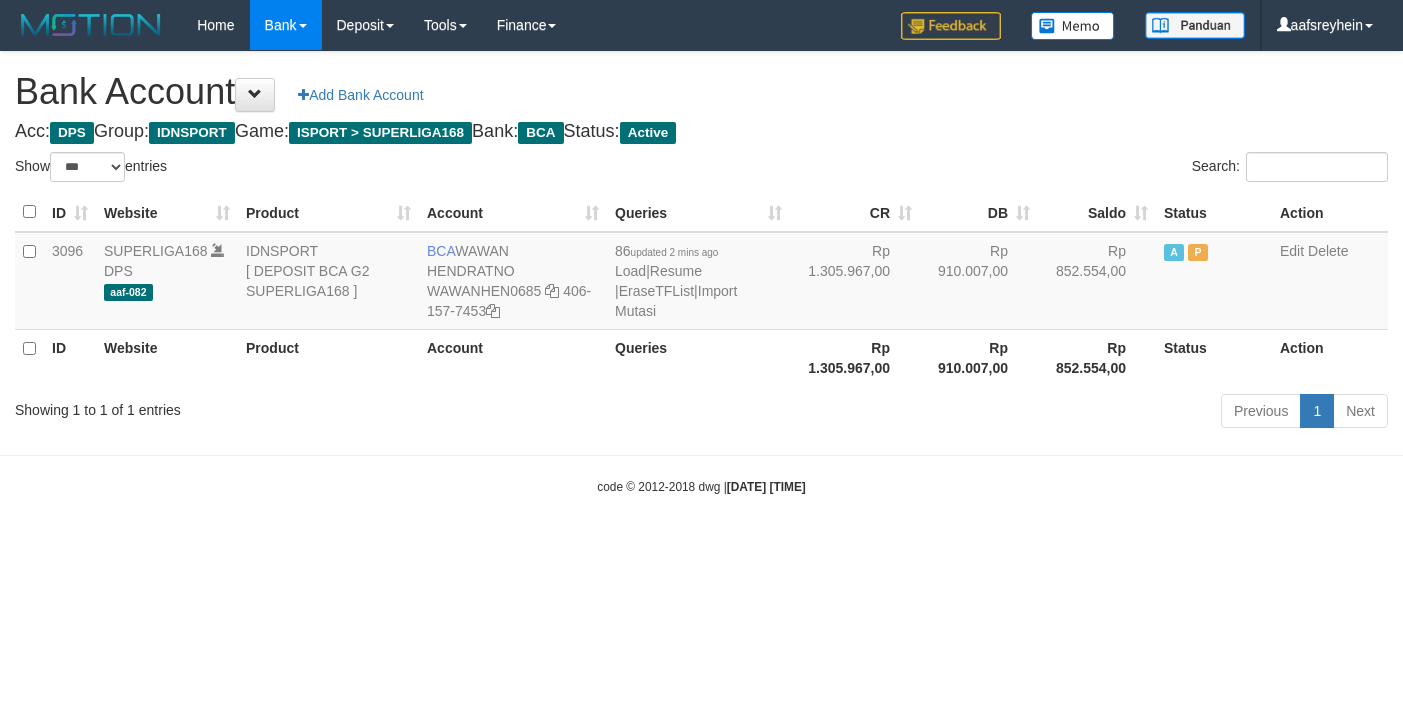 select on "***" 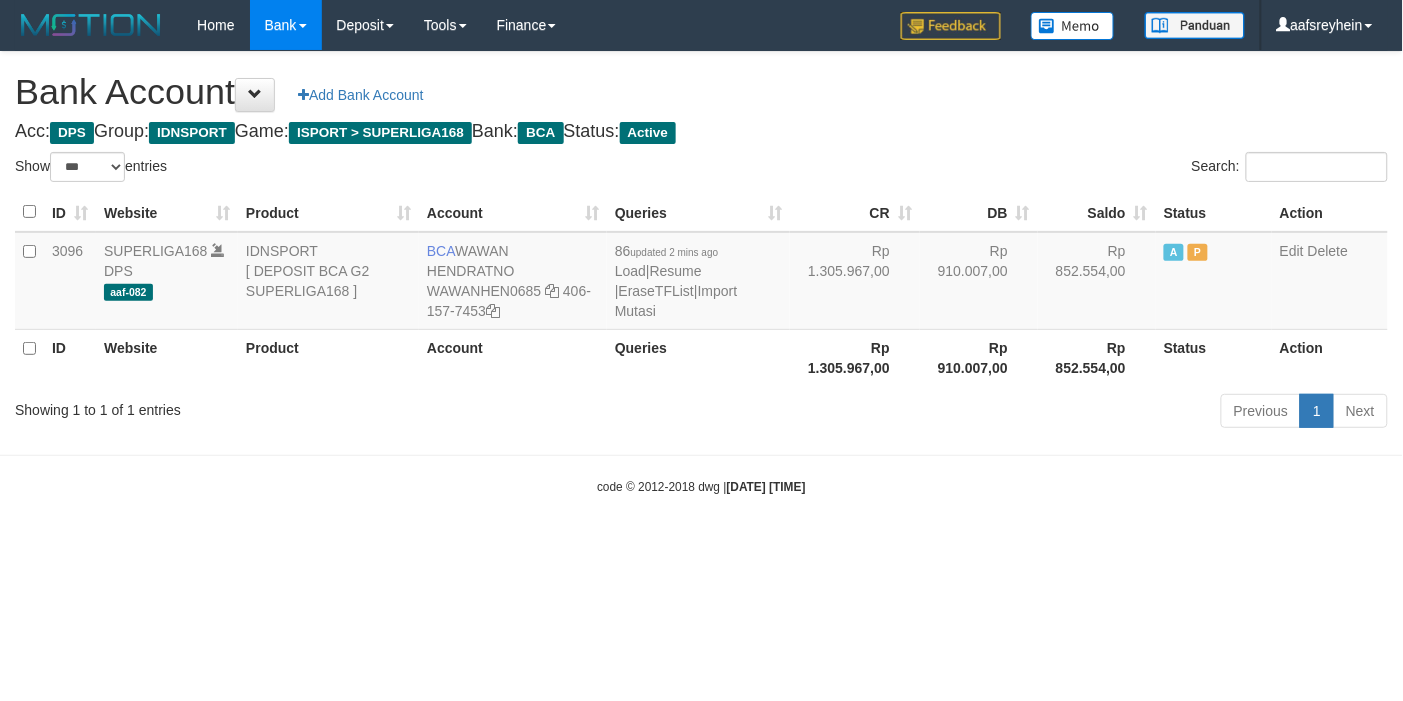 click on "Previous 1 Next" at bounding box center [994, 413] 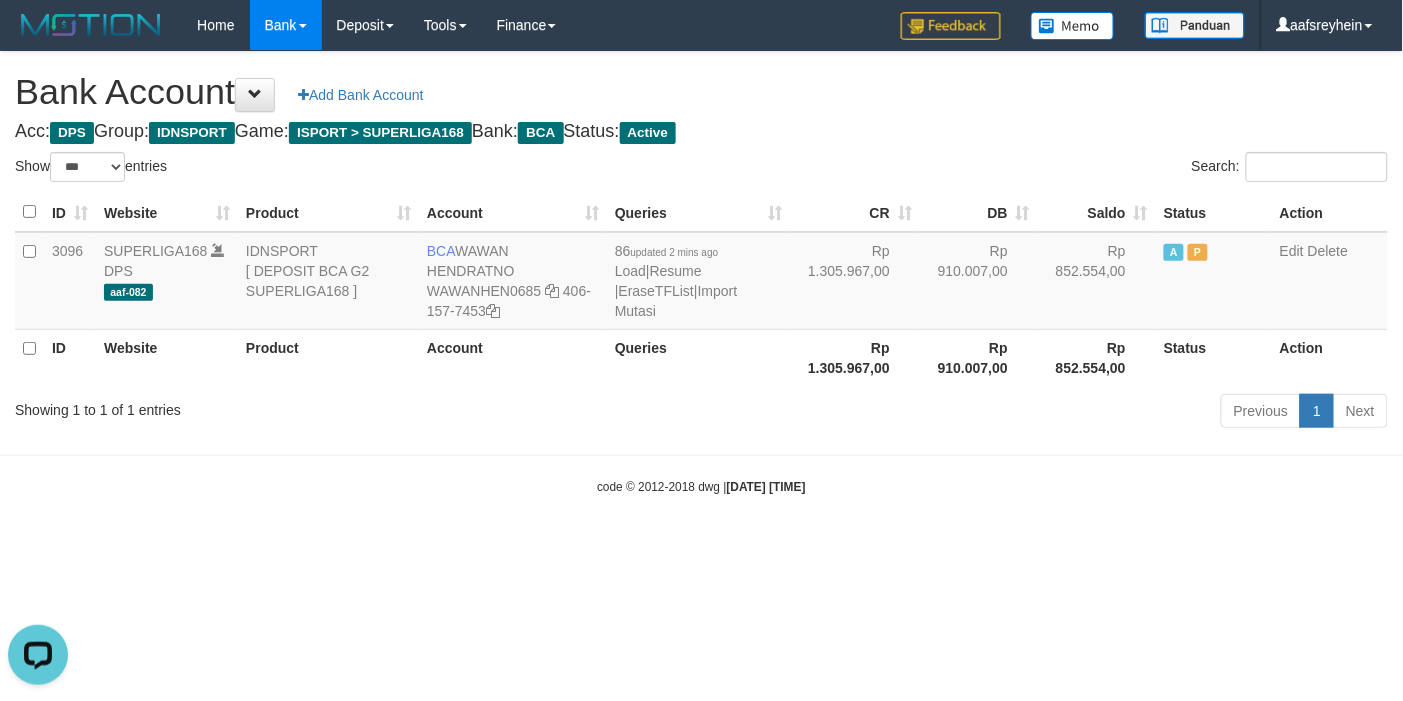 scroll, scrollTop: 0, scrollLeft: 0, axis: both 